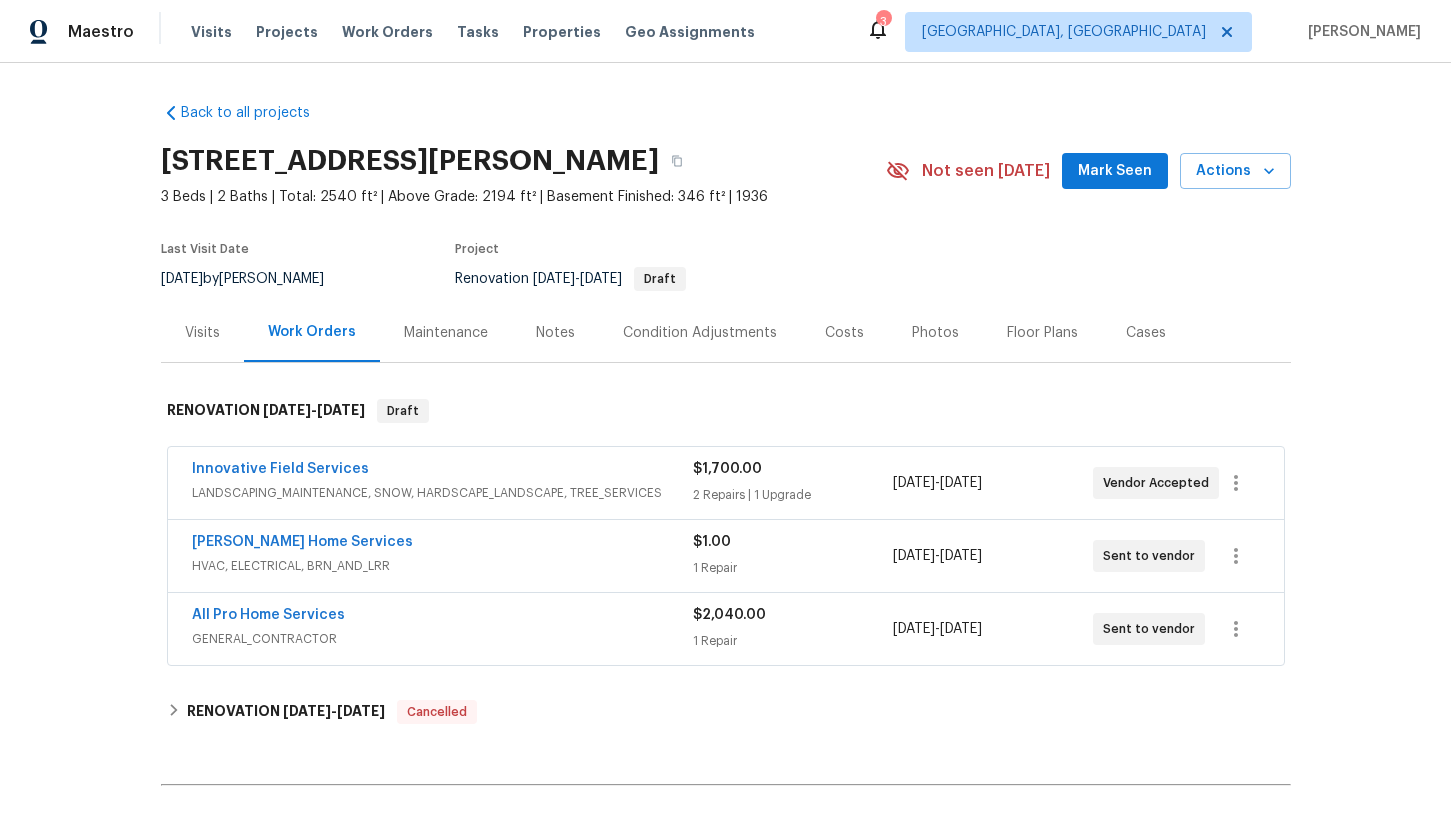 scroll, scrollTop: 0, scrollLeft: 0, axis: both 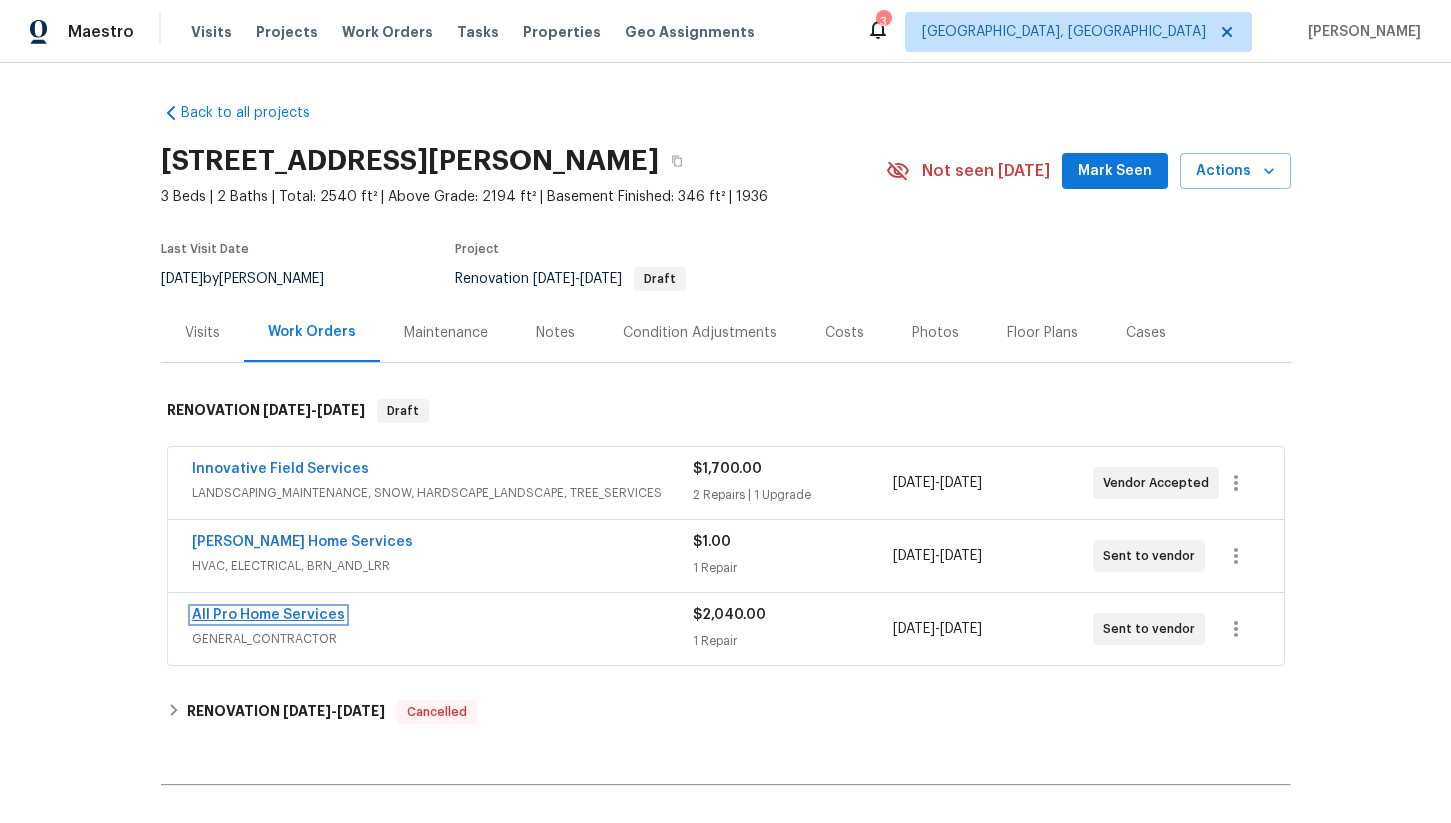 click on "All Pro Home Services" at bounding box center (268, 615) 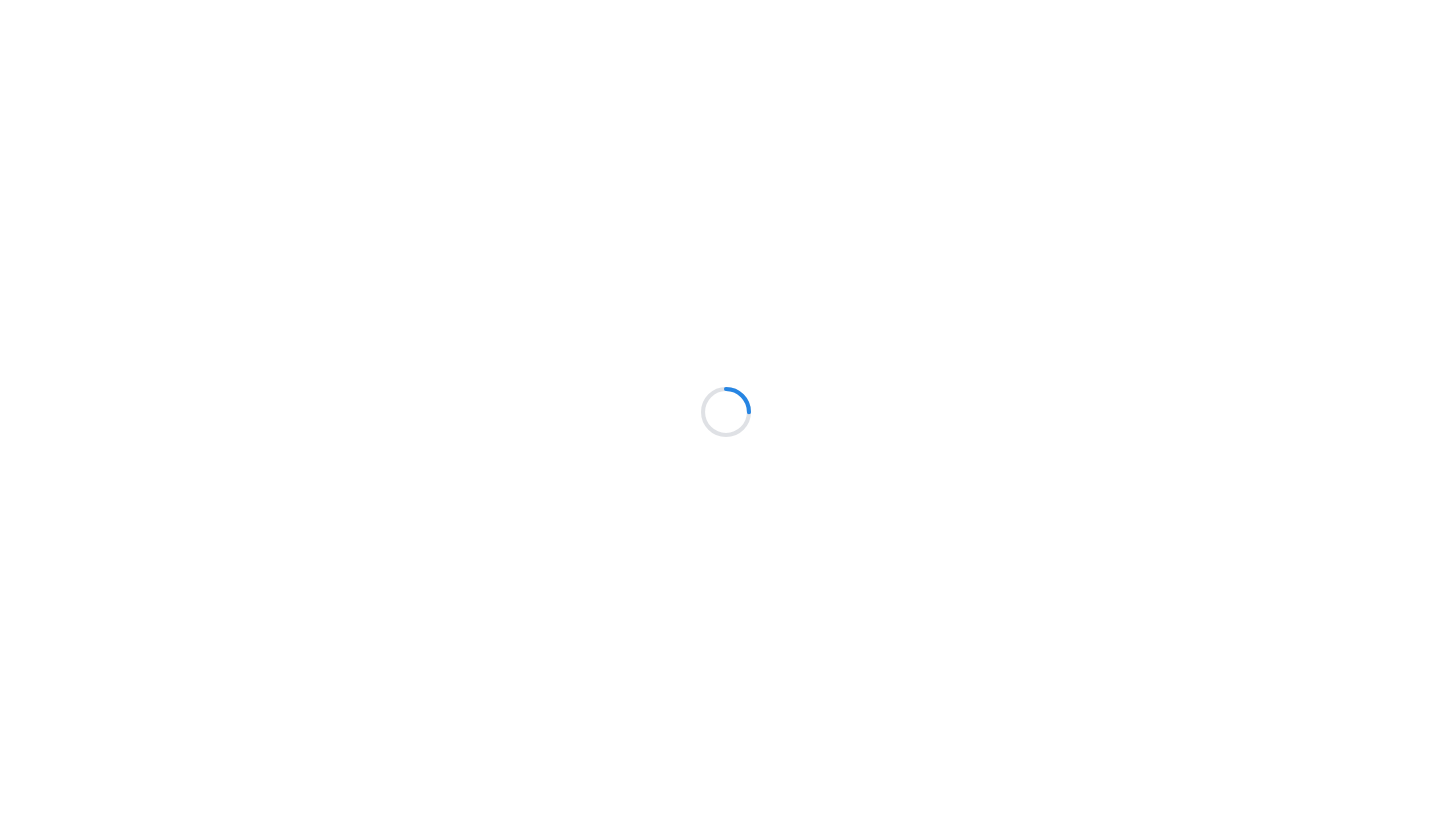 scroll, scrollTop: 0, scrollLeft: 0, axis: both 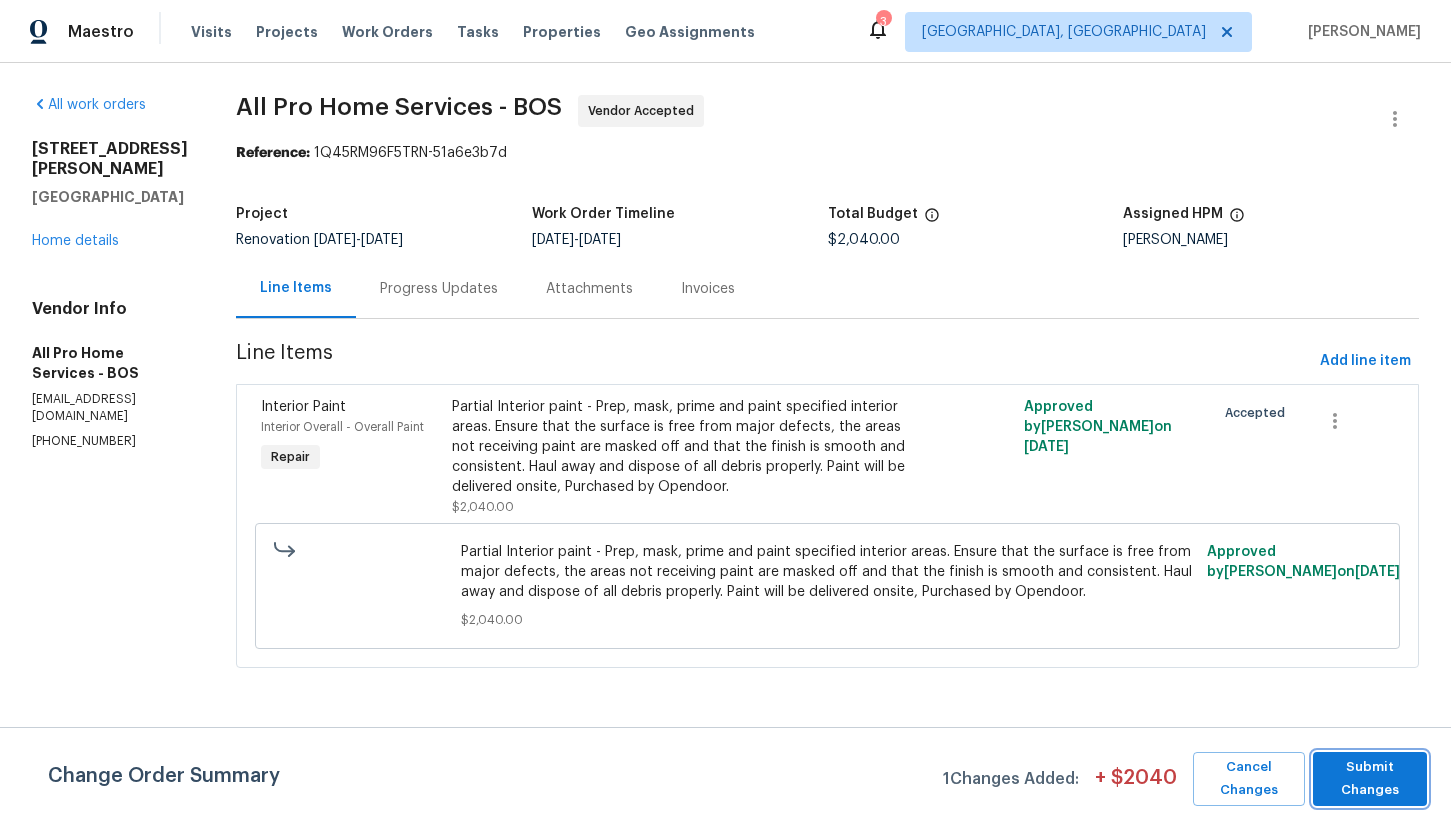 click on "Submit Changes" at bounding box center (1370, 779) 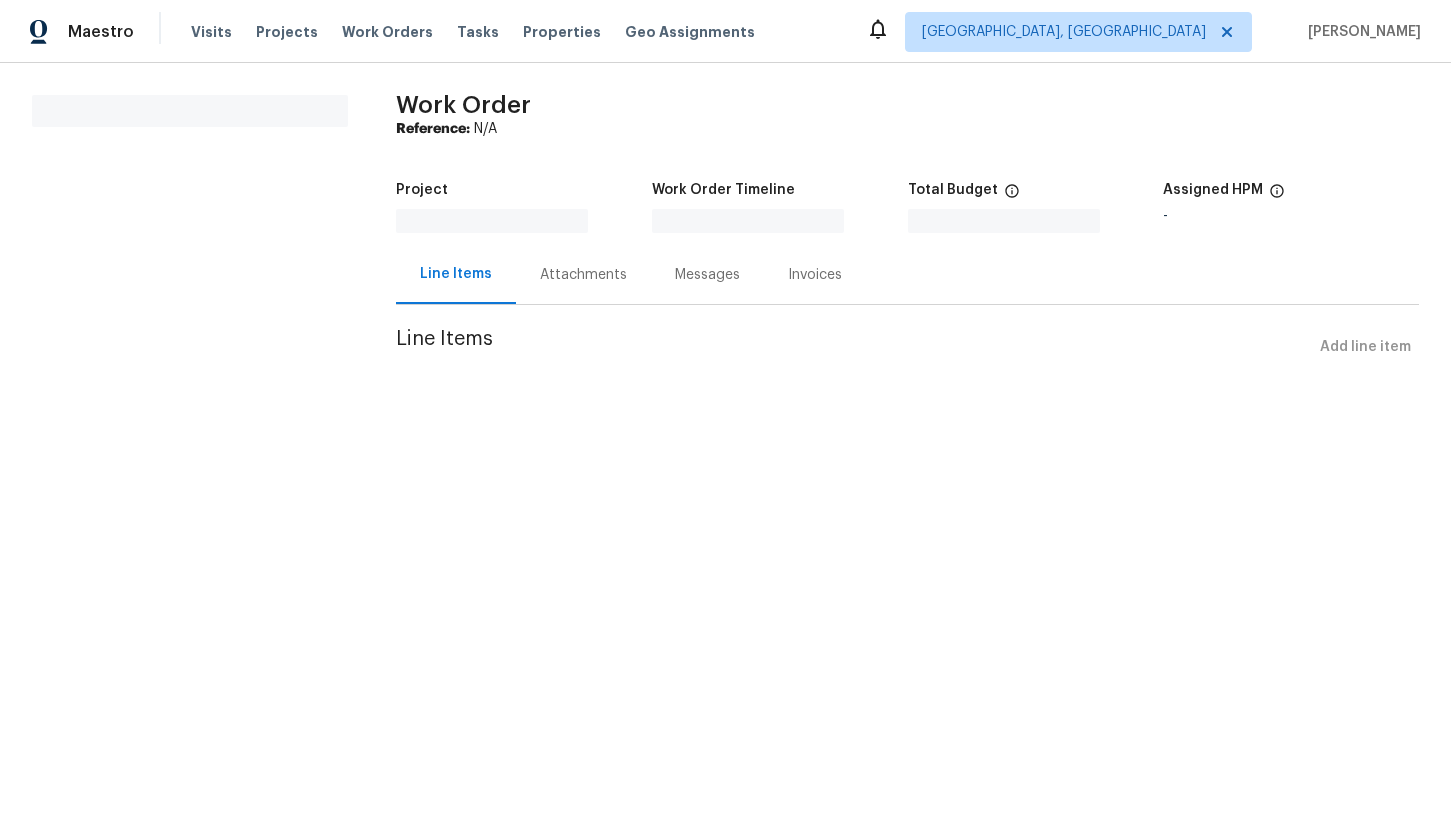 scroll, scrollTop: 0, scrollLeft: 0, axis: both 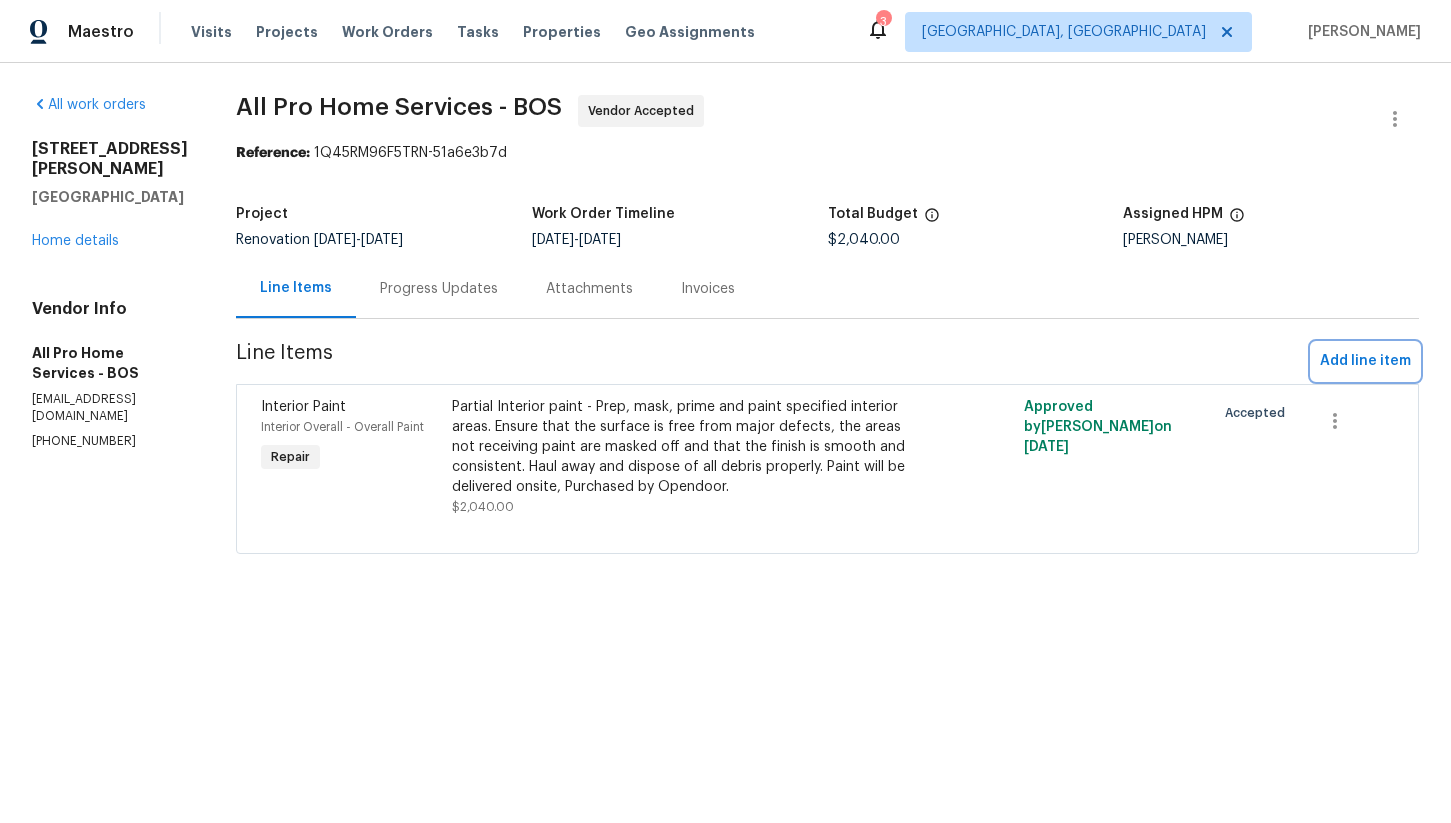 click on "Add line item" at bounding box center (1365, 361) 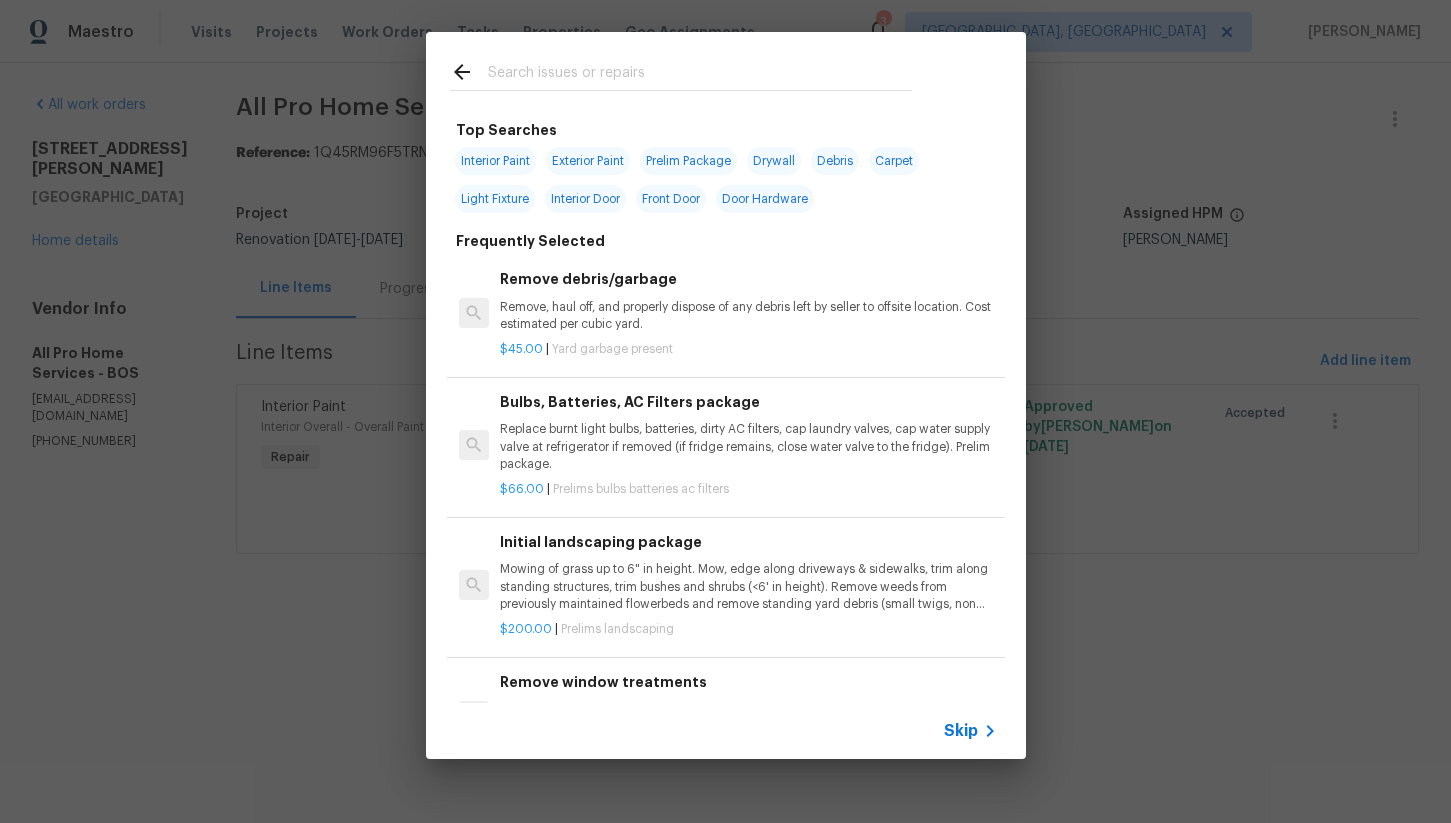 click at bounding box center [681, 90] 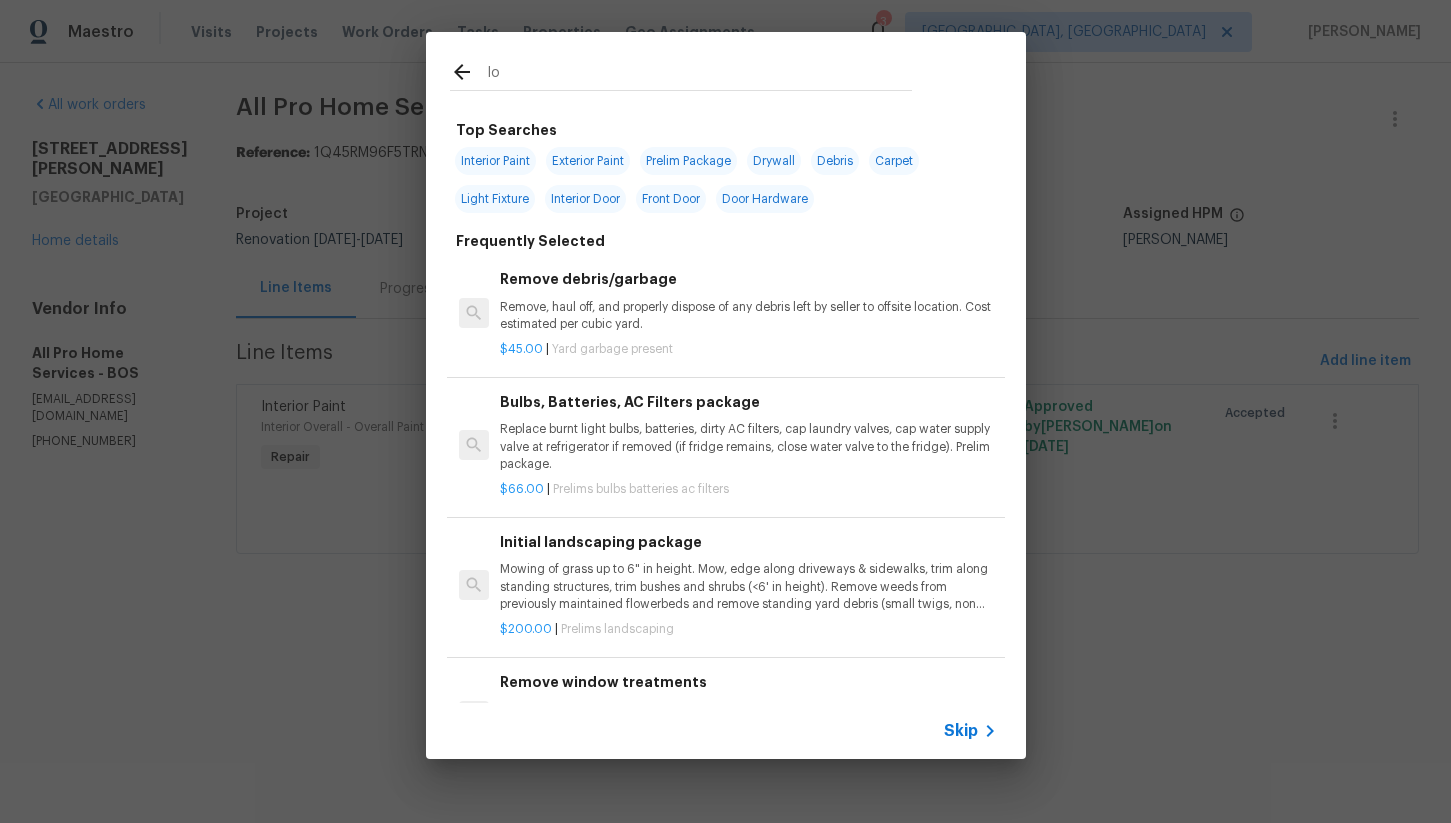 type on "l" 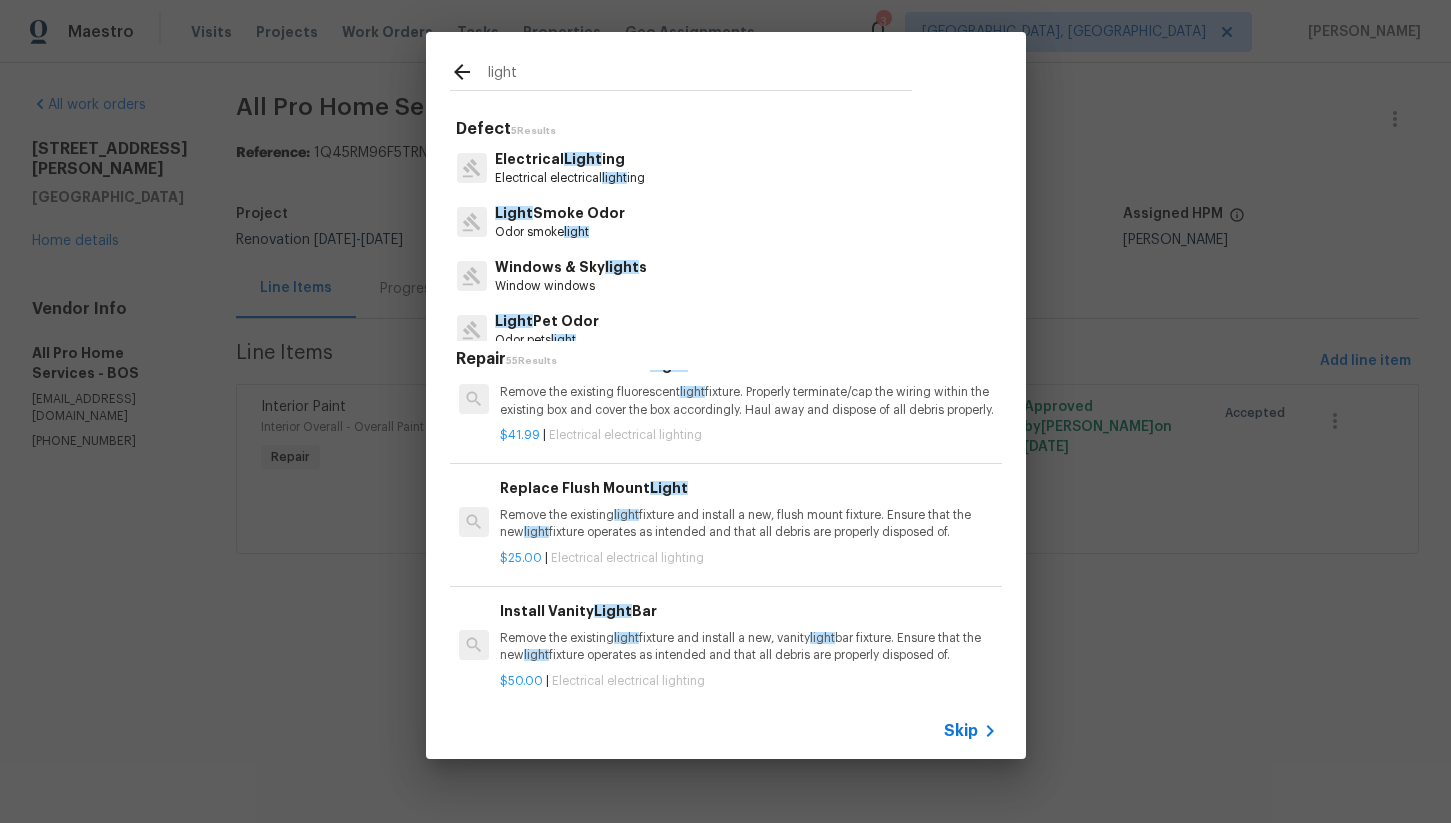 scroll, scrollTop: 0, scrollLeft: 0, axis: both 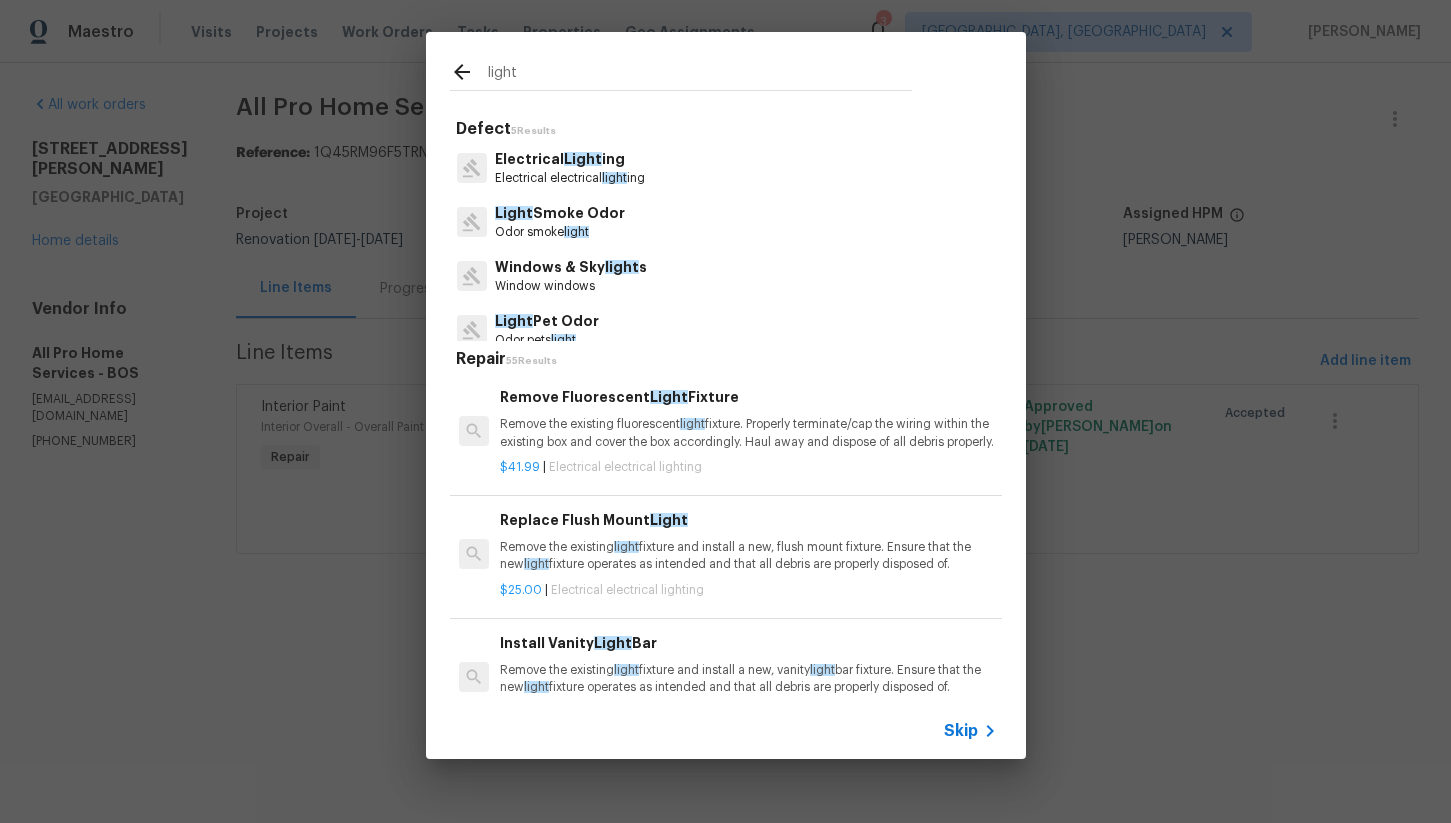 click on "light" at bounding box center [700, 75] 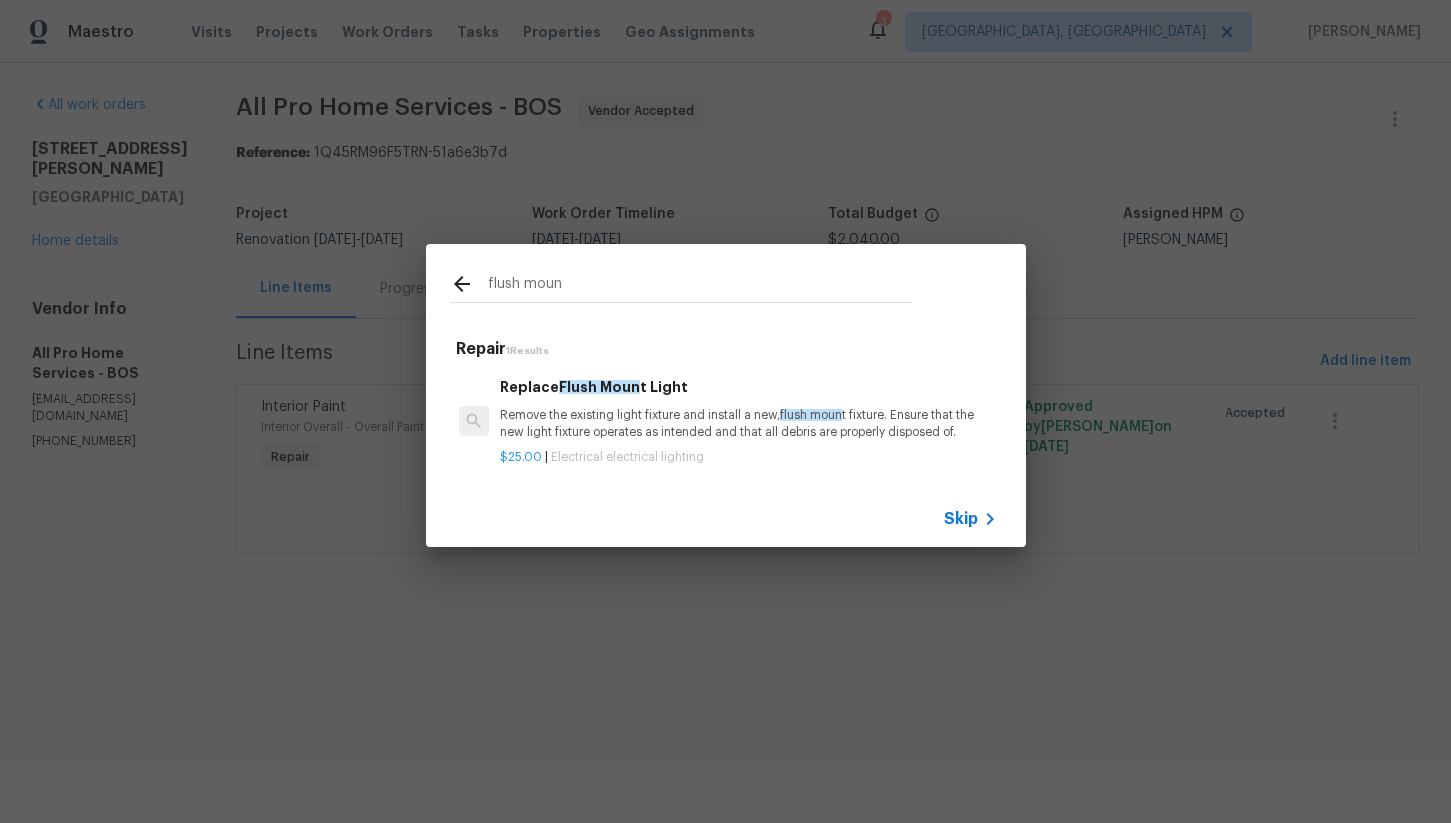 click on "flush moun" at bounding box center [700, 287] 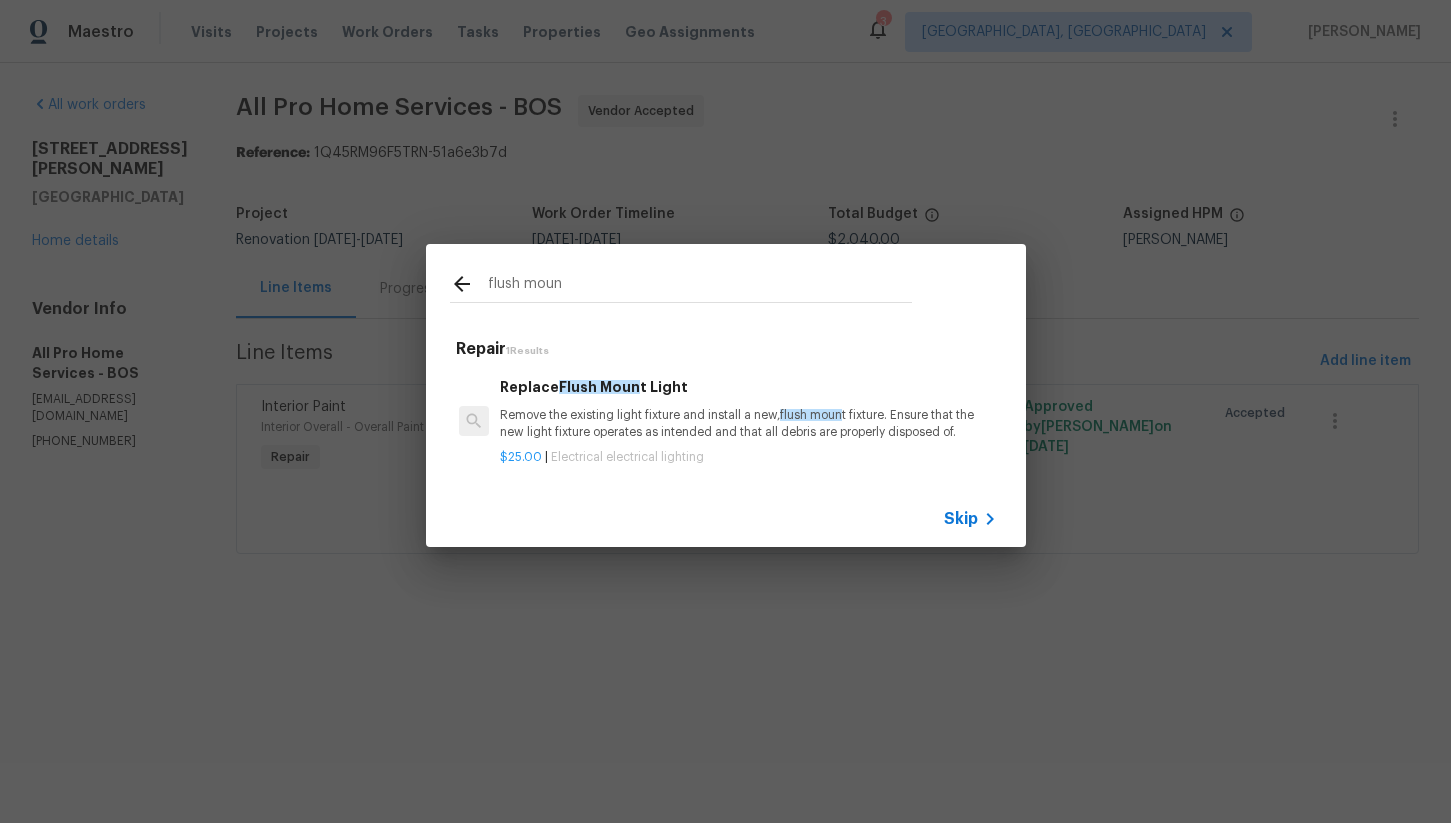 click on "flush moun" at bounding box center [700, 287] 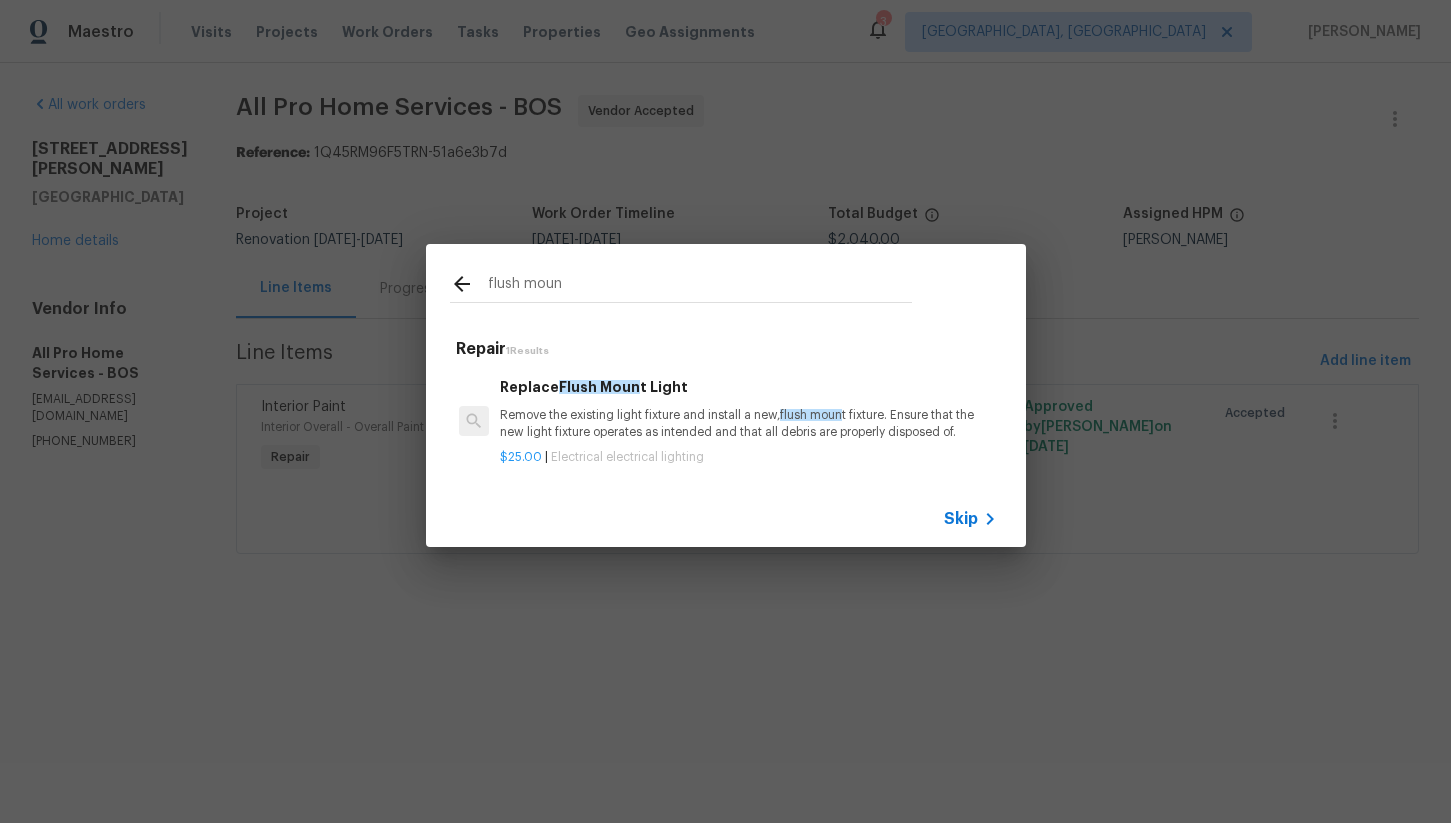 click on "flush moun" at bounding box center (700, 287) 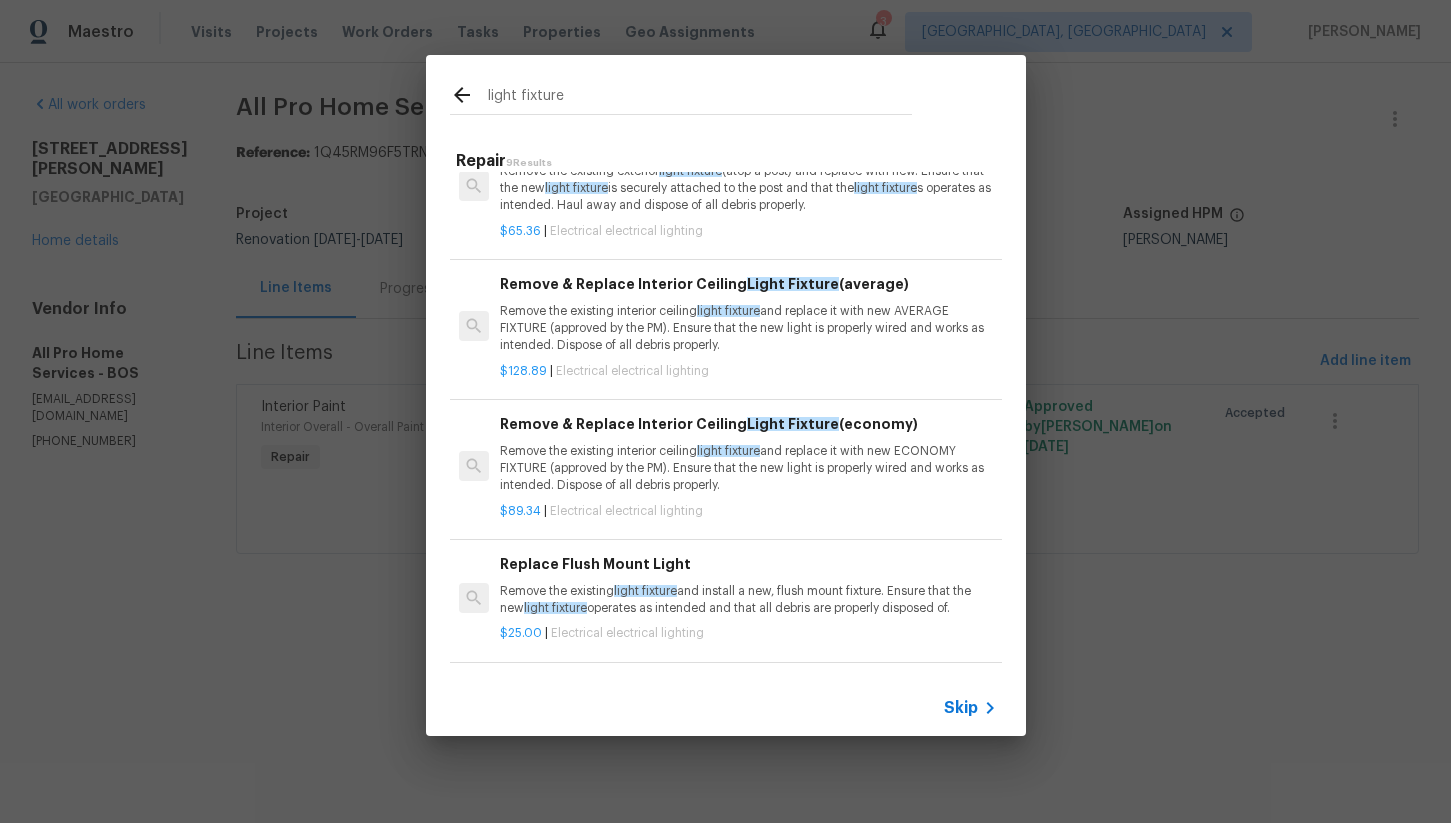 scroll, scrollTop: 209, scrollLeft: 0, axis: vertical 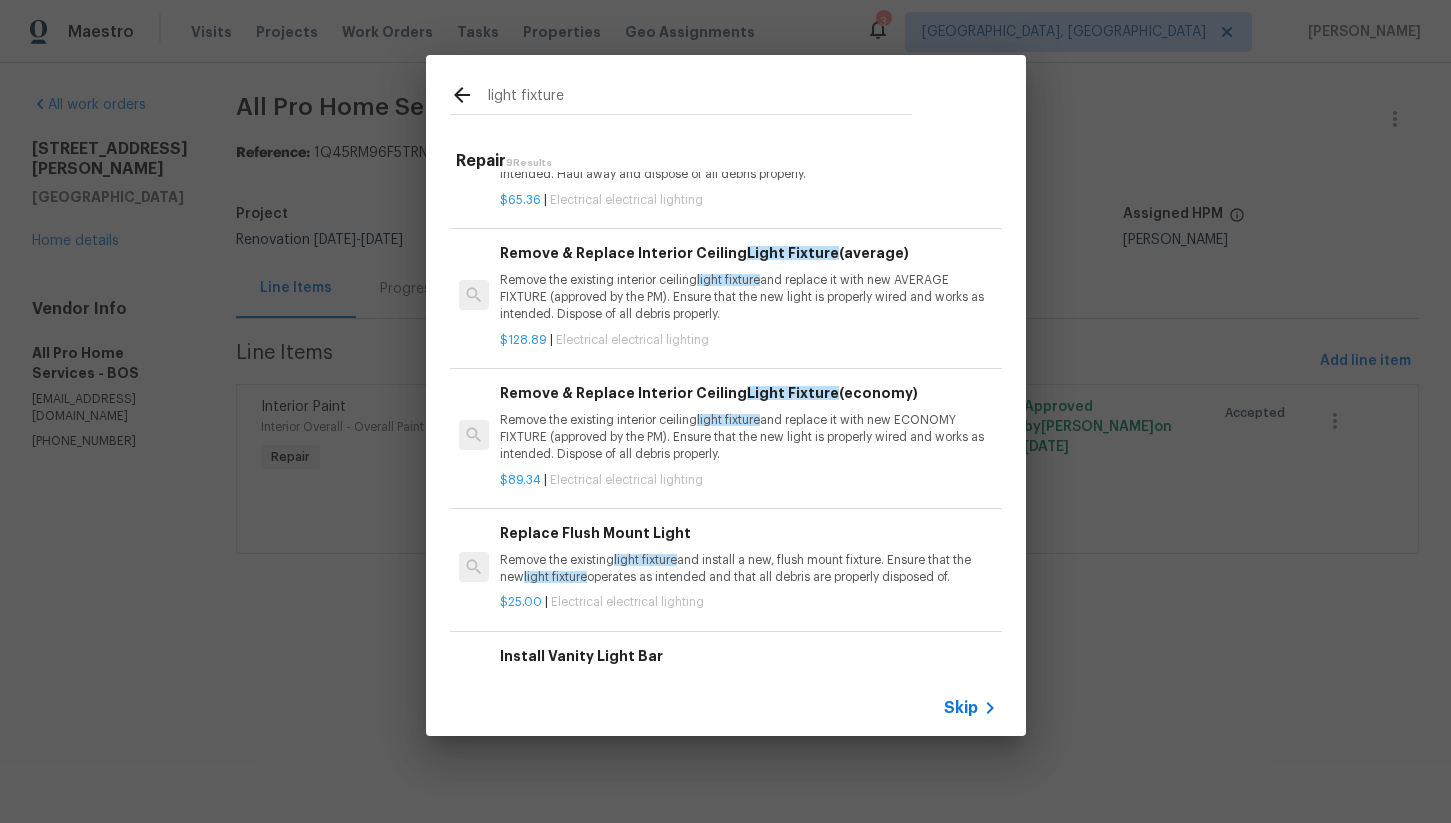 type on "light fixture" 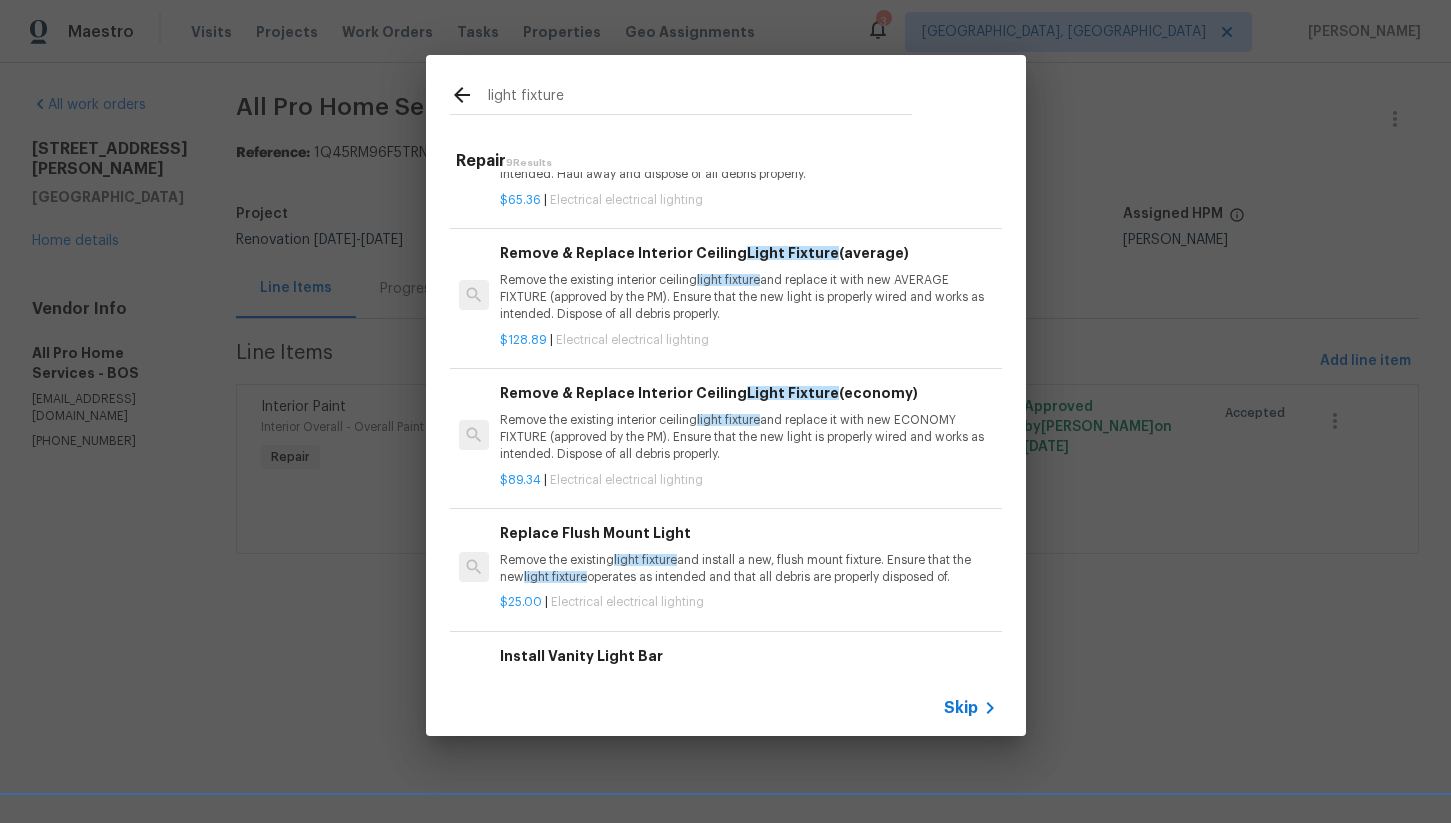 click on "Remove the existing interior ceiling  light fixture  and replace it with new AVERAGE FIXTURE (approved by the PM). Ensure that the new light is properly wired and works as intended. Dispose of all debris properly." at bounding box center [748, 297] 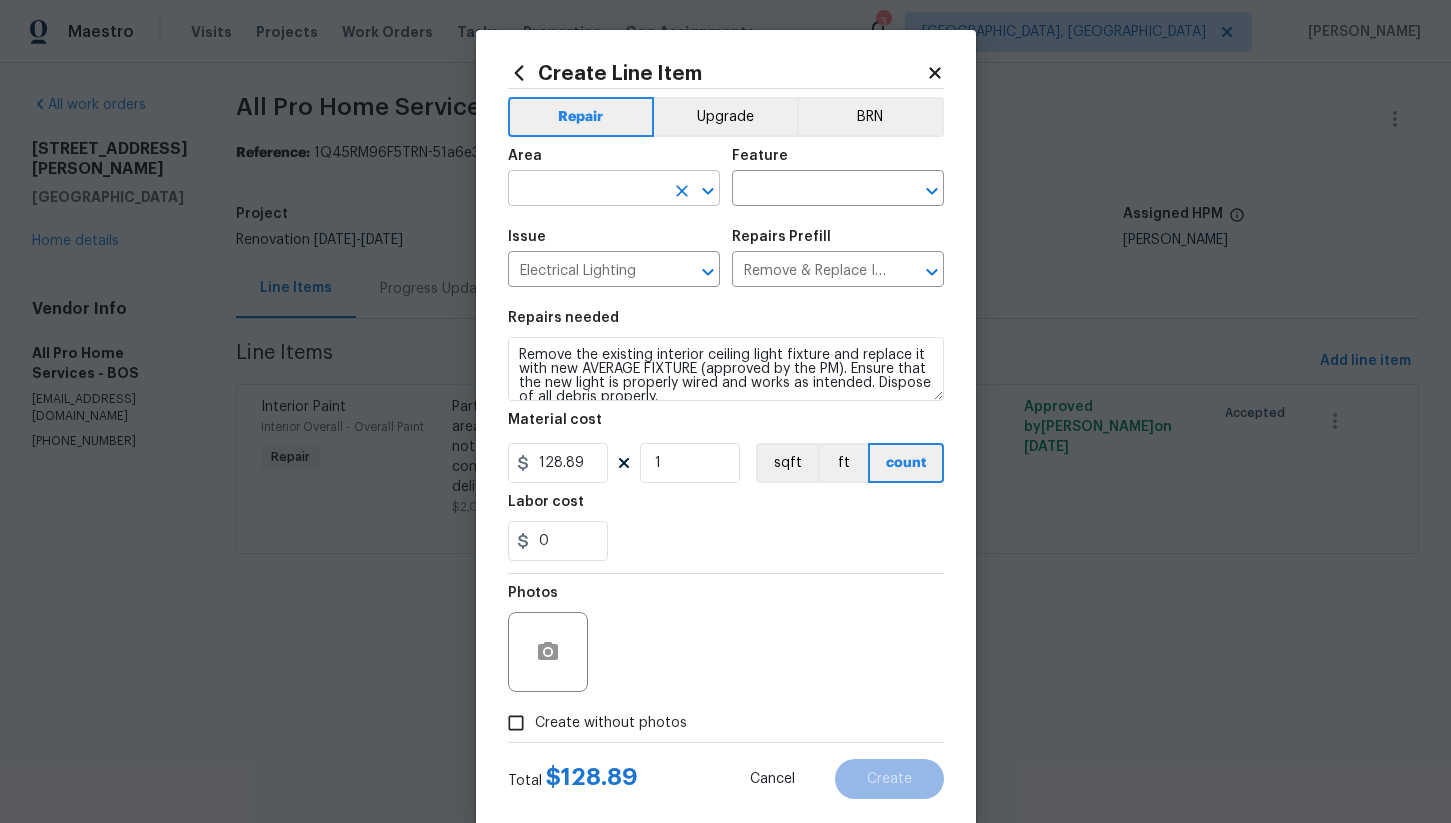 click at bounding box center (586, 190) 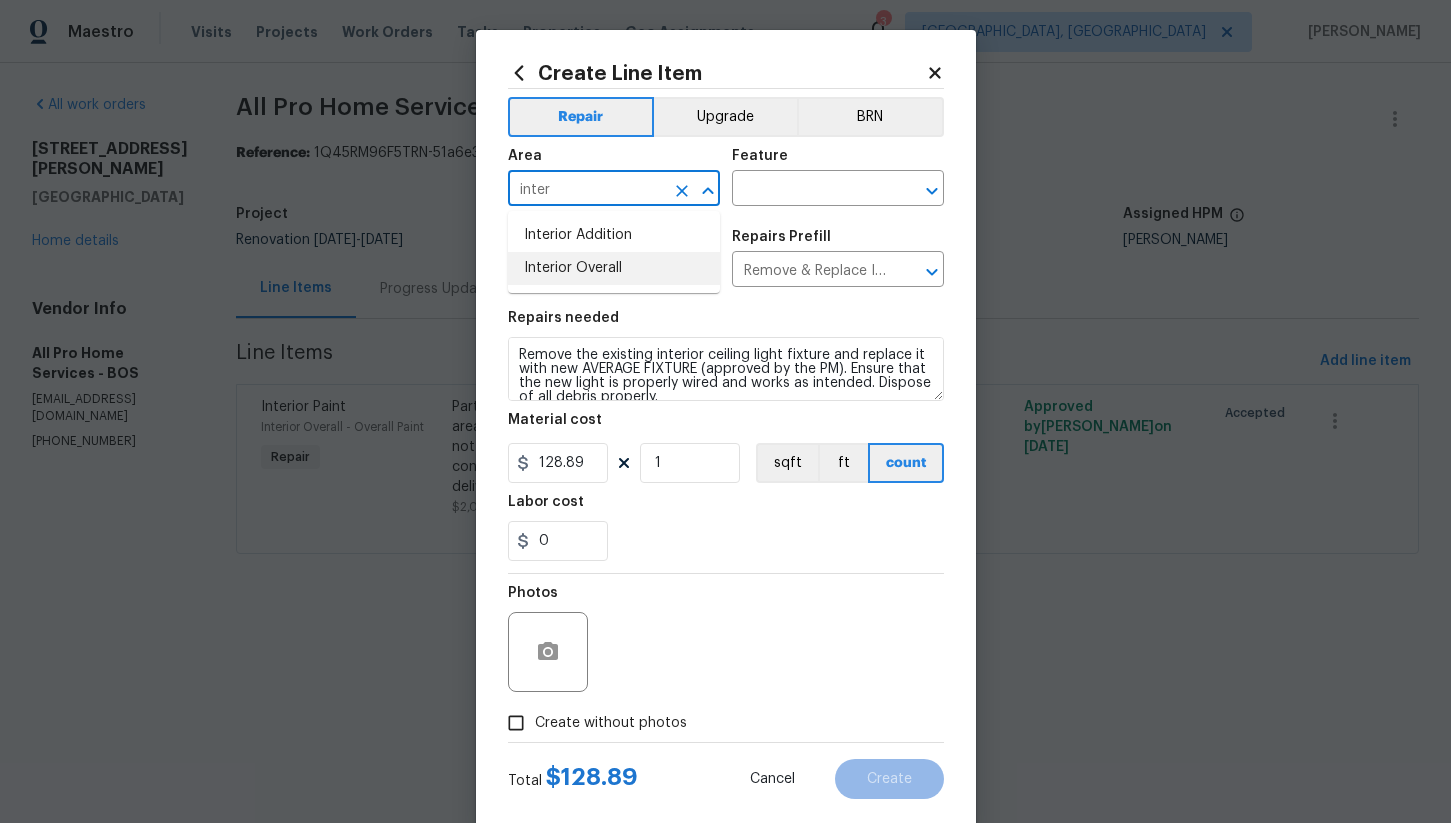 click on "Interior Overall" at bounding box center (614, 268) 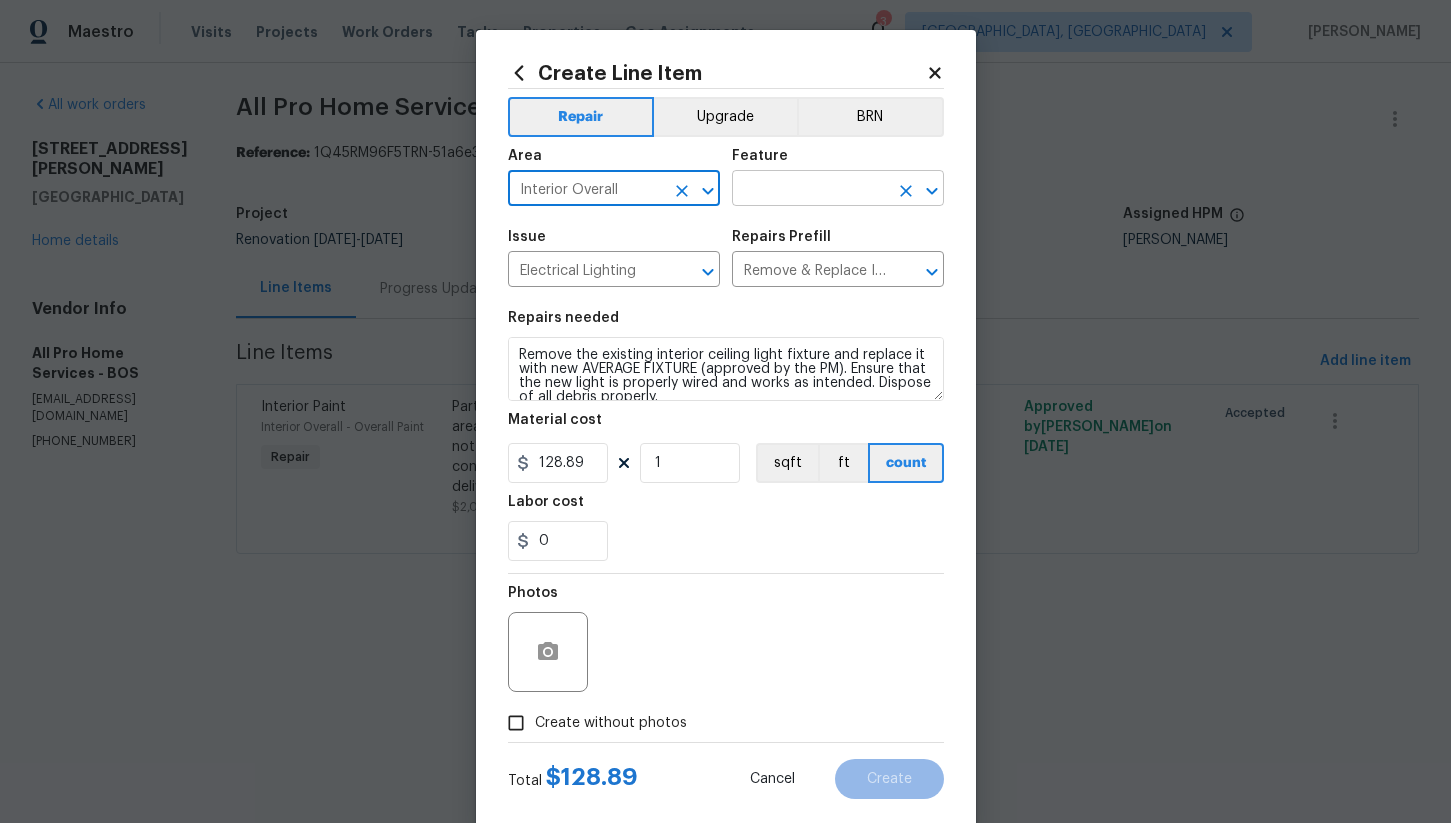 type on "Interior Overall" 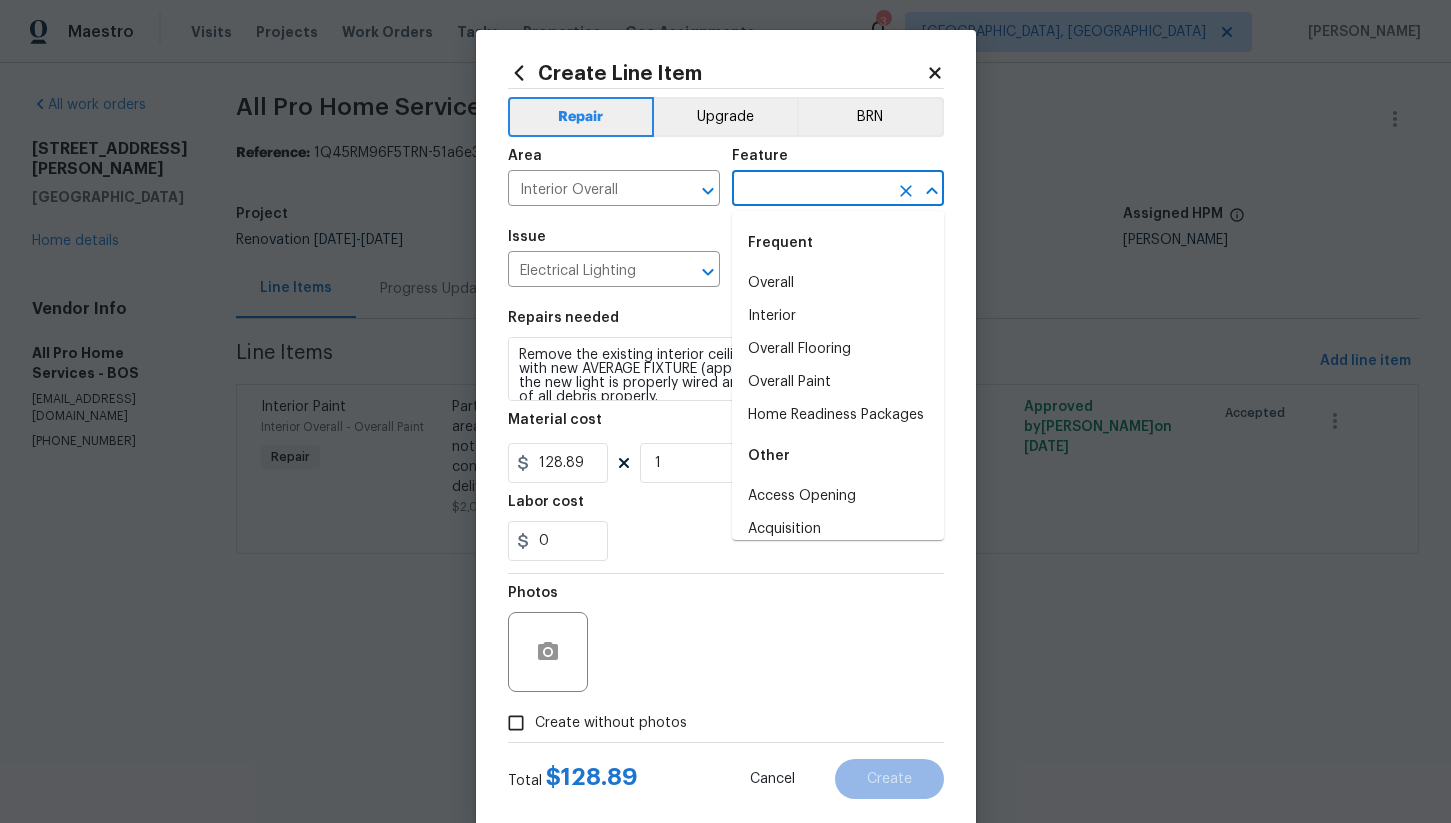 click at bounding box center (810, 190) 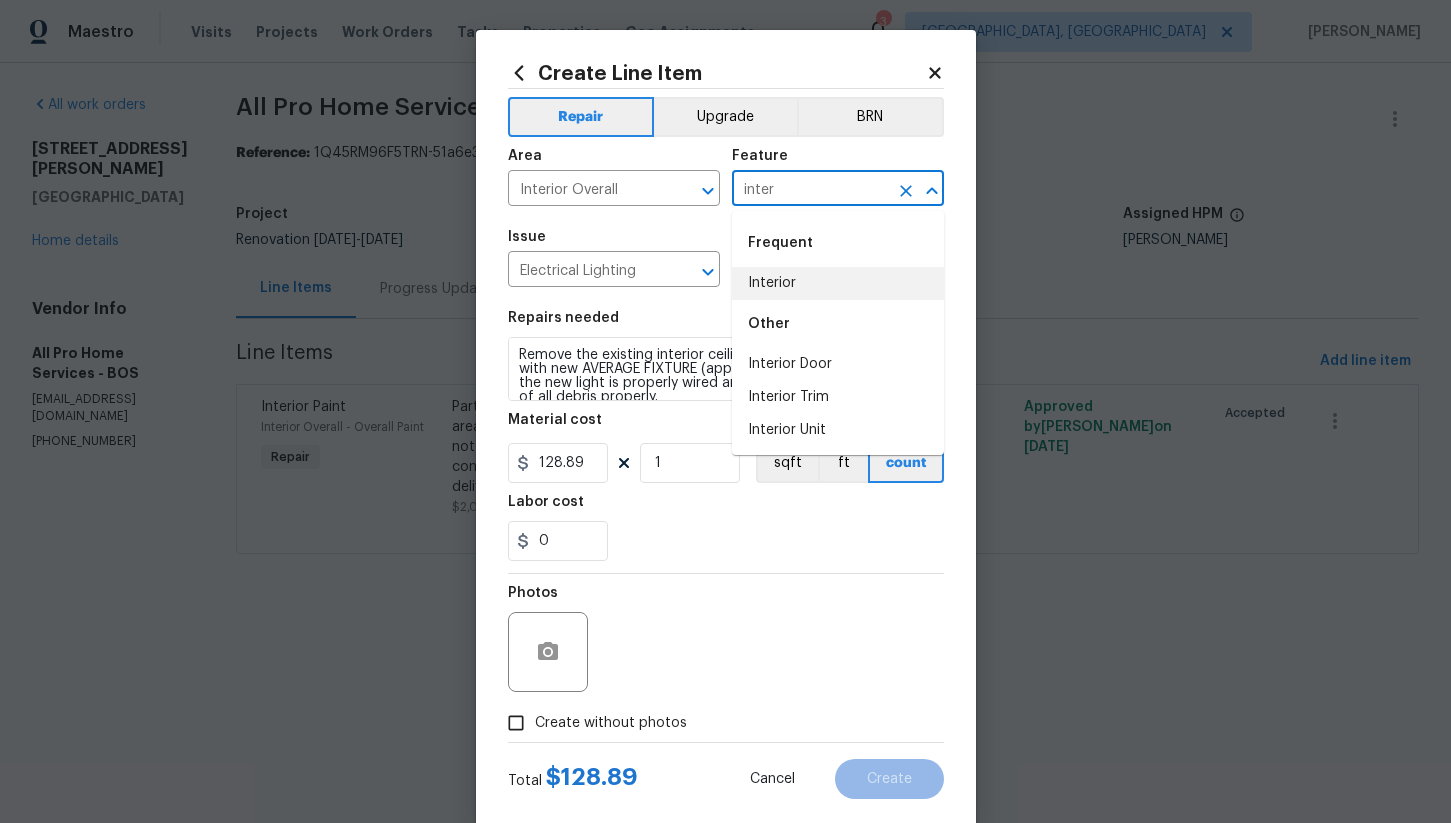 click on "Interior" at bounding box center (838, 283) 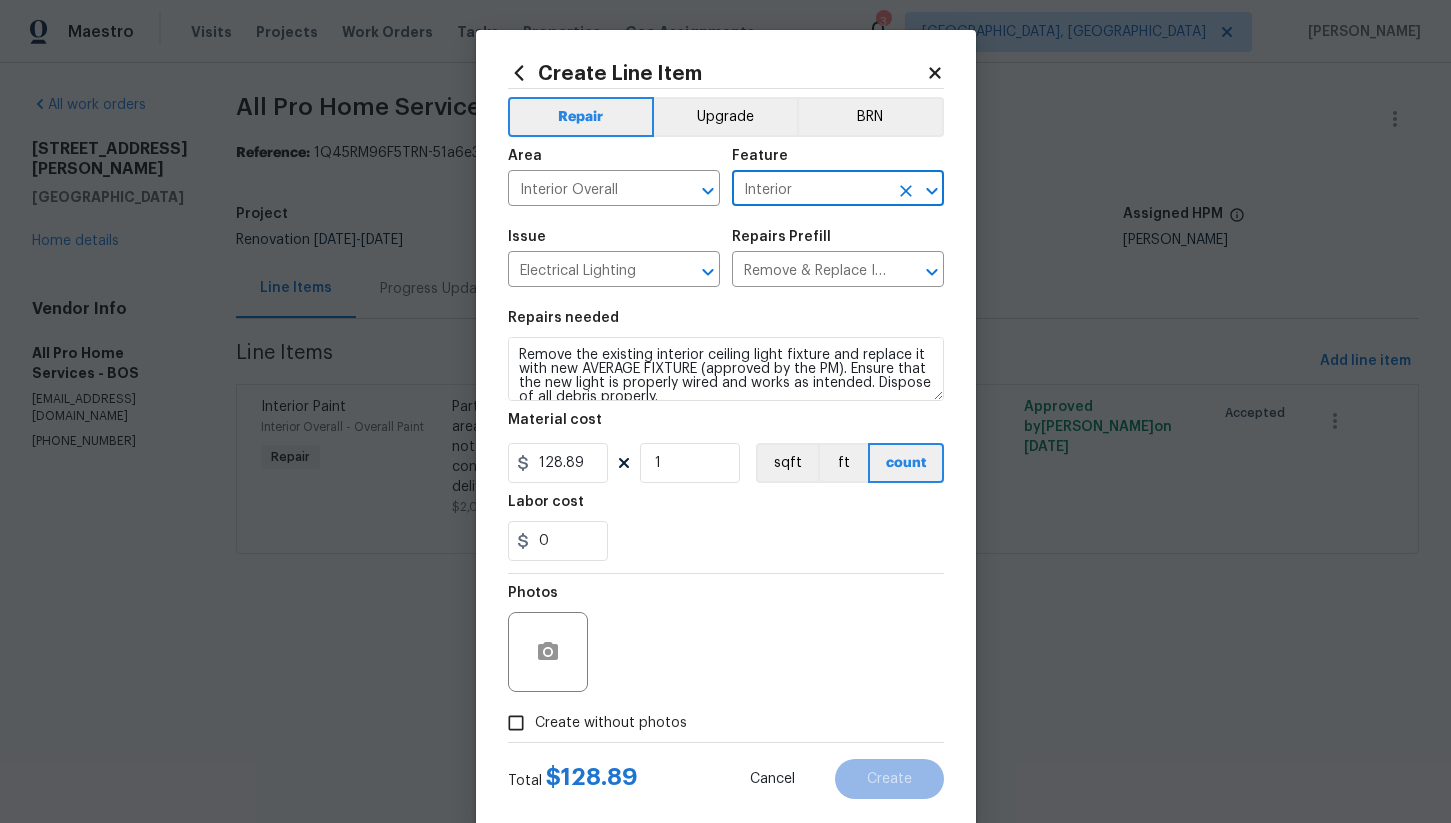 type on "Interior" 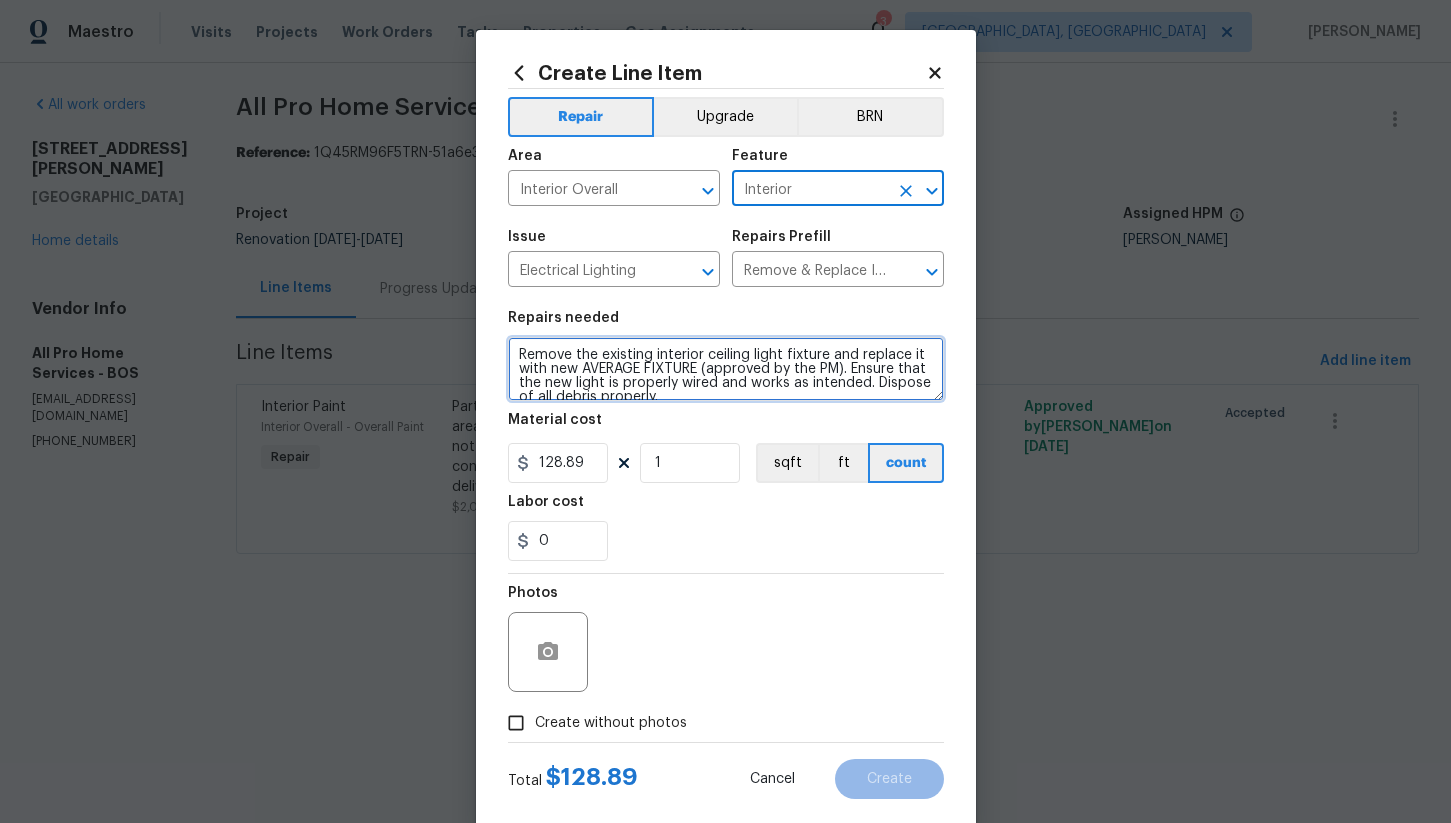 click on "Remove the existing interior ceiling light fixture and replace it with new AVERAGE FIXTURE (approved by the PM). Ensure that the new light is properly wired and works as intended. Dispose of all debris properly." at bounding box center (726, 369) 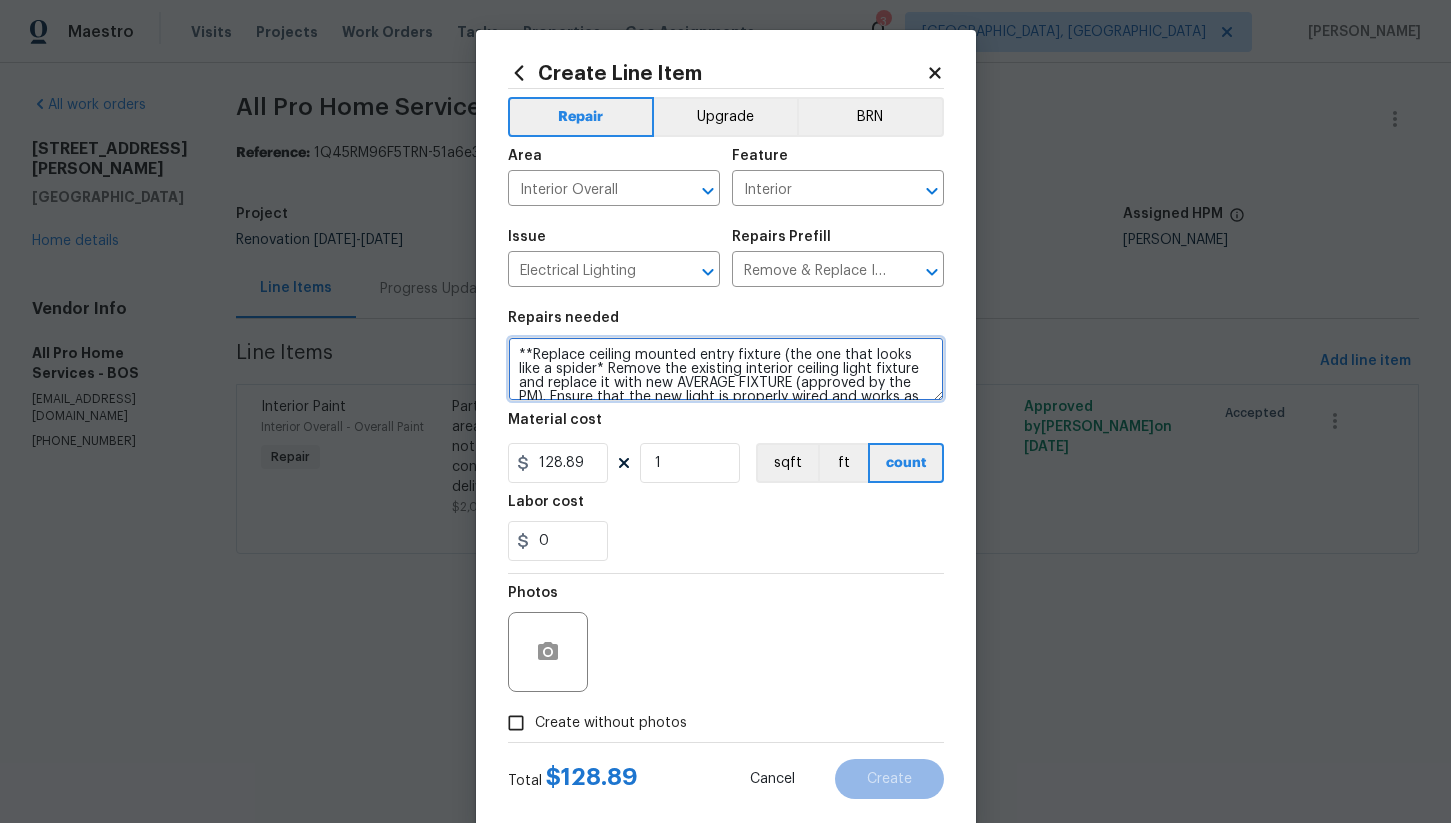 scroll, scrollTop: 33, scrollLeft: 0, axis: vertical 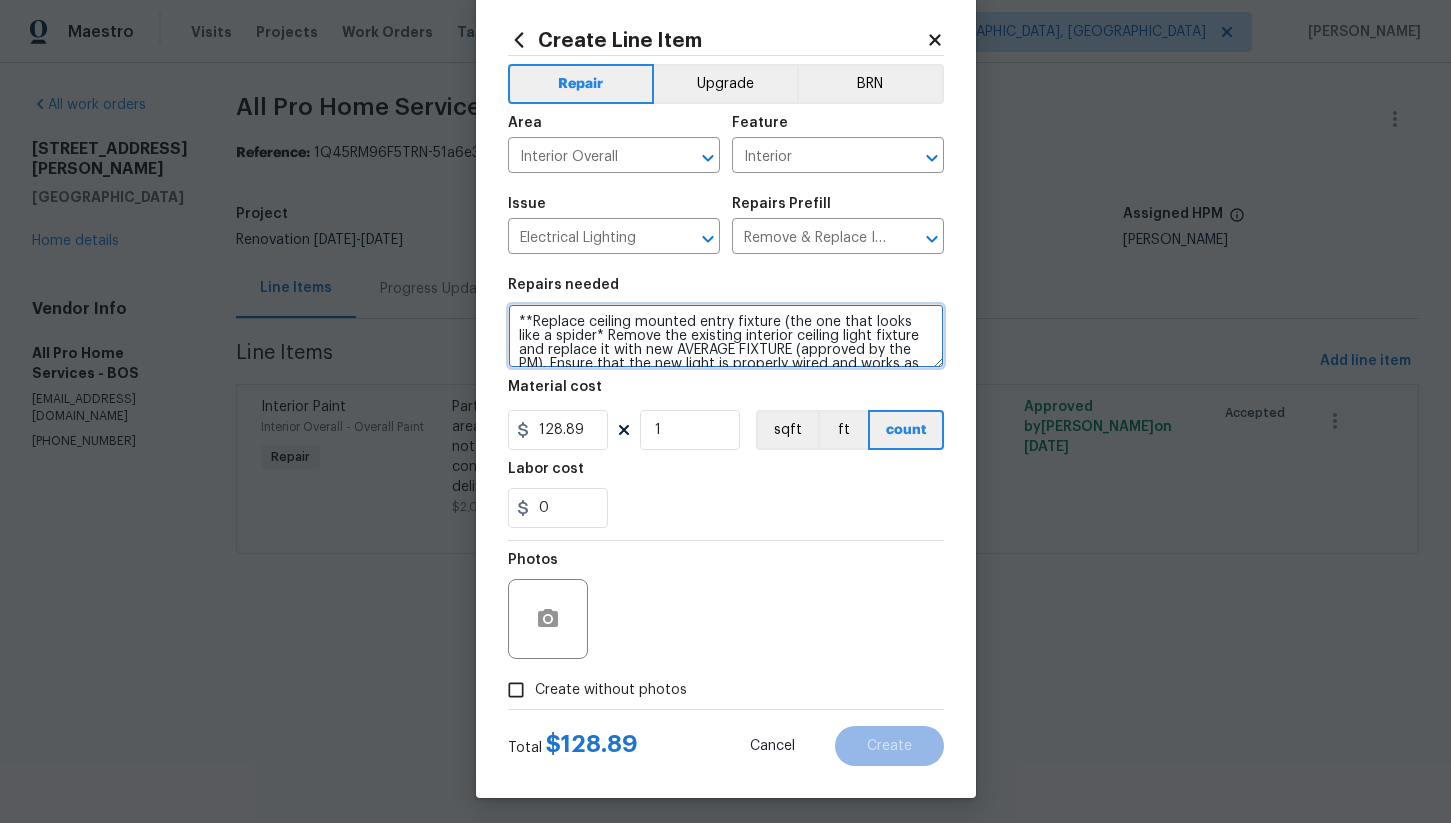 type on "**Replace ceiling mounted entry fixture (the one that looks like a spider* Remove the existing interior ceiling light fixture and replace it with new AVERAGE FIXTURE (approved by the PM). Ensure that the new light is properly wired and works as intended. Dispose of all debris properly." 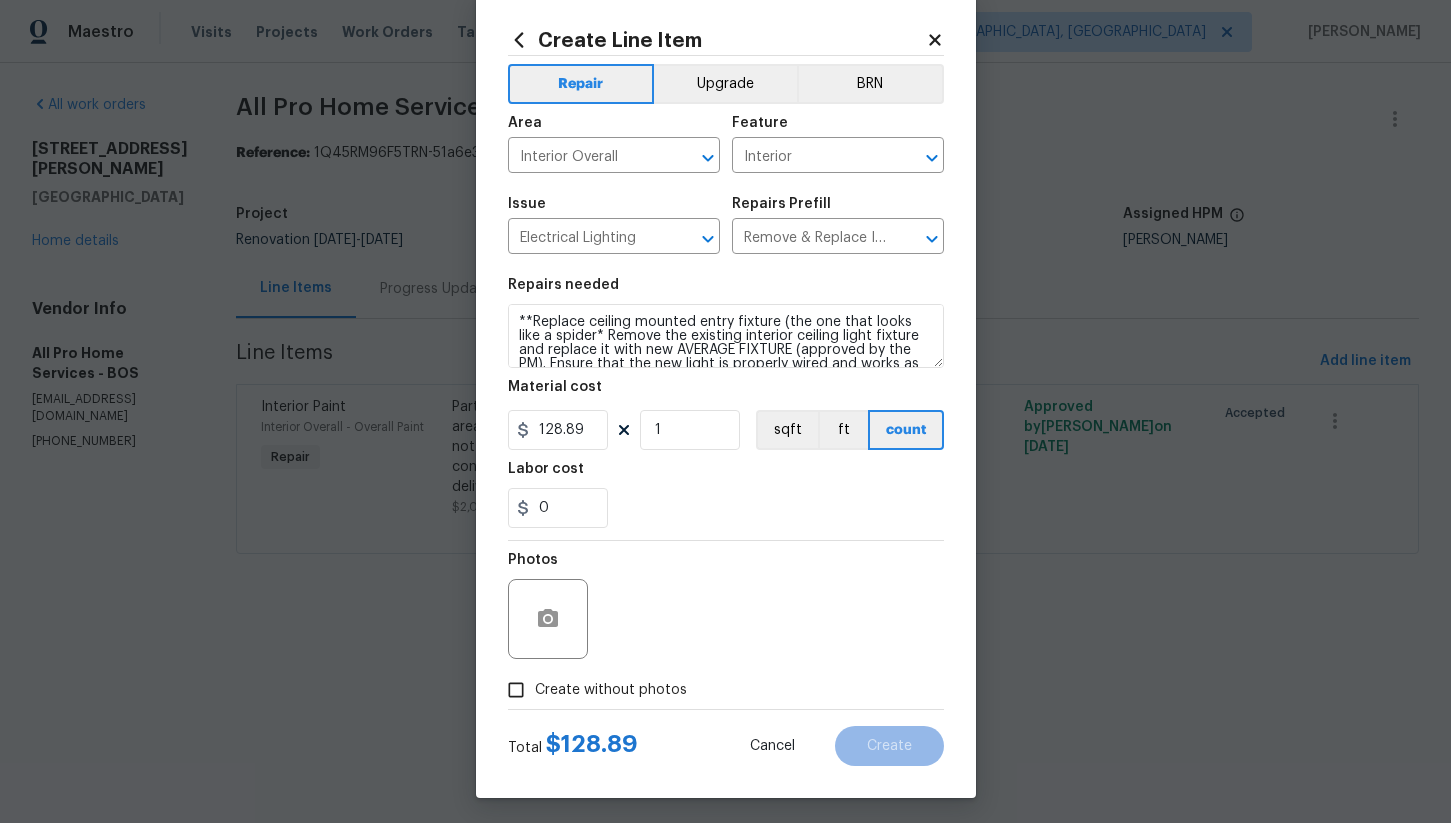 click on "Create without photos" at bounding box center (516, 690) 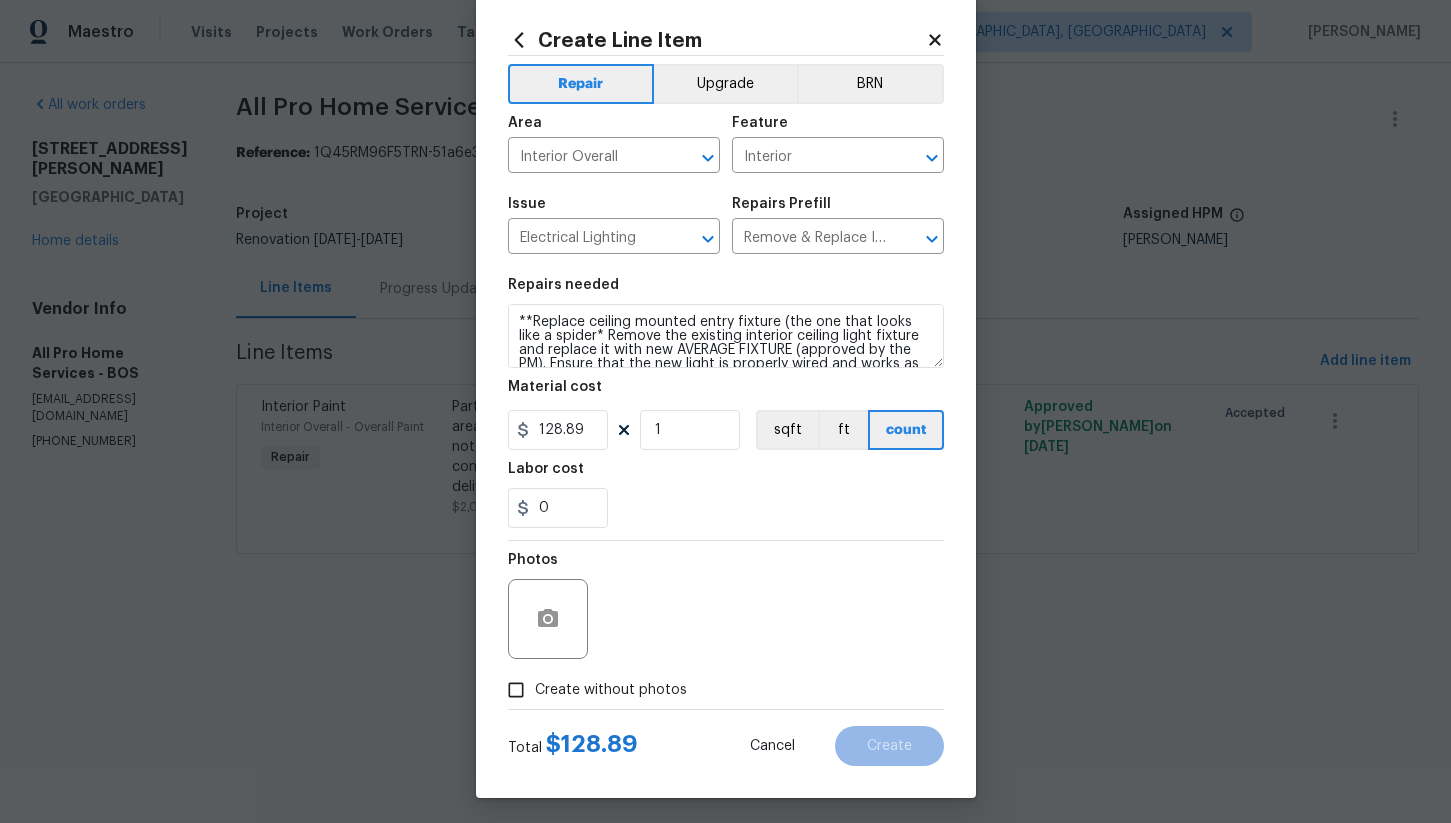 checkbox on "true" 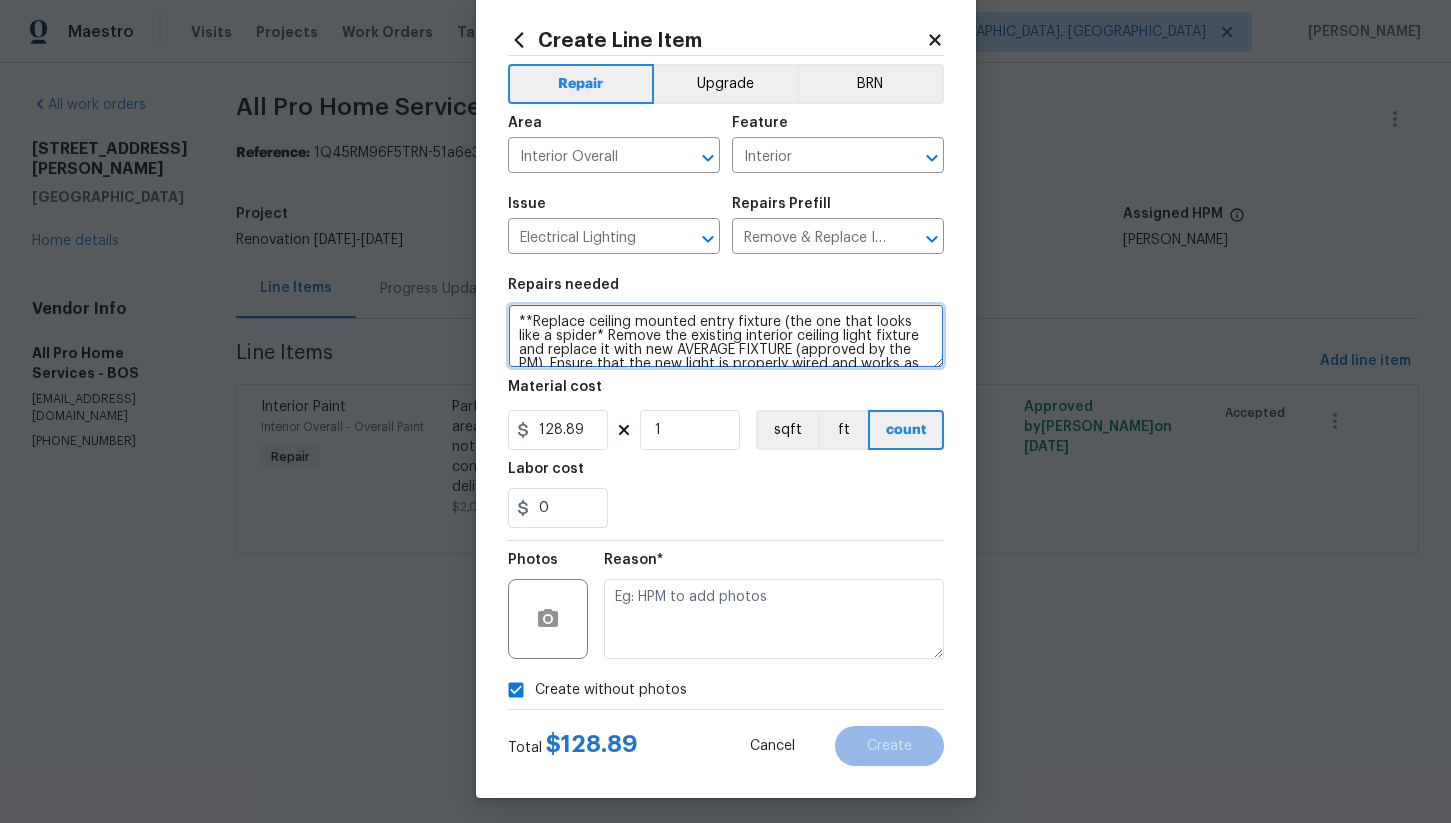click on "**Replace ceiling mounted entry fixture (the one that looks like a spider* Remove the existing interior ceiling light fixture and replace it with new AVERAGE FIXTURE (approved by the PM). Ensure that the new light is properly wired and works as intended. Dispose of all debris properly." at bounding box center (726, 336) 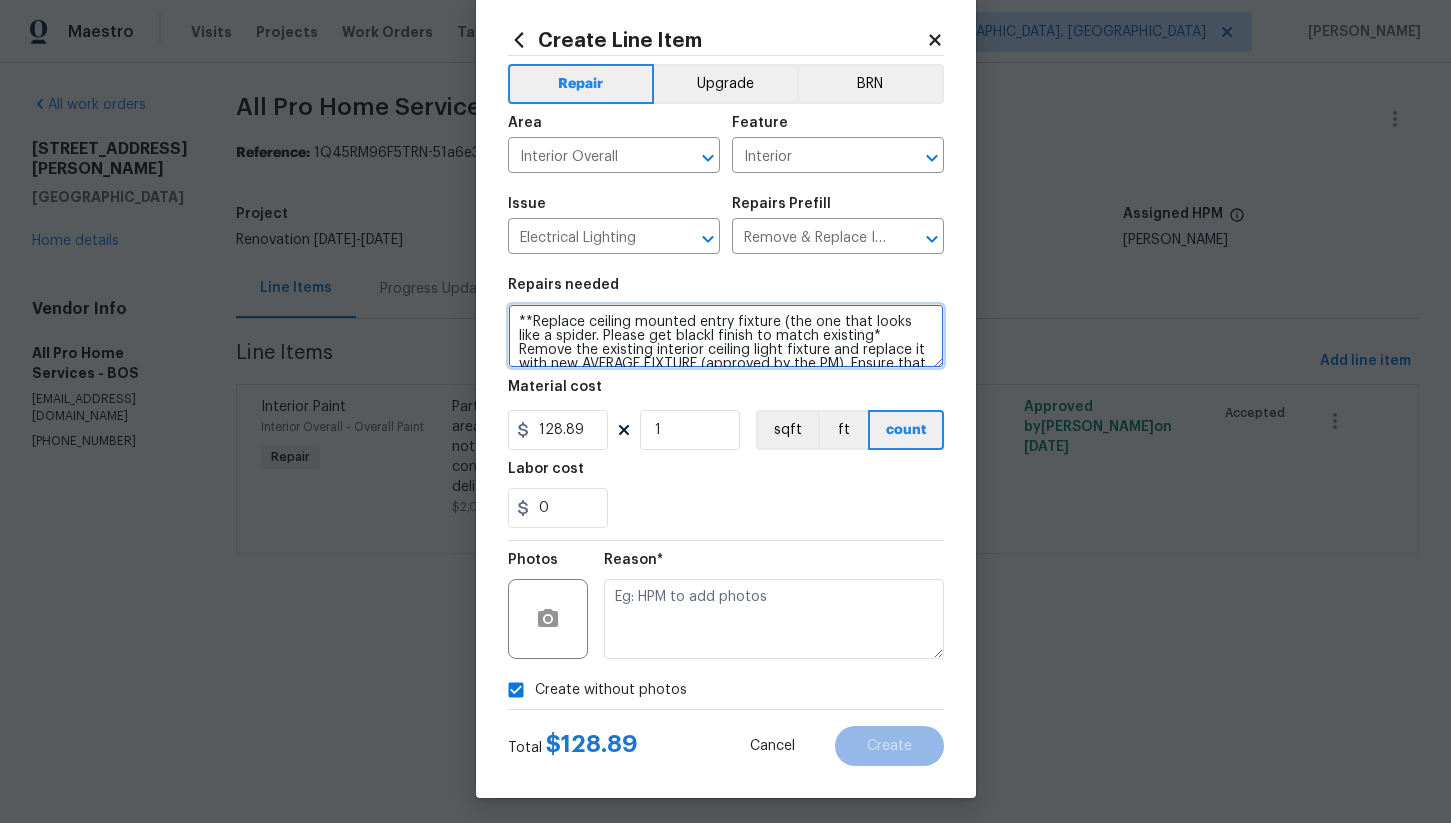 type on "**Replace ceiling mounted entry fixture (the one that looks like a spider. Please get blackl finish to match existing* Remove the existing interior ceiling light fixture and replace it with new AVERAGE FIXTURE (approved by the PM). Ensure that the new light is properly wired and works as intended. Dispose of all debris properly." 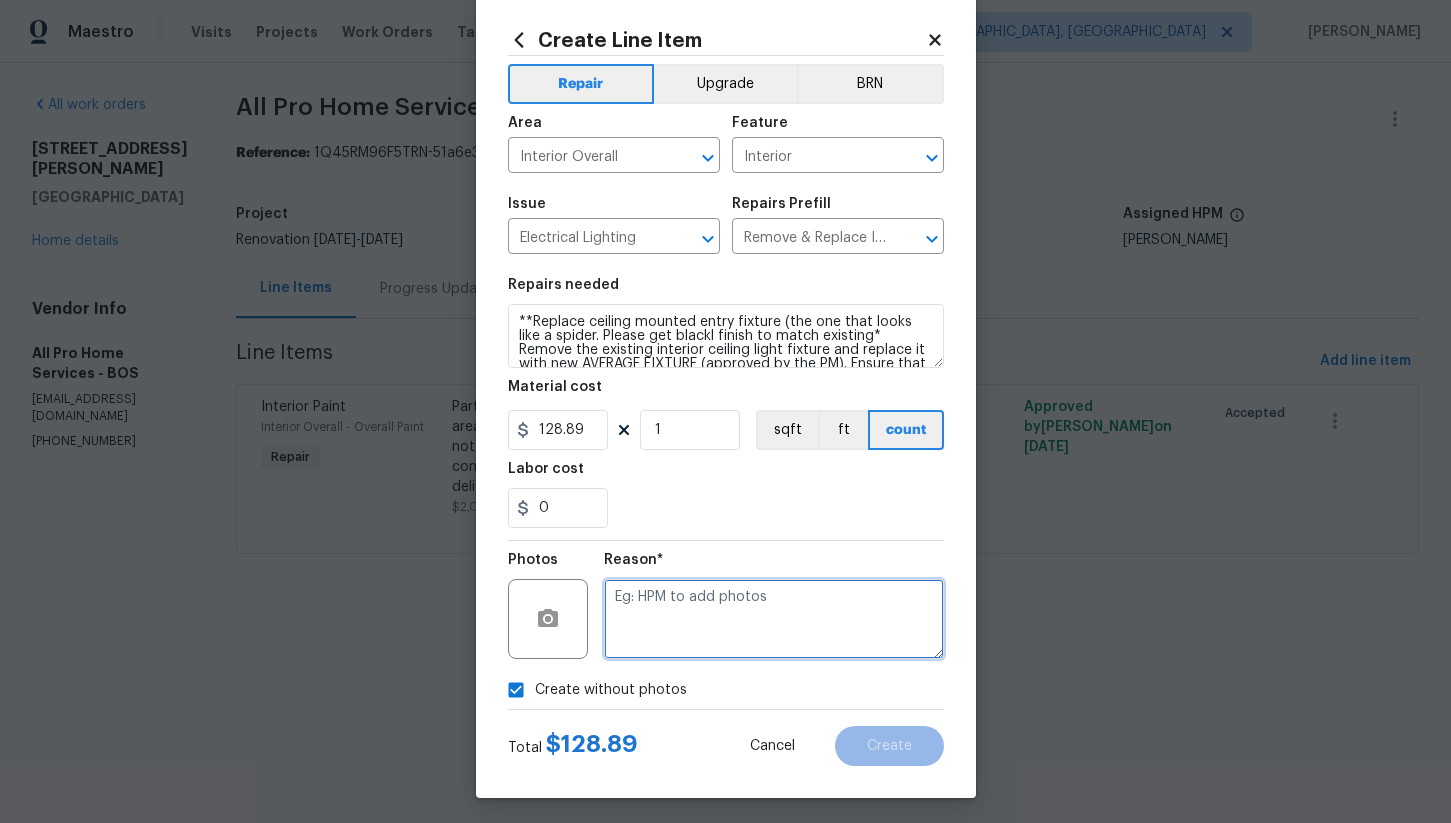 click at bounding box center (774, 619) 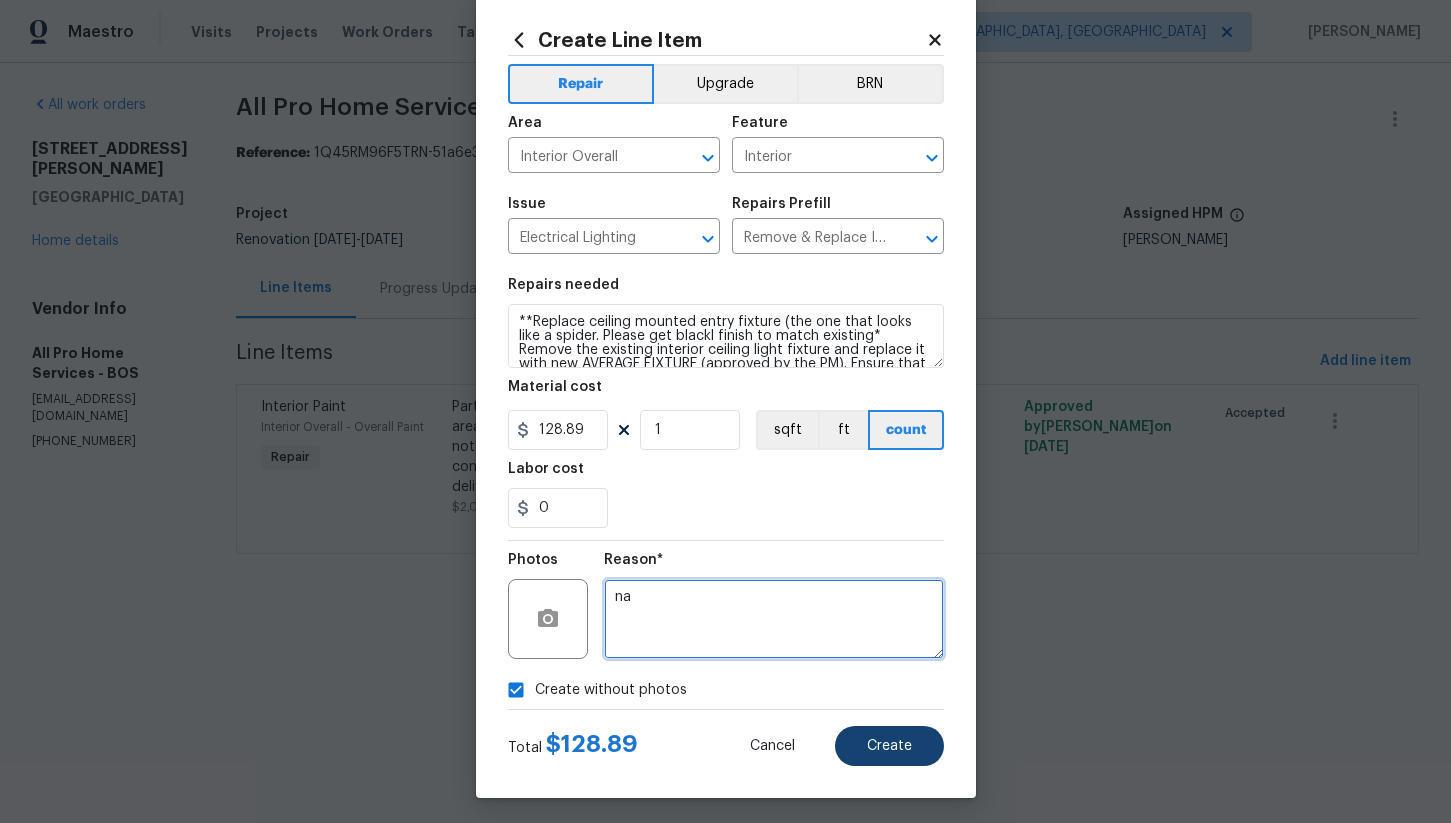 type on "na" 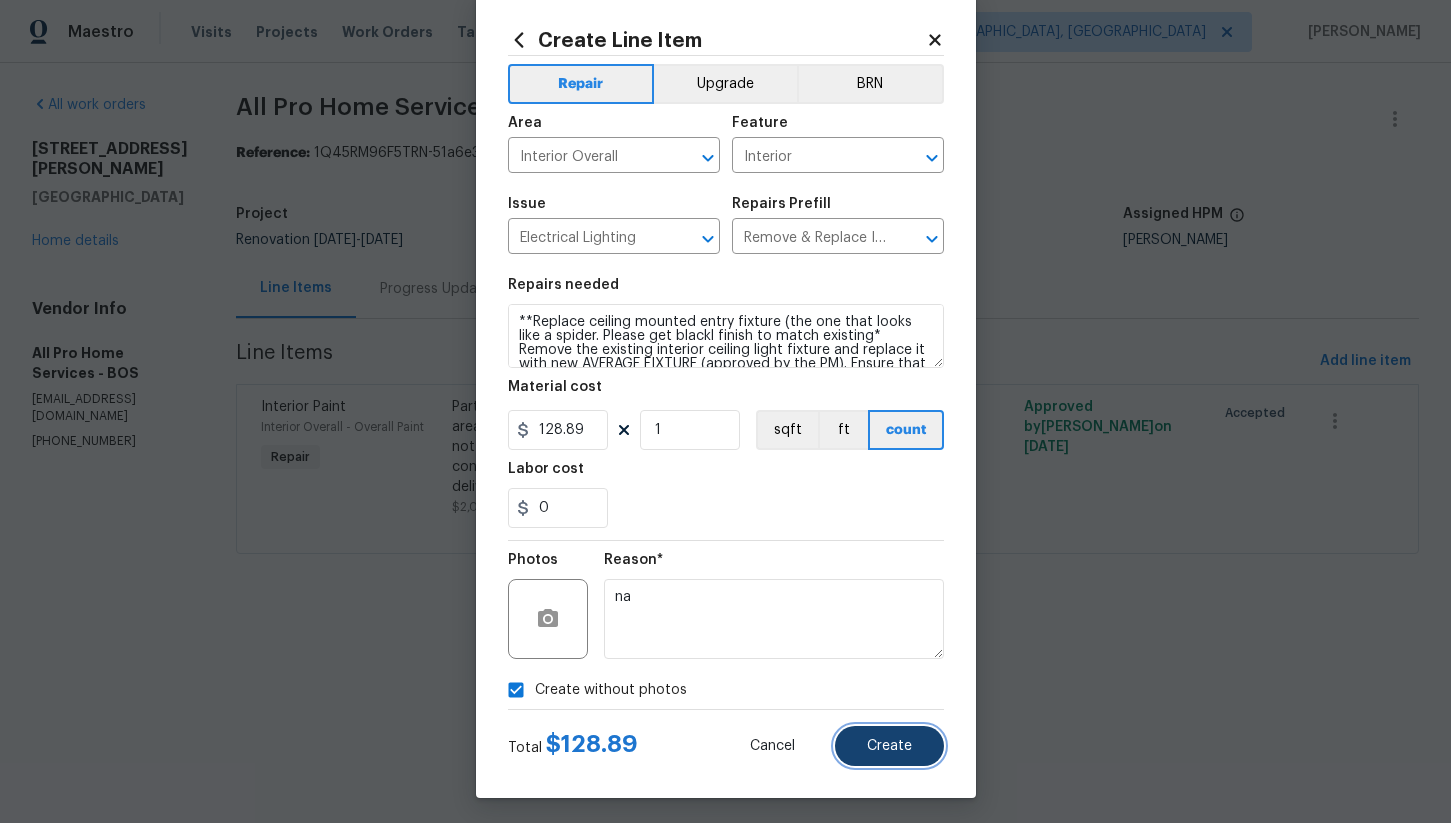 click on "Create" at bounding box center [889, 746] 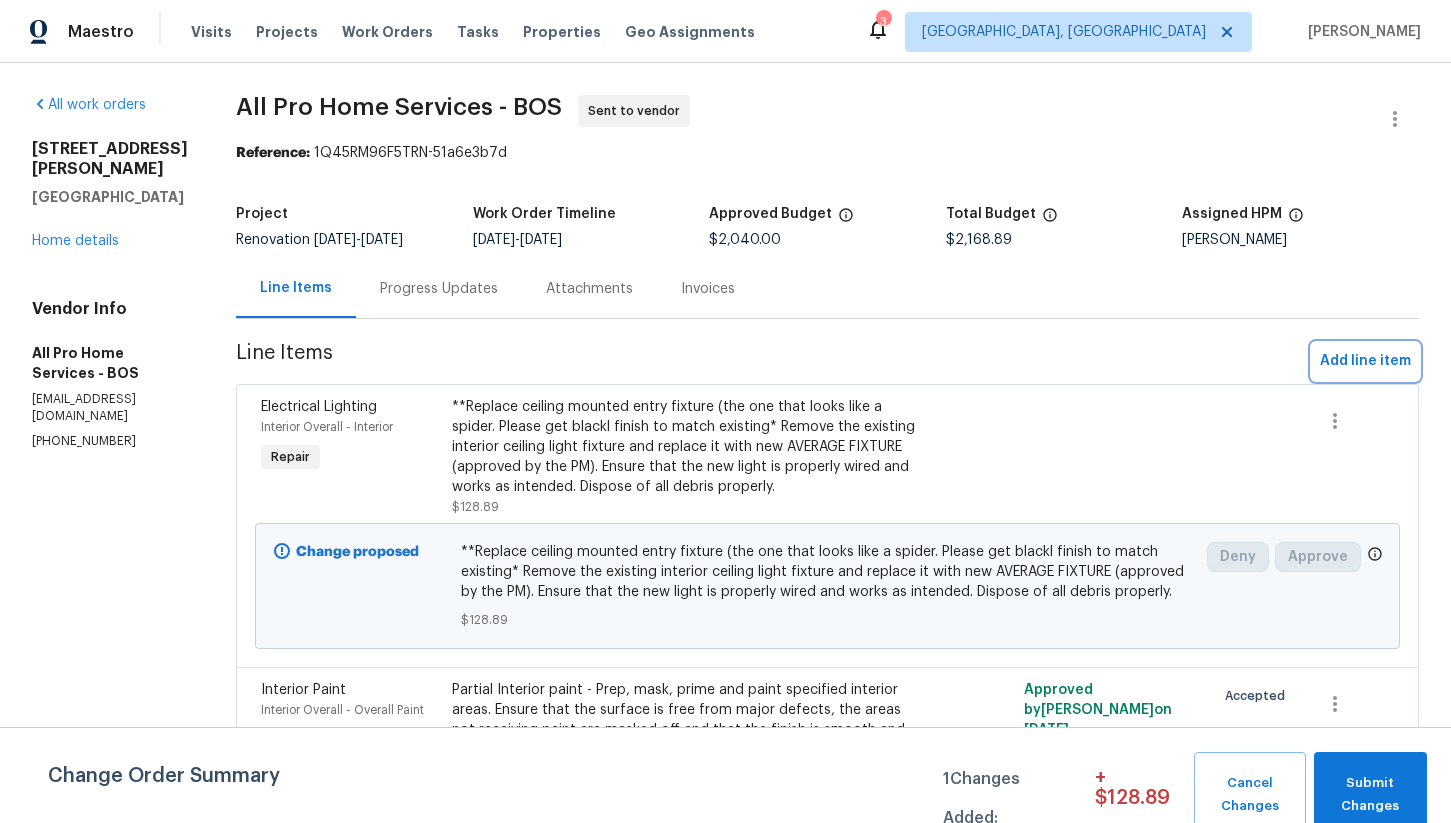 click on "Add line item" at bounding box center [1365, 361] 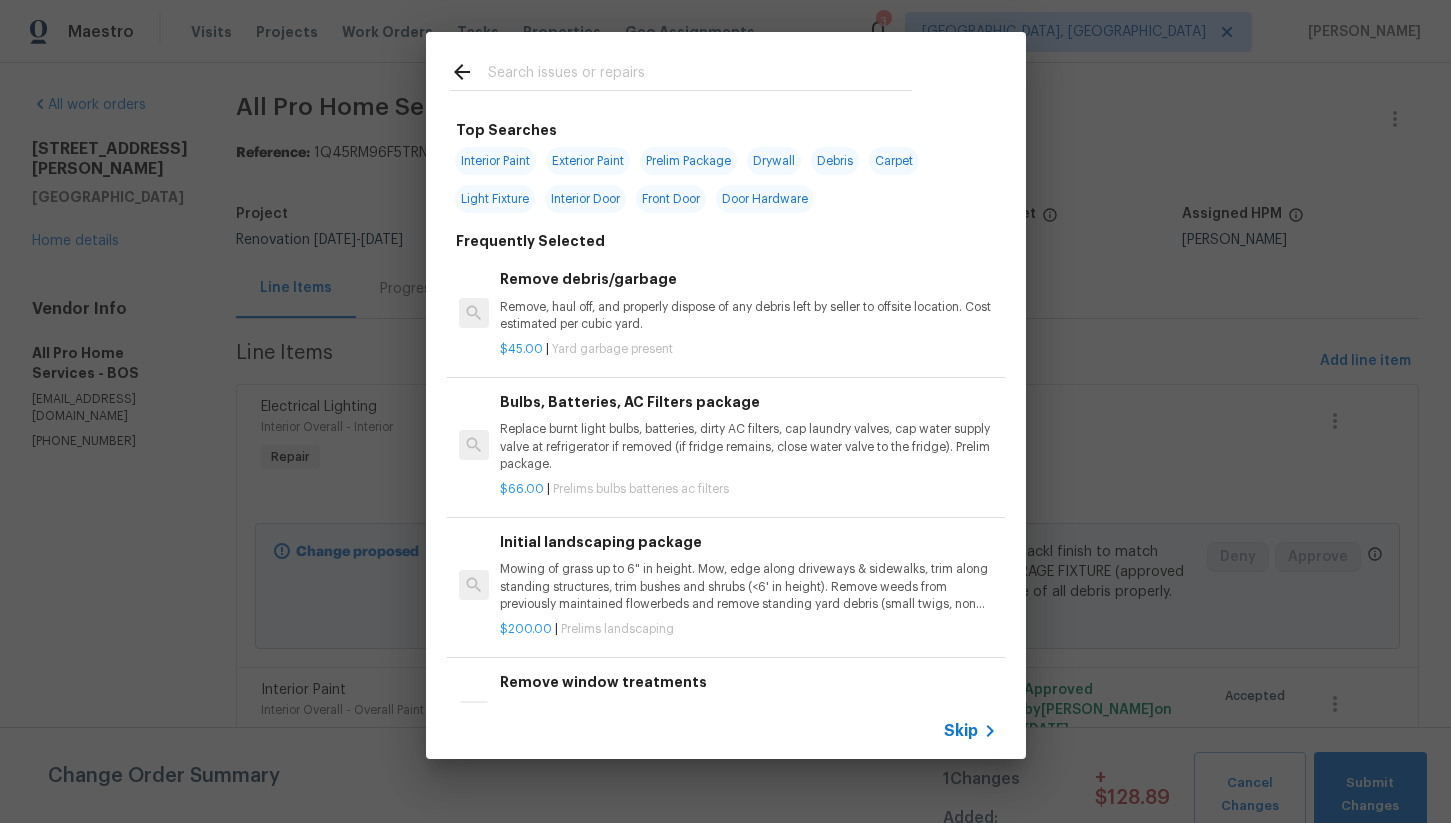 click at bounding box center [700, 75] 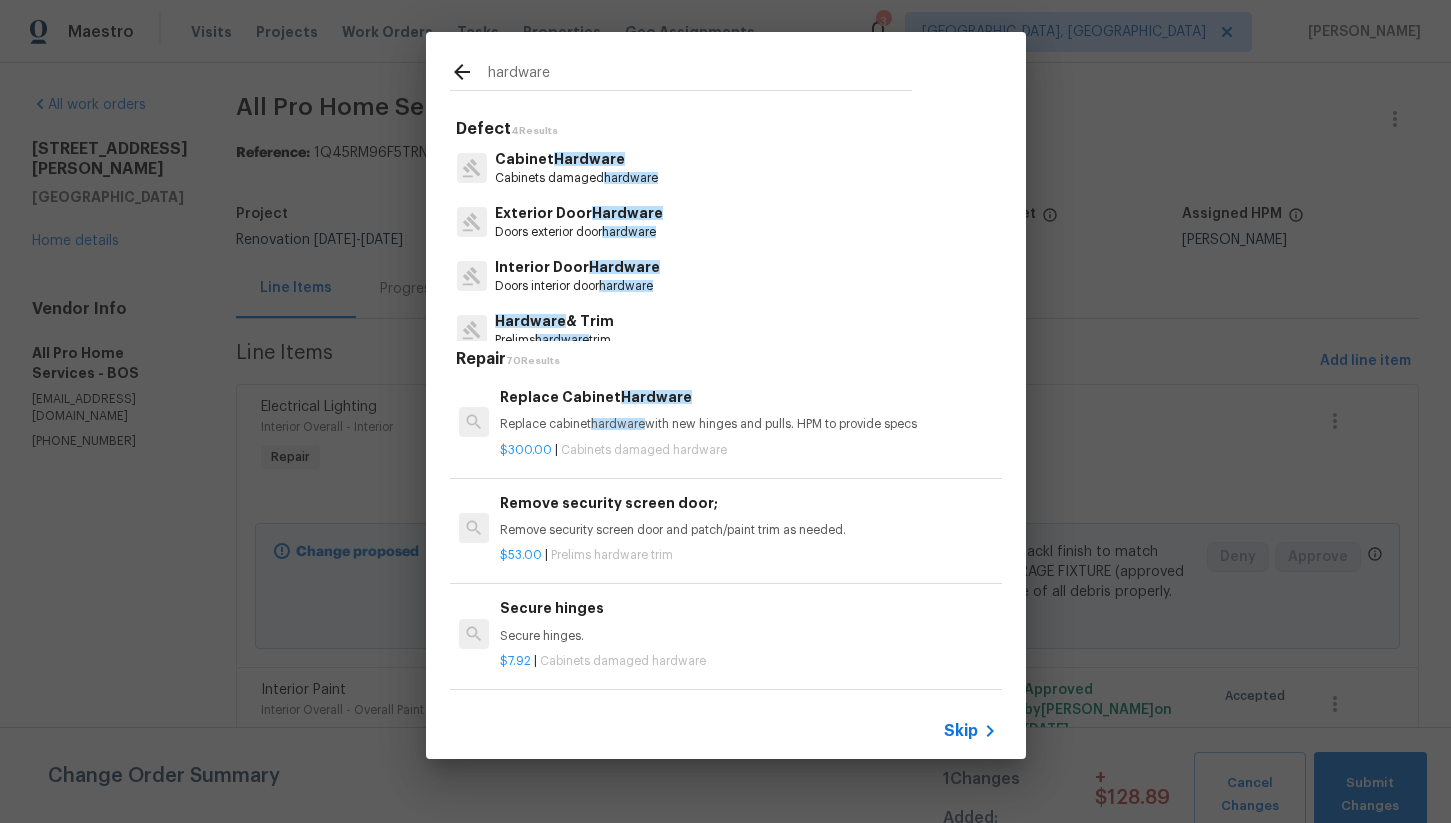 type on "hardware" 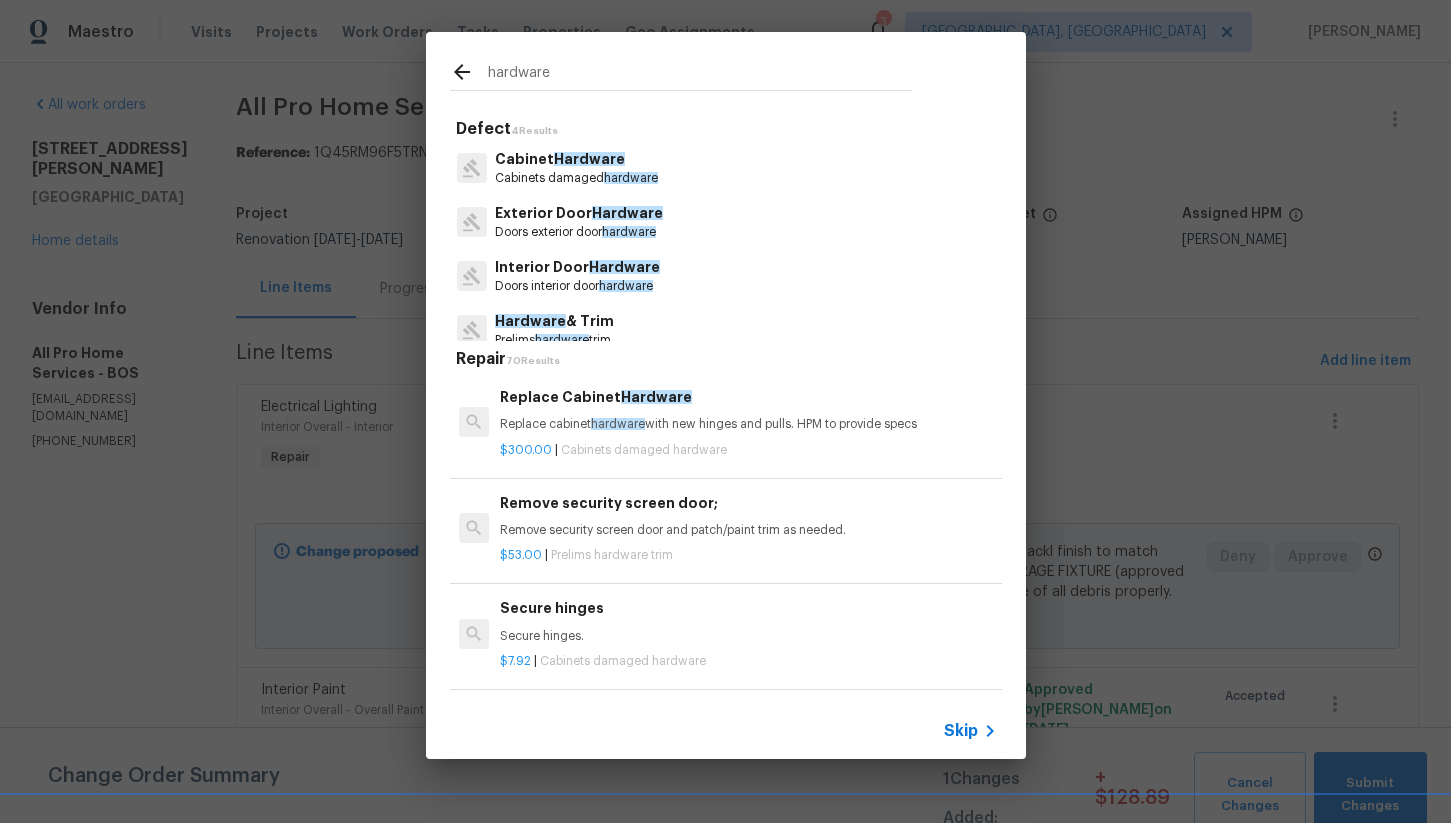 click on "Doors exterior door  hardware" at bounding box center [579, 232] 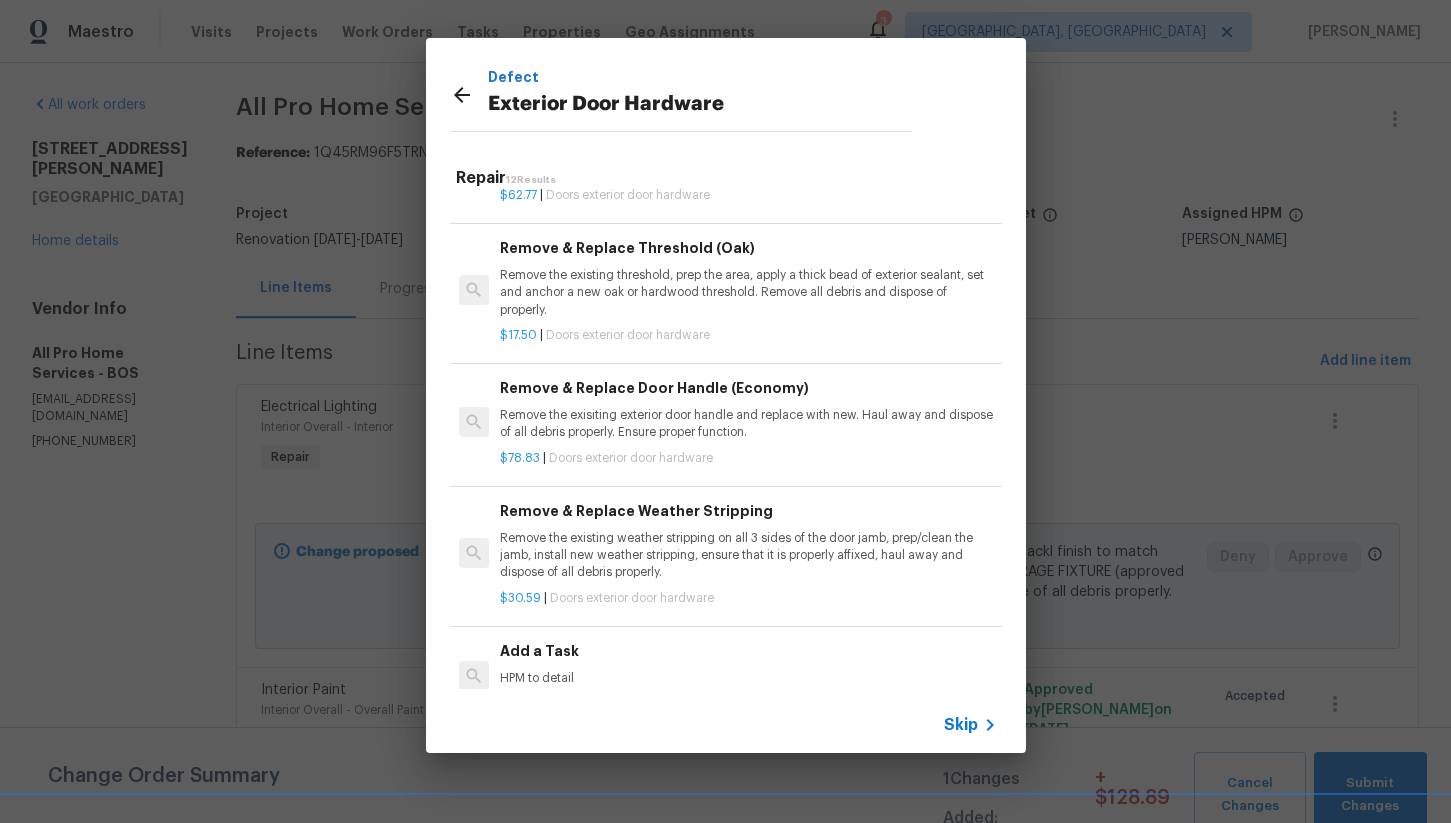 scroll, scrollTop: 112, scrollLeft: 0, axis: vertical 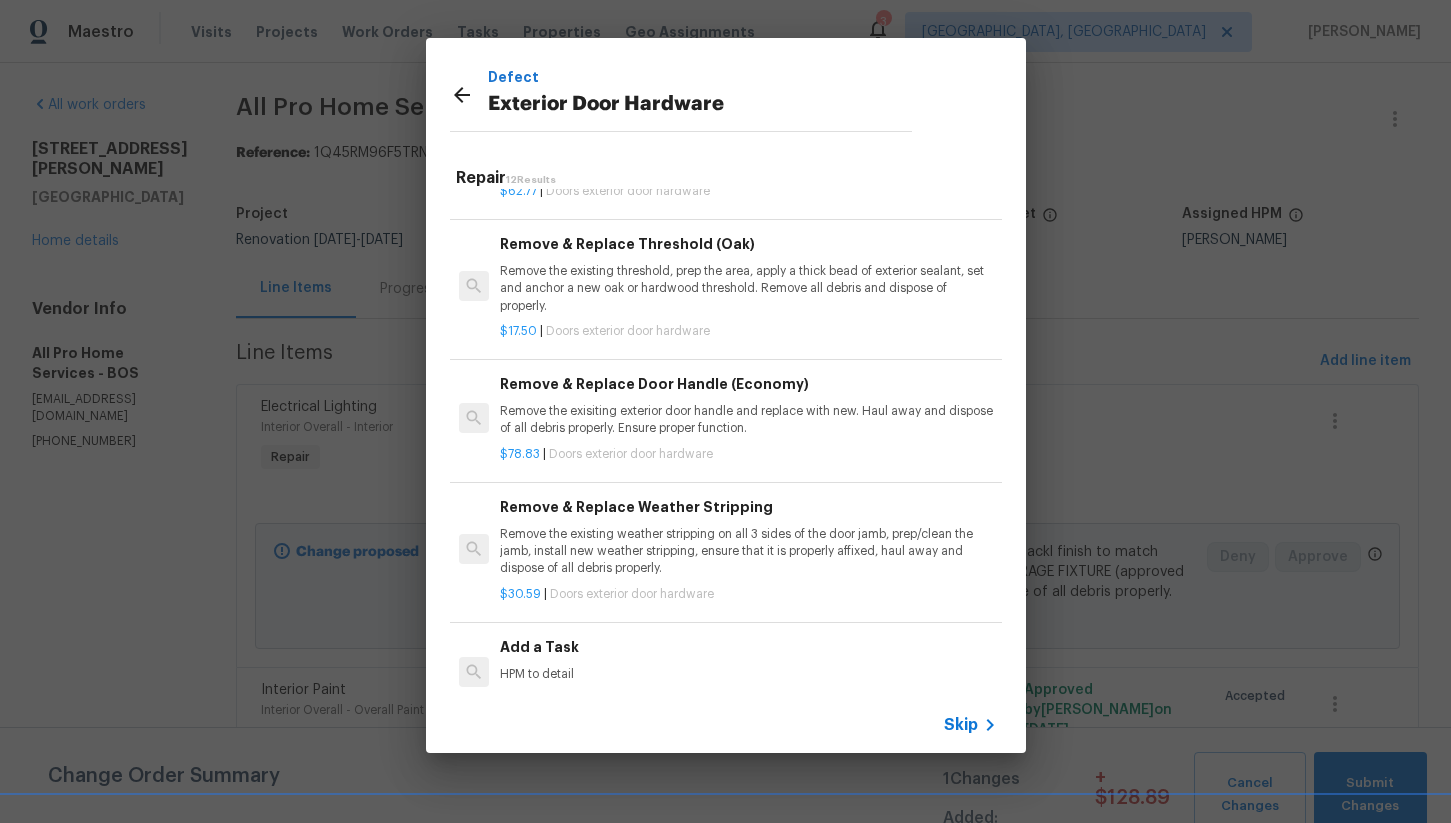 click on "$78.83   |   Doors exterior door hardware" at bounding box center (748, 450) 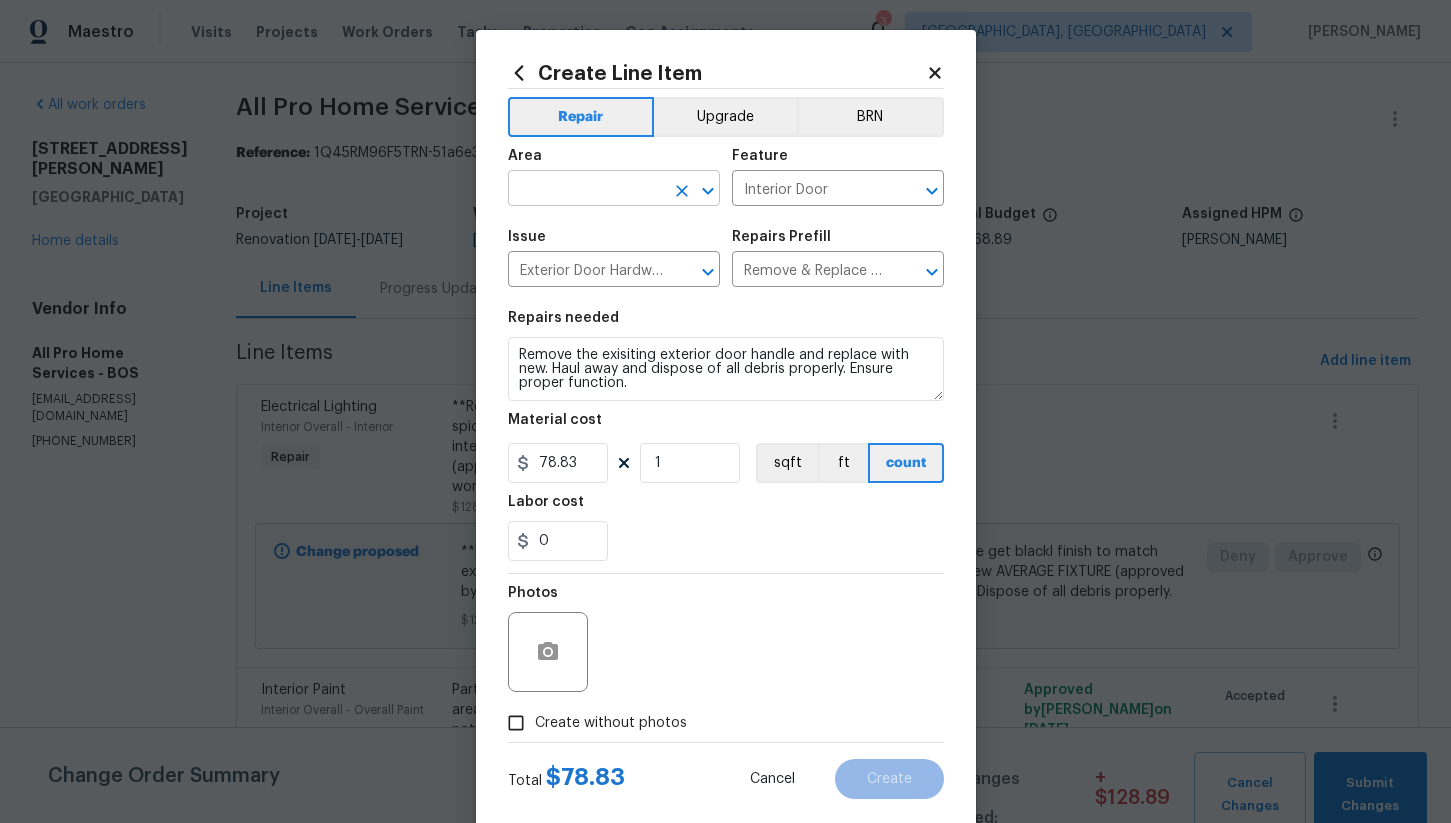 click at bounding box center [586, 190] 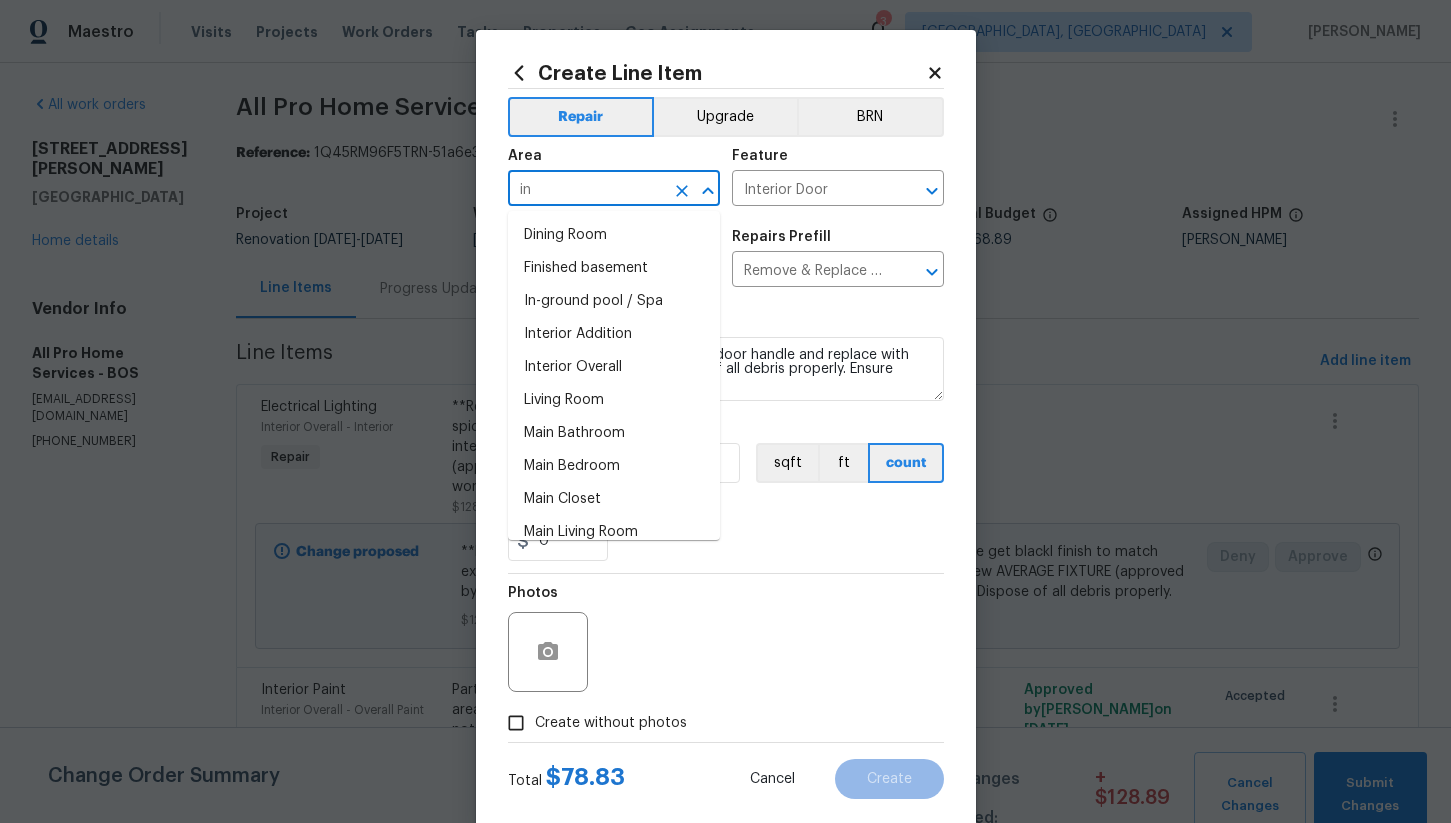 type on "i" 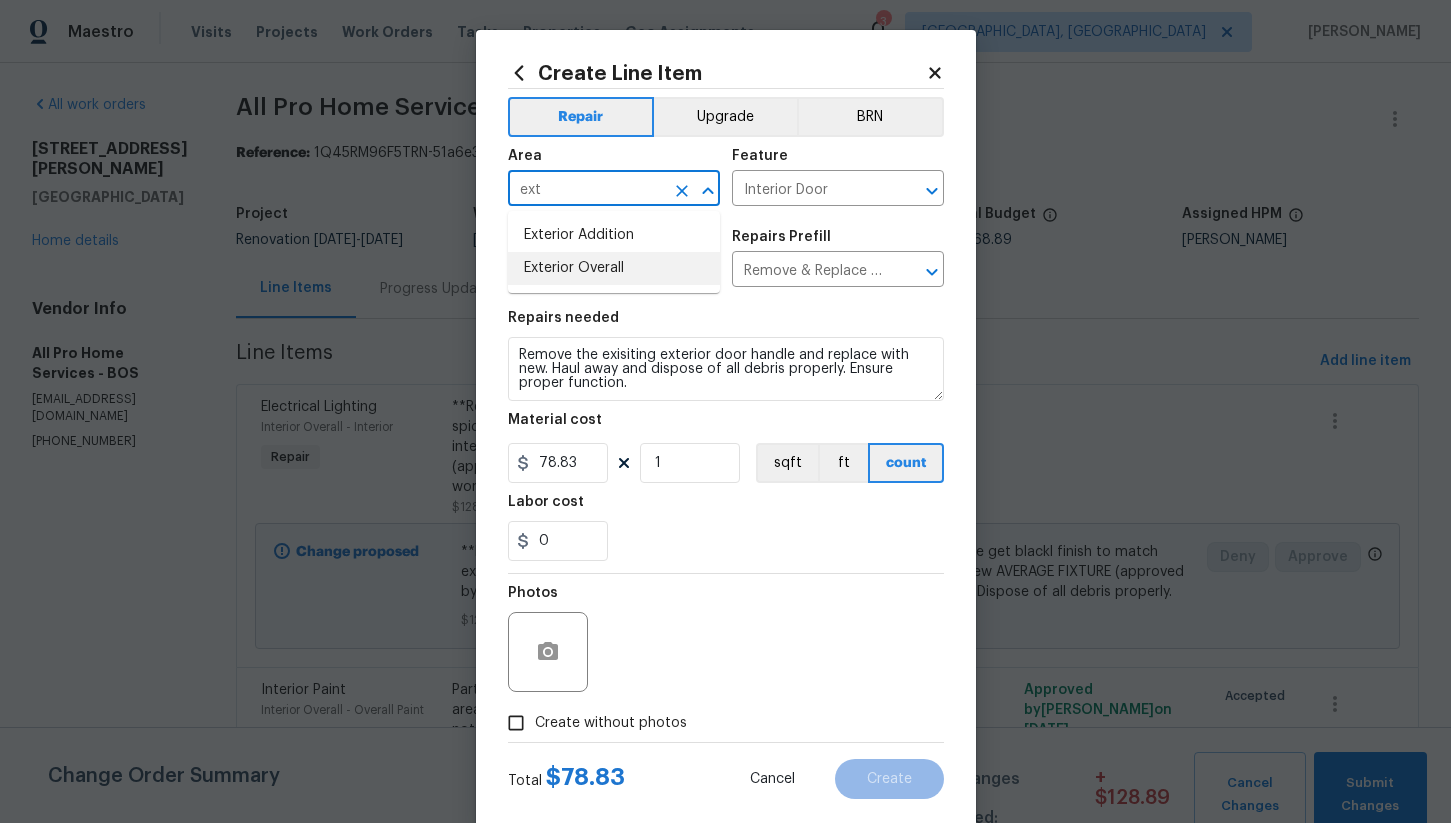 click on "Exterior Overall" at bounding box center [614, 268] 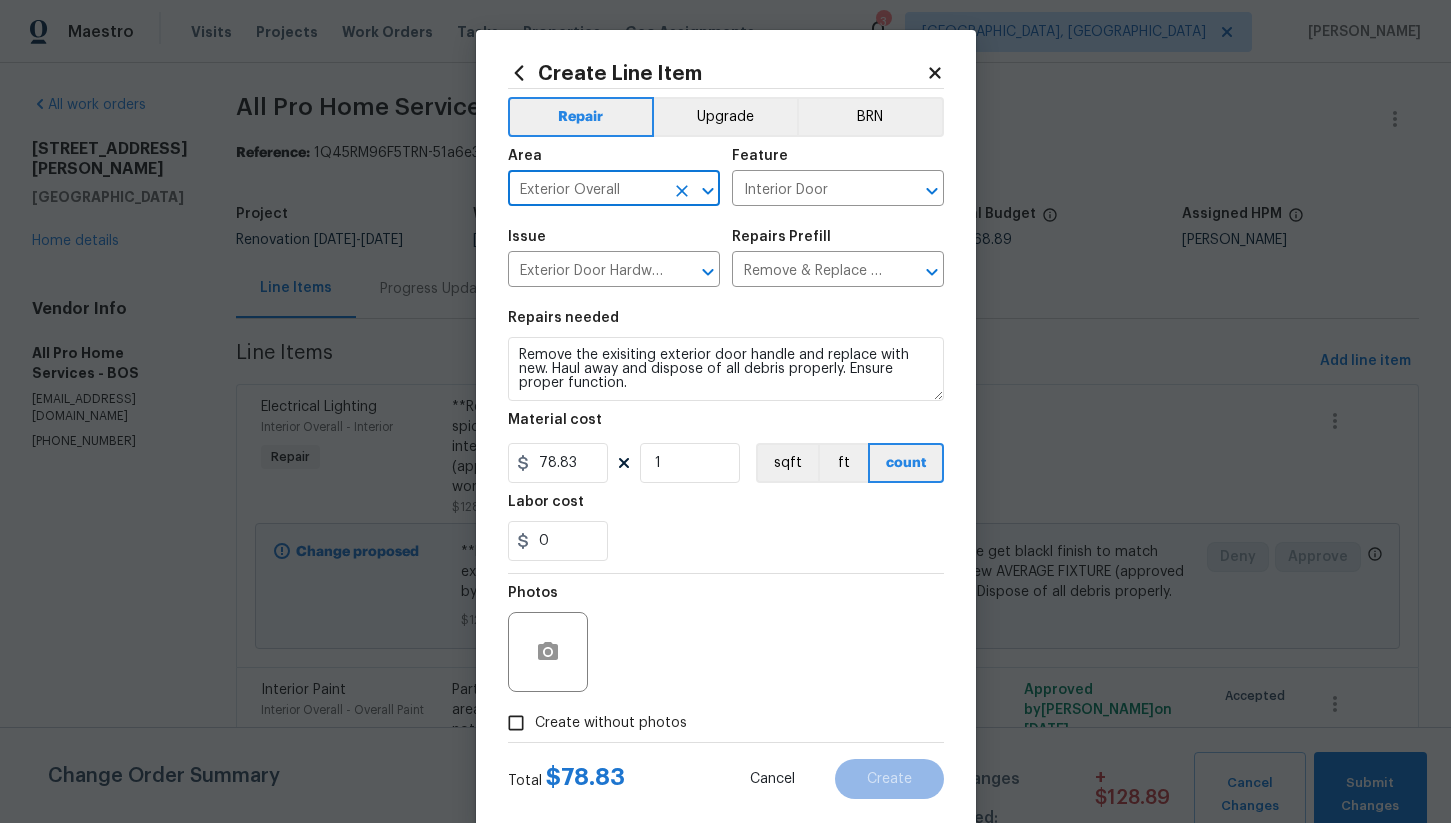 type on "Exterior Overall" 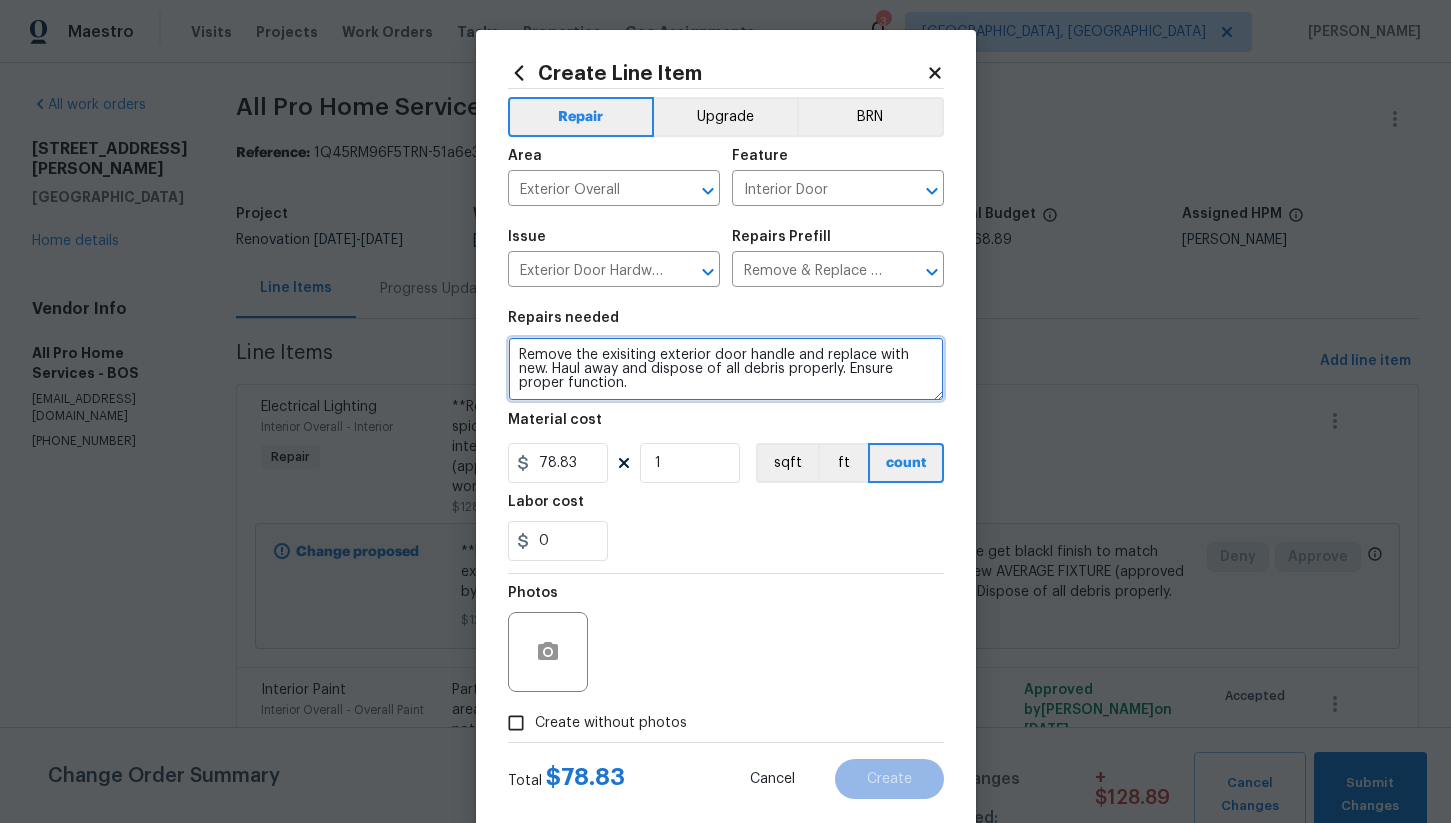 drag, startPoint x: 517, startPoint y: 352, endPoint x: 868, endPoint y: 500, distance: 380.9265 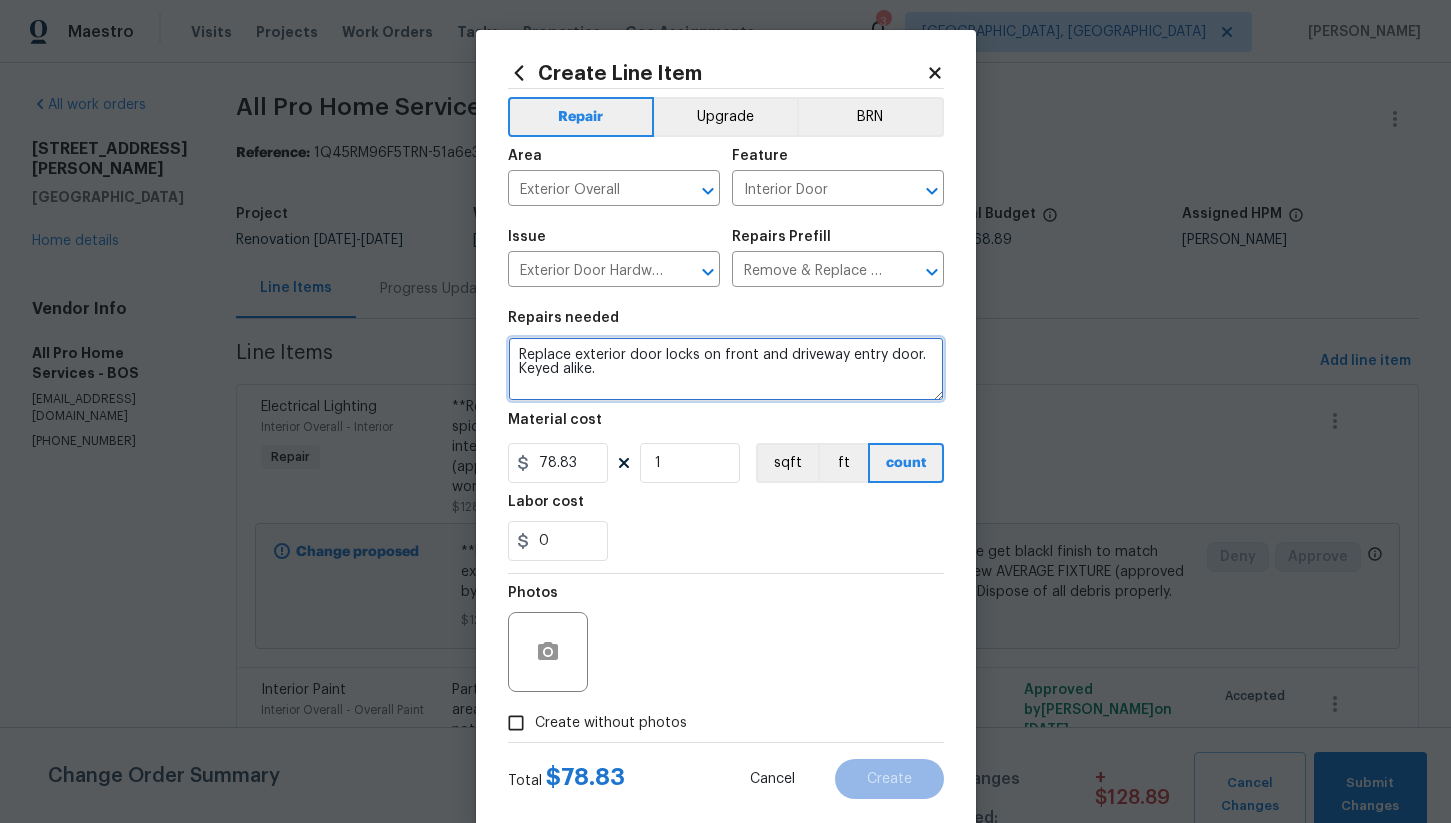 type on "Replace exterior door locks on front and driveway entry door. Keyed alike." 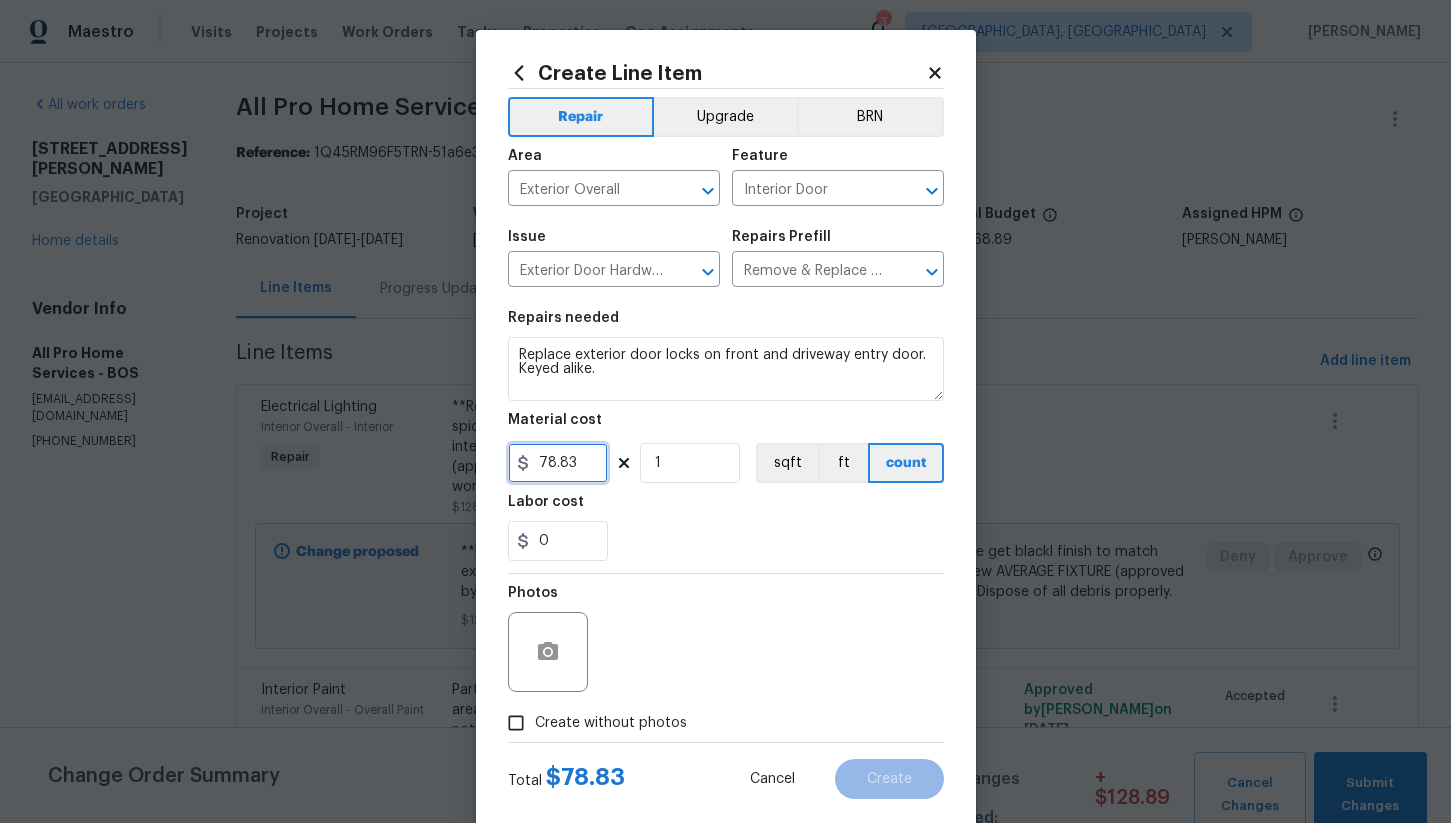 click on "78.83" at bounding box center [558, 463] 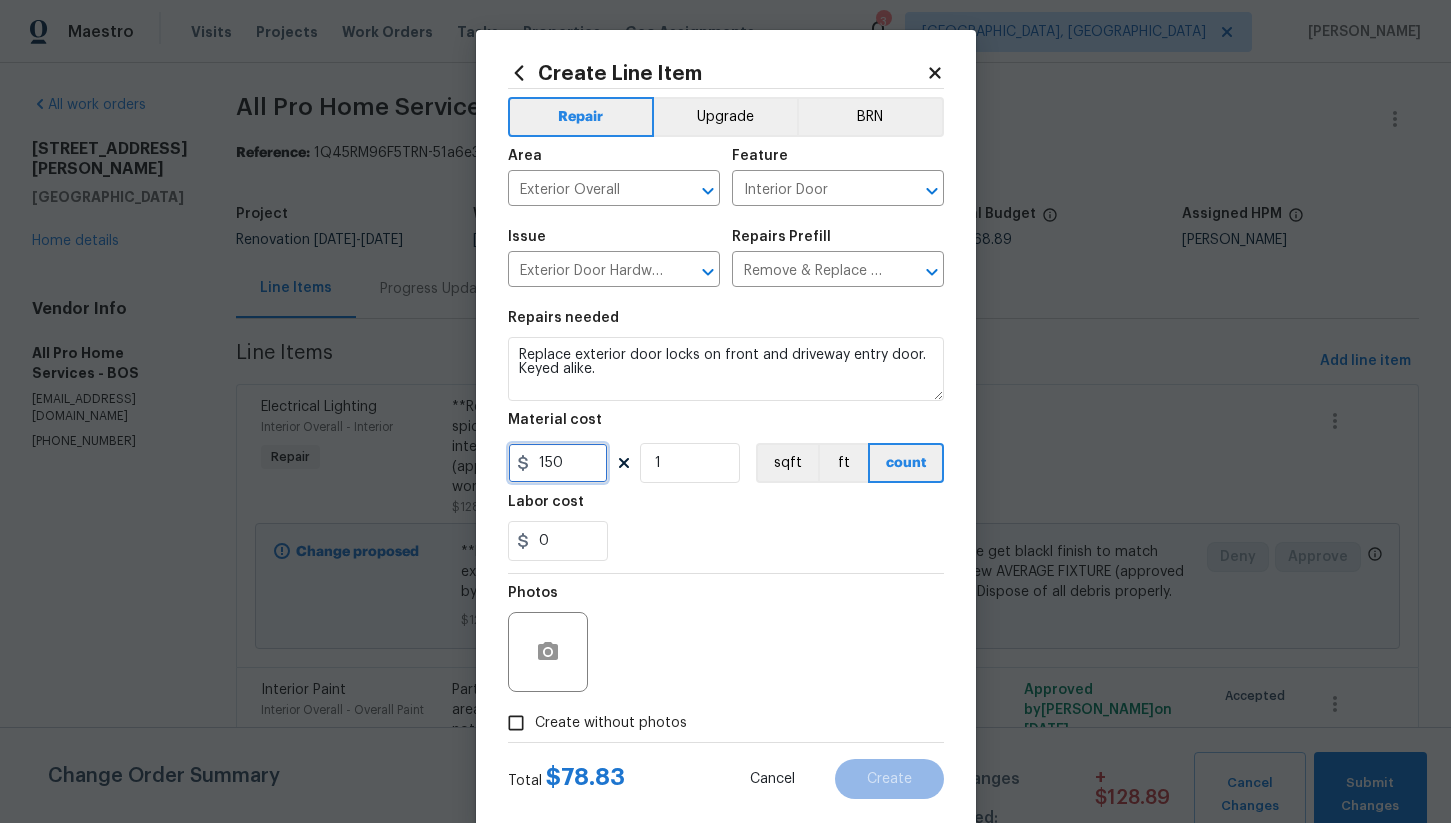 type on "150" 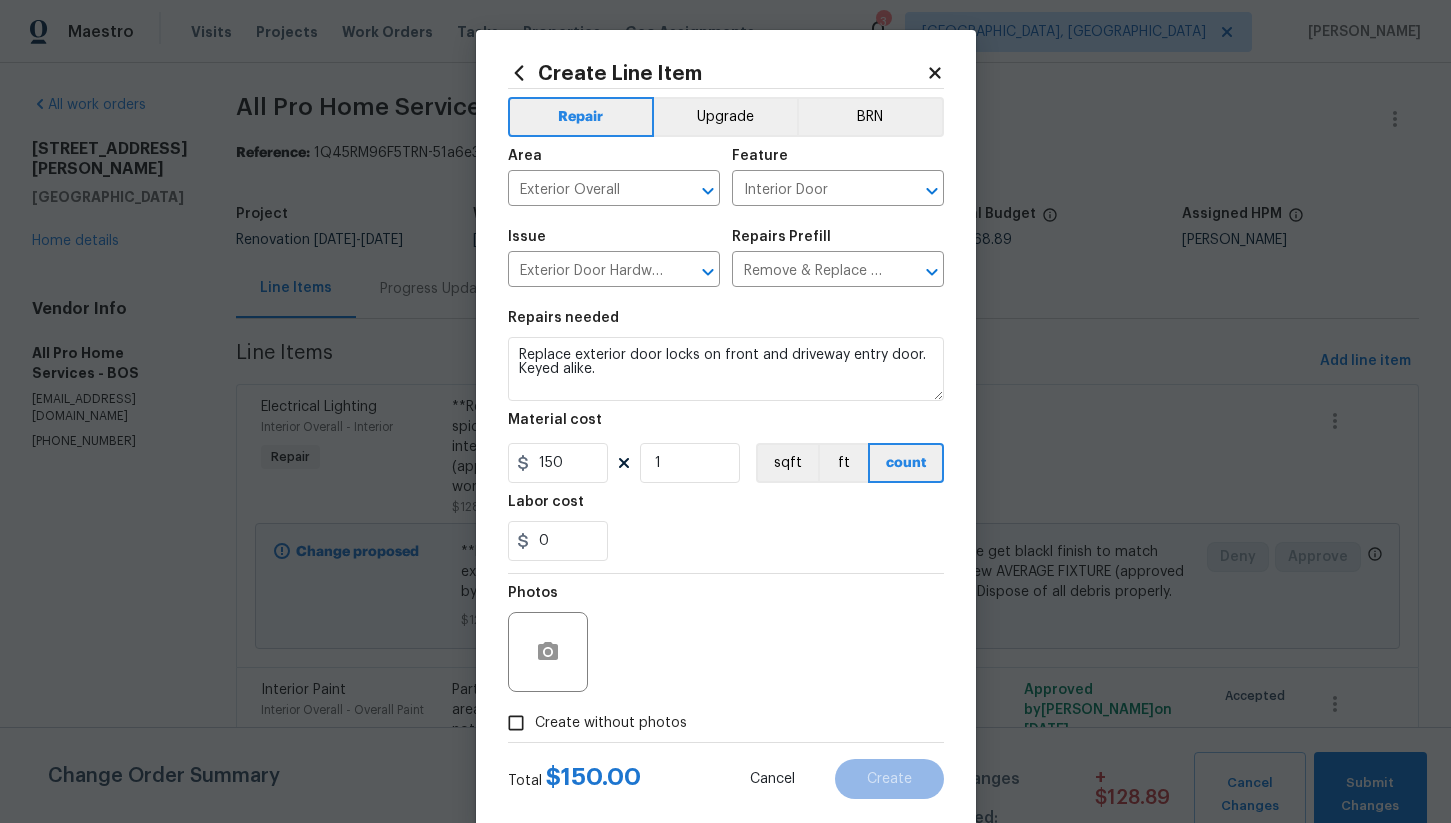 click on "0" at bounding box center [726, 541] 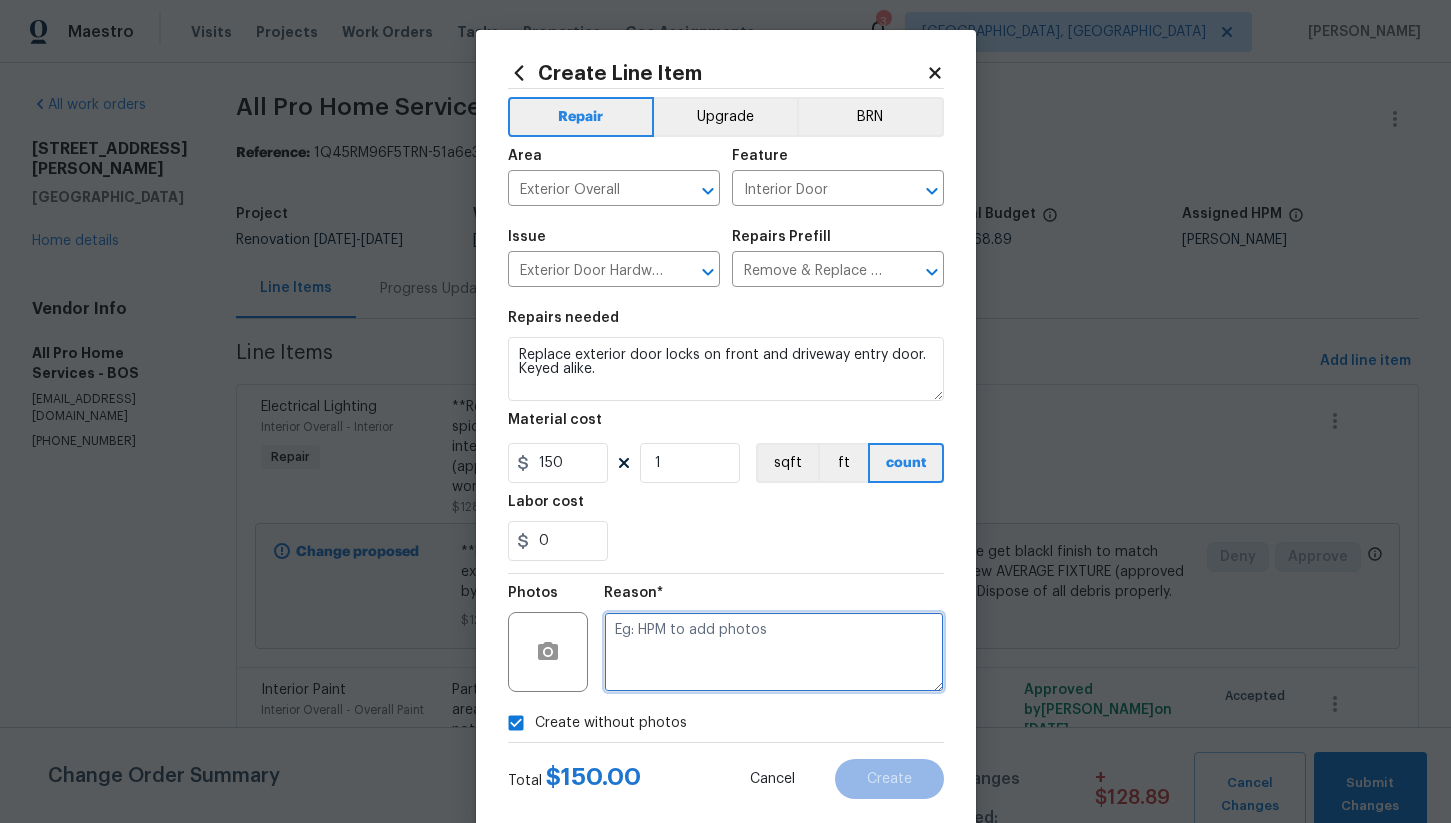 click at bounding box center (774, 652) 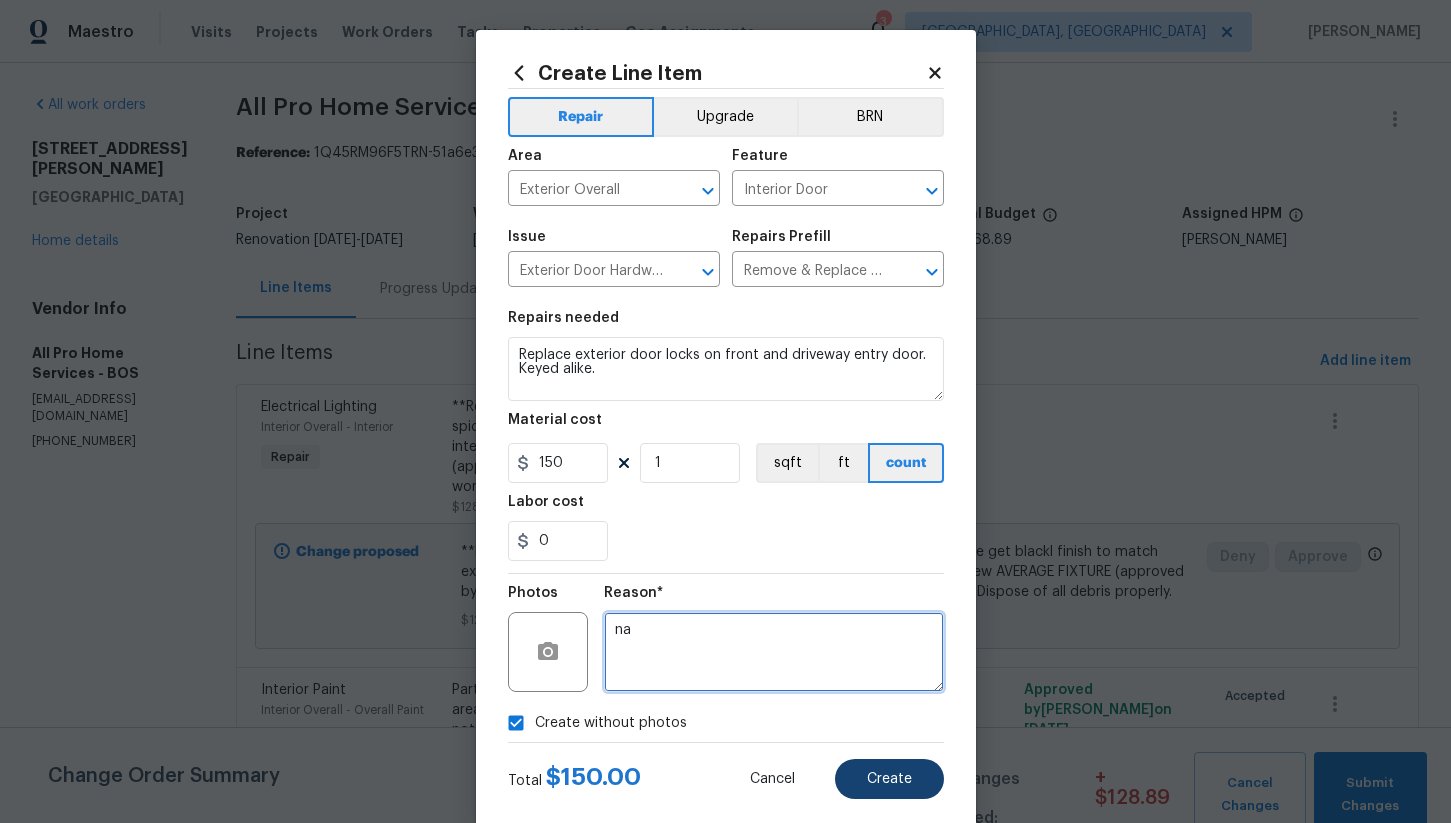 type on "na" 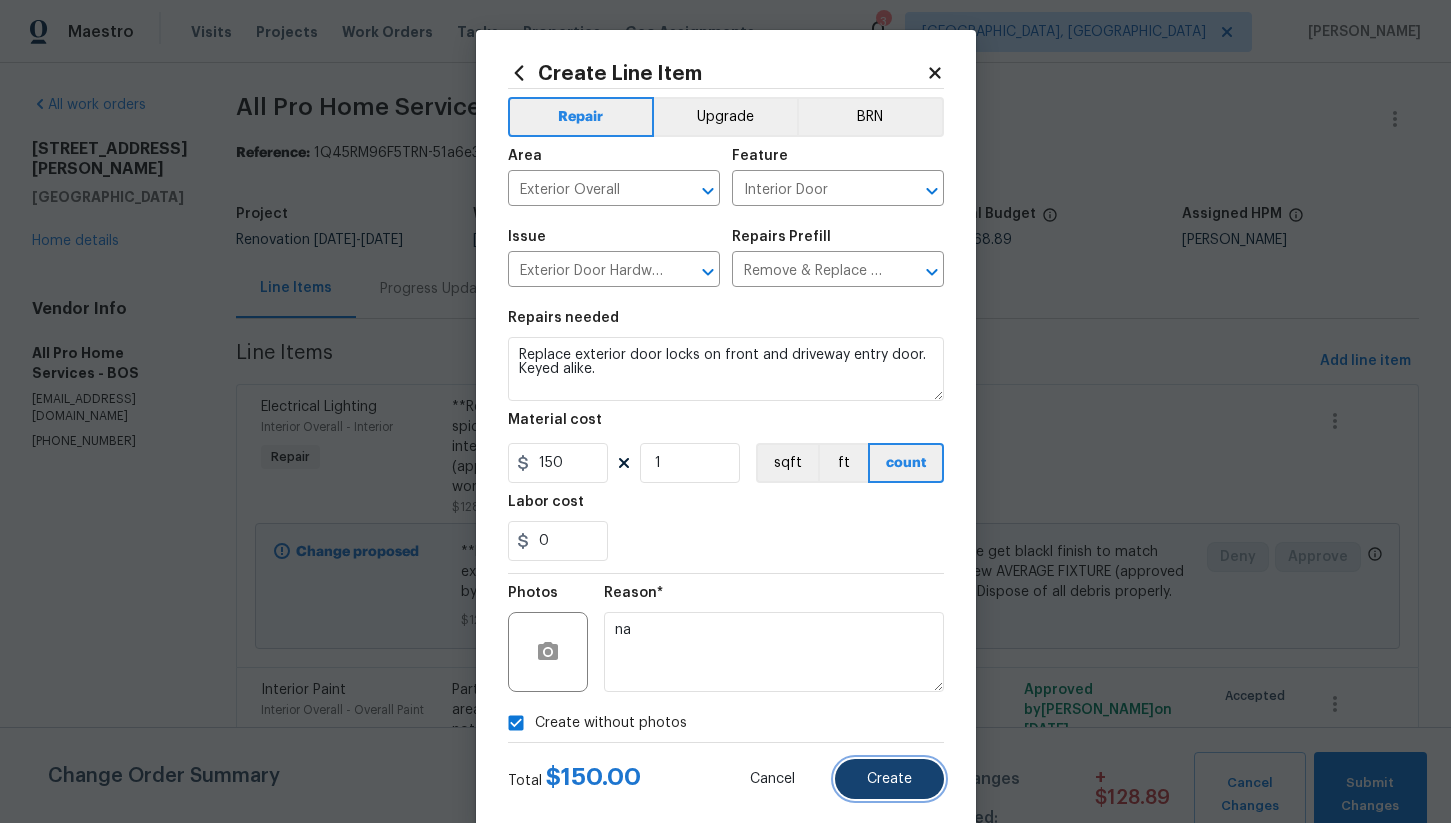 click on "Create" at bounding box center (889, 779) 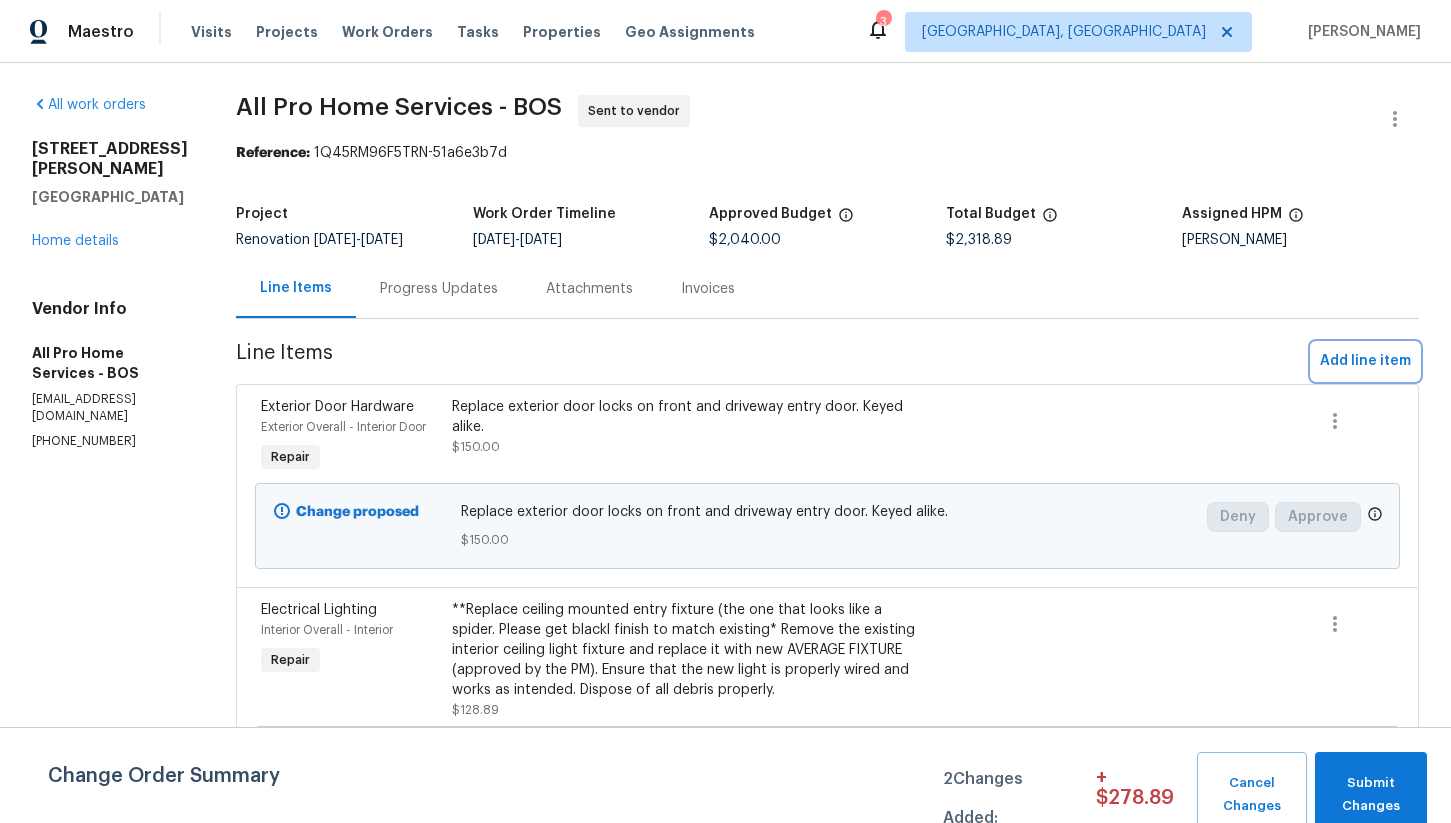 click on "Add line item" at bounding box center [1365, 361] 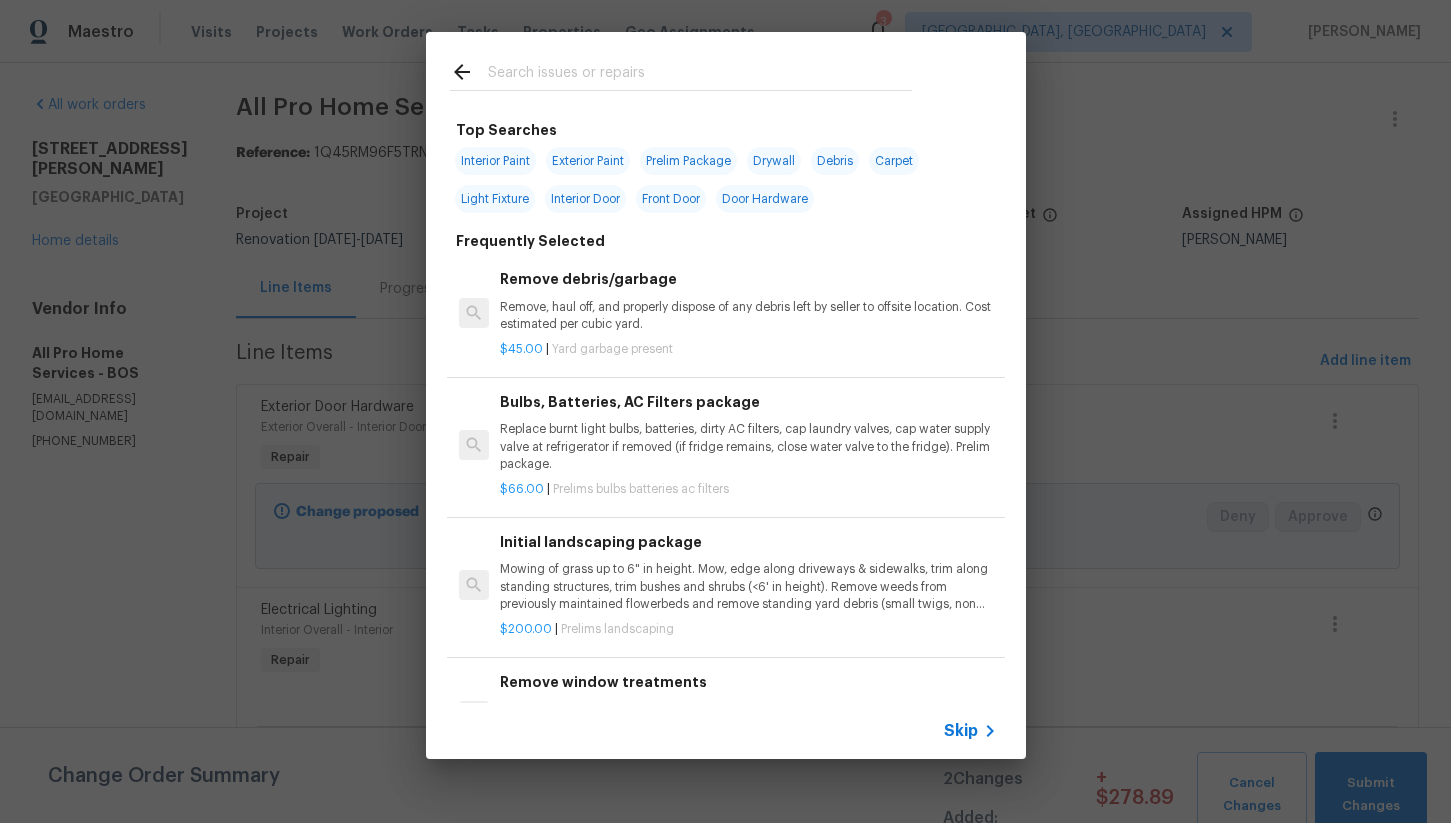 click at bounding box center [700, 75] 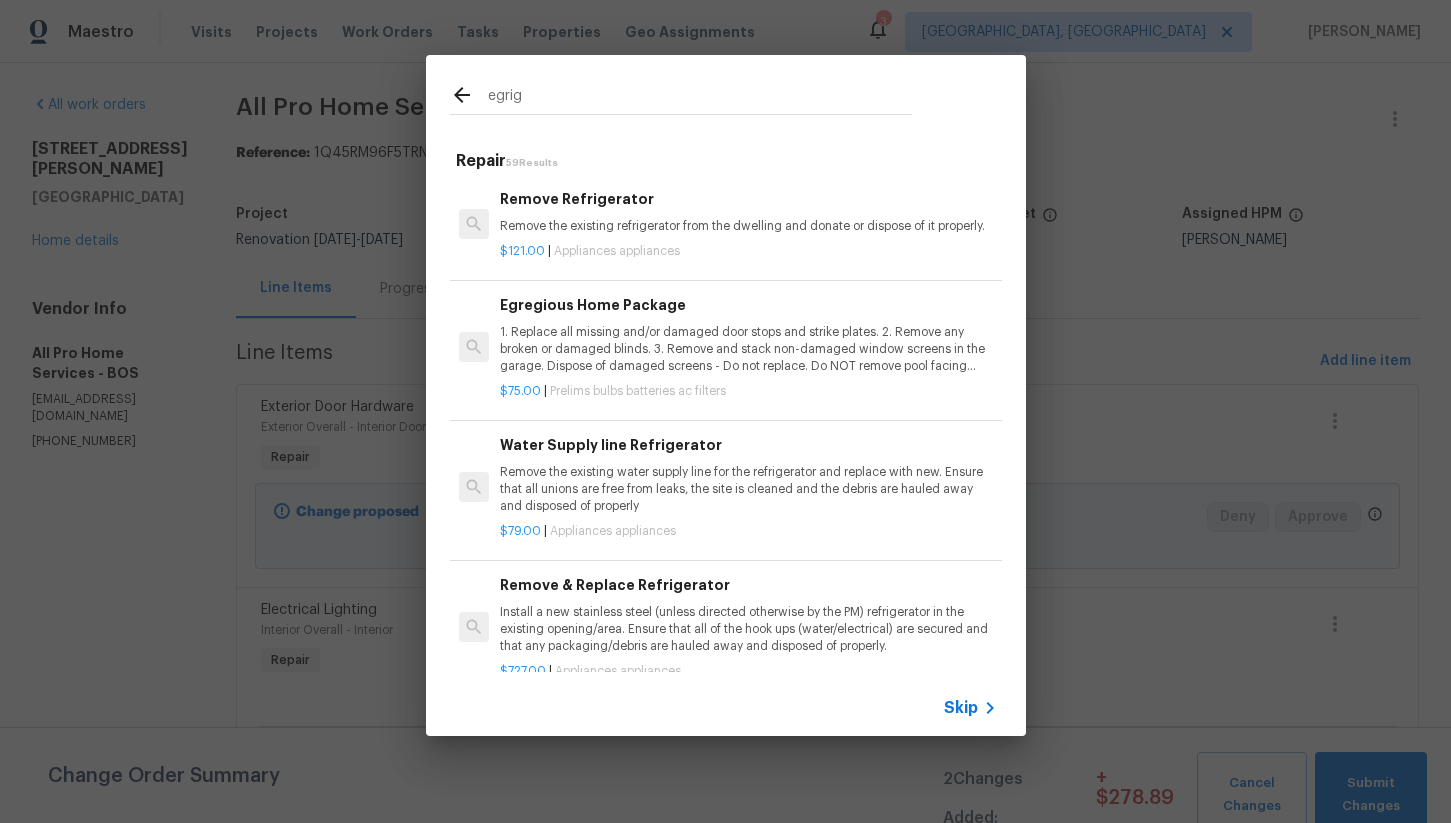 type on "egrig" 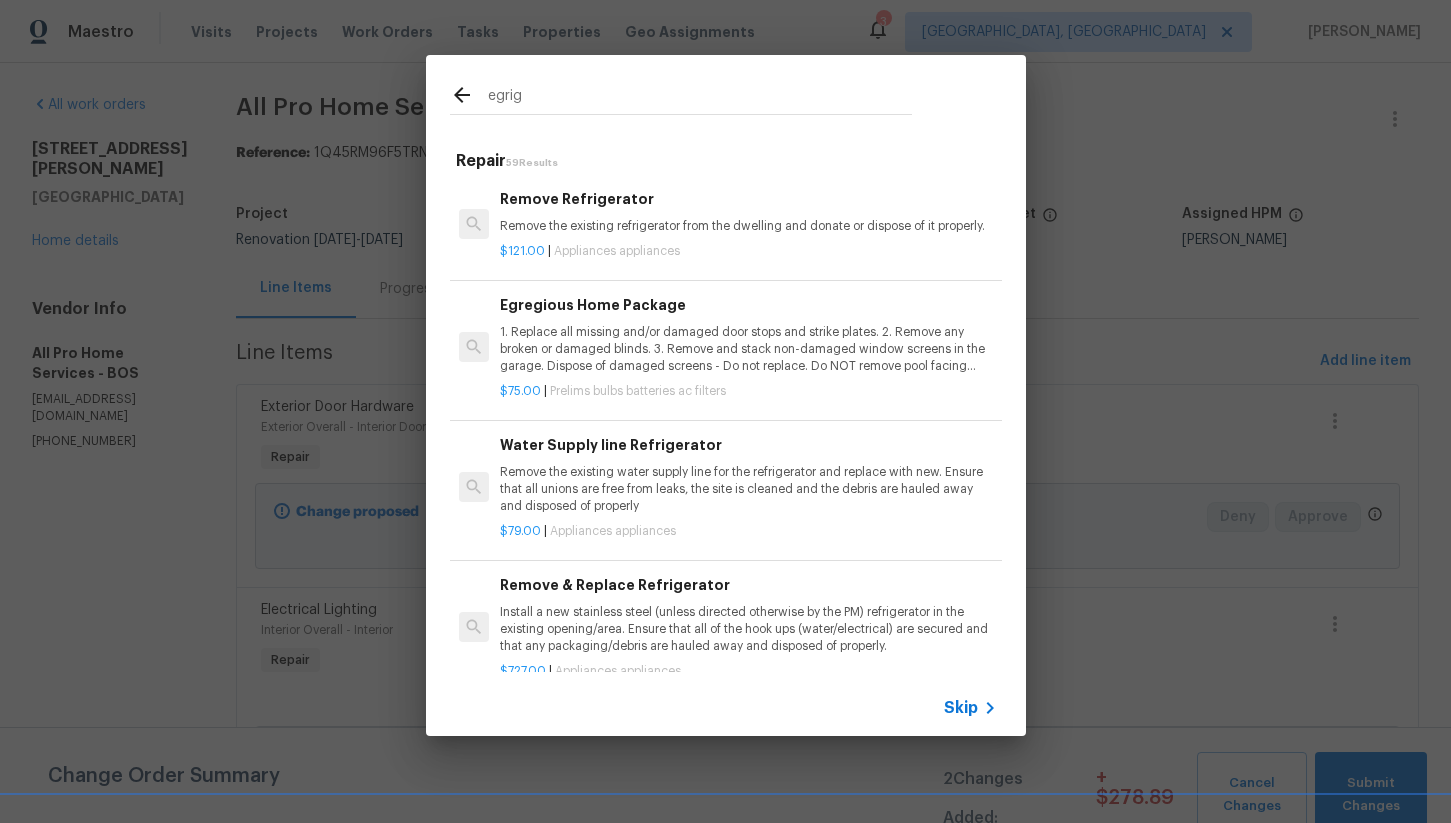 click on "1. Replace all missing and/or damaged door stops and strike plates.  2. Remove any broken or damaged blinds.  3. Remove and stack non-damaged window screens in the garage. Dispose of damaged screens - Do not replace. Do NOT remove pool facing window screens.  4. Replace any missing, broken, or inconsistent color switch plates/receptacle cover plates with appropriate color. If all plates in an area/room are a unique style but matching – request approval to keep.  5. Replace all burnt out light bulbs. Bulbs in fixtures should be matching (both style and color). All vanity fixtures must have vanity bulbs. This includes microwave and oven bulbs.  6. Replace all batteries and test all smoke detectors for functionality. Pictures with date printed on batteries needed for approval.  7. Cap all unused water and gas lines (i.e. refrigerator, water heater, washer supply hot/cold, gas line for dryer, etc).  8. Install new pleated HVAC air filters" at bounding box center (748, 349) 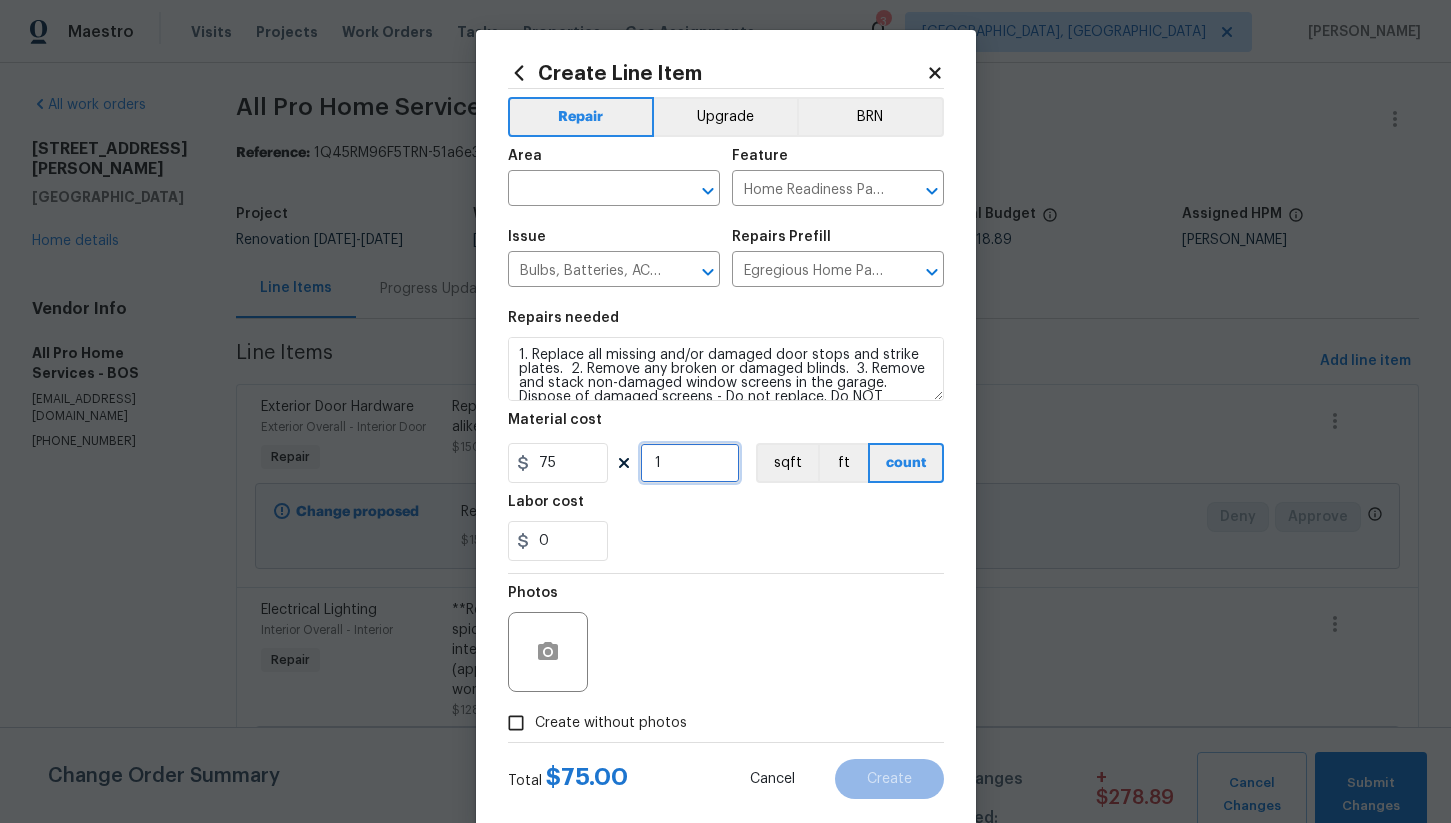 click on "1" at bounding box center (690, 463) 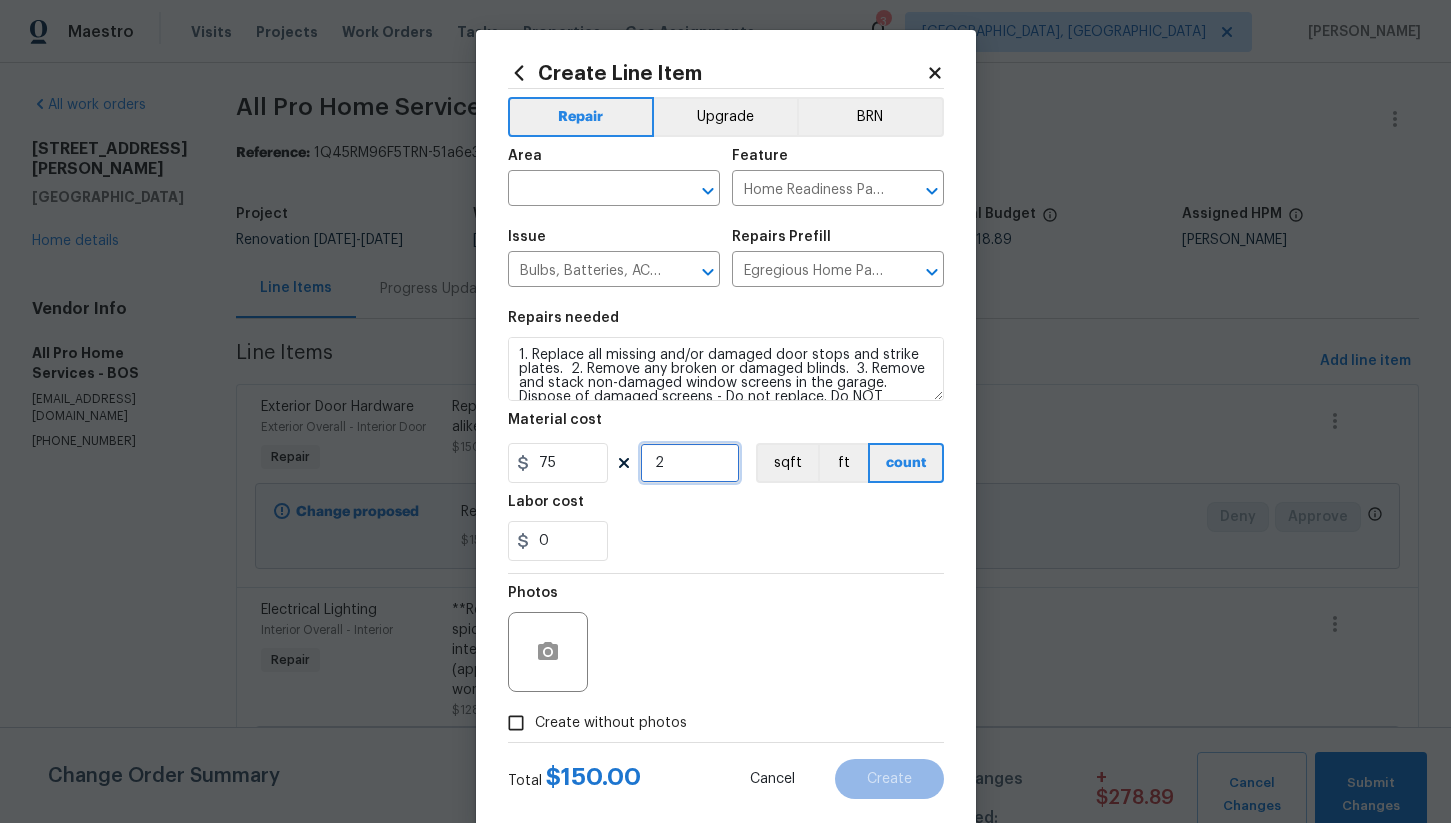 type on "2" 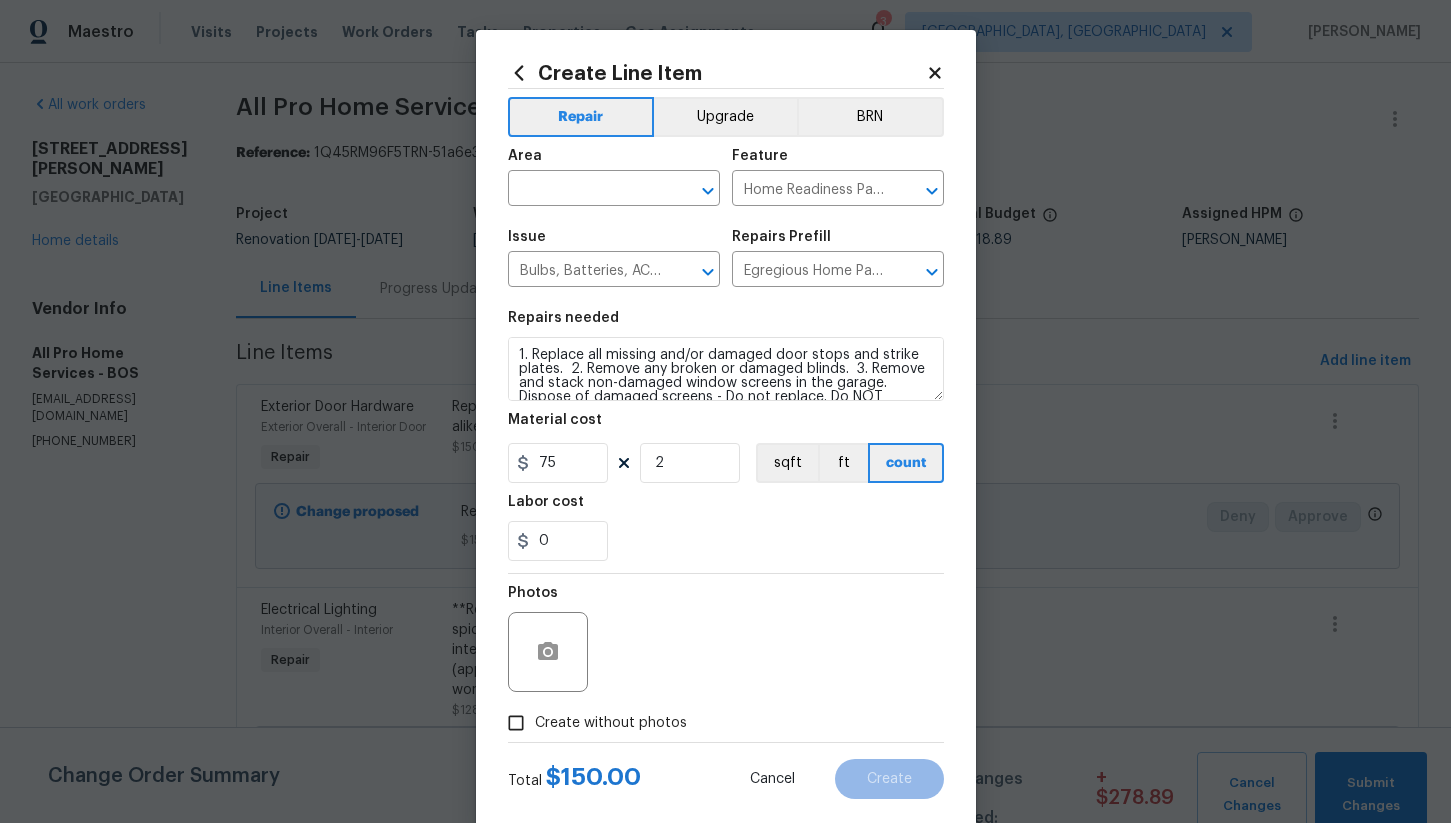 click on "Photos" at bounding box center (726, 639) 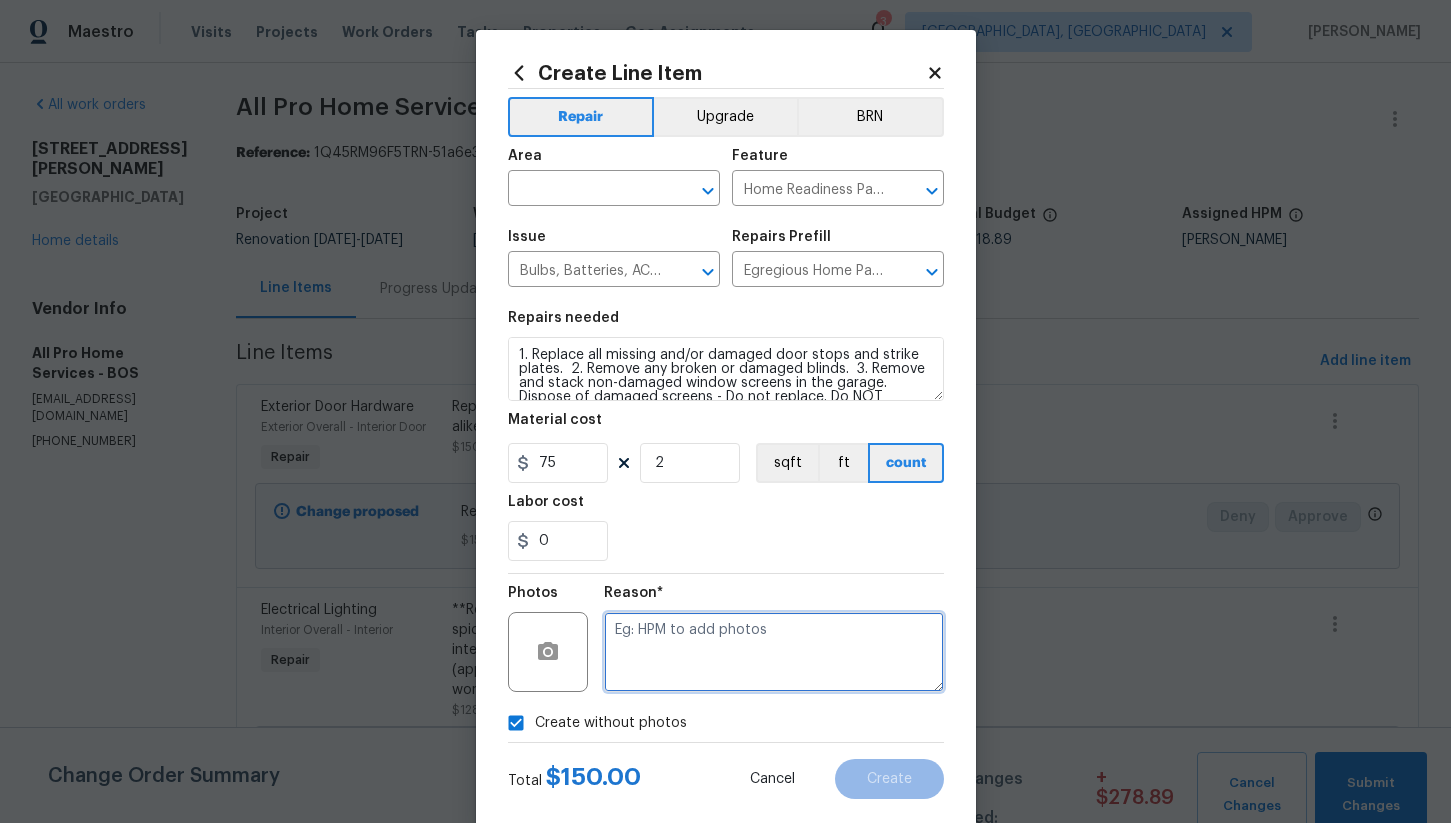 click at bounding box center [774, 652] 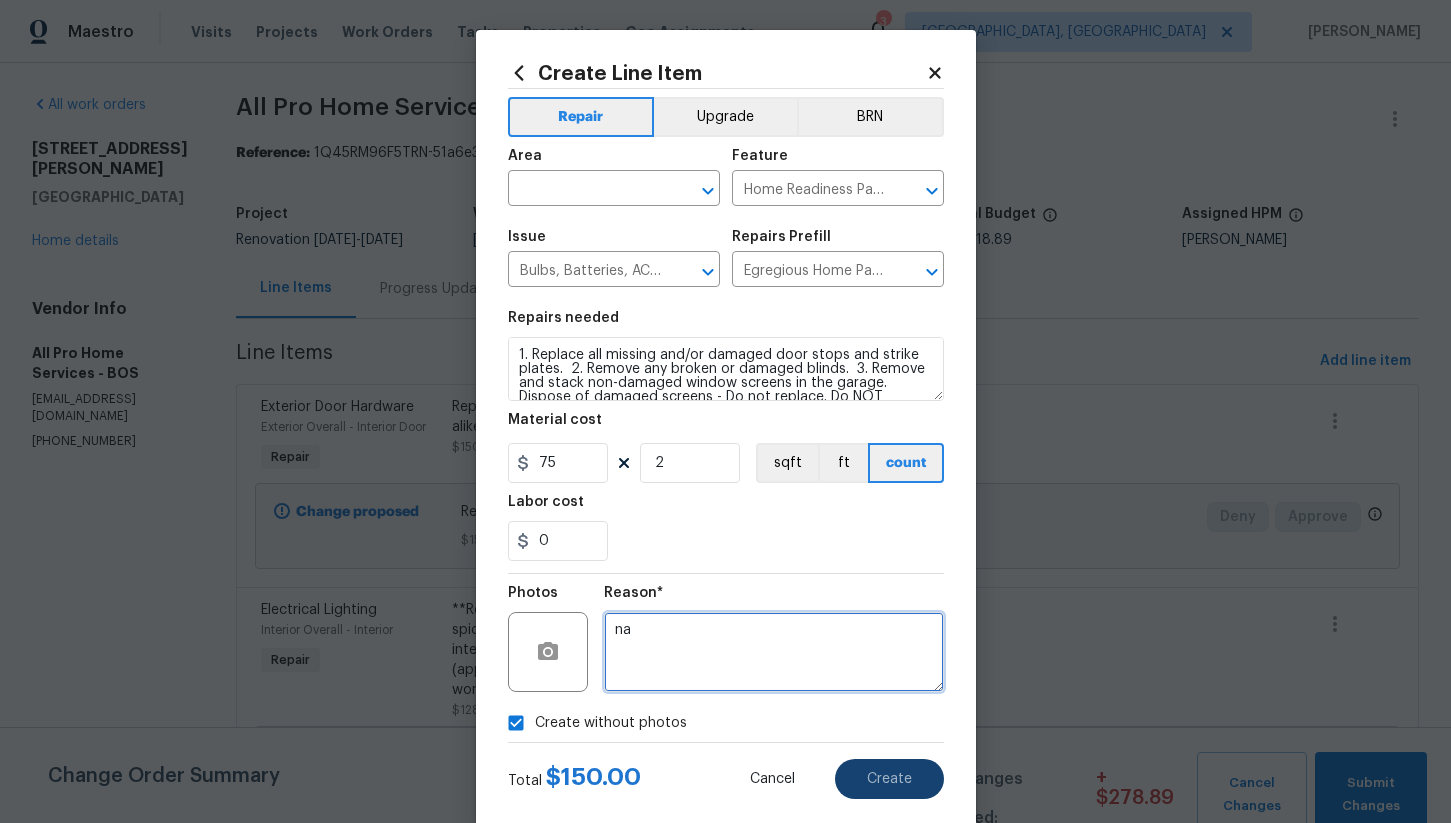 type on "na" 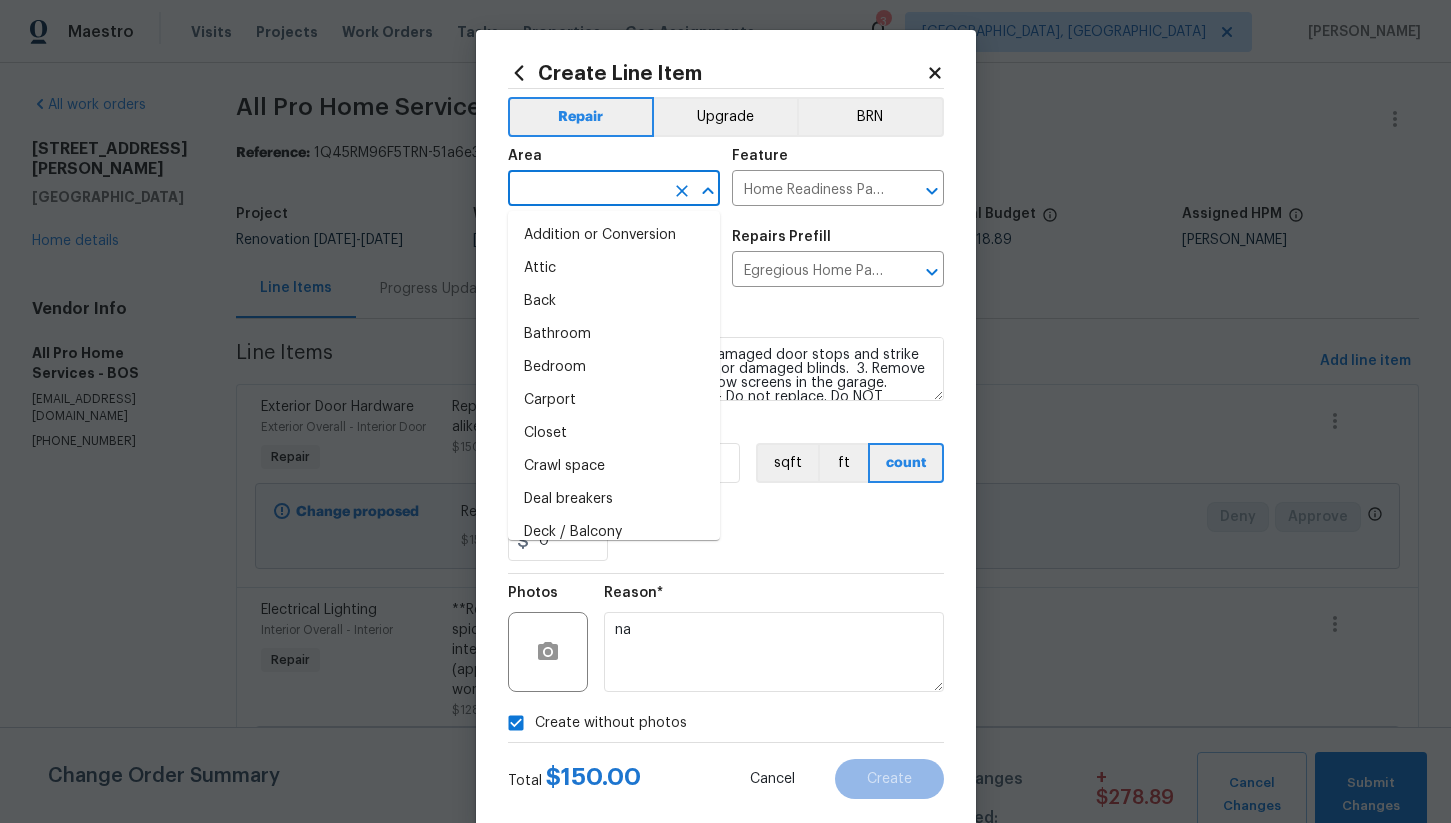 click at bounding box center [586, 190] 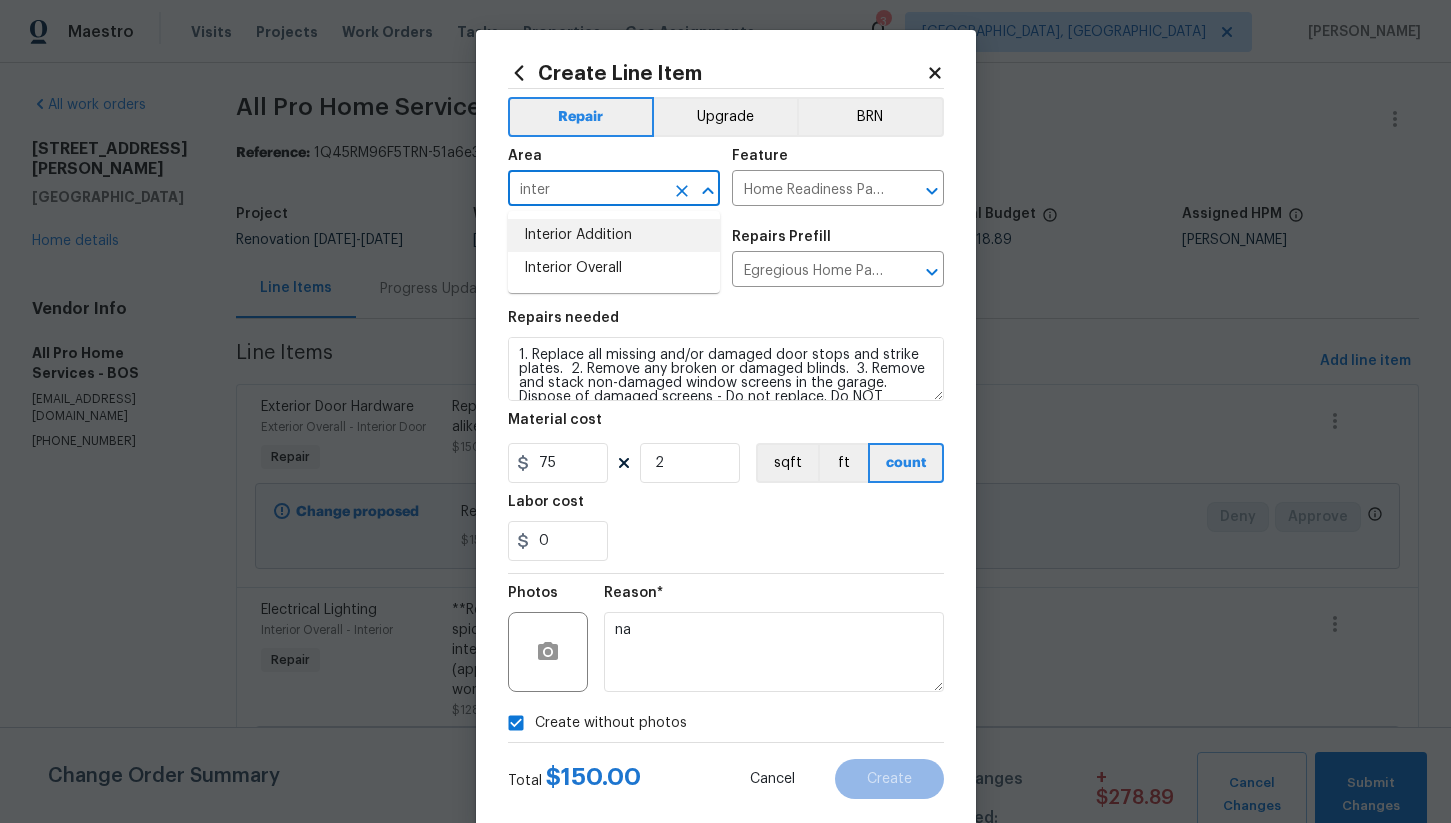 click on "Interior Addition" at bounding box center (614, 235) 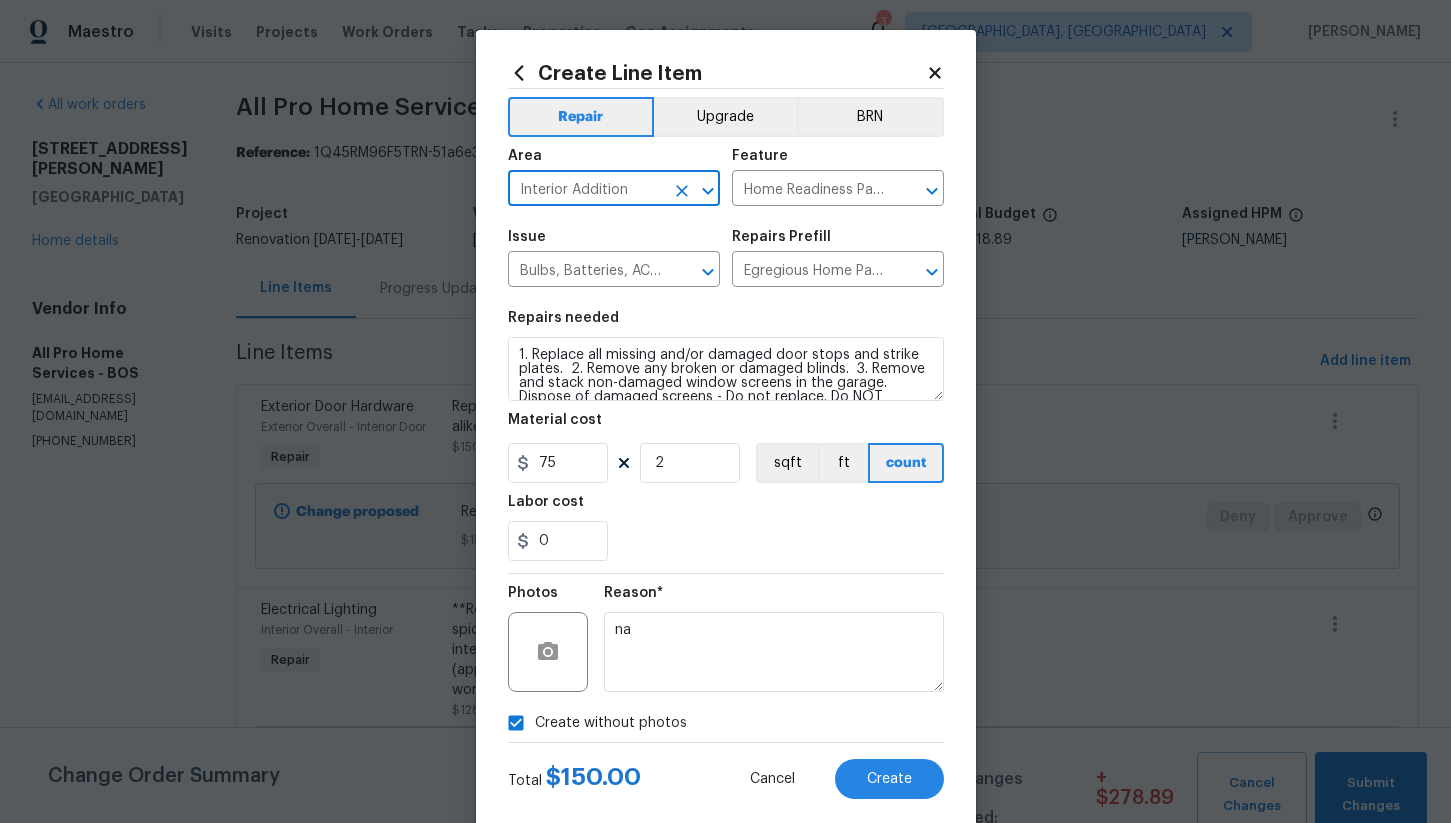 click on "Interior Addition" at bounding box center [586, 190] 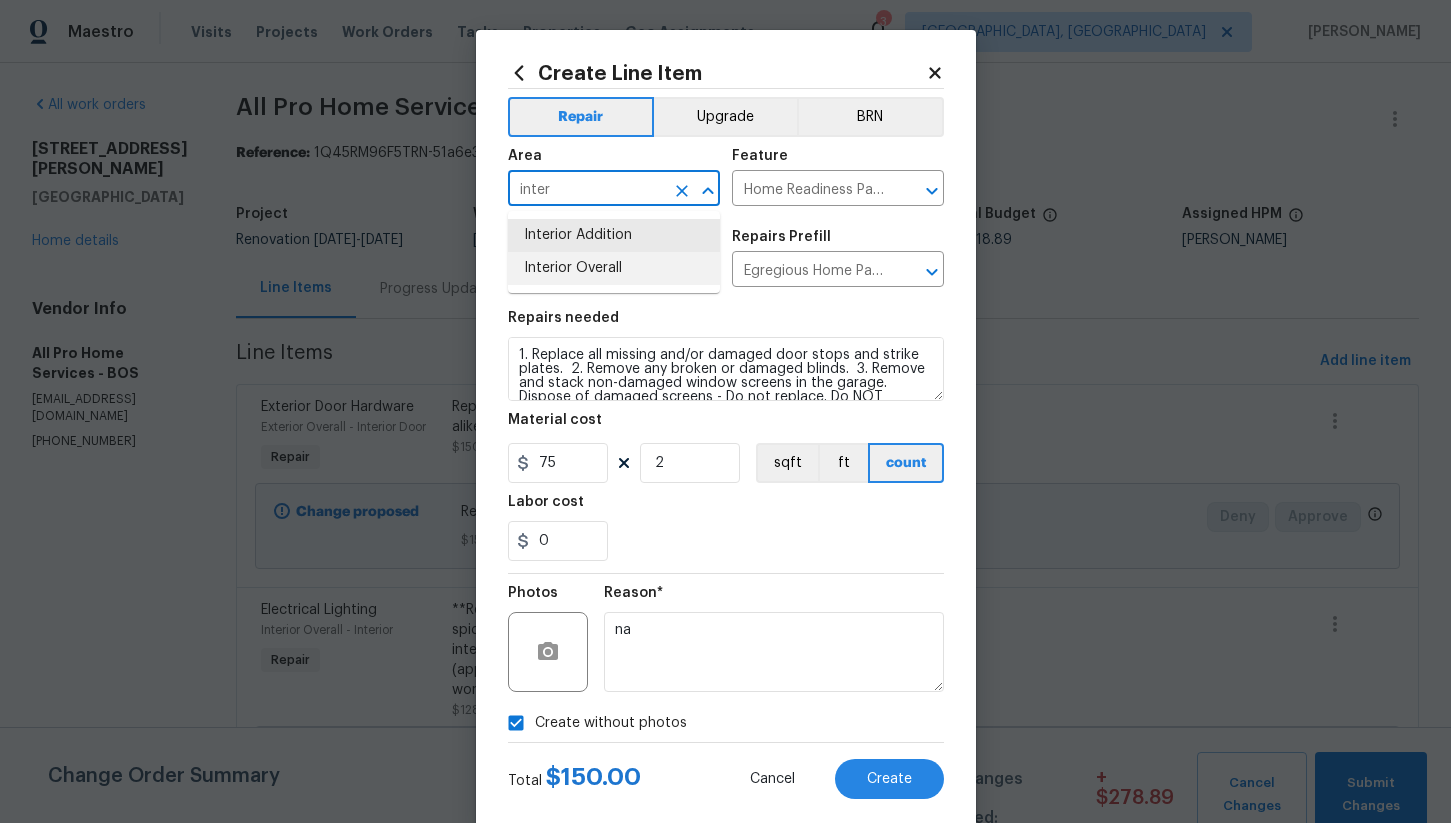 click on "Interior Overall" at bounding box center (614, 268) 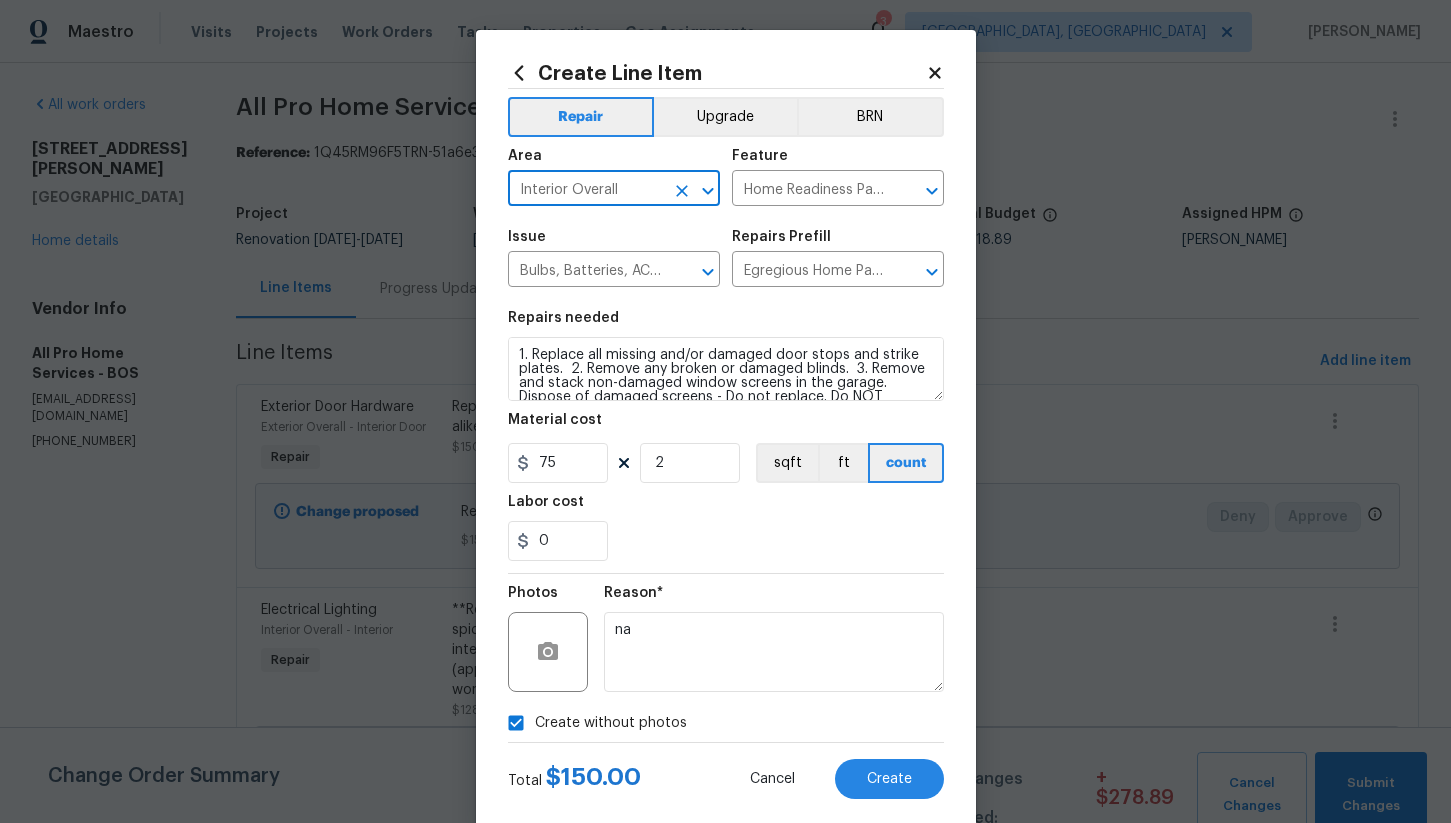 type on "Interior Overall" 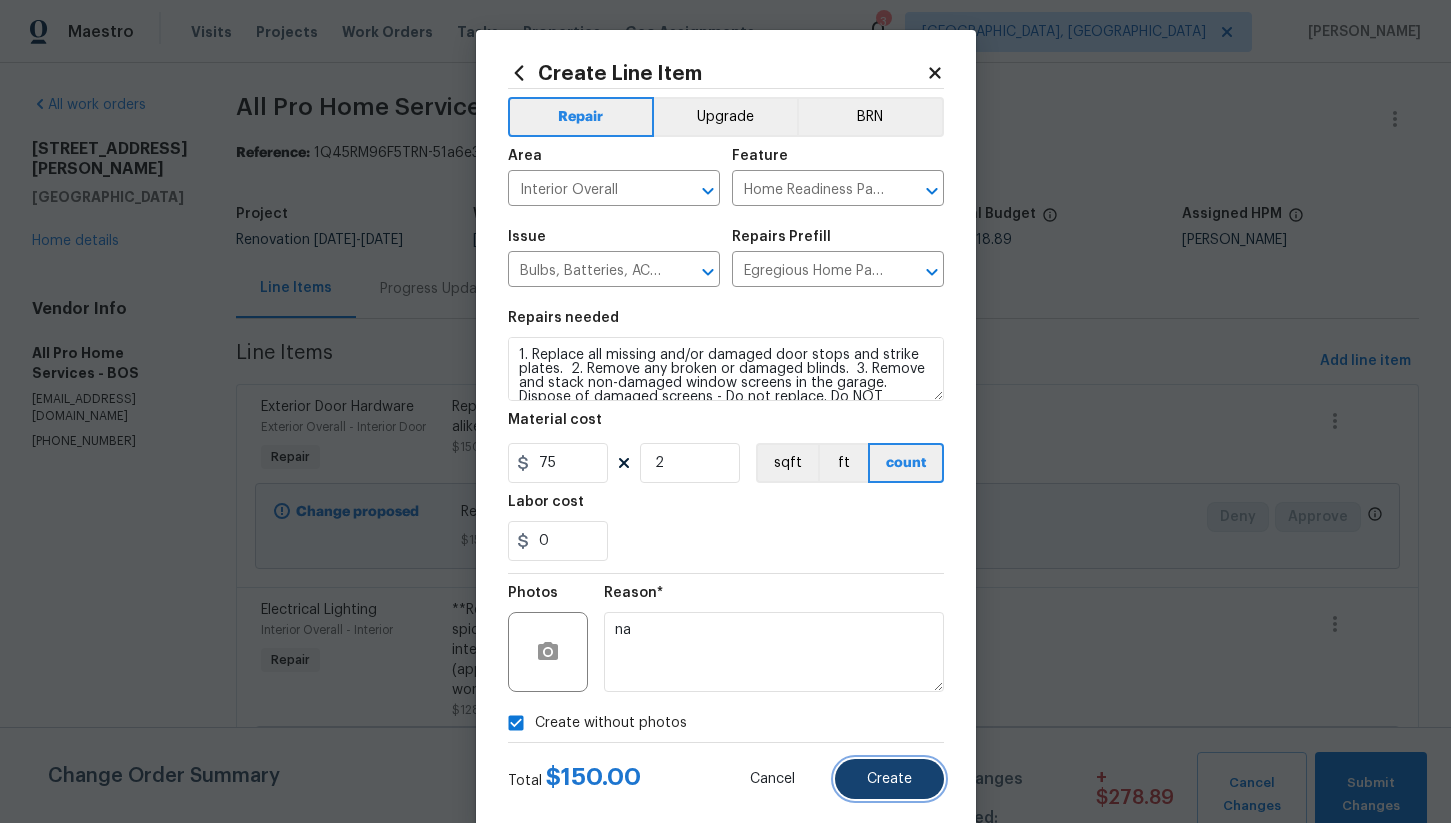 click on "Create" at bounding box center [889, 779] 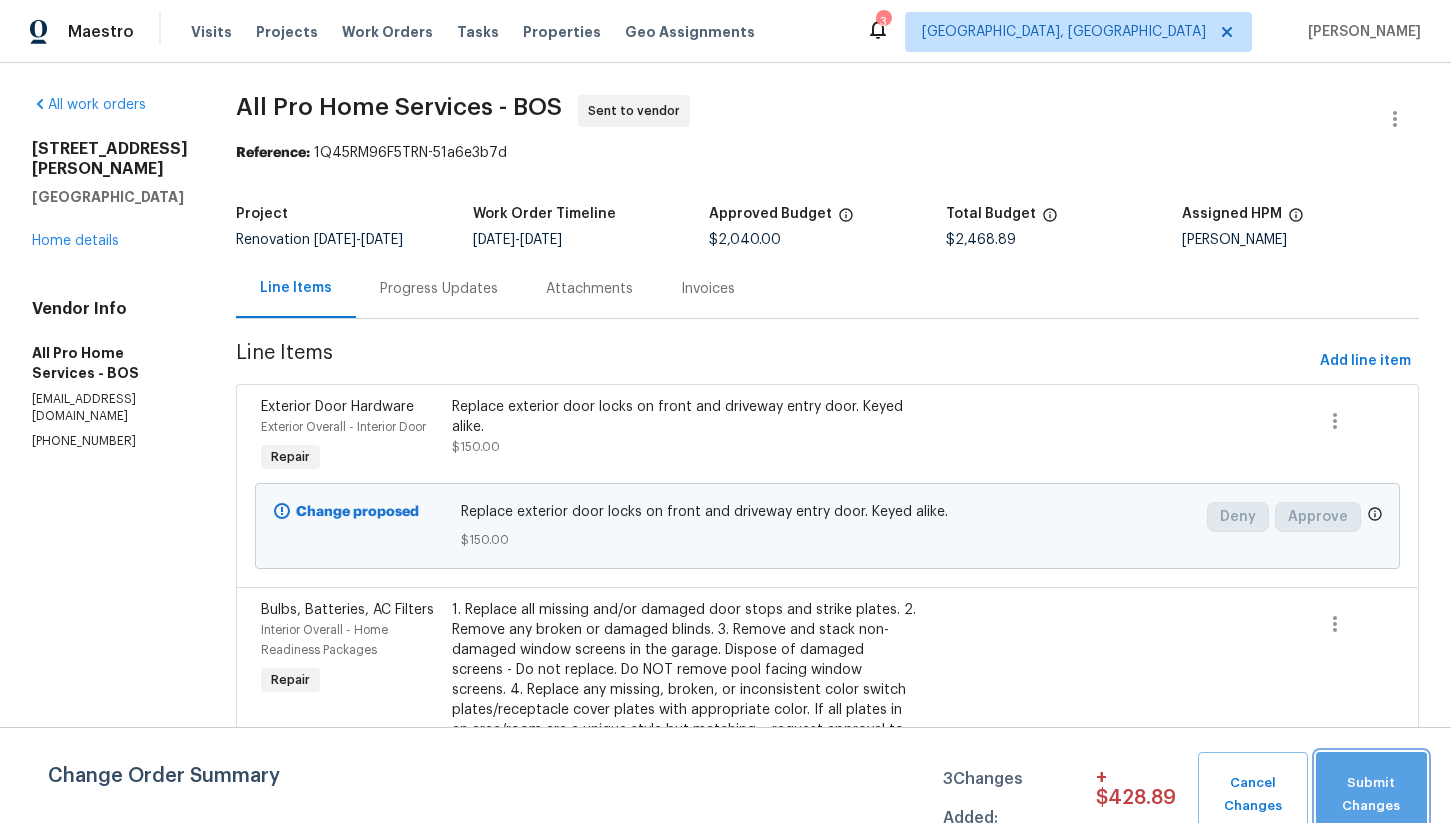 click on "Submit Changes" at bounding box center (1372, 795) 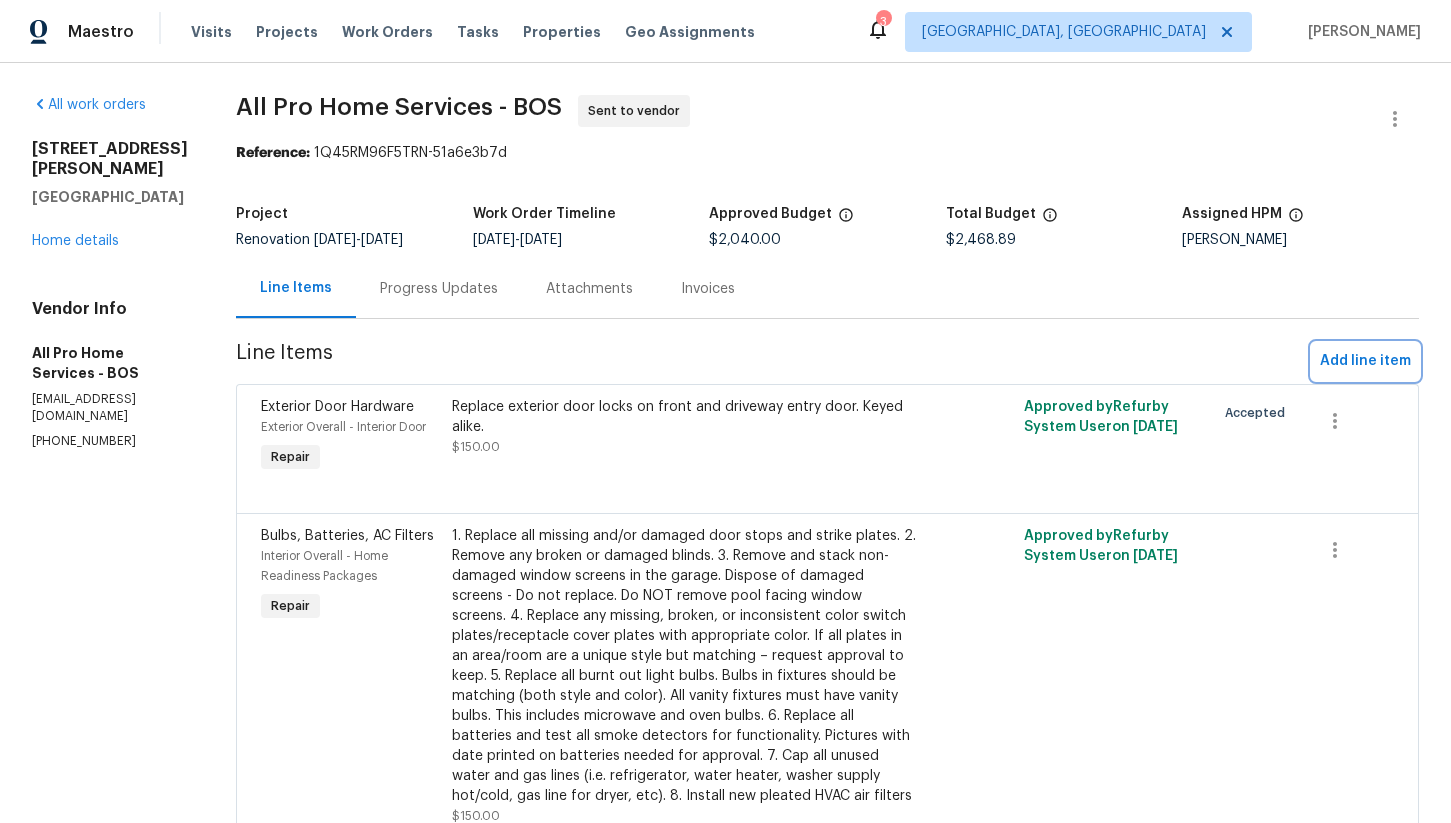 click on "Add line item" at bounding box center (1365, 361) 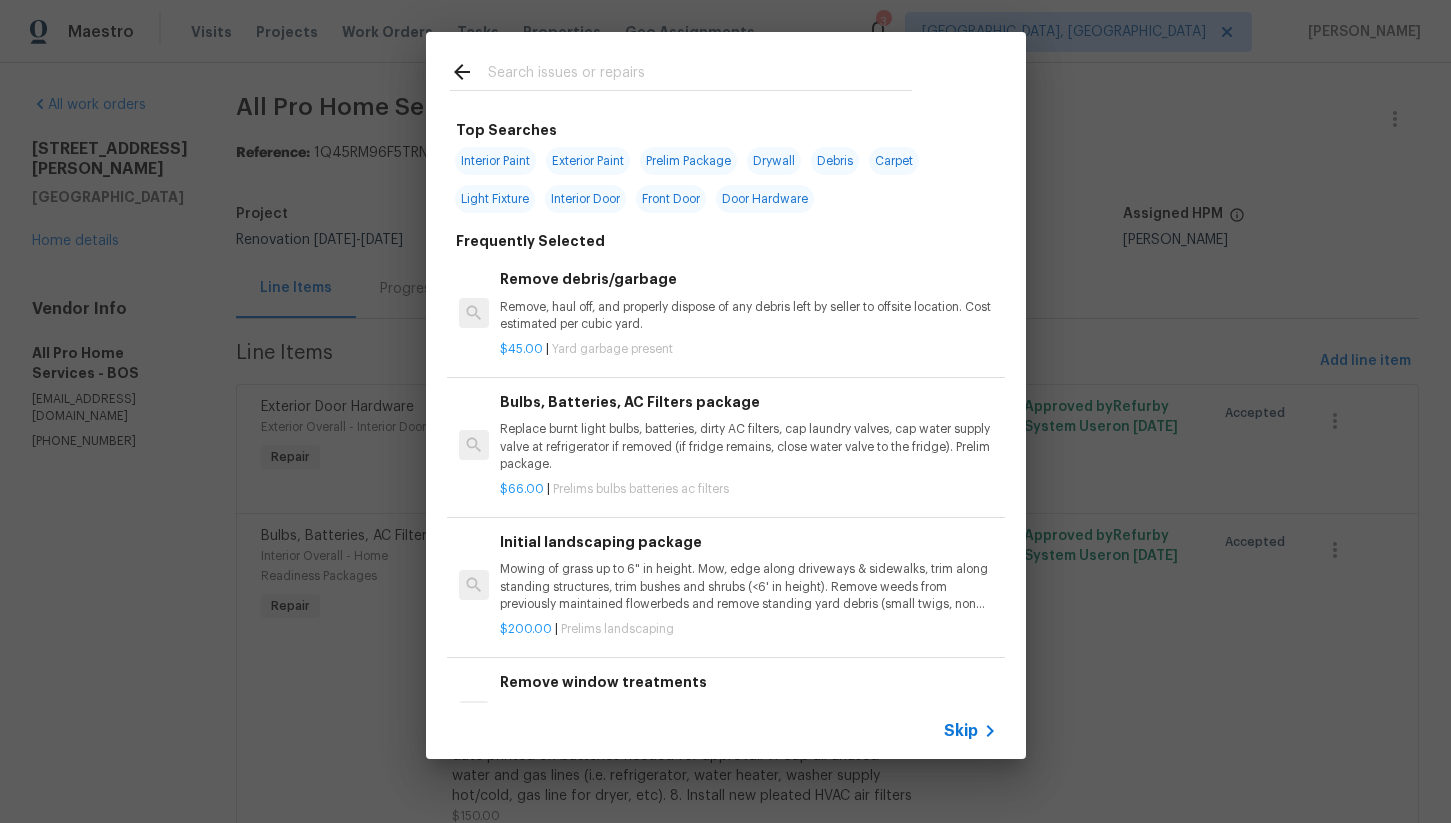 click at bounding box center [700, 75] 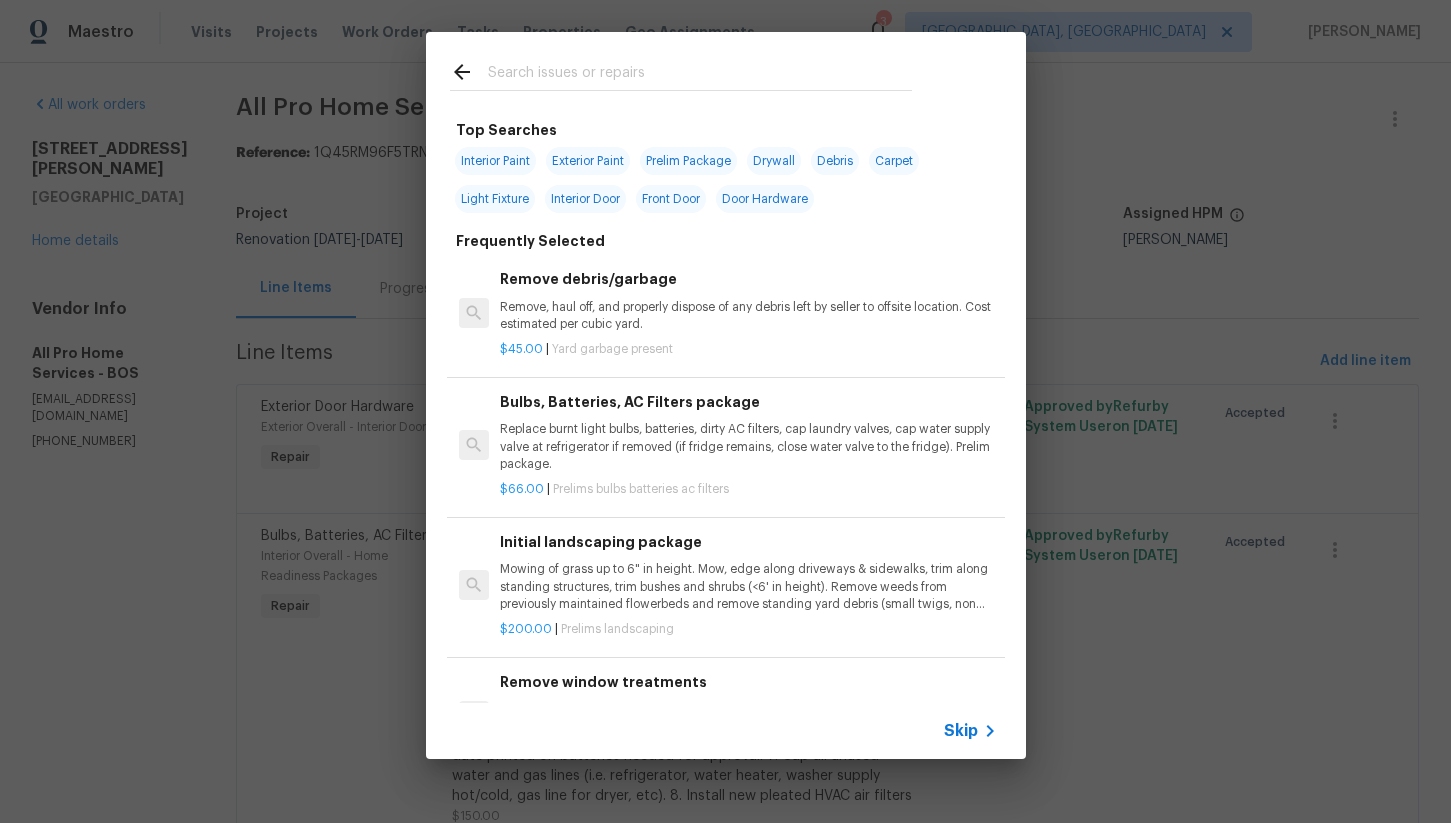 type on "f" 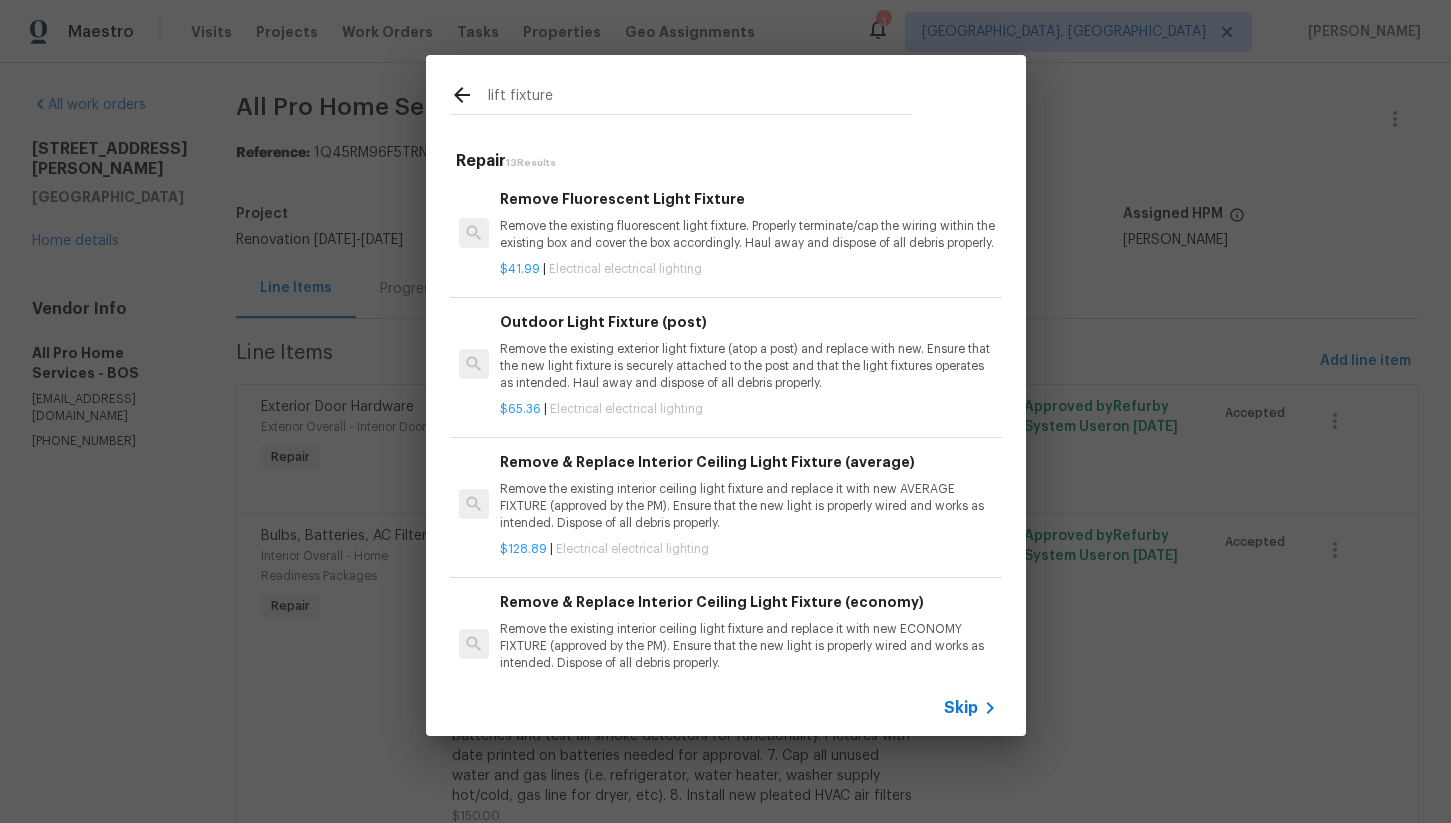 click on "lift fixture" at bounding box center (700, 98) 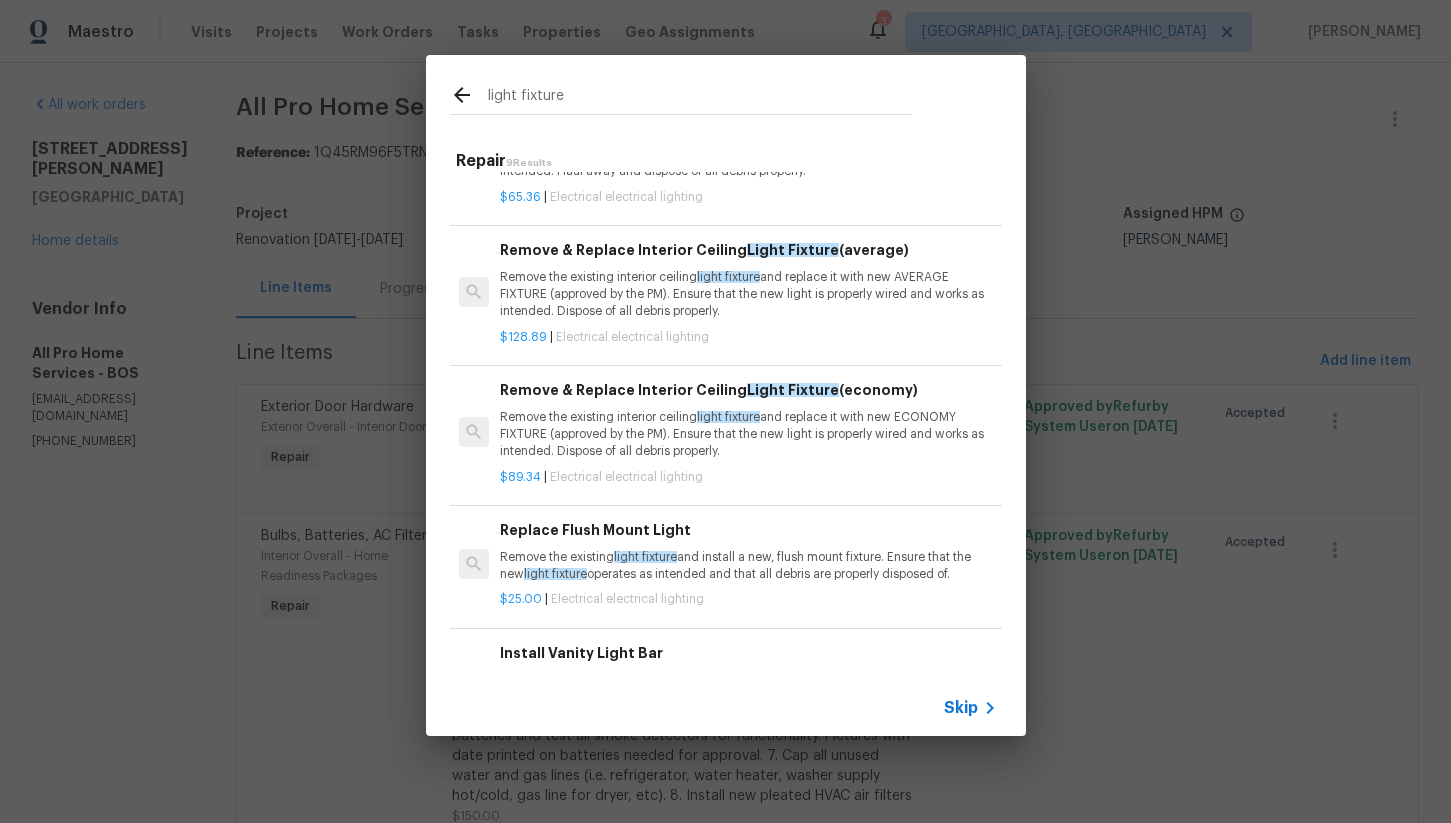 scroll, scrollTop: 213, scrollLeft: 0, axis: vertical 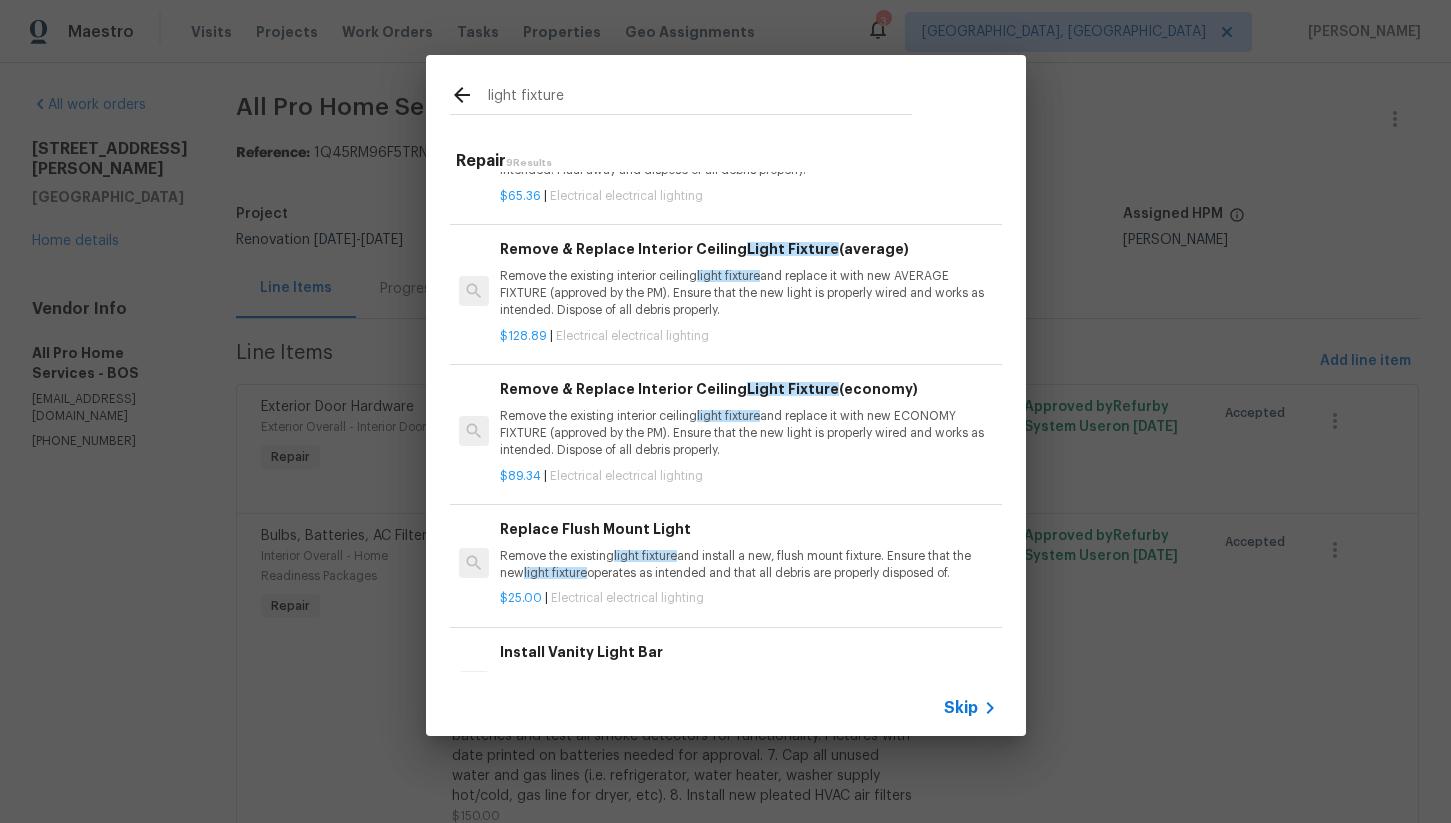 type on "light fixture" 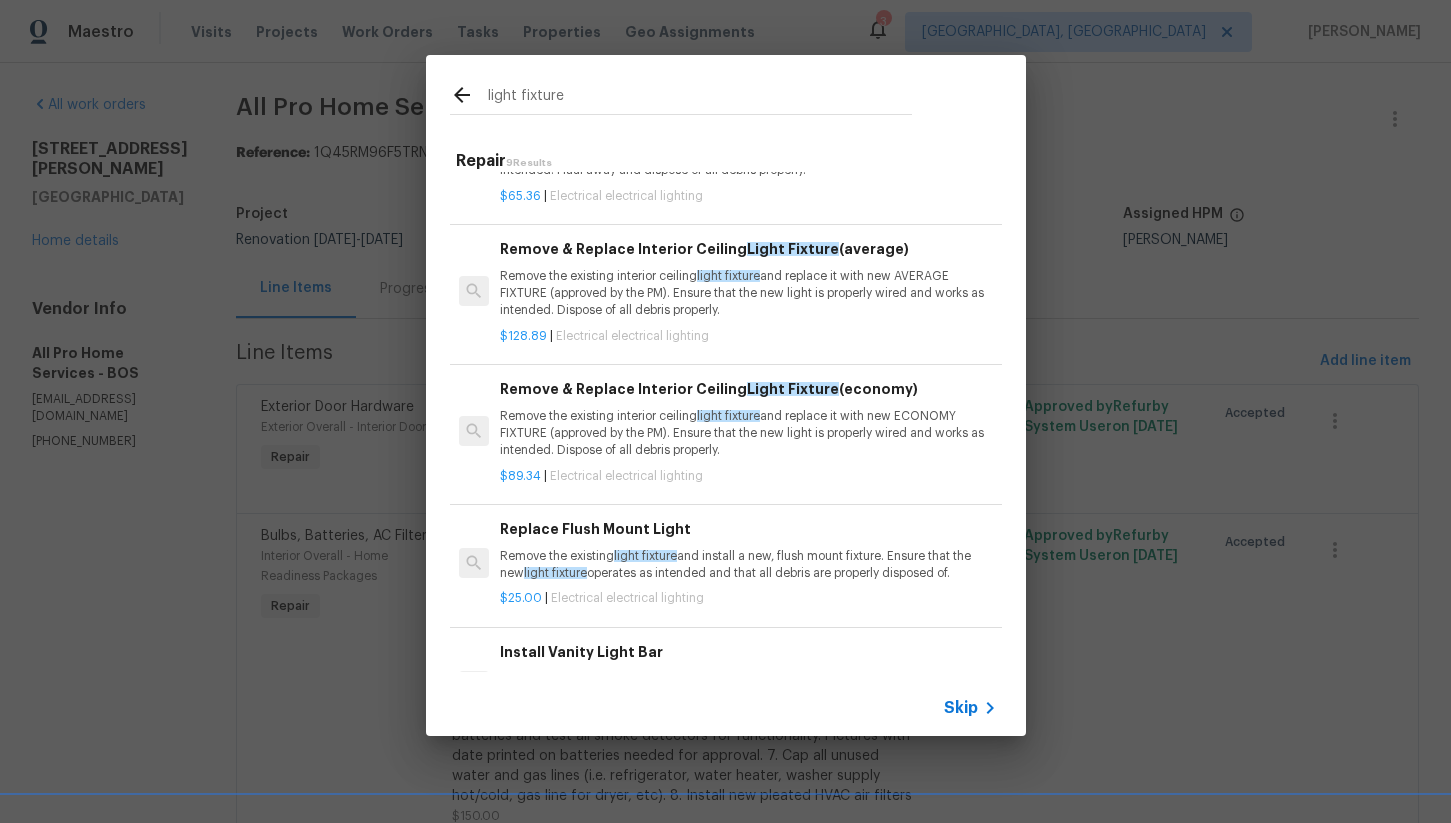click on "Remove the existing interior ceiling  light fixture  and replace it with new ECONOMY FIXTURE (approved by the PM). Ensure that the new light is properly wired and works as intended. Dispose of all debris properly." at bounding box center (748, 433) 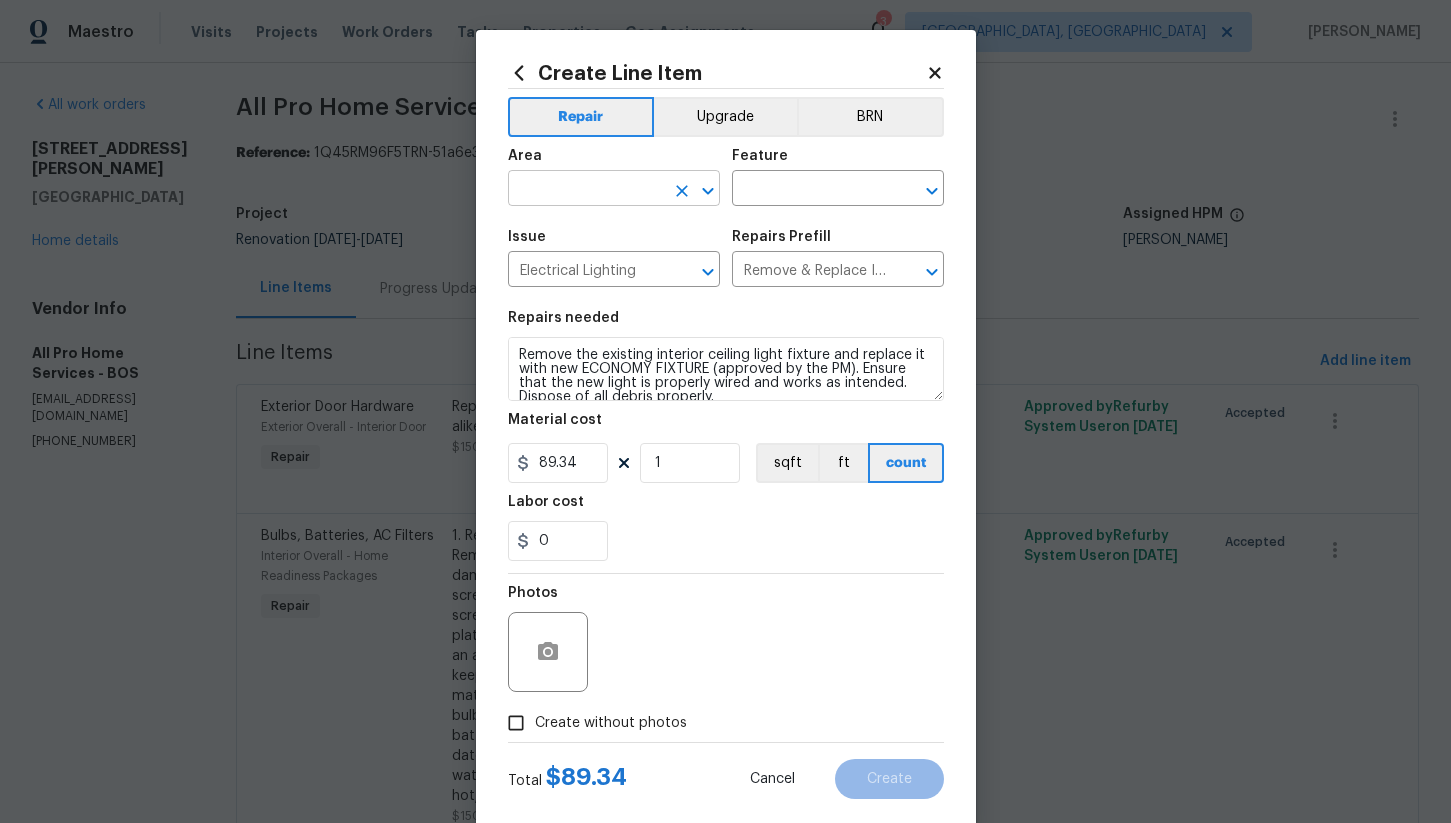 click at bounding box center (586, 190) 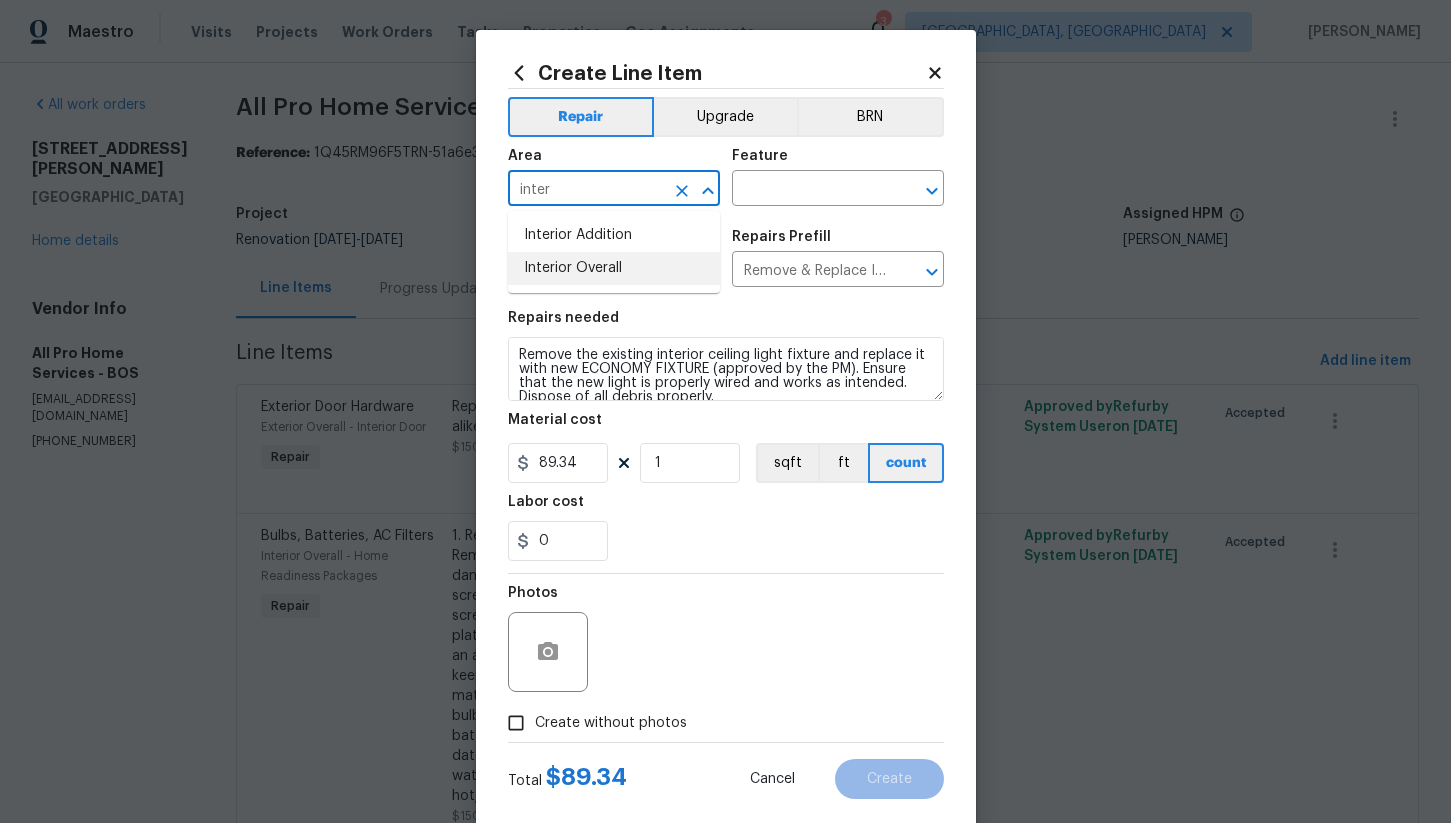 click on "Interior Overall" at bounding box center [614, 268] 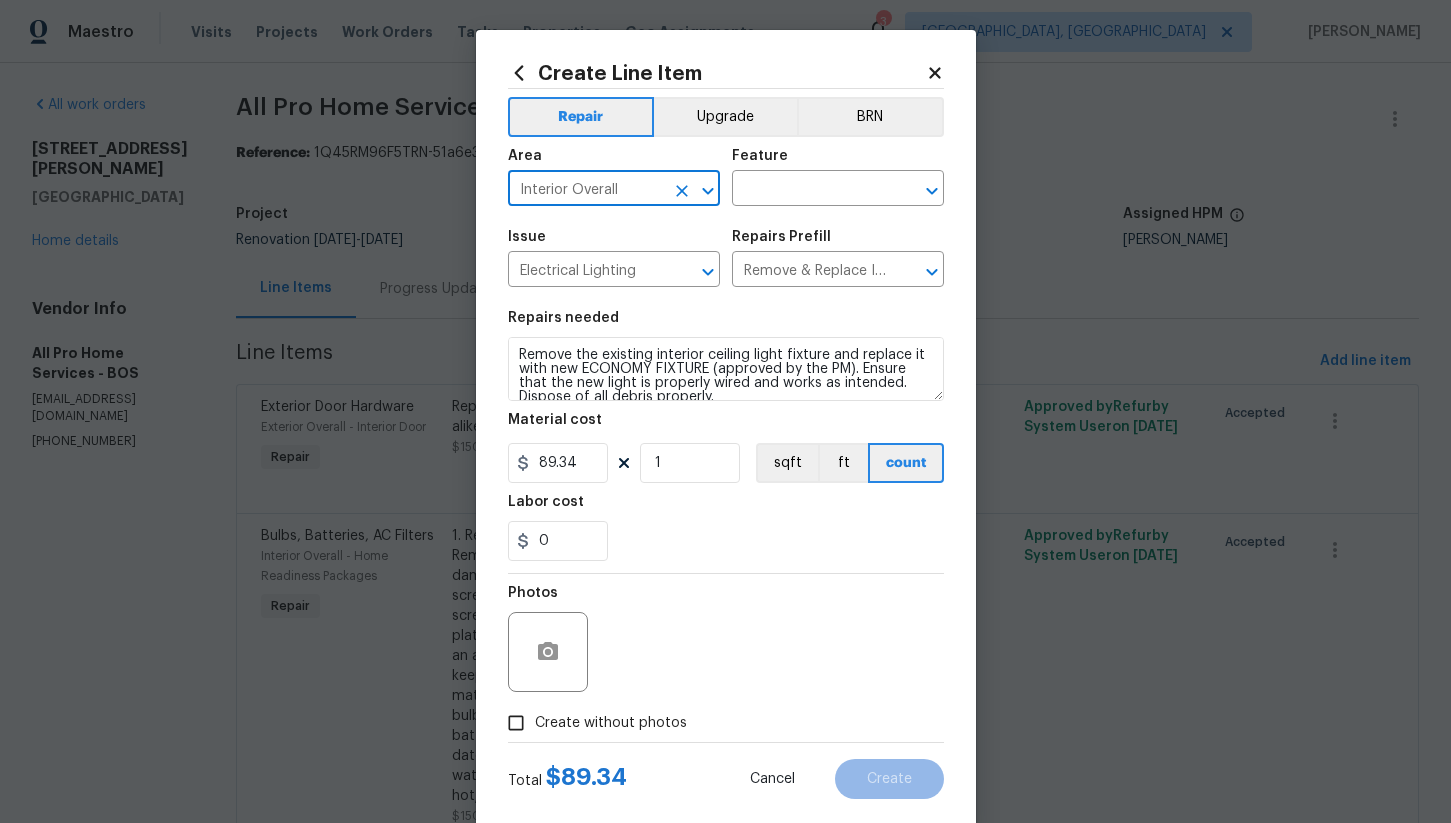 type on "Interior Overall" 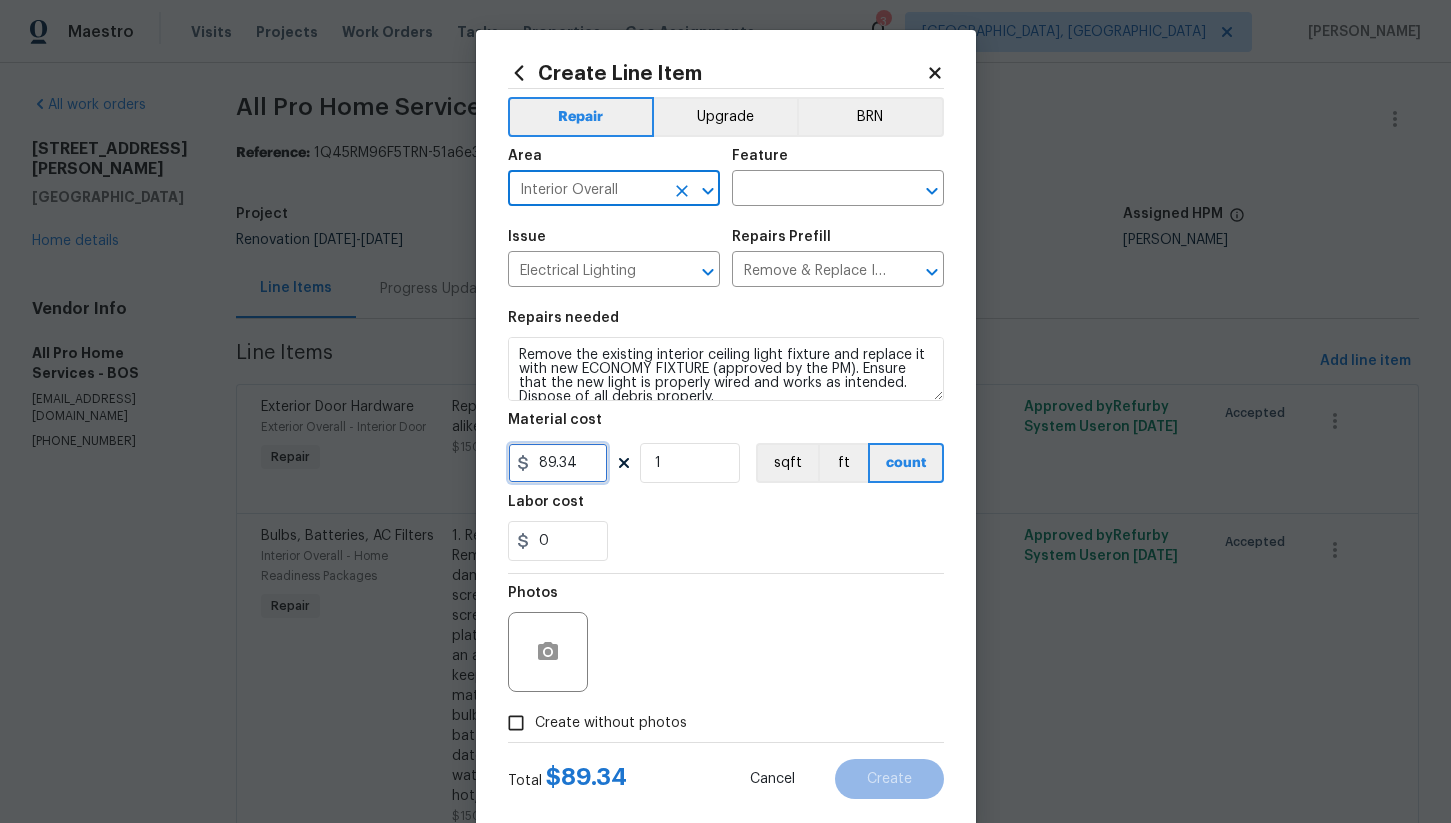 click on "89.34" at bounding box center (558, 463) 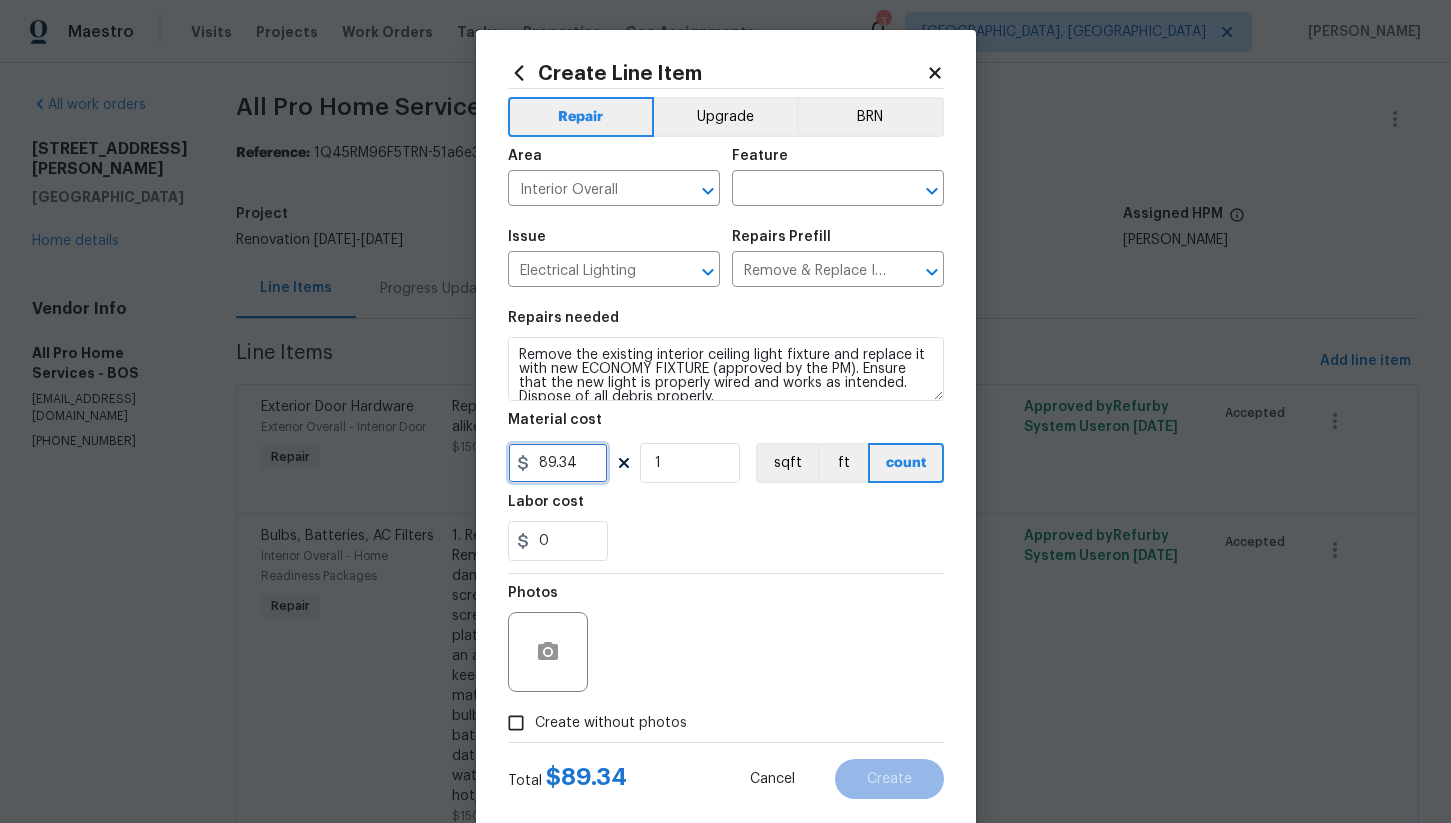 click on "89.34" at bounding box center [558, 463] 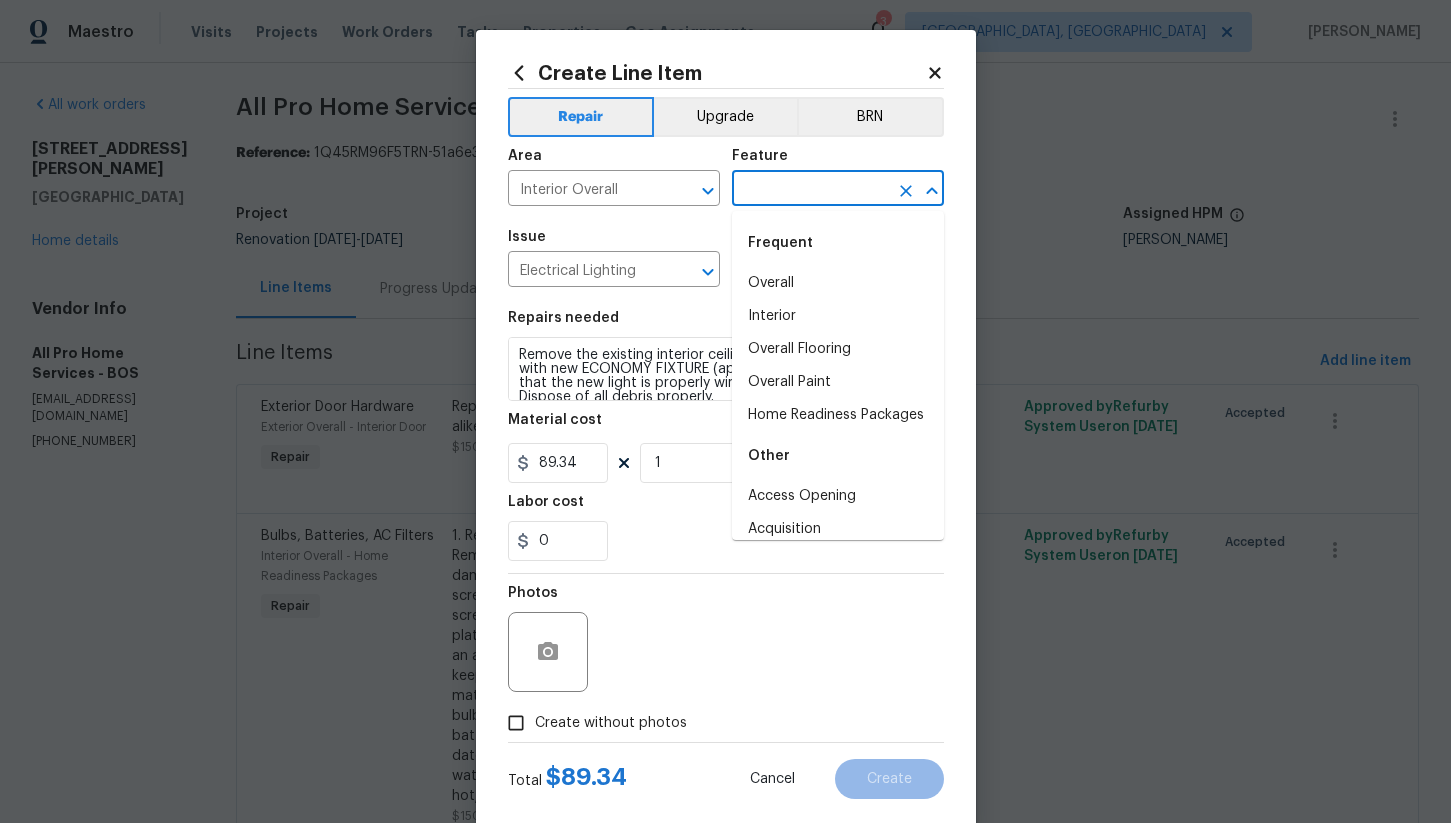 click at bounding box center (810, 190) 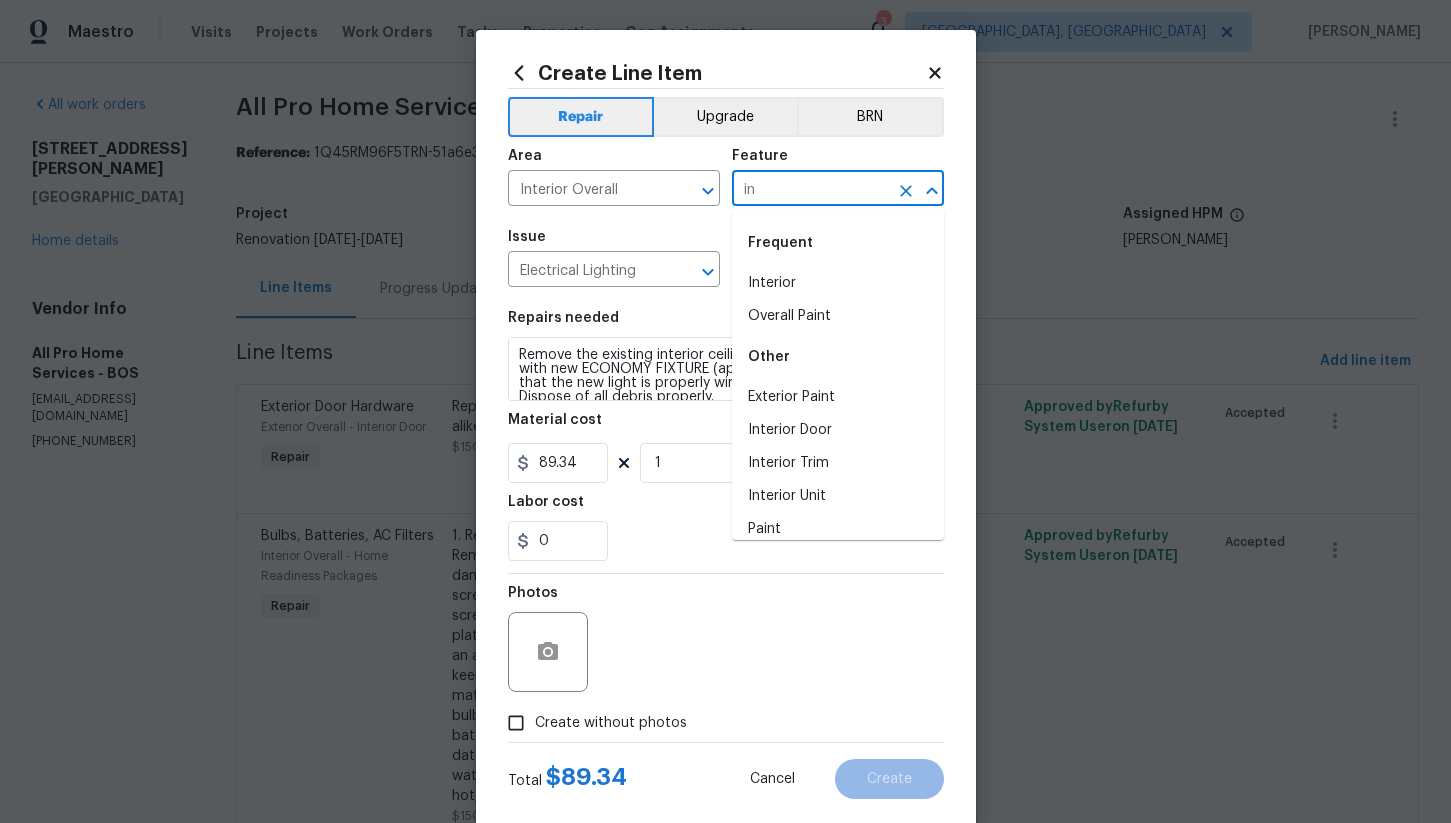 type on "i" 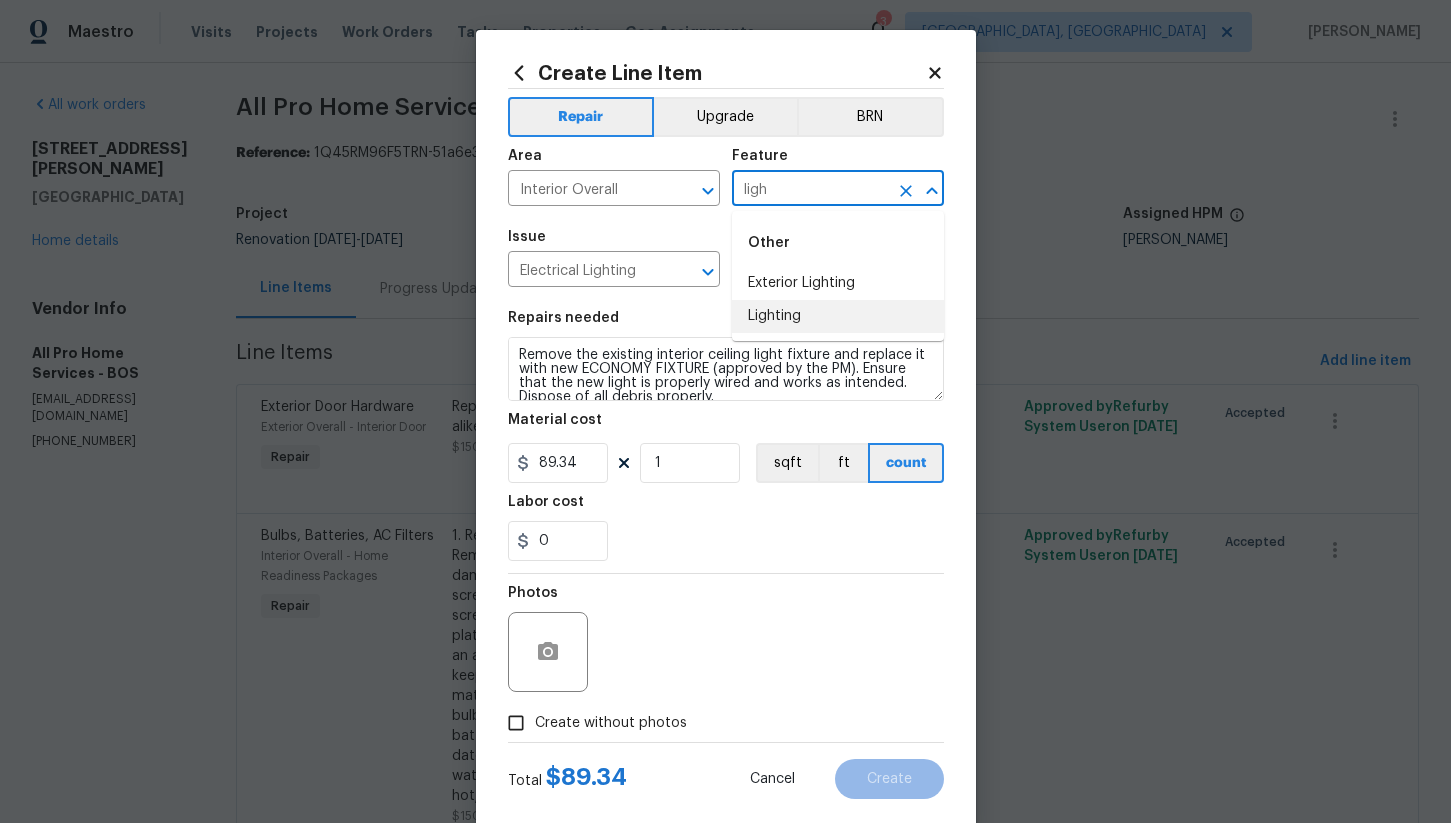 click on "Lighting" at bounding box center [838, 316] 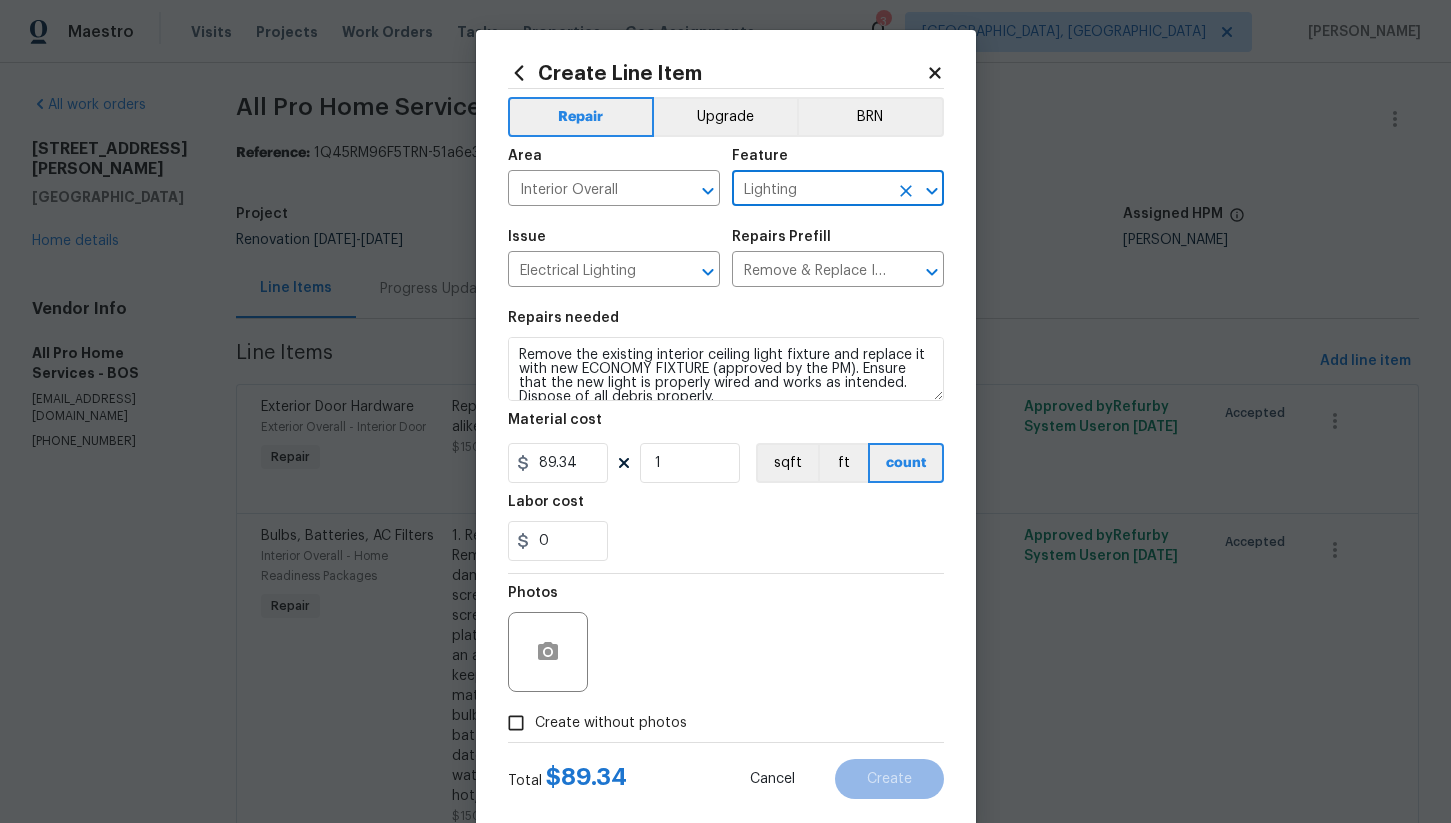 type on "Lighting" 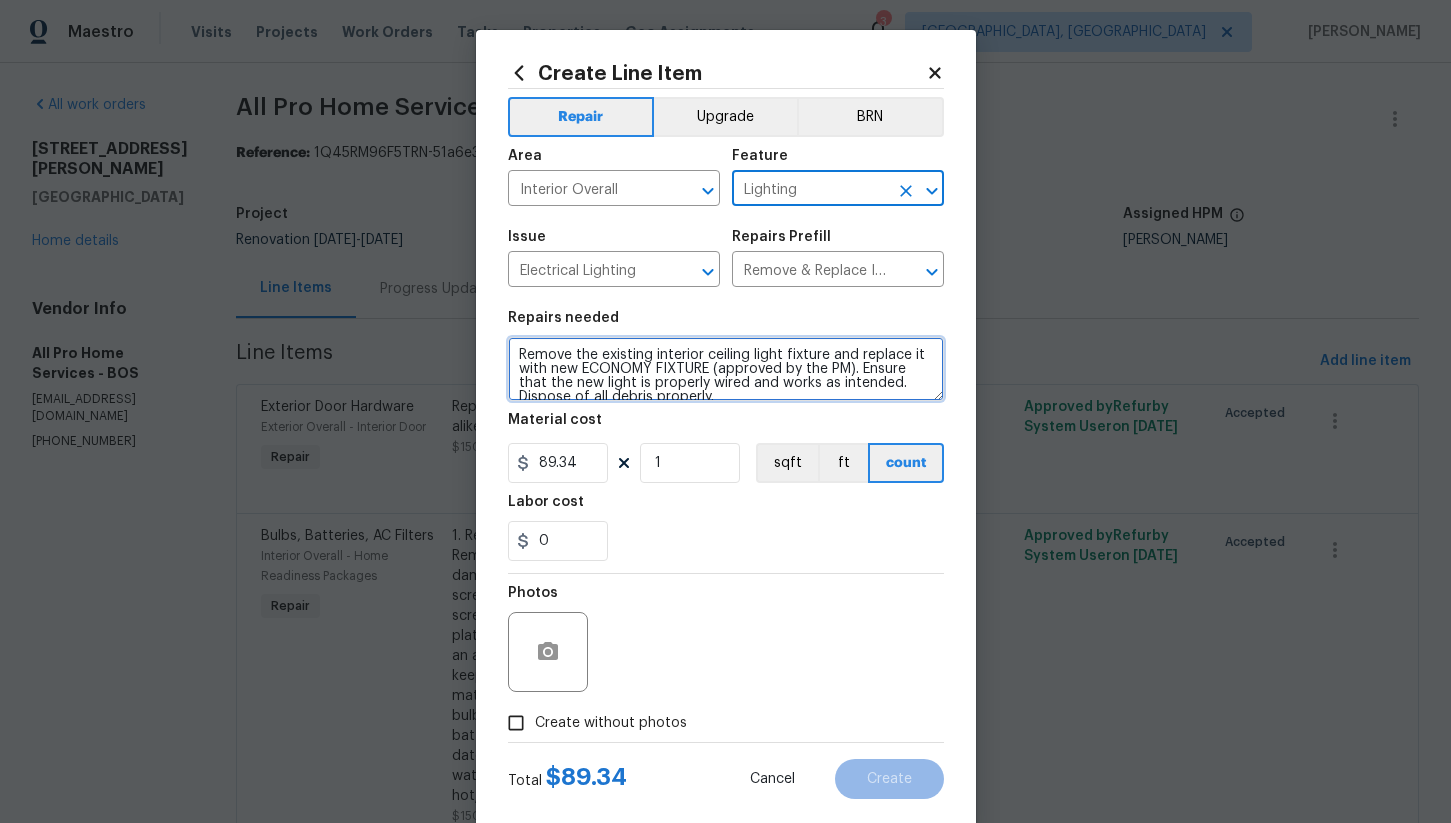 click on "Remove the existing interior ceiling light fixture and replace it with new ECONOMY FIXTURE (approved by the PM). Ensure that the new light is properly wired and works as intended. Dispose of all debris properly." at bounding box center [726, 369] 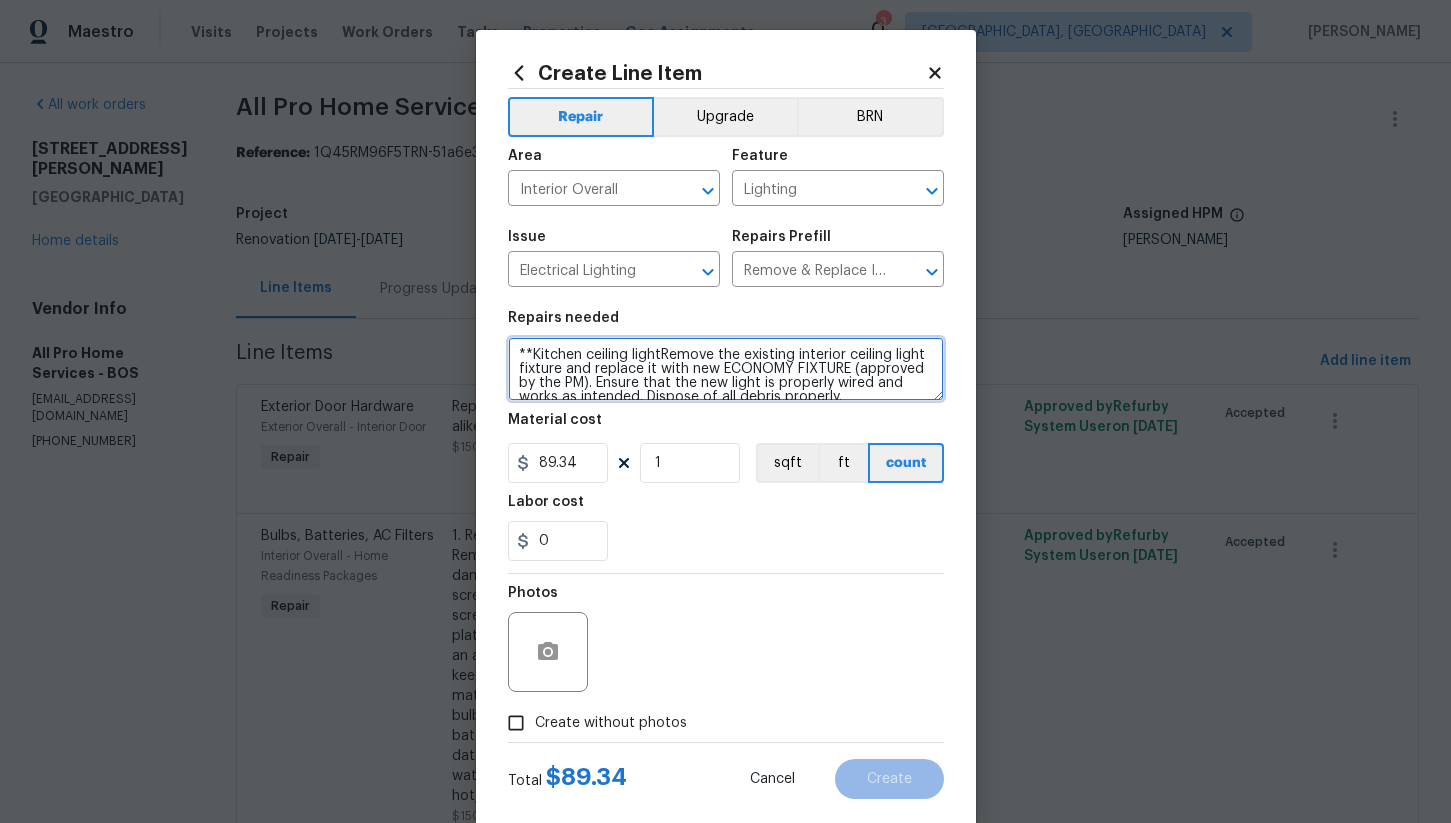 type on "**Kitchen ceiling lightRemove the existing interior ceiling light fixture and replace it with new ECONOMY FIXTURE (approved by the PM). Ensure that the new light is properly wired and works as intended. Dispose of all debris properly." 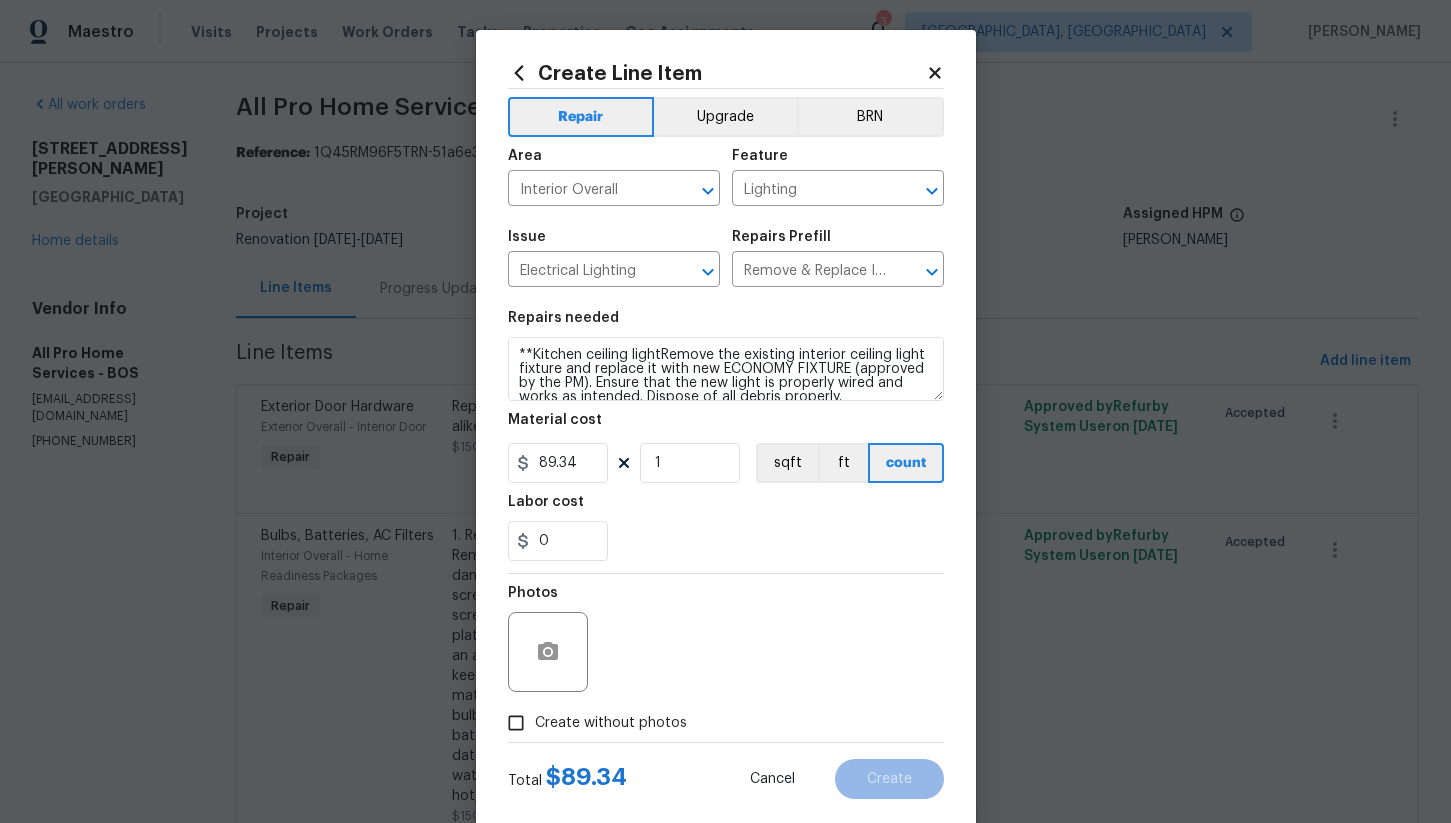 click on "Create Line Item" at bounding box center (726, 73) 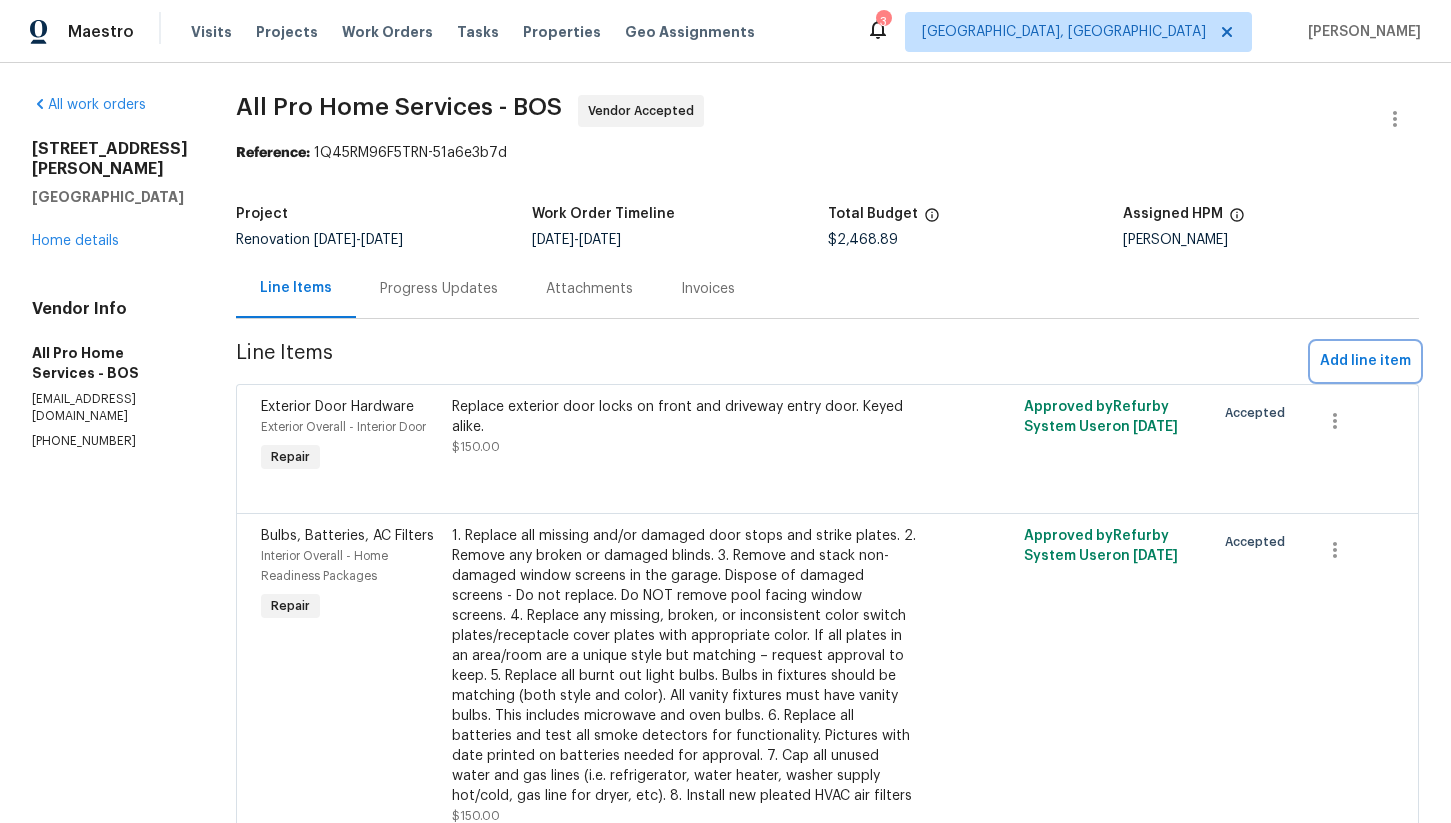 click on "Add line item" at bounding box center (1365, 361) 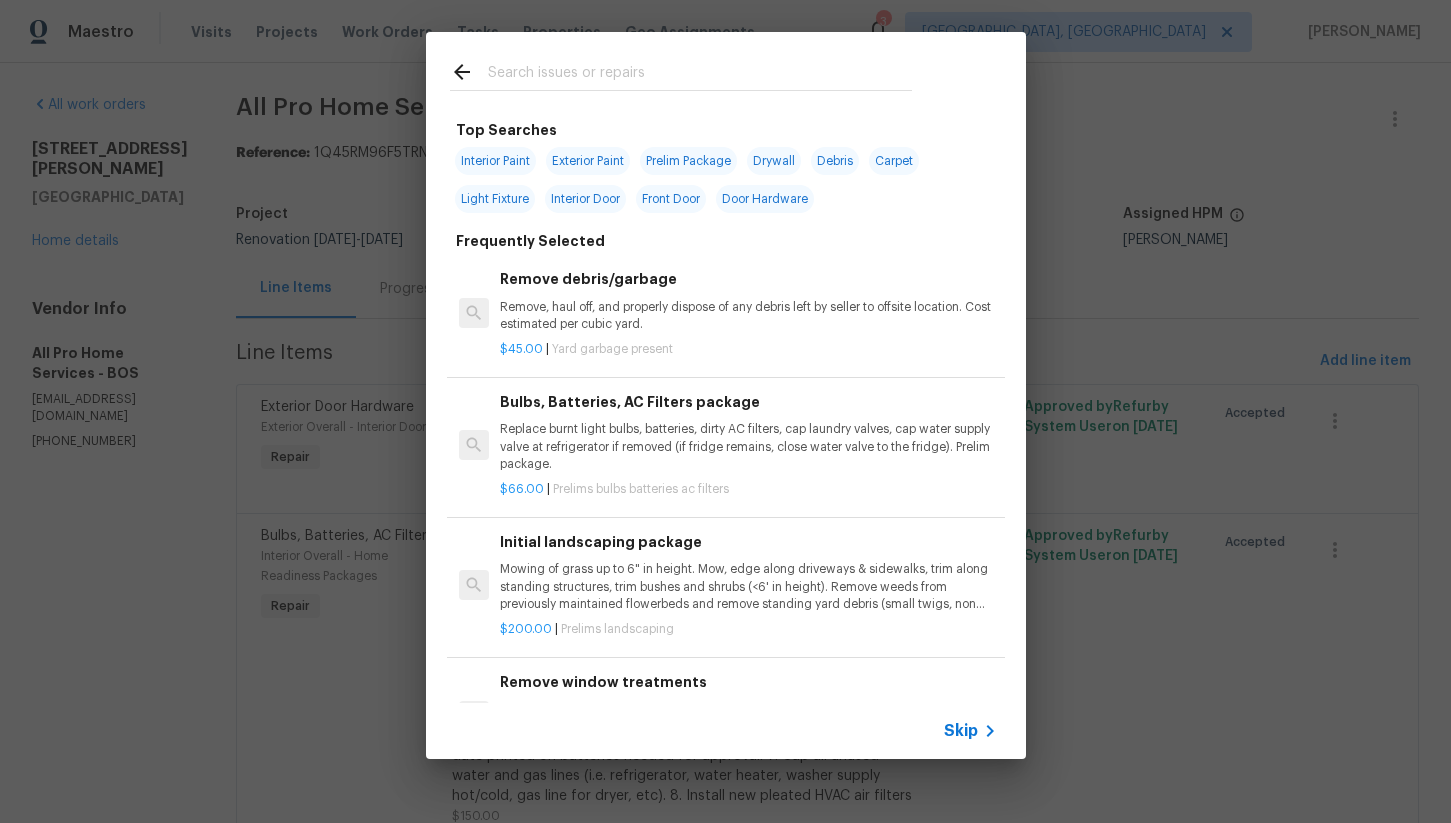 click at bounding box center (700, 75) 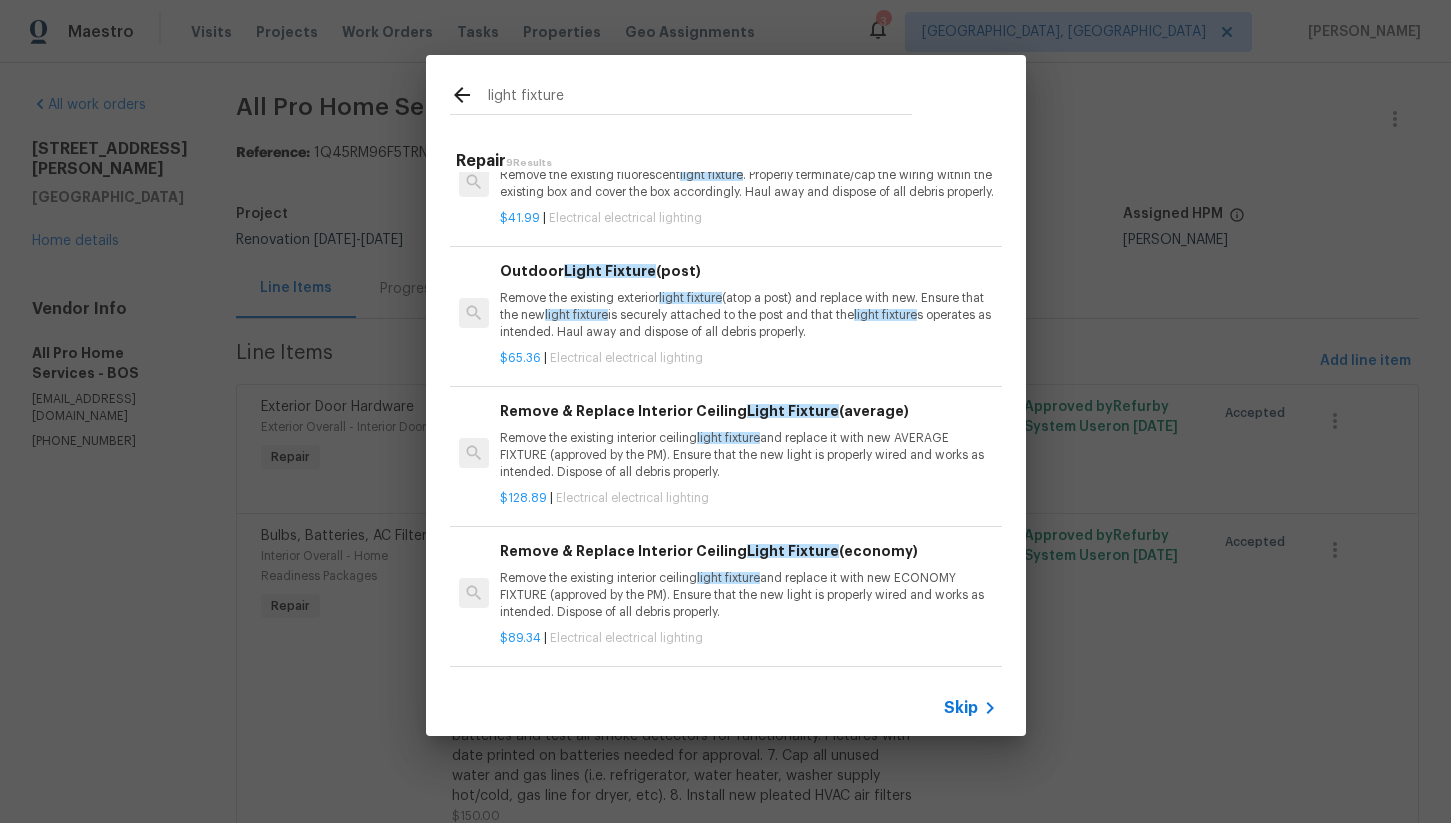 scroll, scrollTop: 0, scrollLeft: 0, axis: both 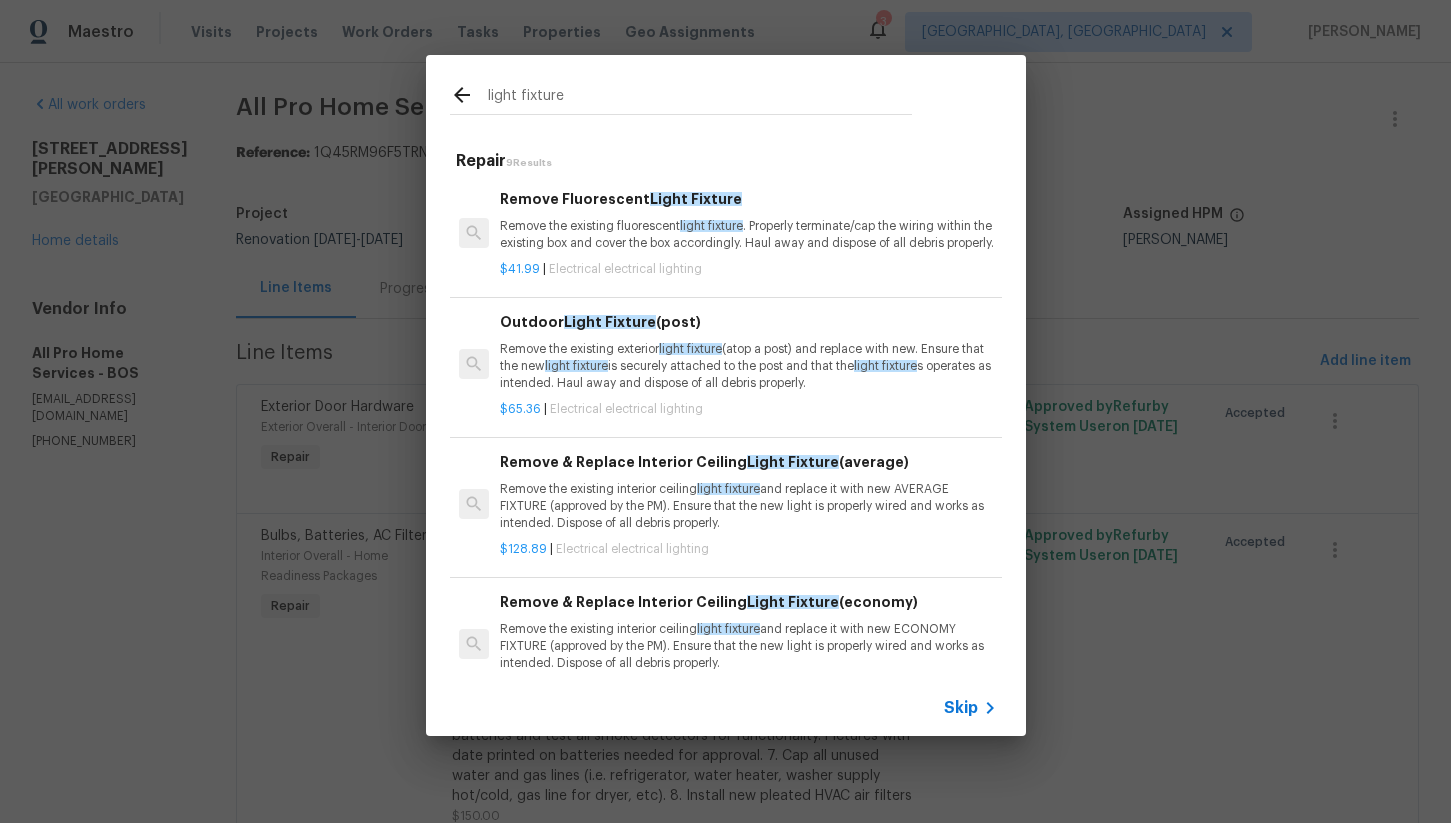 click on "light fixture" at bounding box center [700, 98] 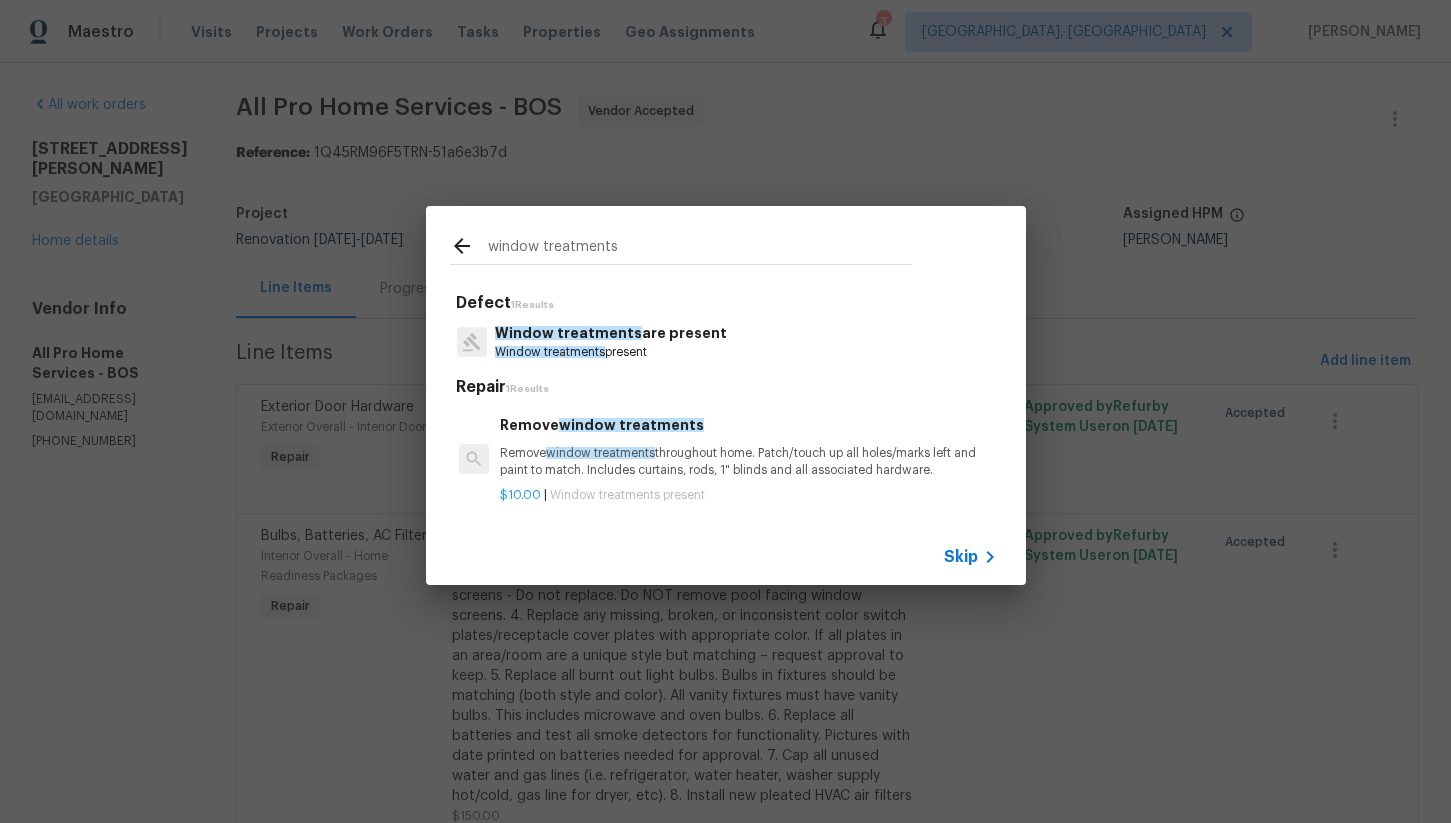 type on "window treatments" 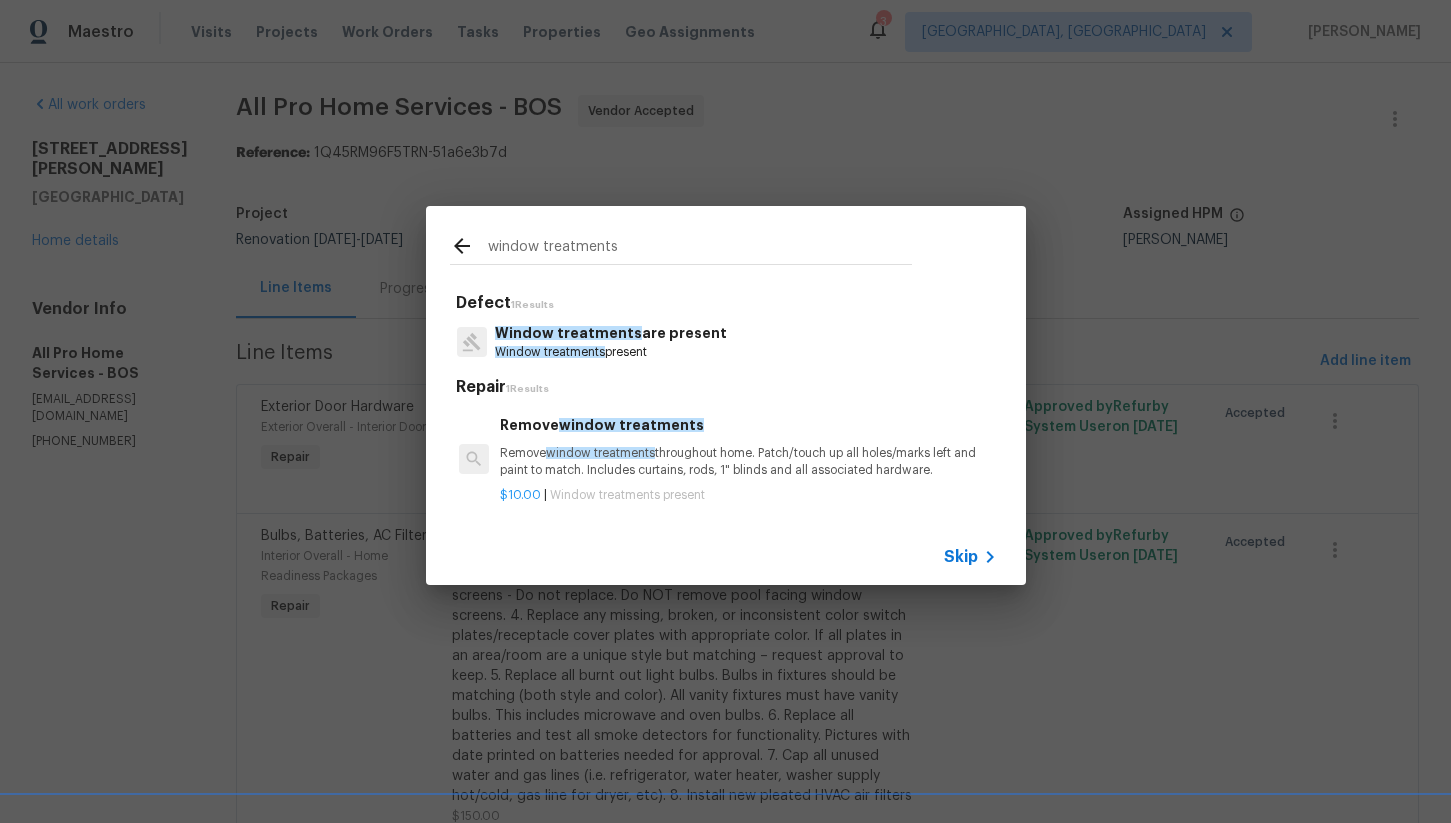 click on "Remove  window treatments  throughout home. Patch/touch up all holes/marks left and paint to match. Includes curtains, rods,  1" blinds and all associated hardware." at bounding box center (748, 462) 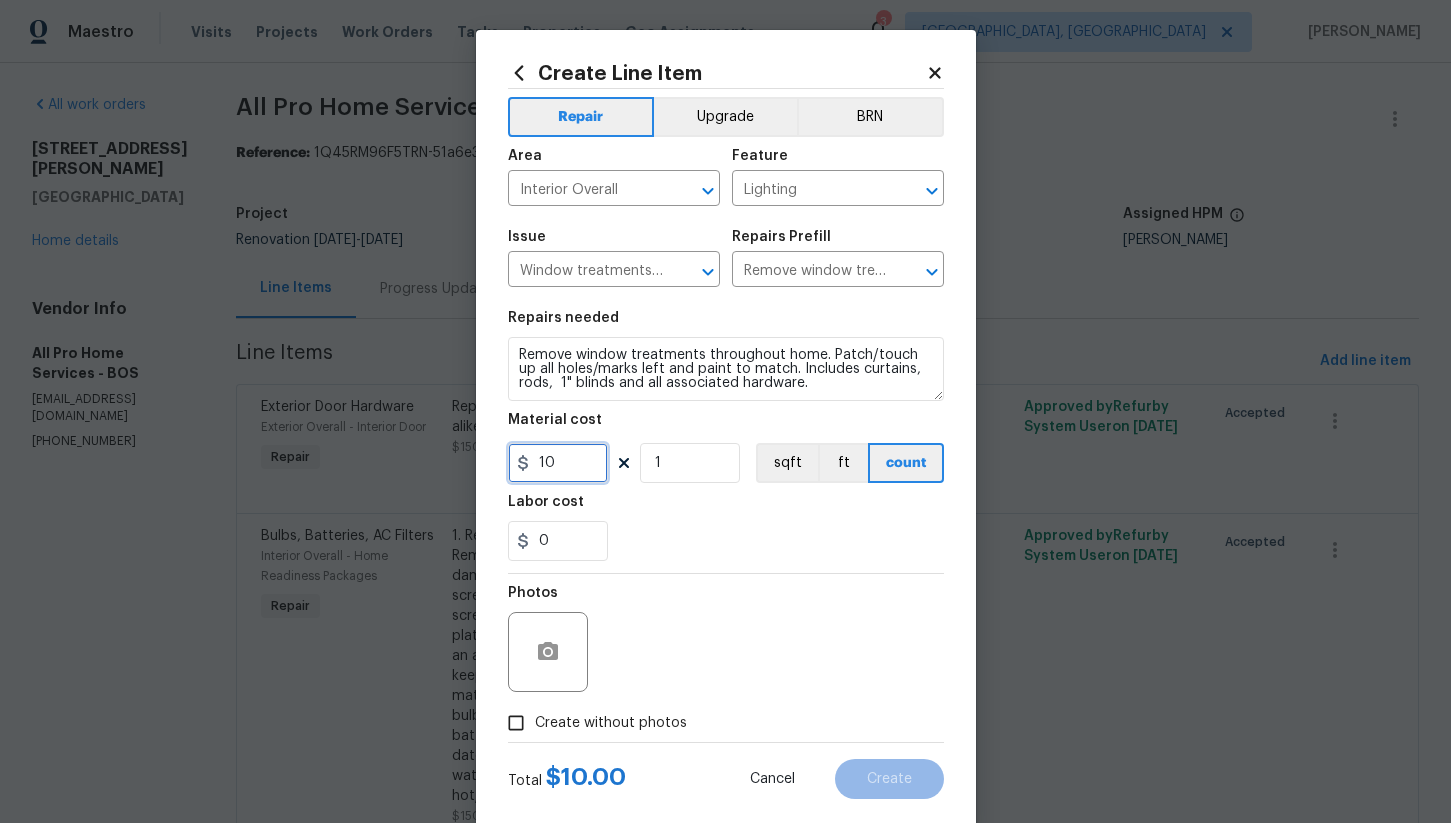 click on "10" at bounding box center [558, 463] 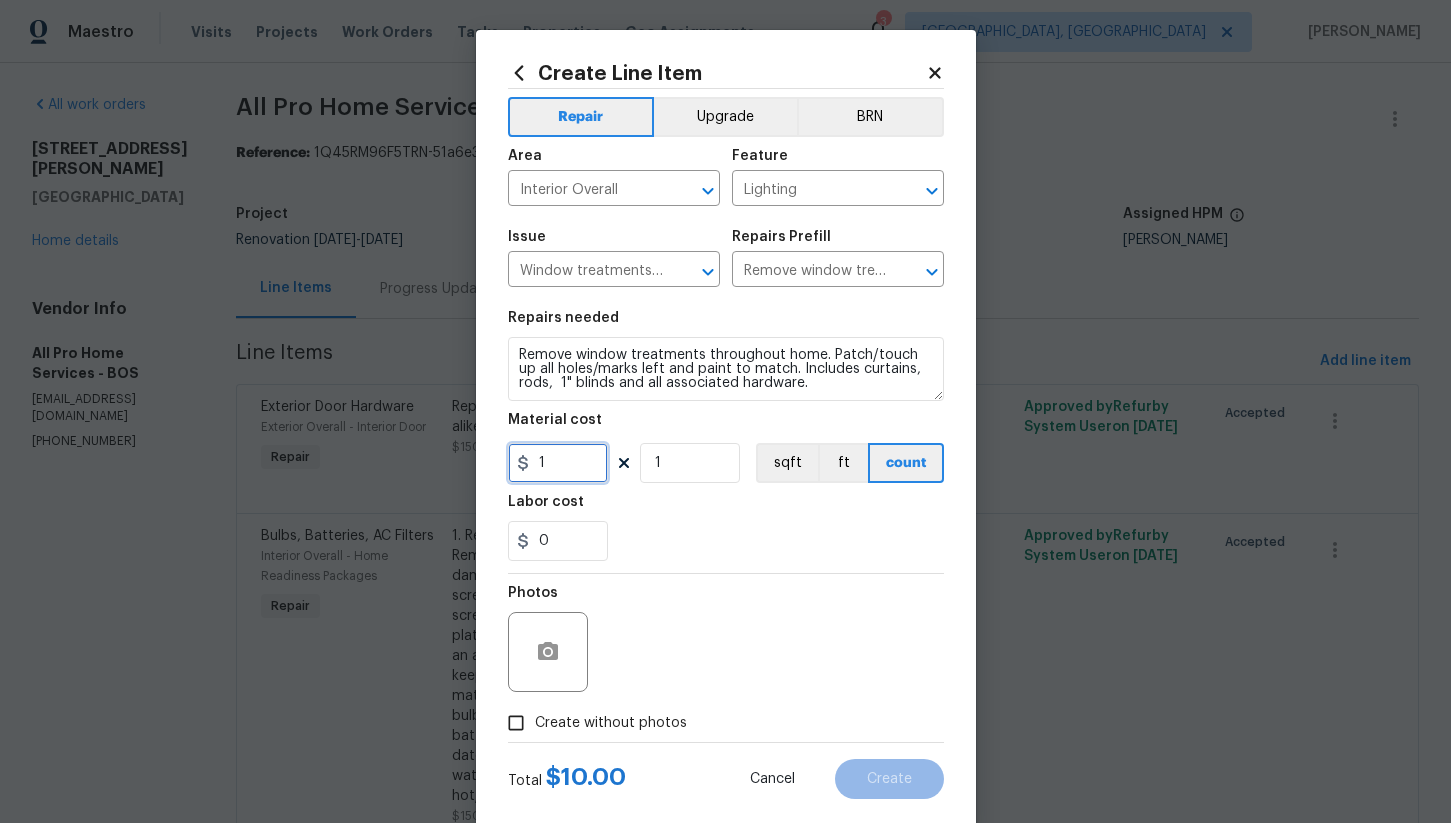 type on "1" 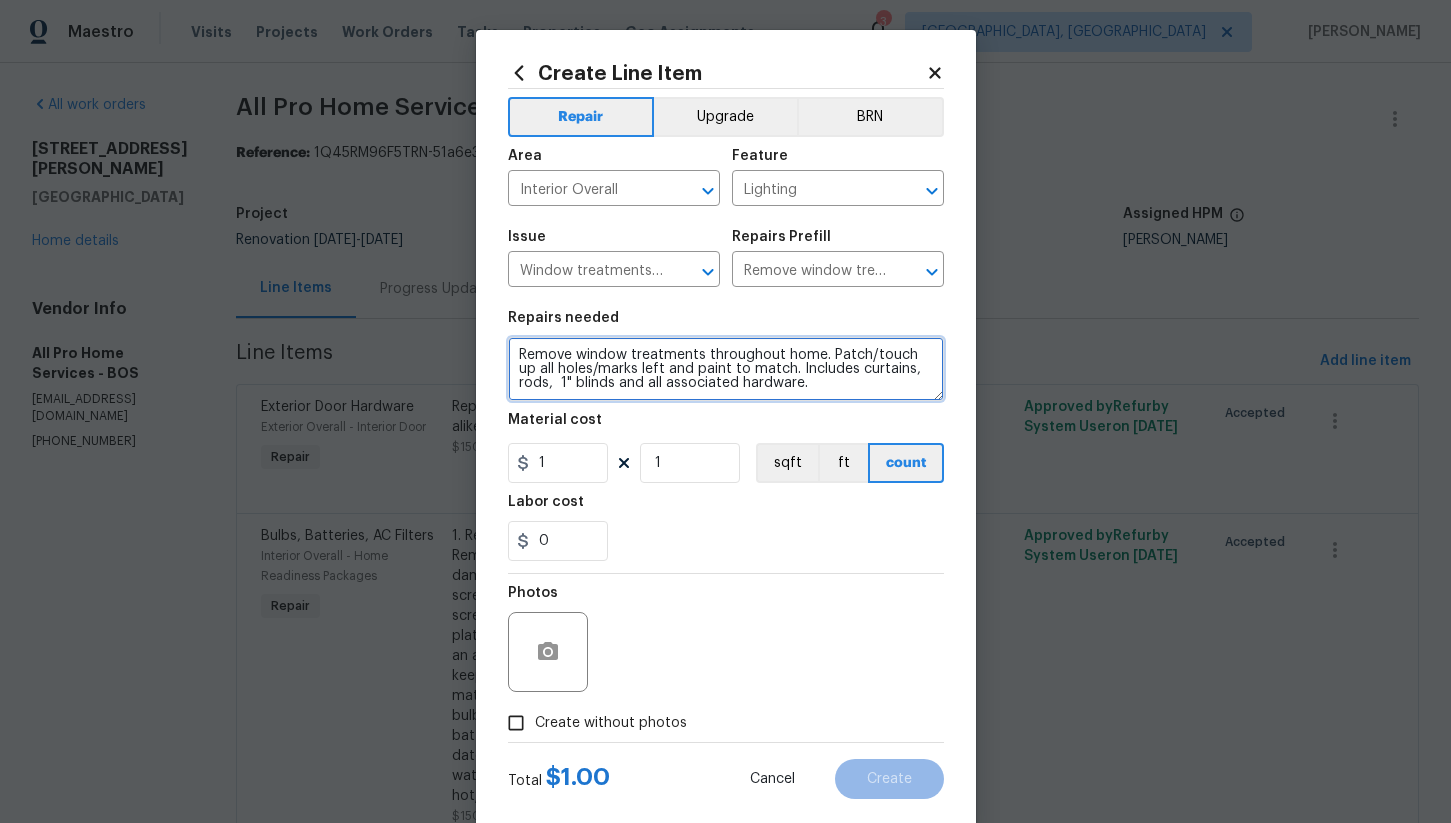 drag, startPoint x: 518, startPoint y: 358, endPoint x: 879, endPoint y: 411, distance: 364.86984 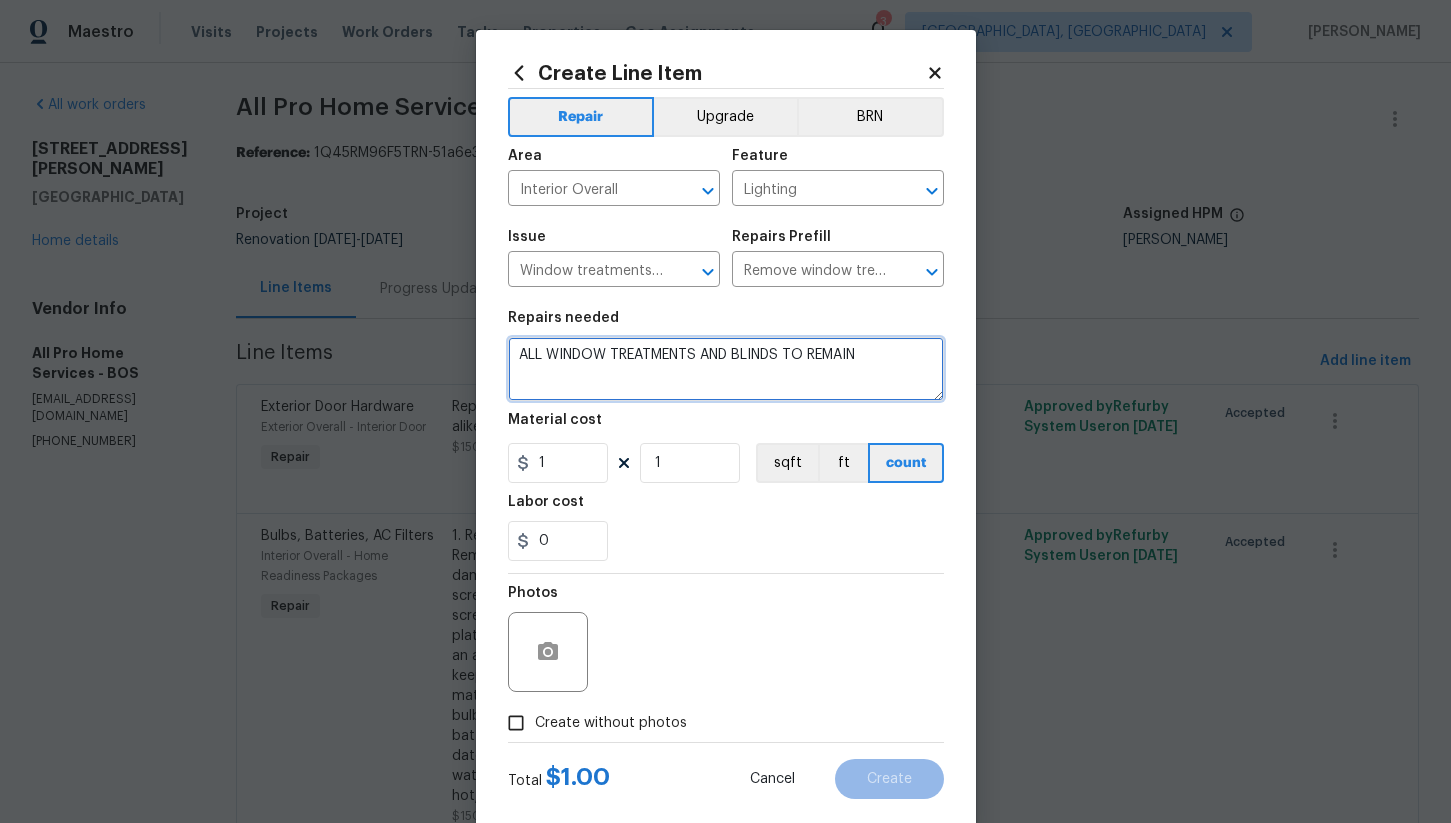 type on "ALL WINDOW TREATMENTS AND BLINDS TO REMAIN" 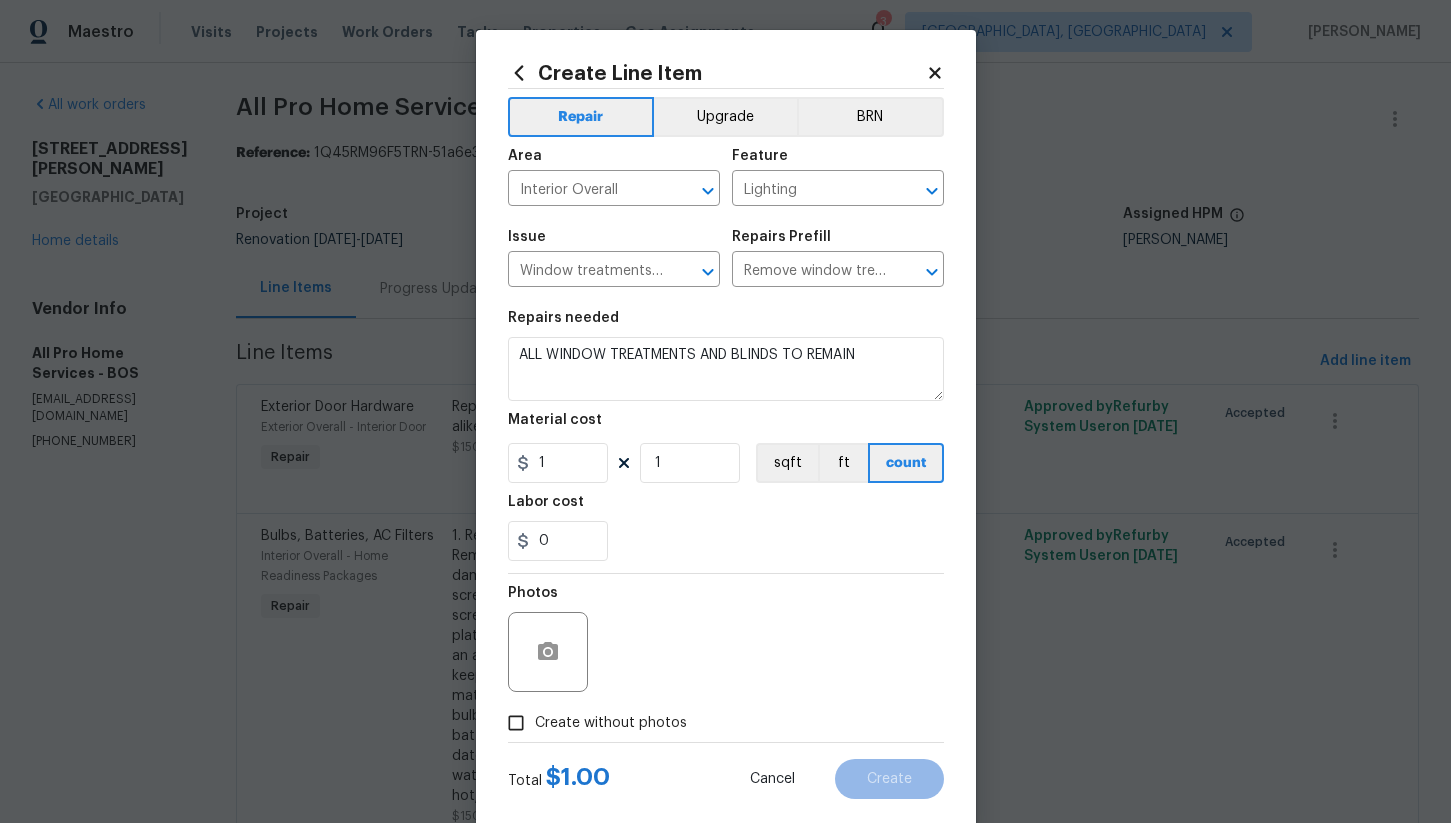click on "Create without photos" at bounding box center [611, 723] 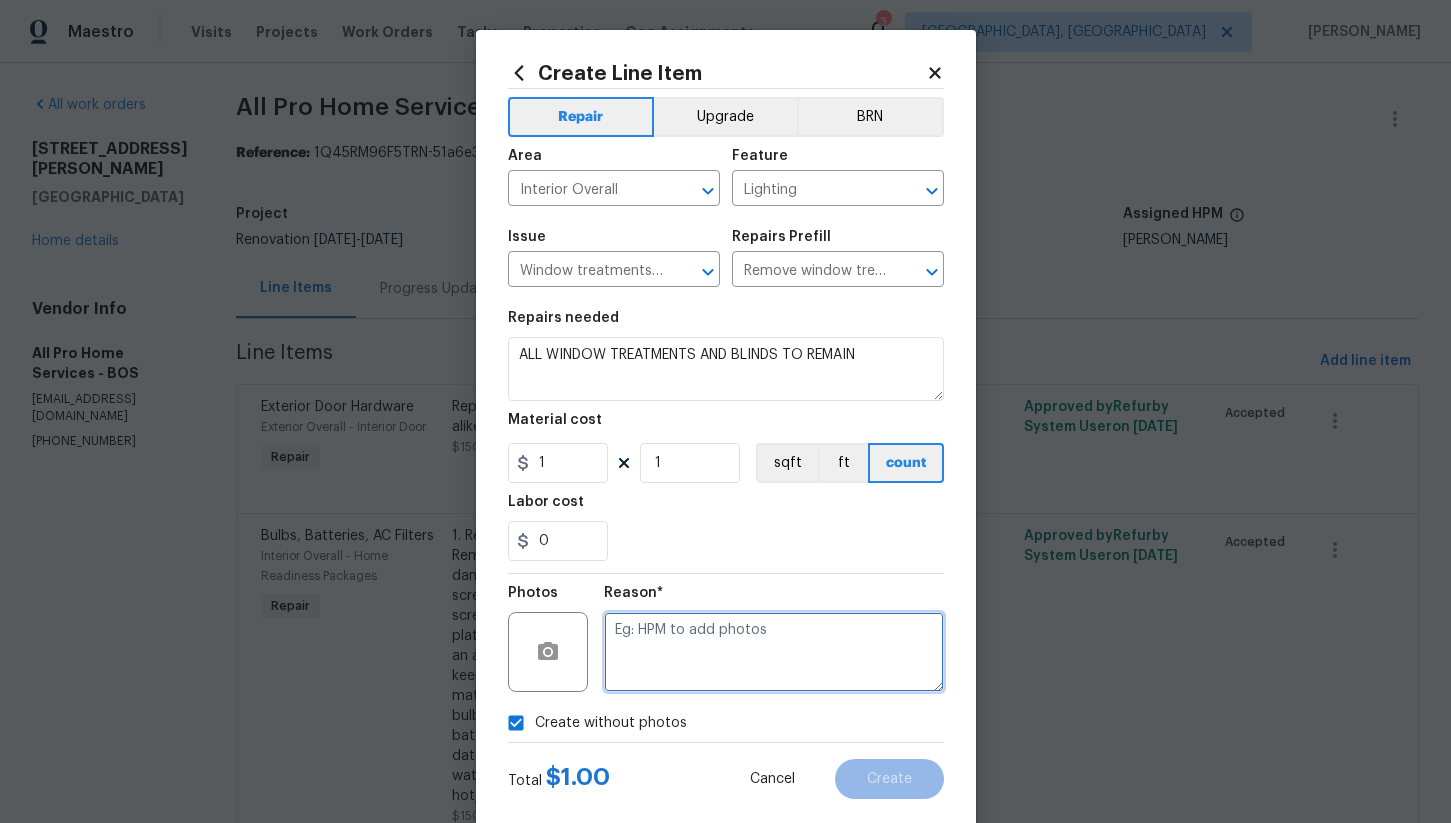 click at bounding box center (774, 652) 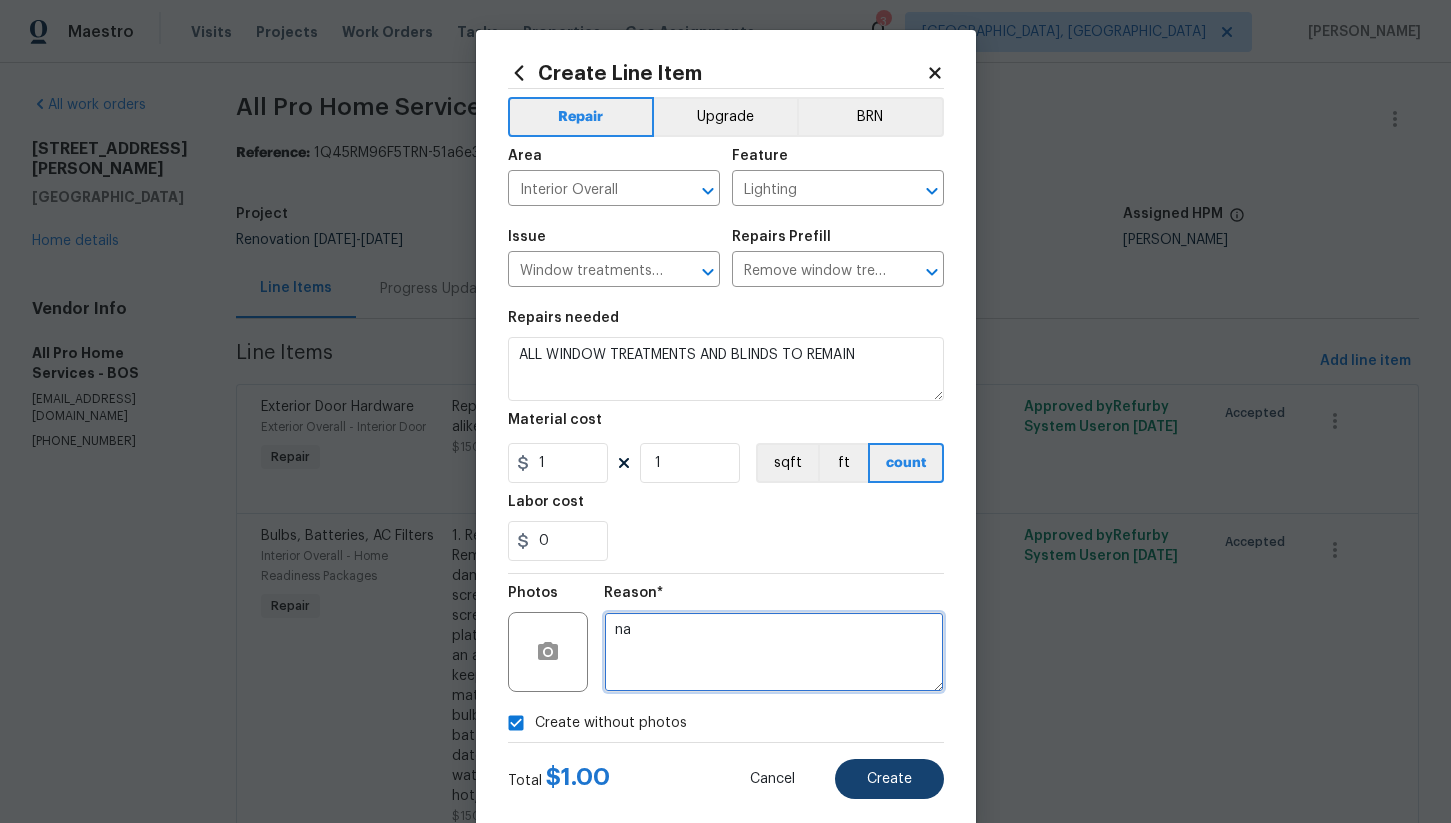 type on "na" 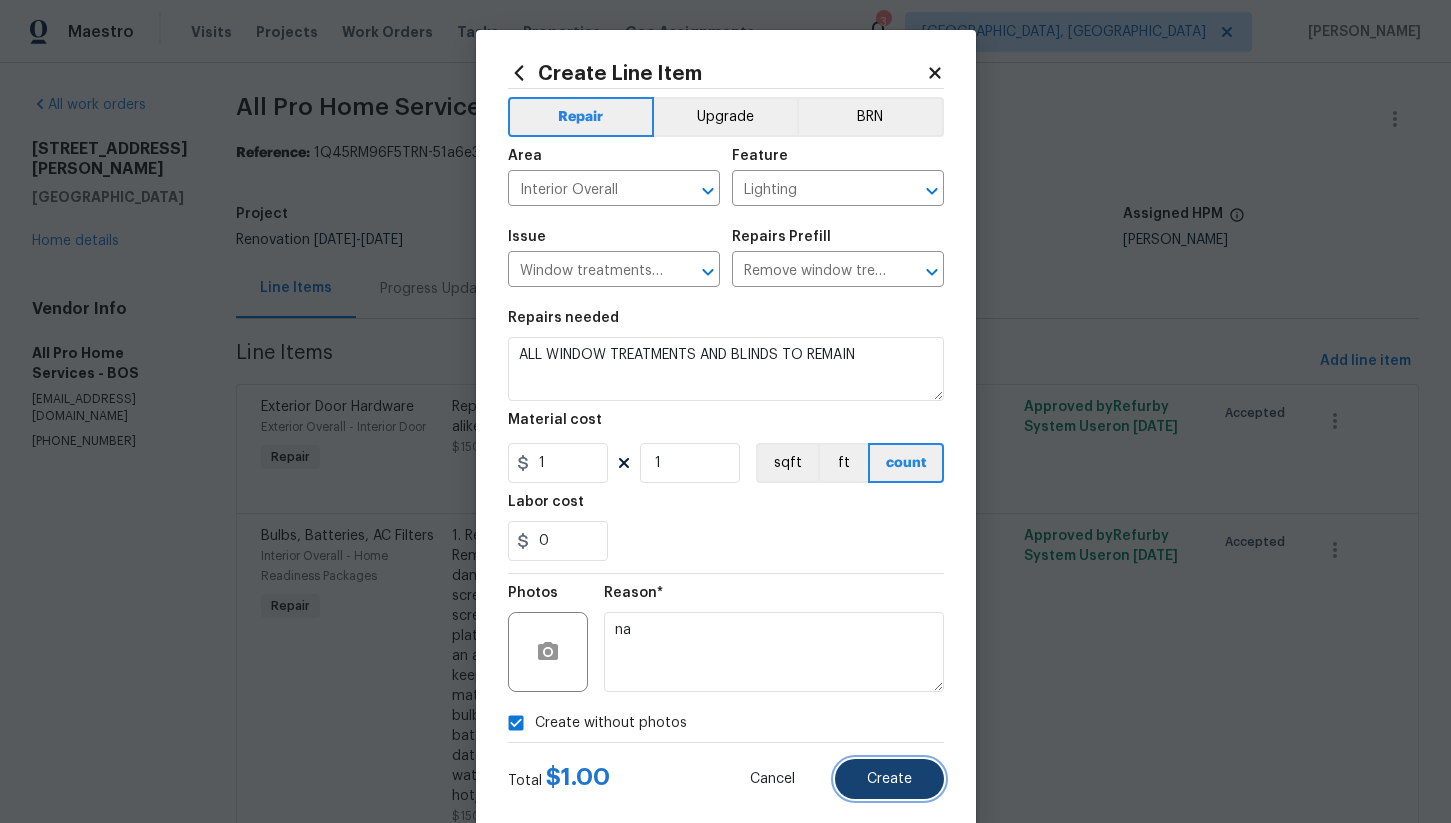 click on "Create" at bounding box center [889, 779] 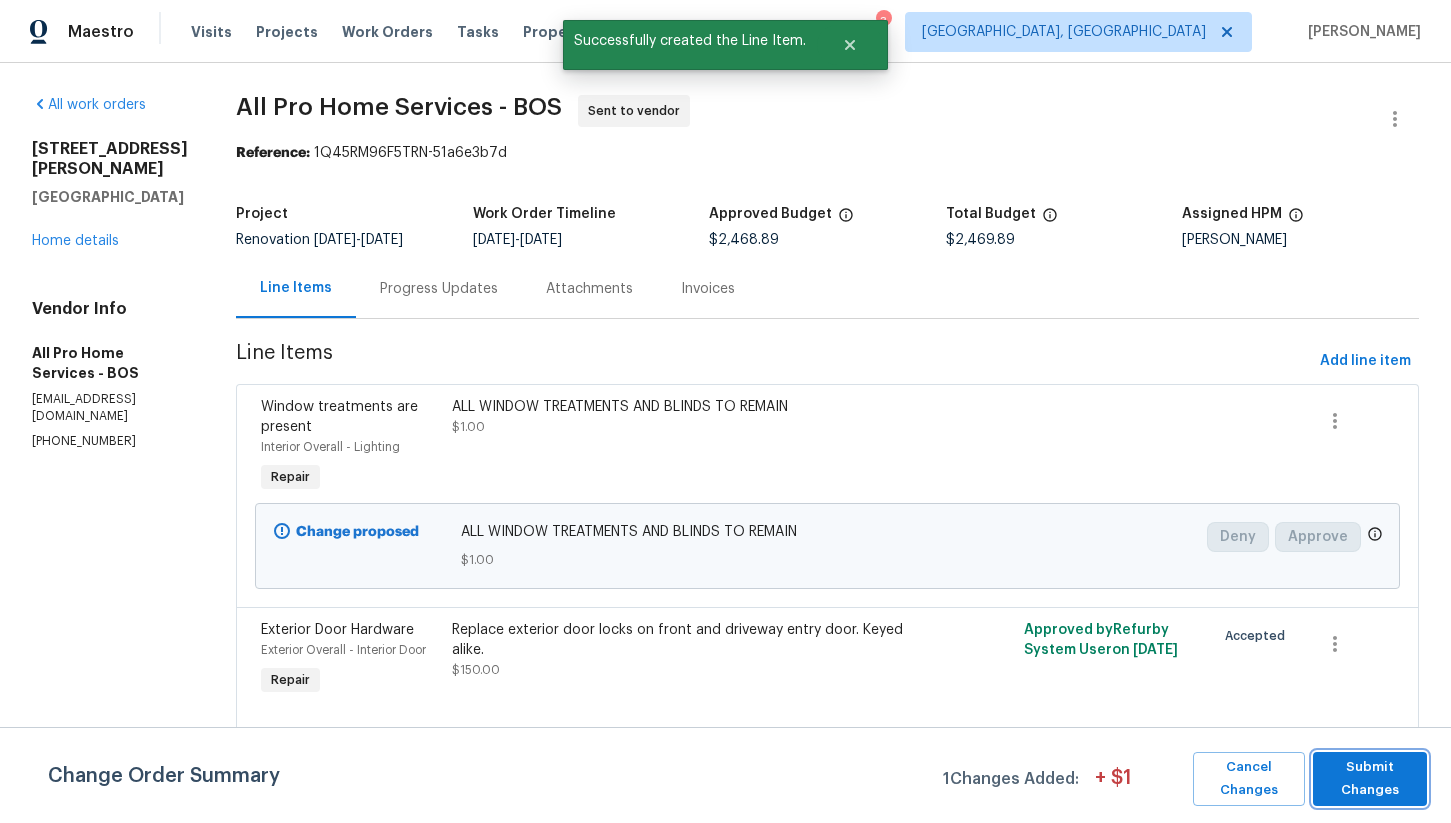 click on "Submit Changes" at bounding box center (1370, 779) 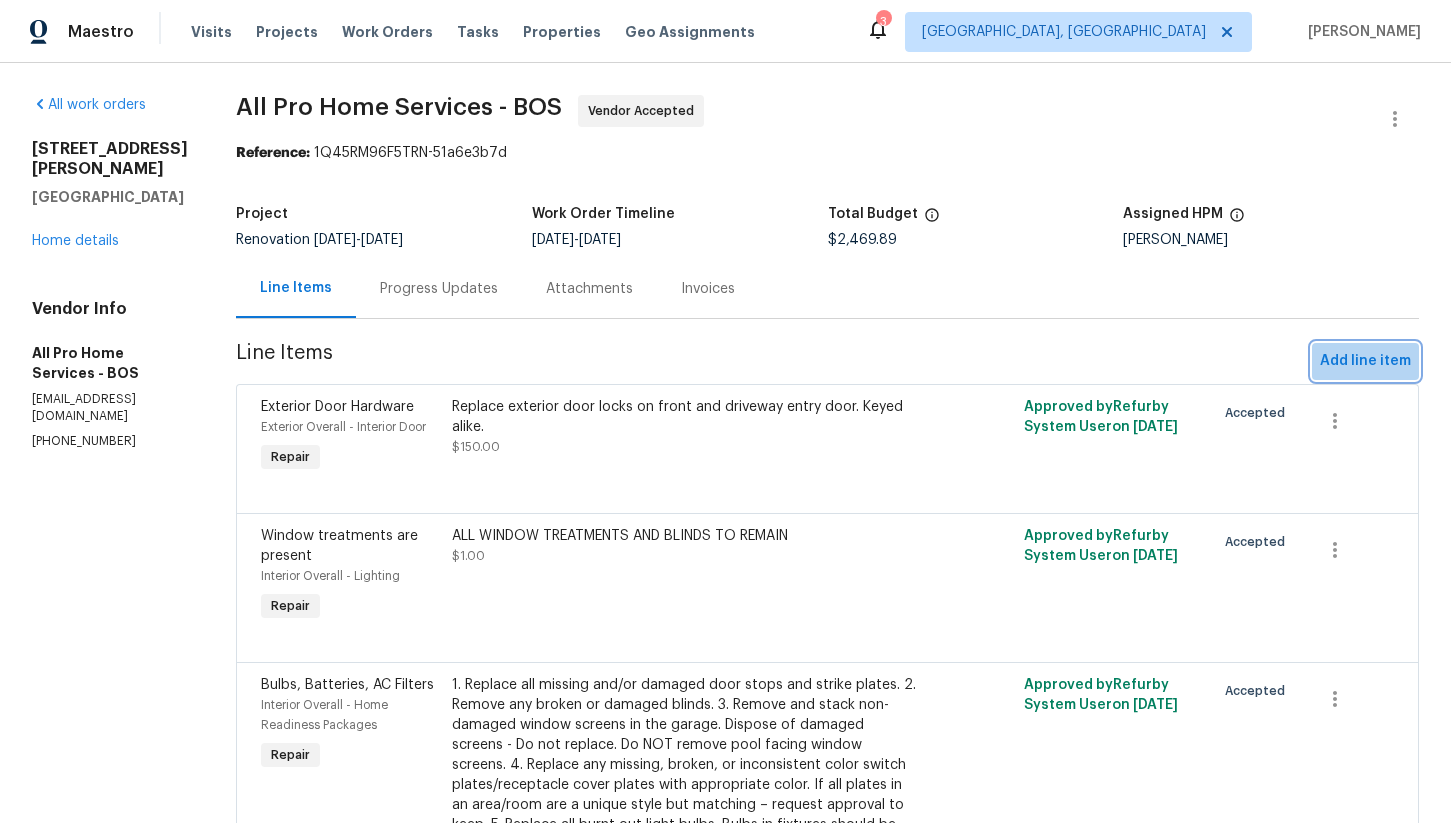 click on "Add line item" at bounding box center [1365, 361] 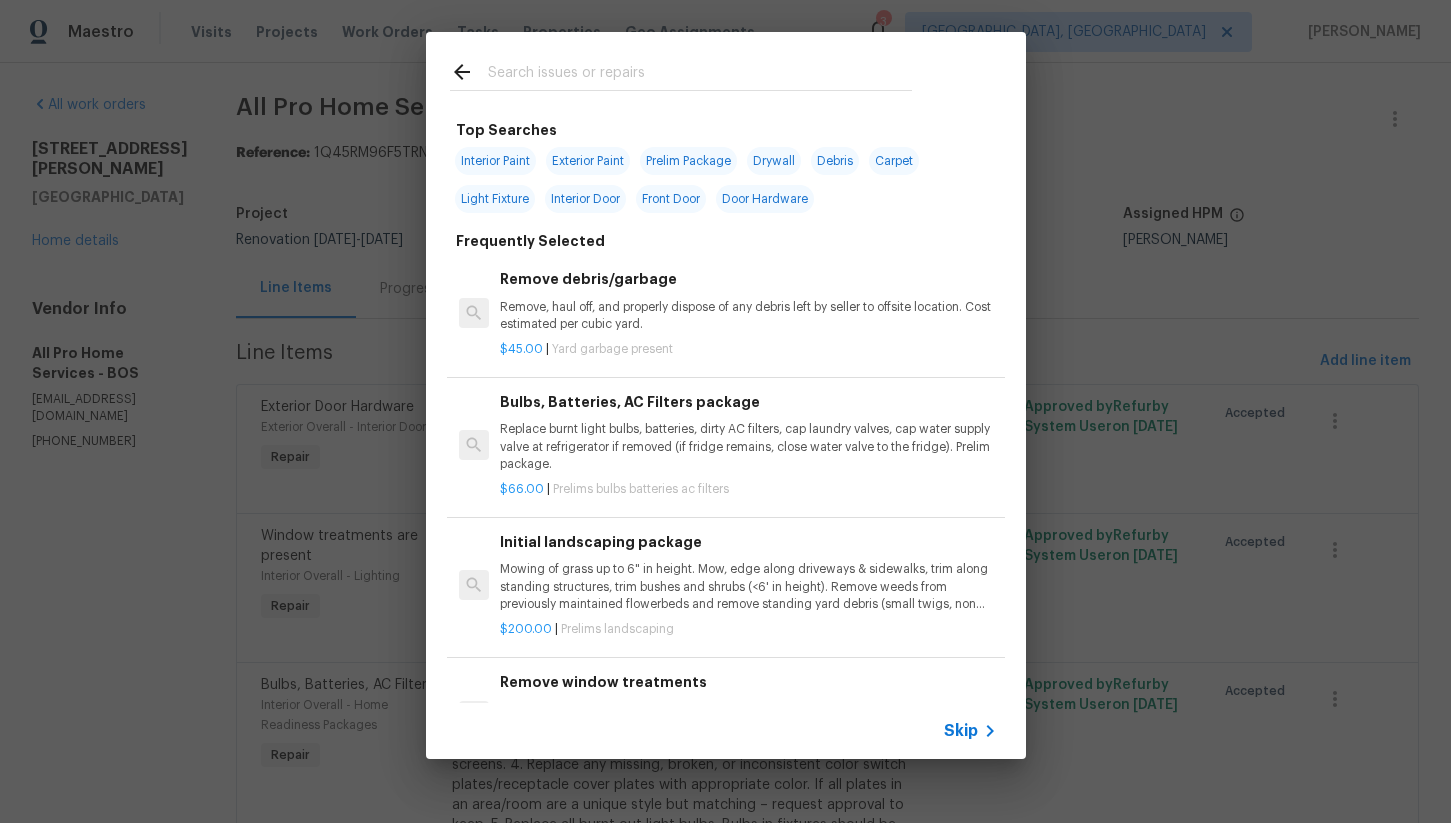 click at bounding box center [700, 75] 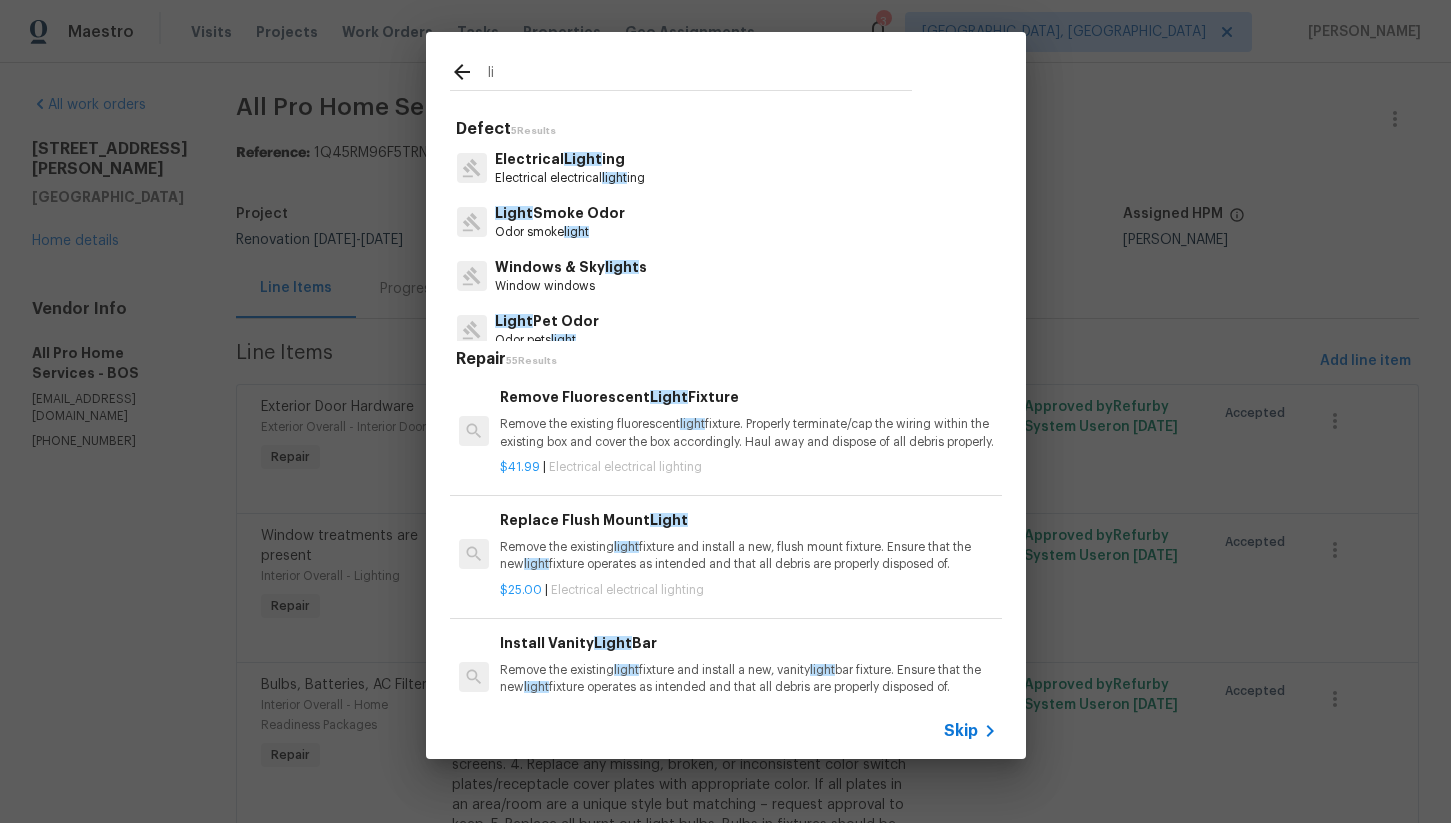 type on "l" 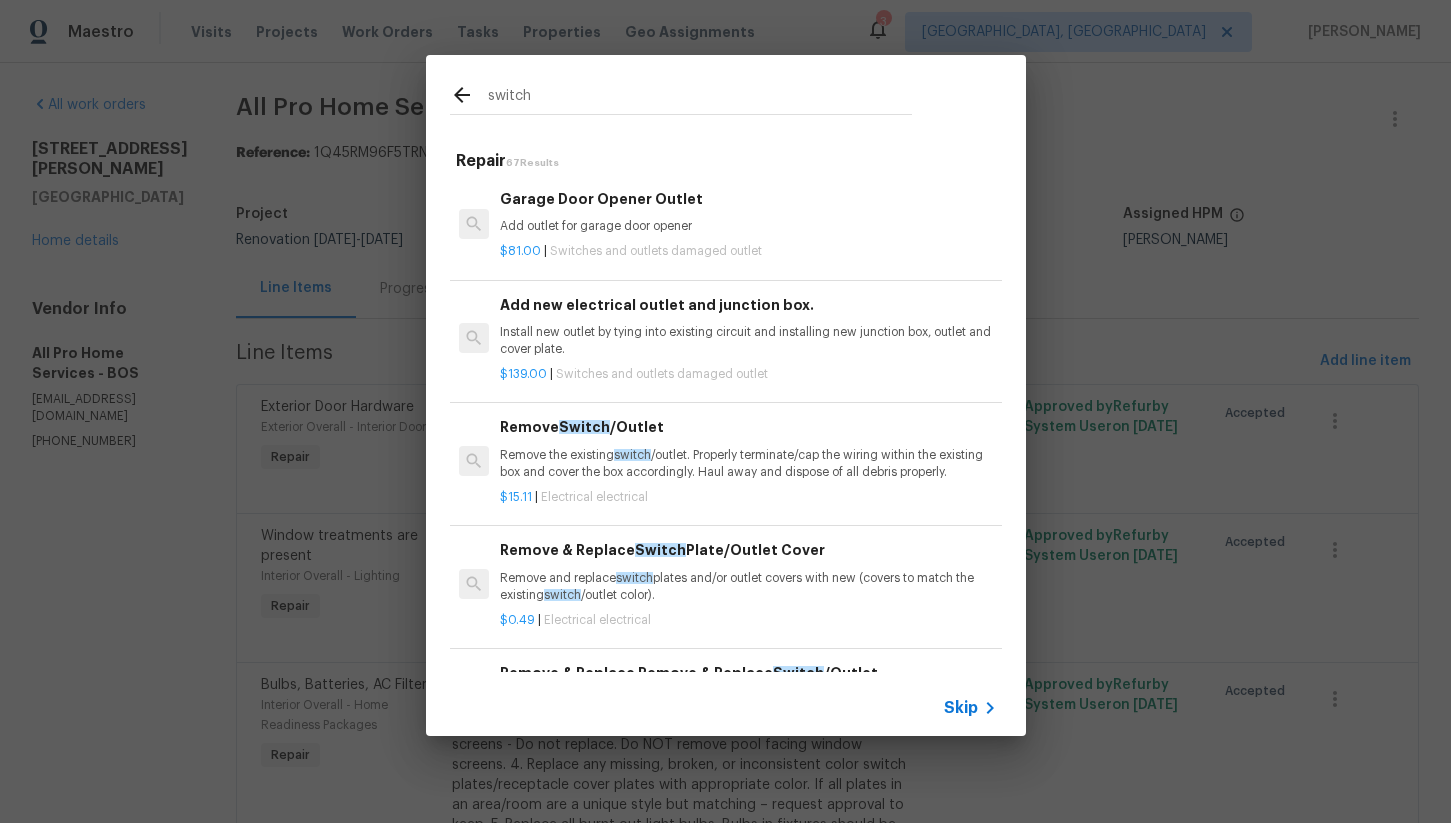 type on "switch" 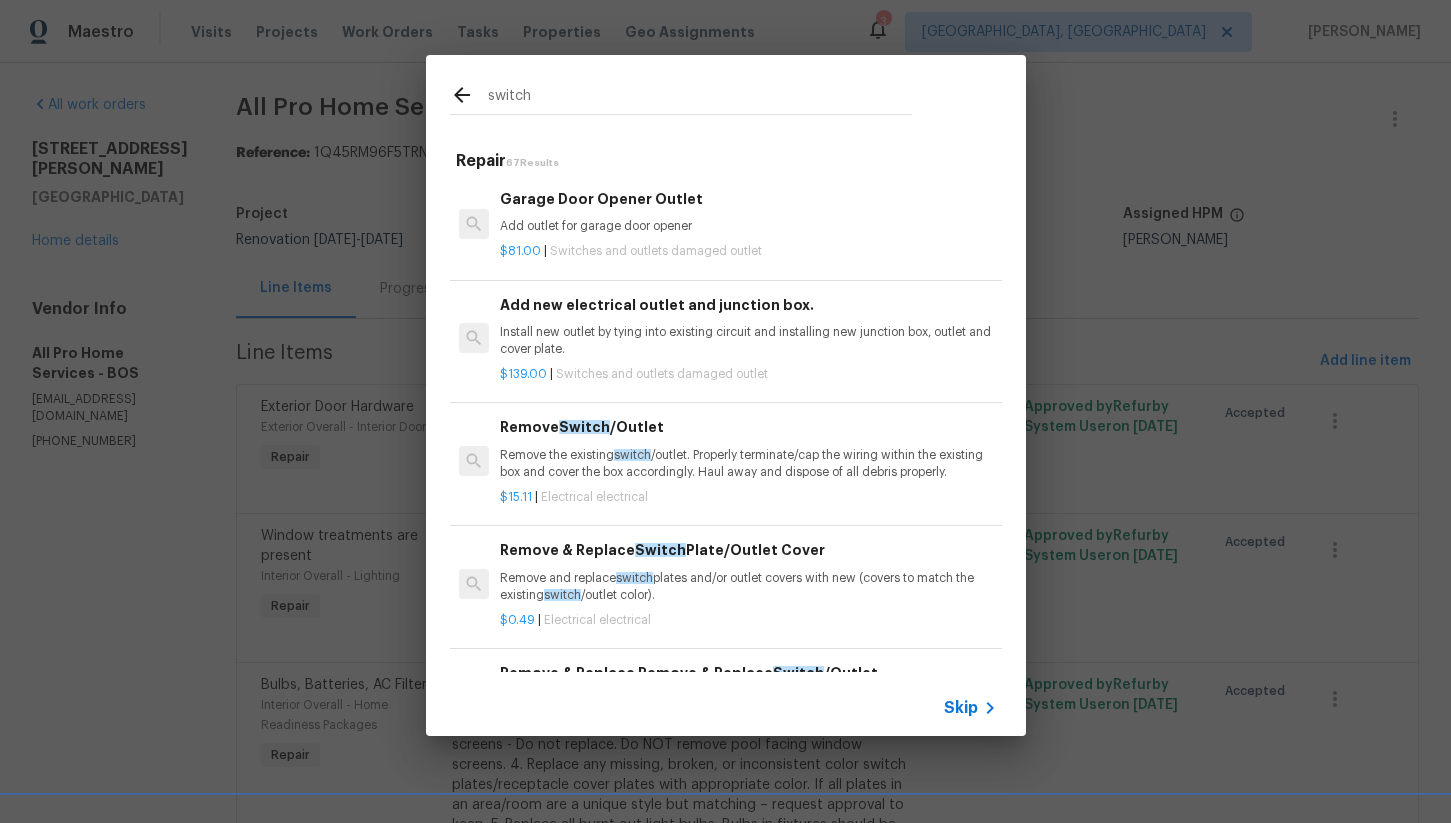 click on "Remove the existing  switch /outlet. Properly terminate/cap the wiring within the existing box and cover the box accordingly. Haul away and dispose of all debris properly." at bounding box center (748, 464) 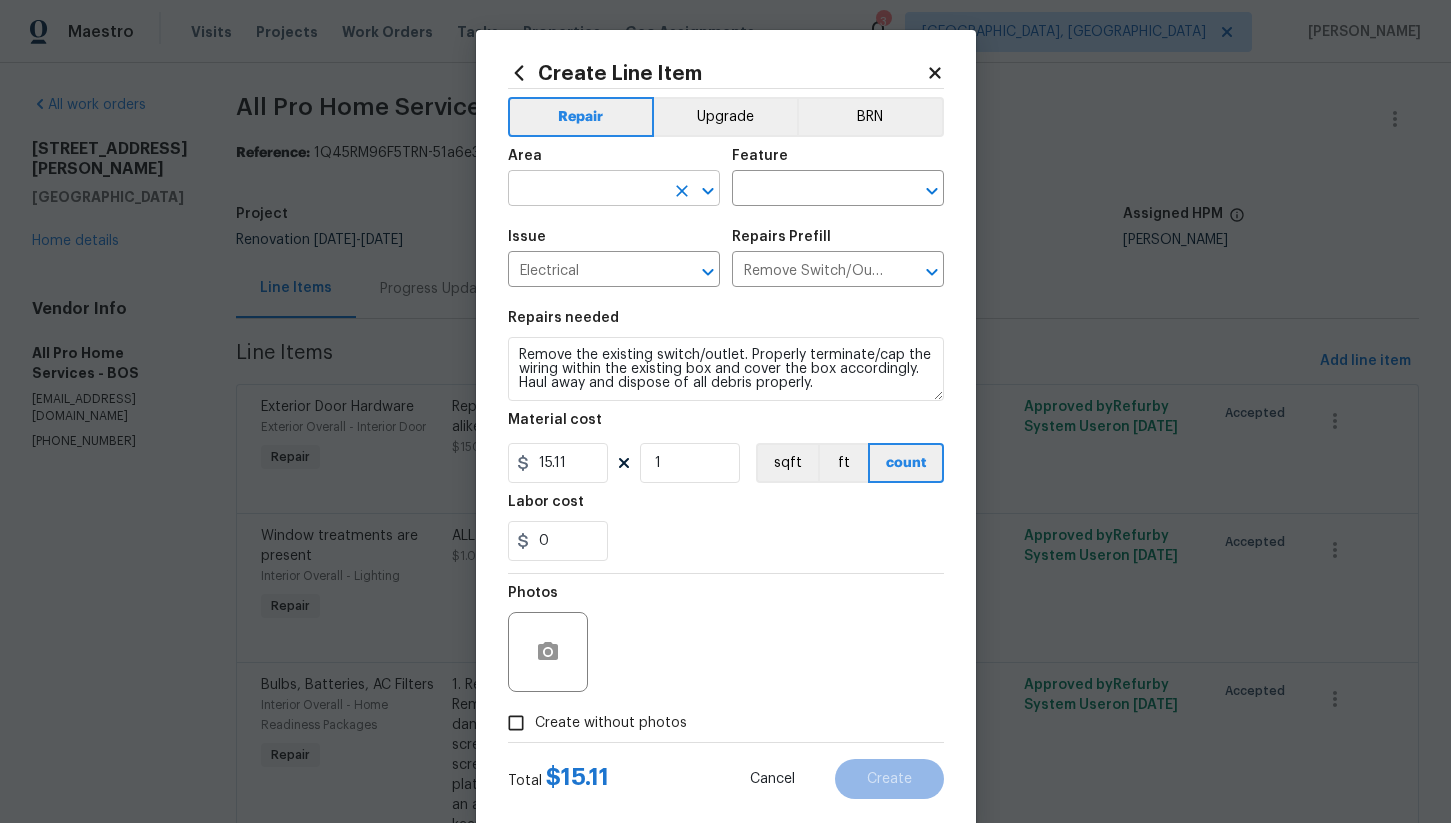 click at bounding box center (586, 190) 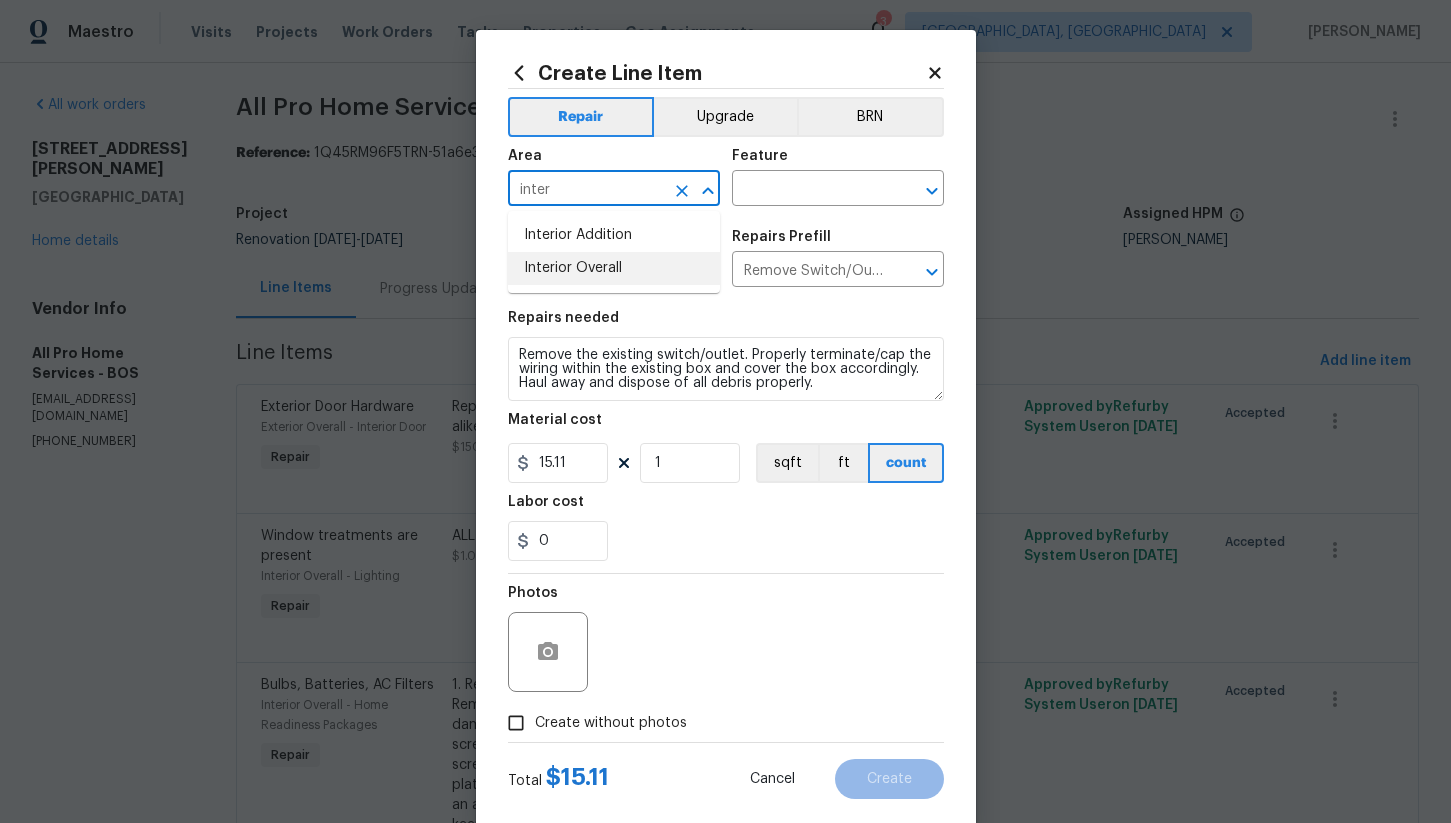 click on "Interior Overall" at bounding box center [614, 268] 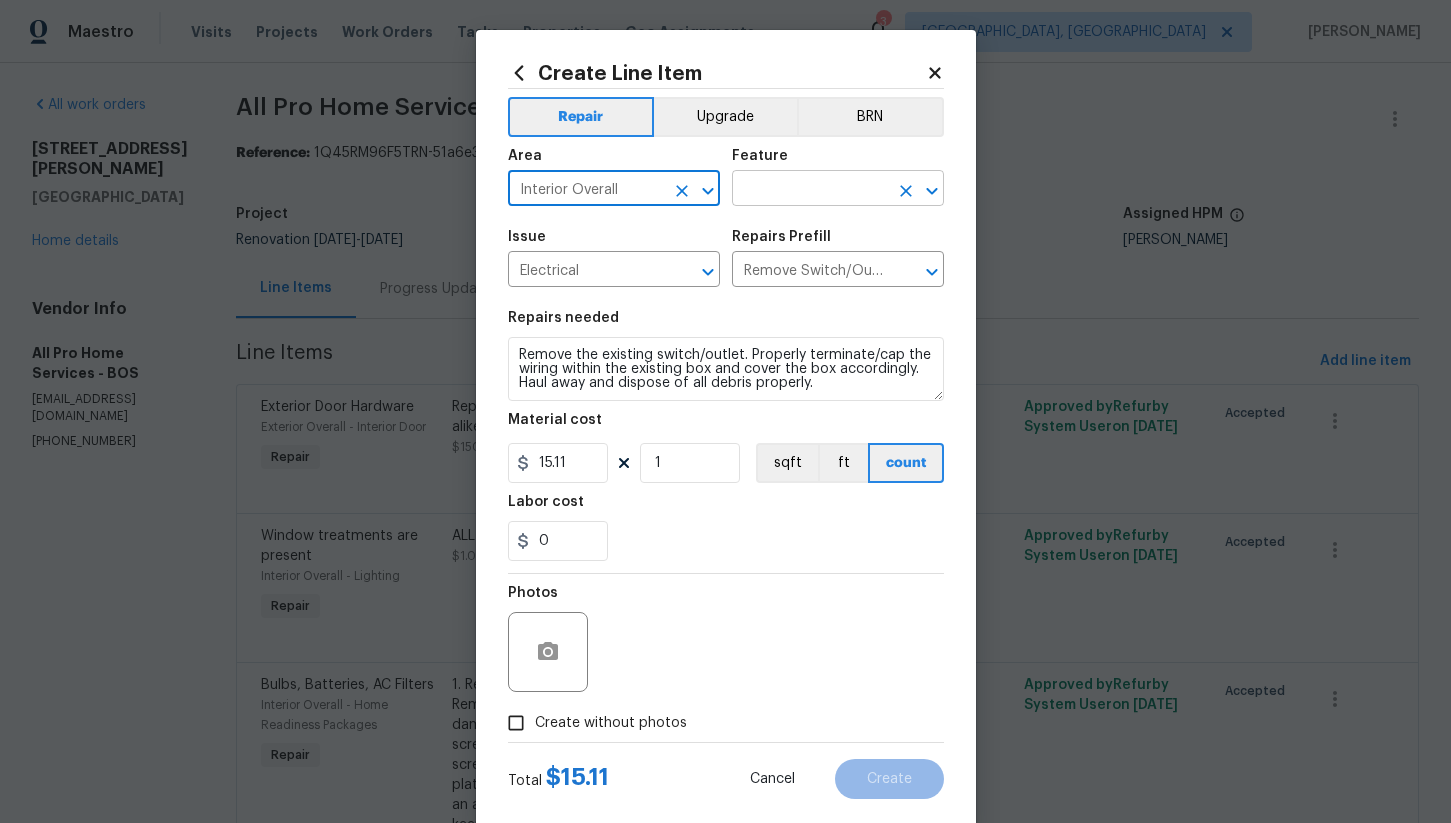 type on "Interior Overall" 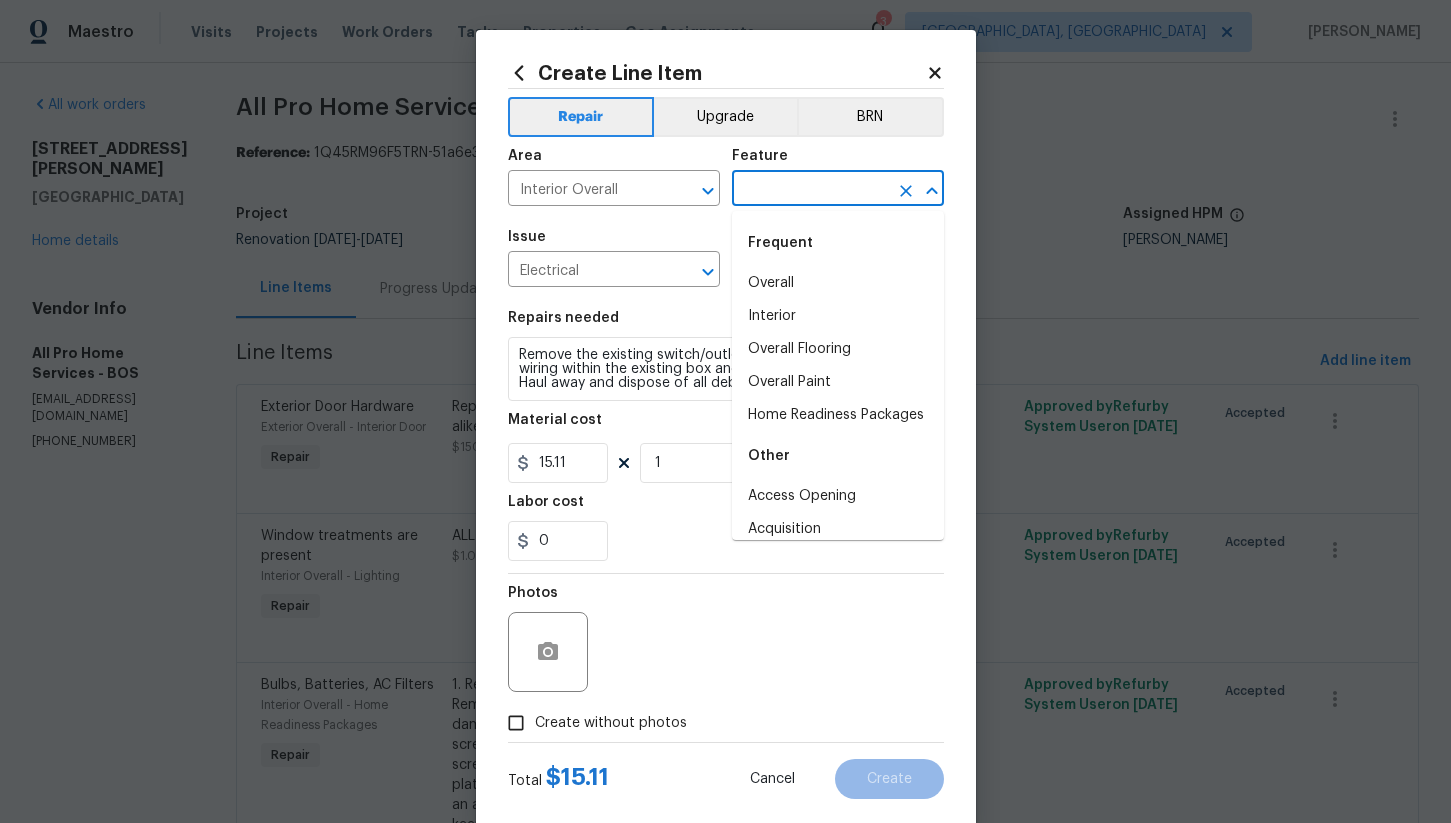 click at bounding box center (810, 190) 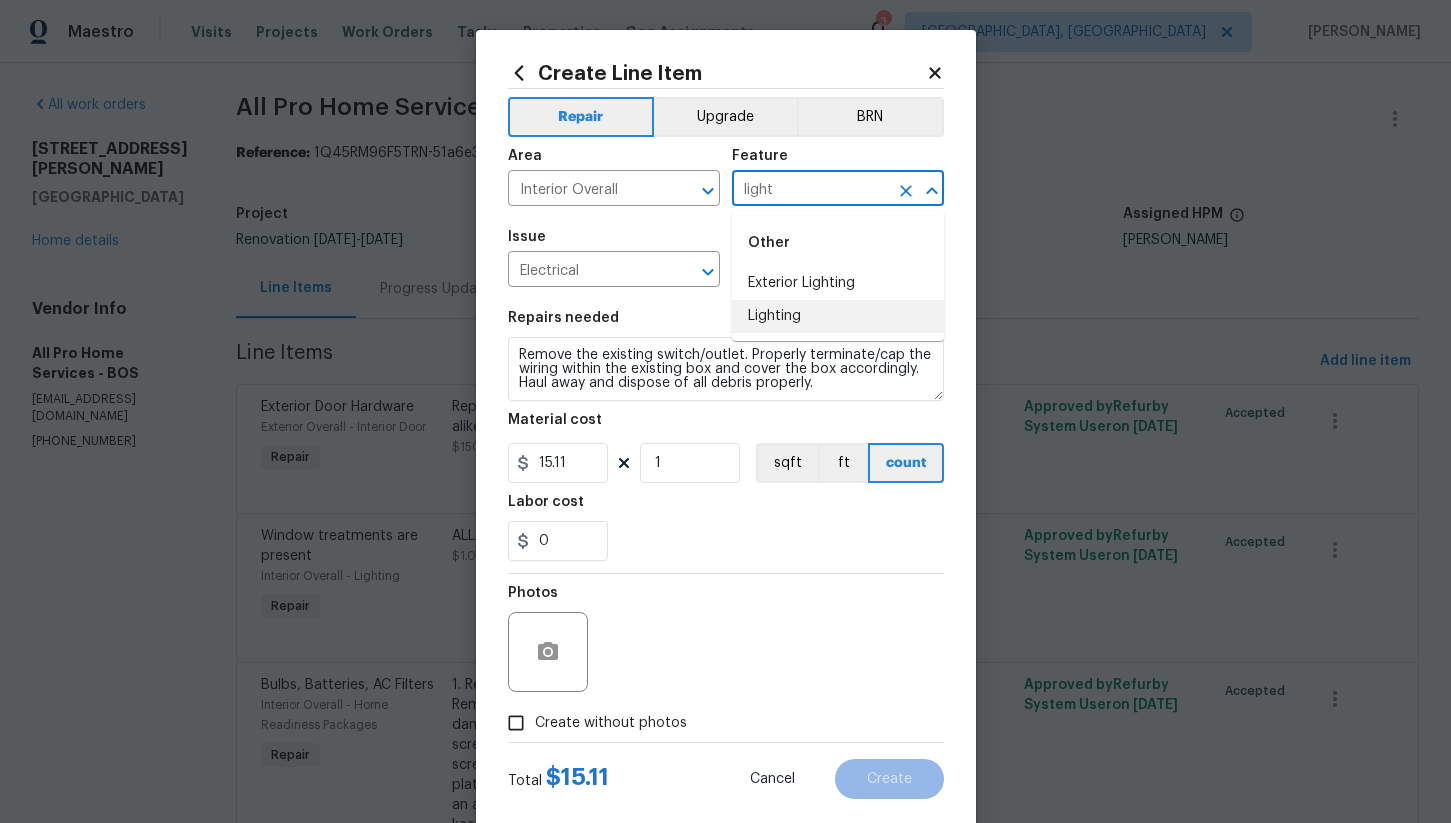 click on "Lighting" at bounding box center [838, 316] 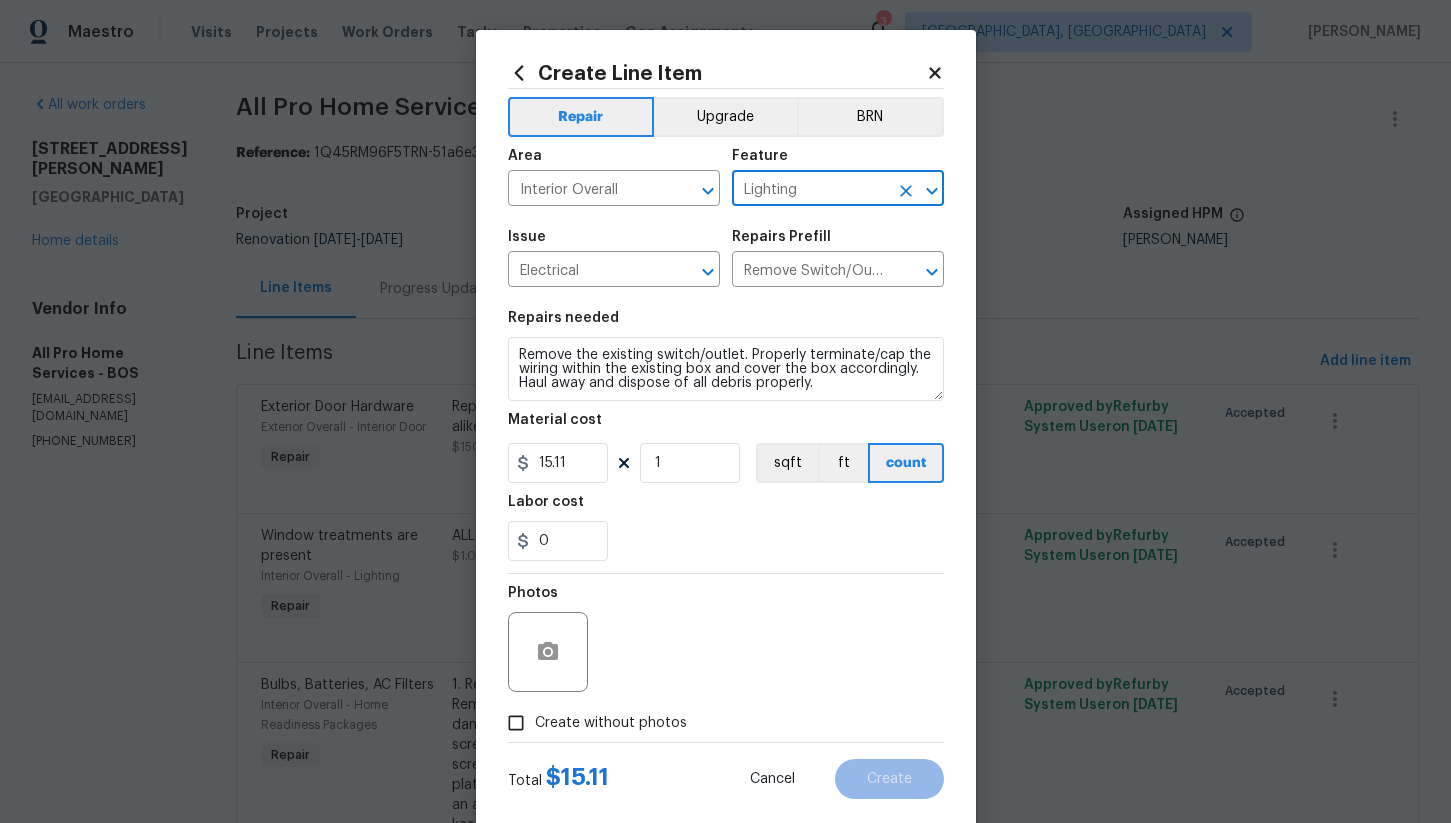 type on "Lighting" 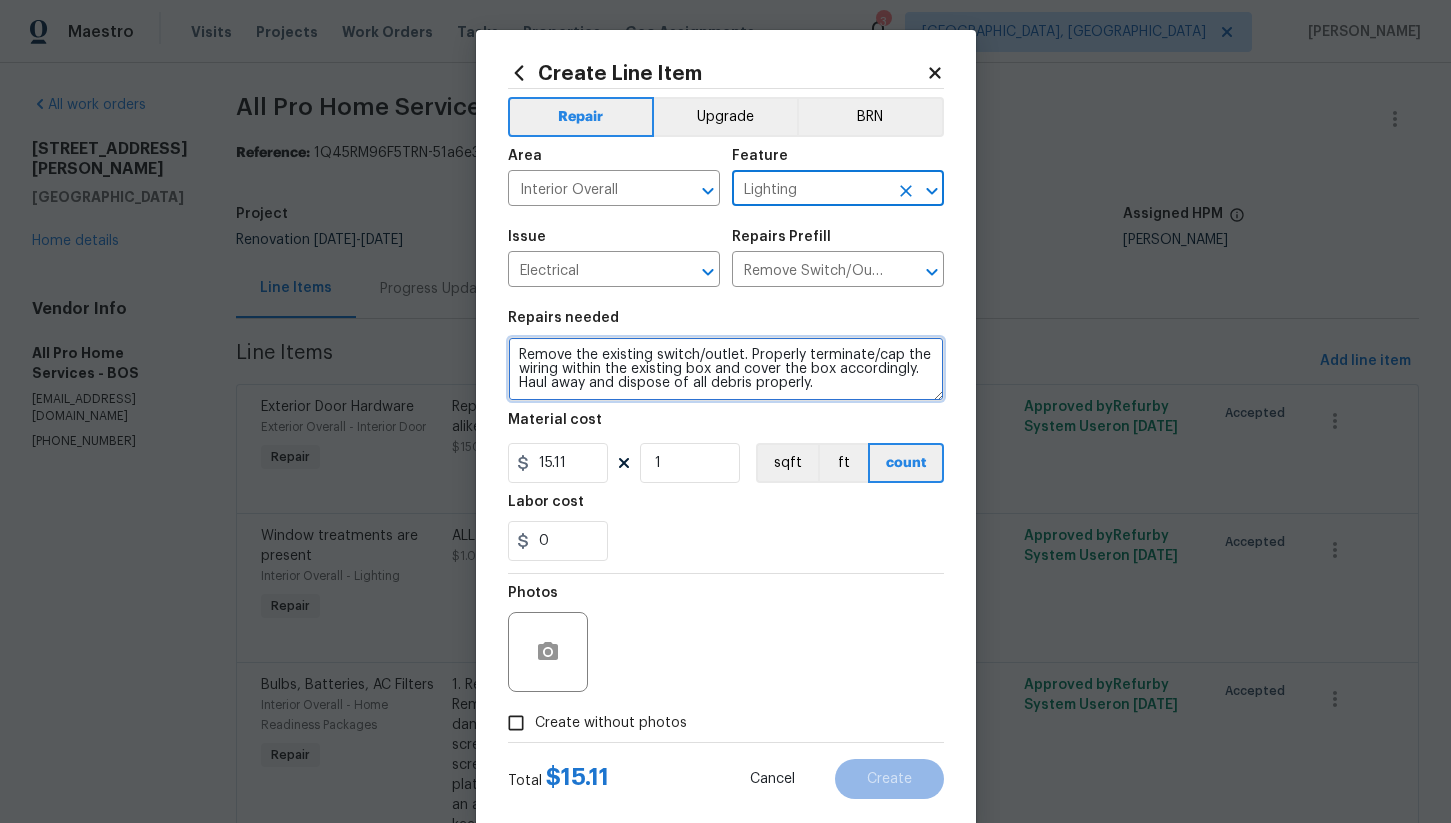 click on "Remove the existing switch/outlet. Properly terminate/cap the wiring within the existing box and cover the box accordingly. Haul away and dispose of all debris properly." at bounding box center (726, 369) 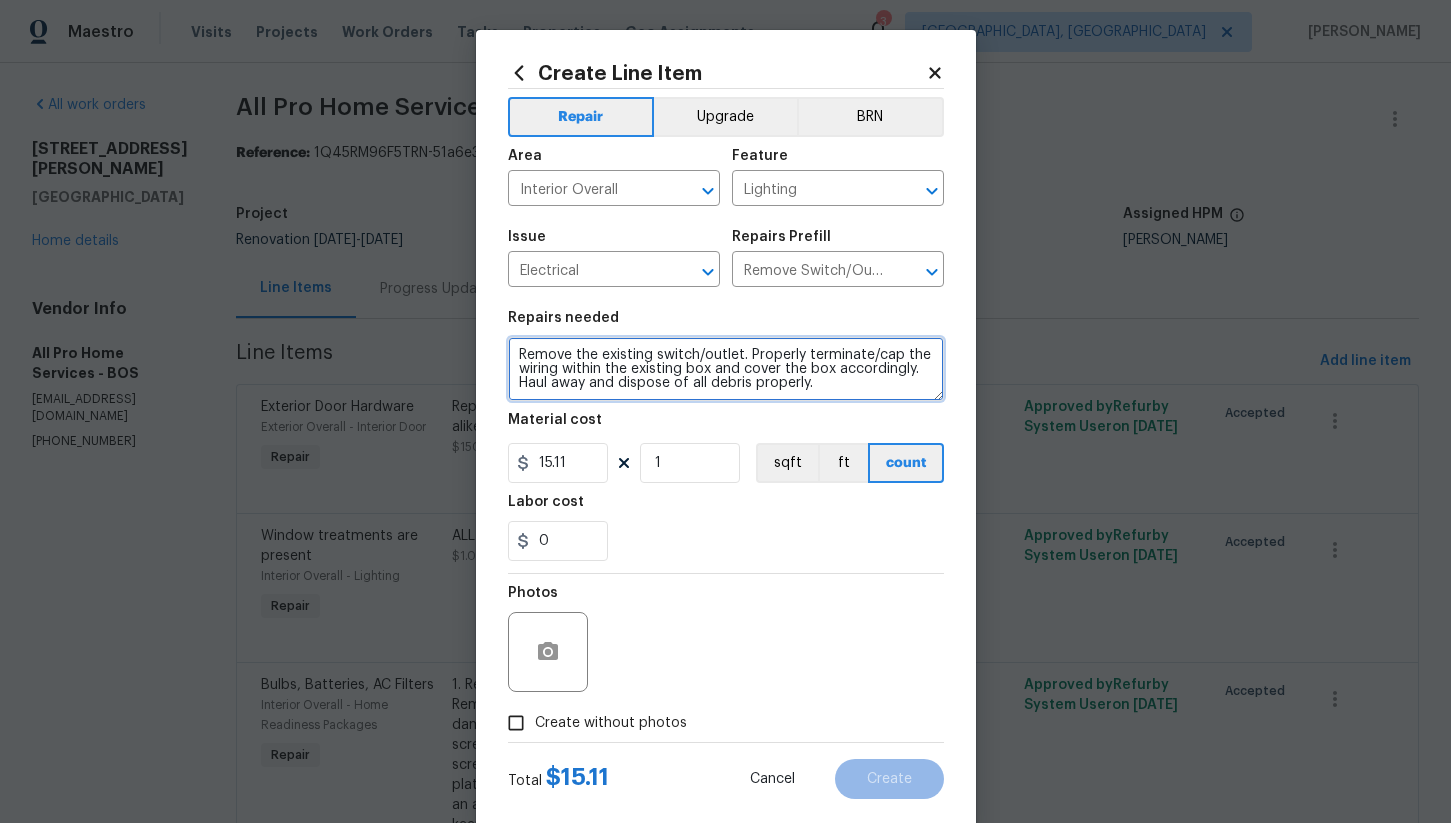 click on "Remove the existing switch/outlet. Properly terminate/cap the wiring within the existing box and cover the box accordingly. Haul away and dispose of all debris properly." at bounding box center (726, 369) 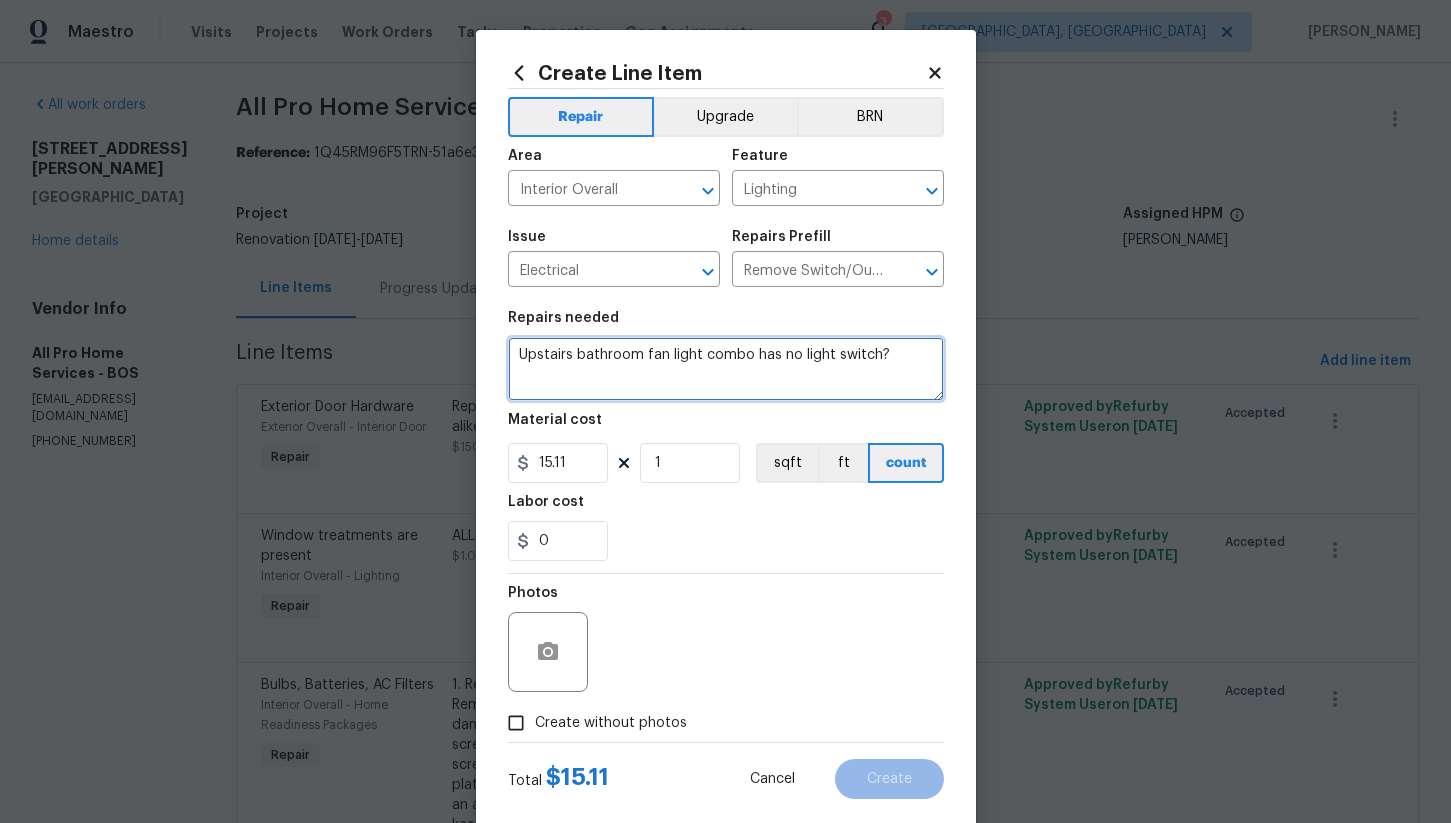 type on "Upstairs bathroom fan light combo has no light switch?" 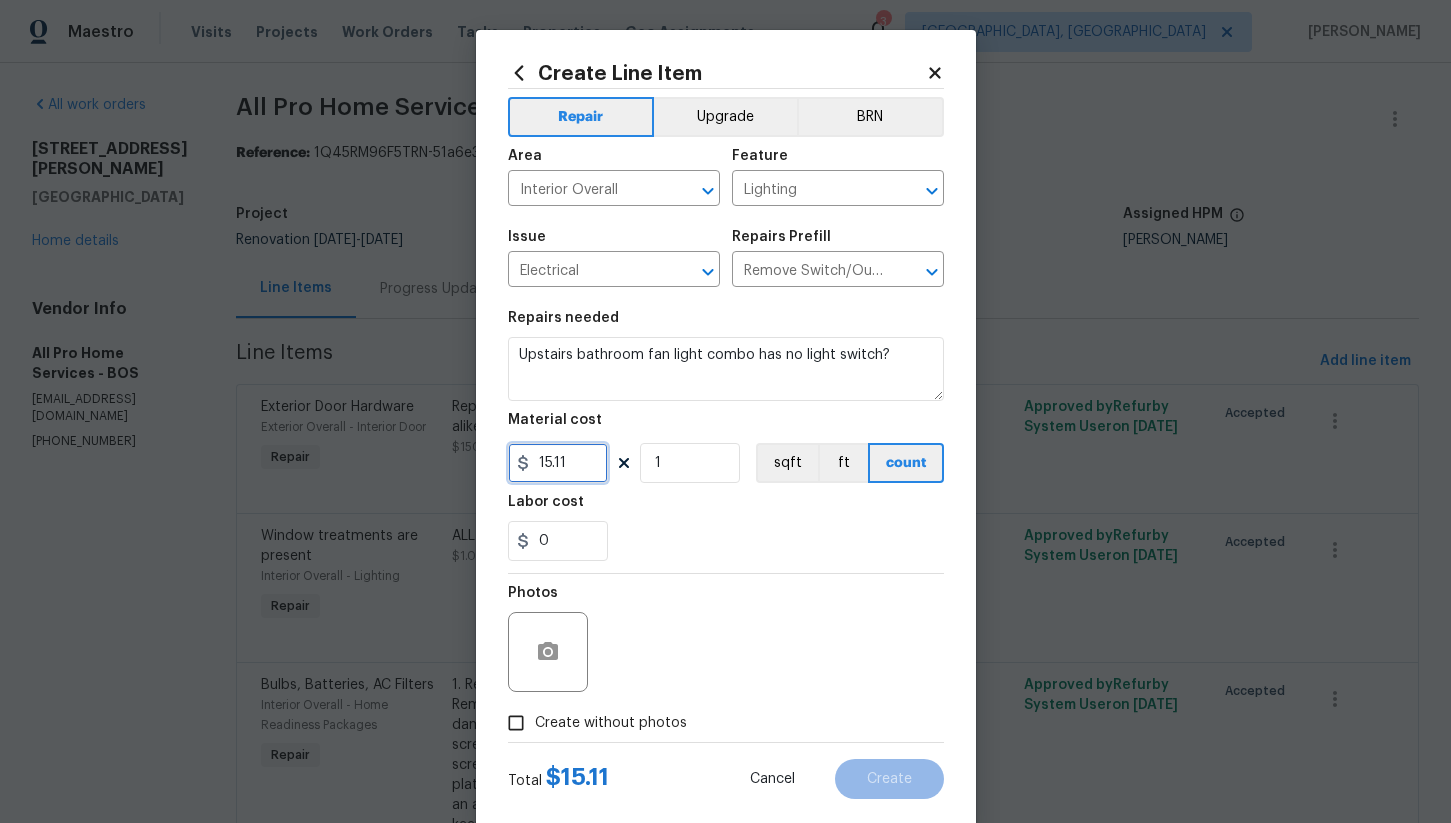 click on "15.11" at bounding box center (558, 463) 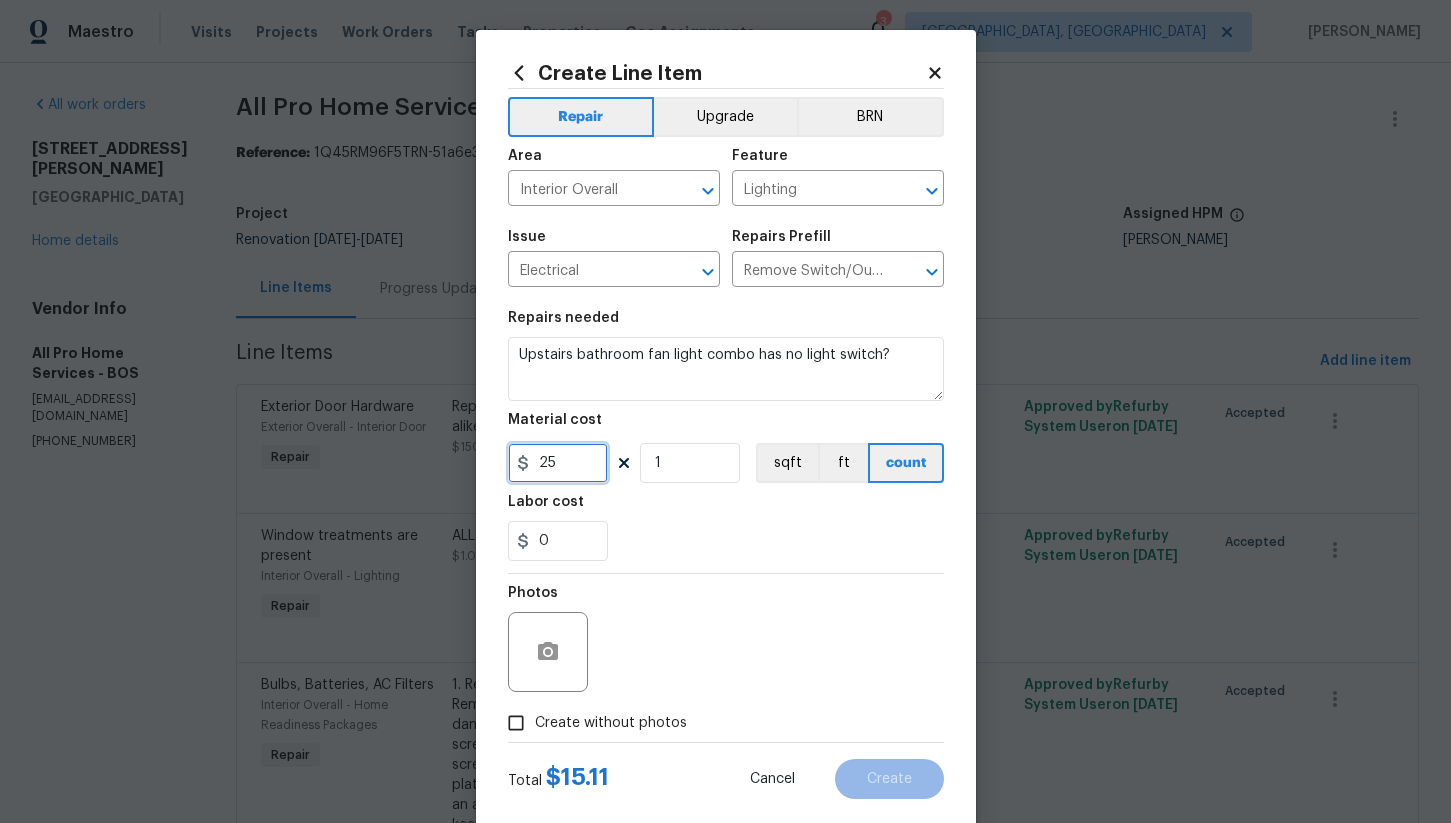 type on "25" 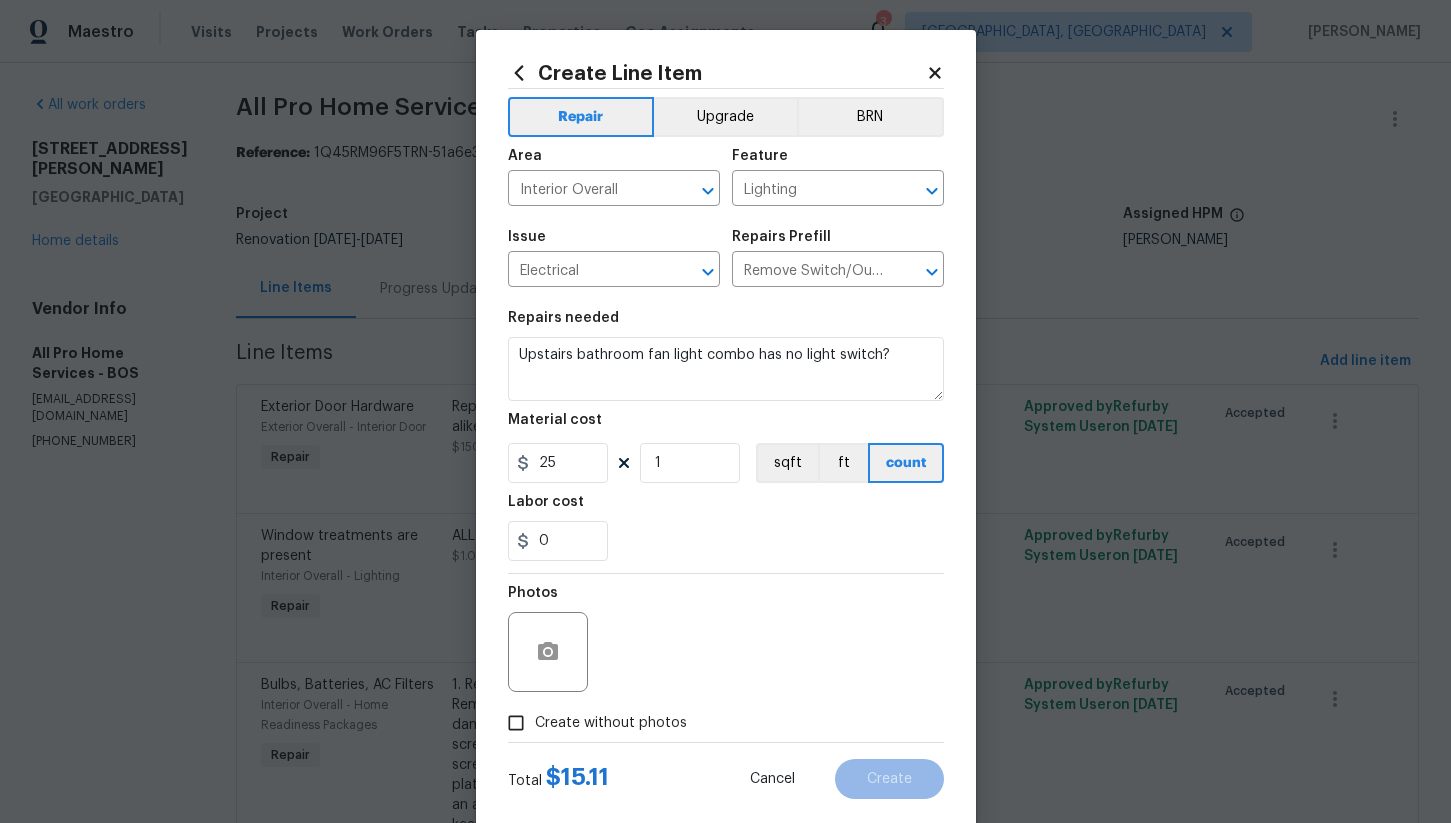 click on "0" at bounding box center [726, 541] 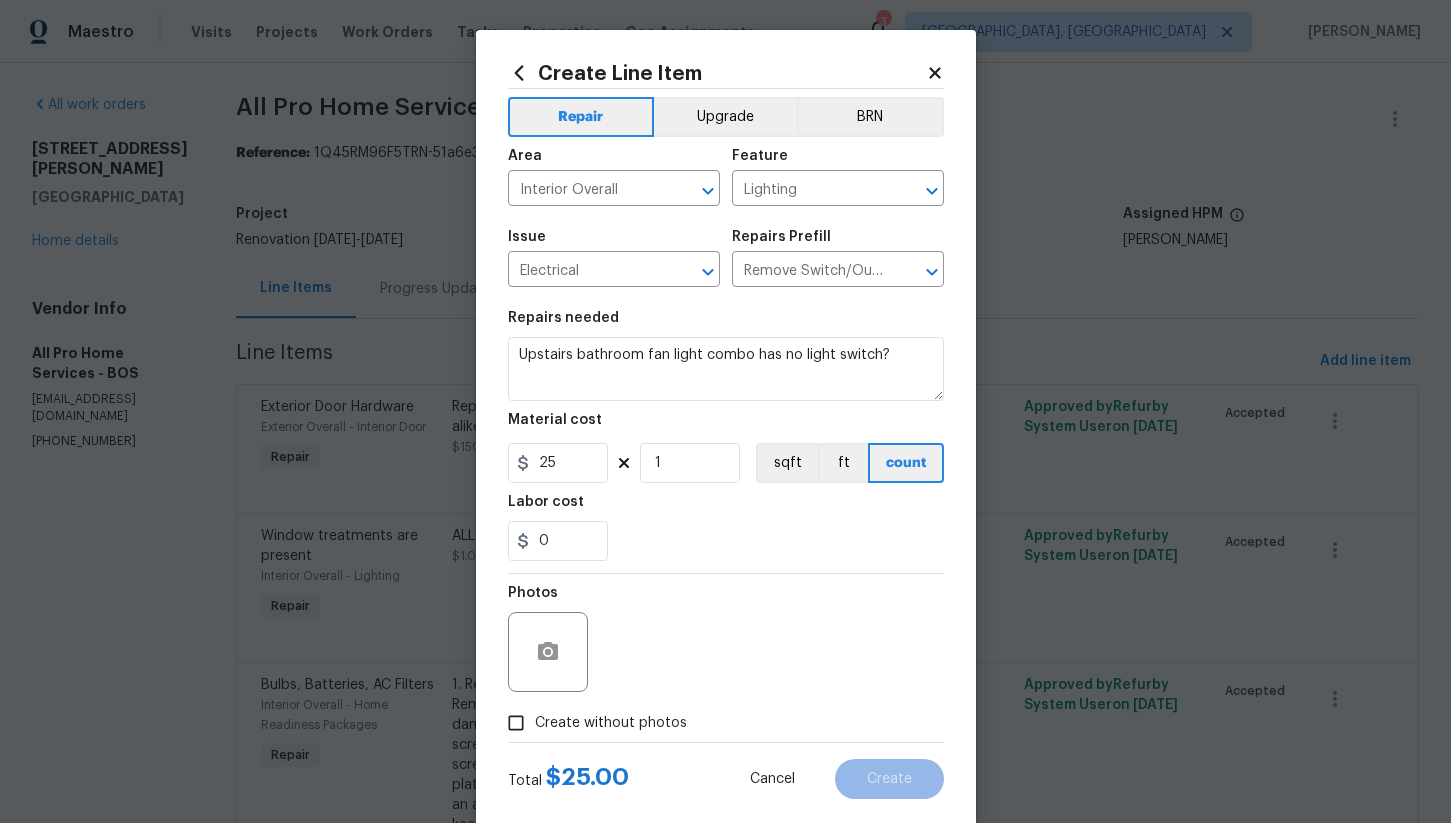 click on "Create without photos" at bounding box center (611, 723) 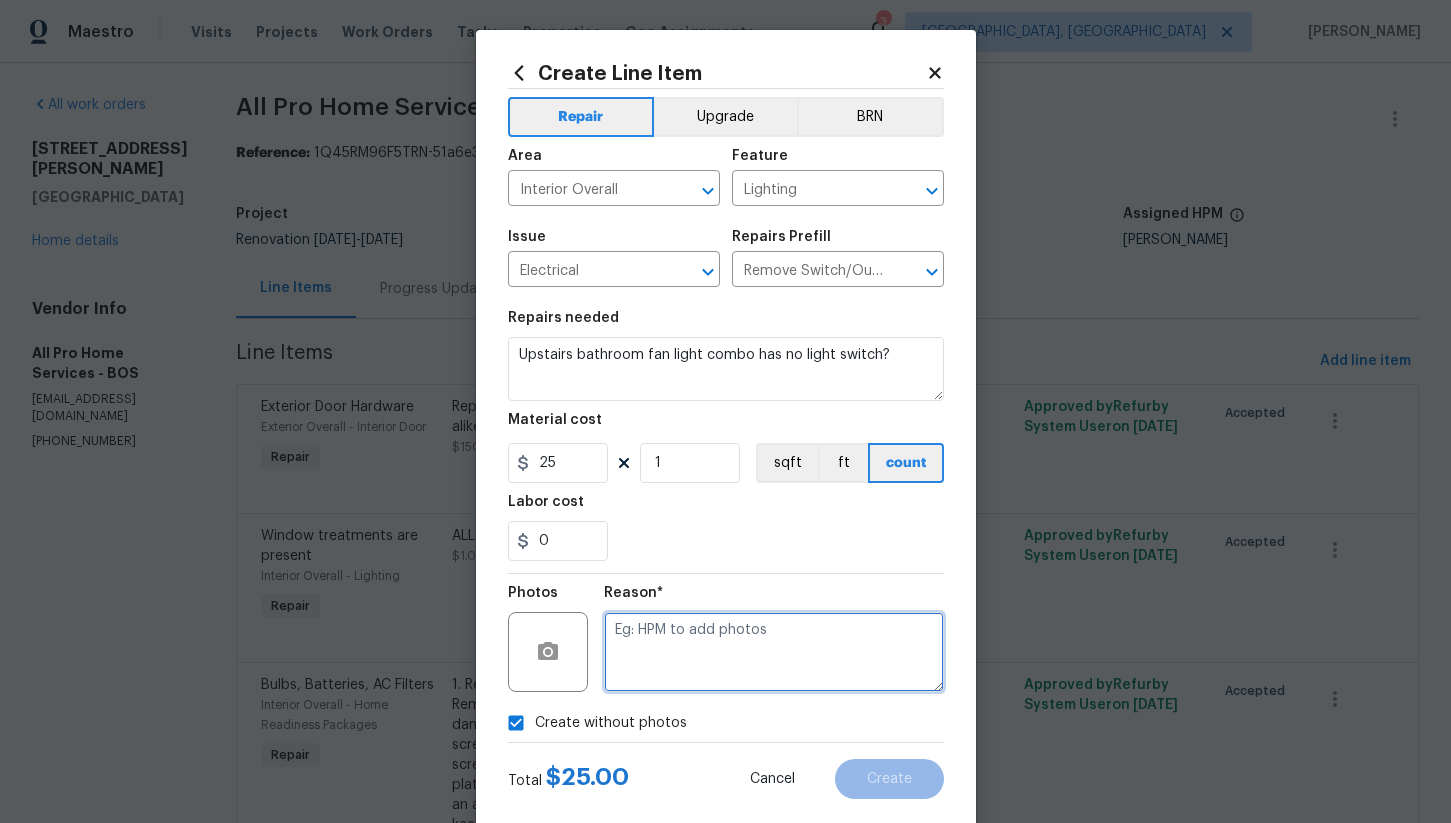 click at bounding box center [774, 652] 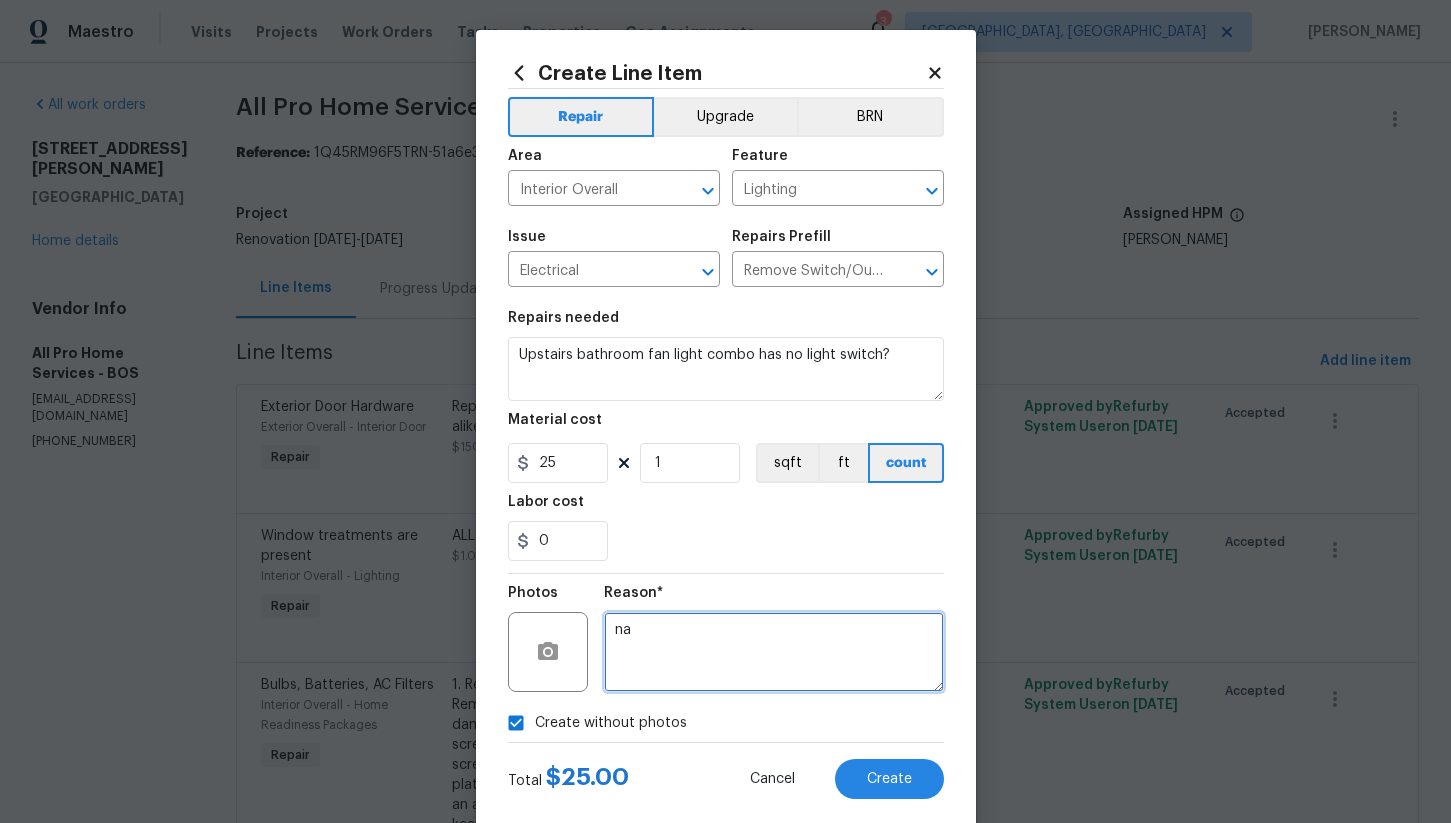 type on "na" 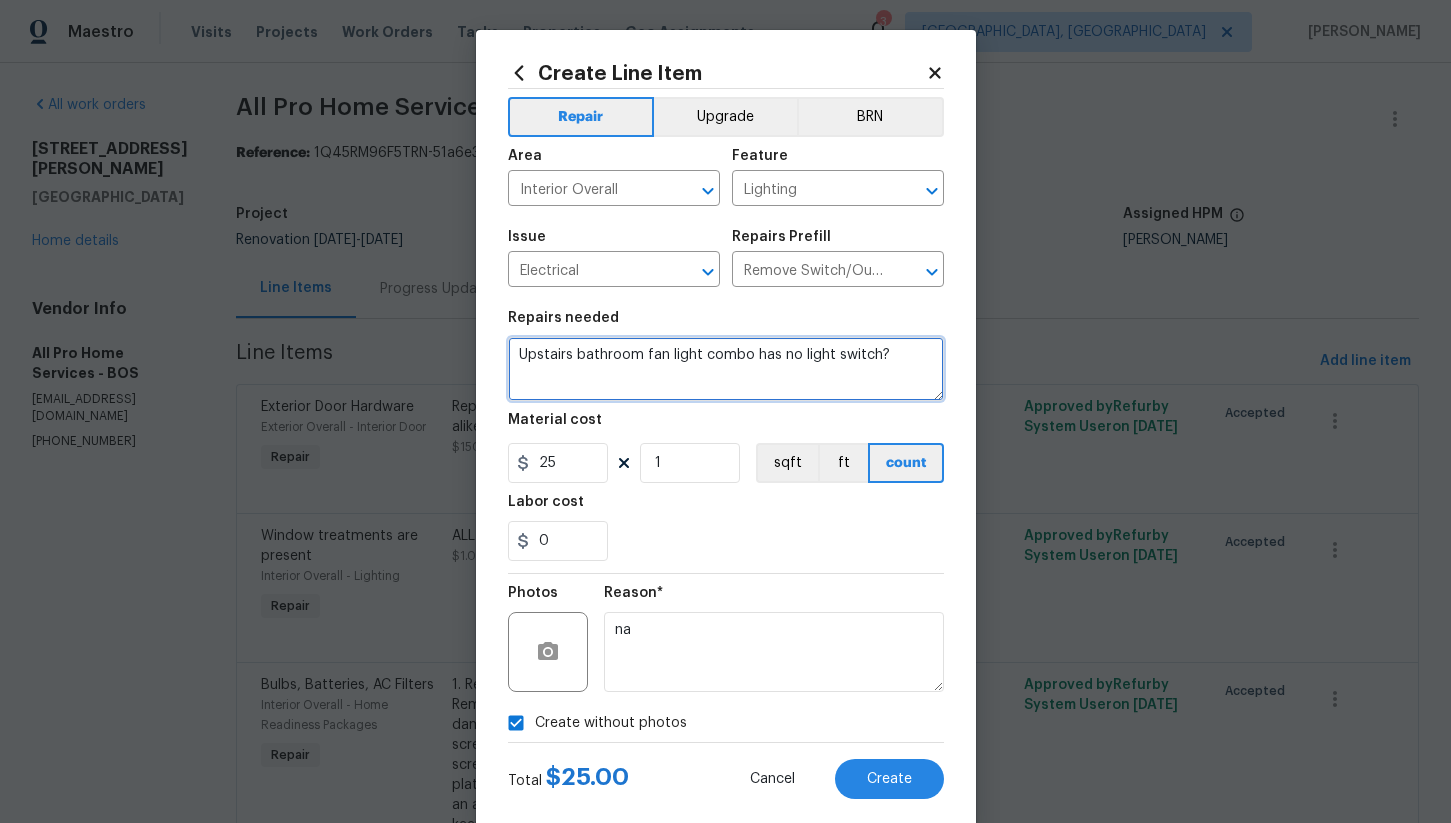 drag, startPoint x: 747, startPoint y: 359, endPoint x: 644, endPoint y: 355, distance: 103.077644 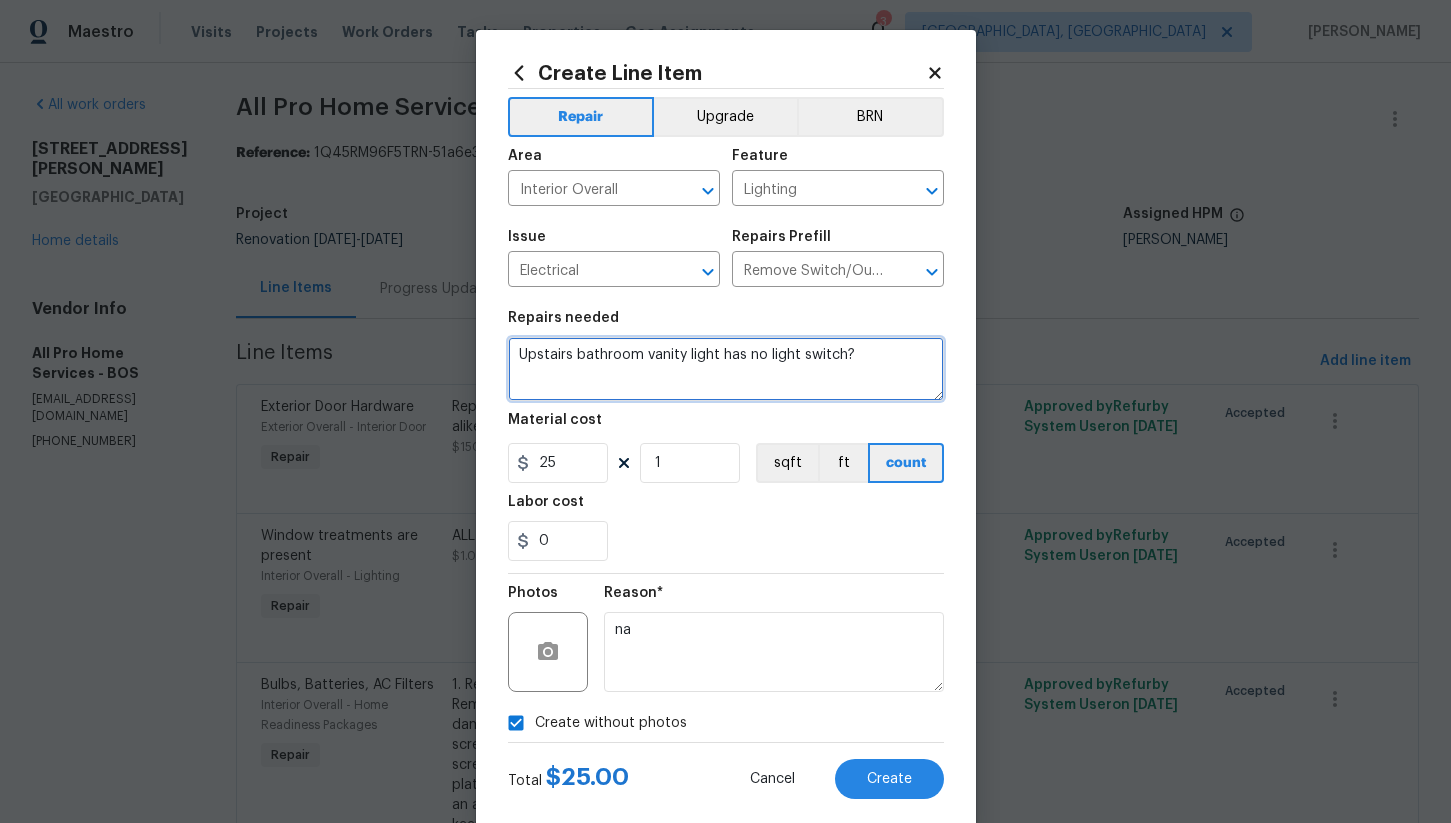 type on "Upstairs bathroom vanity light has no light switch?" 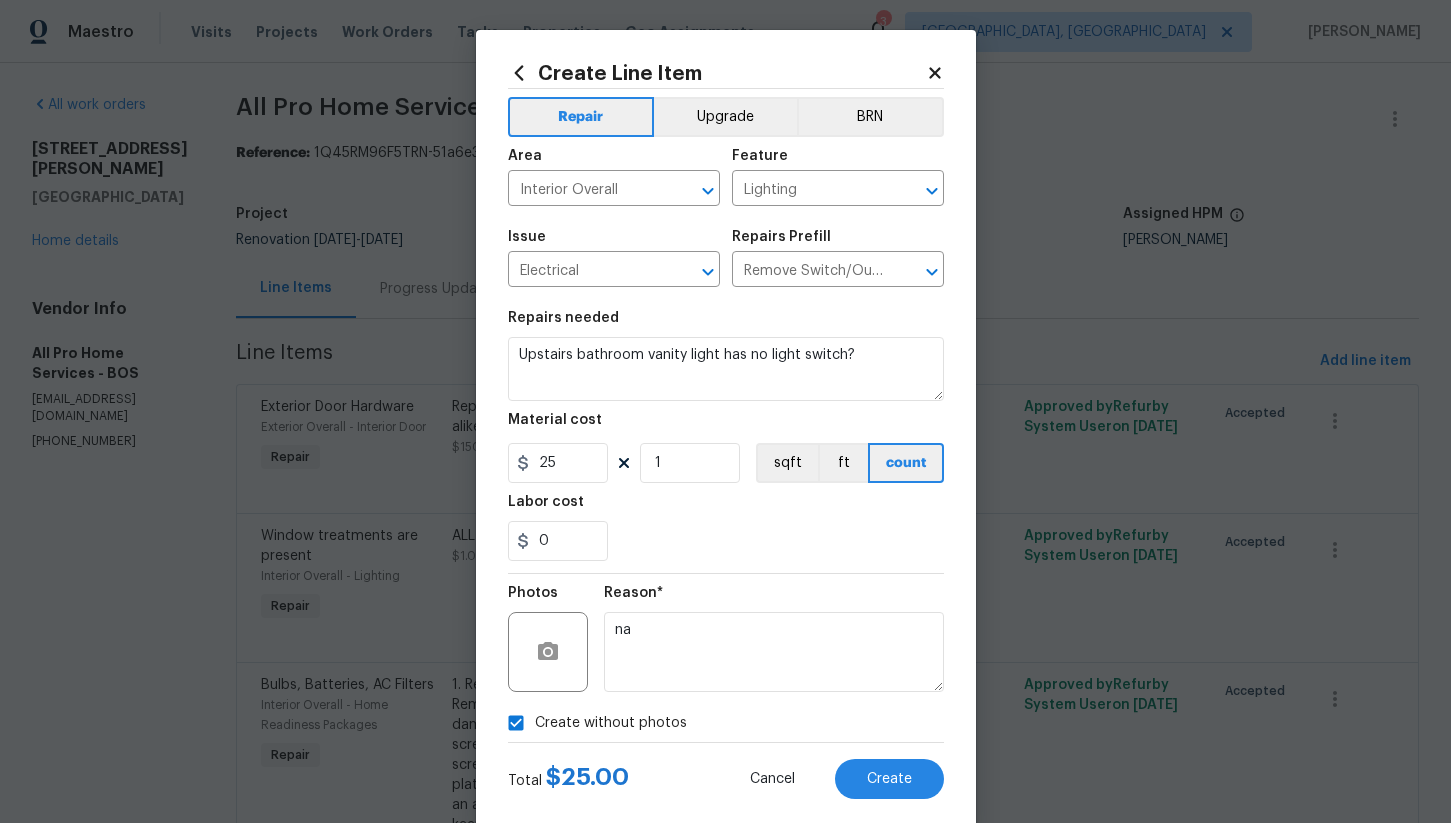 click on "0" at bounding box center (726, 541) 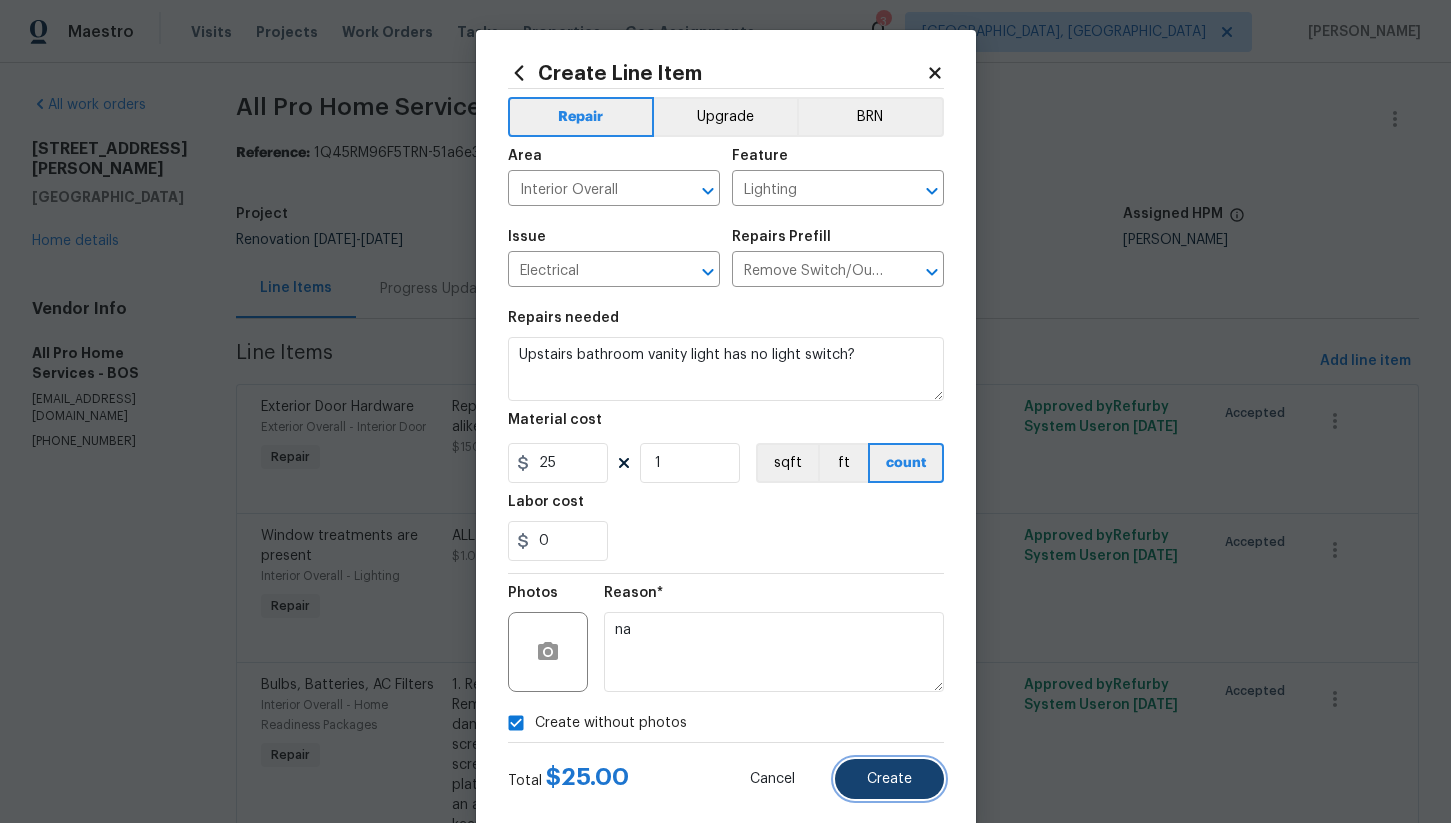 click on "Create" at bounding box center (889, 779) 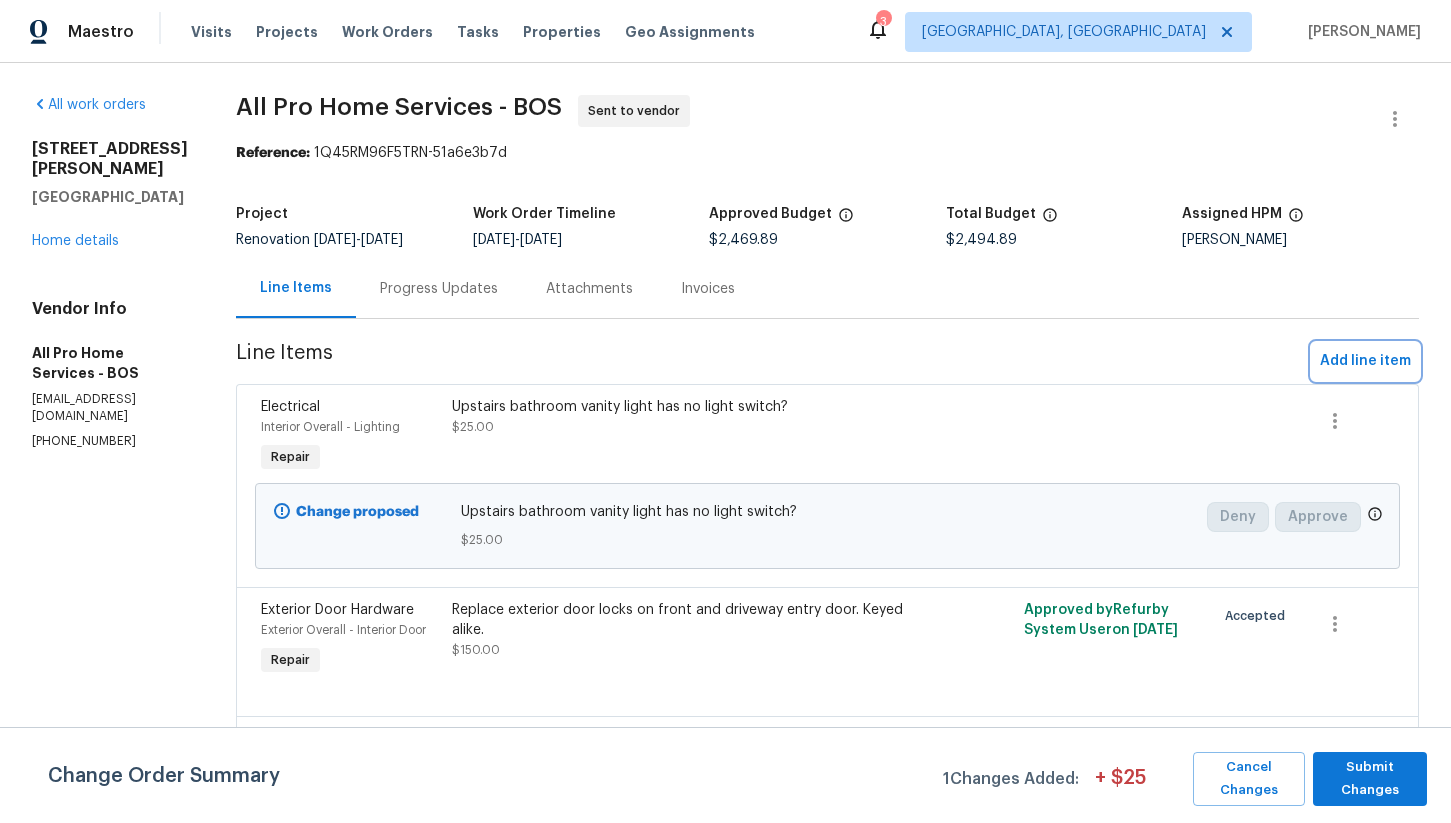 click on "Add line item" at bounding box center [1365, 361] 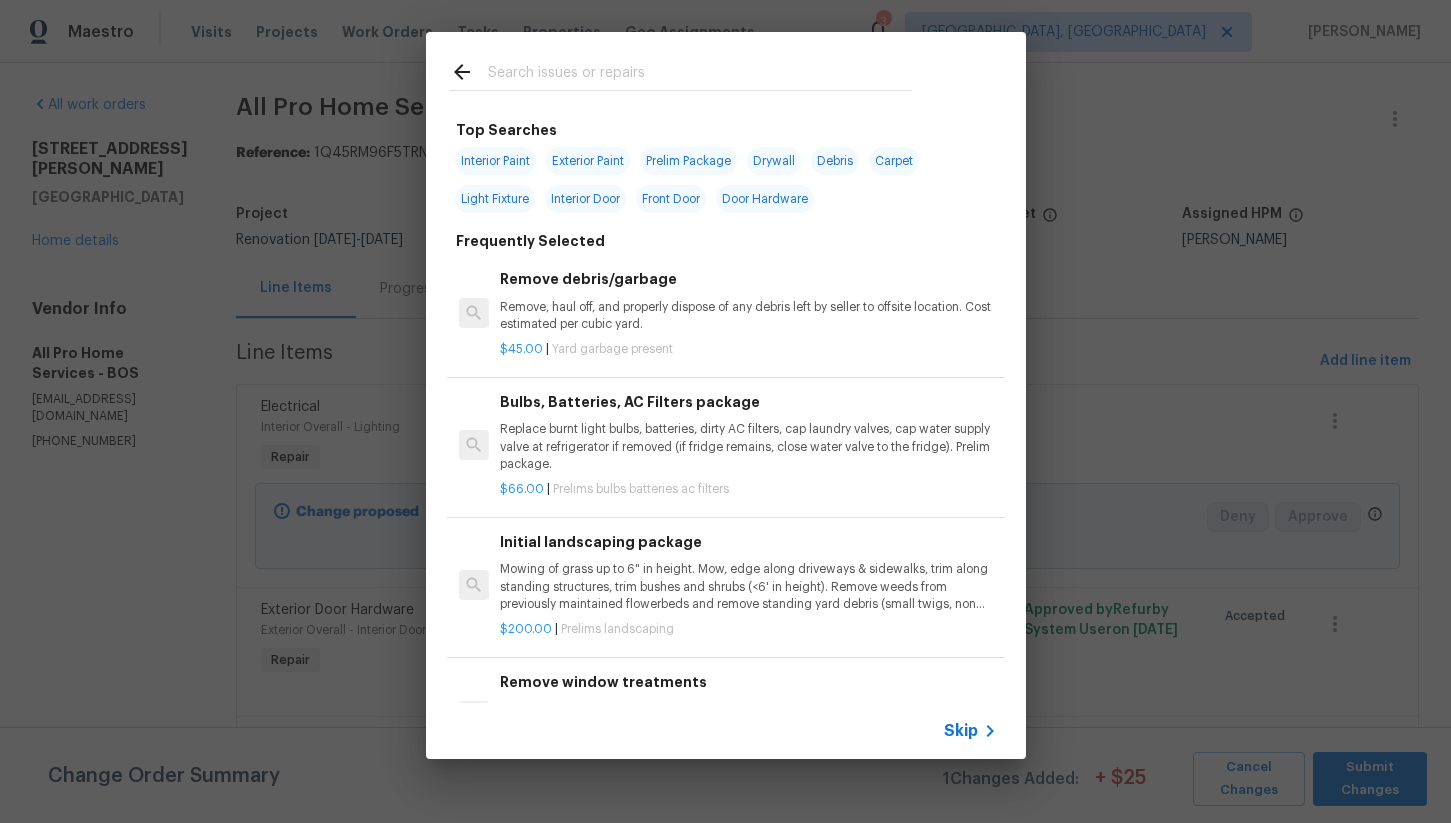 click at bounding box center [700, 75] 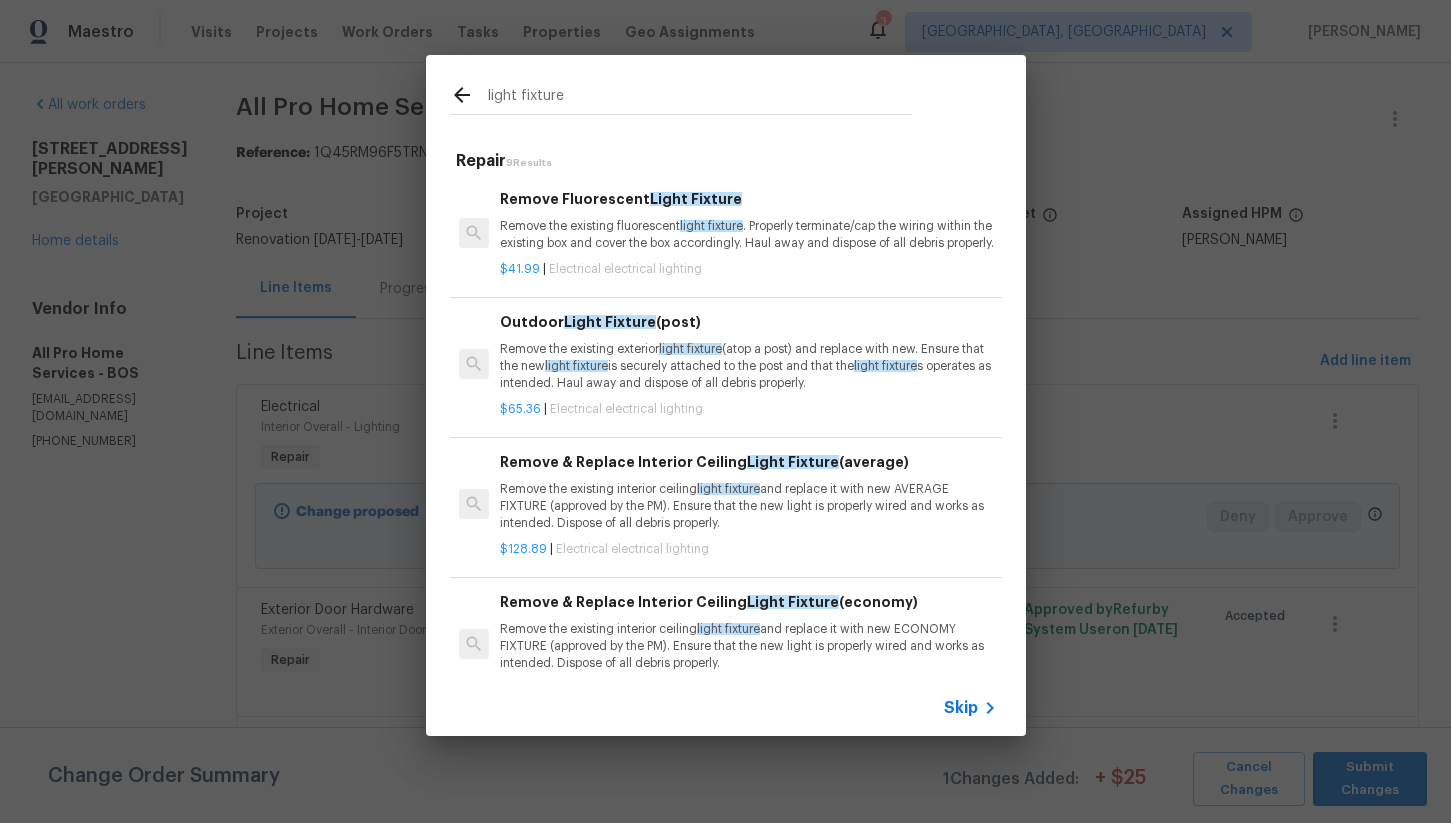 type on "light fixture" 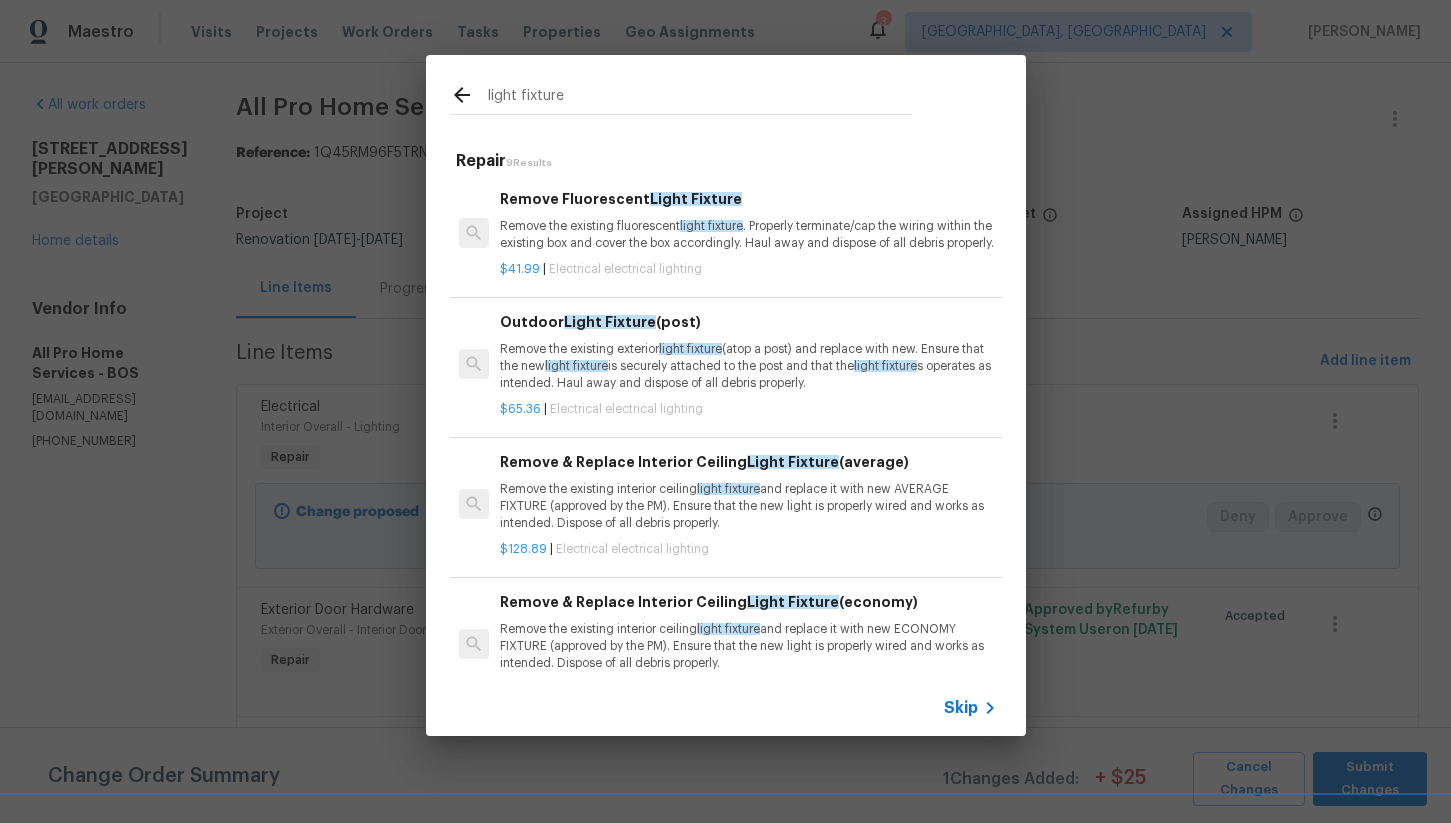 click on "Remove the existing interior ceiling  light fixture  and replace it with new AVERAGE FIXTURE (approved by the PM). Ensure that the new light is properly wired and works as intended. Dispose of all debris properly." at bounding box center [748, 506] 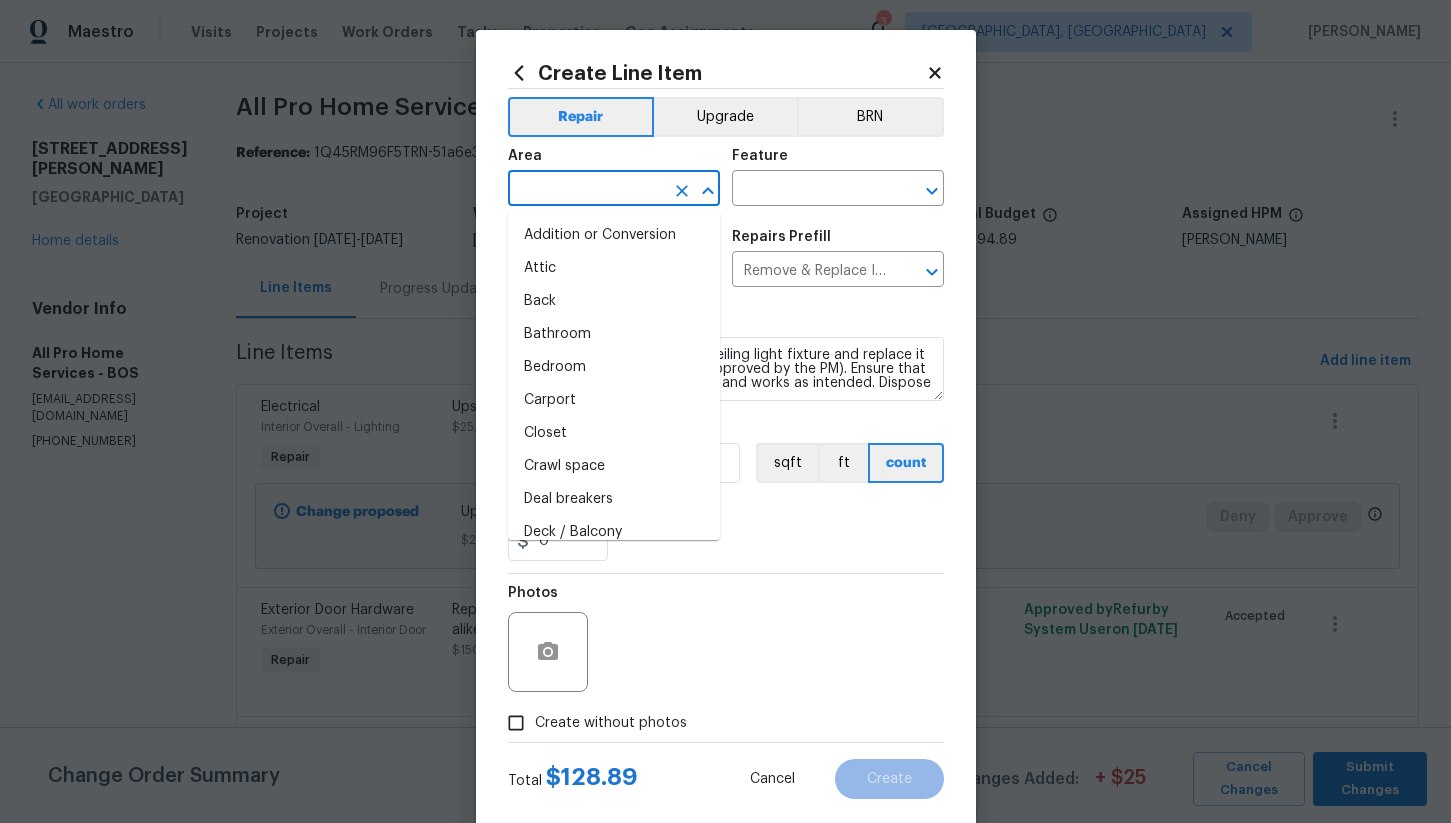 click at bounding box center (586, 190) 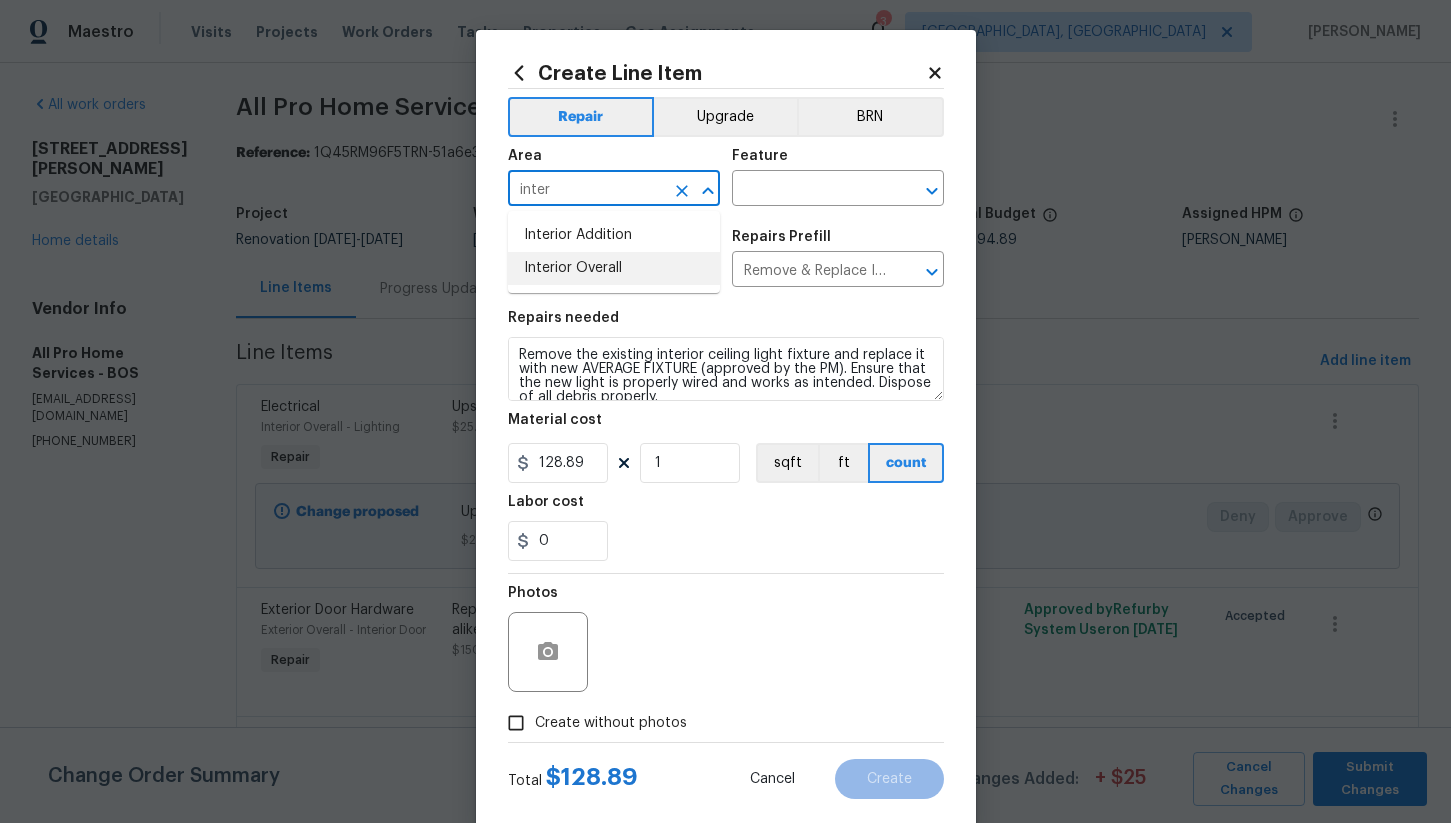 click on "Interior Overall" at bounding box center [614, 268] 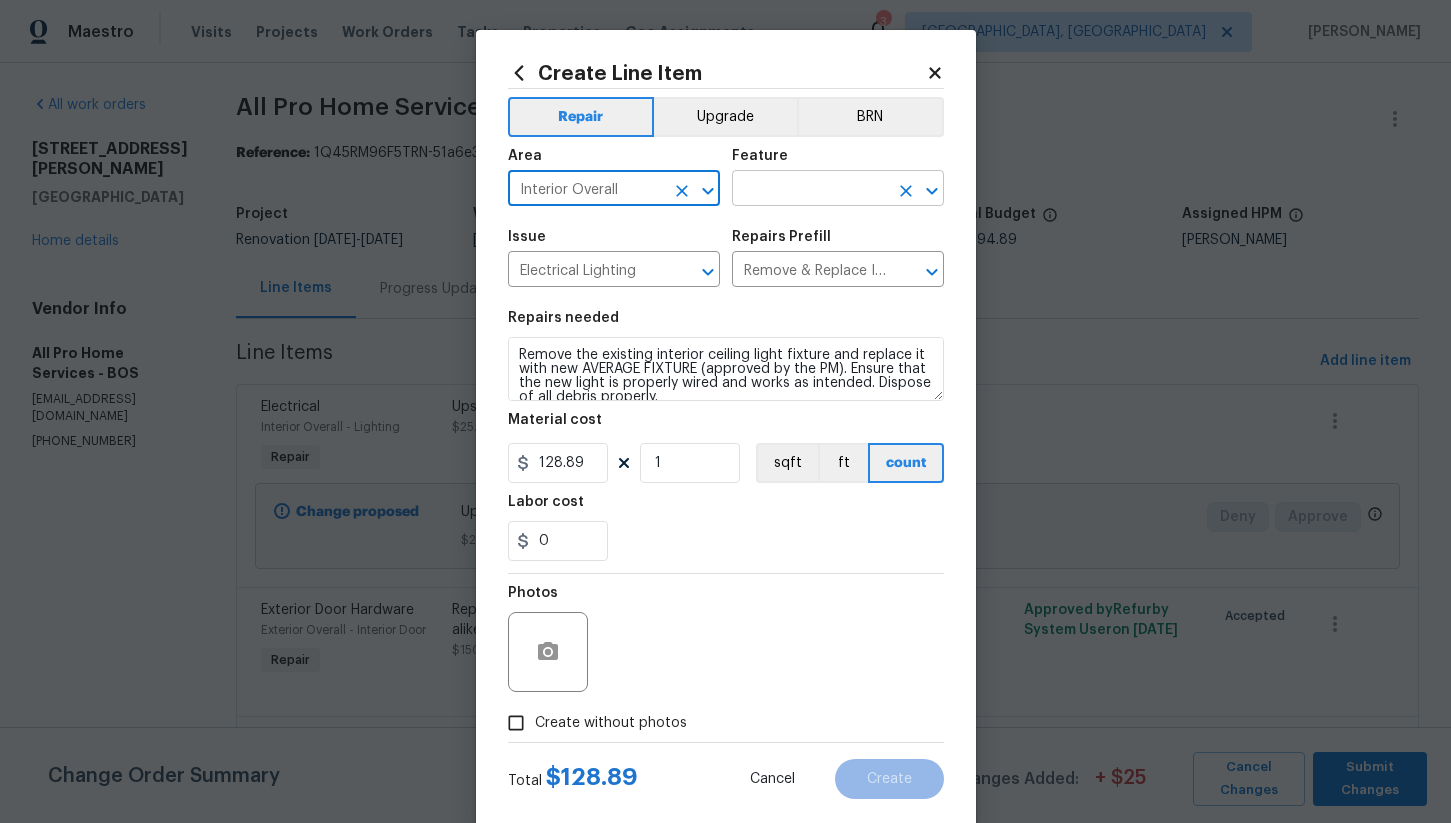 type on "Interior Overall" 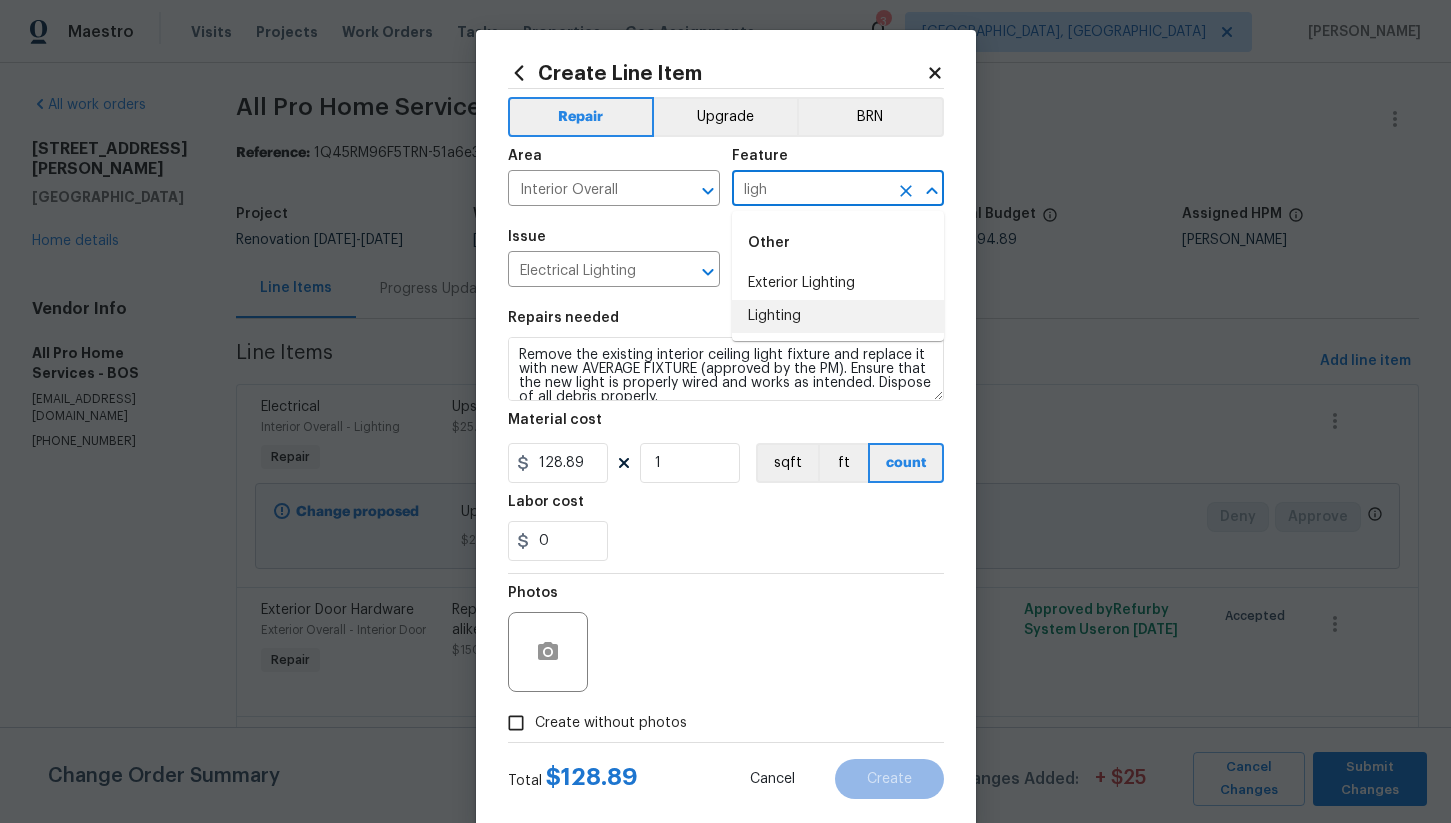 click on "Lighting" at bounding box center [838, 316] 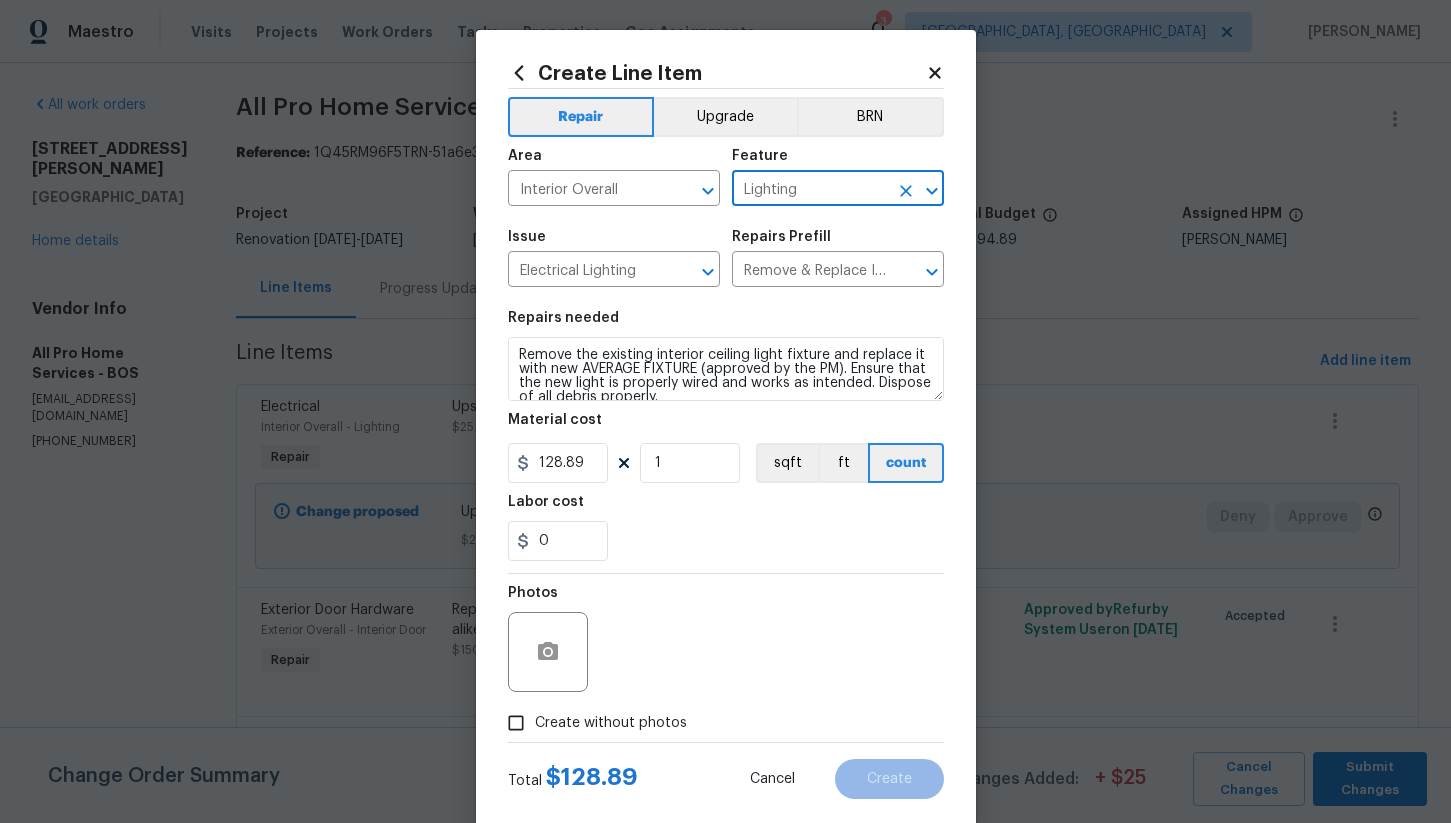 type on "Lighting" 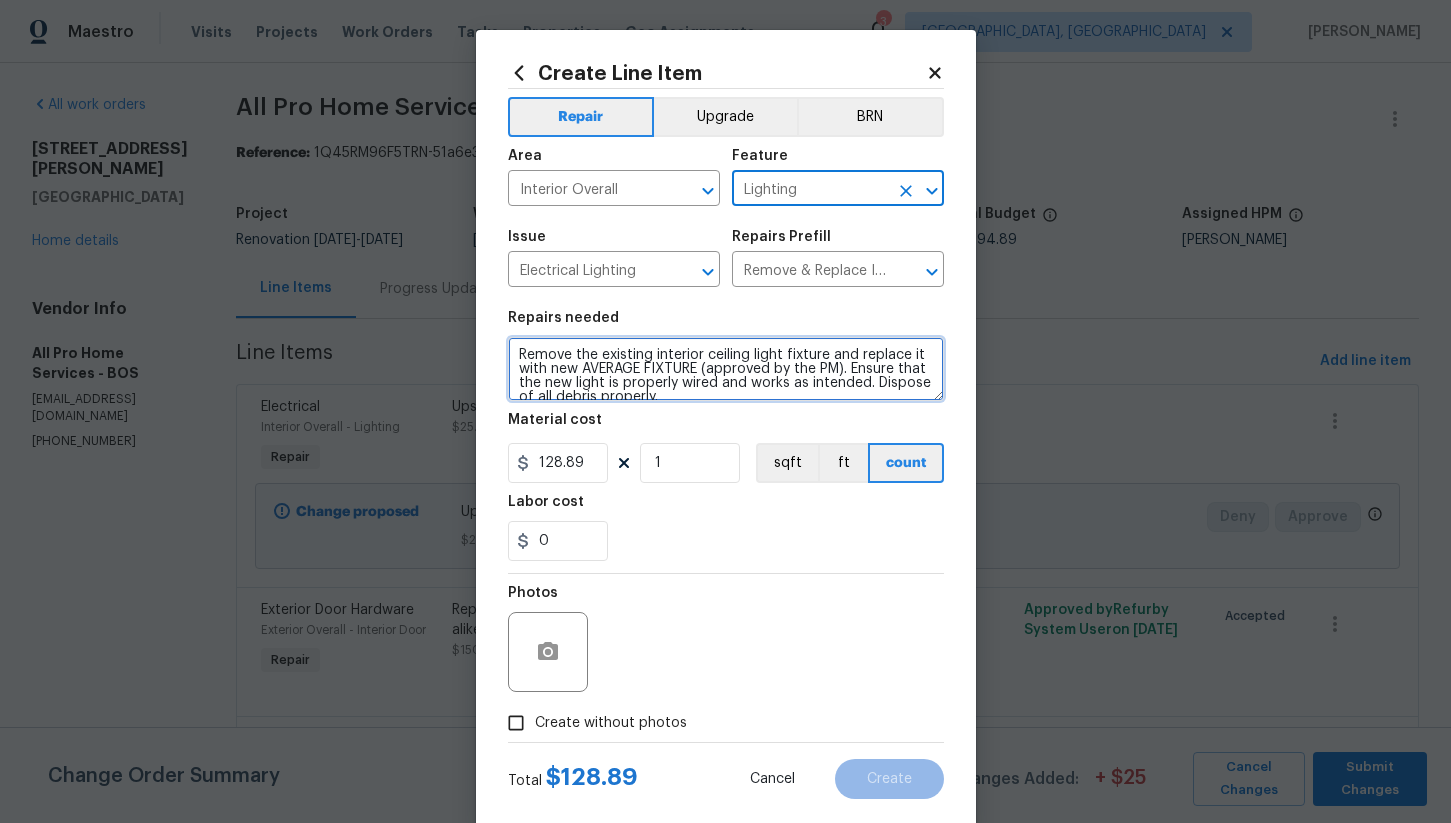 click on "Remove the existing interior ceiling light fixture and replace it with new AVERAGE FIXTURE (approved by the PM). Ensure that the new light is properly wired and works as intended. Dispose of all debris properly." at bounding box center [726, 369] 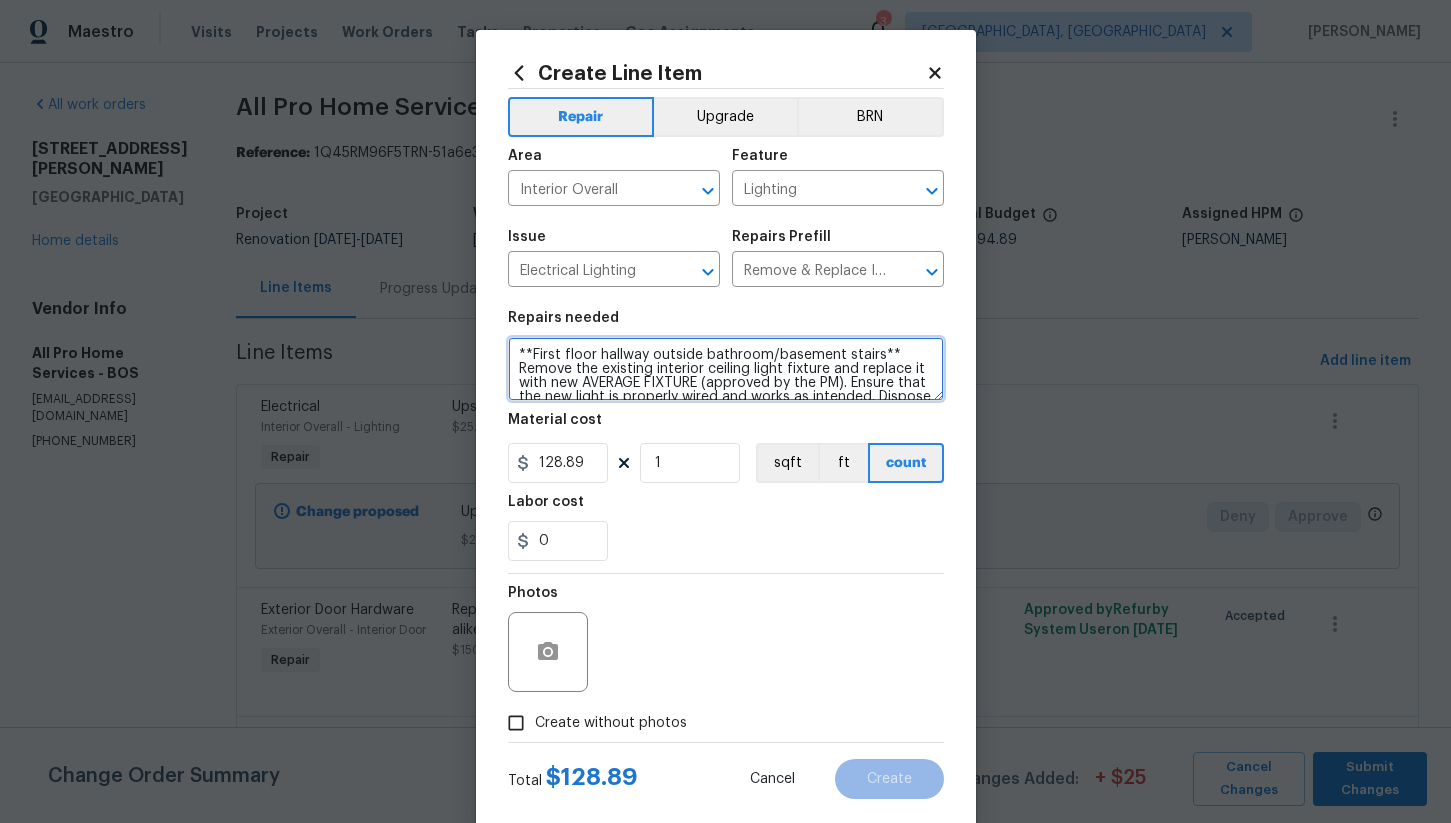 type on "**First floor hallway outside bathroom/basement stairs** Remove the existing interior ceiling light fixture and replace it with new AVERAGE FIXTURE (approved by the PM). Ensure that the new light is properly wired and works as intended. Dispose of all debris properly." 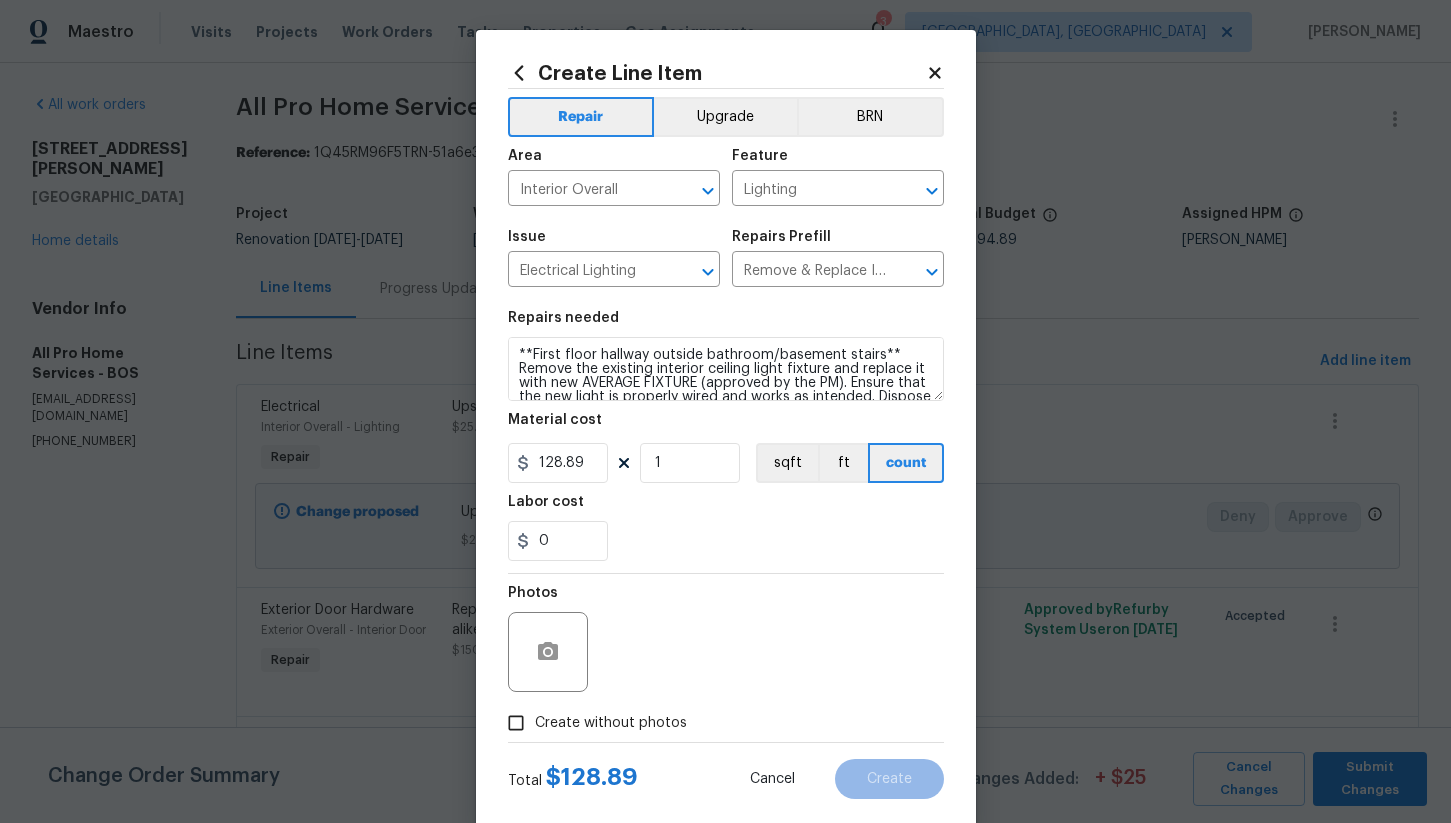 click on "Create without photos" at bounding box center (611, 723) 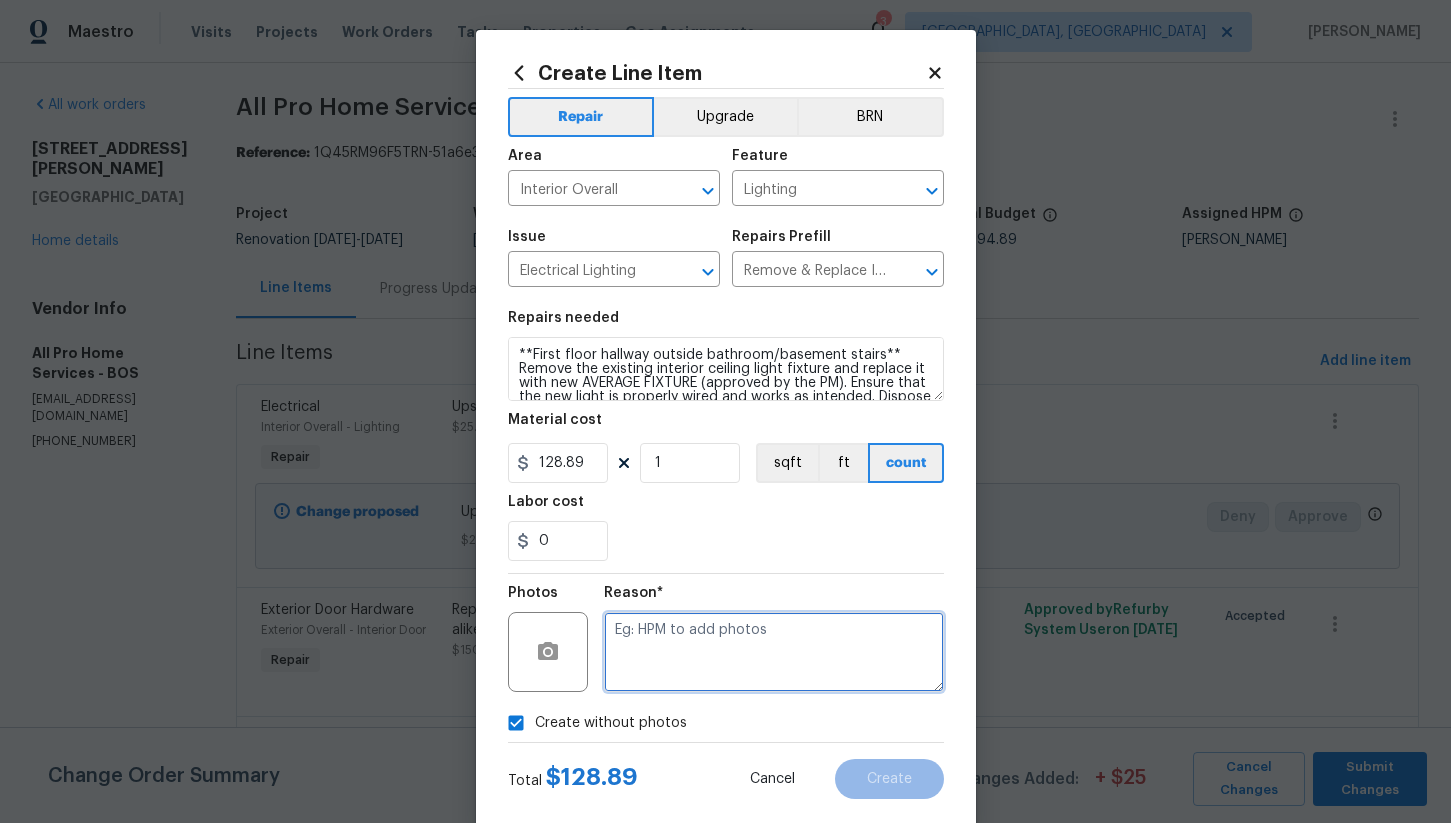 click at bounding box center [774, 652] 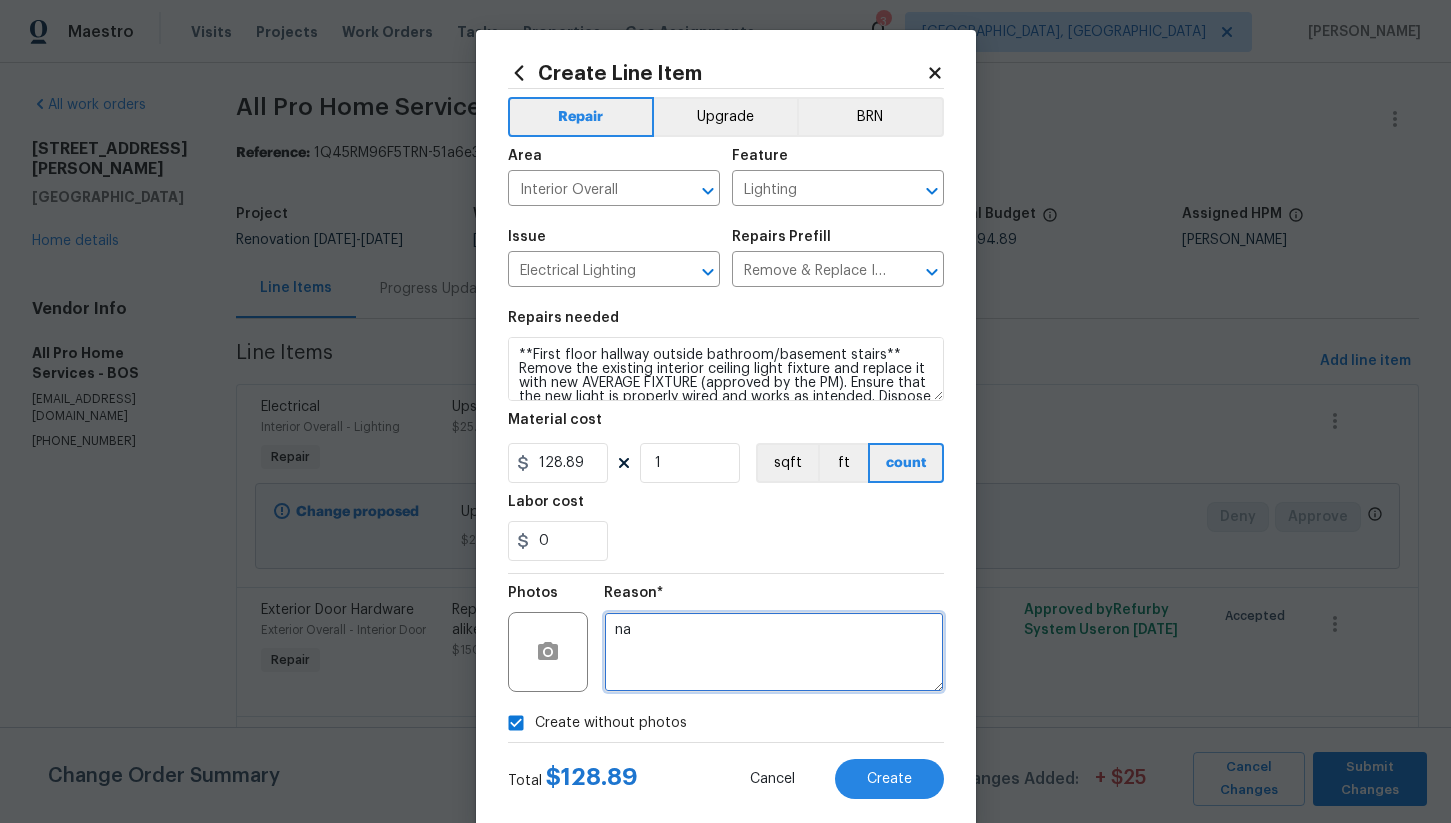 type on "na" 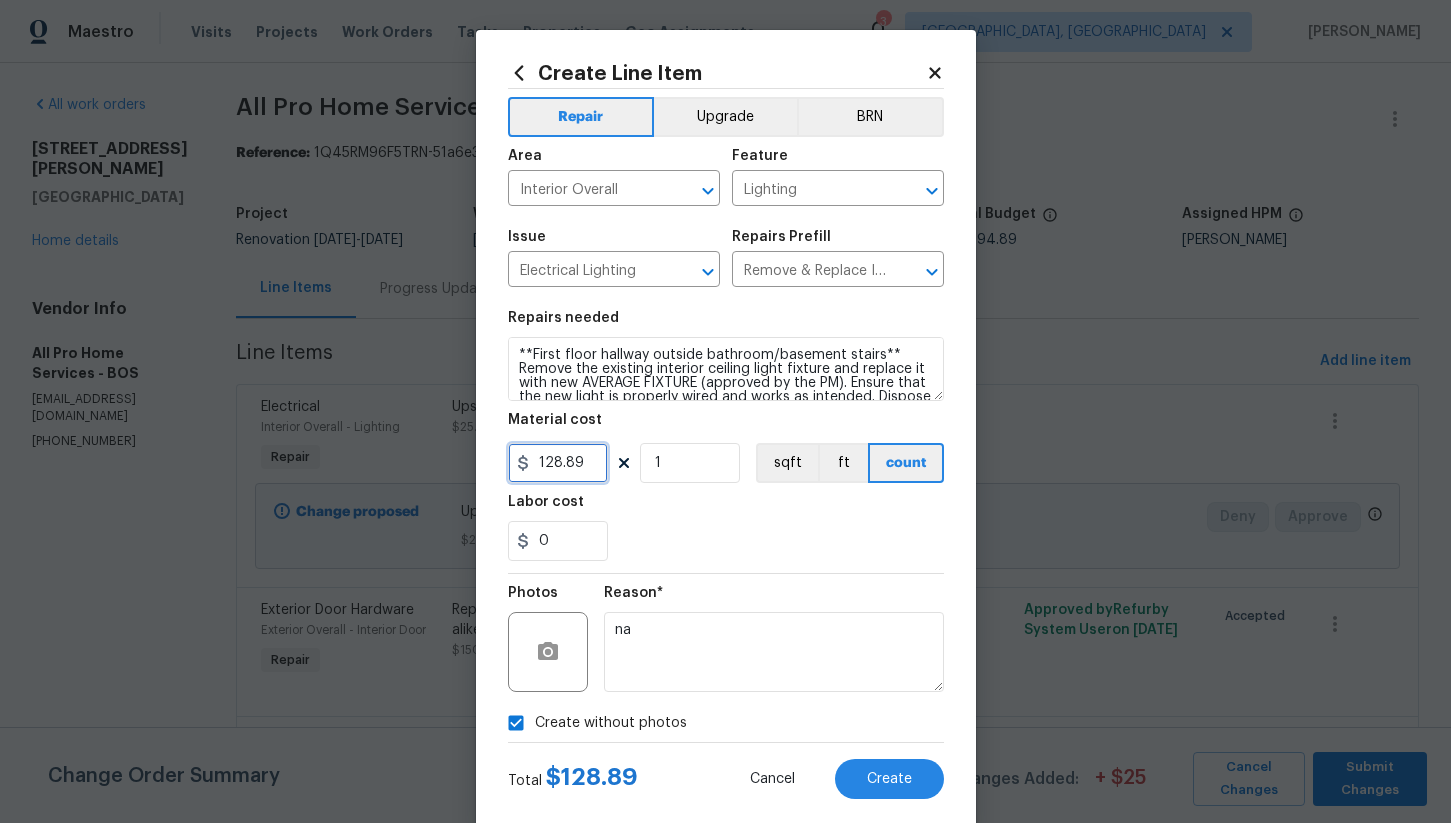 click on "128.89" at bounding box center (558, 463) 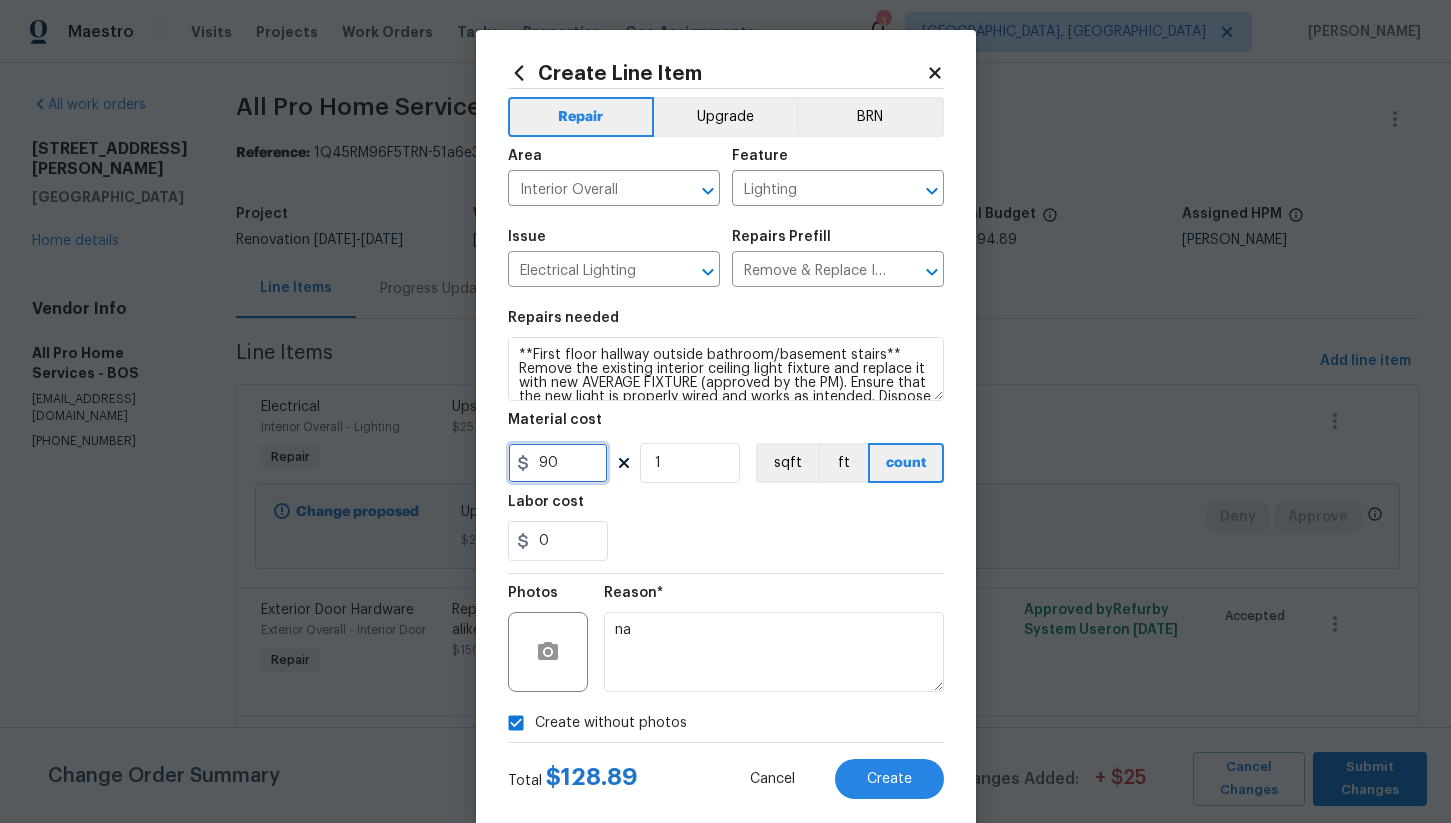 type on "90" 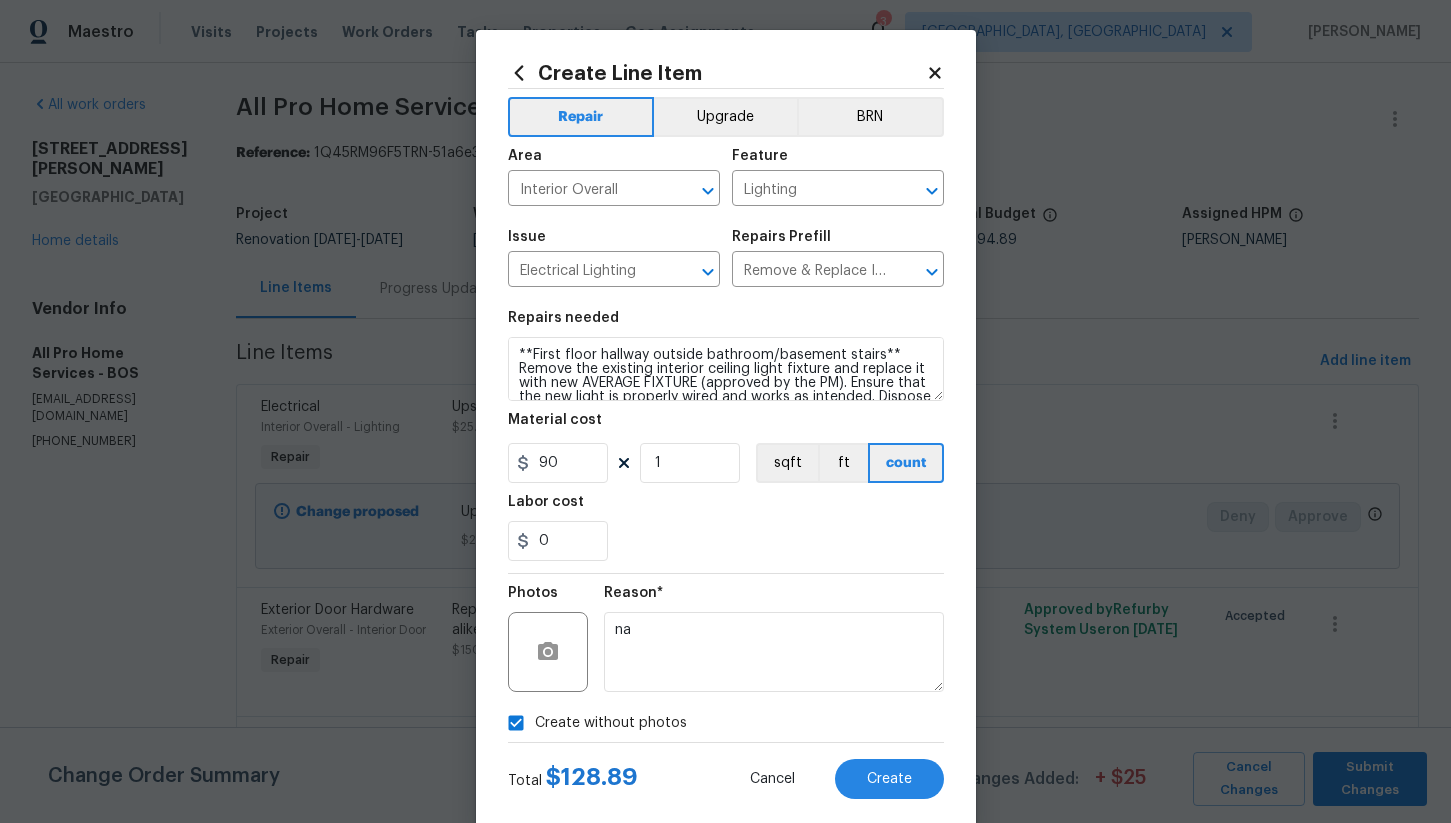 click on "0" at bounding box center (726, 541) 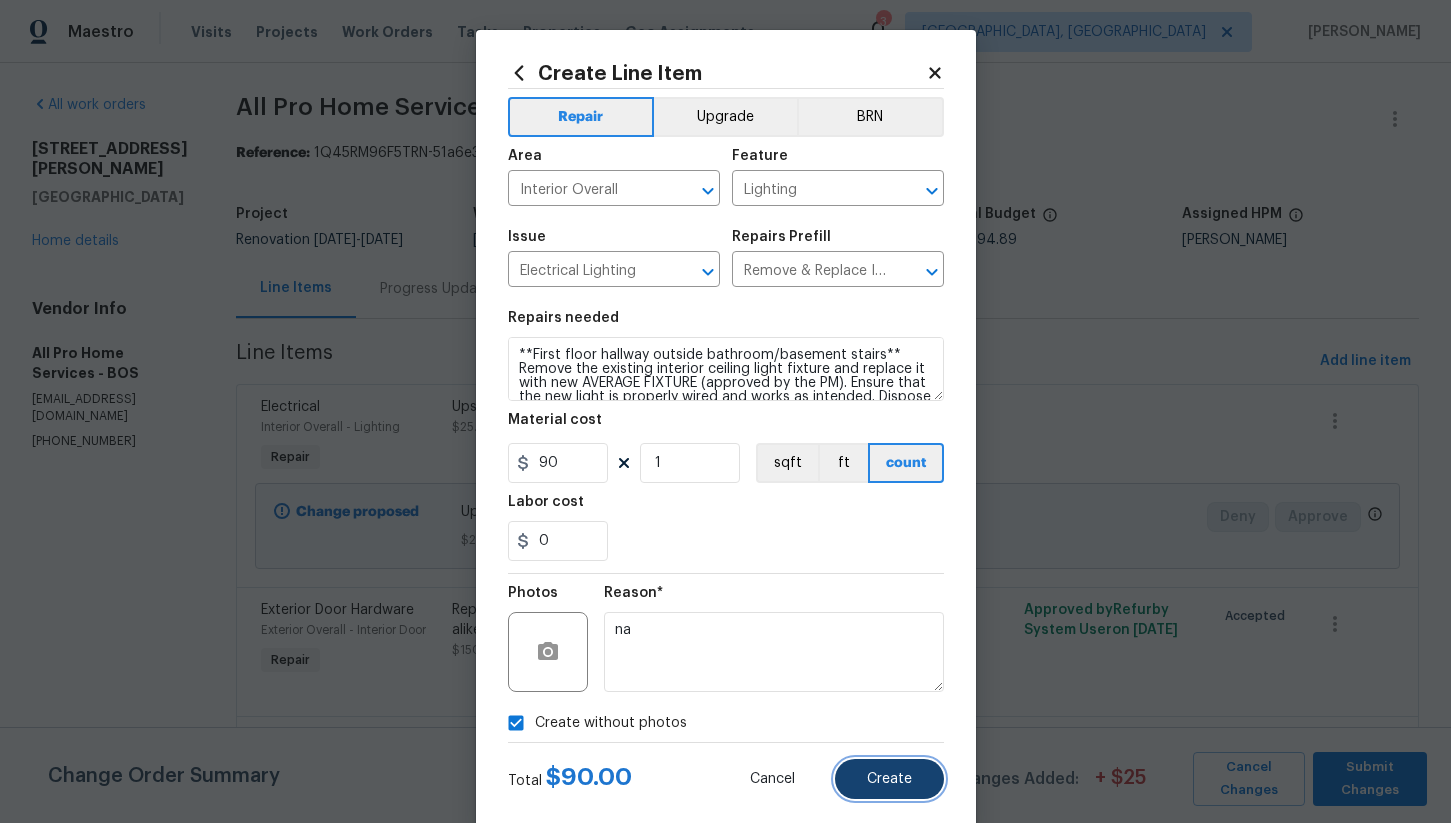 click on "Create" at bounding box center [889, 779] 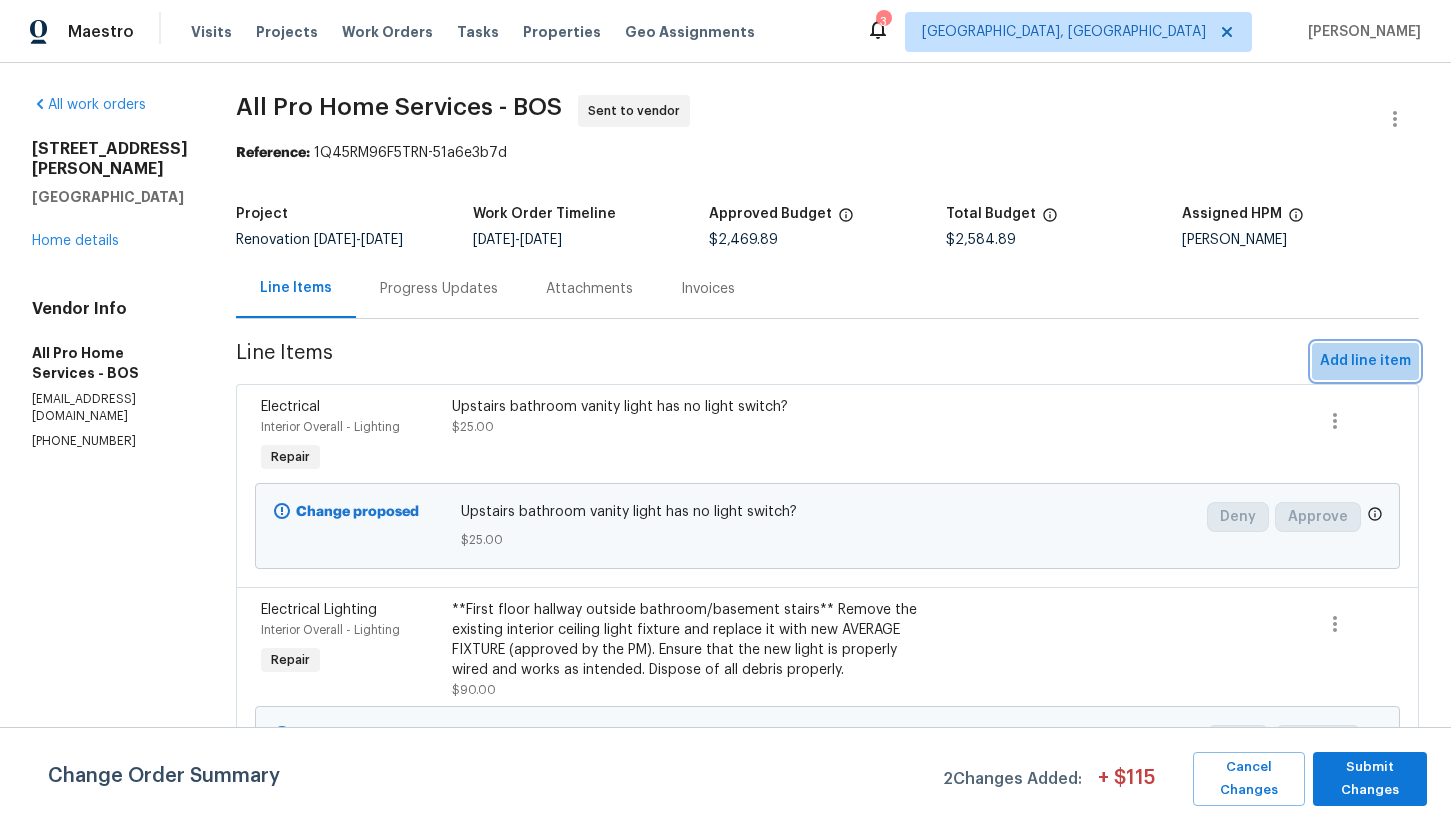 click on "Add line item" at bounding box center (1365, 361) 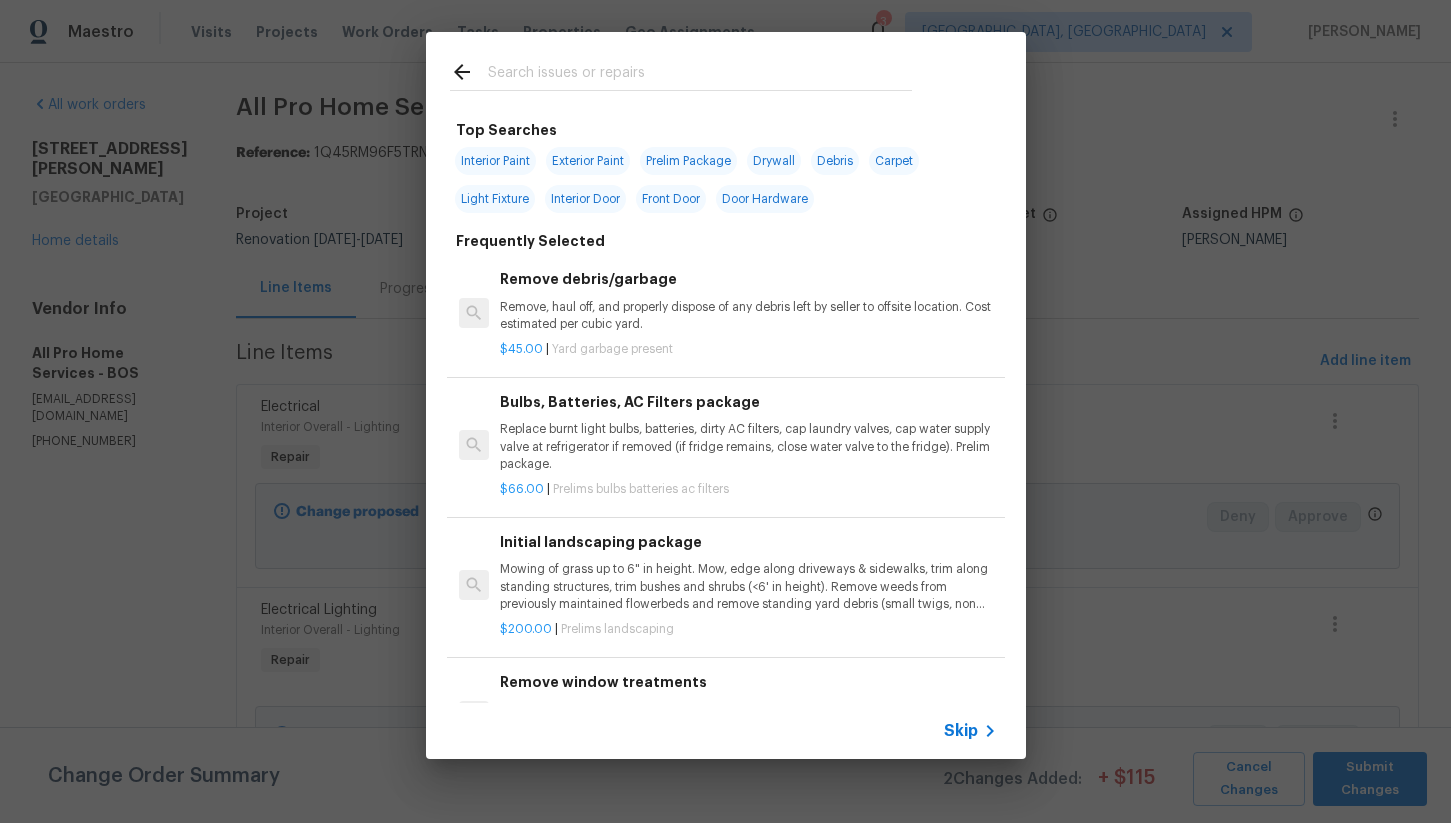 click at bounding box center [700, 75] 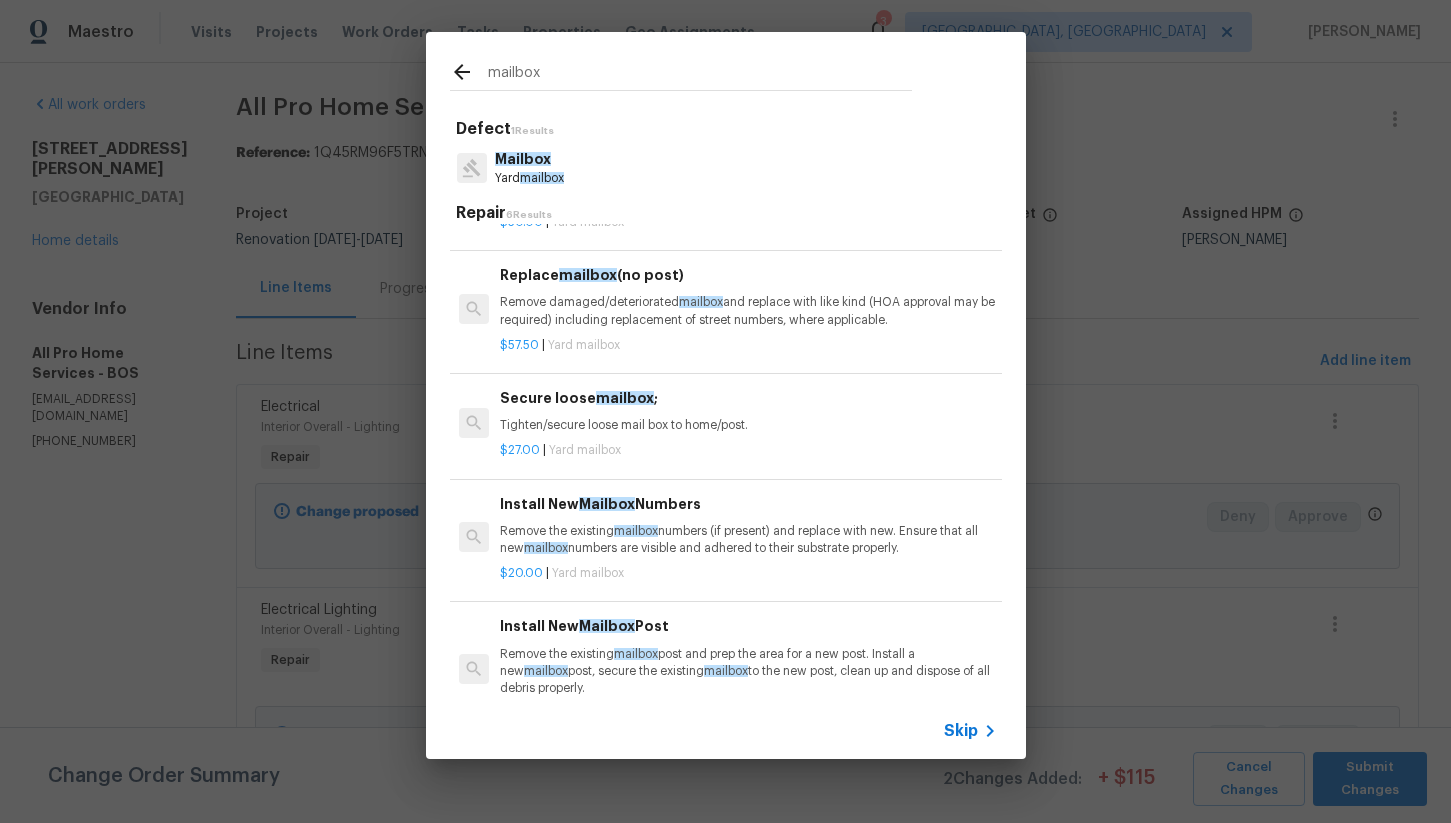 scroll, scrollTop: 240, scrollLeft: 0, axis: vertical 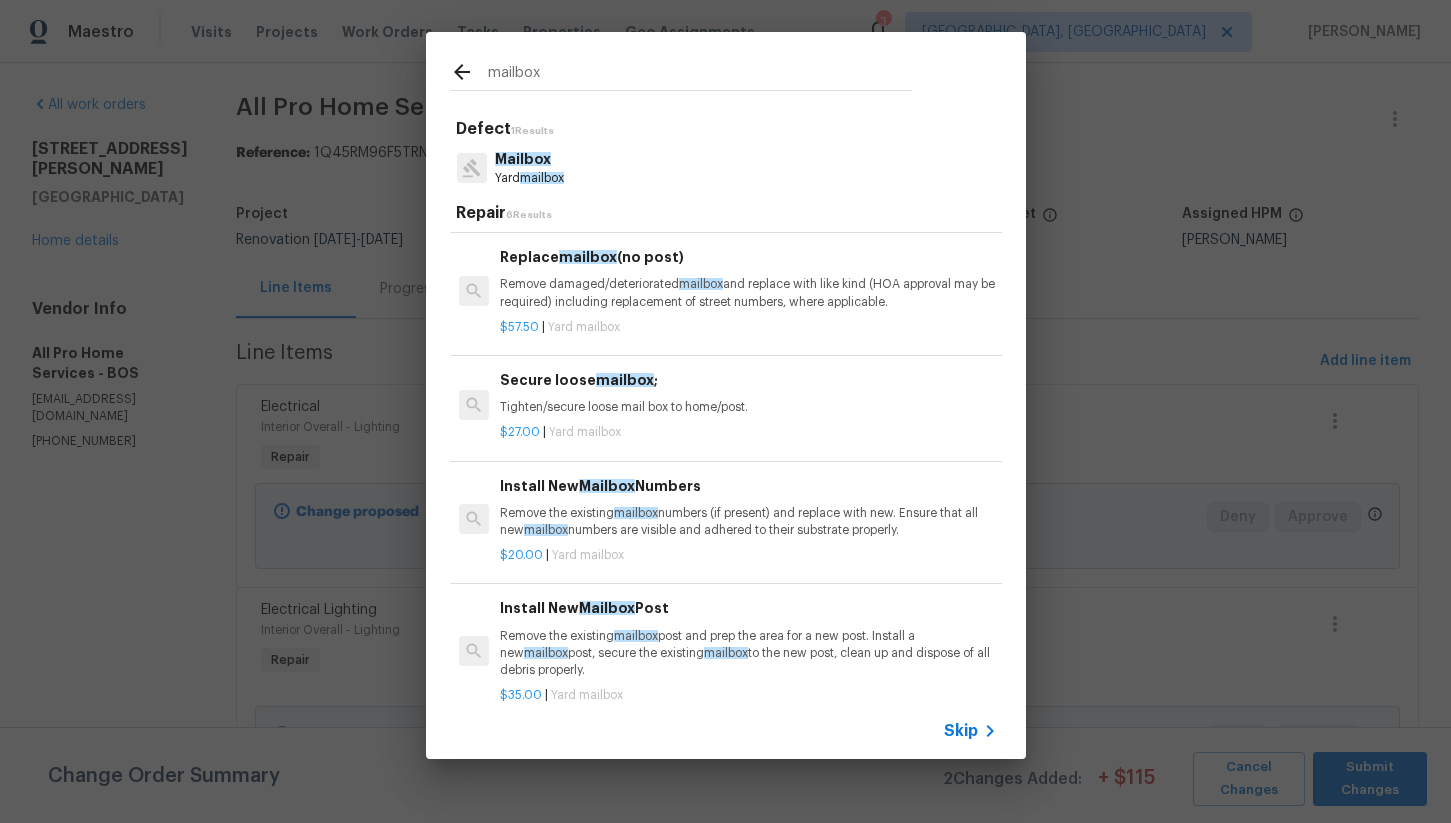 type on "mailbox" 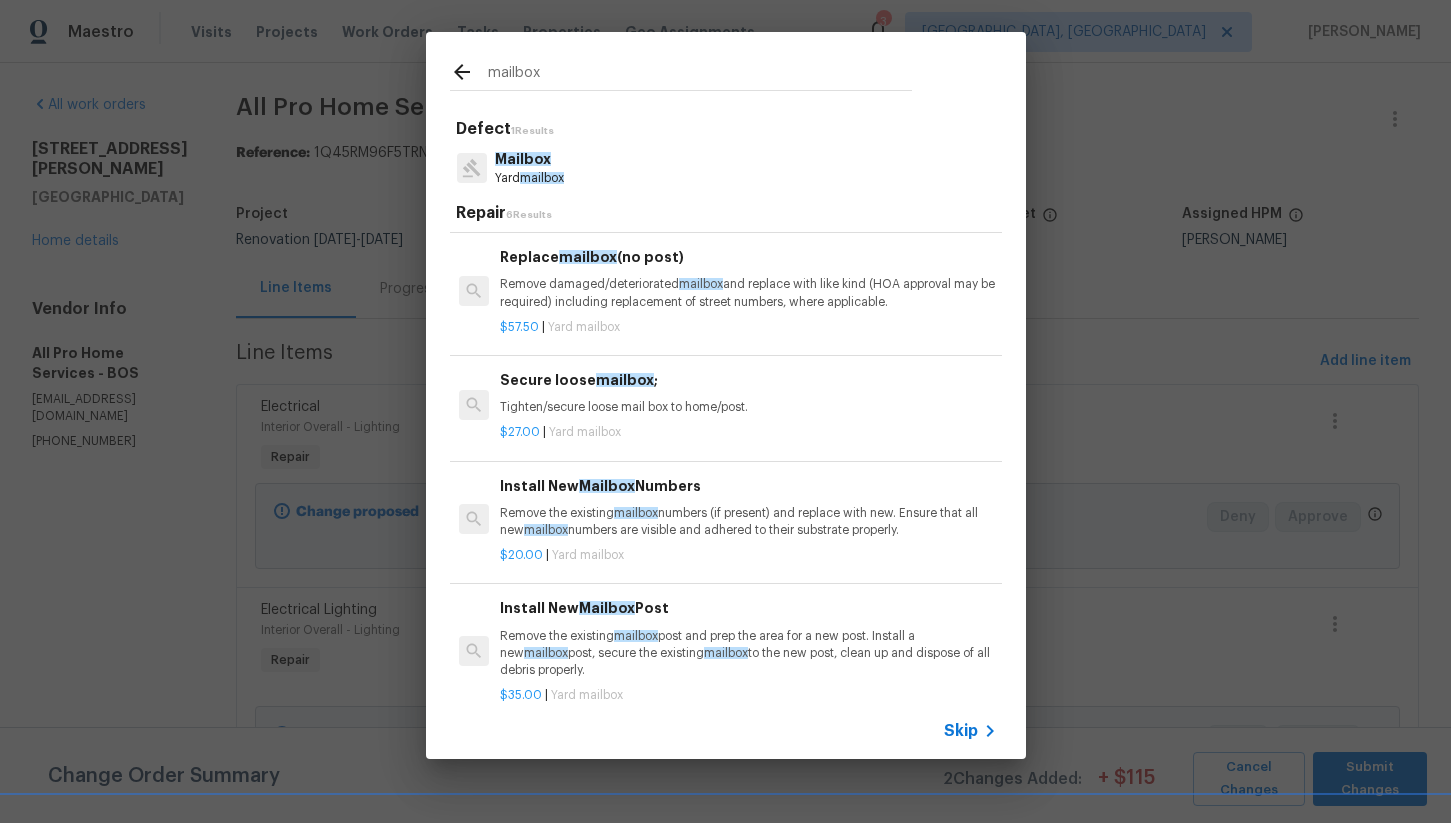 click on "Tighten/secure loose mail box to home/post." at bounding box center [748, 407] 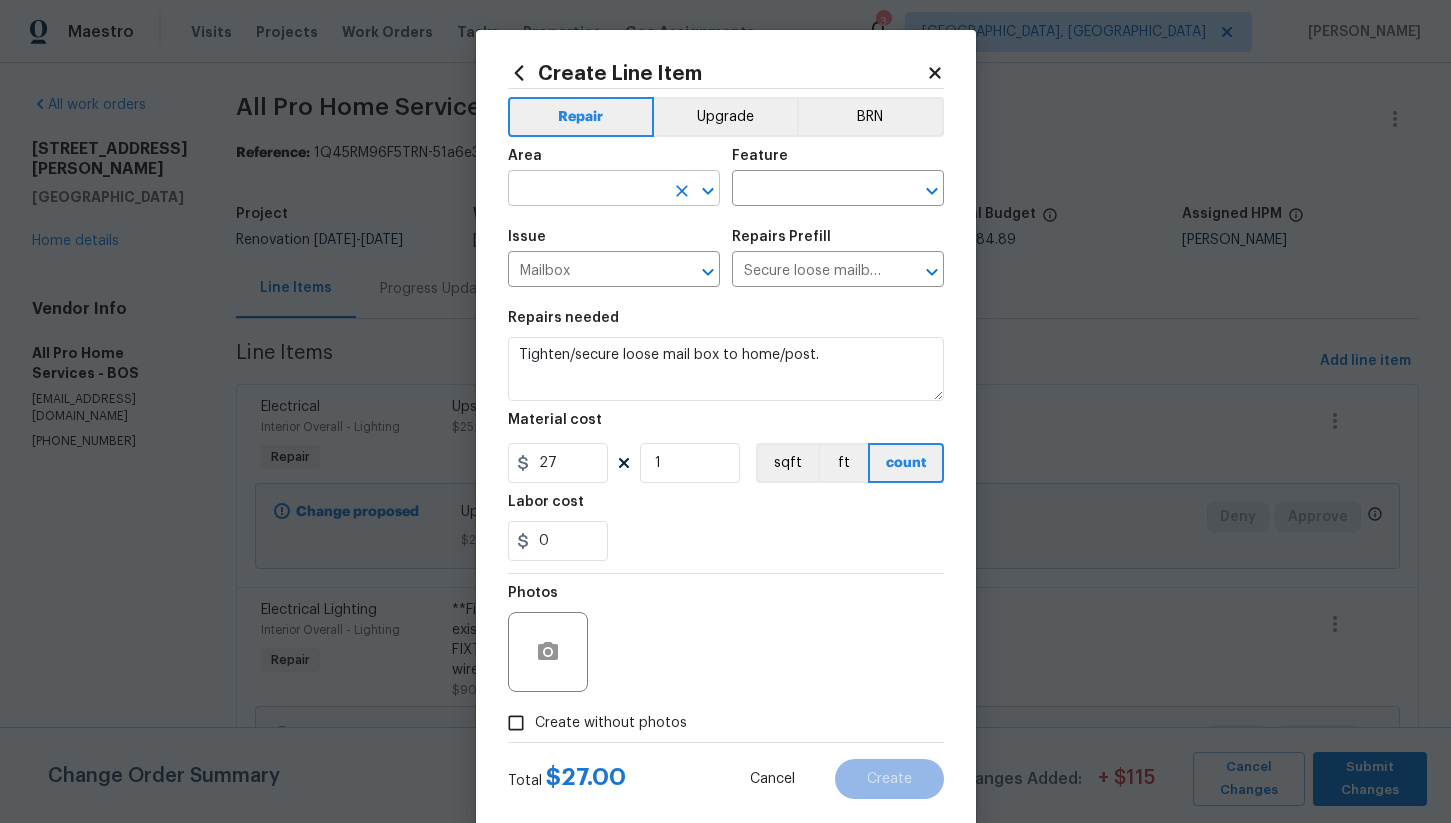 click at bounding box center (586, 190) 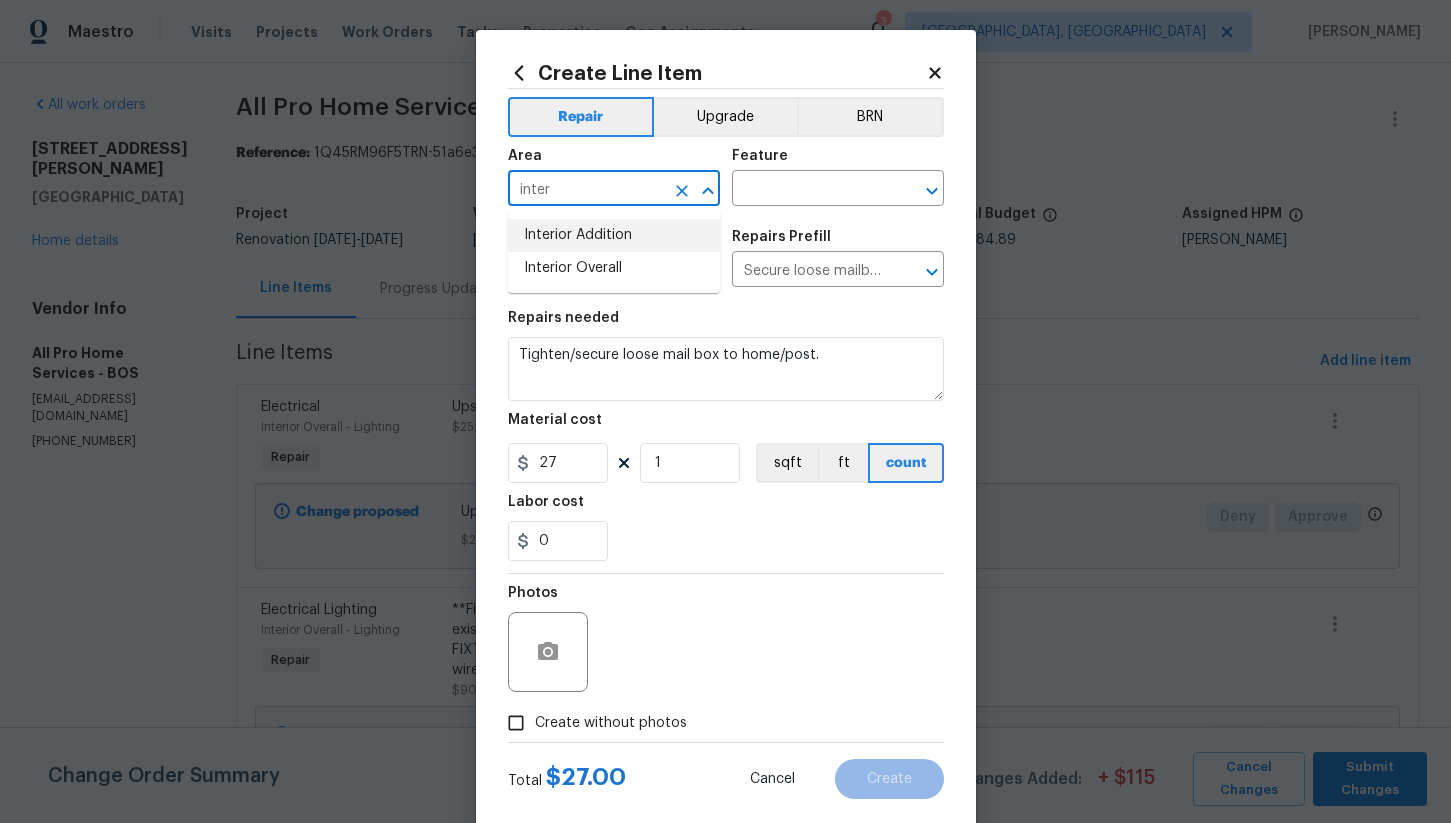 click on "inter" at bounding box center [586, 190] 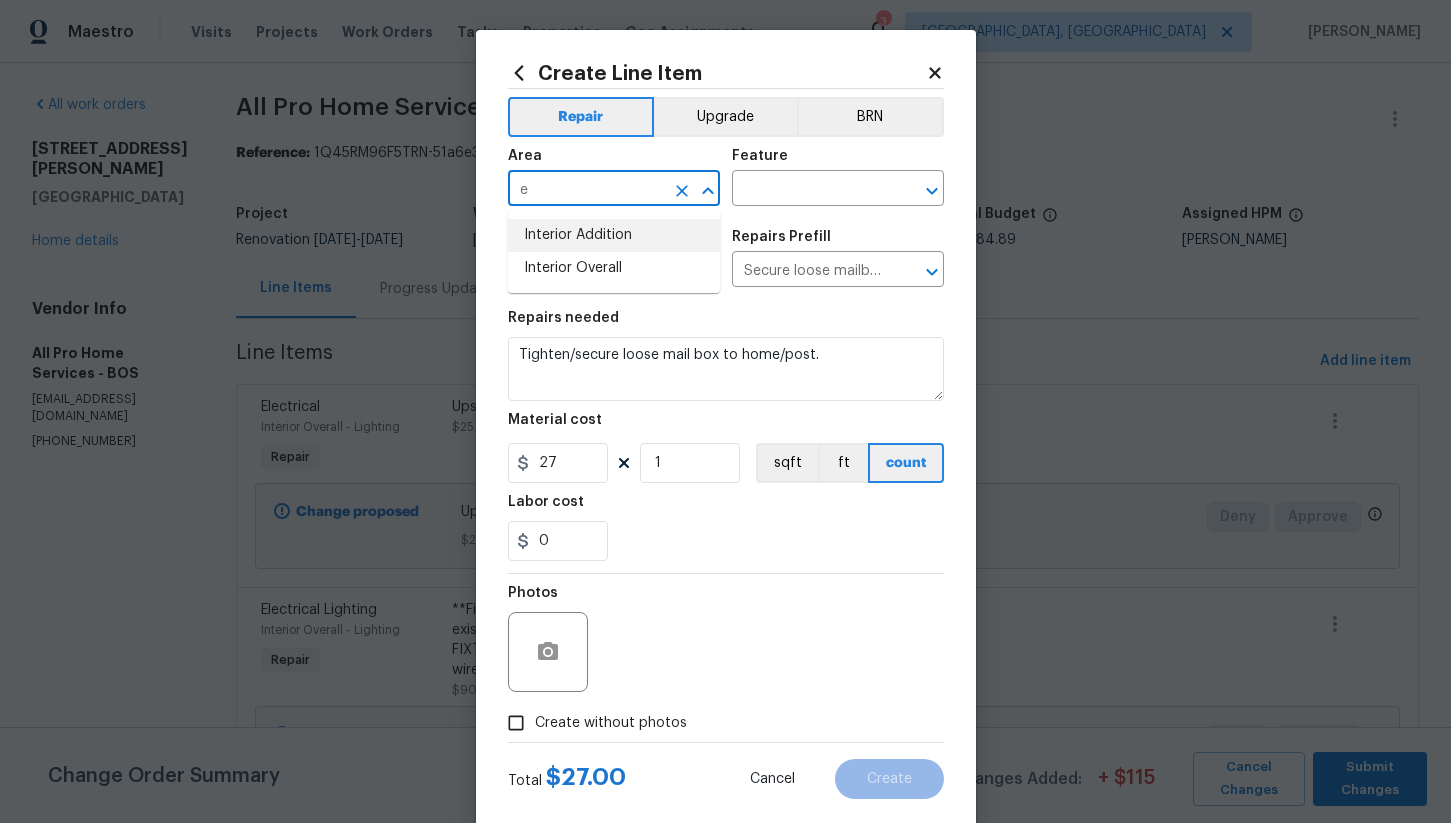 click on "e" at bounding box center [586, 190] 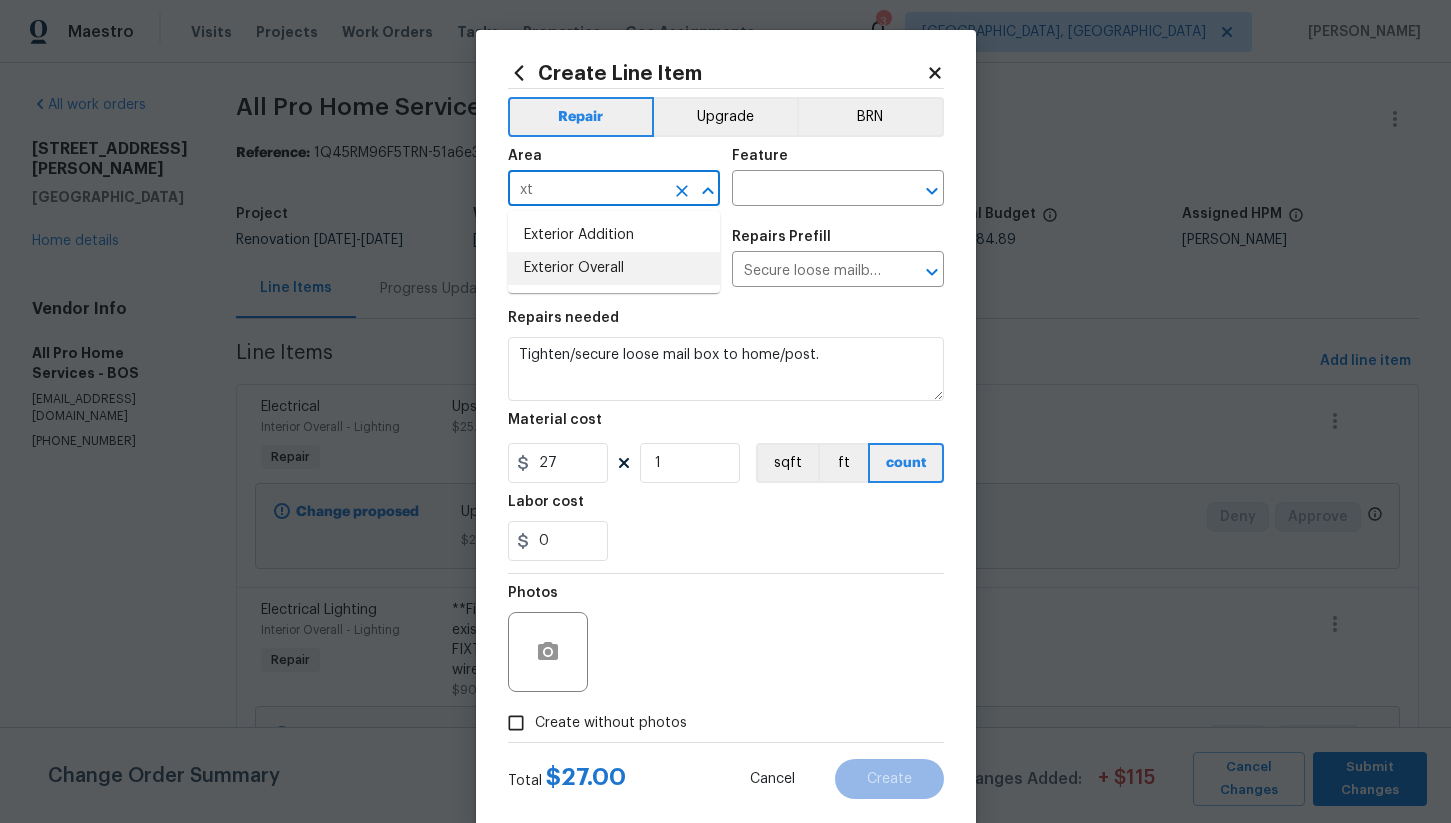 click on "Exterior Overall" at bounding box center [614, 268] 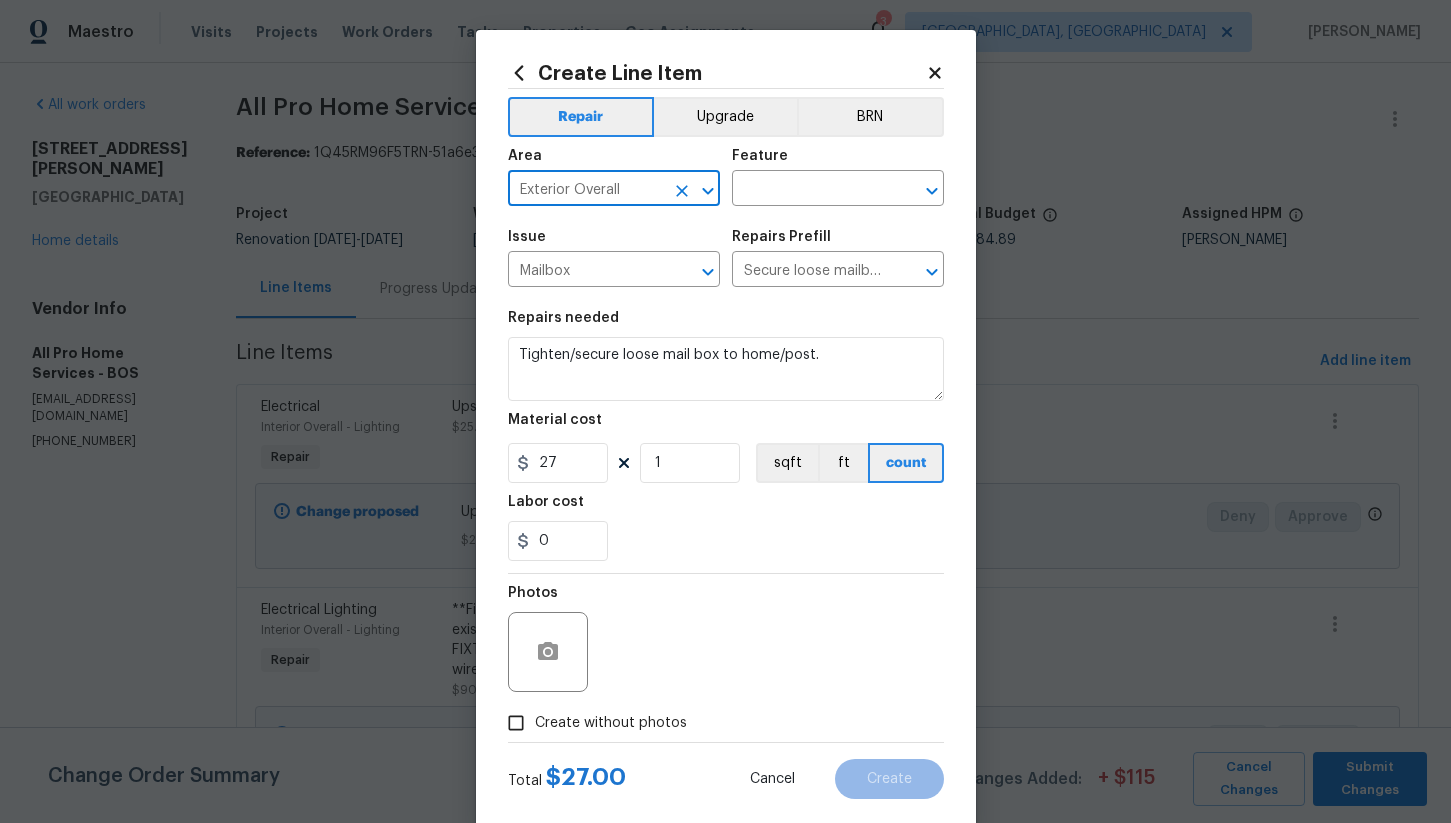 type on "Exterior Overall" 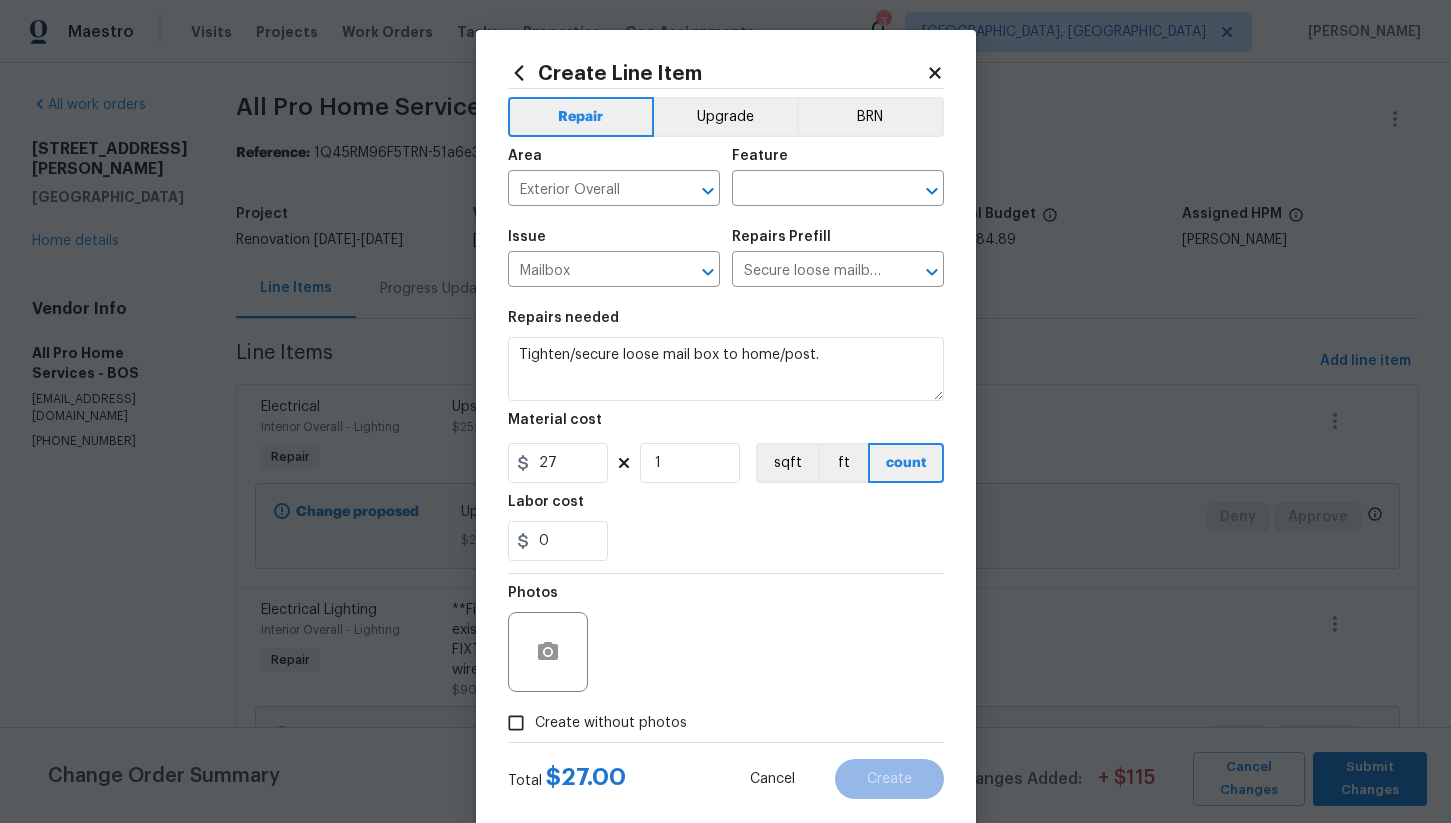 click on "Area Exterior Overall ​ Feature ​" at bounding box center (726, 177) 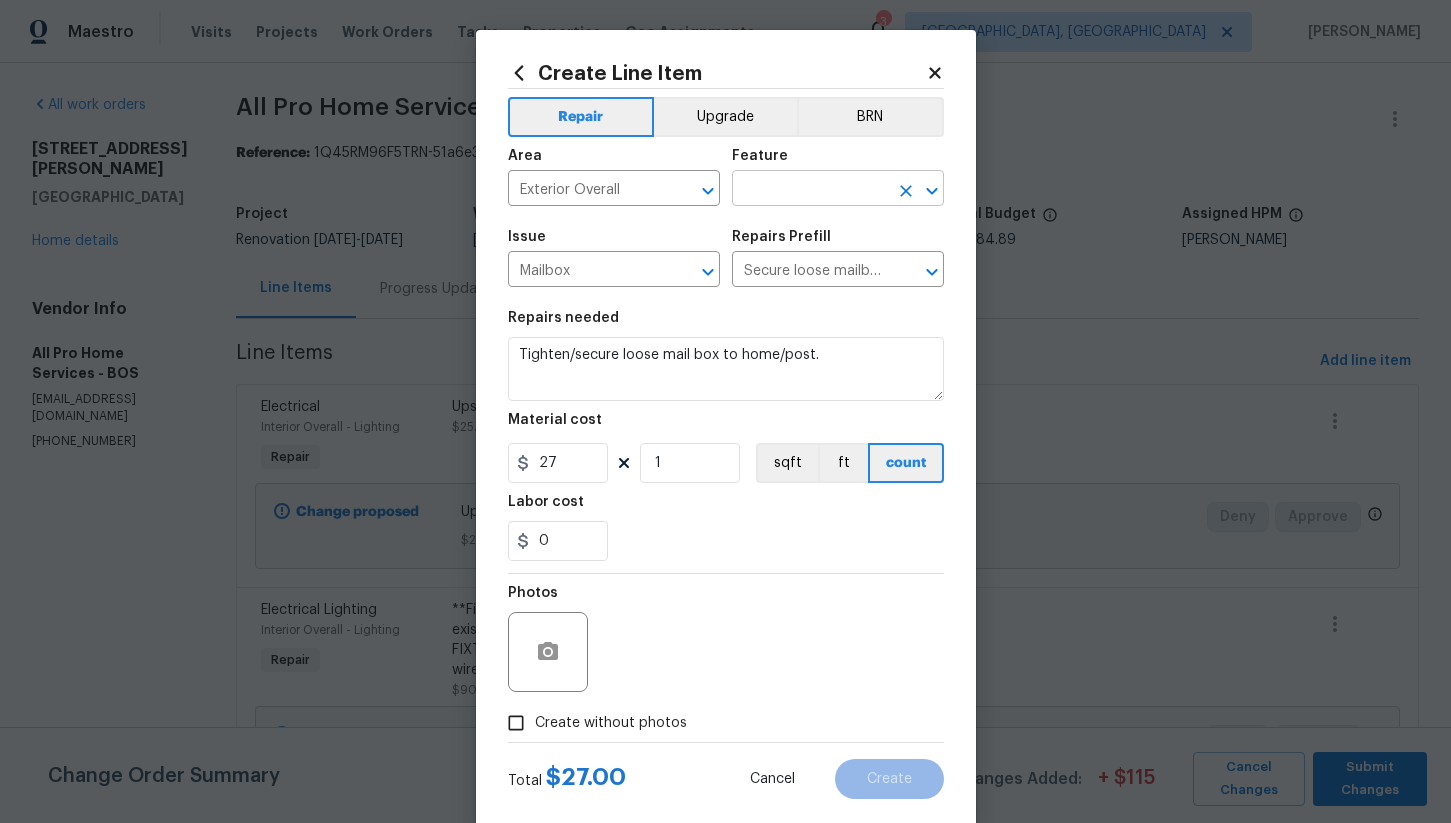 click at bounding box center [810, 190] 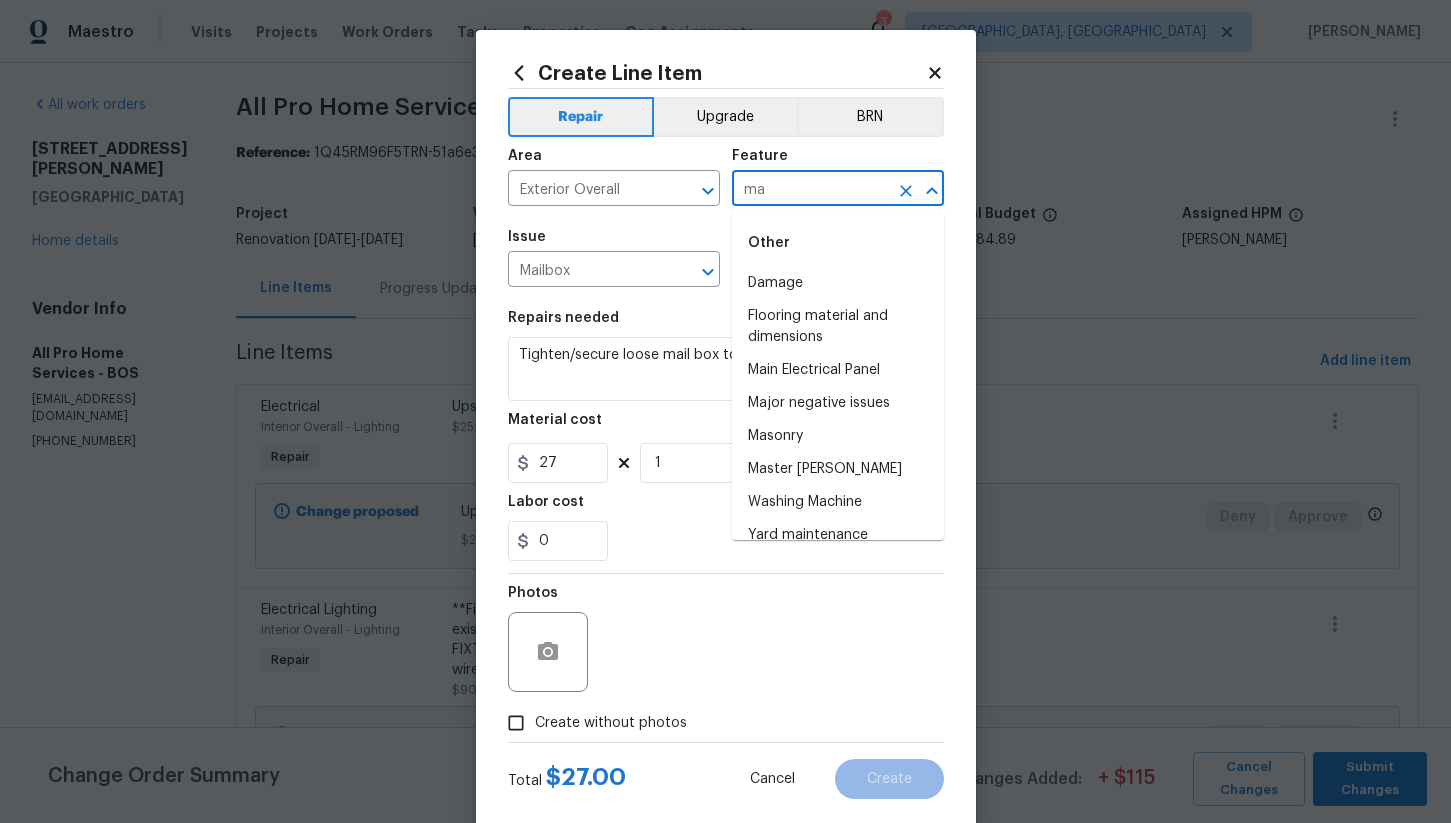 type on "m" 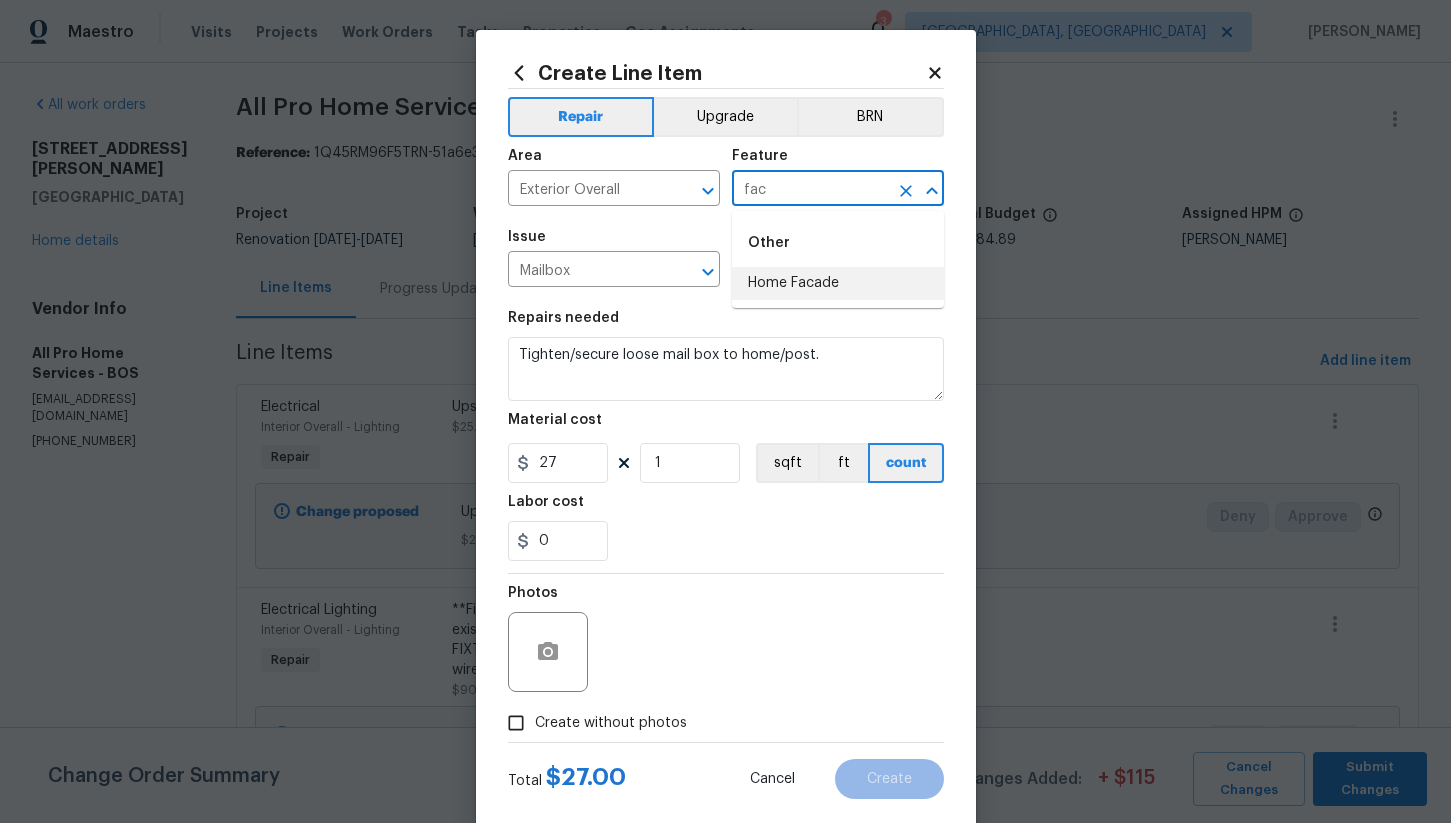 click on "Home Facade" at bounding box center [838, 283] 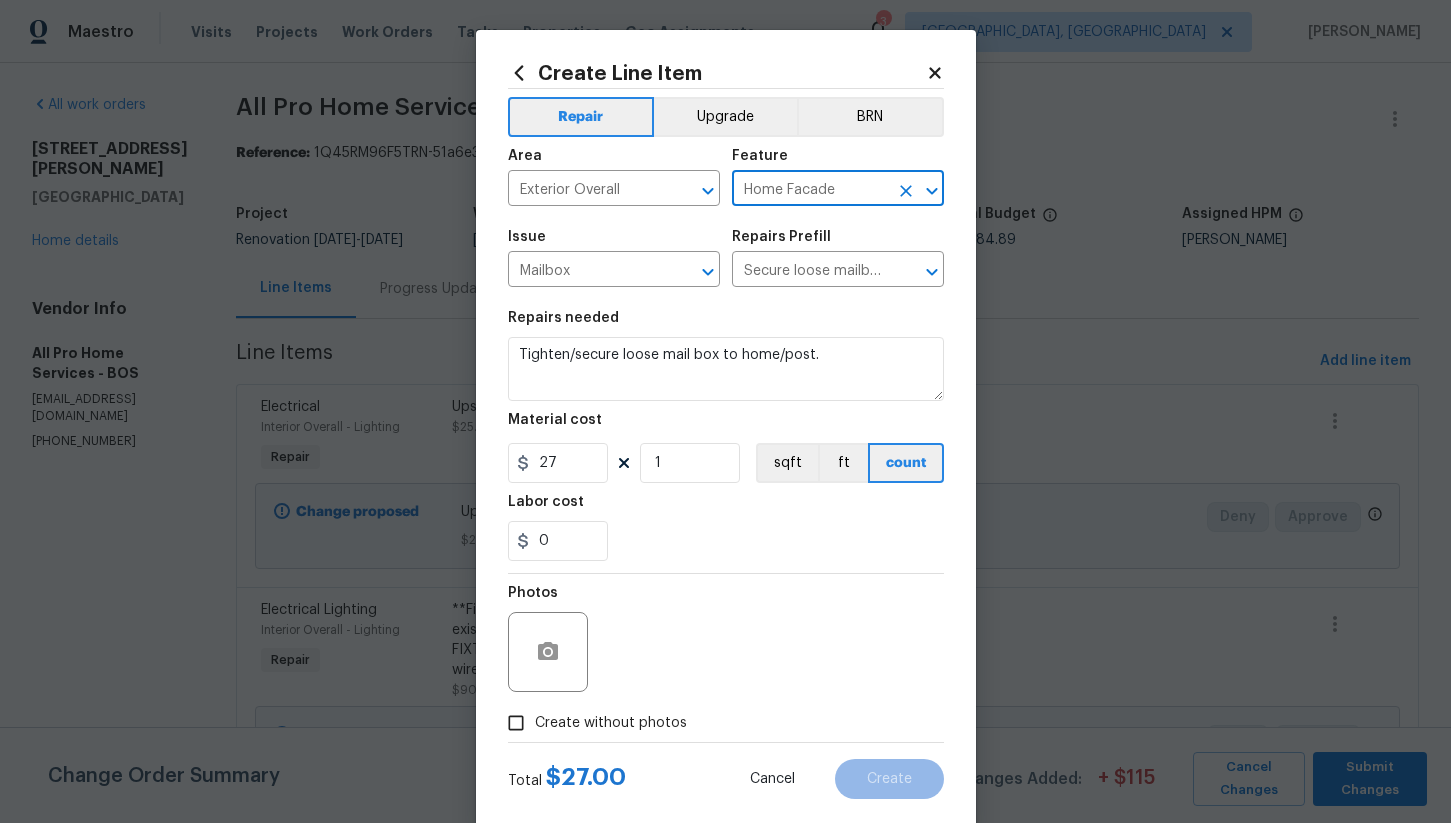 type on "Home Facade" 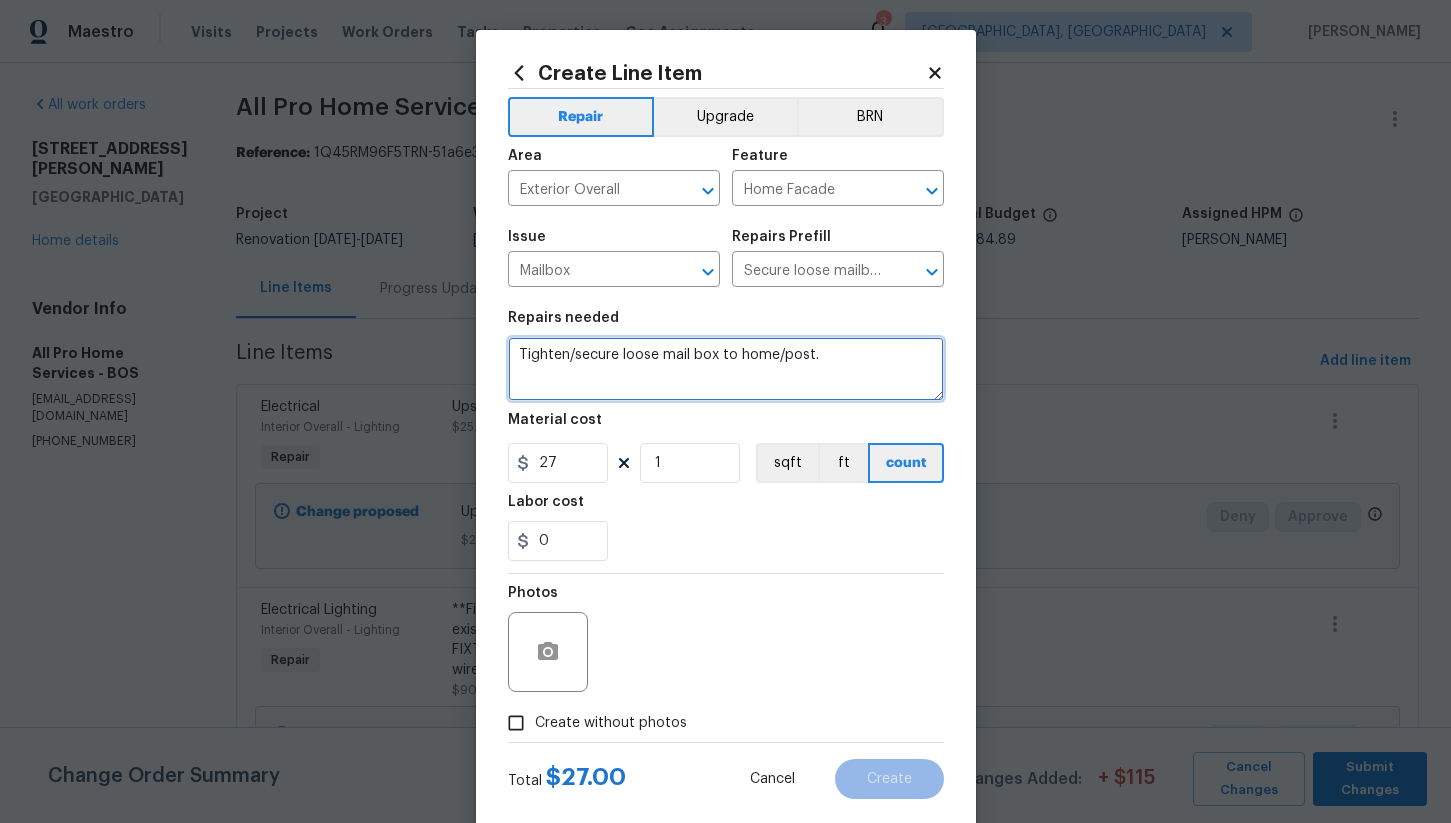 drag, startPoint x: 818, startPoint y: 352, endPoint x: 774, endPoint y: 352, distance: 44 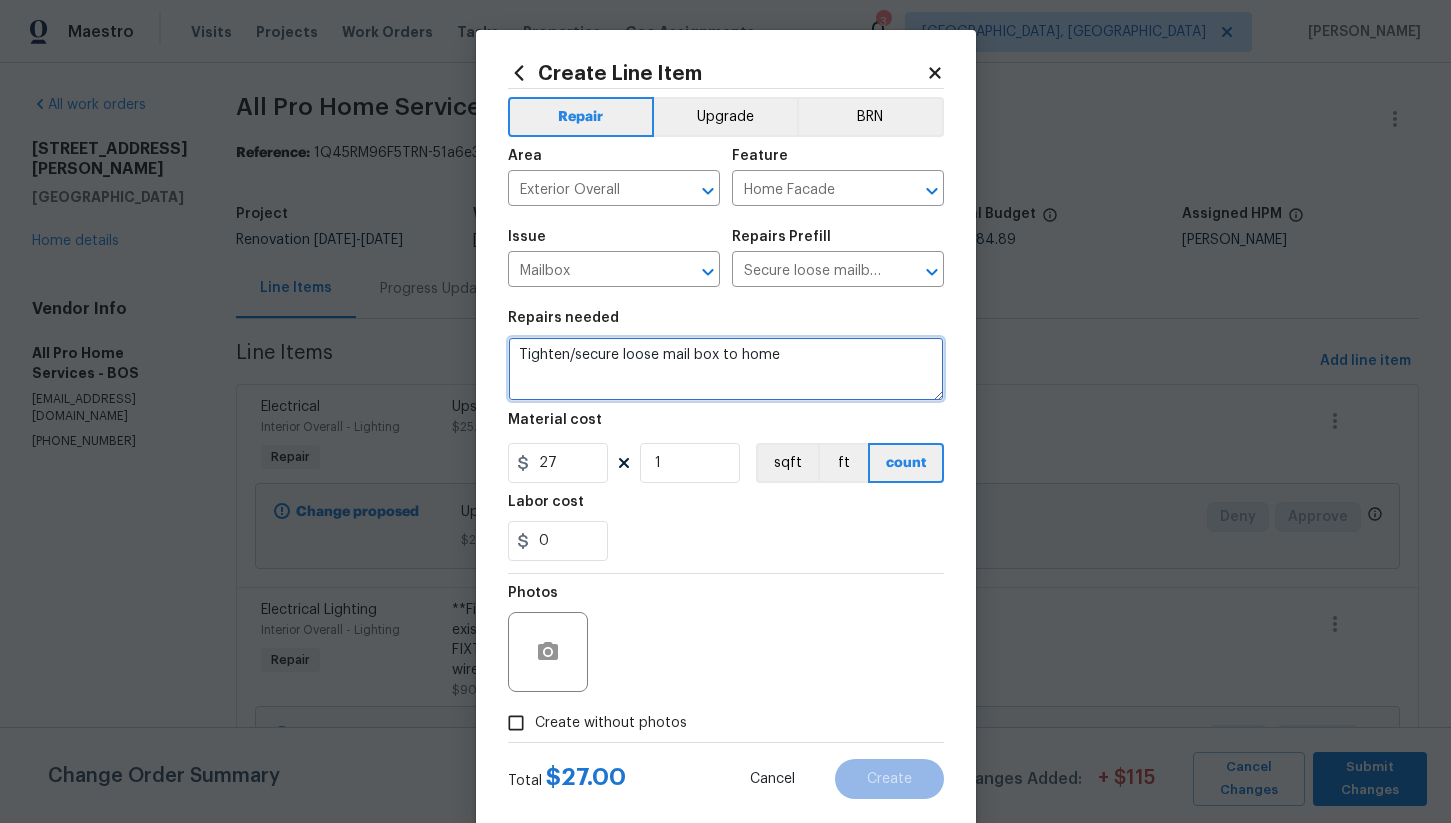 type on "Tighten/secure loose mail box to home" 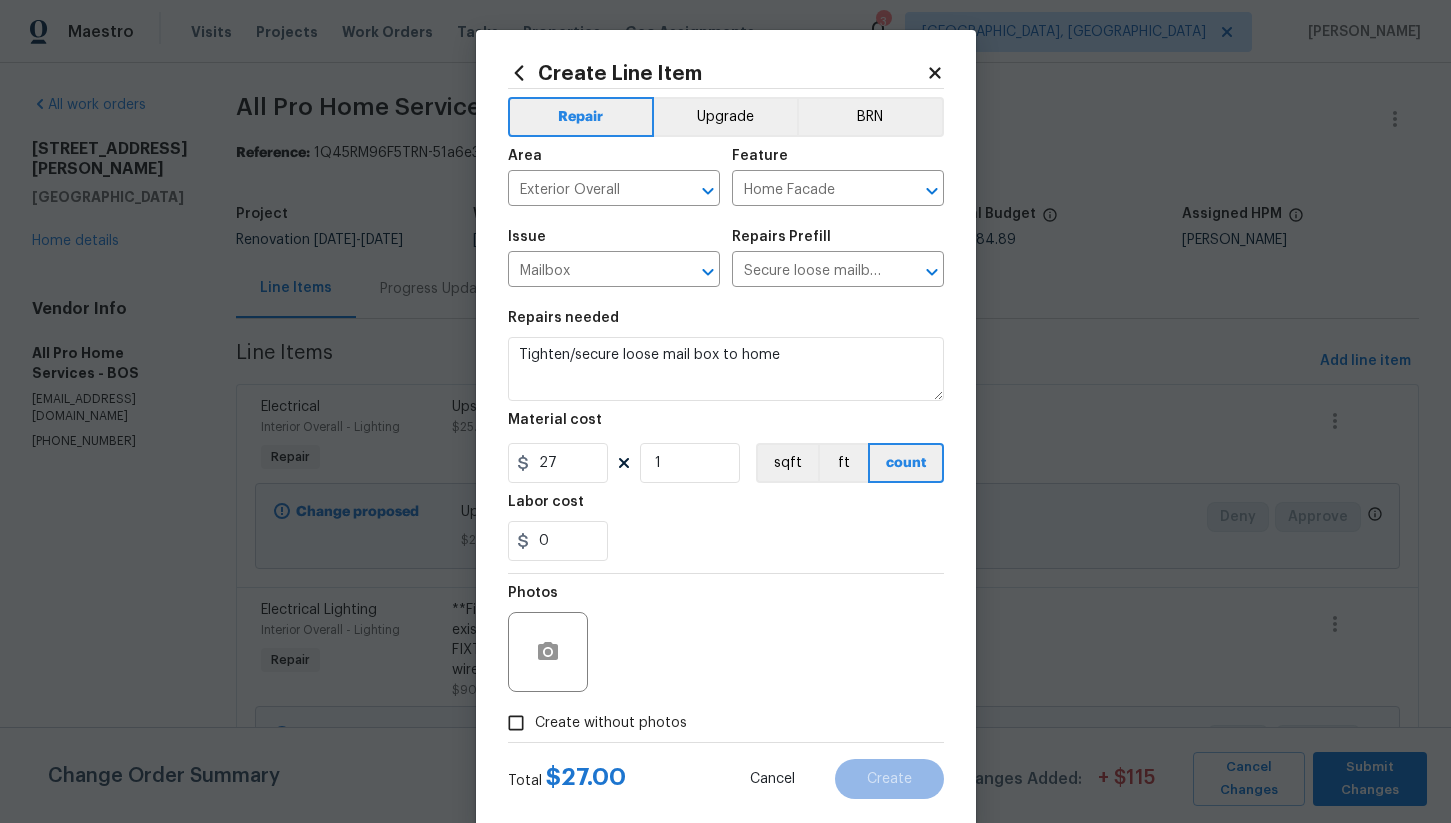 click on "Create without photos" at bounding box center (611, 723) 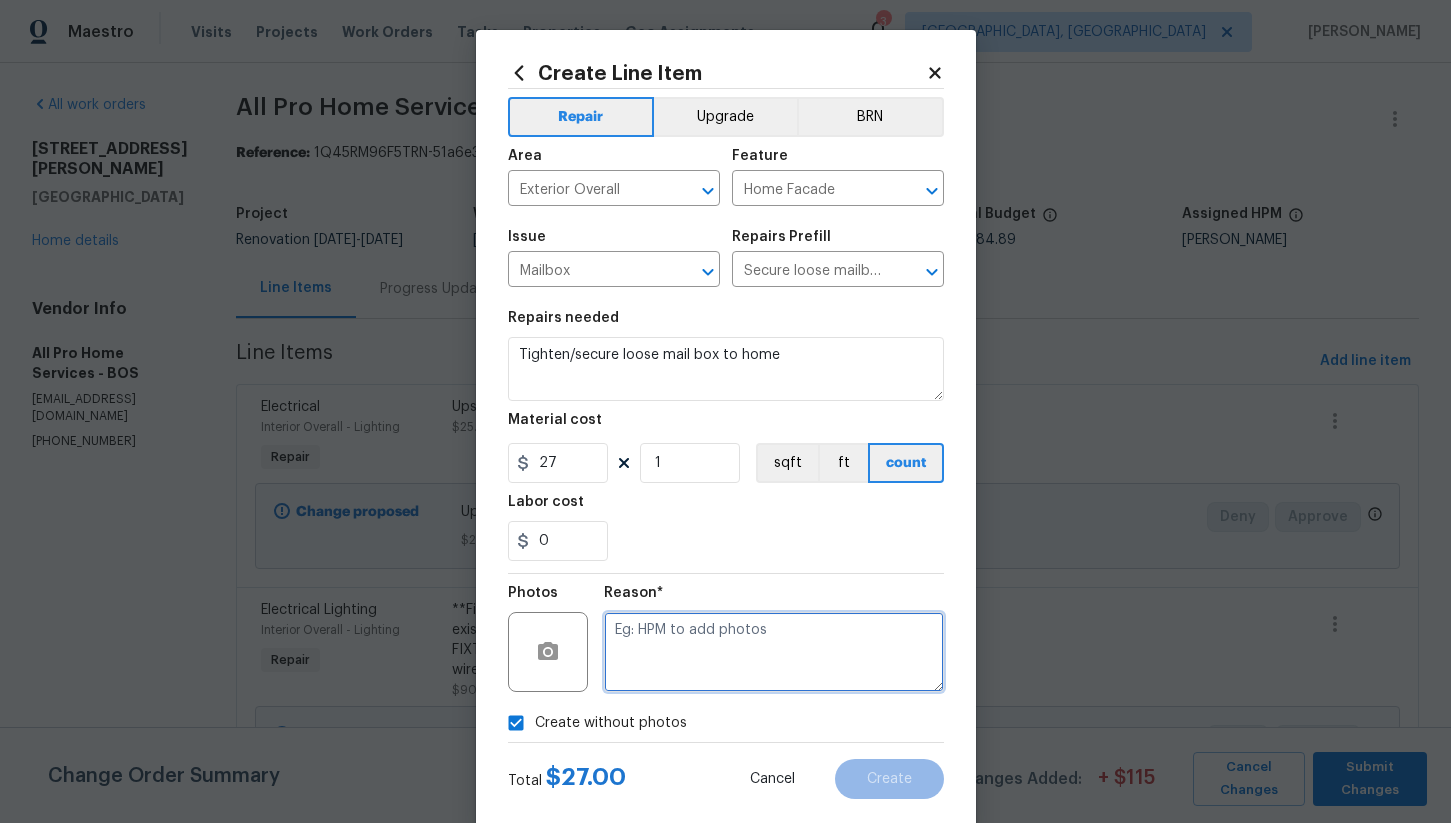 click at bounding box center [774, 652] 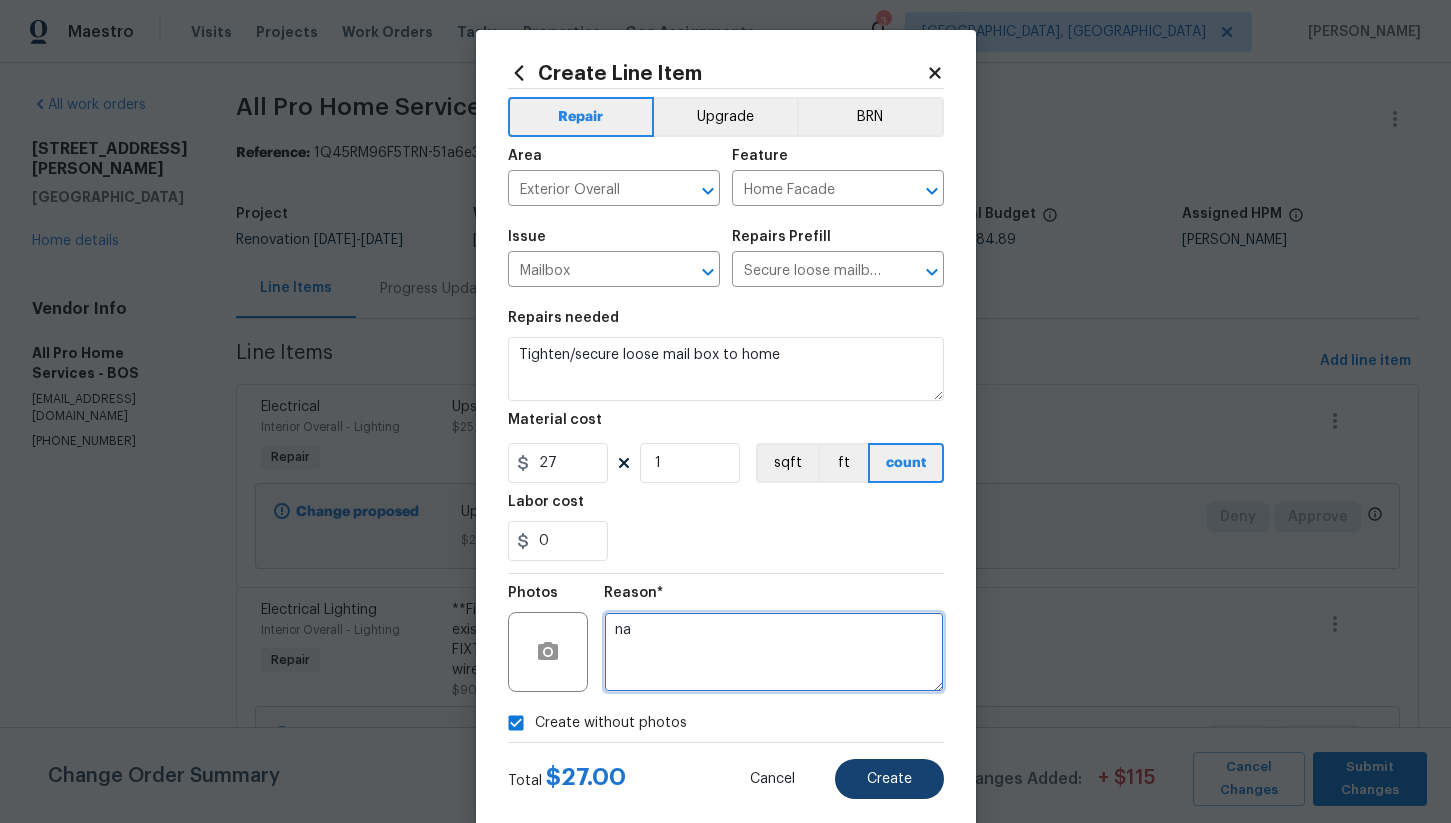 type on "na" 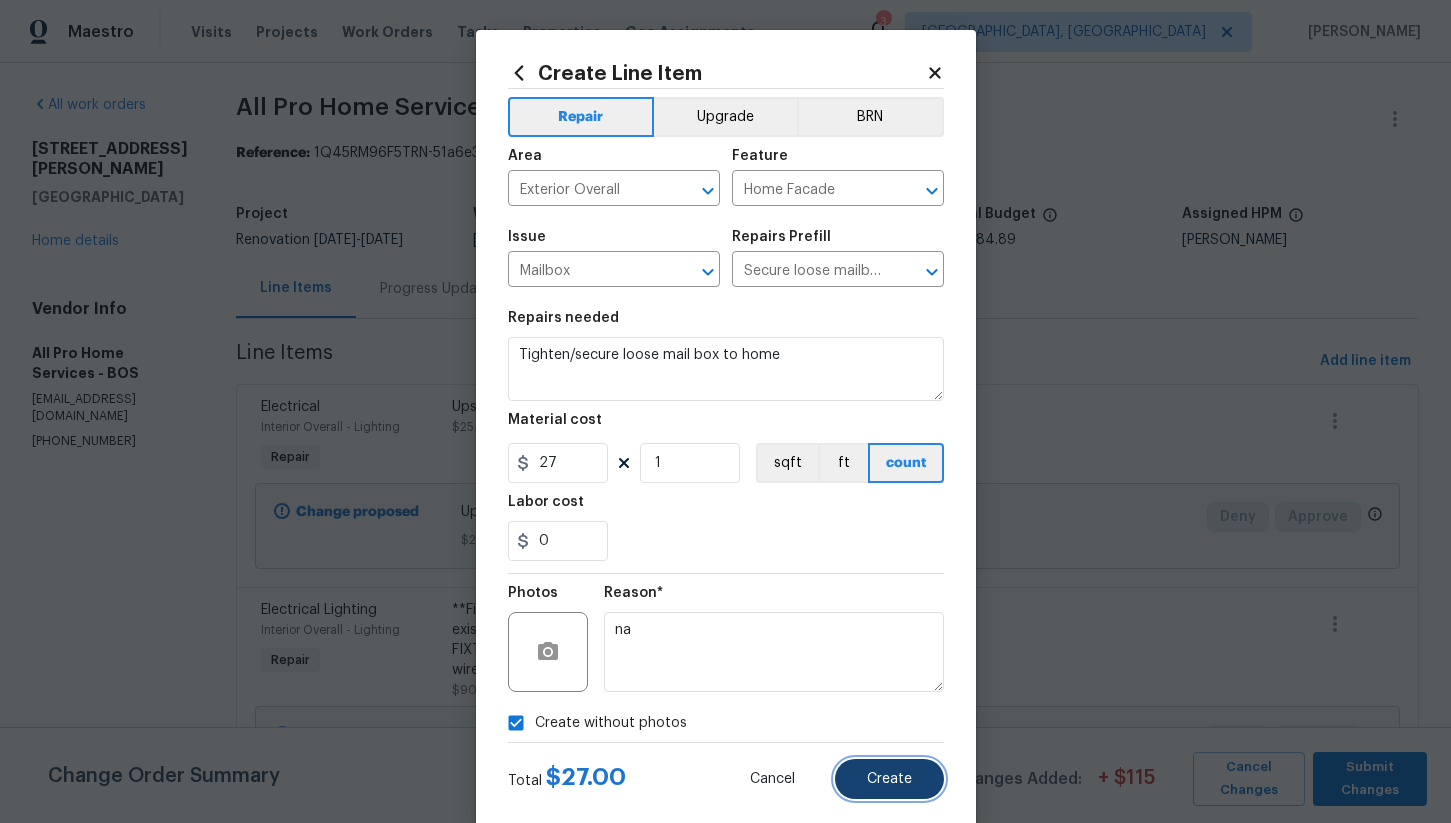 click on "Create" at bounding box center [889, 779] 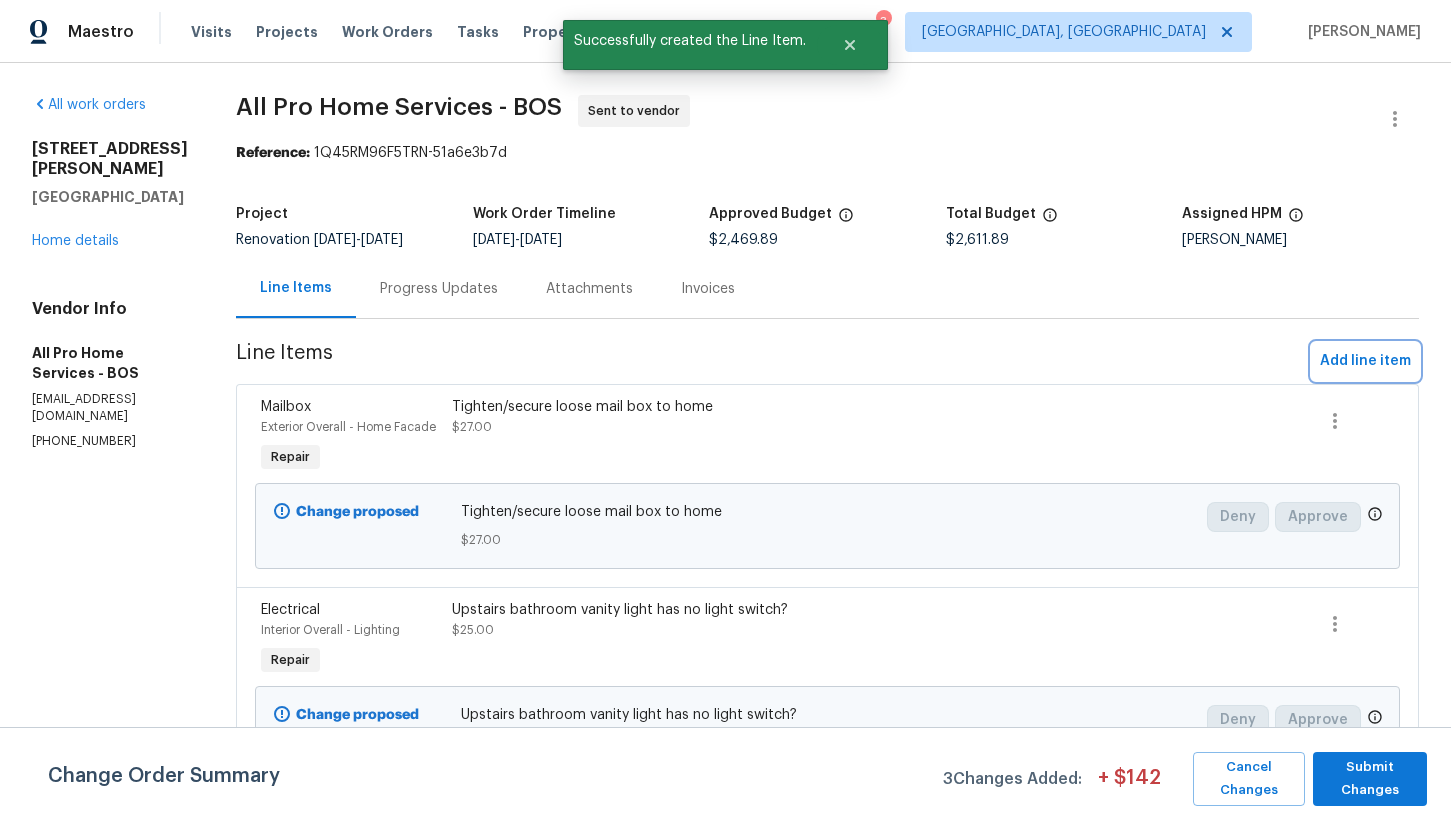 click on "Add line item" at bounding box center (1365, 361) 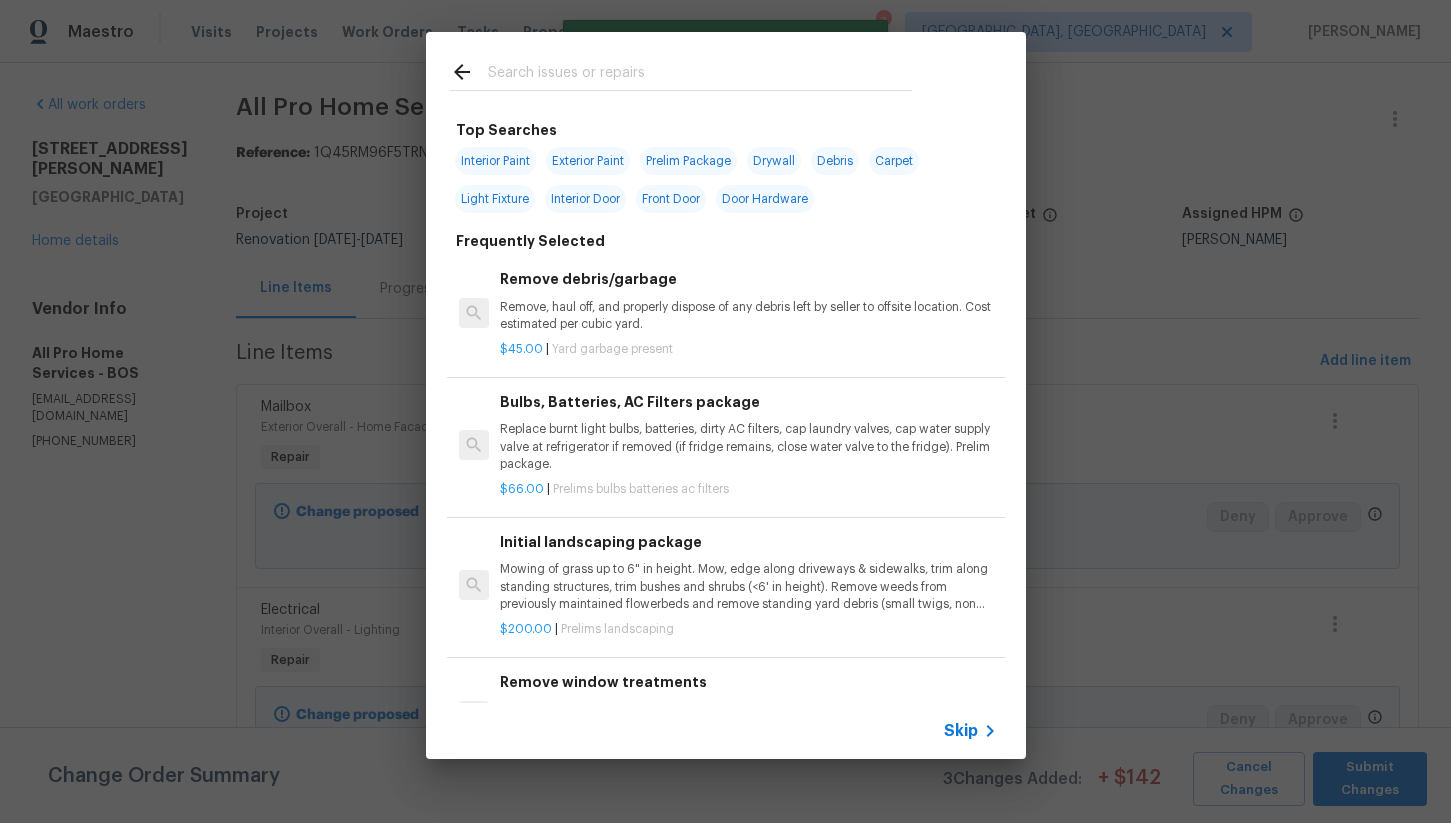 click at bounding box center (700, 75) 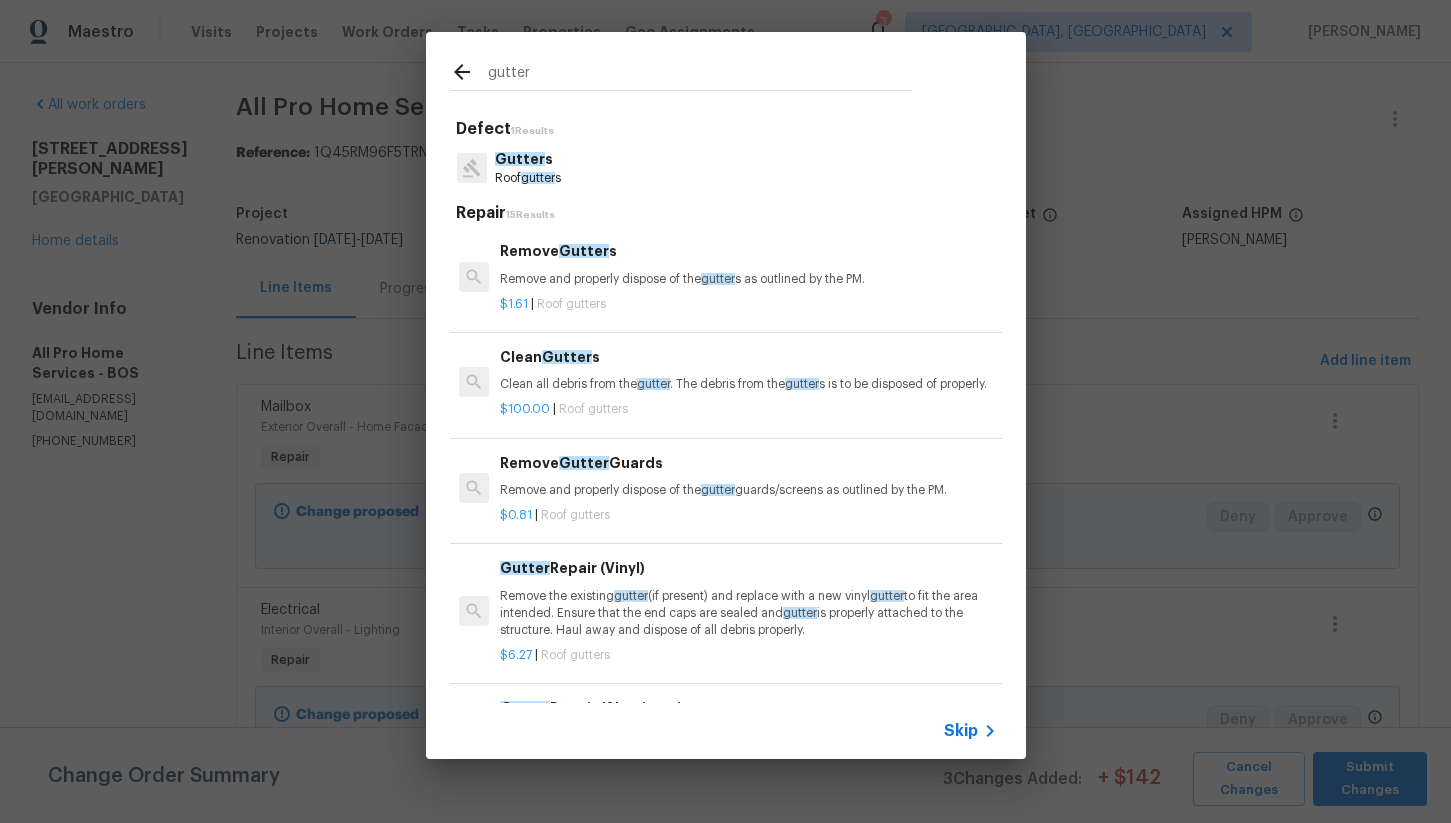 type on "gutter" 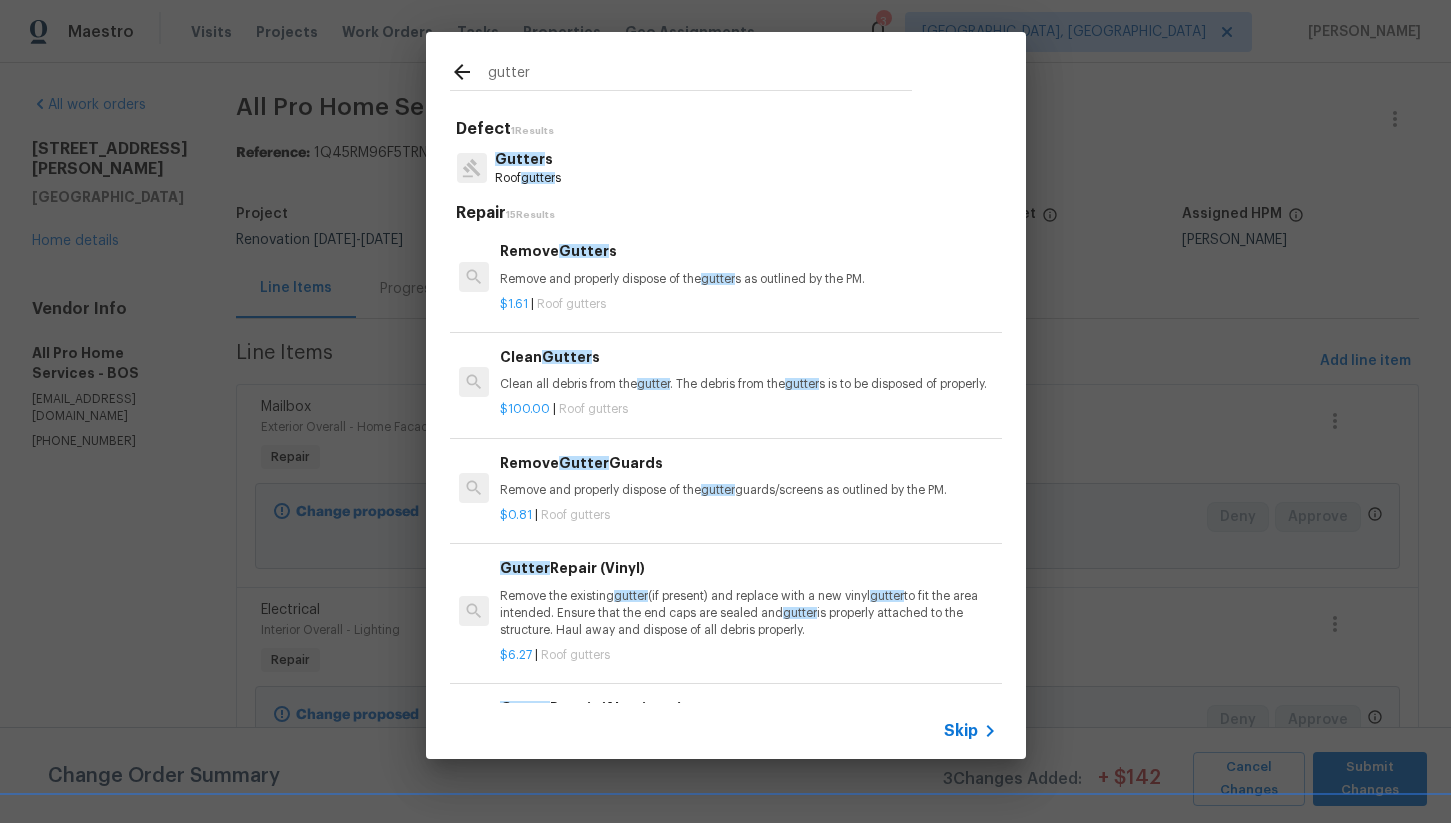 click on "Clean all debris from the  gutter . The debris from the  gutter s is to be disposed of properly." at bounding box center (748, 384) 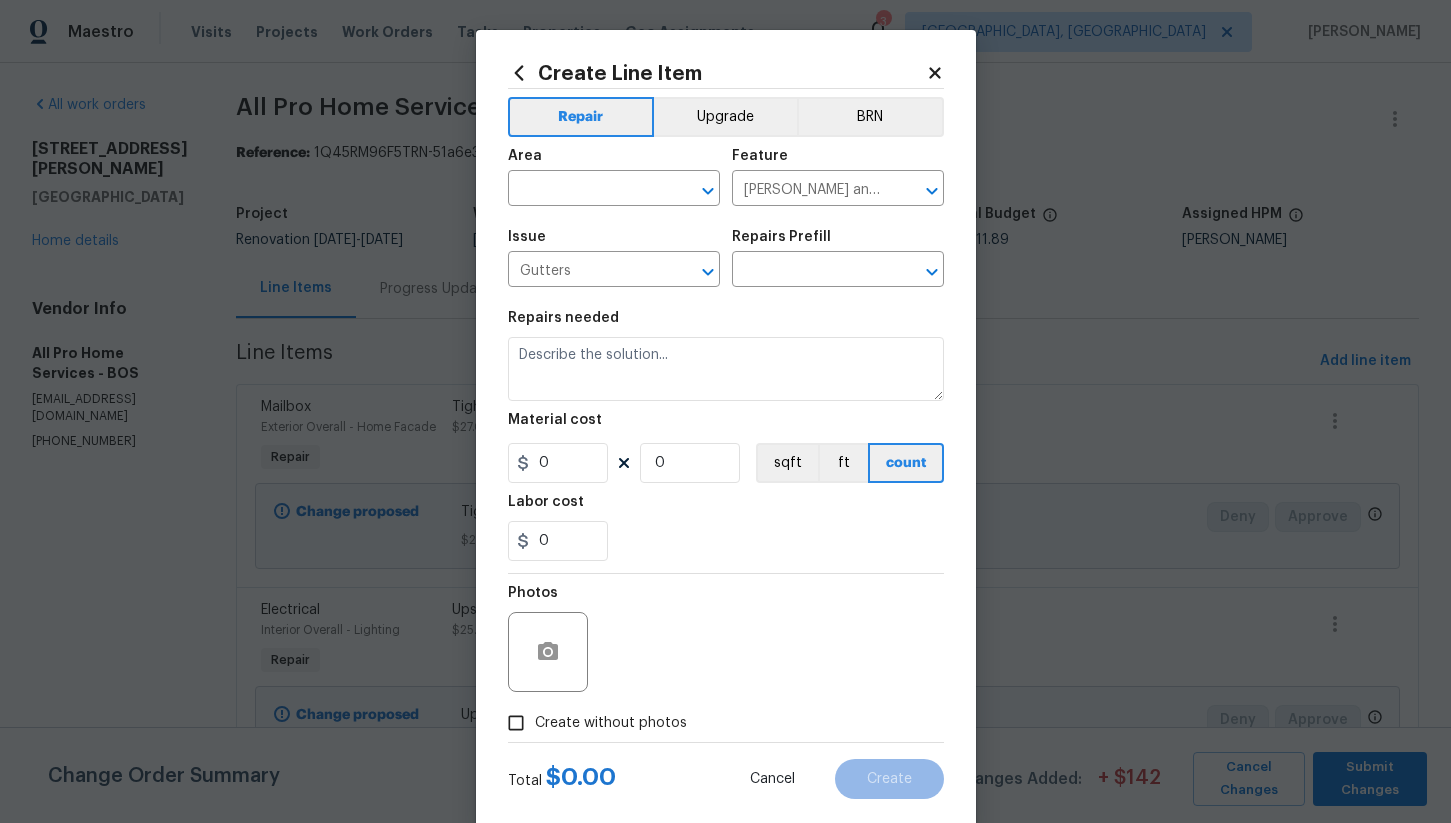 type on "Clean Gutters $100.00" 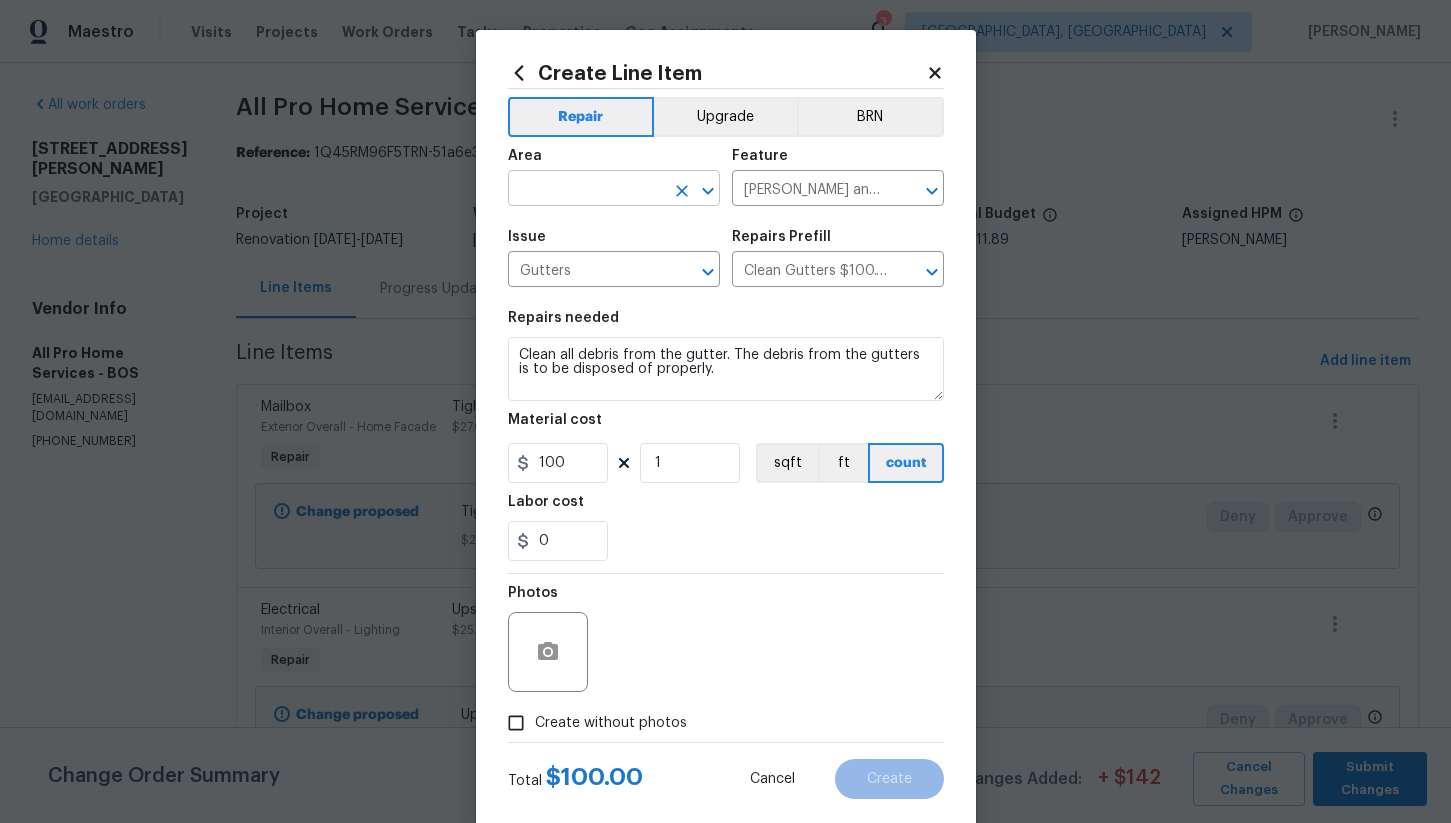 click at bounding box center [586, 190] 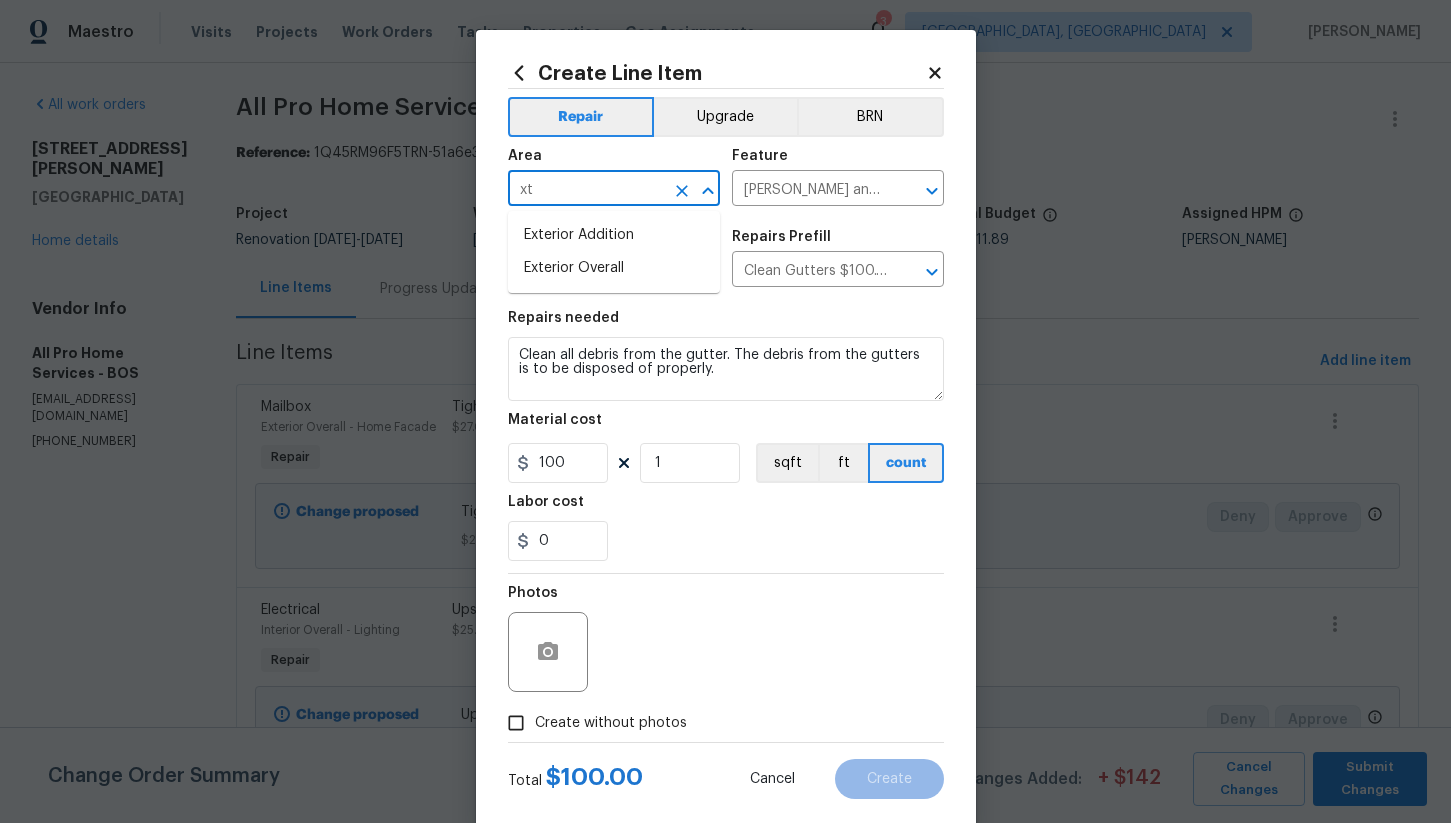 type on "x" 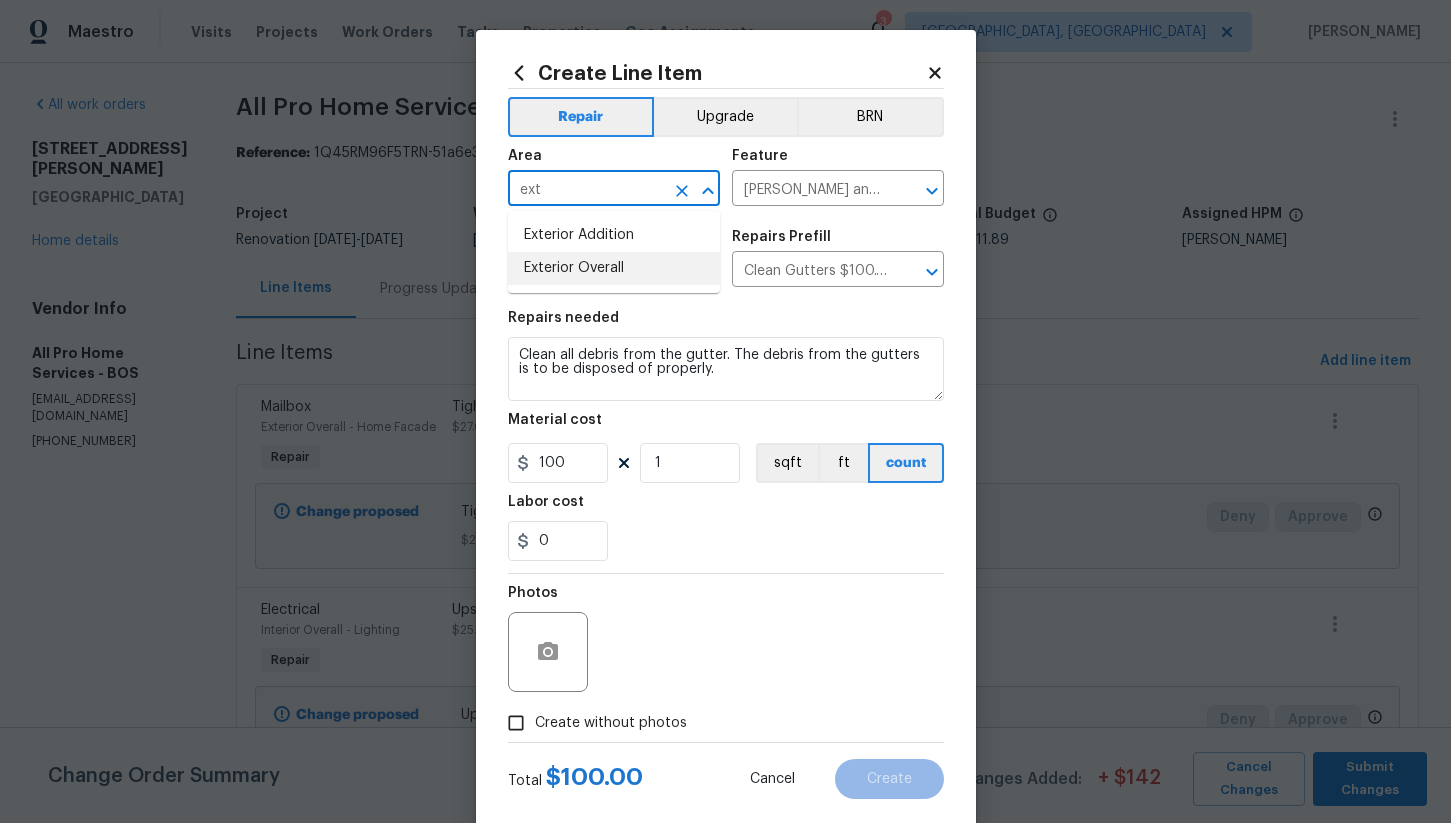 click on "Exterior Overall" at bounding box center [614, 268] 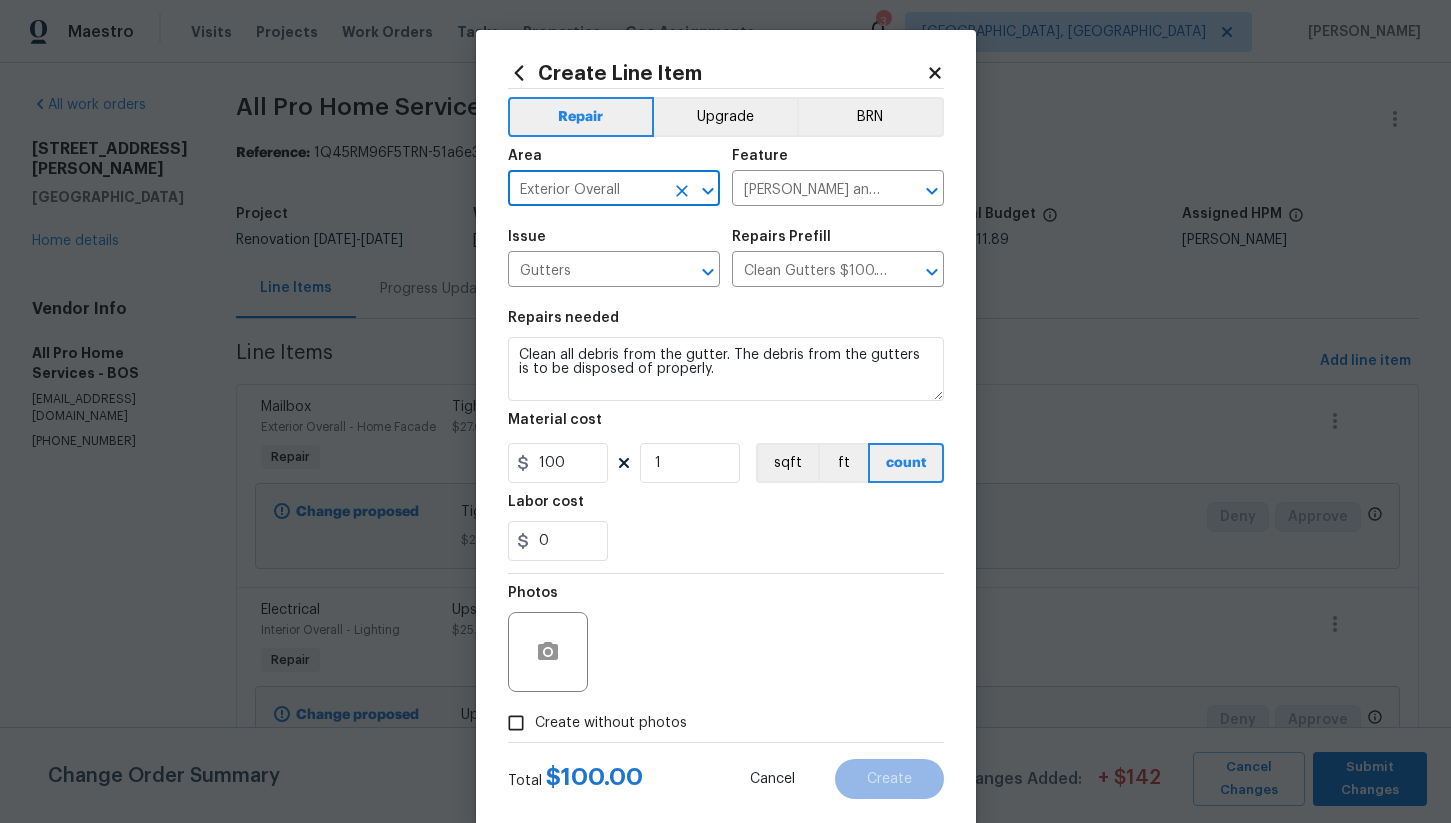 type on "Exterior Overall" 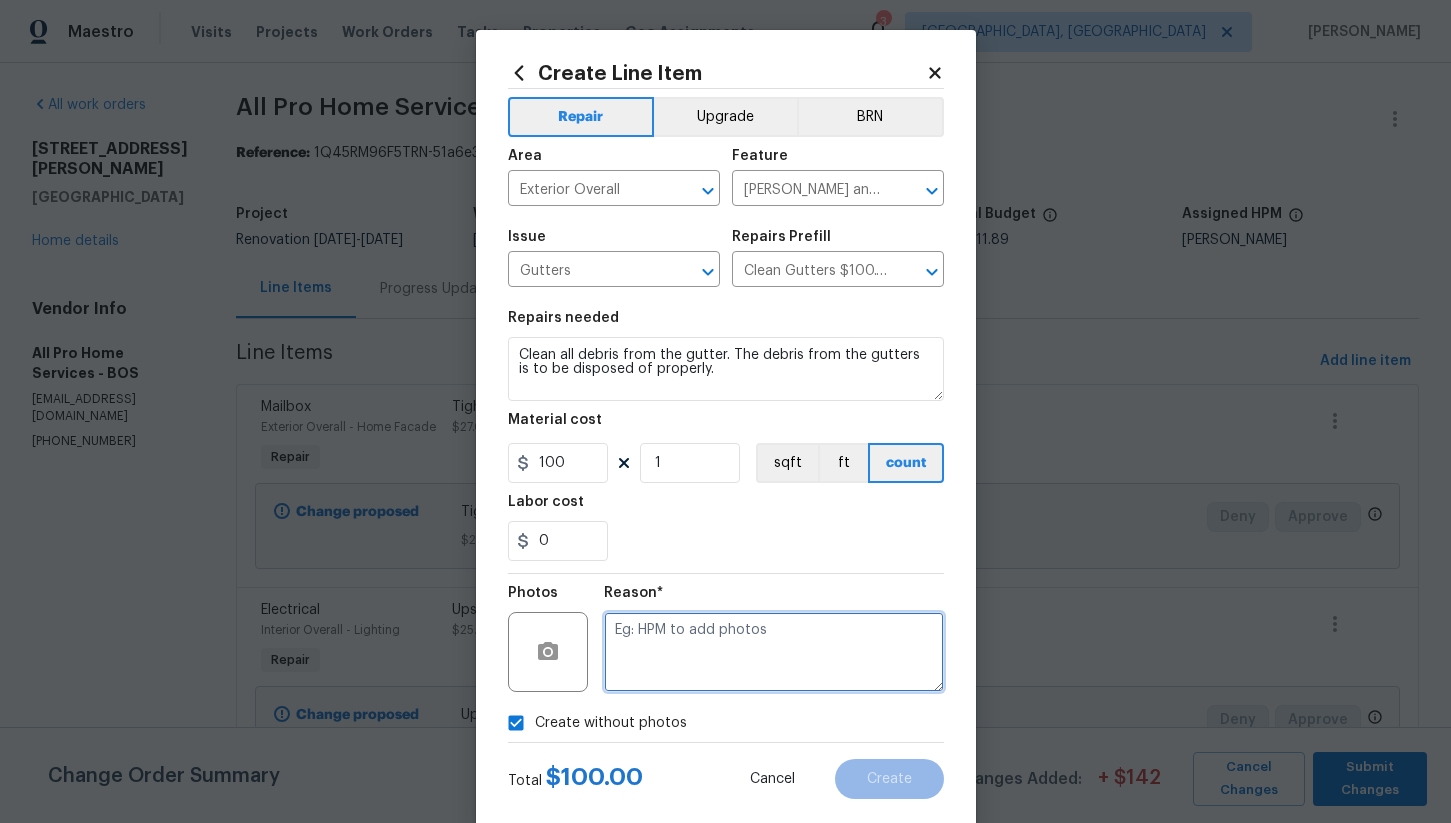 click at bounding box center (774, 652) 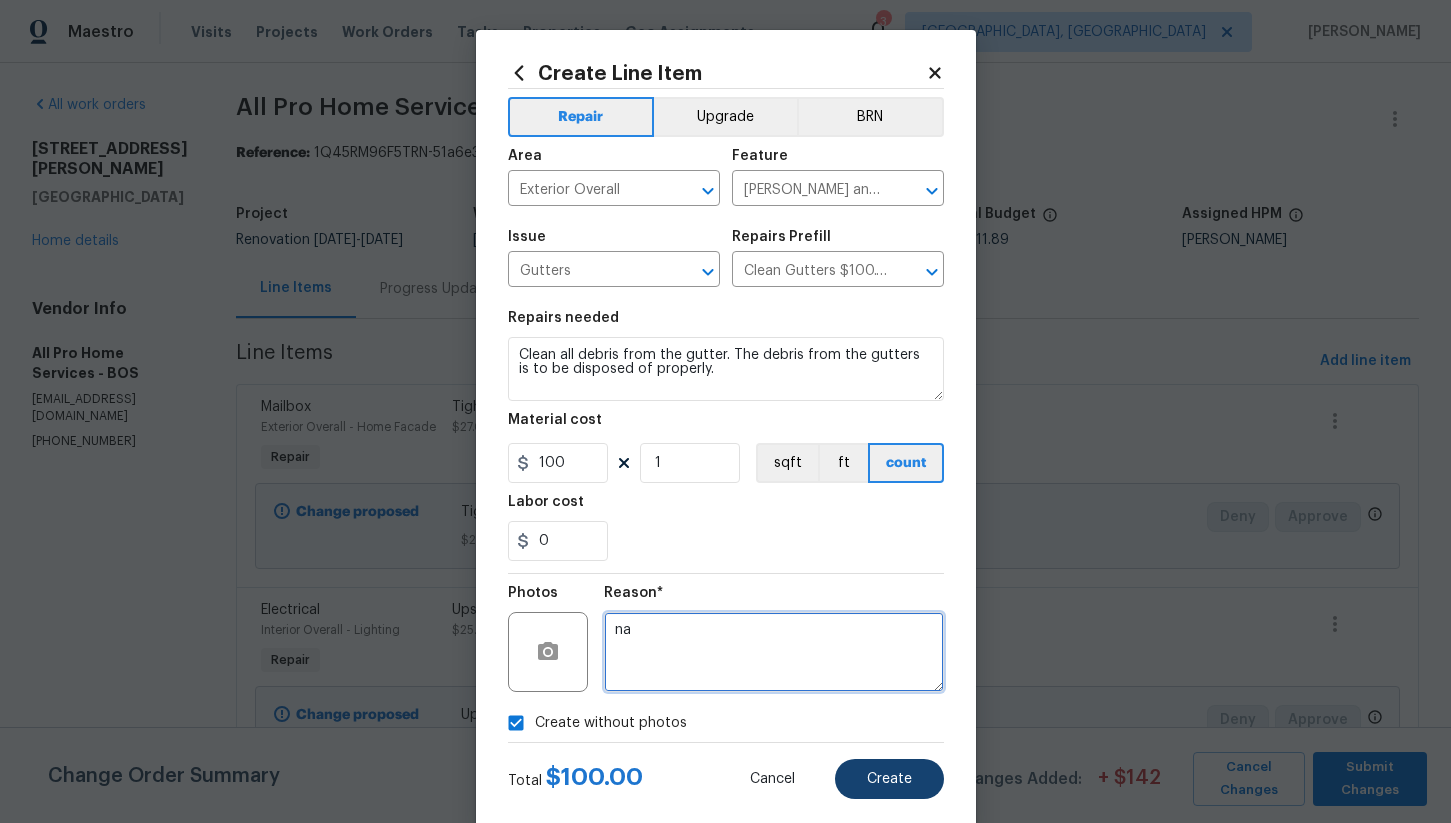 type on "na" 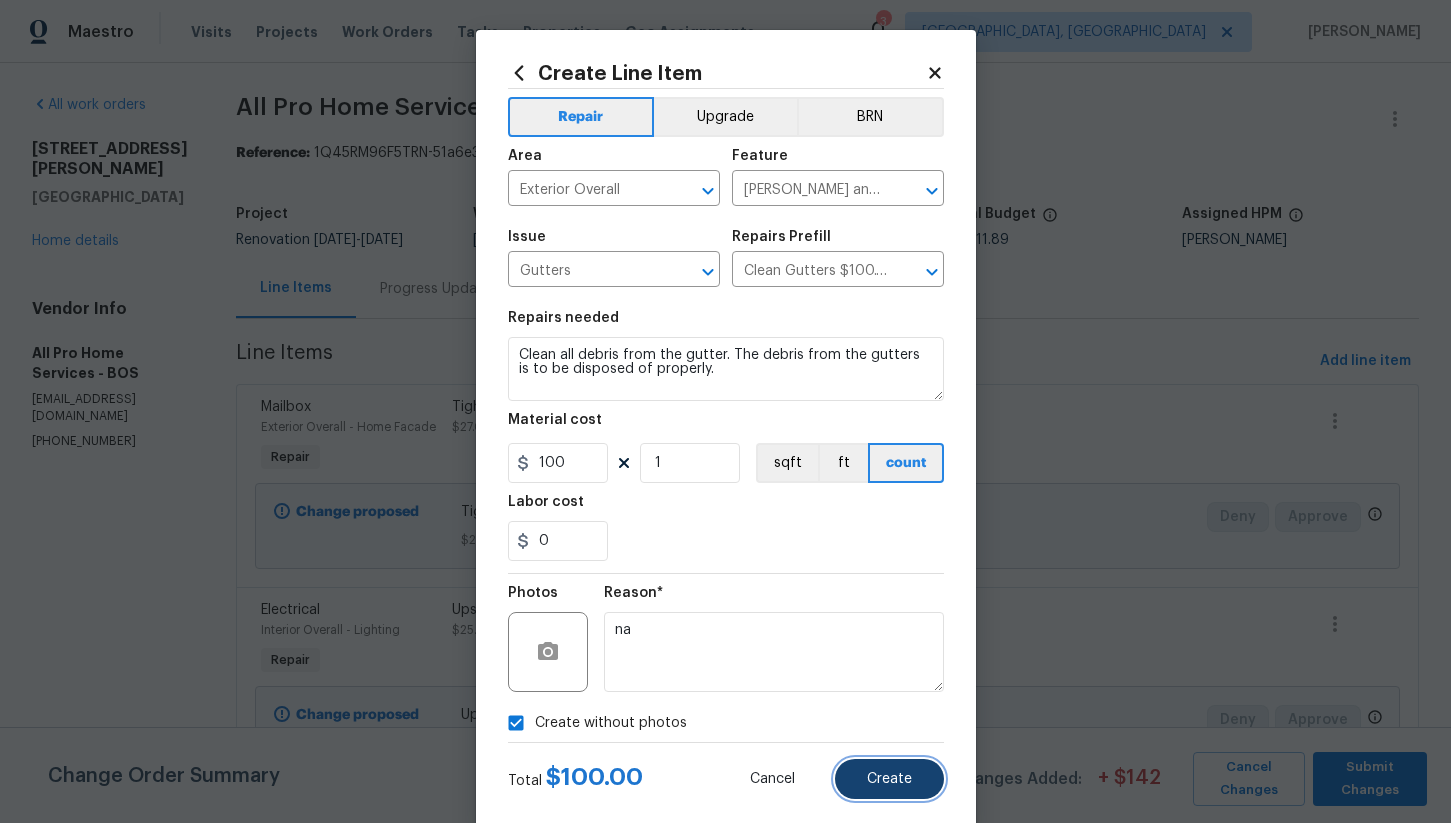 click on "Create" at bounding box center (889, 779) 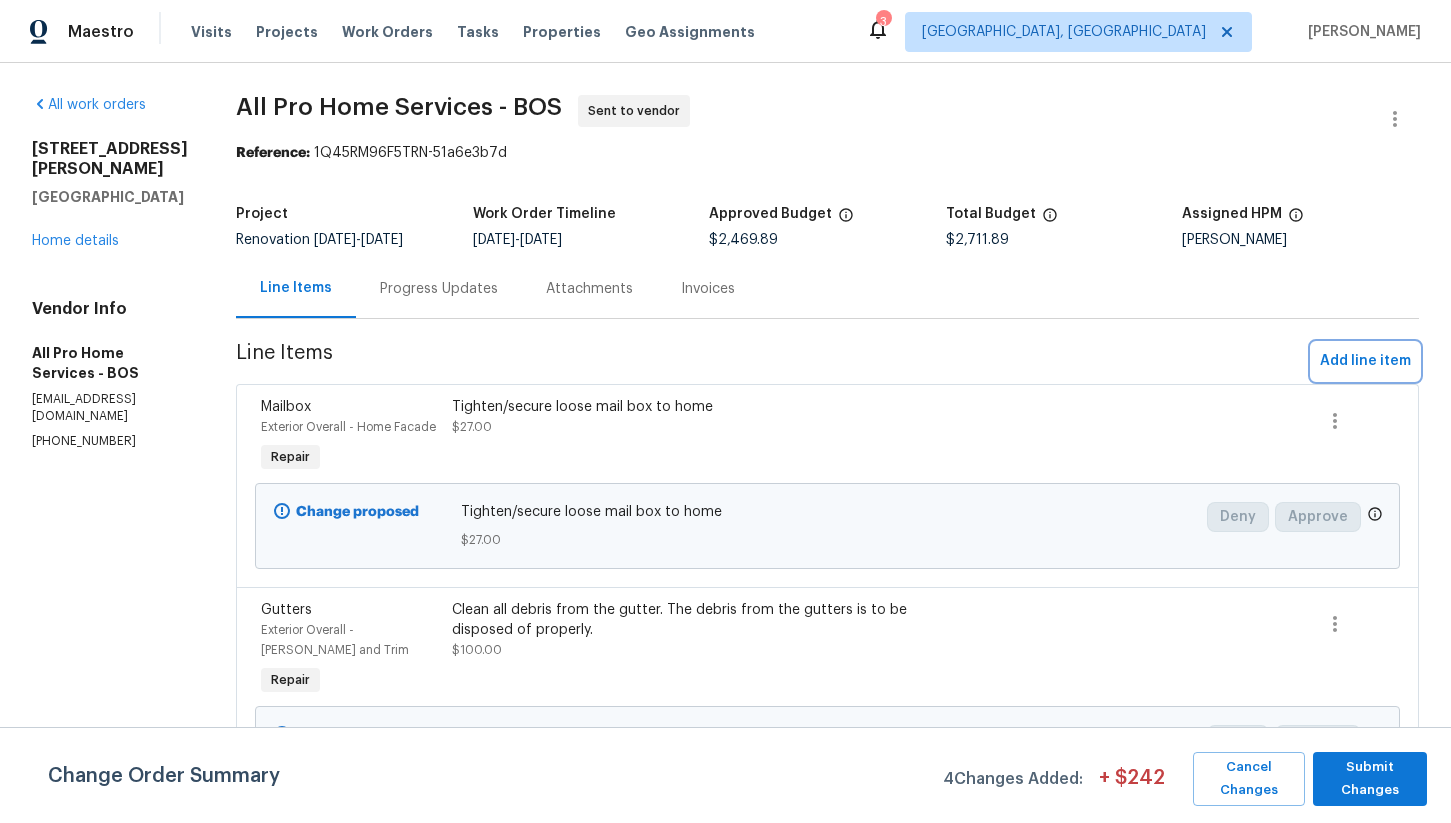 click on "Add line item" at bounding box center [1365, 361] 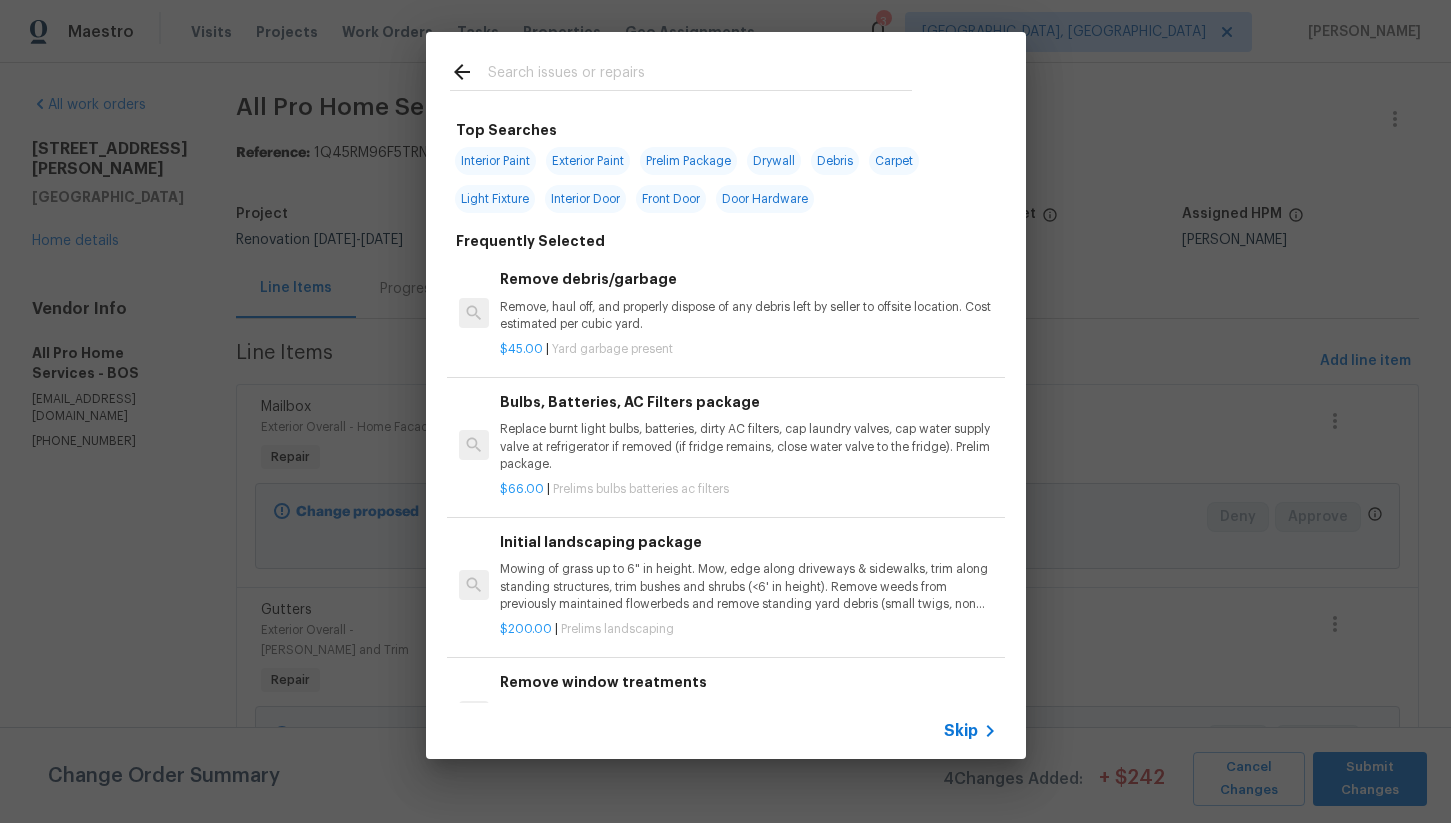 click at bounding box center [700, 75] 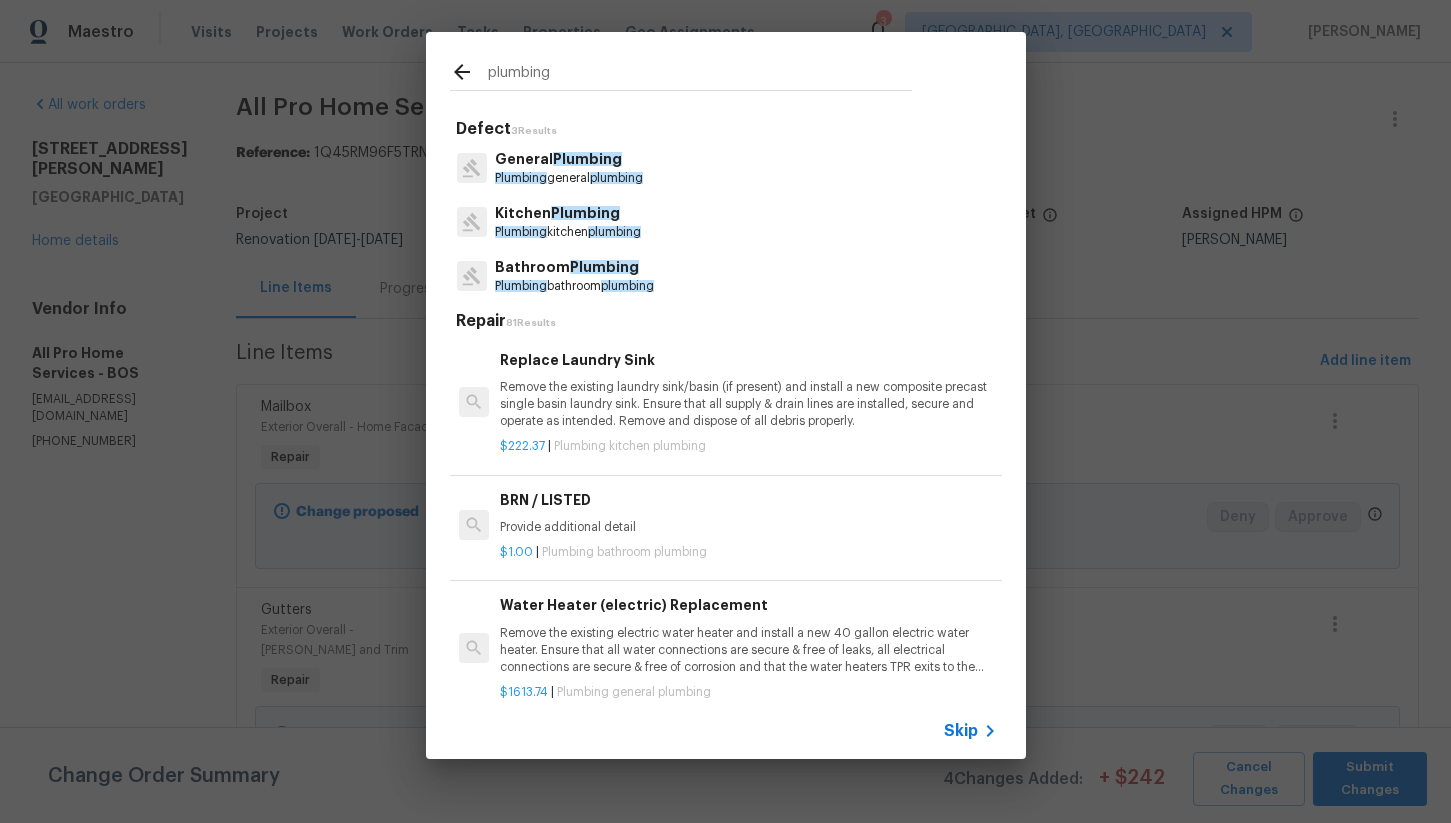 type on "plumbing" 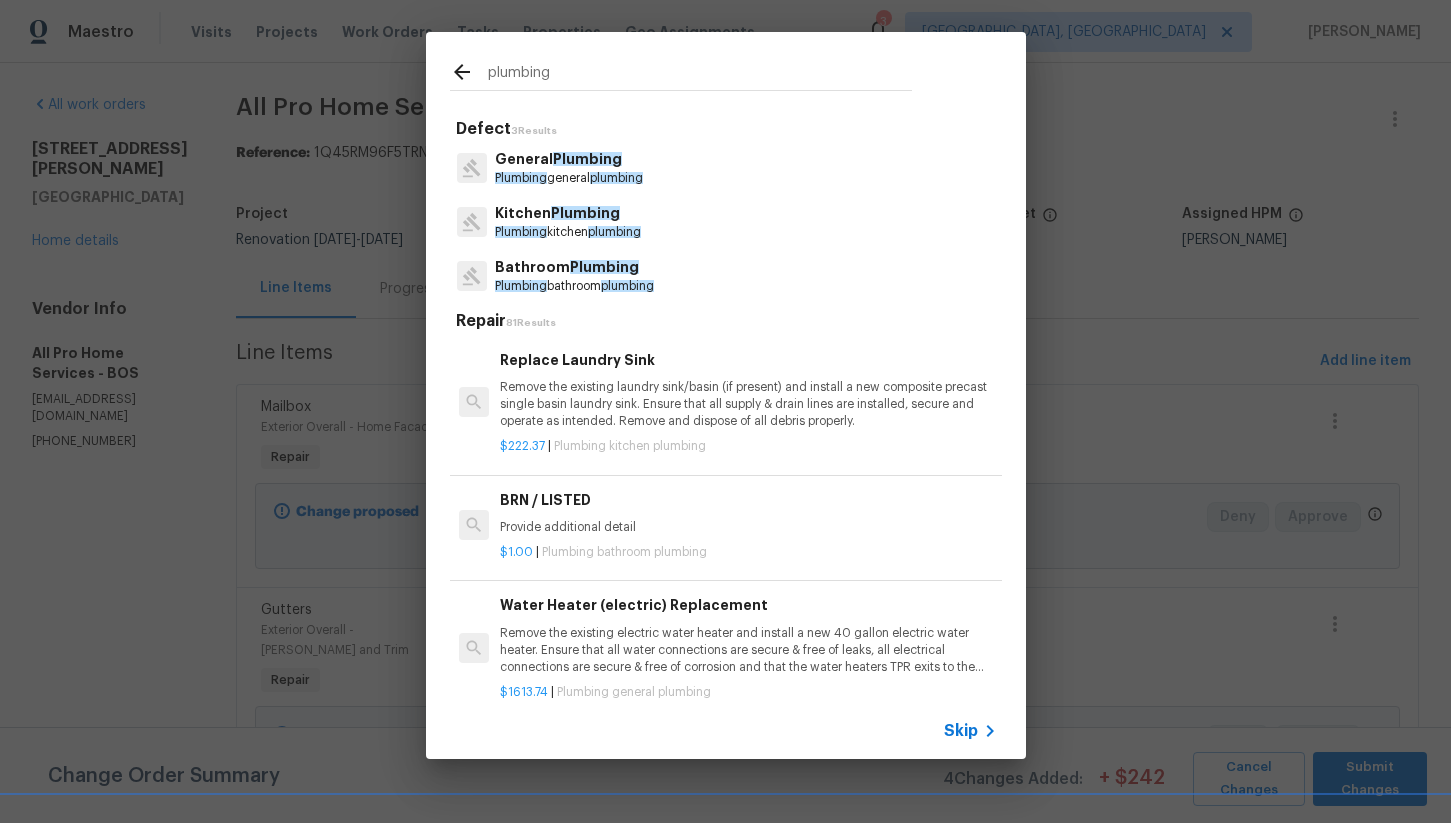 click on "Kitchen  Plumbing" at bounding box center [568, 213] 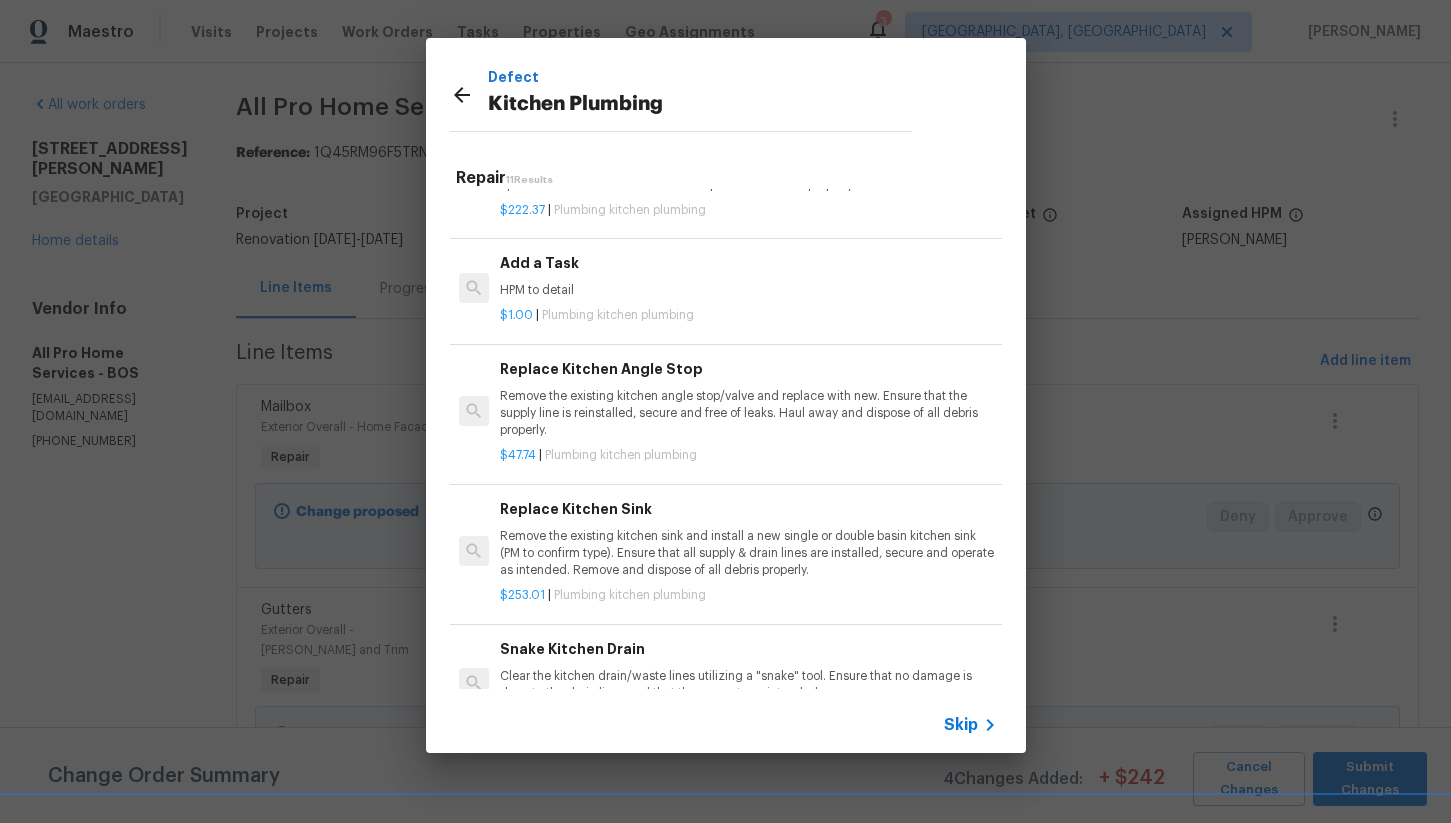 scroll, scrollTop: 94, scrollLeft: 0, axis: vertical 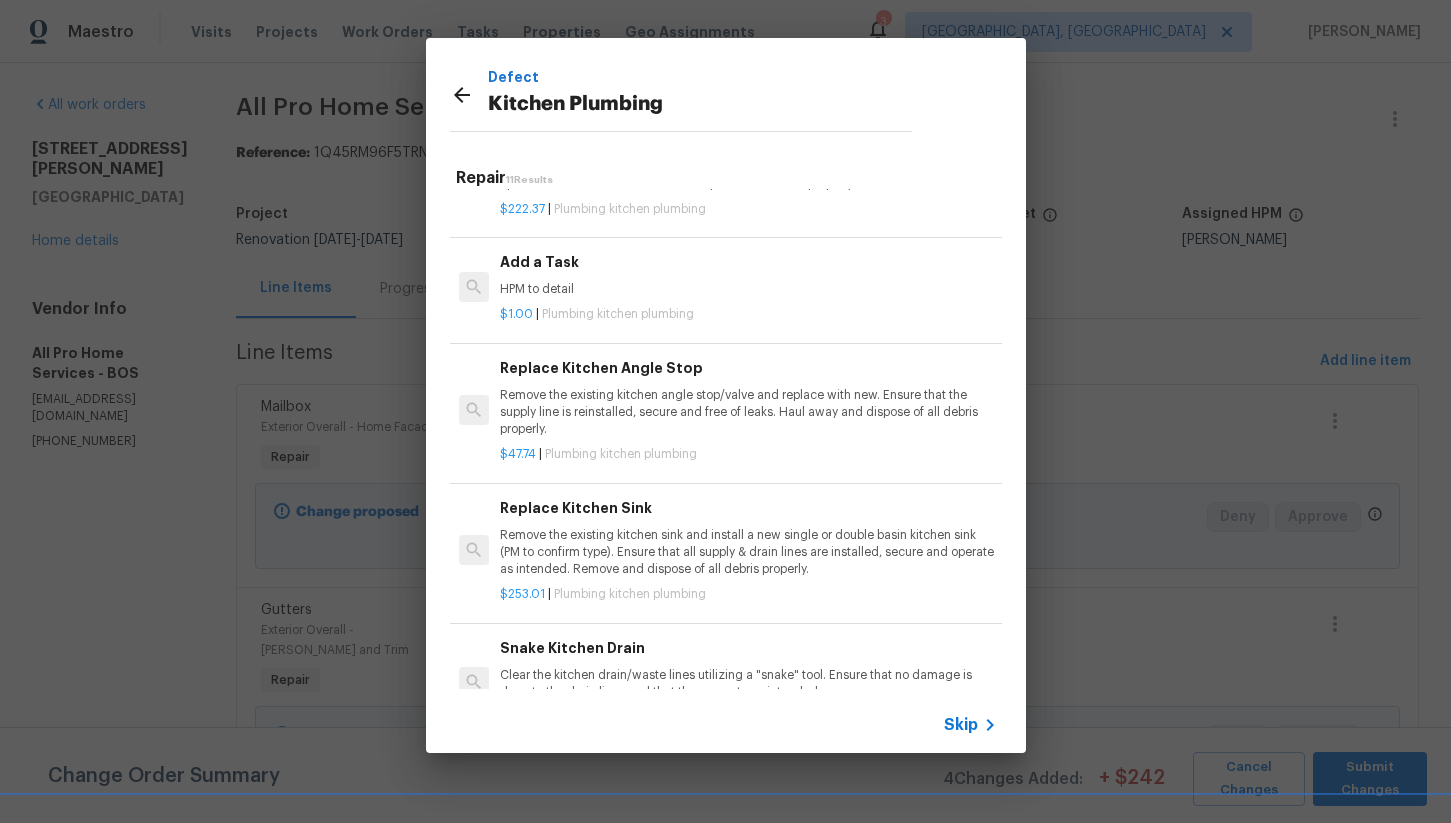 click on "Plumbing kitchen plumbing" at bounding box center (618, 314) 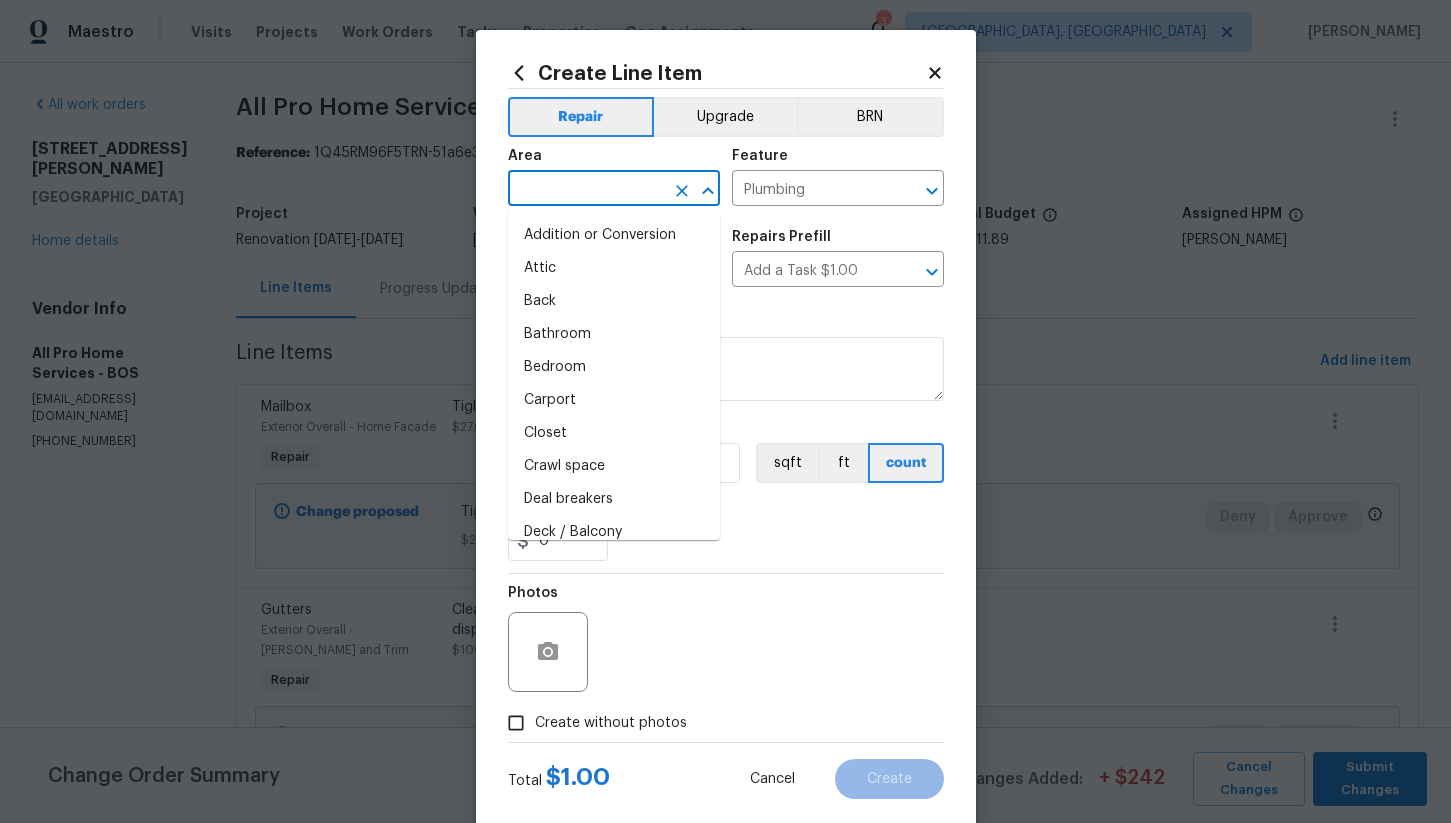click at bounding box center [586, 190] 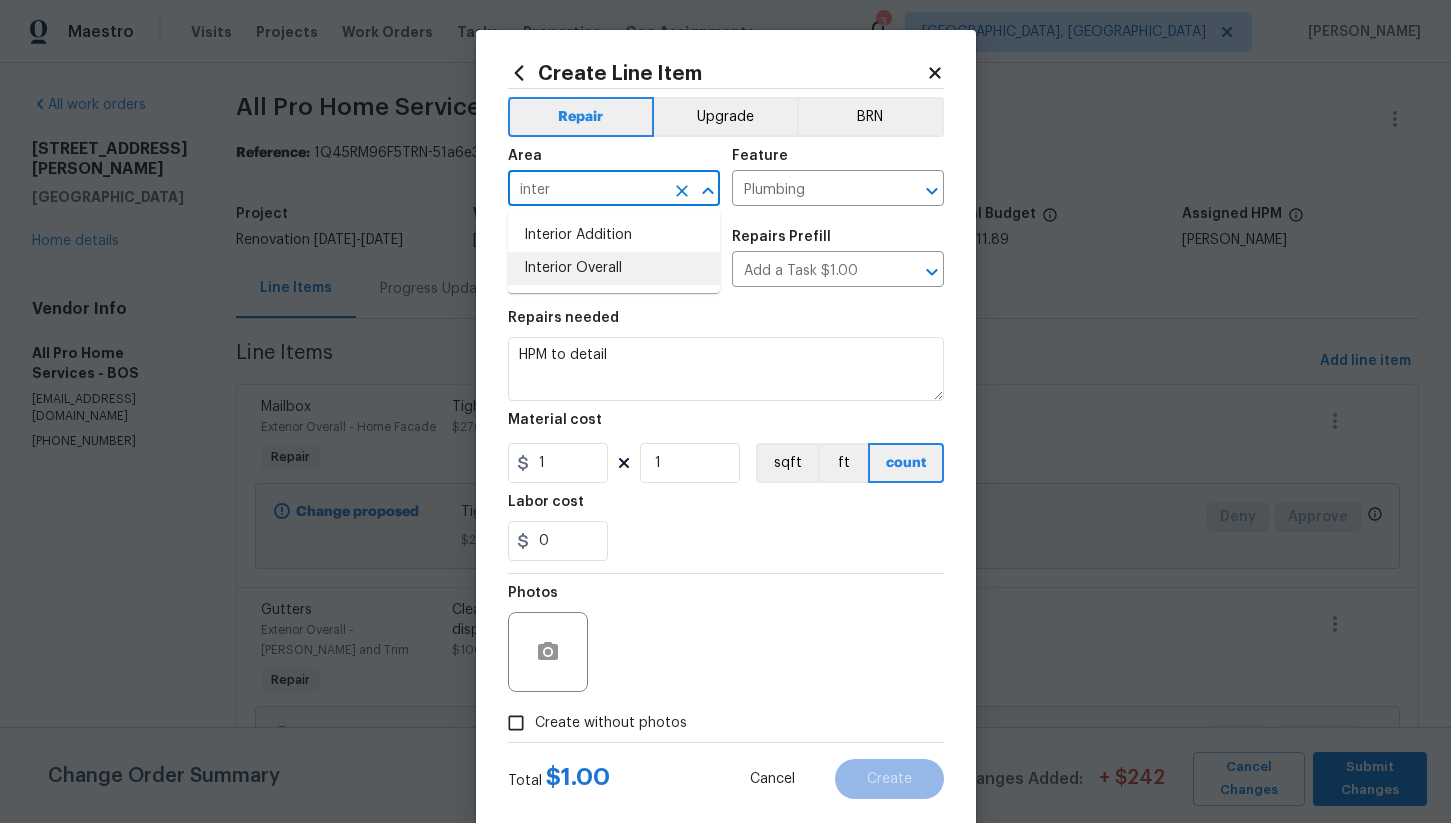 click on "Interior Overall" at bounding box center (614, 268) 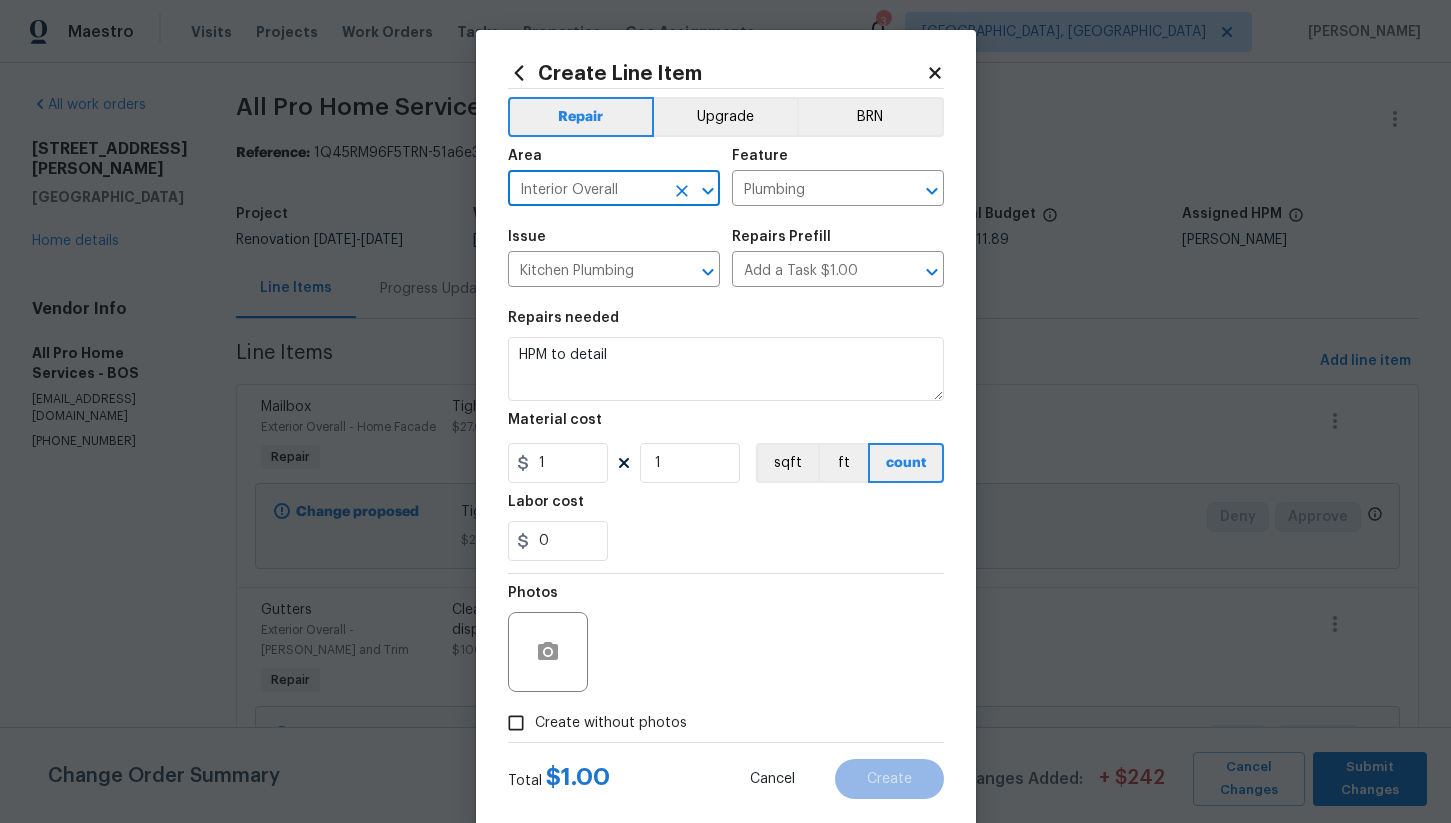 type on "Interior Overall" 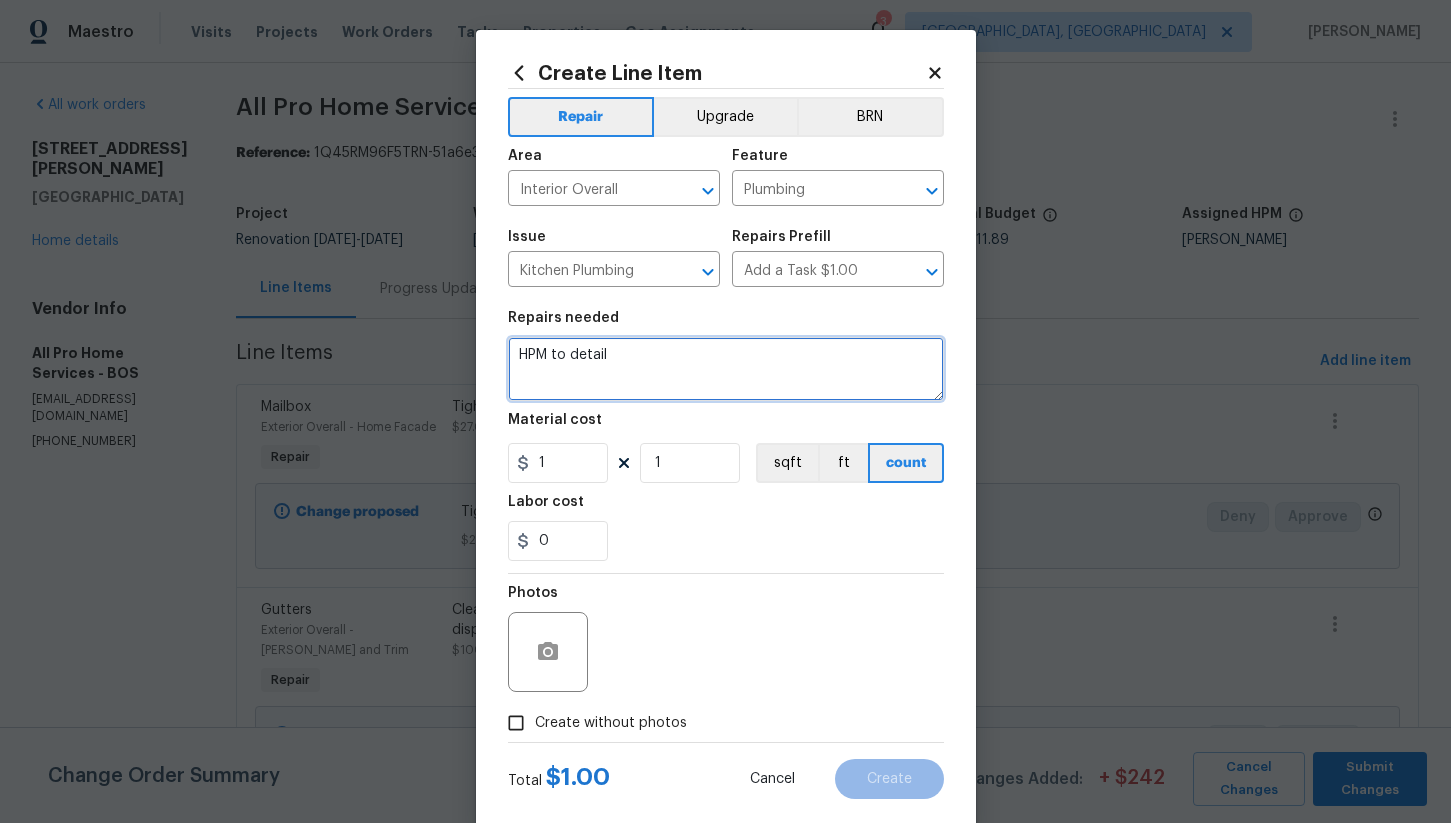 click on "HPM to detail" at bounding box center (726, 369) 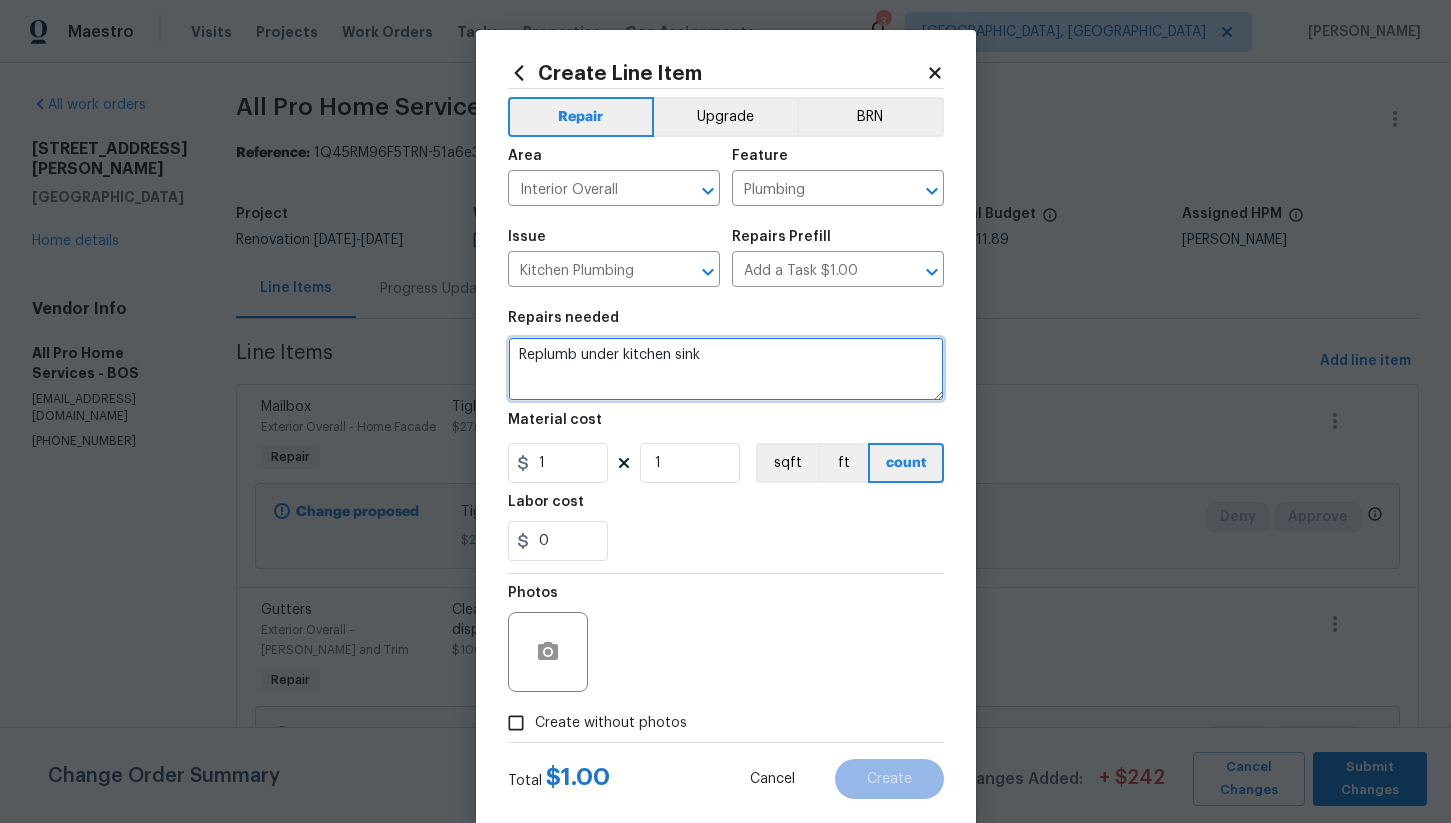 type on "Replumb under kitchen sink" 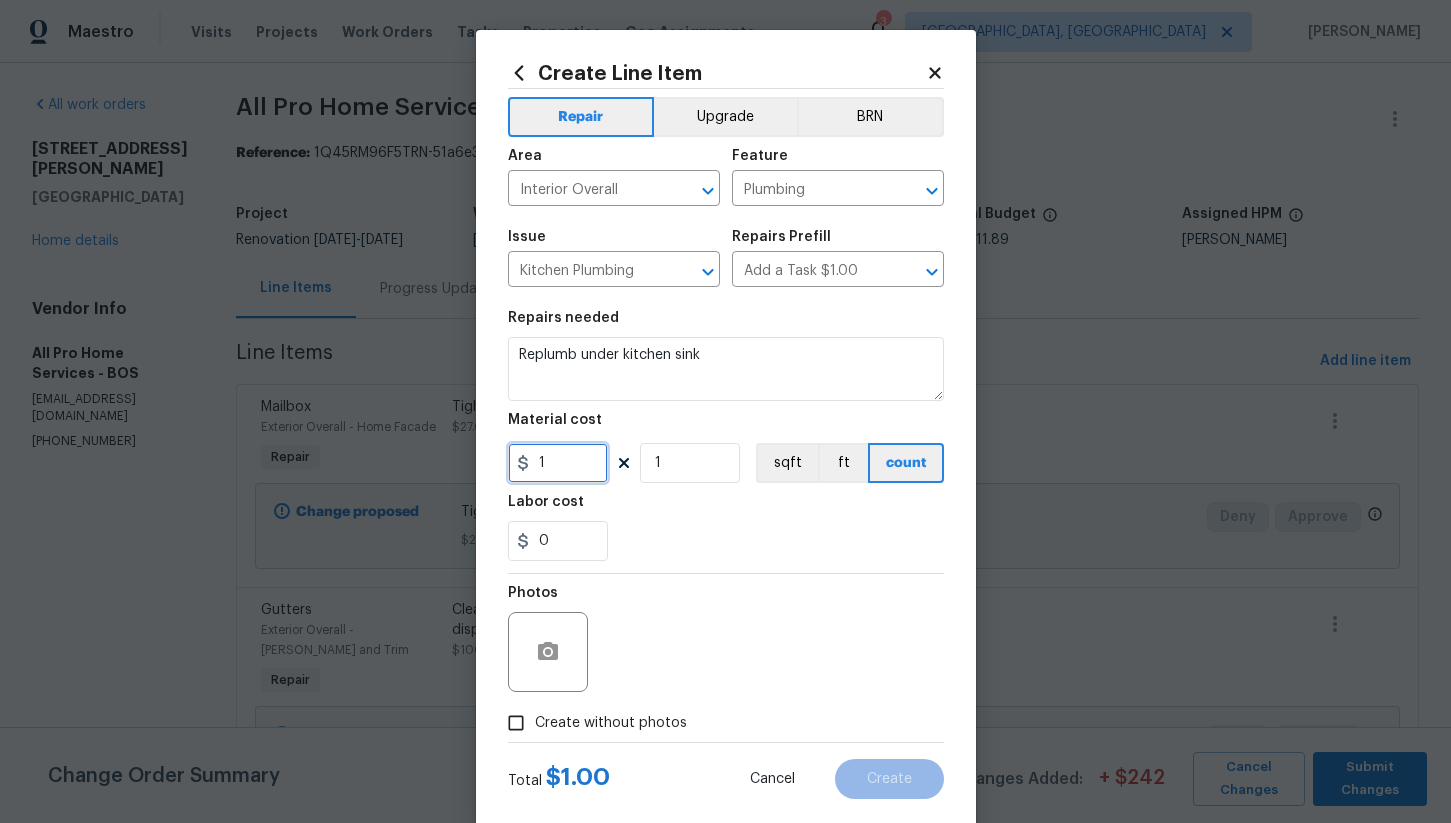 click on "1" at bounding box center (558, 463) 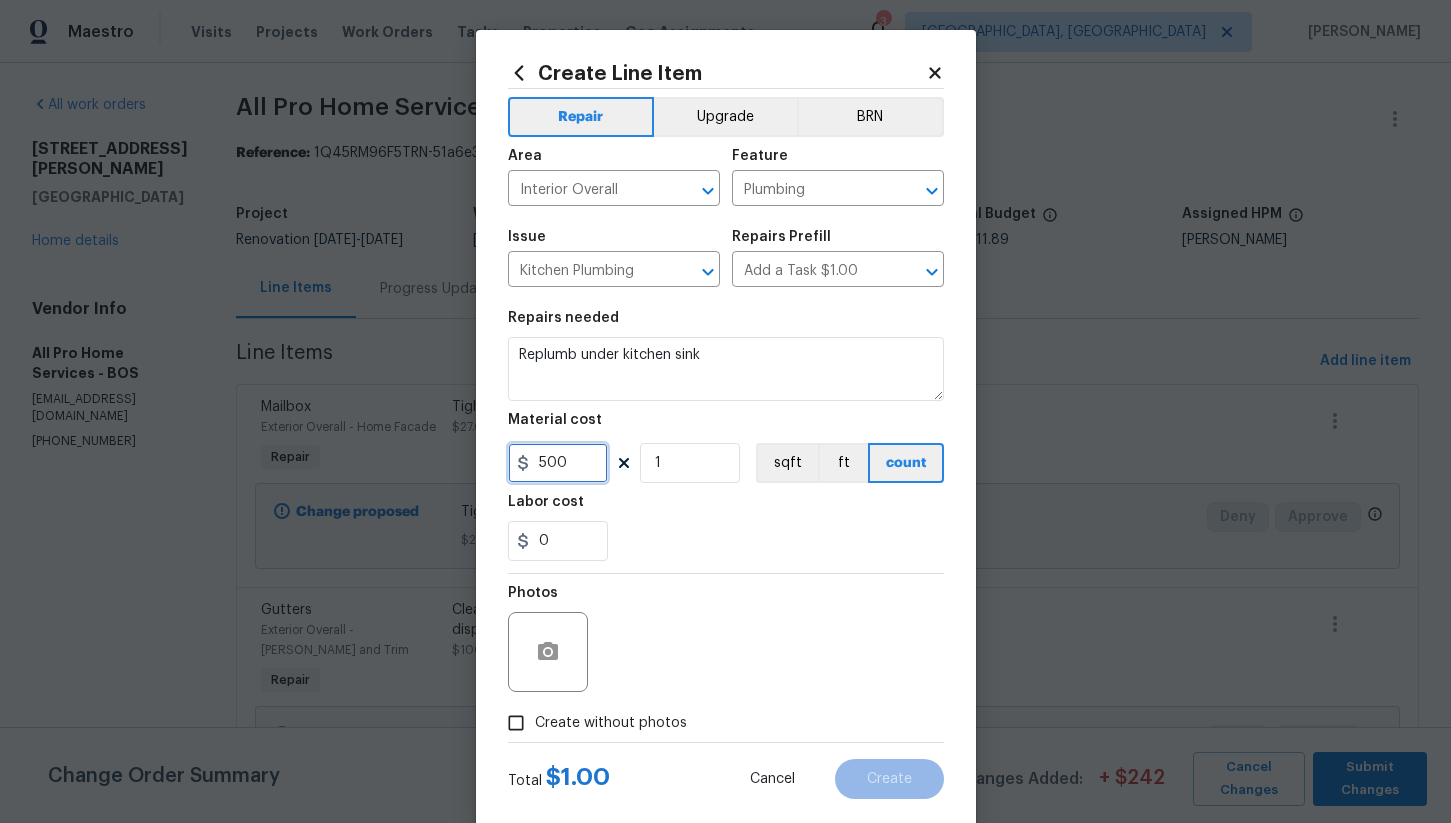 click on "500" at bounding box center [558, 463] 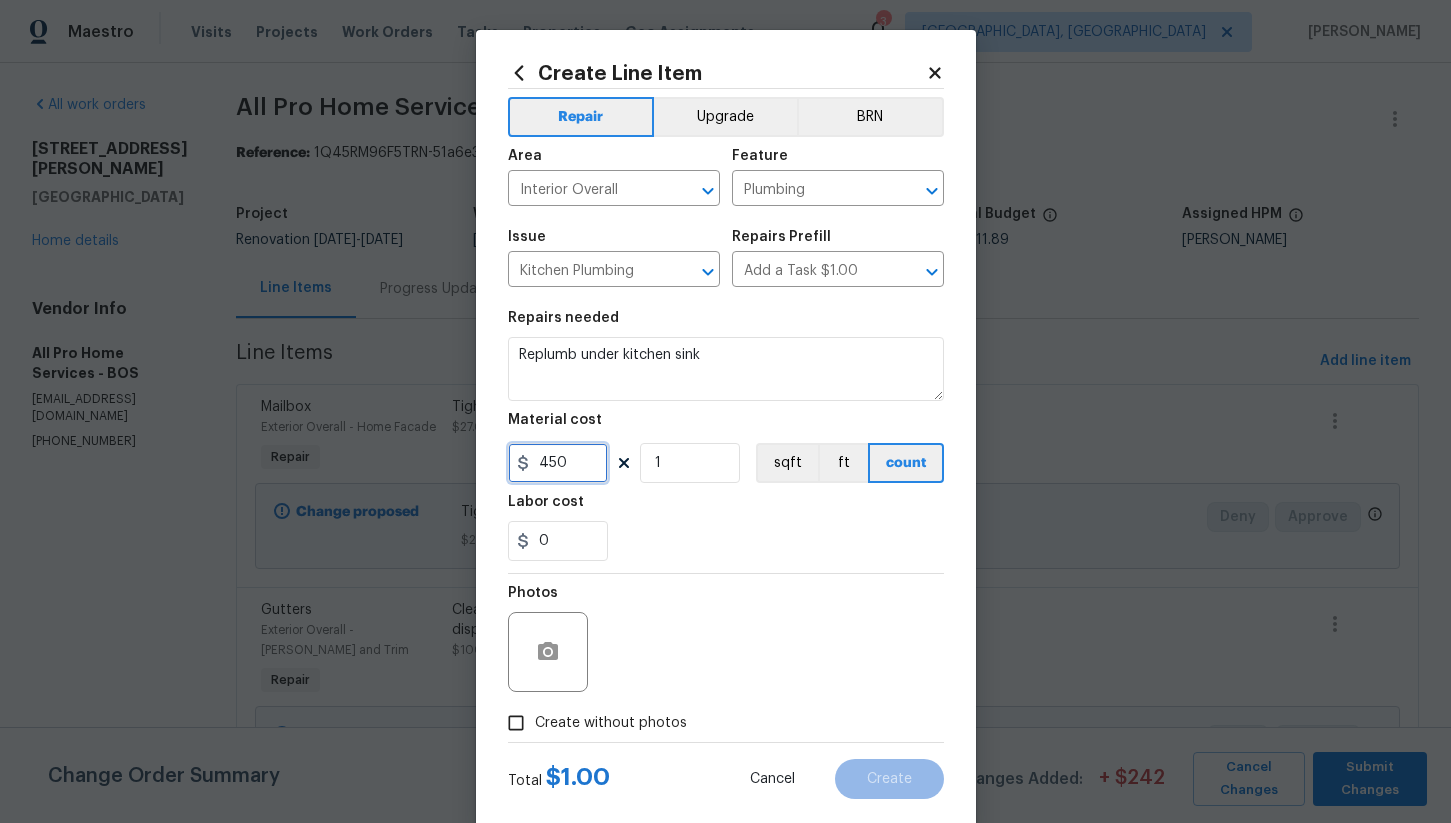 type on "450" 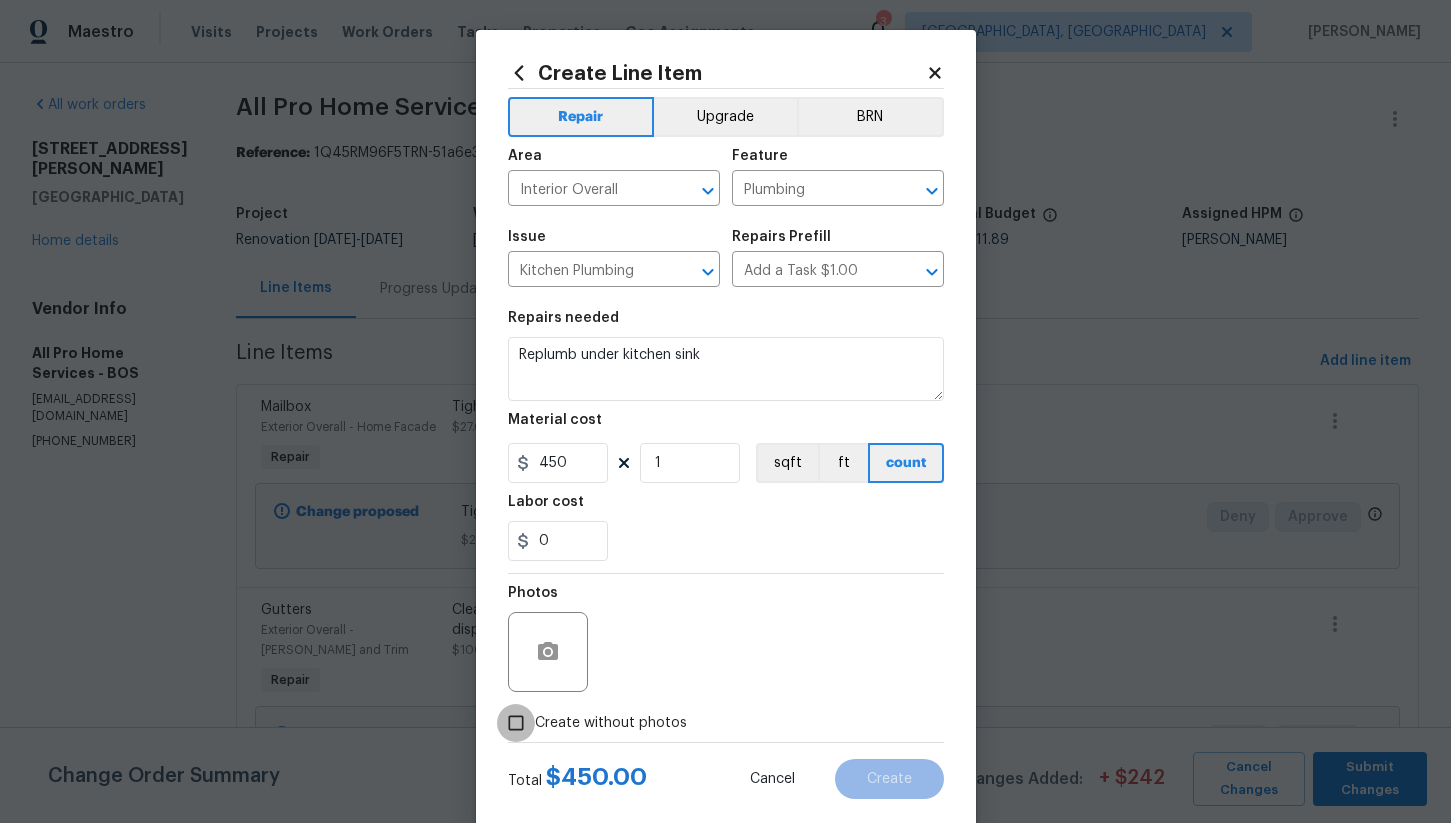 click on "Create without photos" at bounding box center [516, 723] 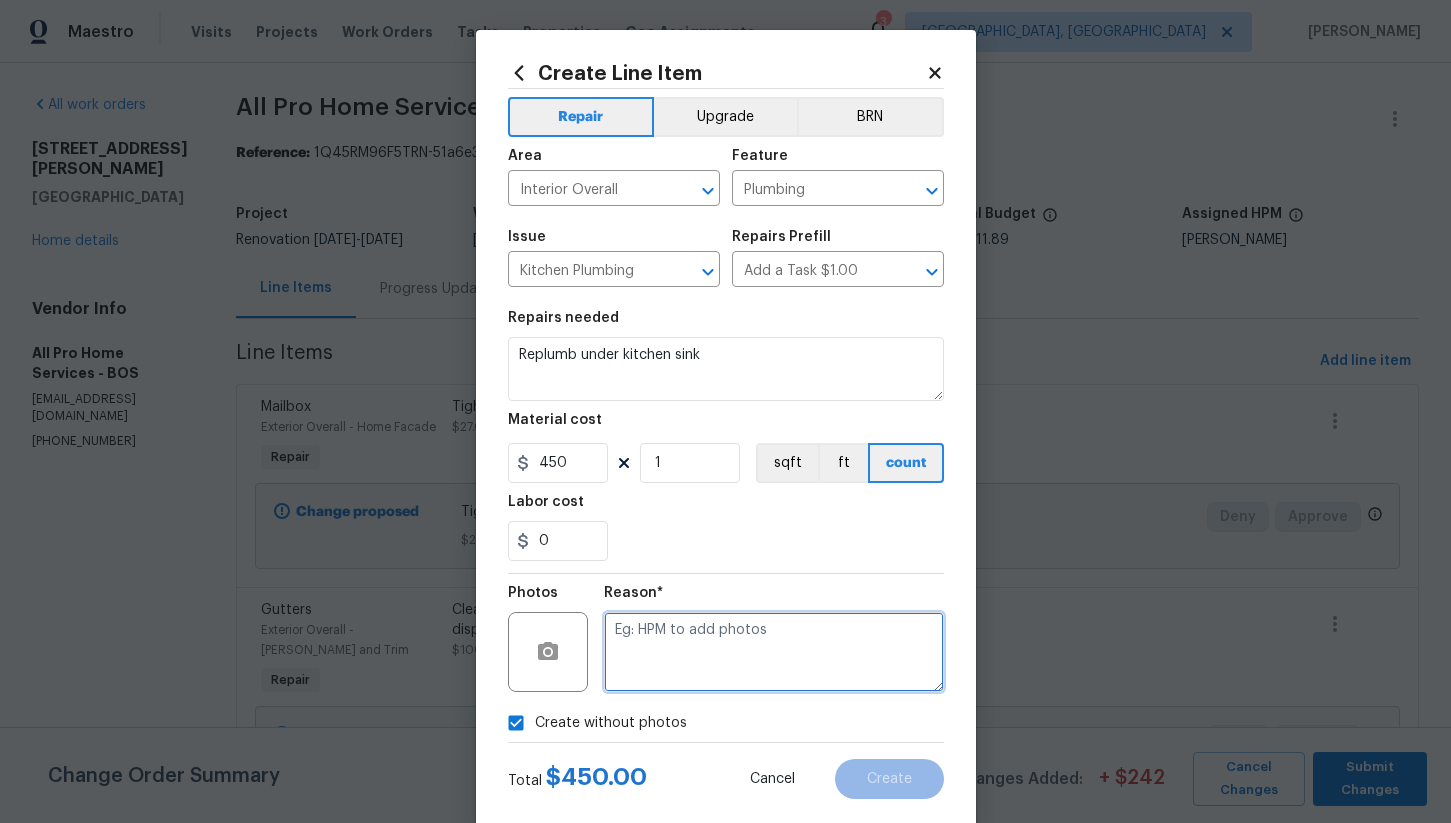 click at bounding box center (774, 652) 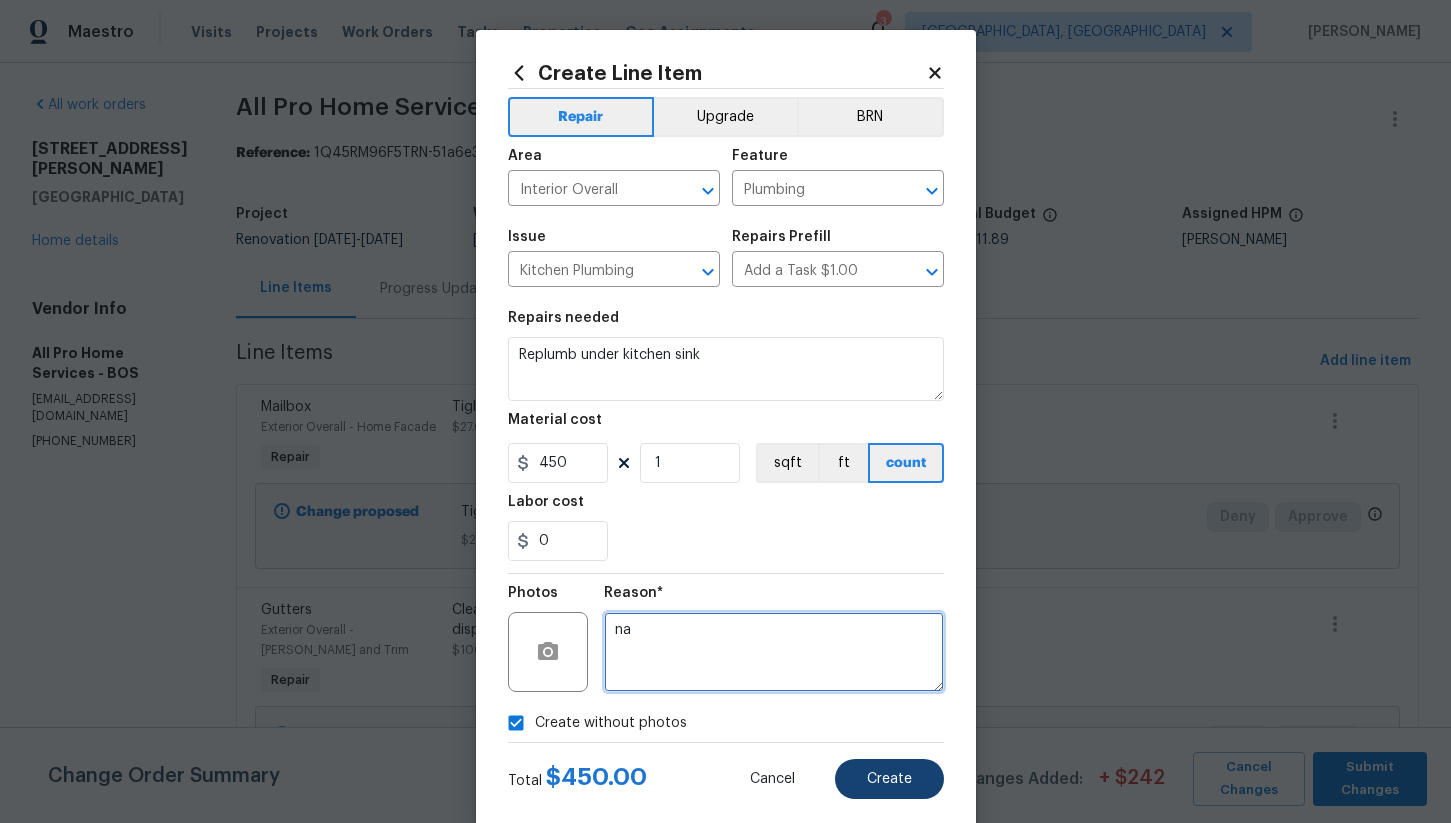 type on "na" 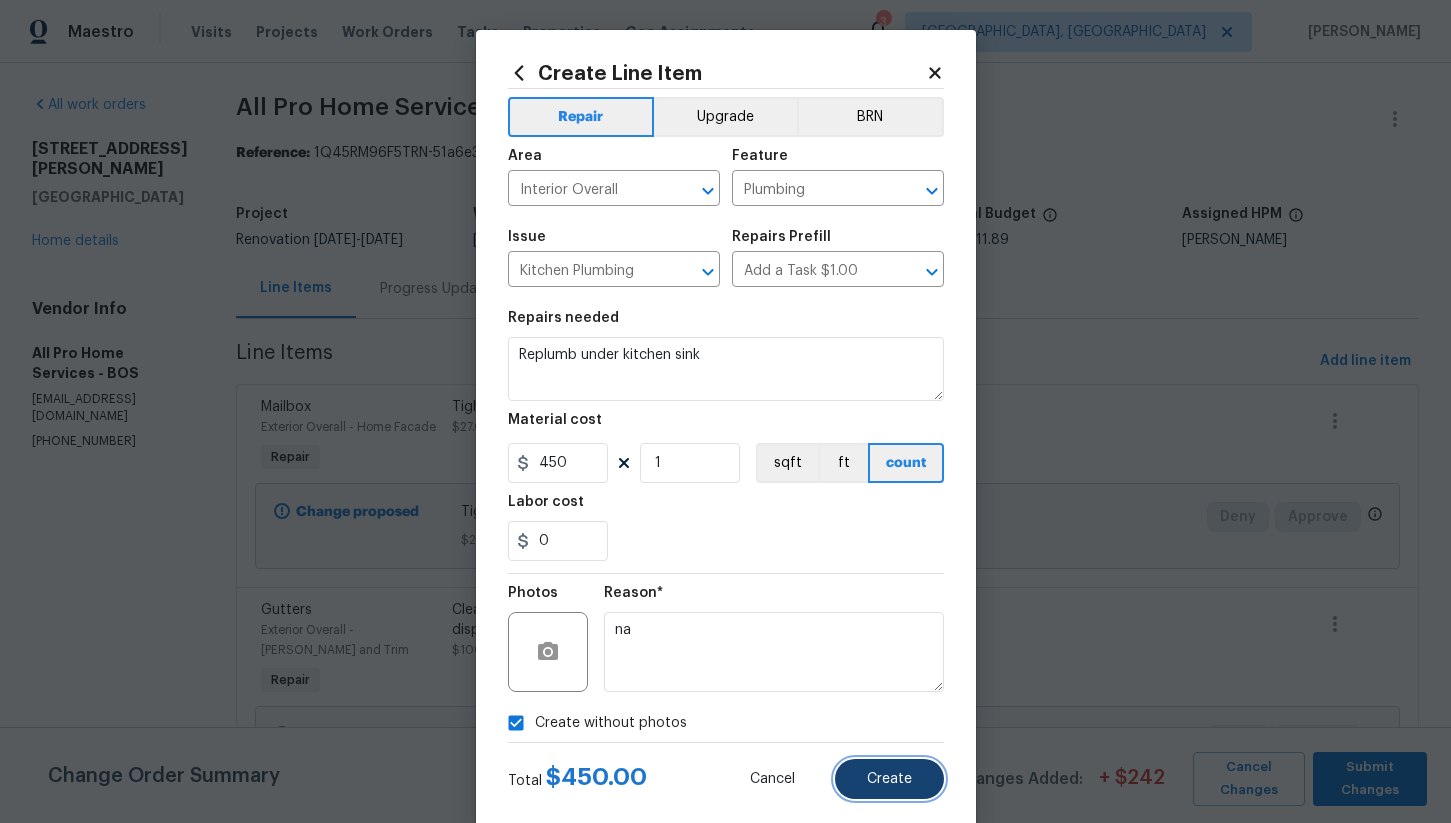 click on "Create" at bounding box center [889, 779] 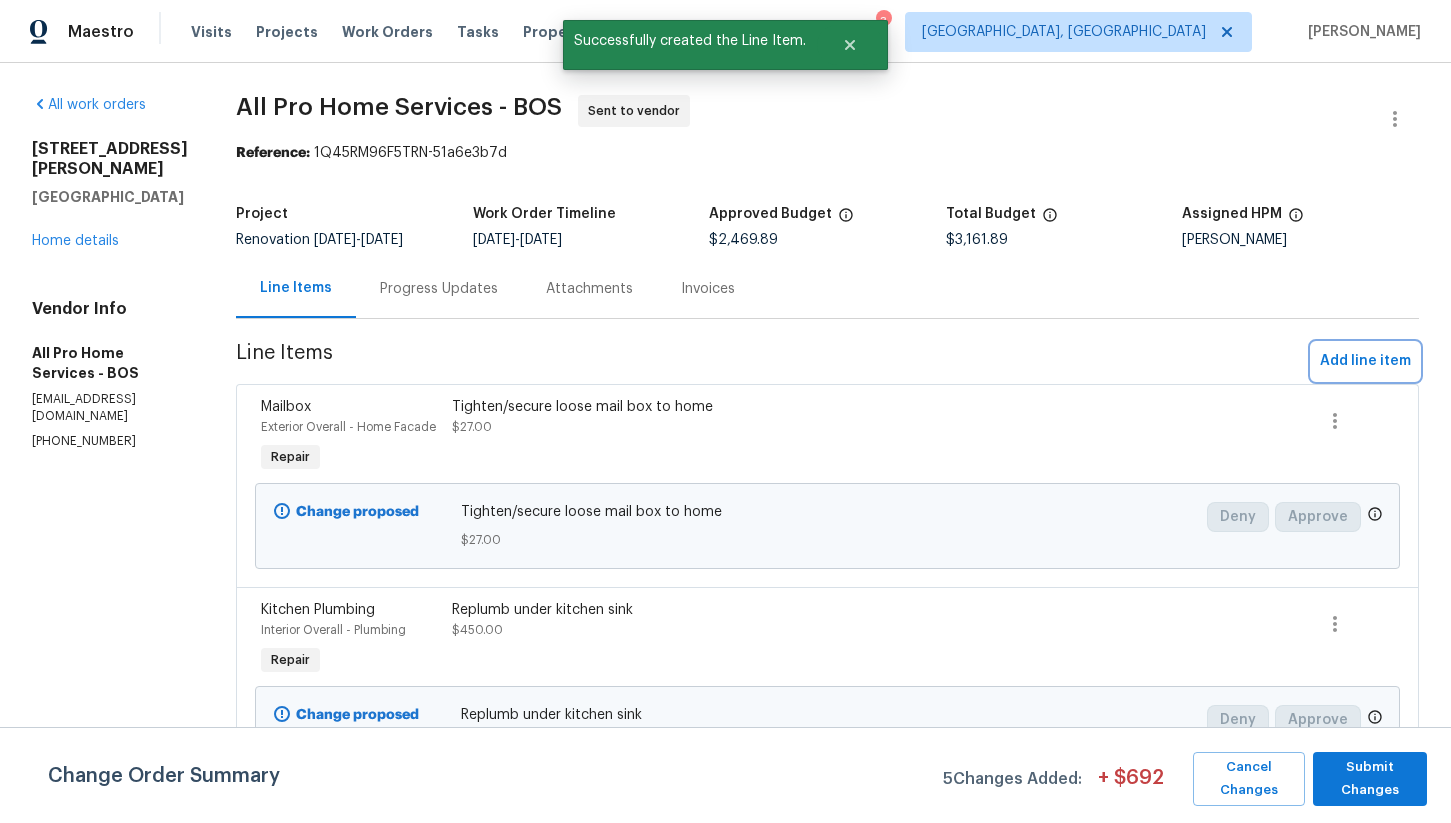 click on "Add line item" at bounding box center (1365, 361) 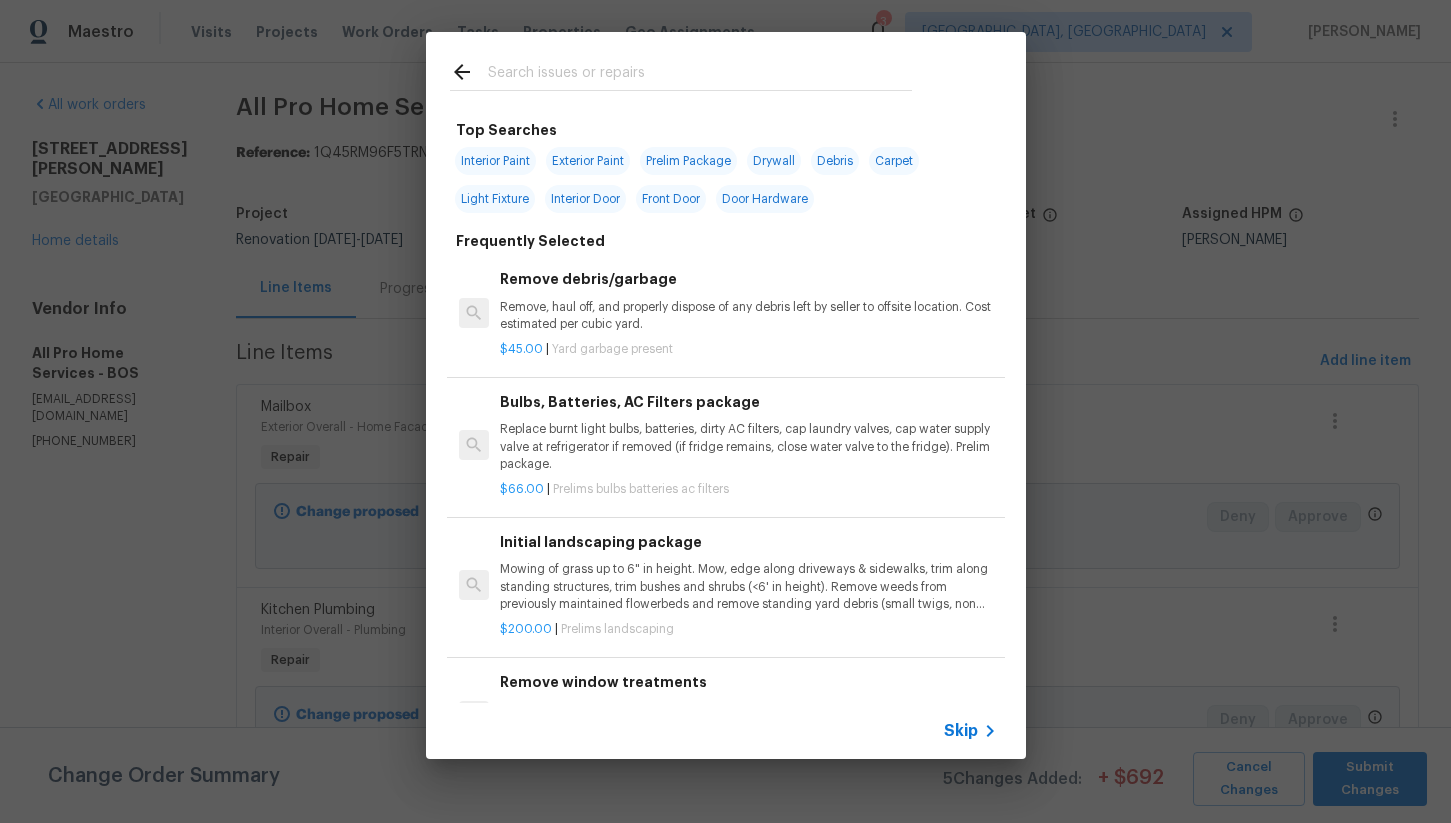 click at bounding box center (700, 75) 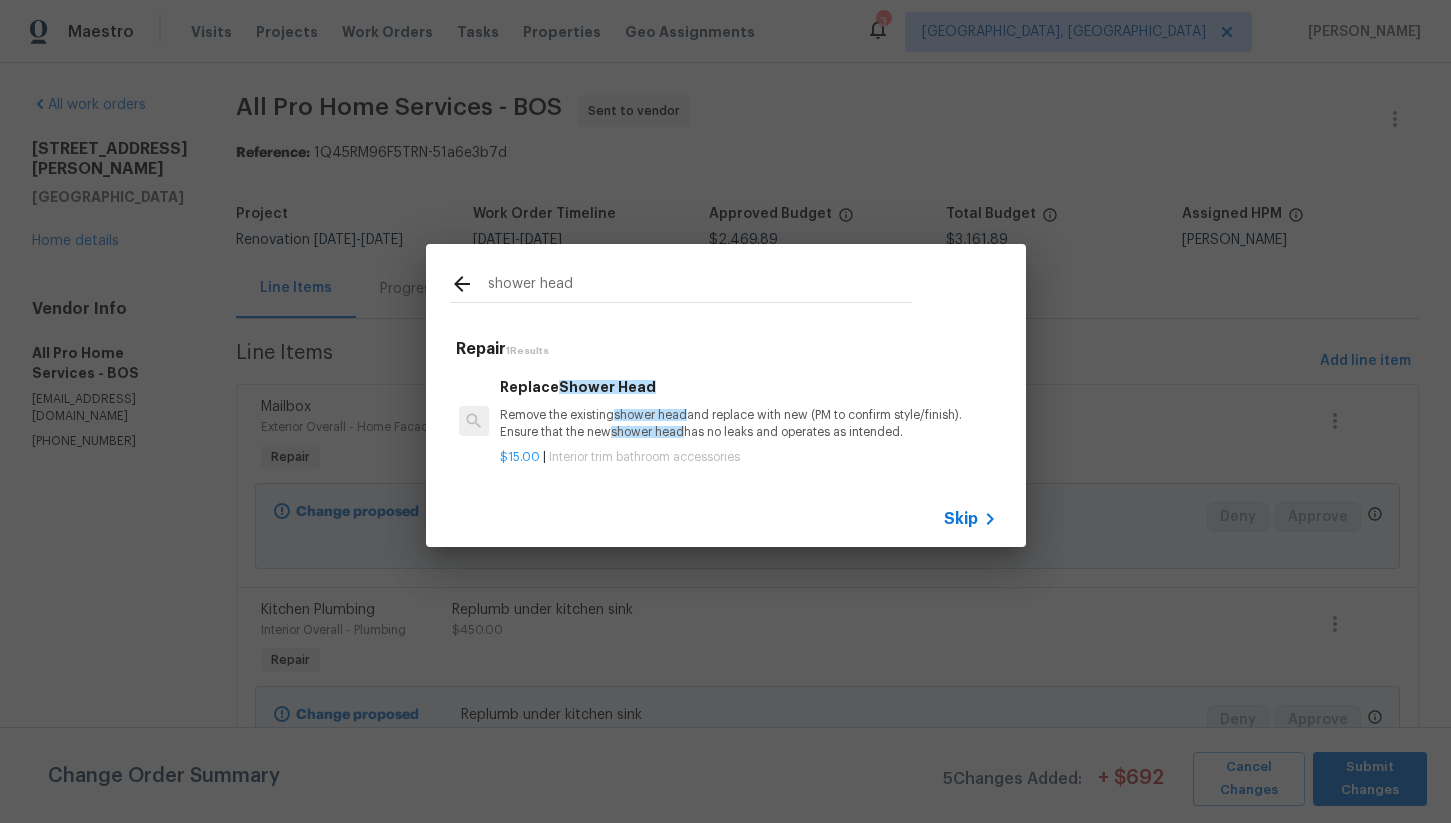 type on "shower head" 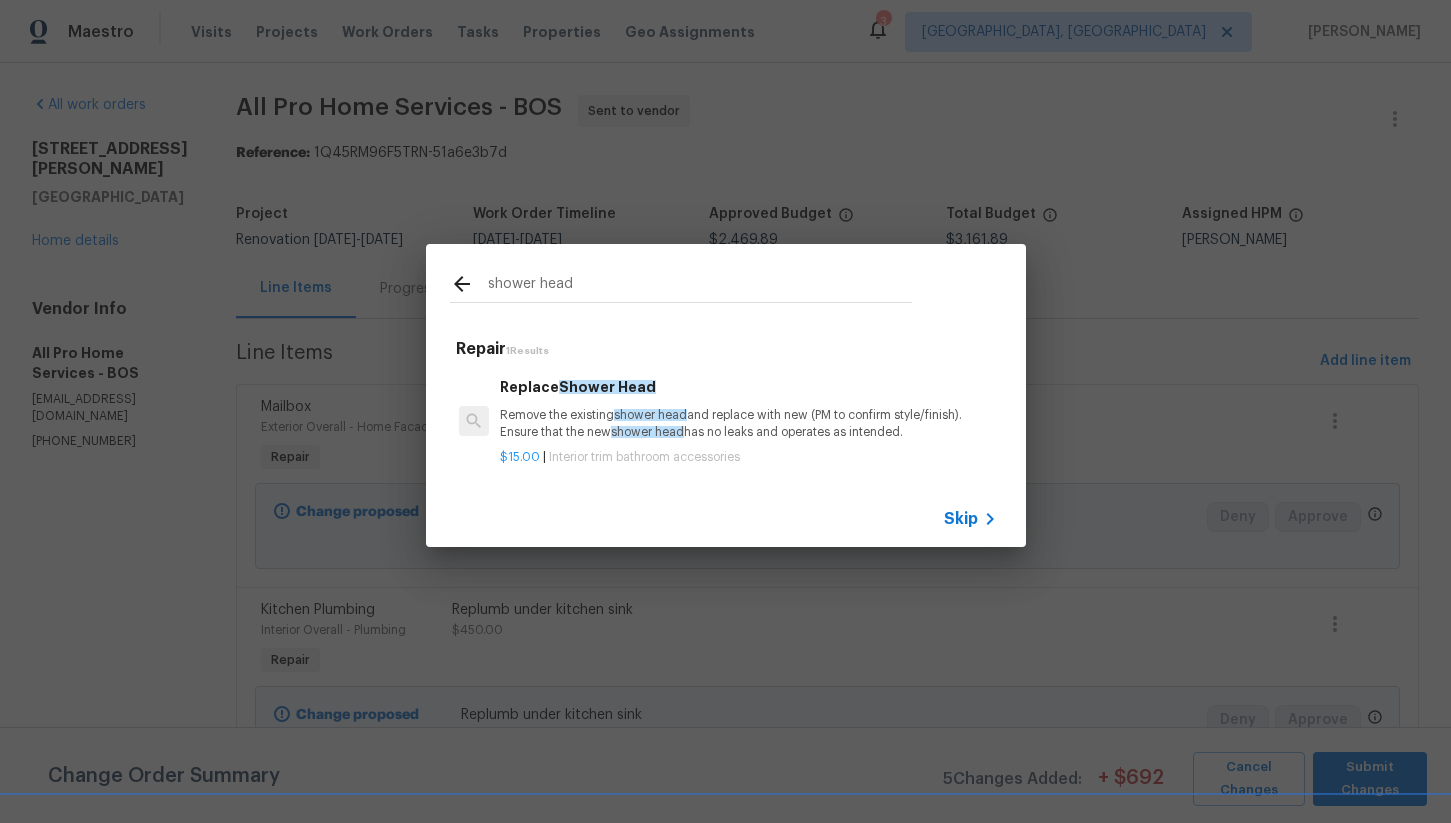 click on "Remove the existing  shower head  and replace with new (PM to confirm style/finish). Ensure that the new  shower head  has no leaks and operates as intended." at bounding box center (748, 424) 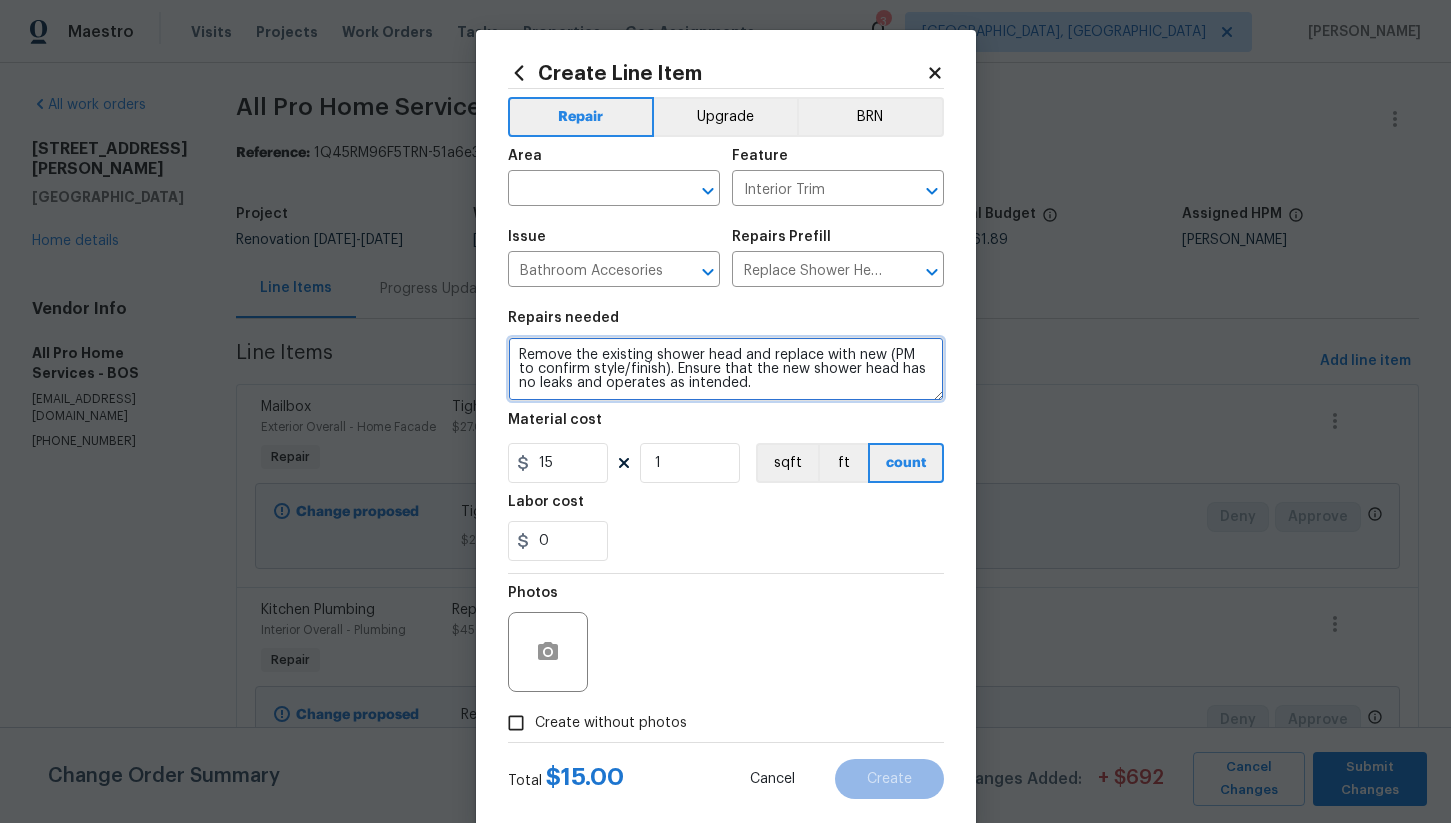 click on "Remove the existing shower head and replace with new (PM to confirm style/finish). Ensure that the new shower head has no leaks and operates as intended." at bounding box center [726, 369] 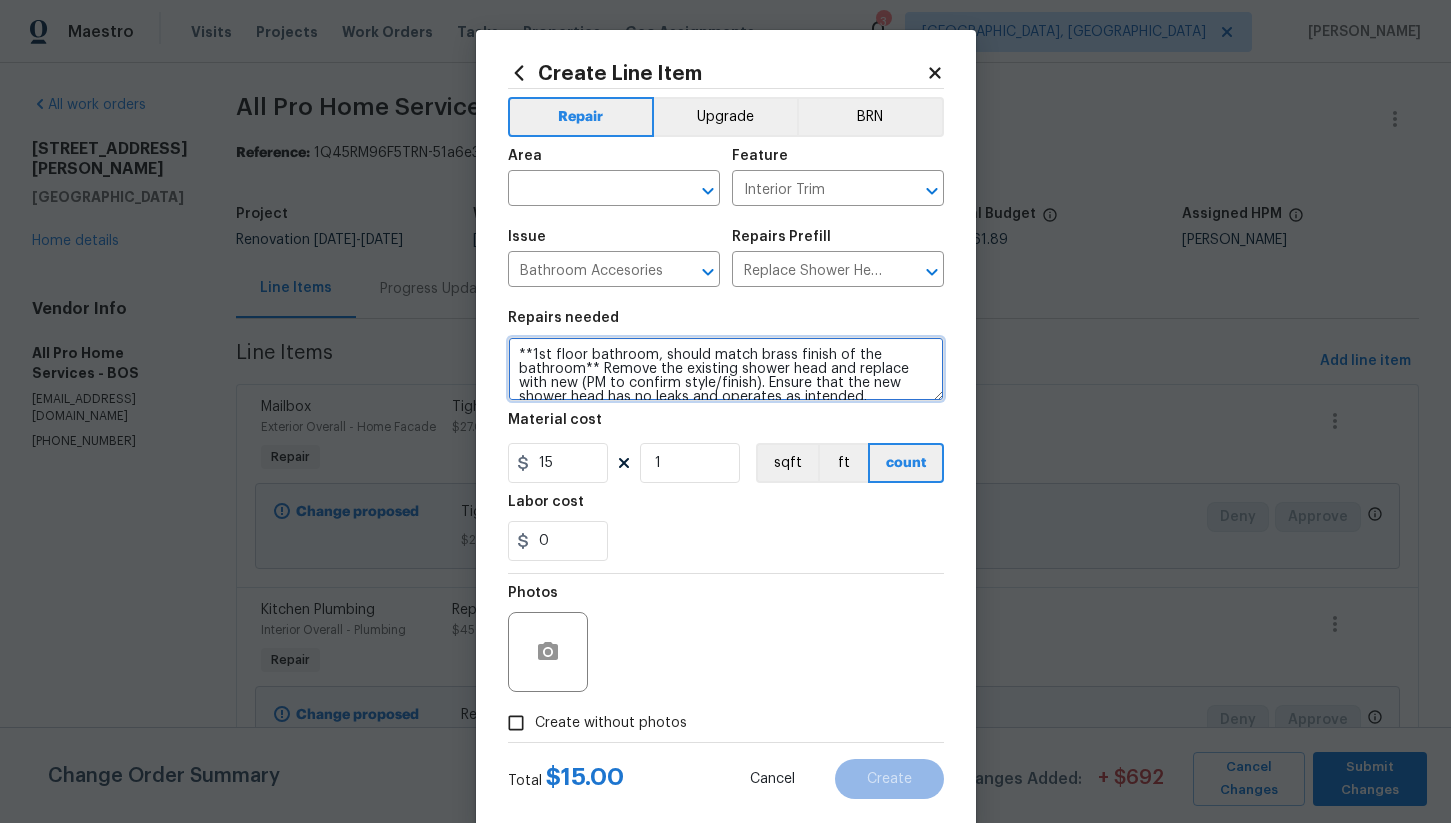 type on "**1st floor bathroom, should match brass finish of the bathroom** Remove the existing shower head and replace with new (PM to confirm style/finish). Ensure that the new shower head has no leaks and operates as intended." 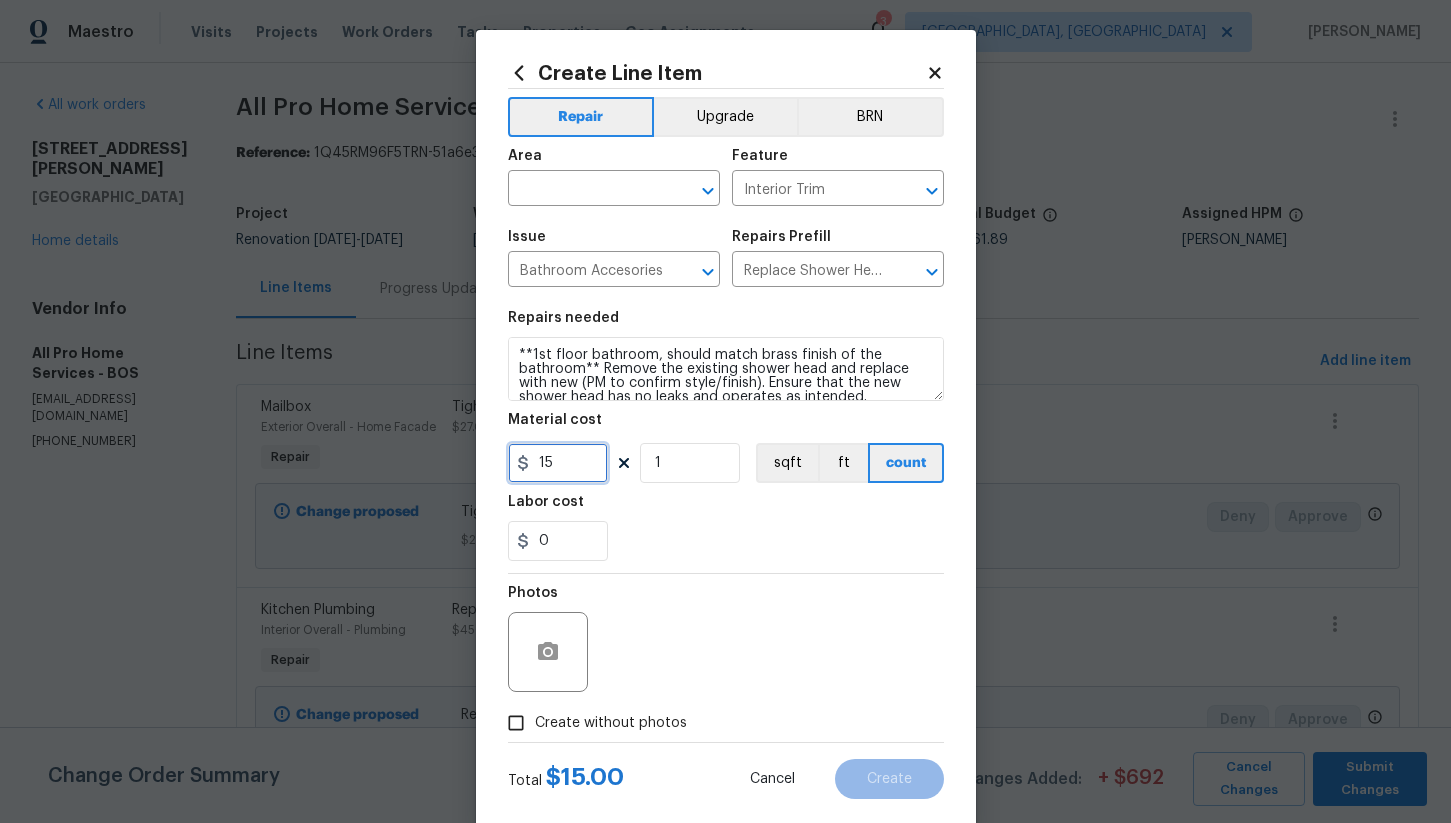 click on "15" at bounding box center [558, 463] 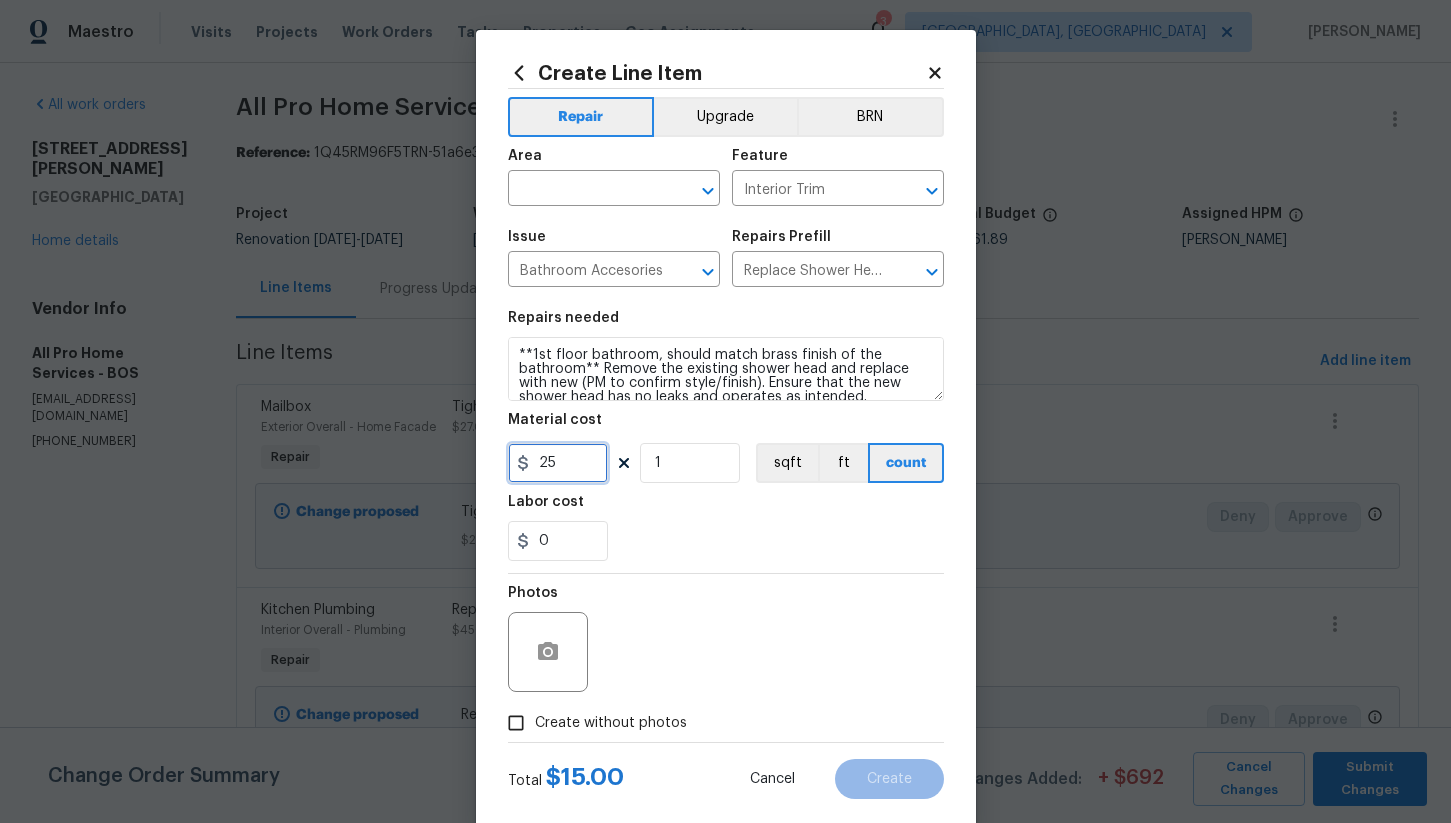 type on "25" 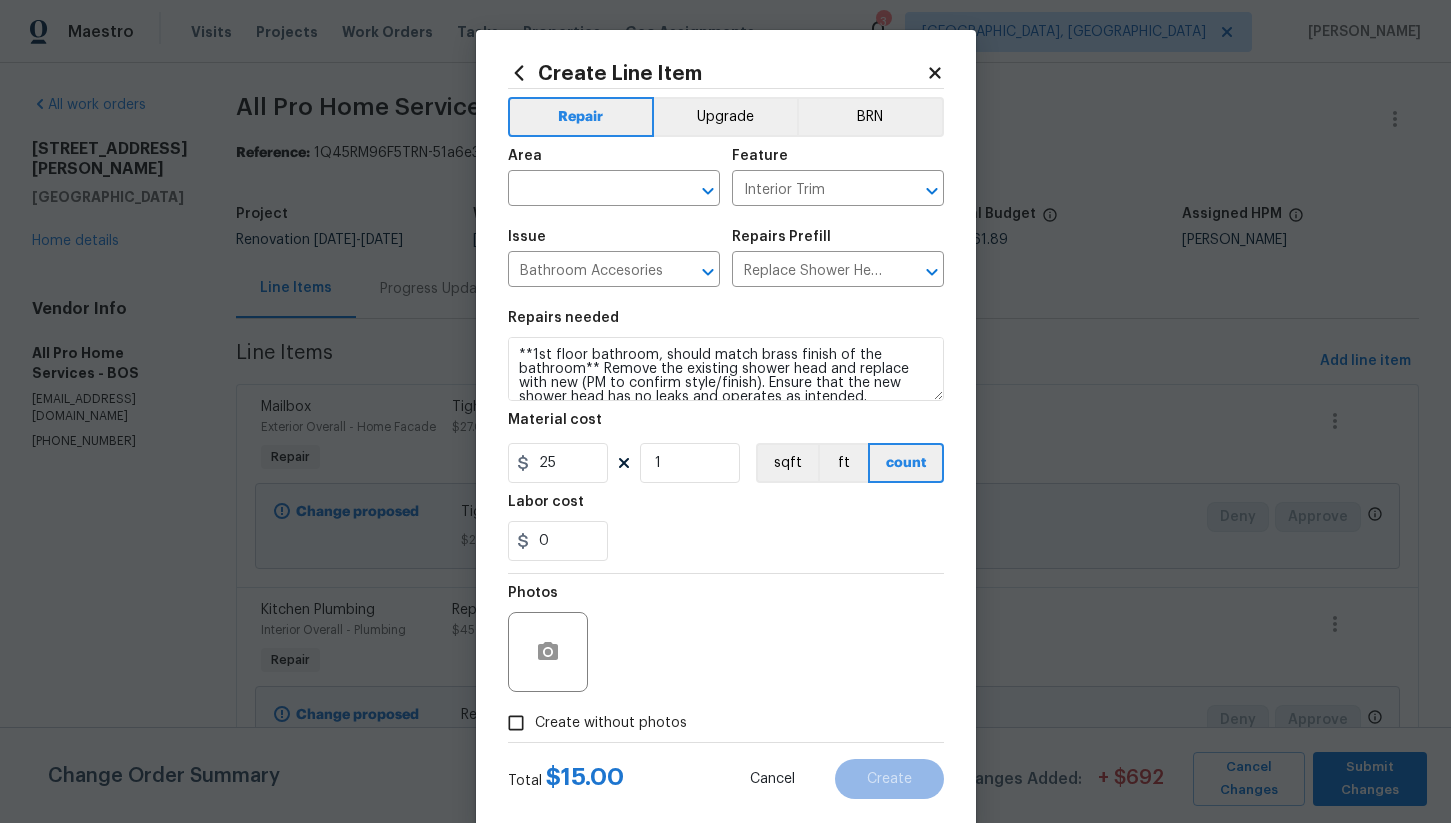 click on "Labor cost" at bounding box center (726, 508) 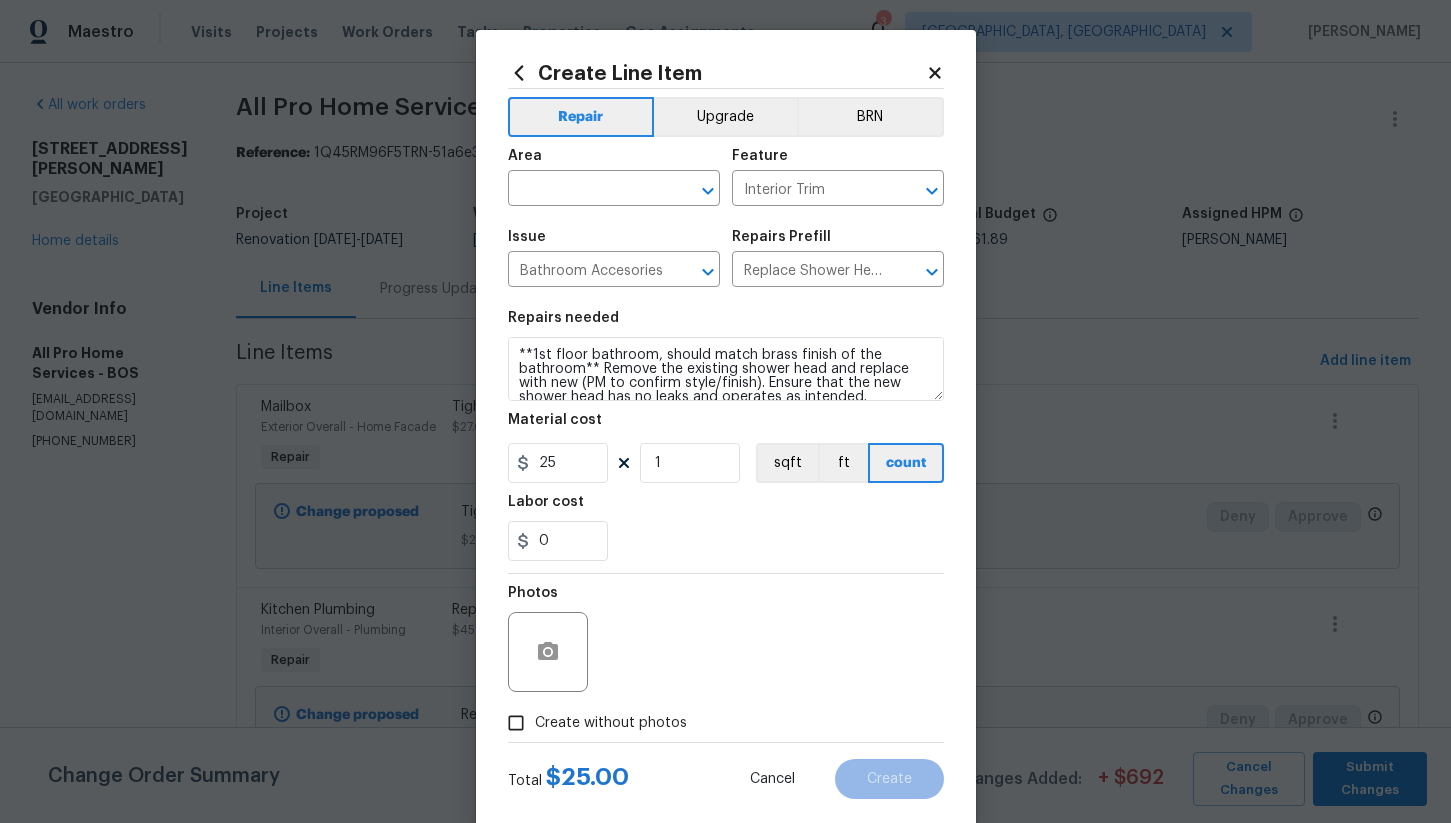 click on "Area ​" at bounding box center (614, 177) 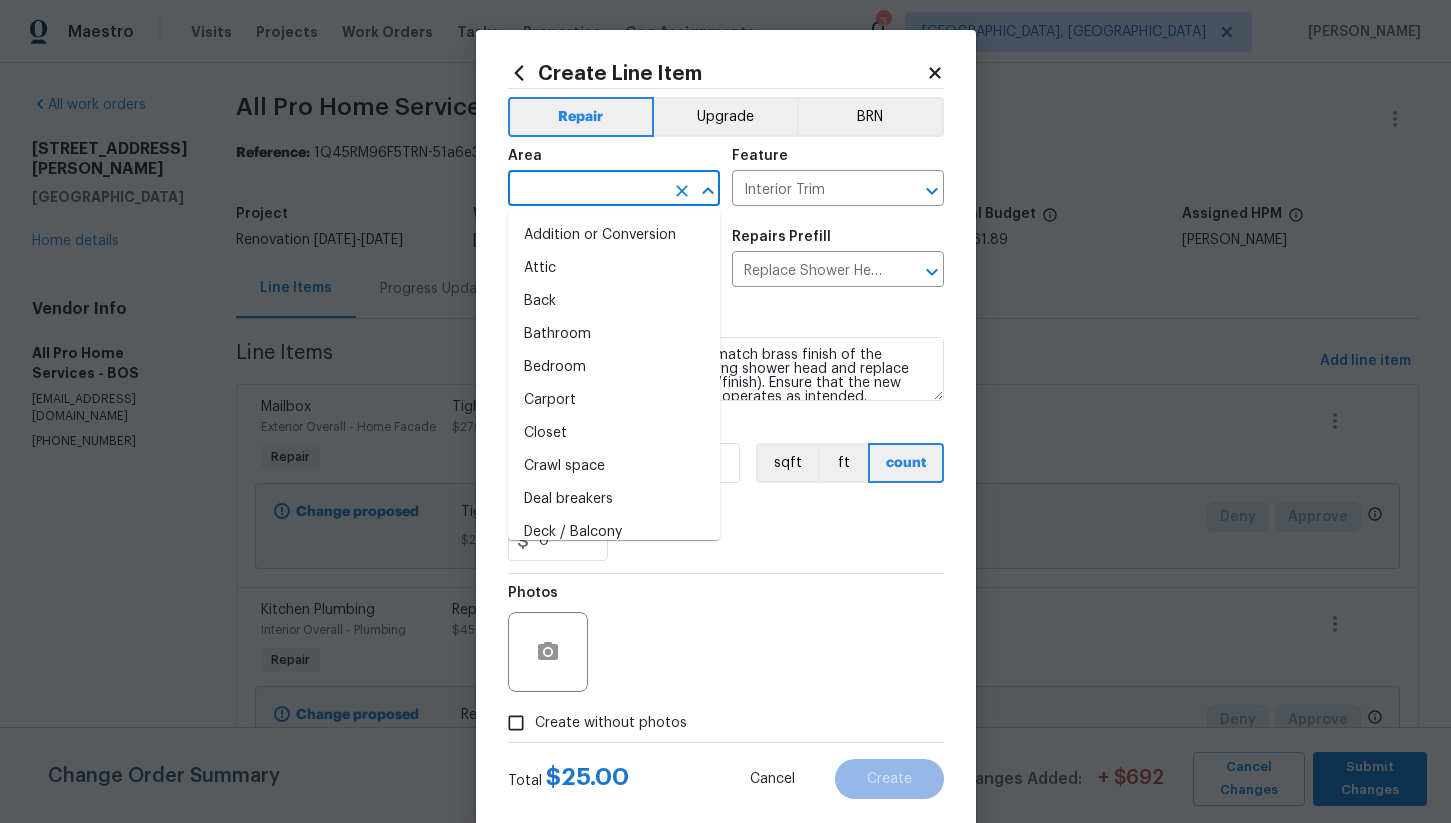 click at bounding box center [586, 190] 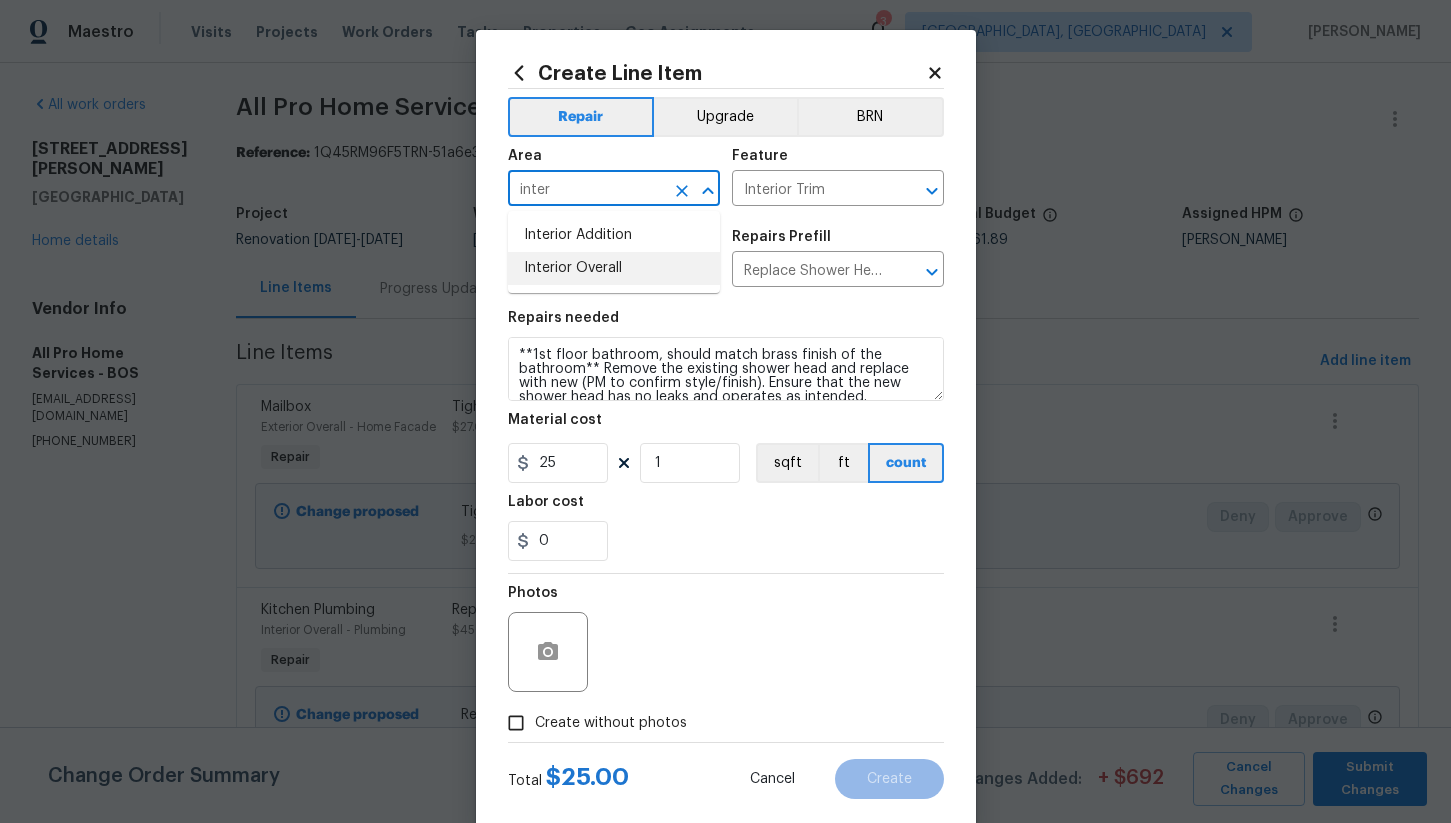 click on "Interior Overall" at bounding box center [614, 268] 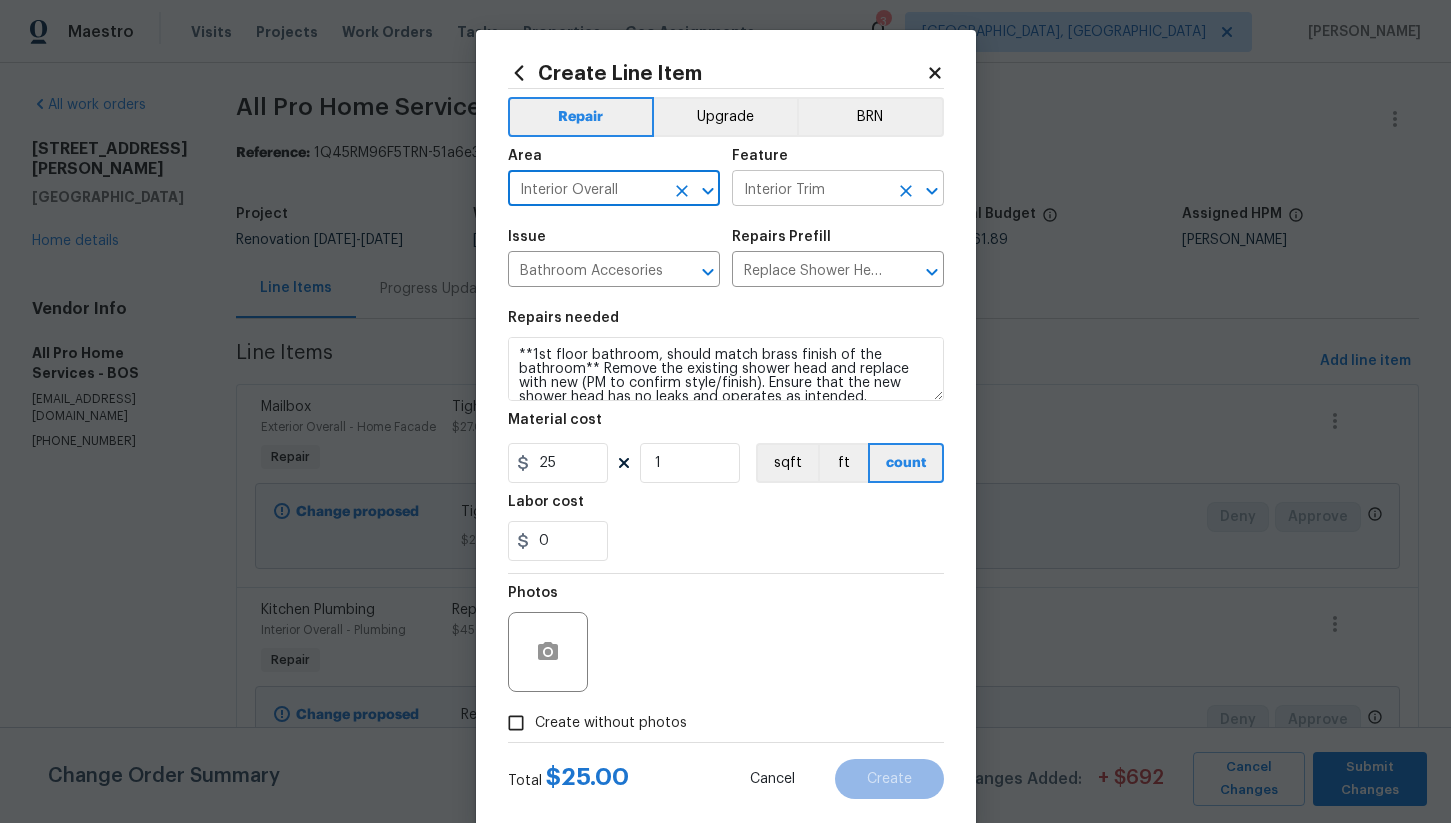 type on "Interior Overall" 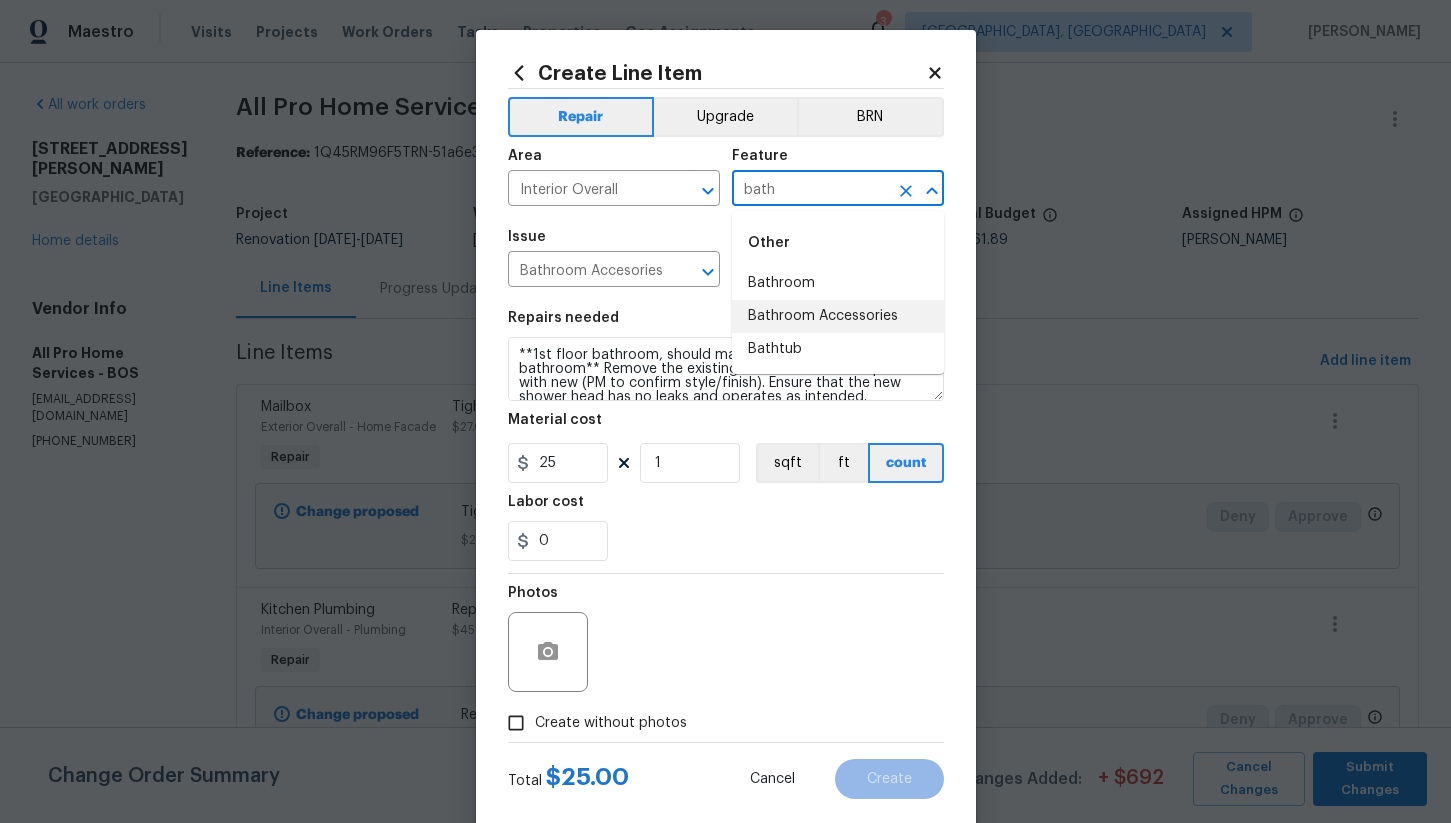 click on "Bathroom Accessories" at bounding box center [838, 316] 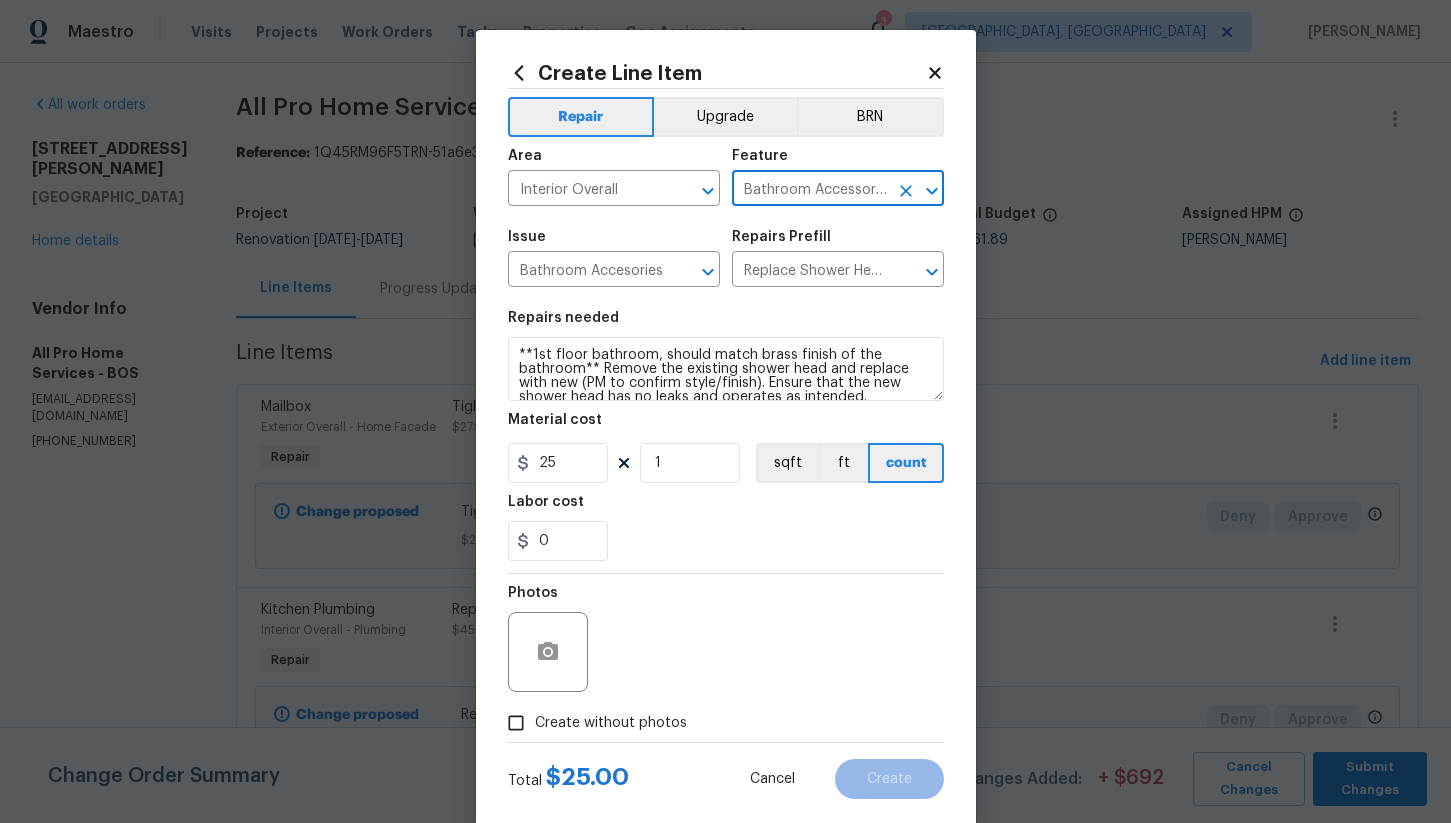 click on "Bathroom Accessories" at bounding box center (810, 190) 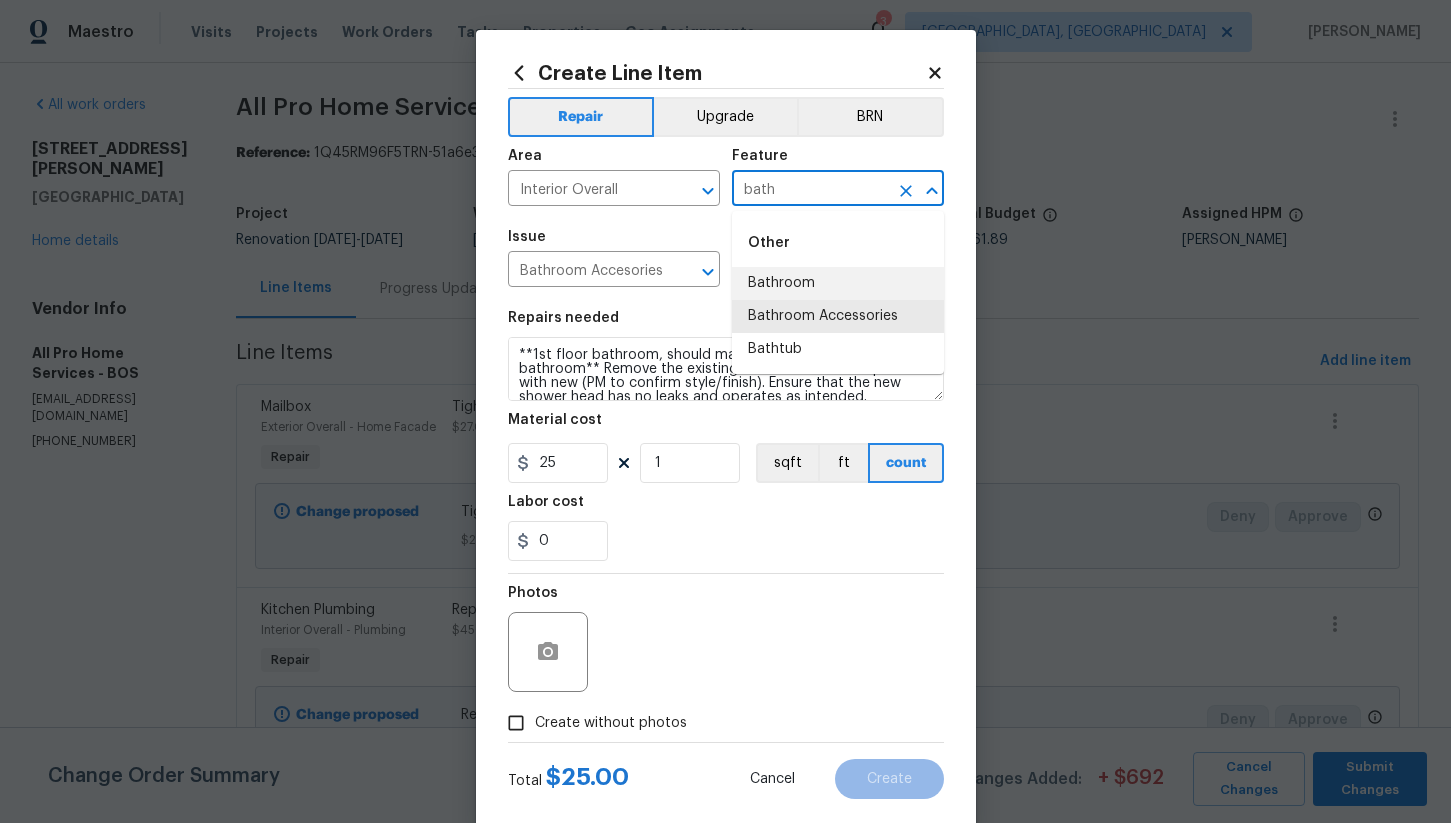 click on "Bathroom" at bounding box center (838, 283) 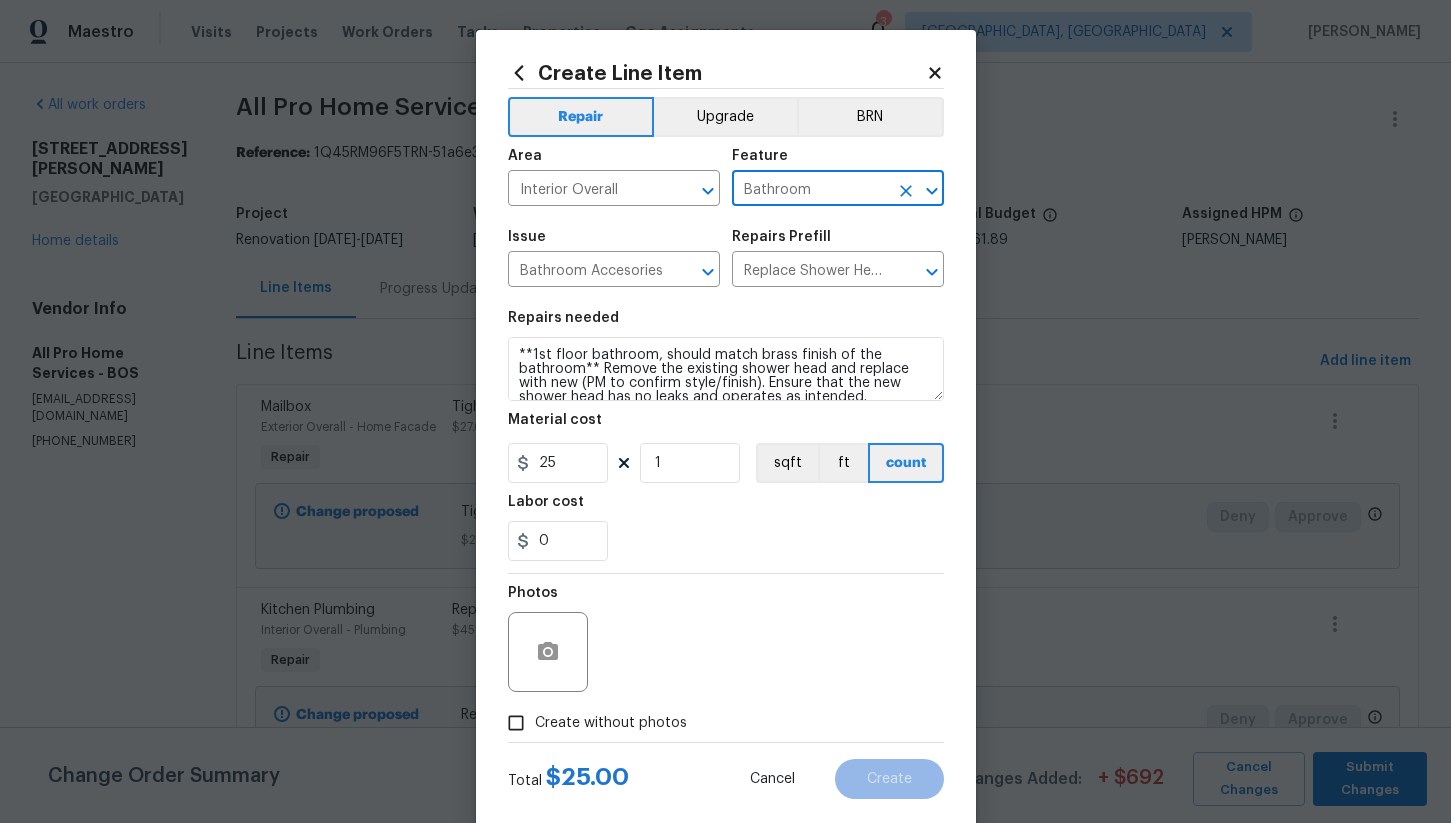 type on "Bathroom" 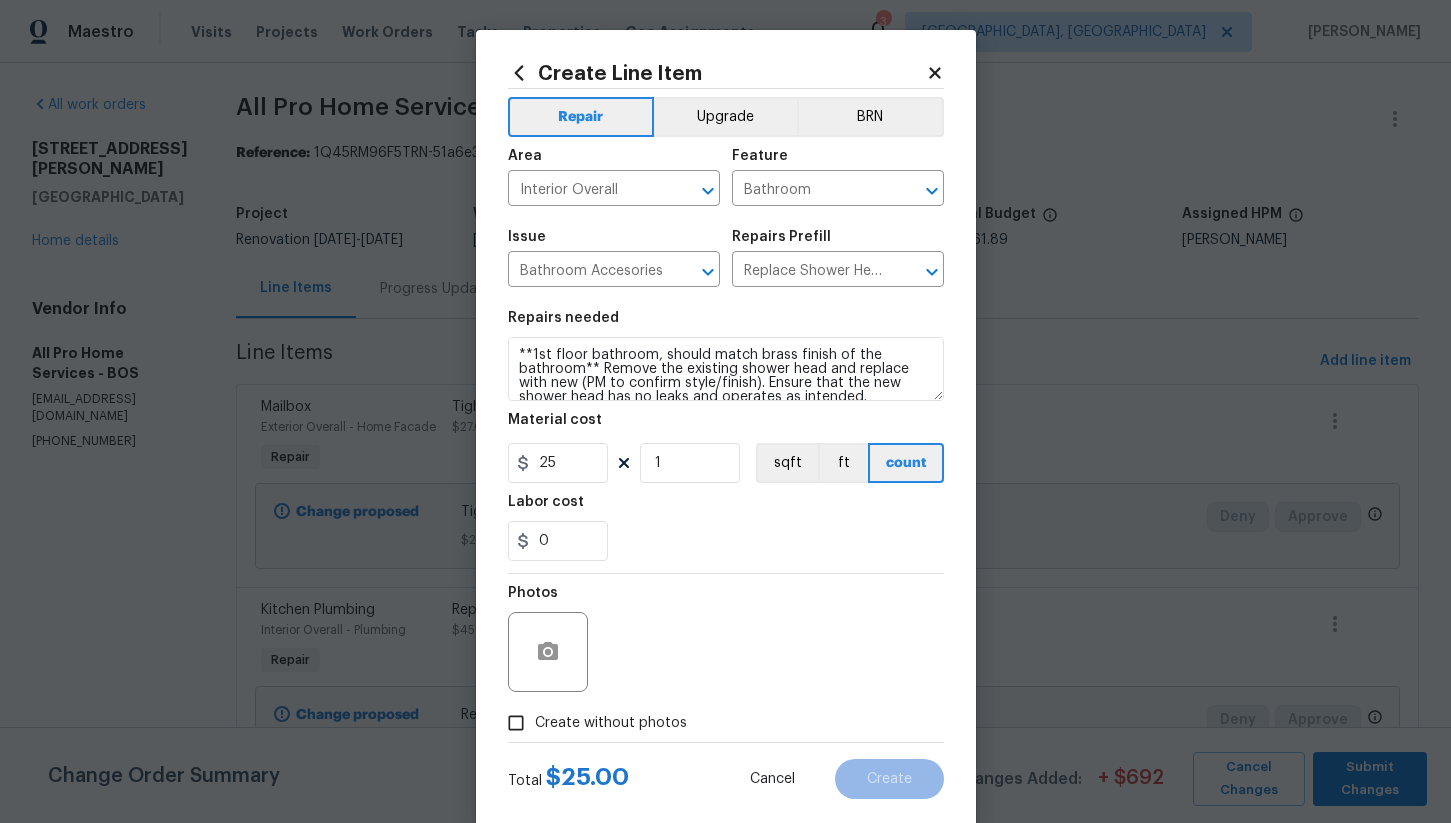 click on "Labor cost" at bounding box center [726, 508] 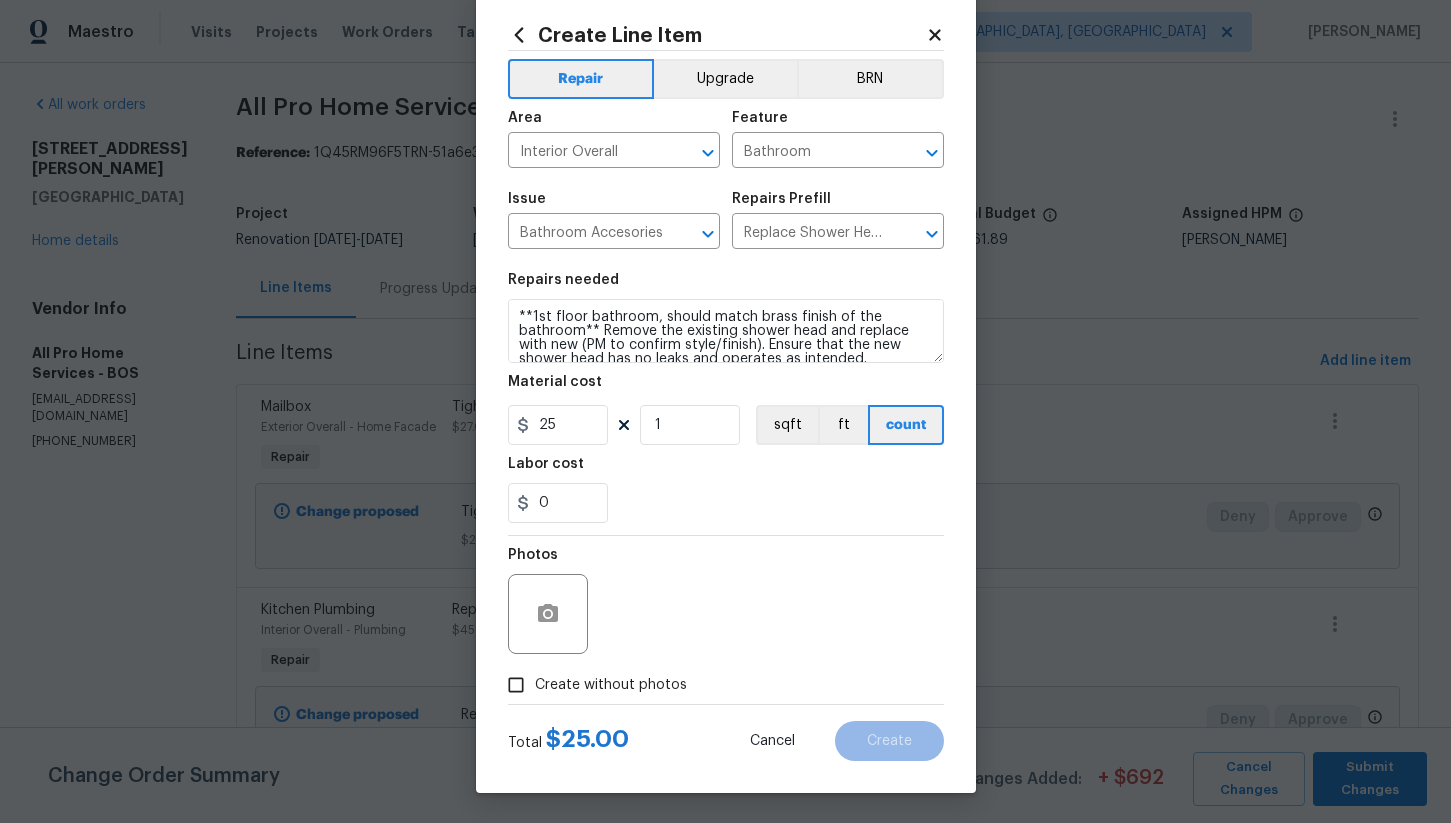 click on "Total   $ 25.00 Cancel Create" at bounding box center [726, 733] 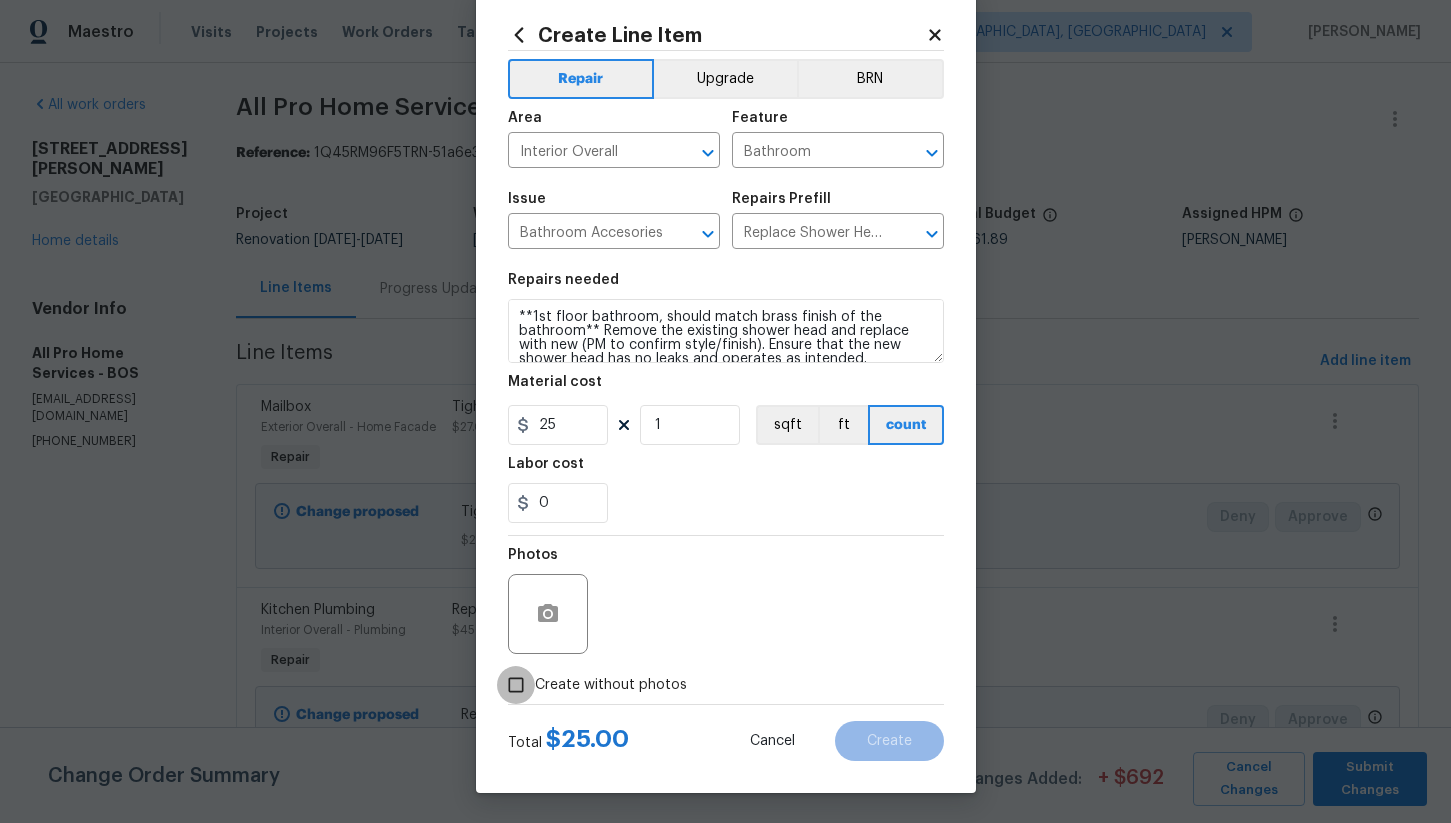 click on "Create without photos" at bounding box center (516, 685) 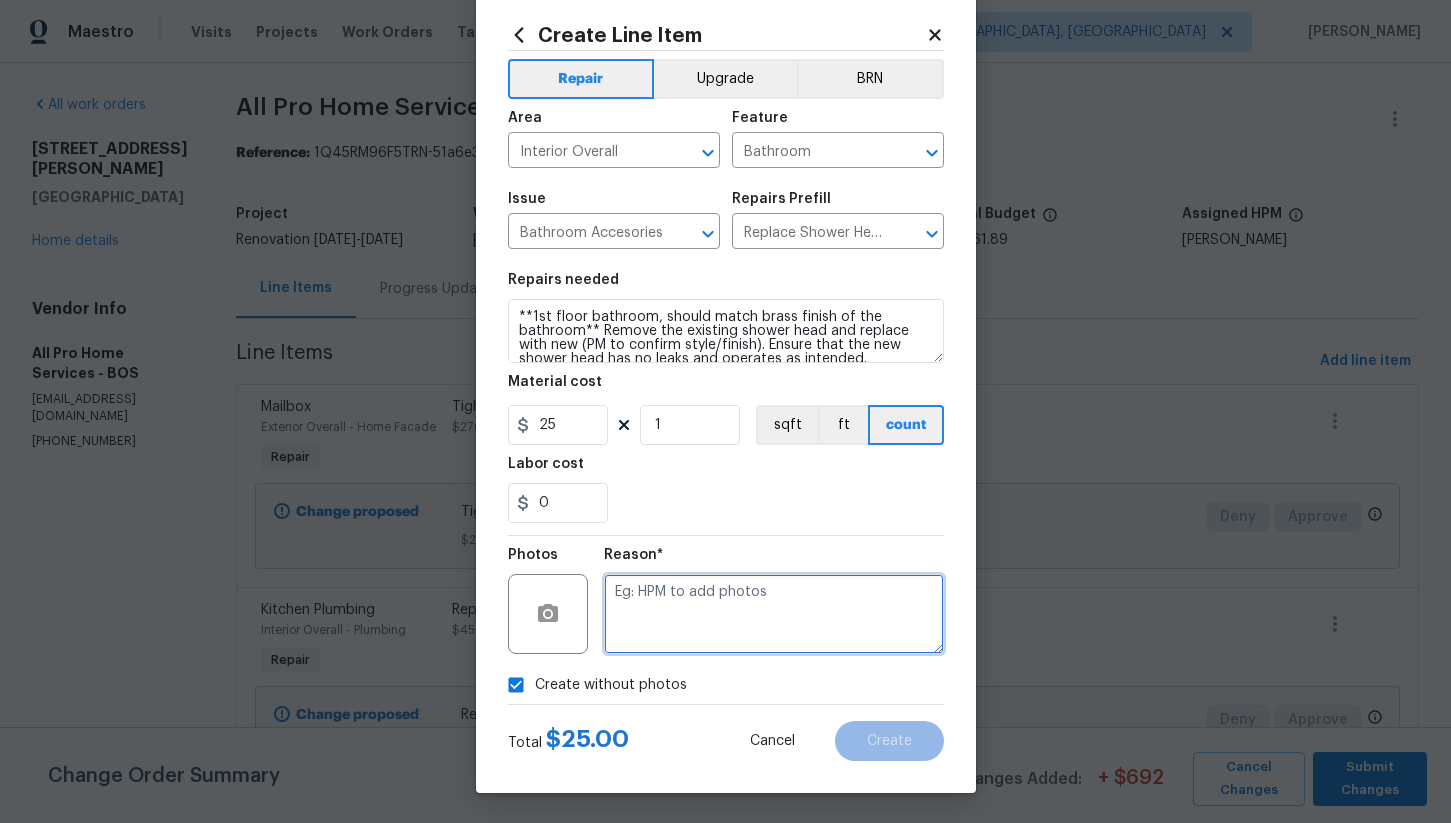 click at bounding box center (774, 614) 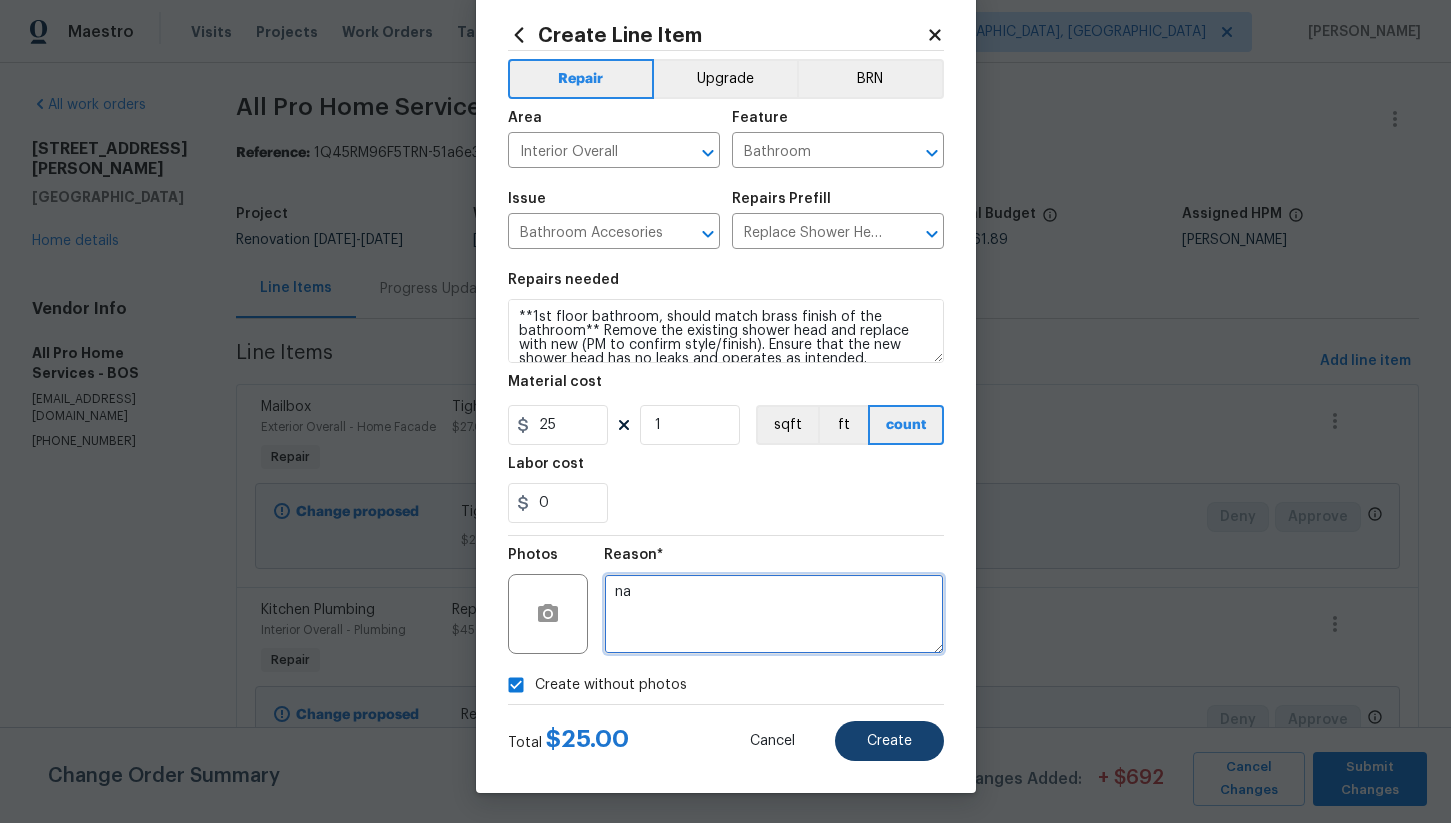 type on "na" 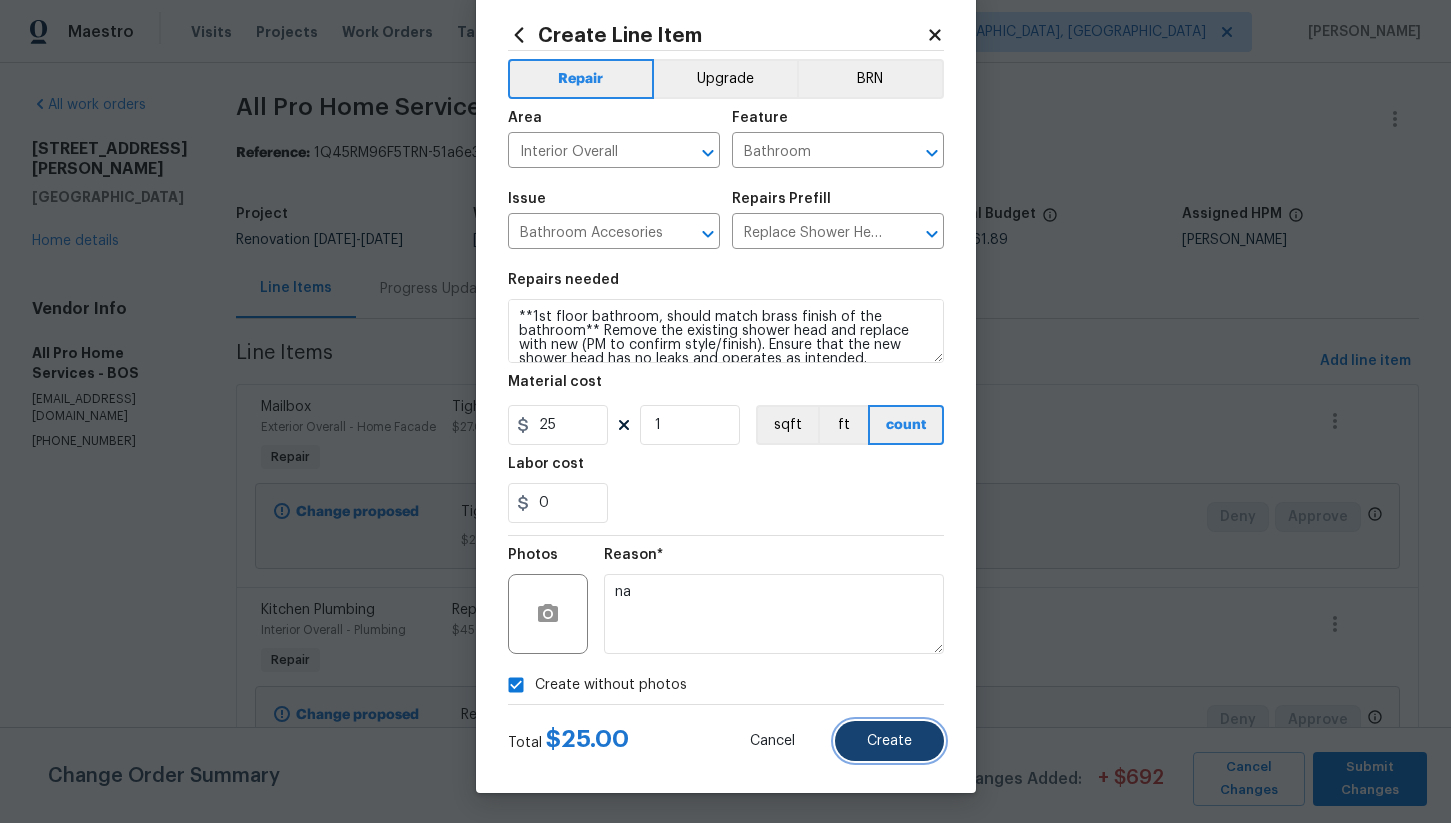 click on "Create" at bounding box center (889, 741) 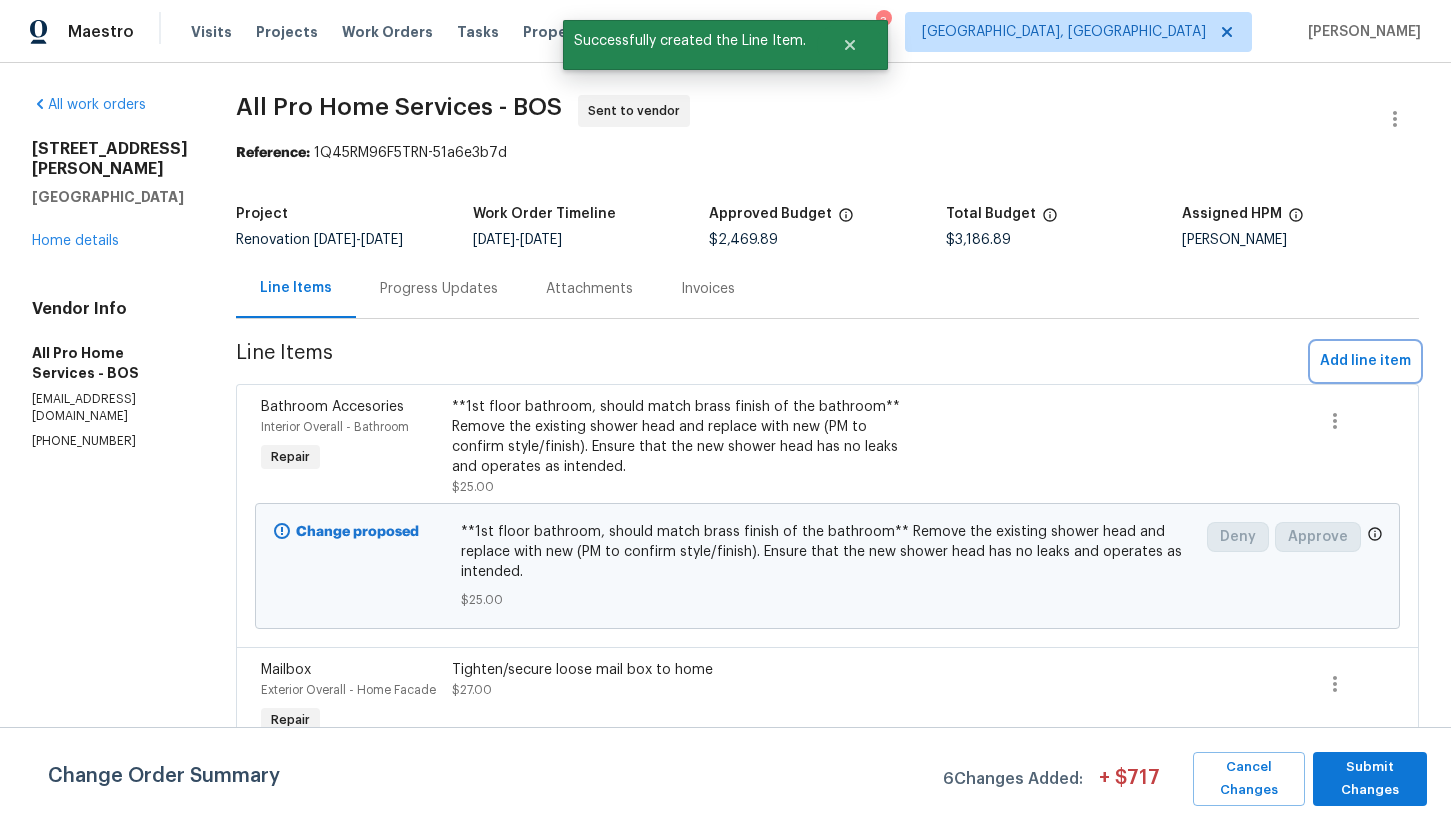 click on "Add line item" at bounding box center (1365, 361) 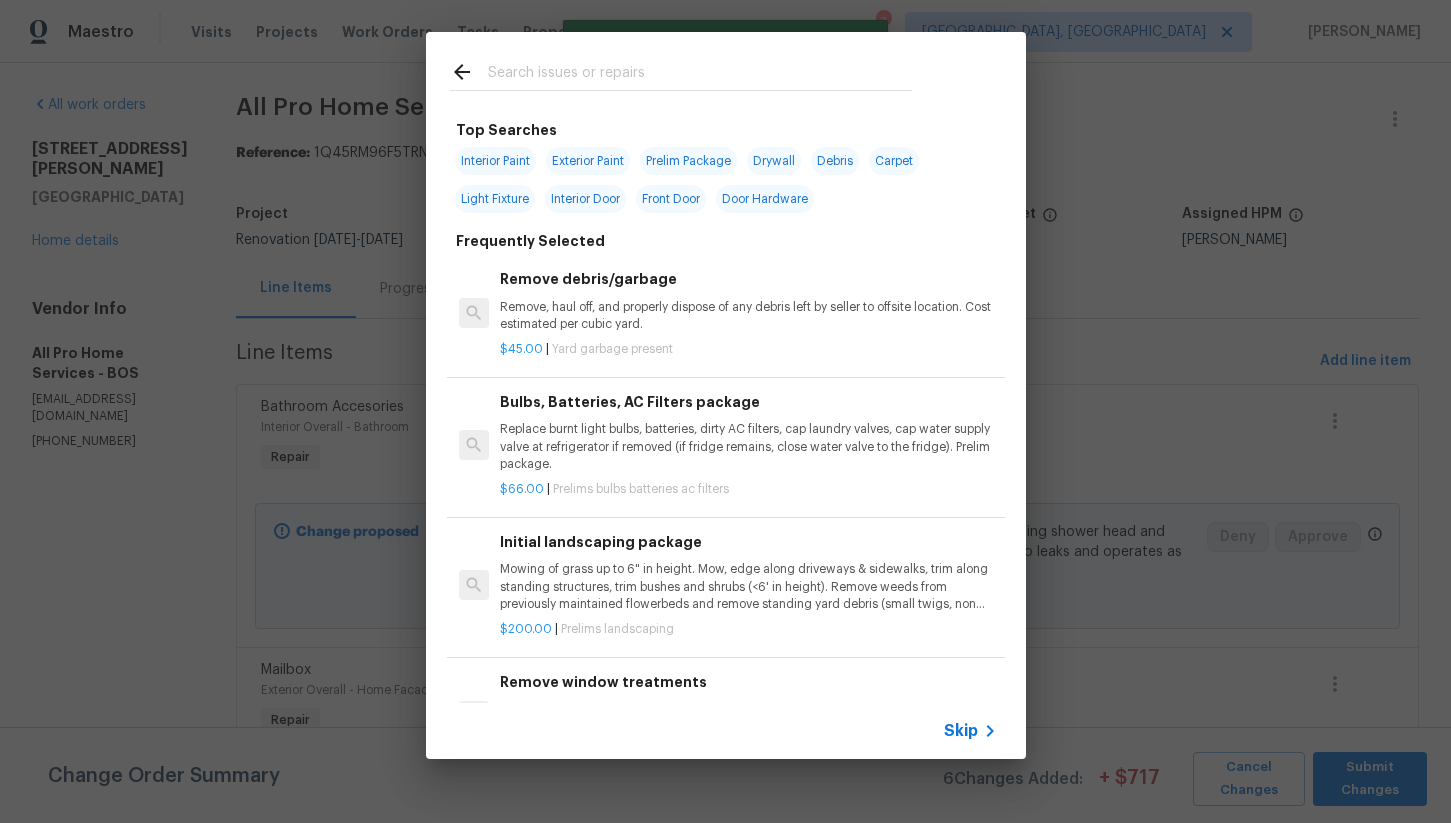 click at bounding box center (700, 75) 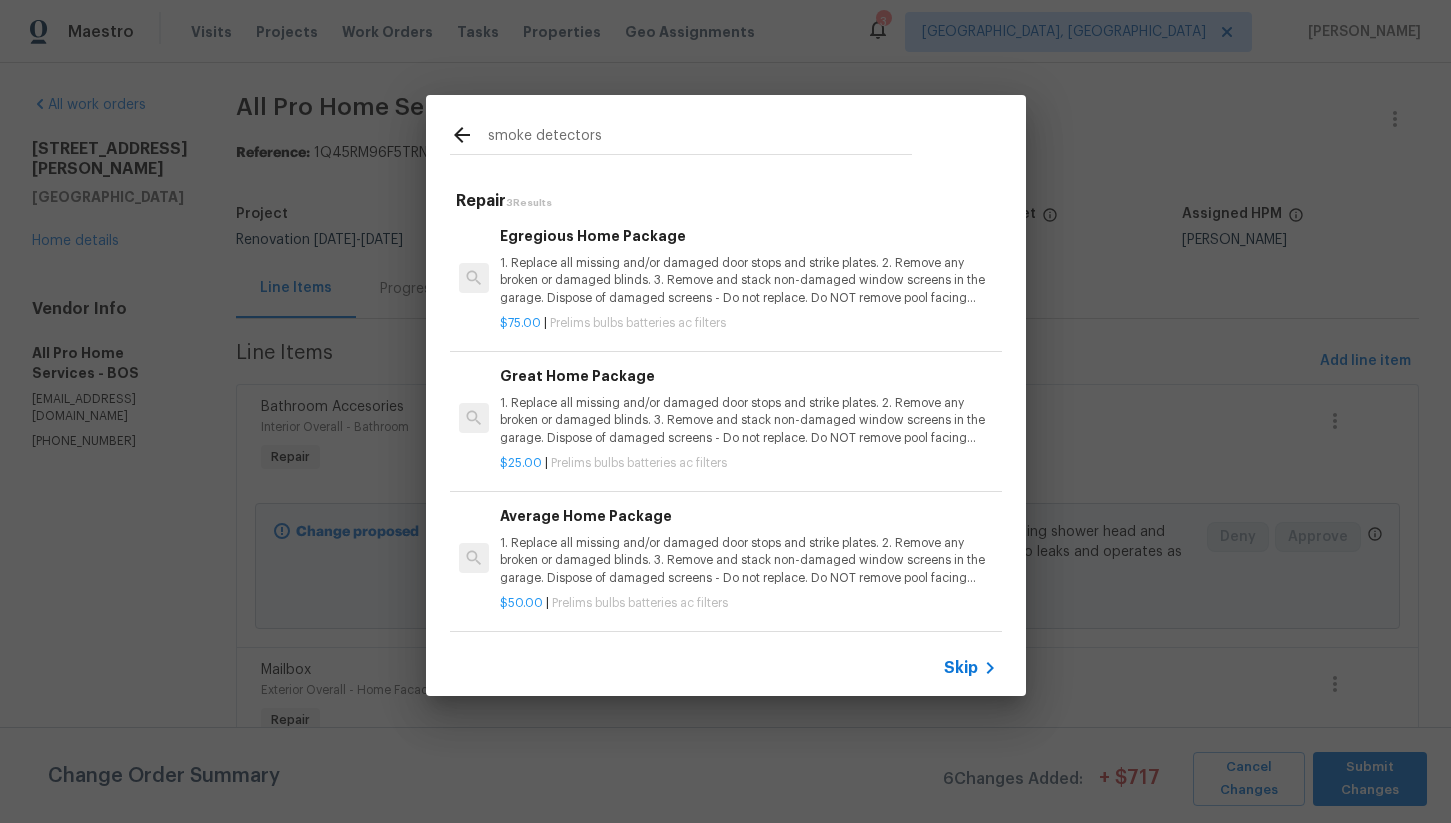 scroll, scrollTop: 0, scrollLeft: 0, axis: both 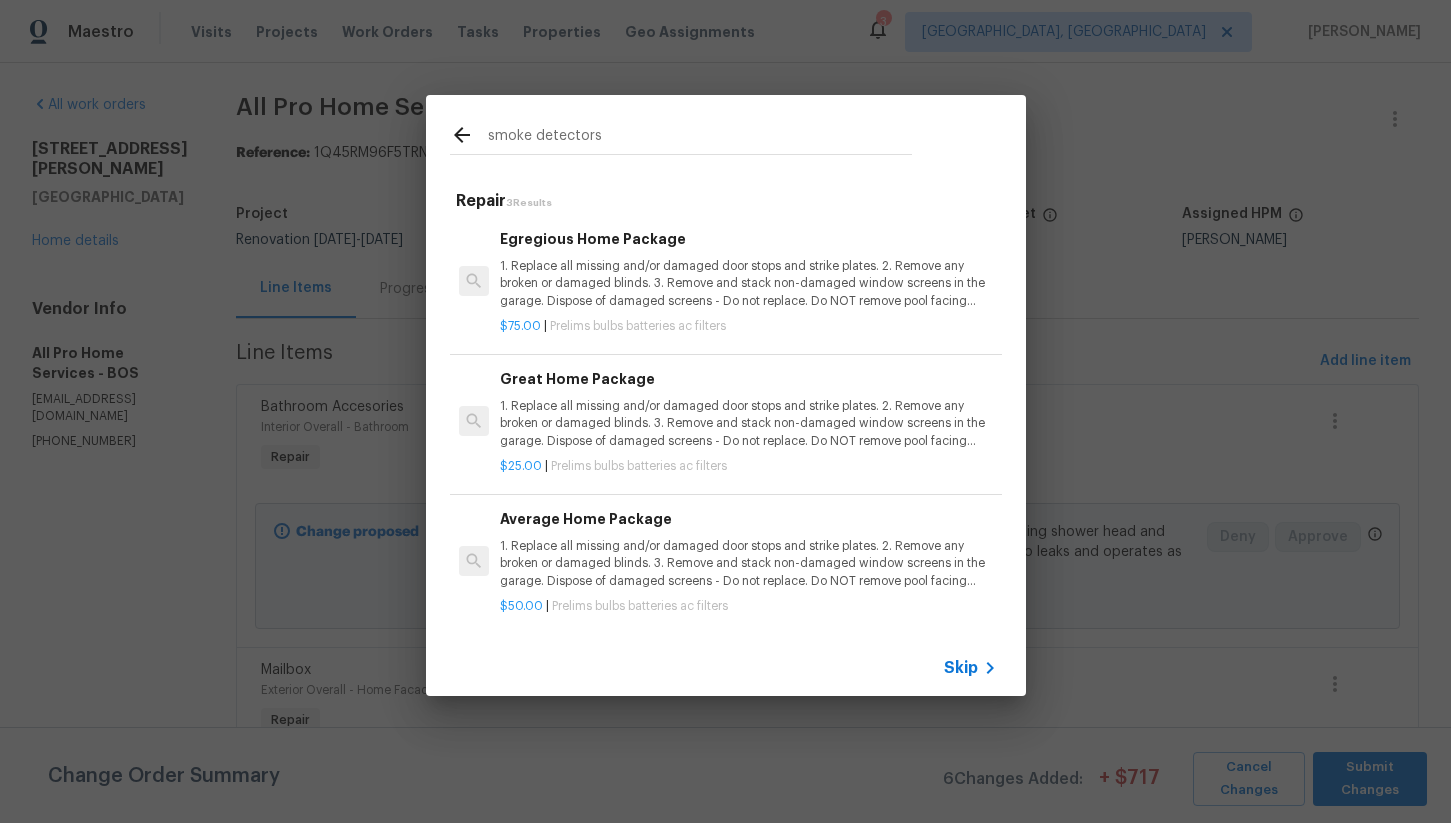 click on "smoke detectors" at bounding box center (700, 138) 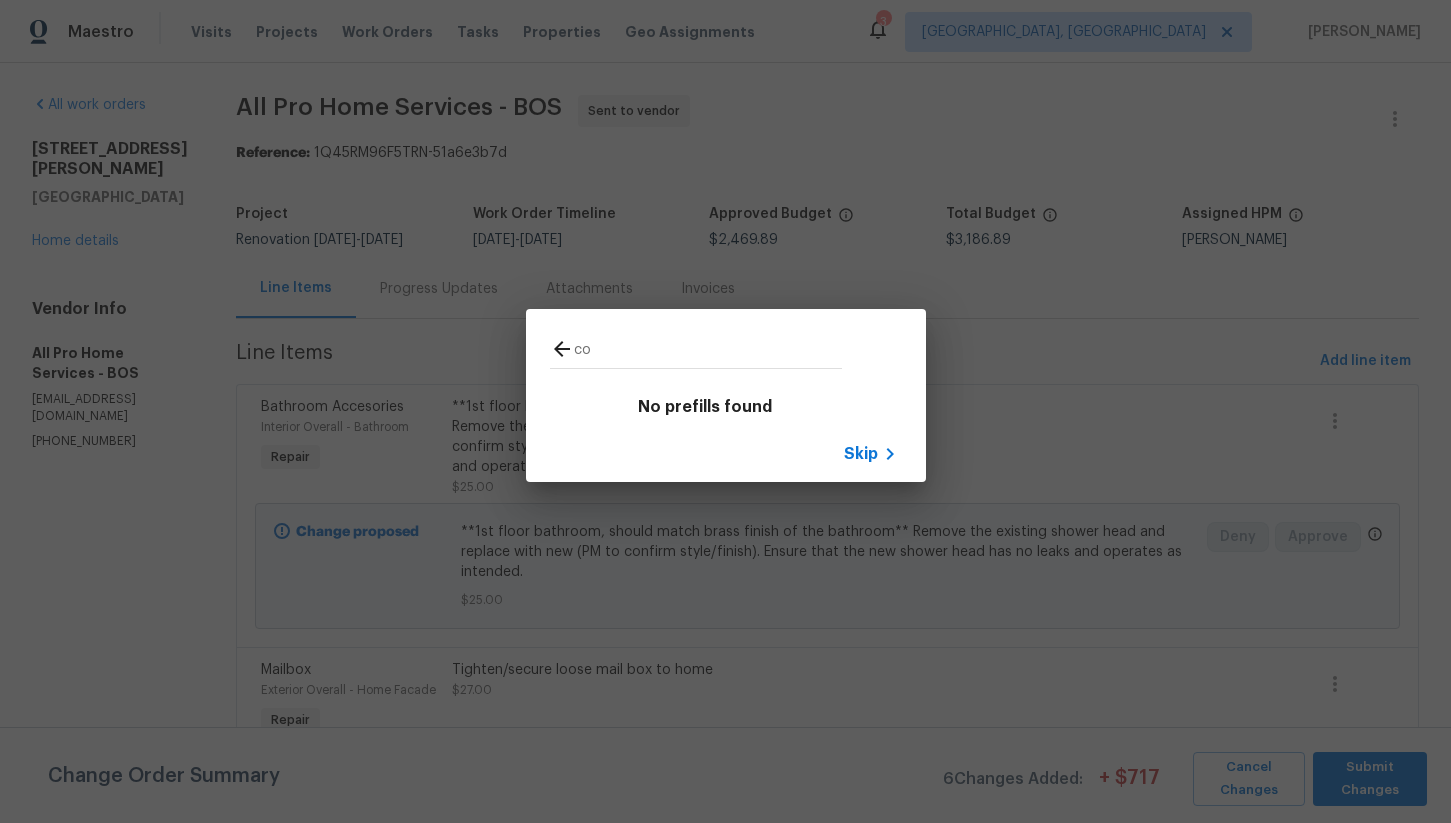 type on "c" 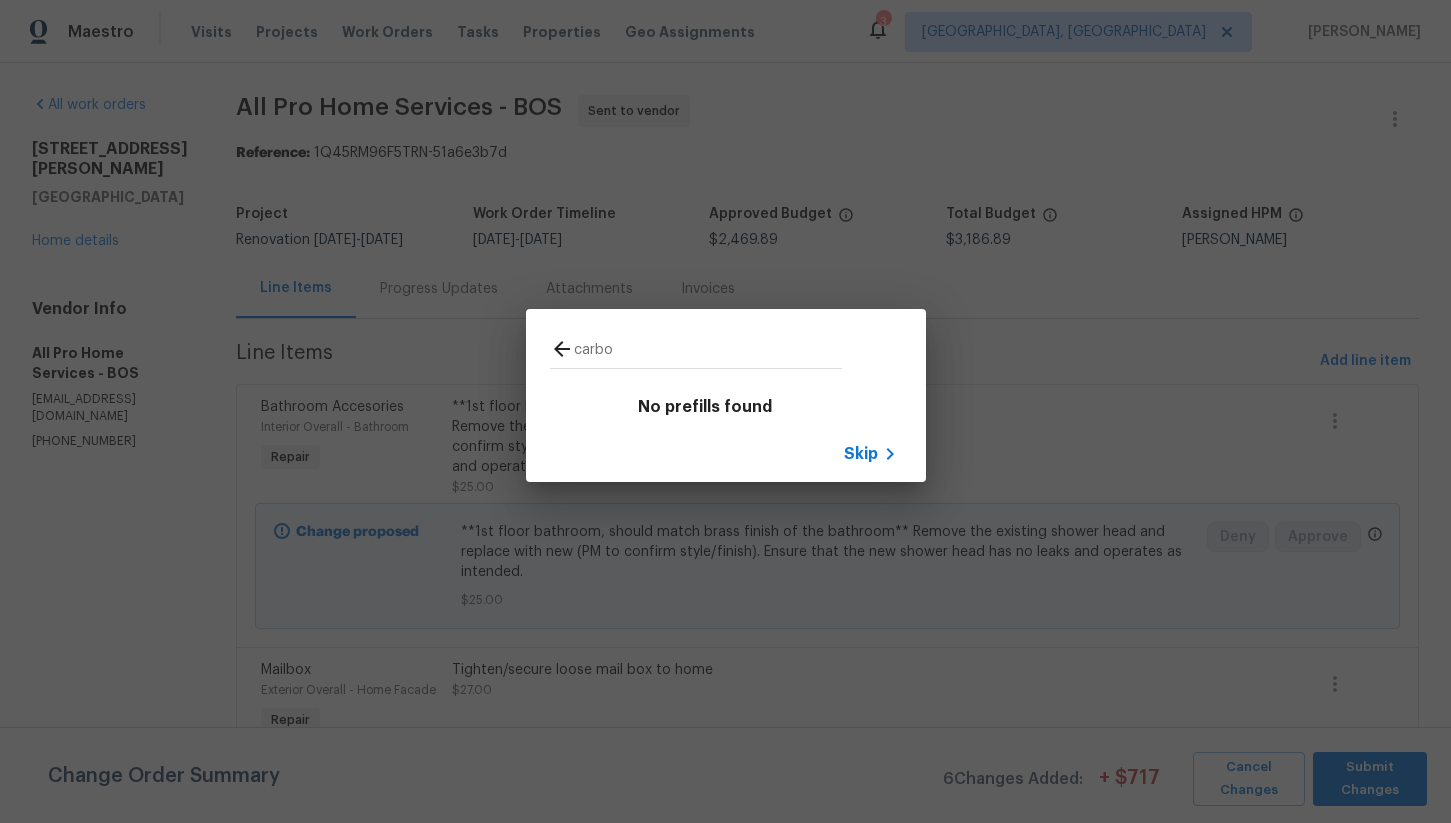 type on "carbon" 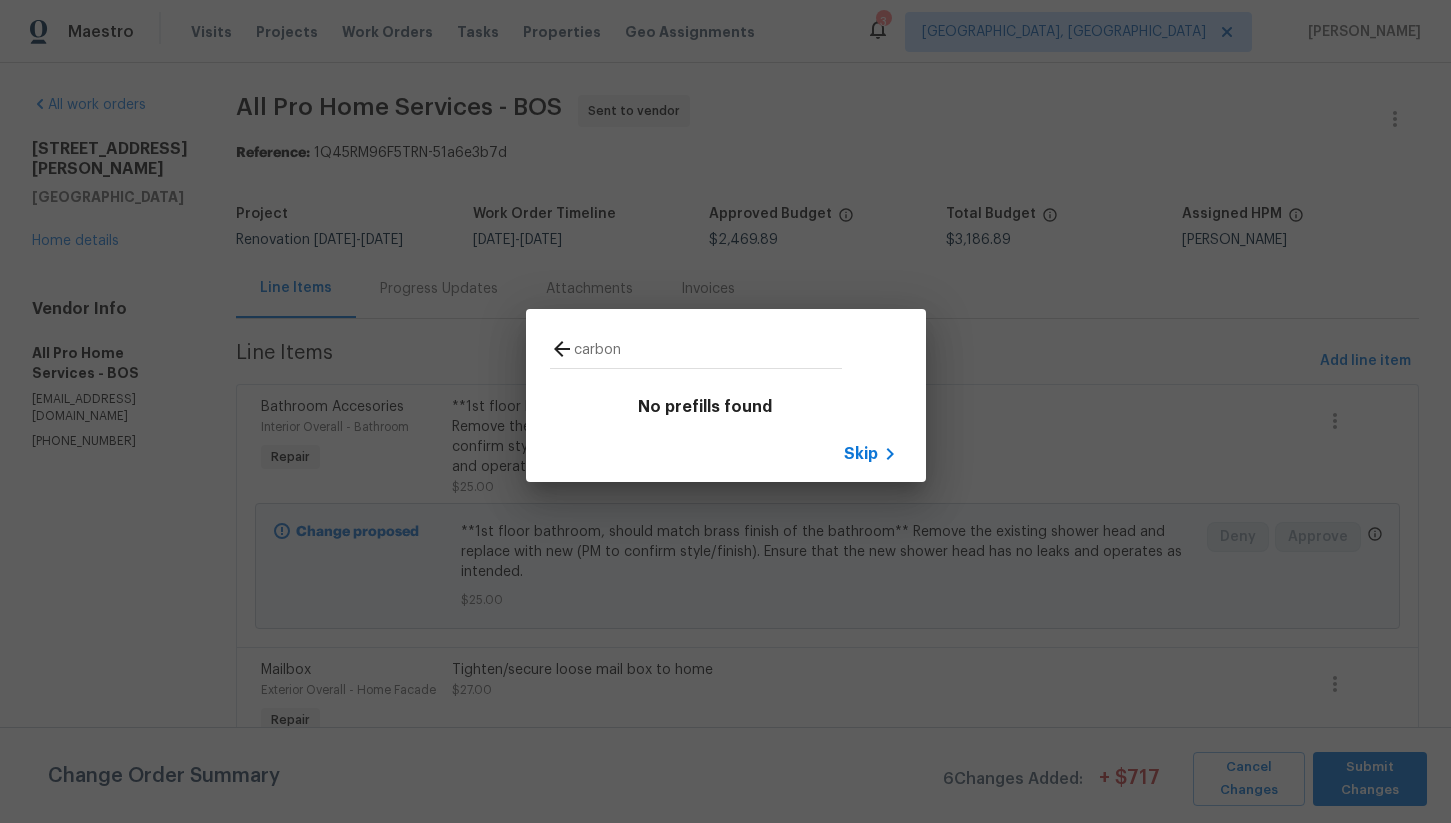 click on "carbon" at bounding box center (708, 352) 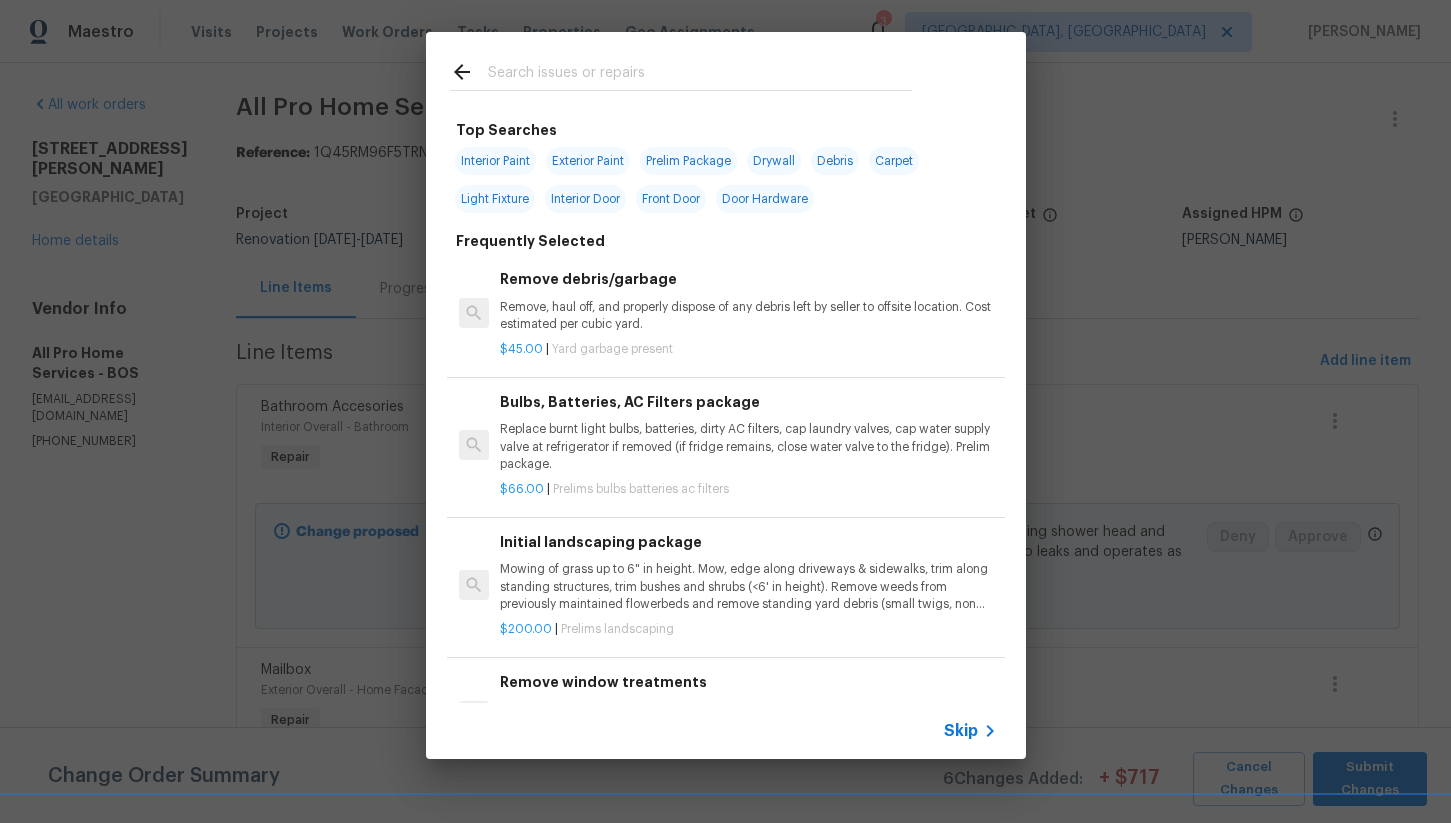 click on "Skip" at bounding box center [726, 731] 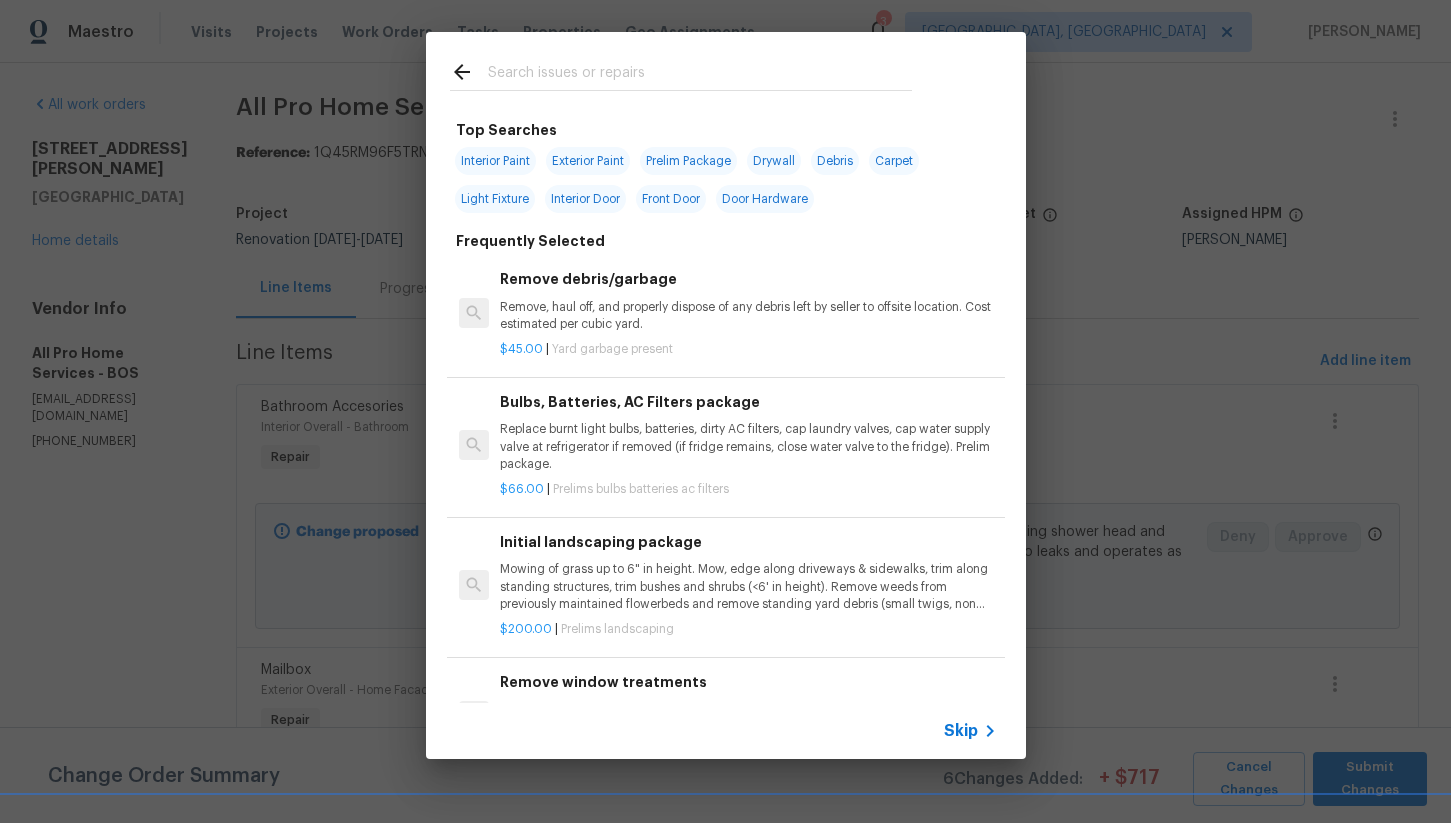 click on "Skip" at bounding box center [961, 731] 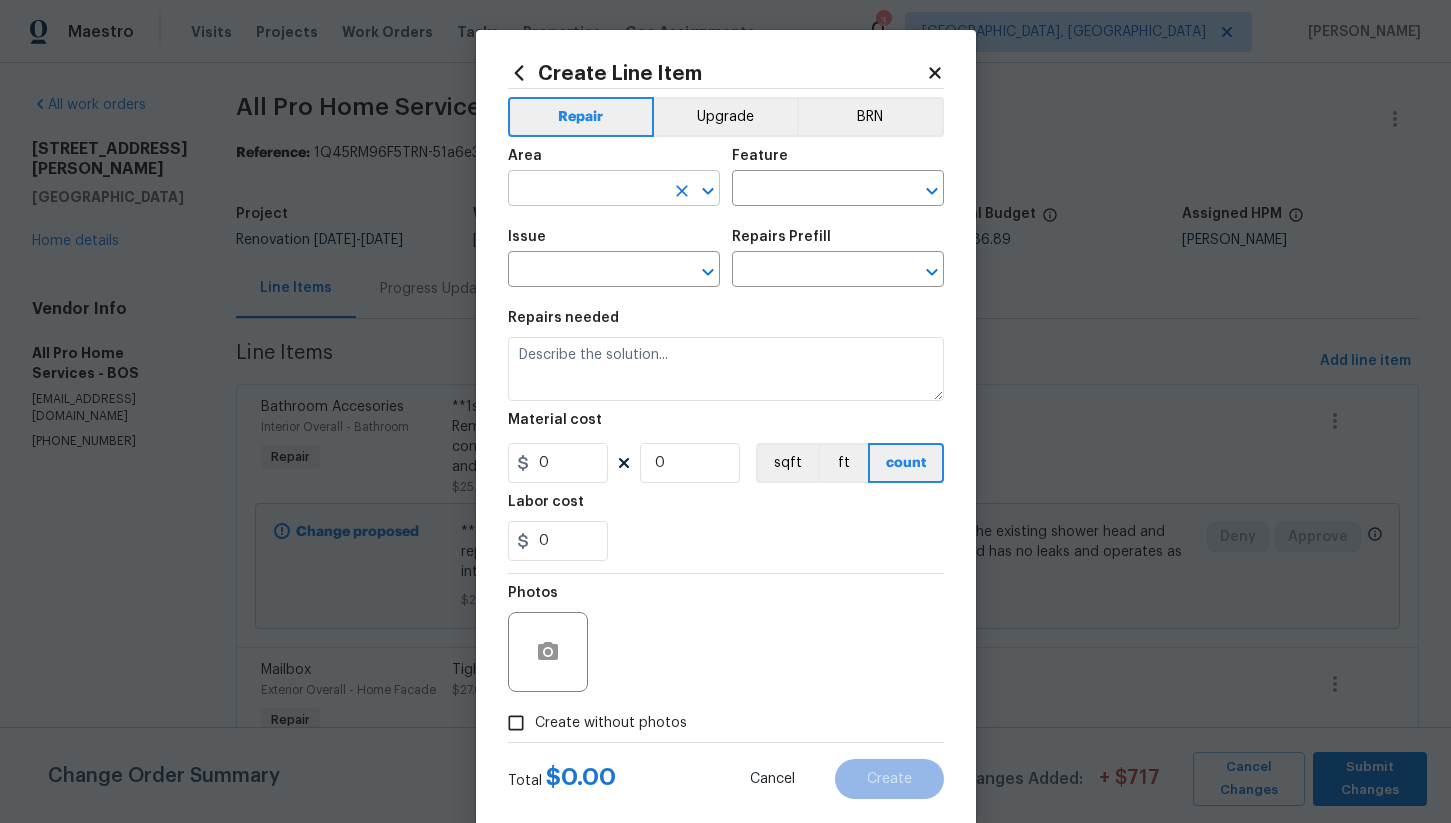 click at bounding box center [586, 190] 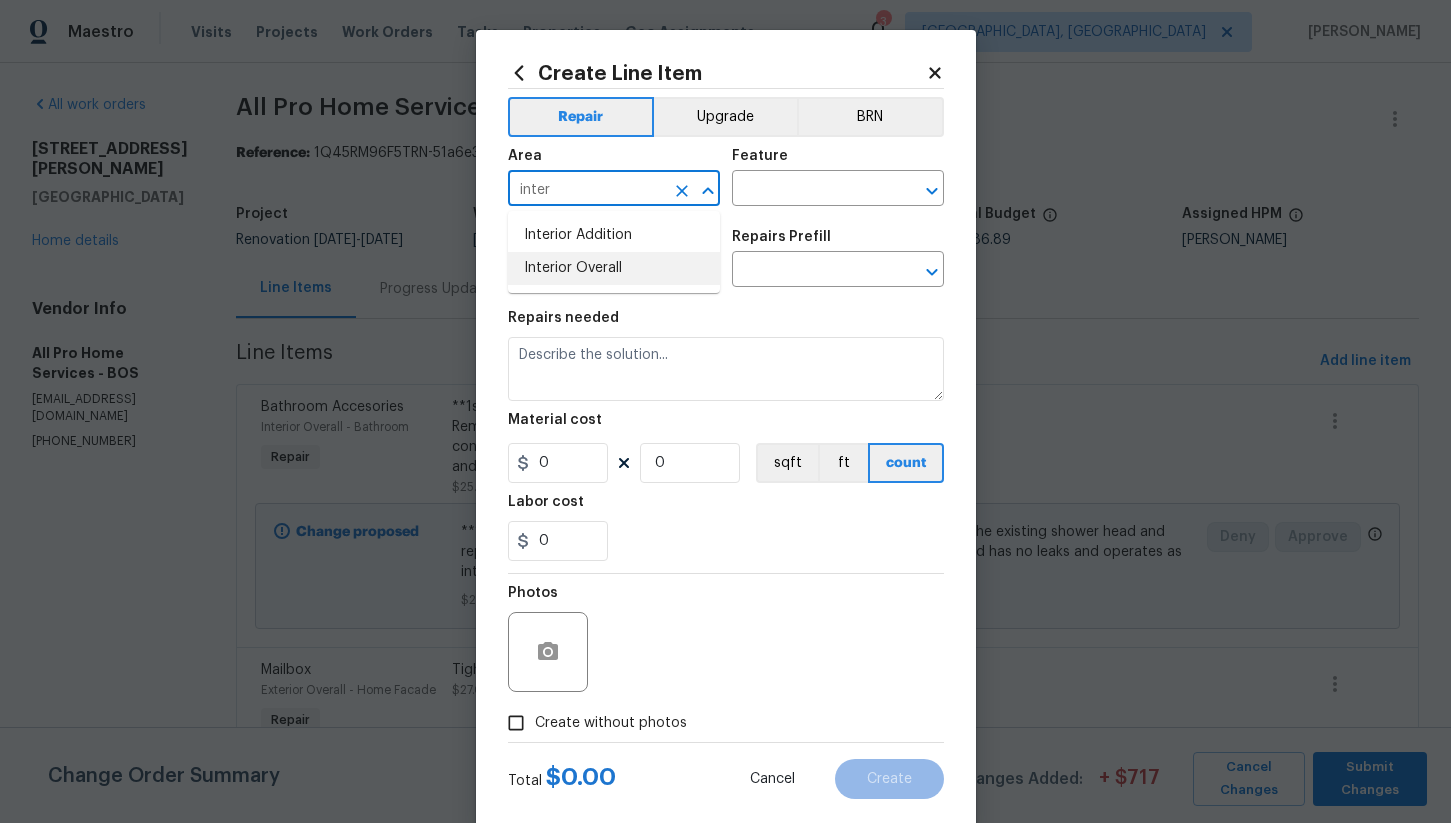 click on "Interior Overall" at bounding box center [614, 268] 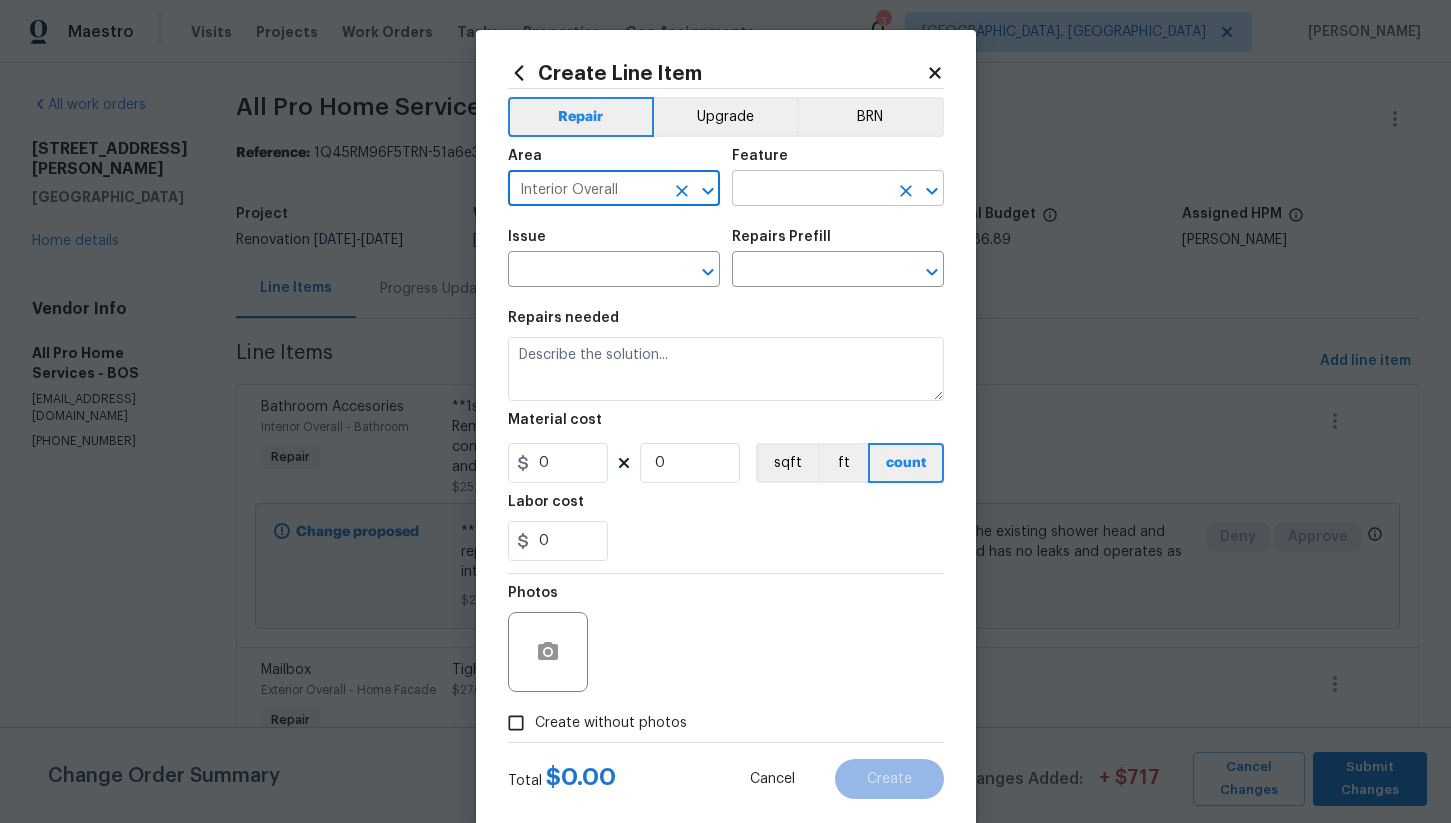 type on "Interior Overall" 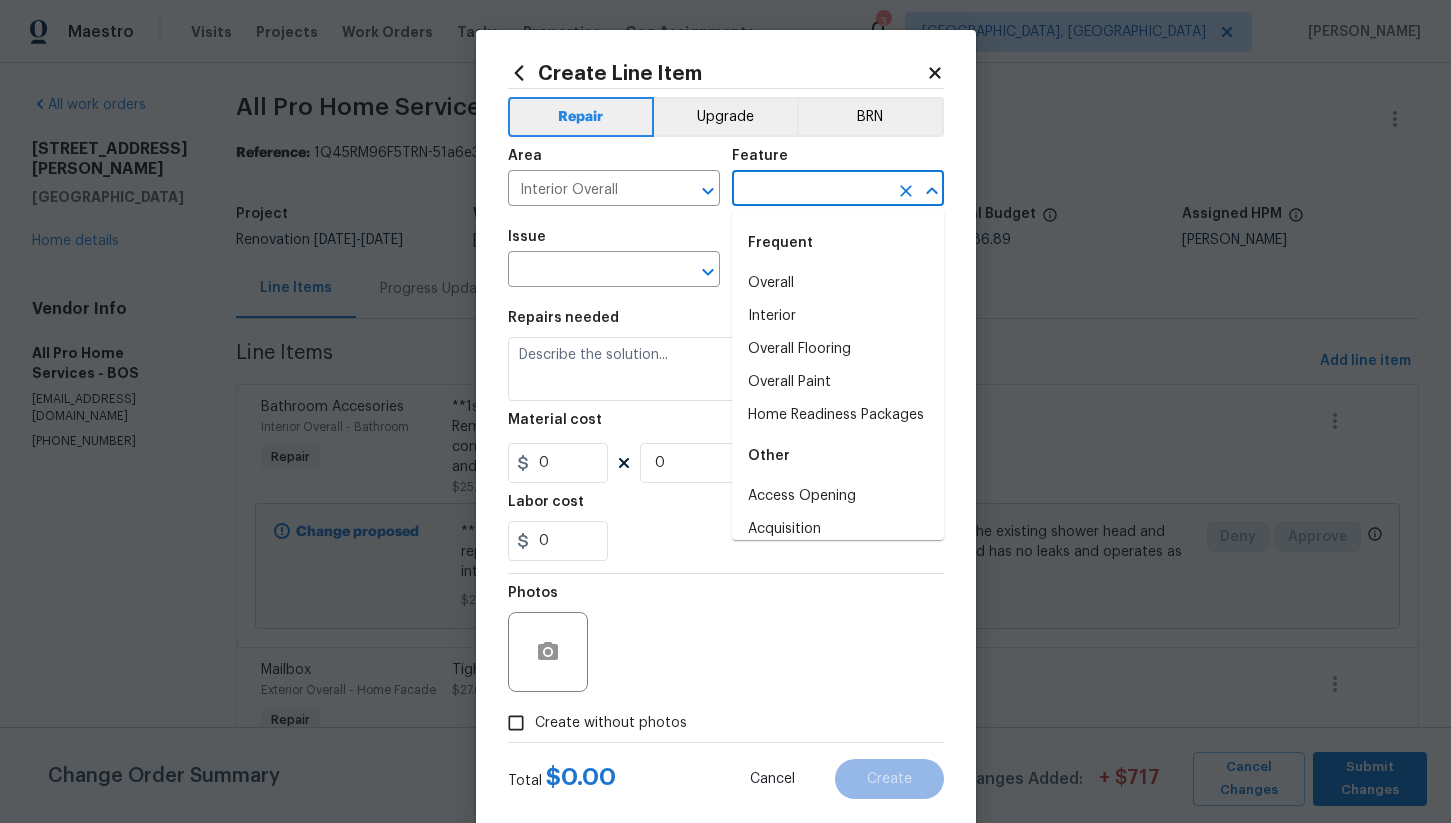 click at bounding box center (810, 190) 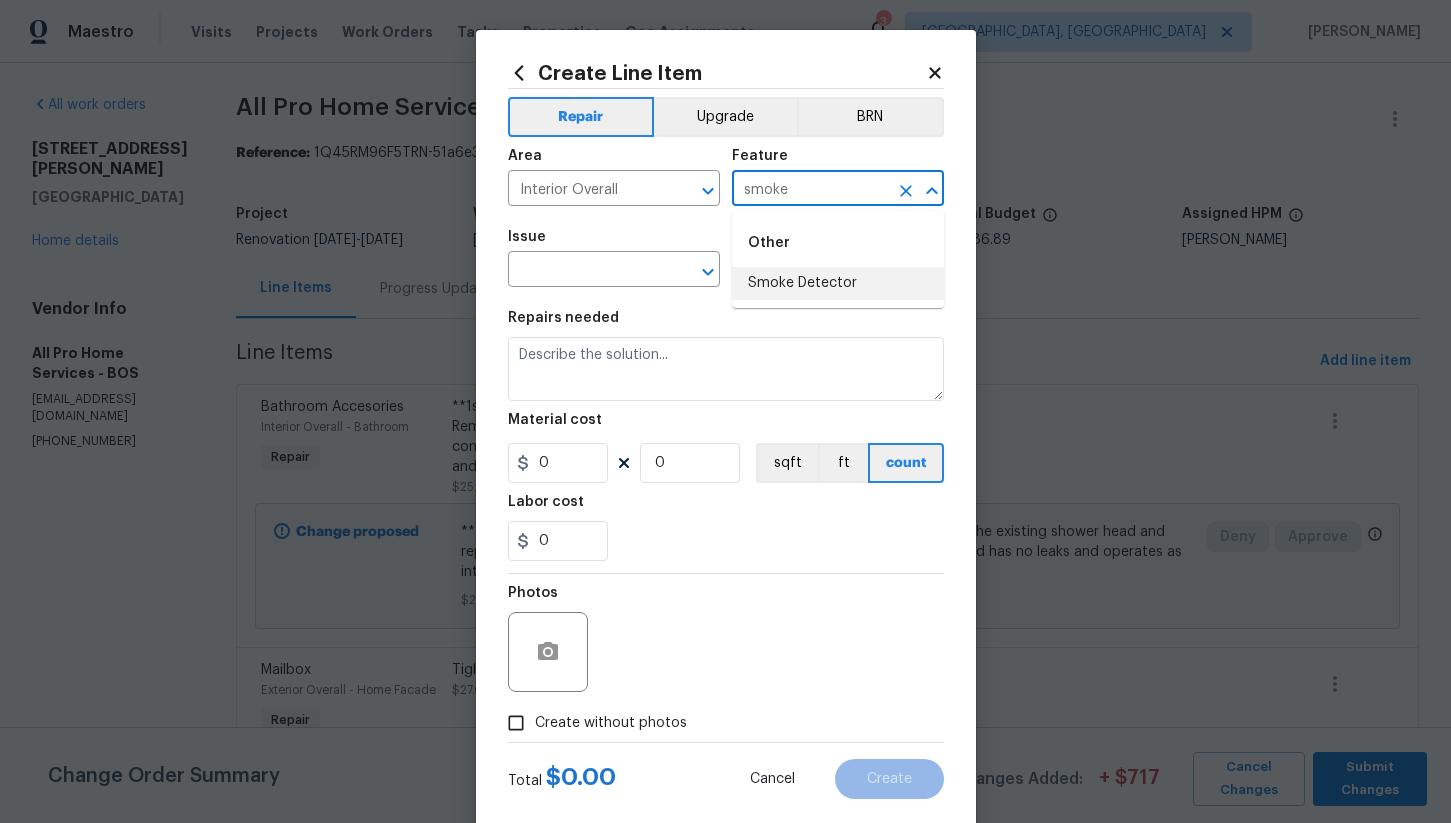 click on "Smoke Detector" at bounding box center [838, 283] 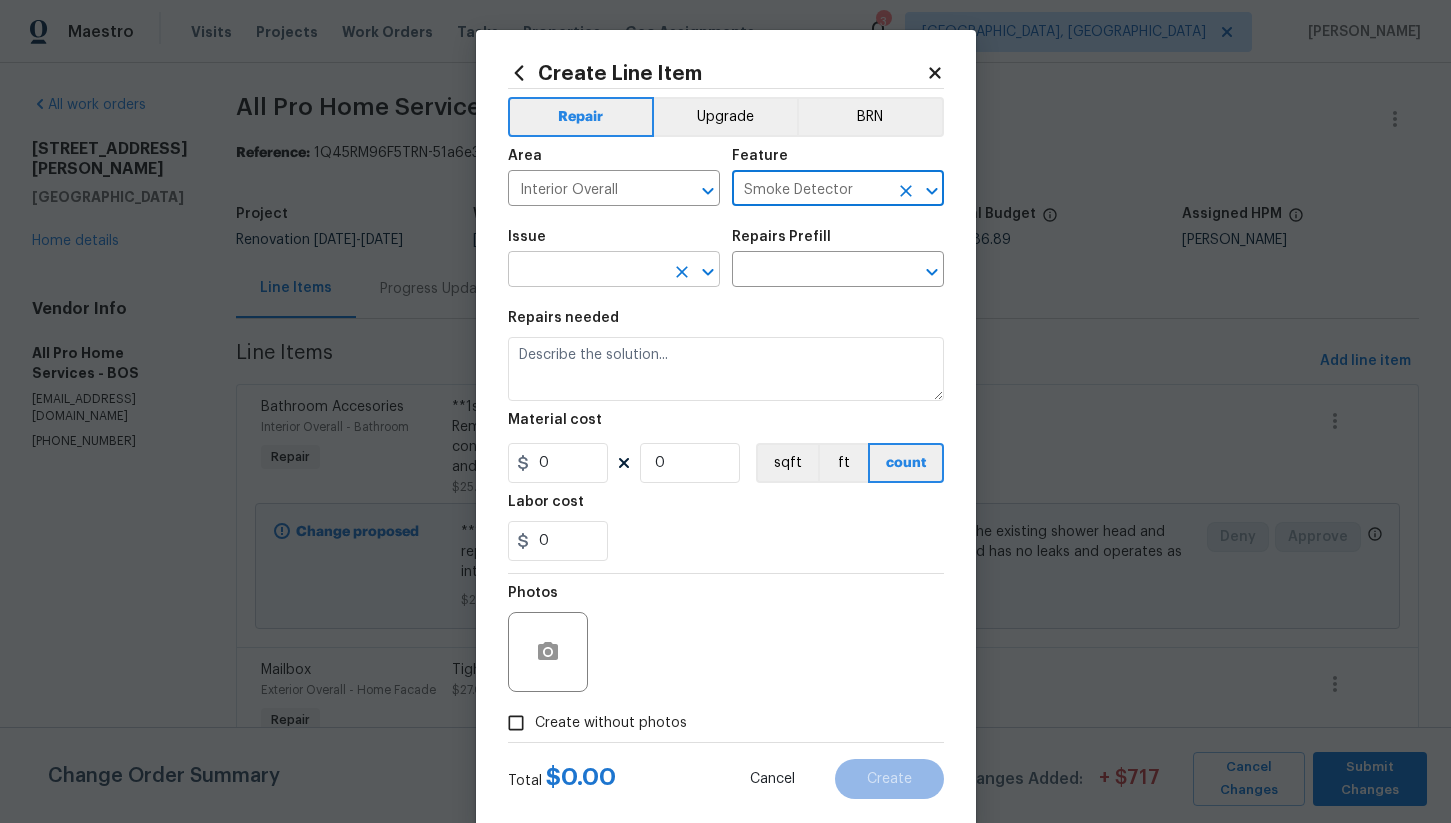 type on "Smoke Detector" 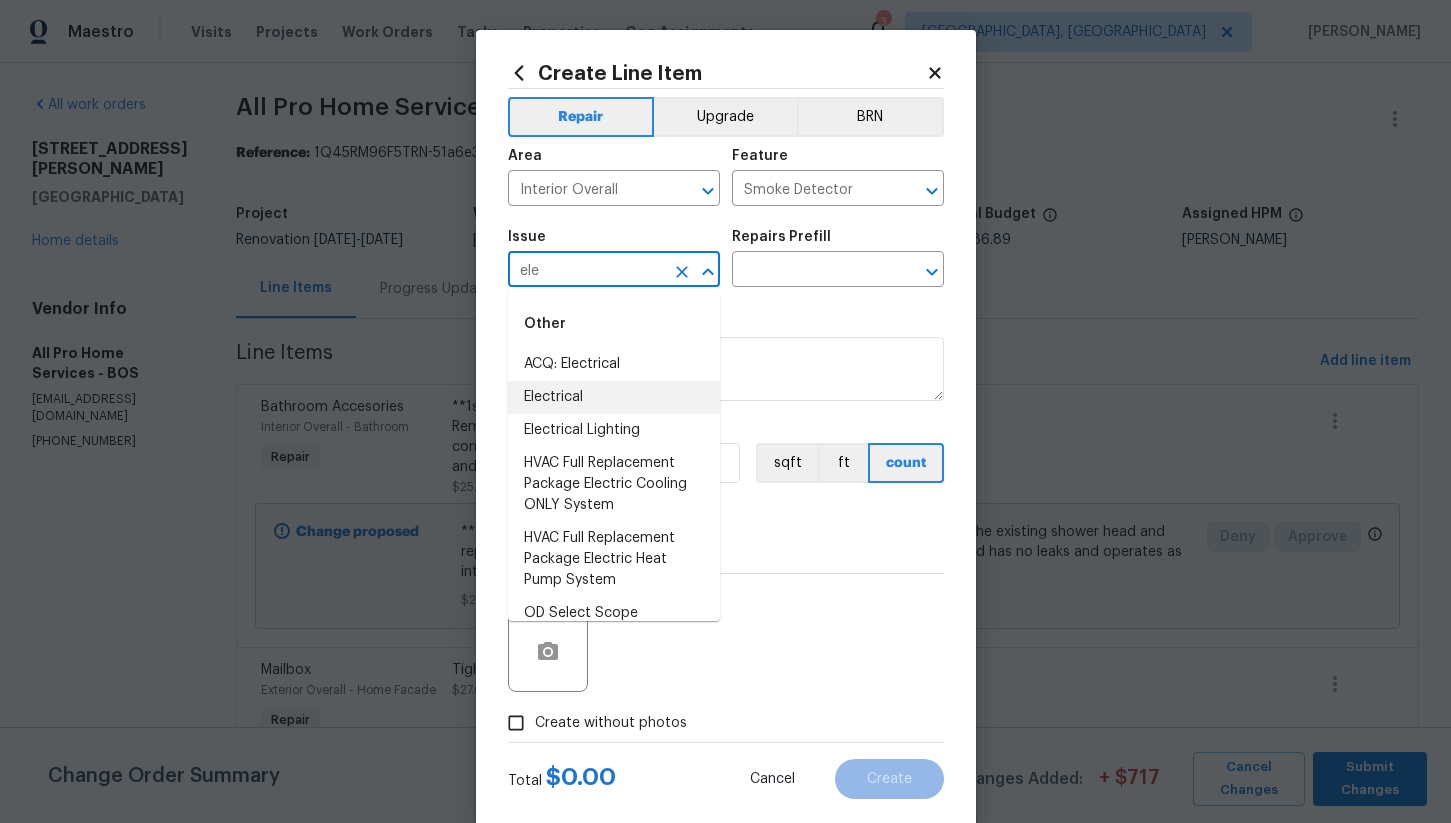 click on "Electrical" at bounding box center (614, 397) 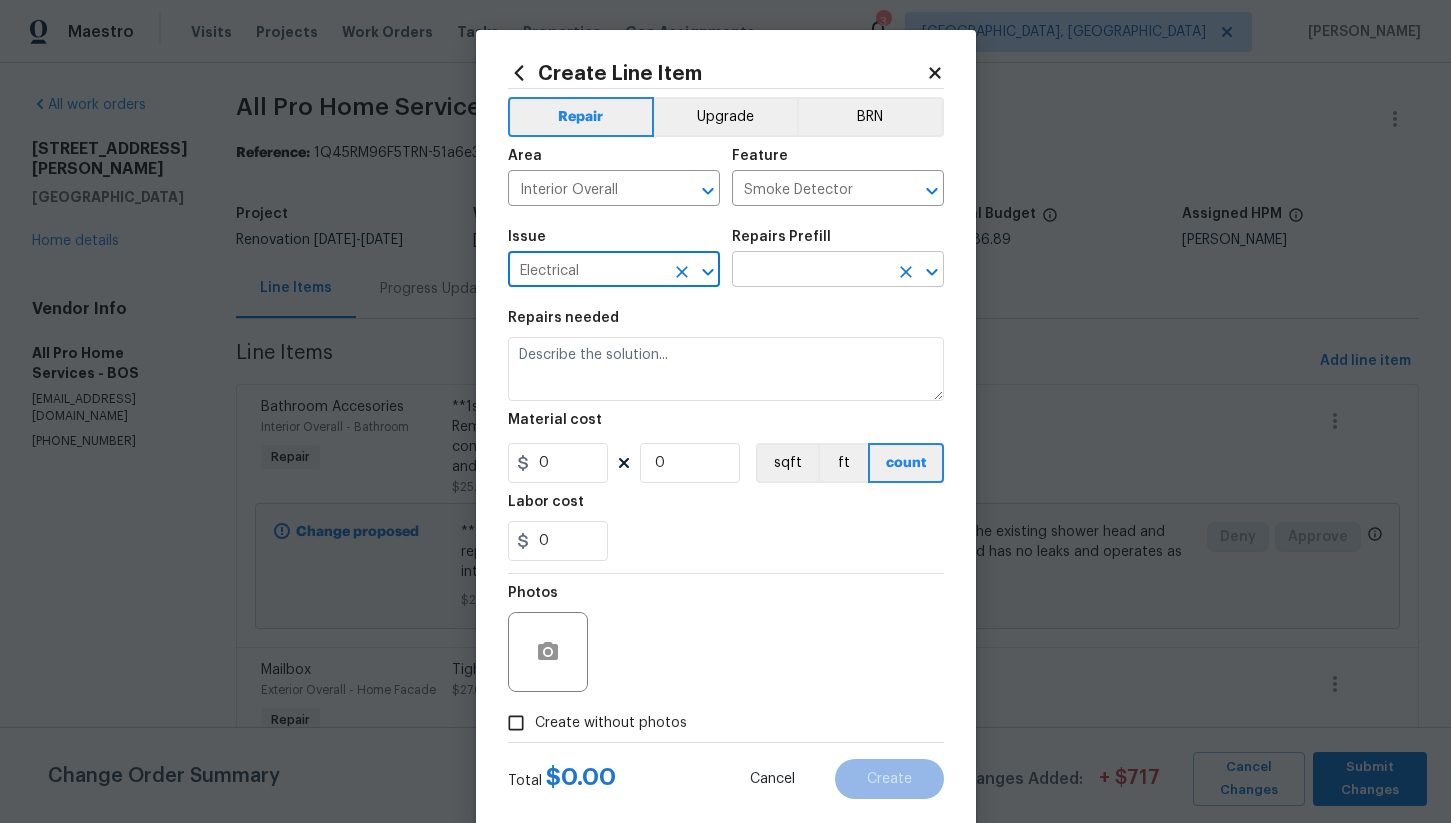 type on "Electrical" 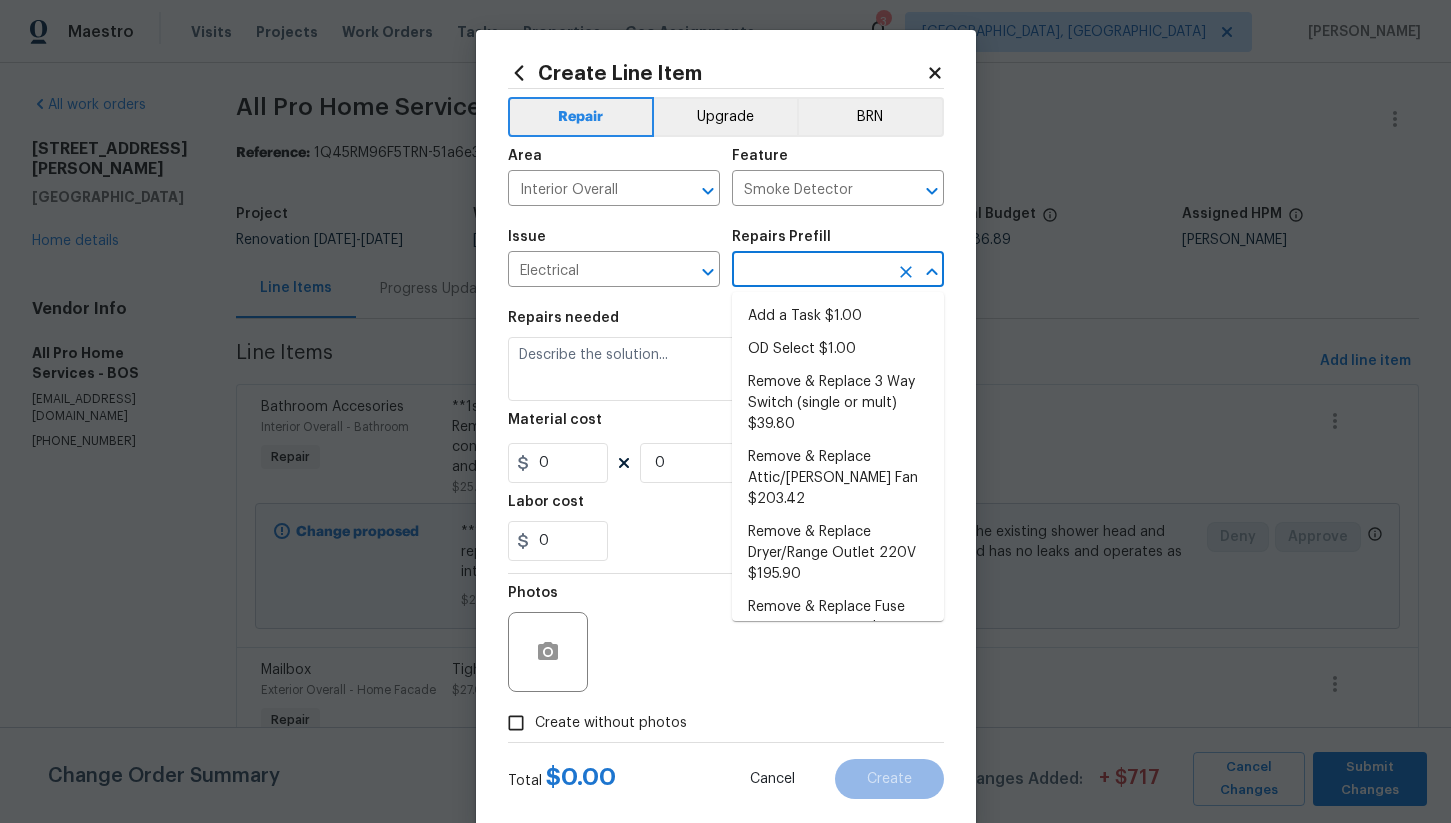 click at bounding box center (810, 271) 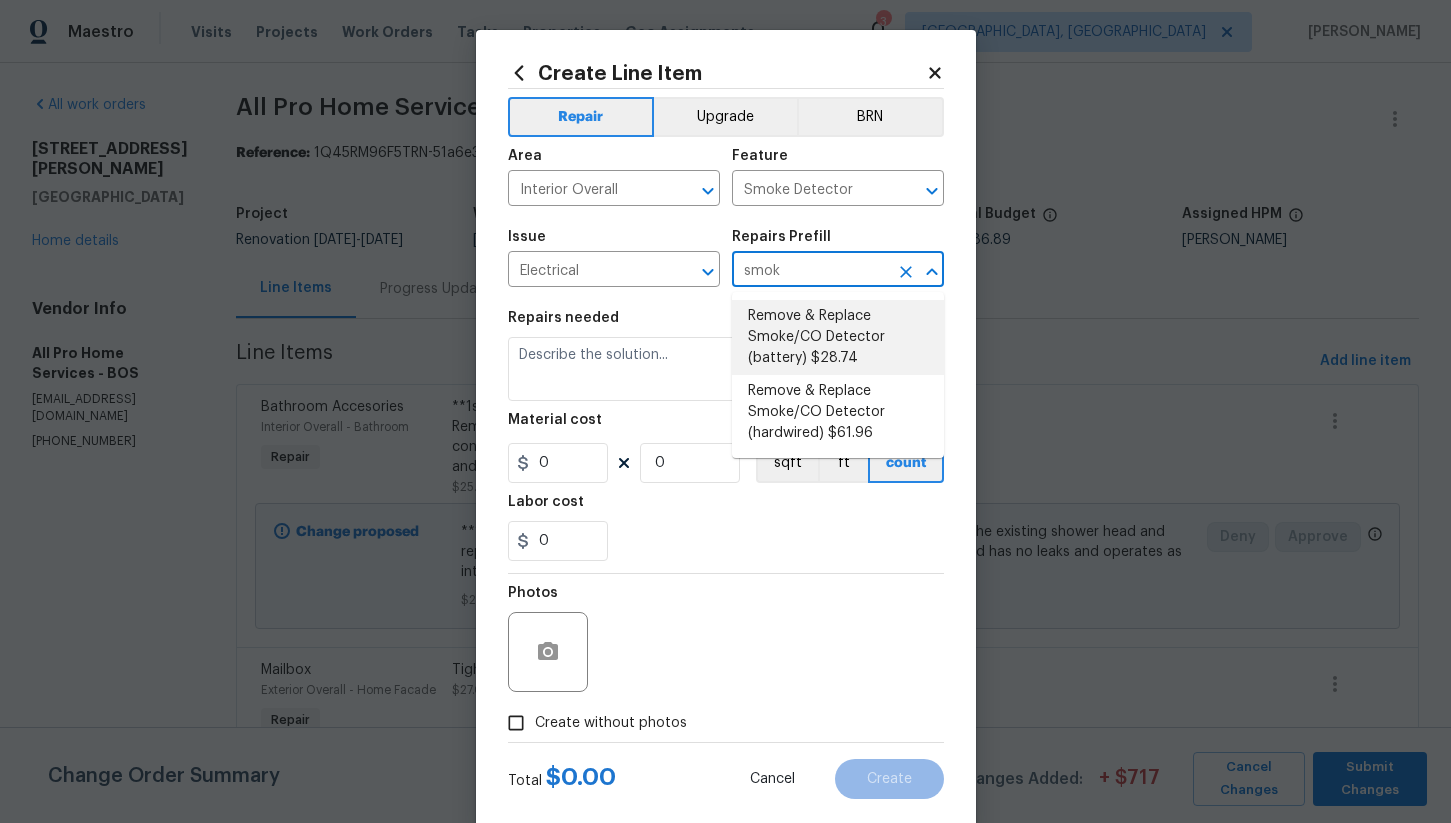 click on "Remove & Replace Smoke/CO Detector (battery) $28.74" at bounding box center [838, 337] 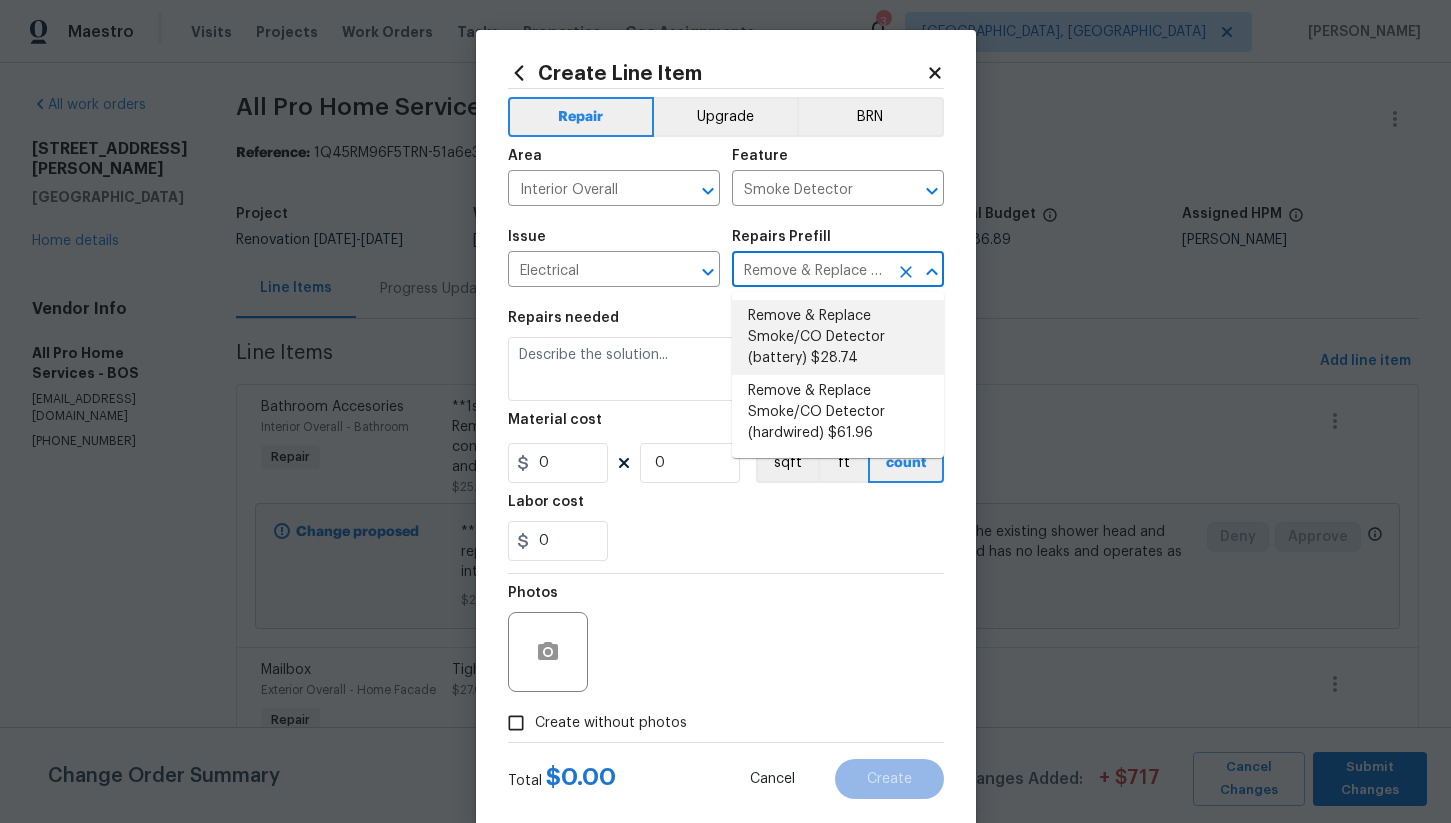 type on "Remove the existing smoke/CO detector (battery) and replace with new. Ensure that the new detectors battery is installed, the unit is secured and it operates as intended. Haul away and dispose of all debris properly." 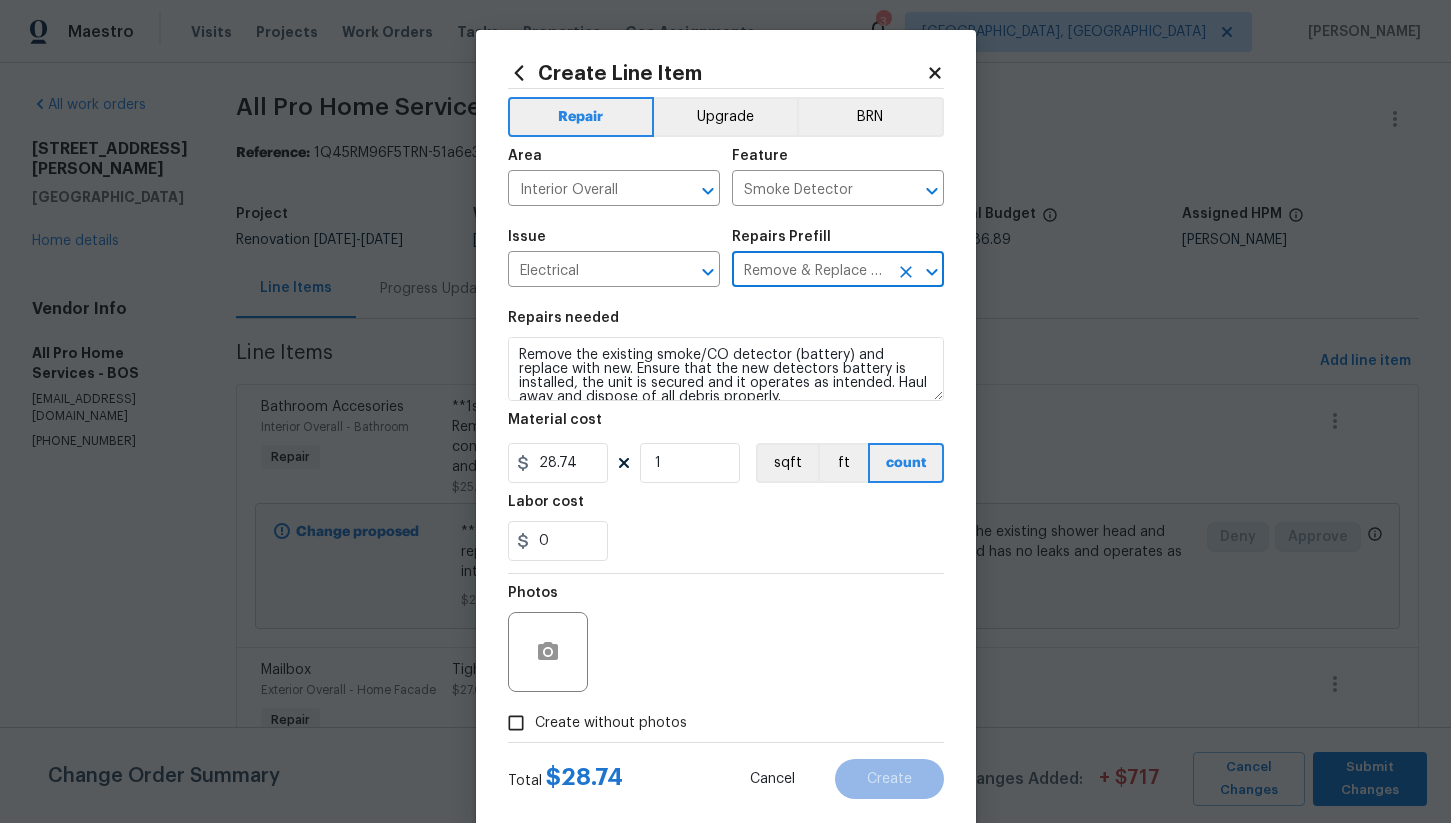 type on "Remove & Replace Smoke/CO Detector (battery) $28.74" 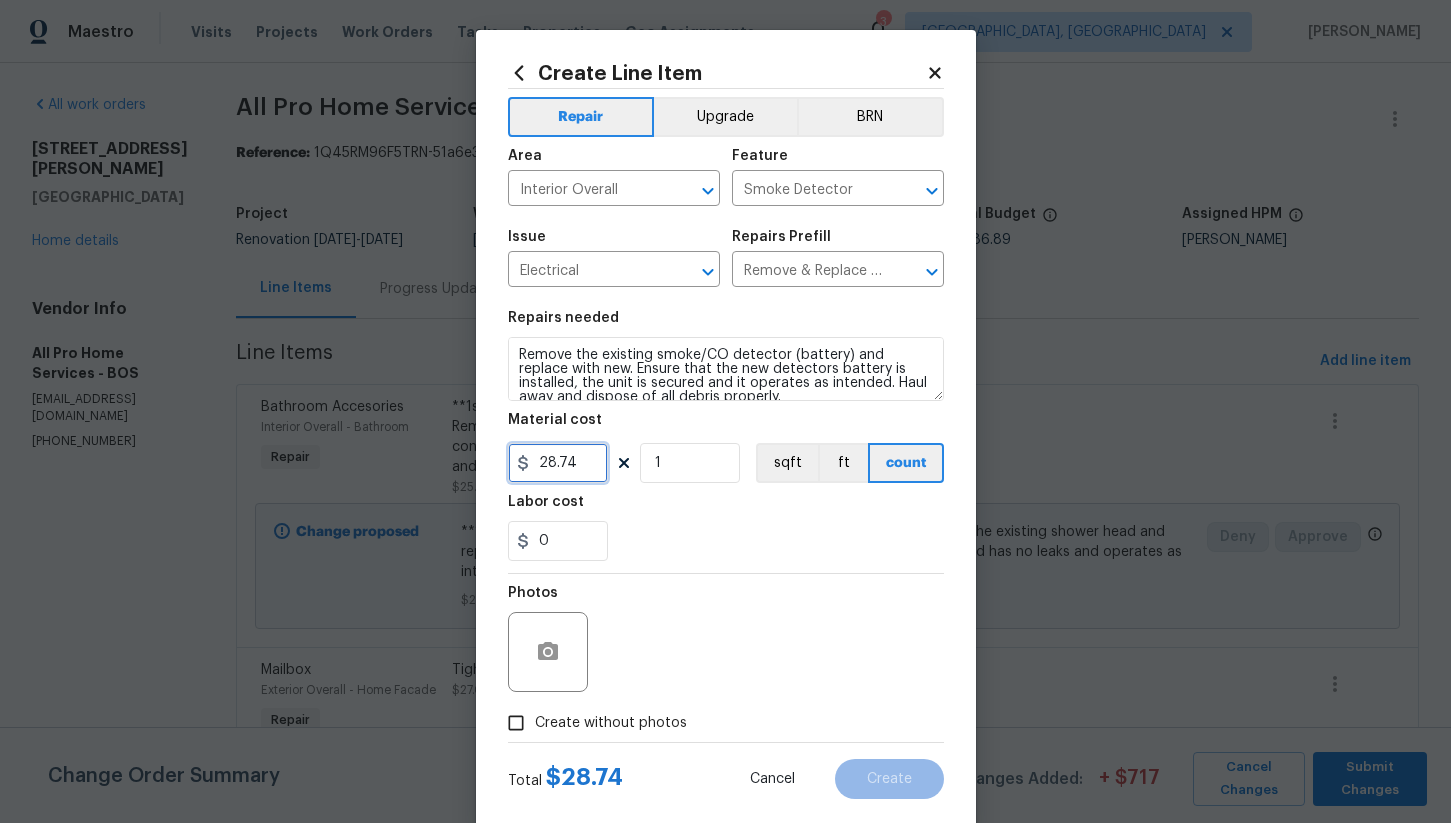 click on "28.74" at bounding box center [558, 463] 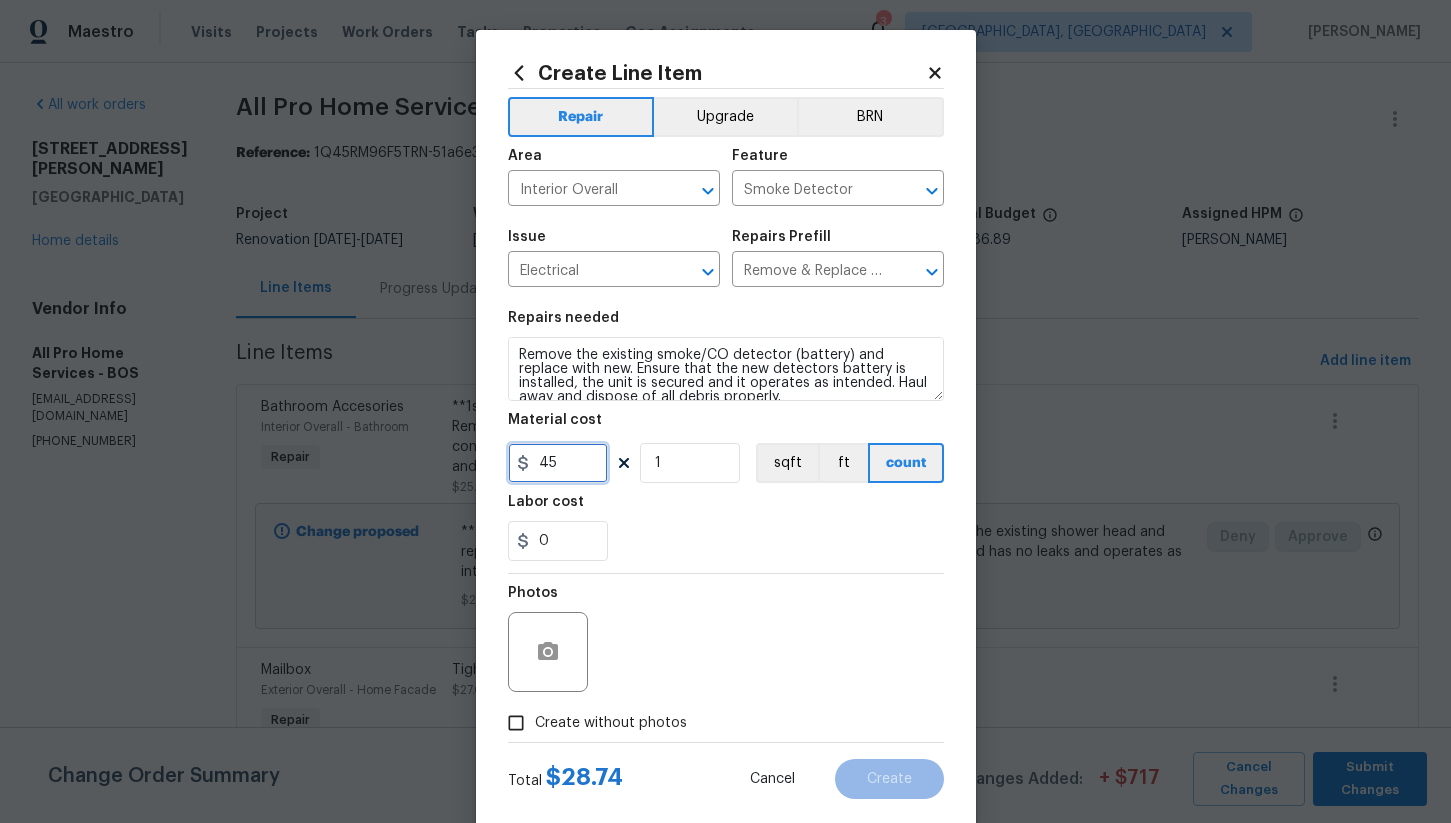 type on "45" 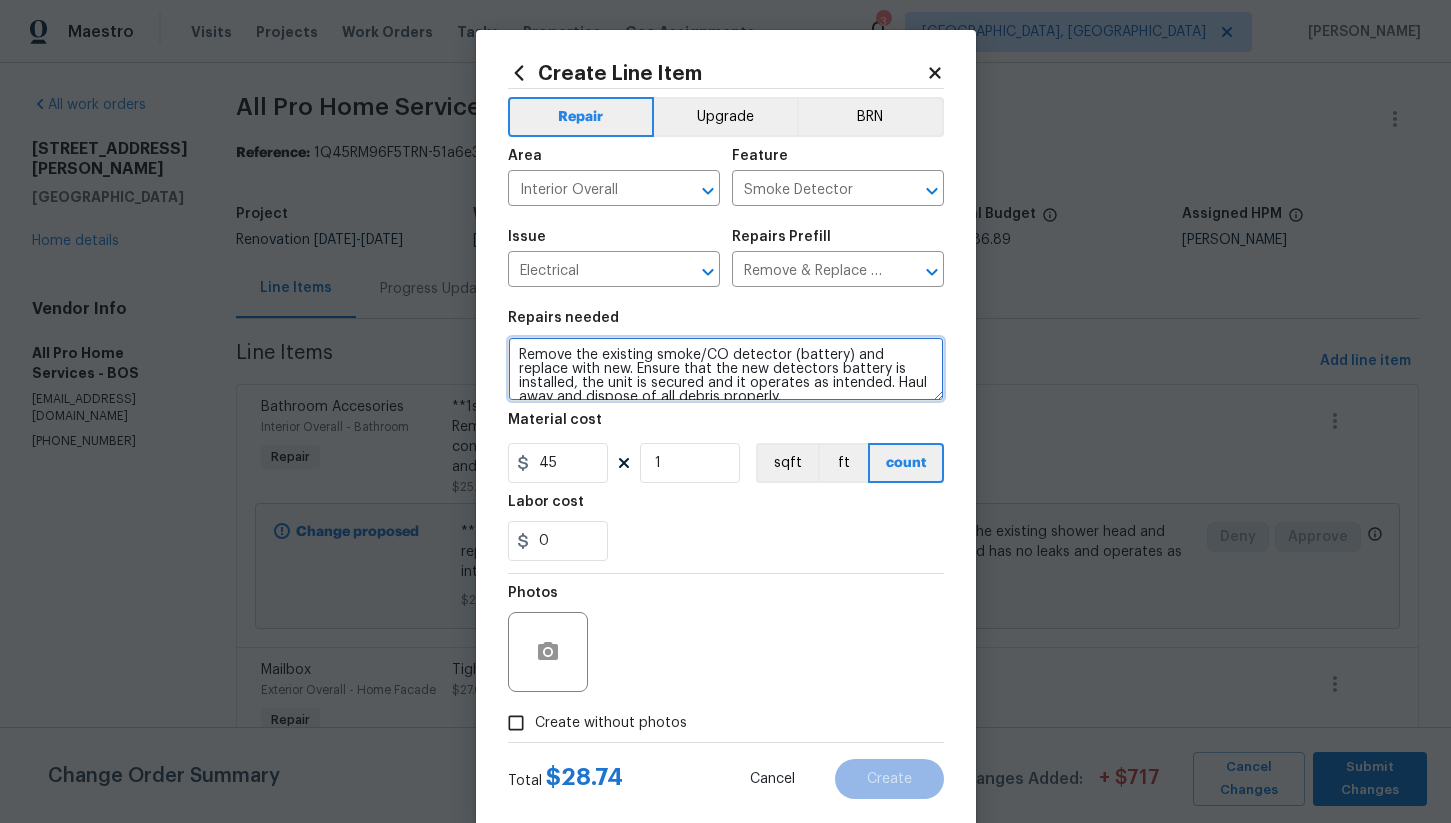 click on "Remove the existing smoke/CO detector (battery) and replace with new. Ensure that the new detectors battery is installed, the unit is secured and it operates as intended. Haul away and dispose of all debris properly." at bounding box center [726, 369] 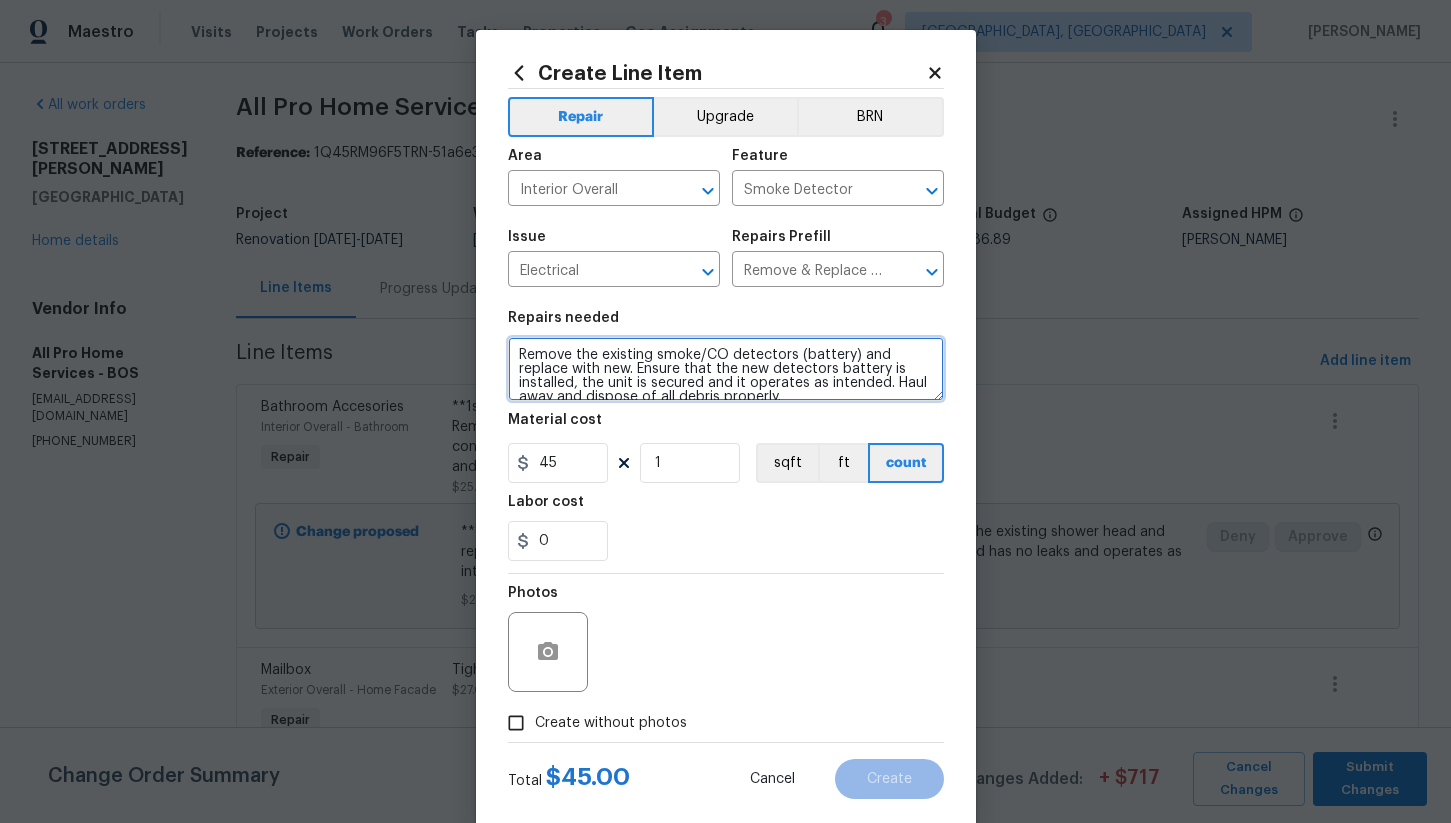 scroll, scrollTop: 14, scrollLeft: 0, axis: vertical 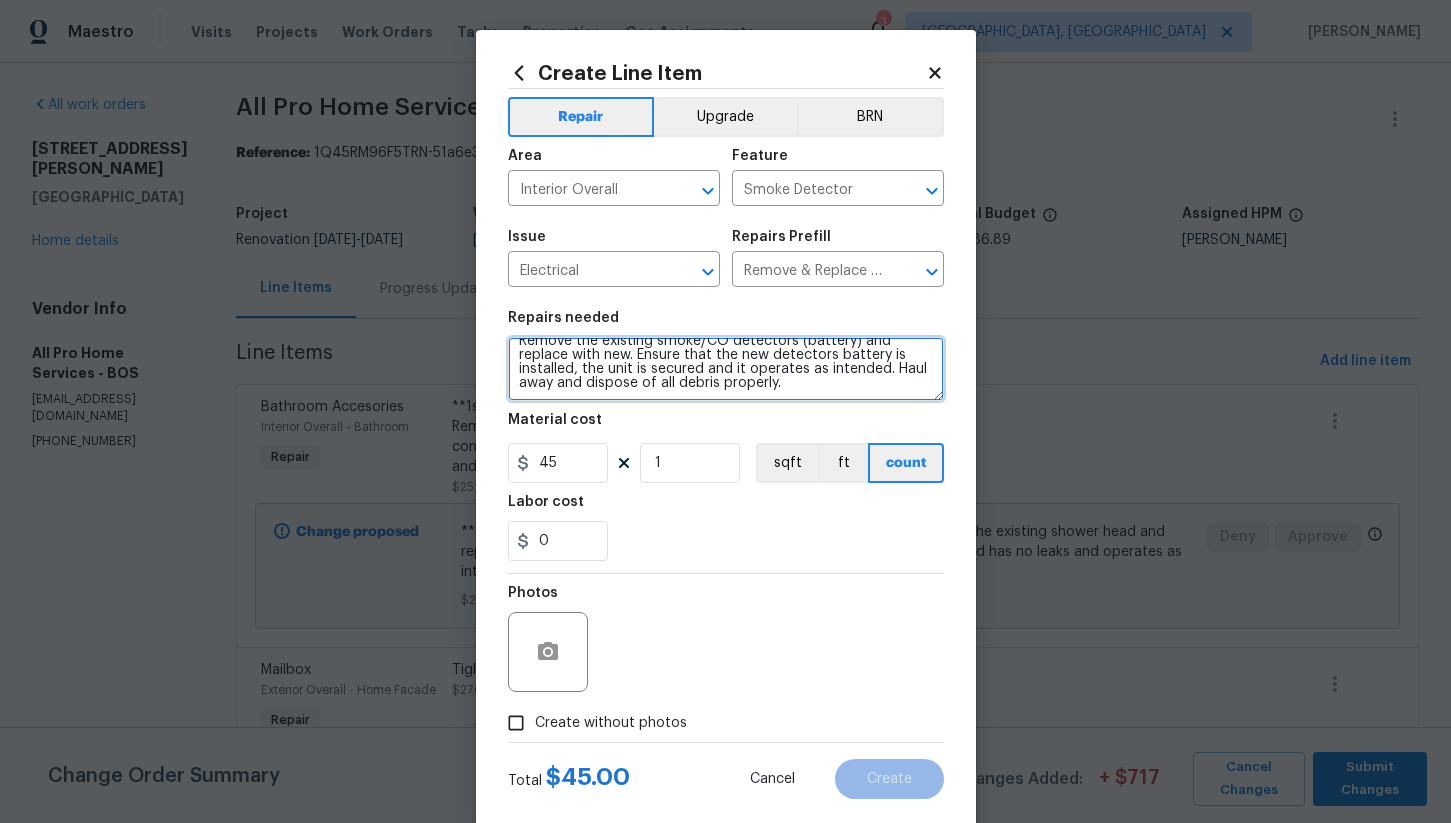 type on "Remove the existing smoke/CO detectors (battery) and replace with new. Ensure that the new detectors battery is installed, the unit is secured and it operates as intended. Haul away and dispose of all debris properly." 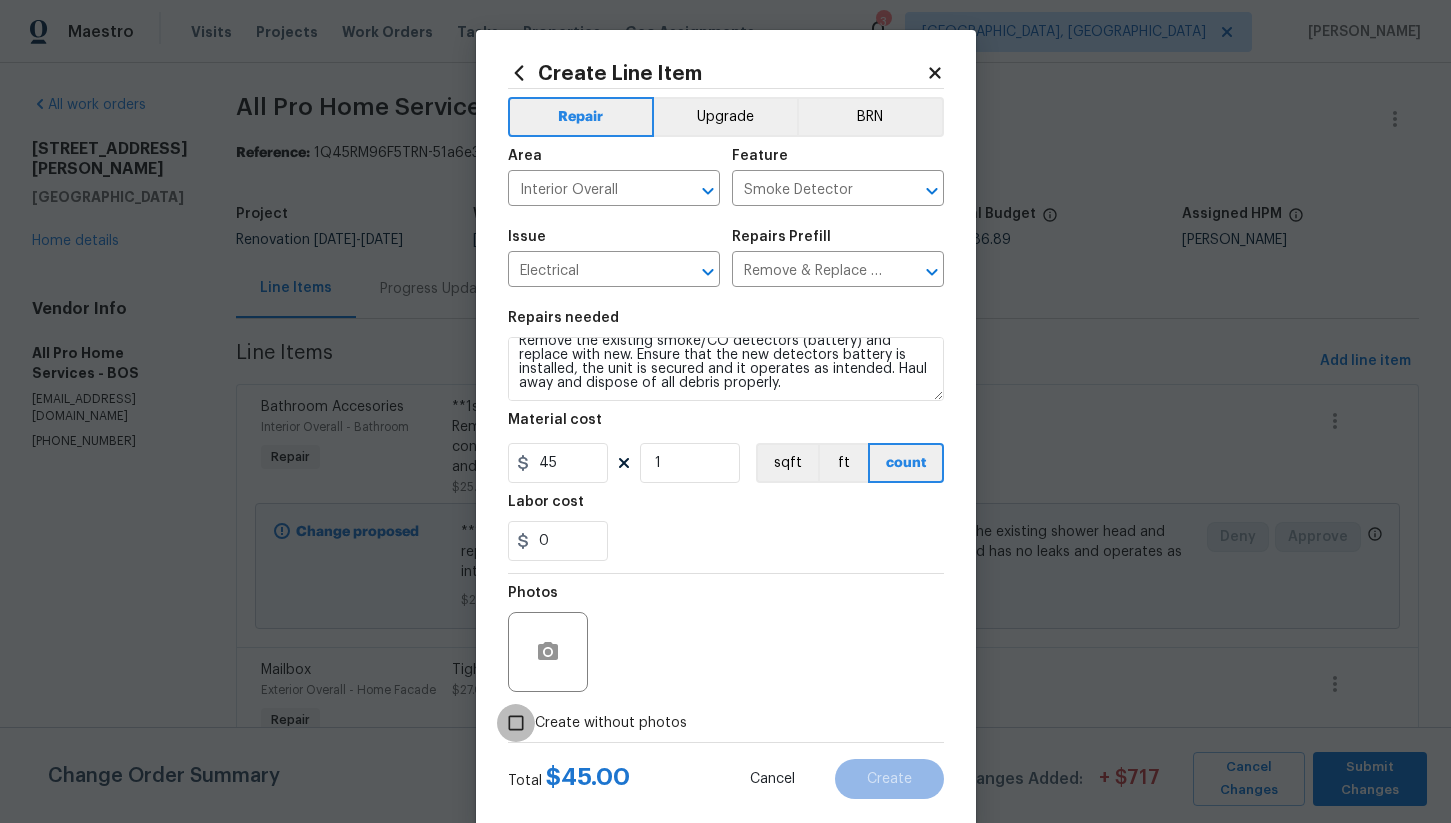 click on "Create without photos" at bounding box center (516, 723) 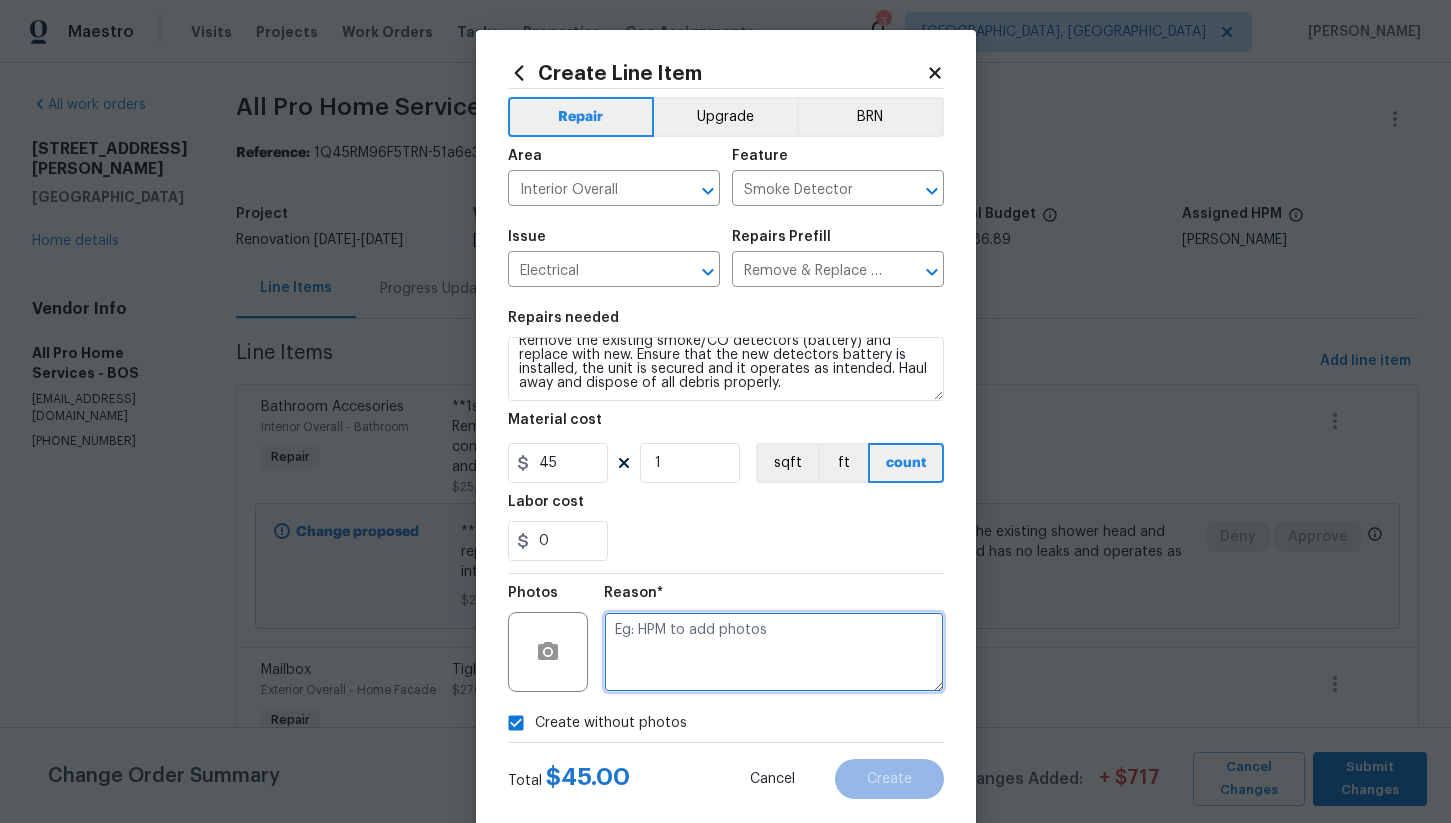 click at bounding box center [774, 652] 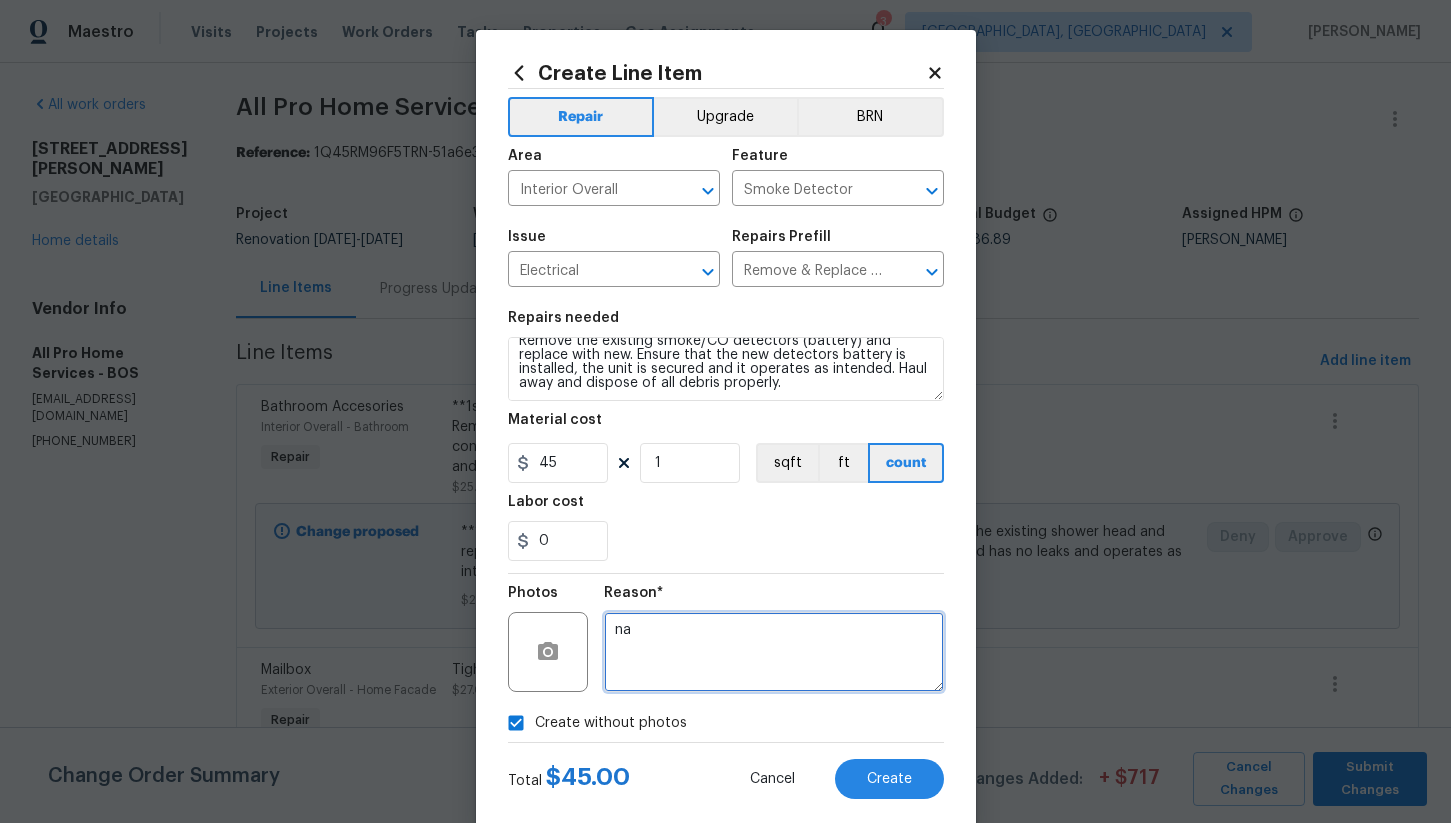 type on "na" 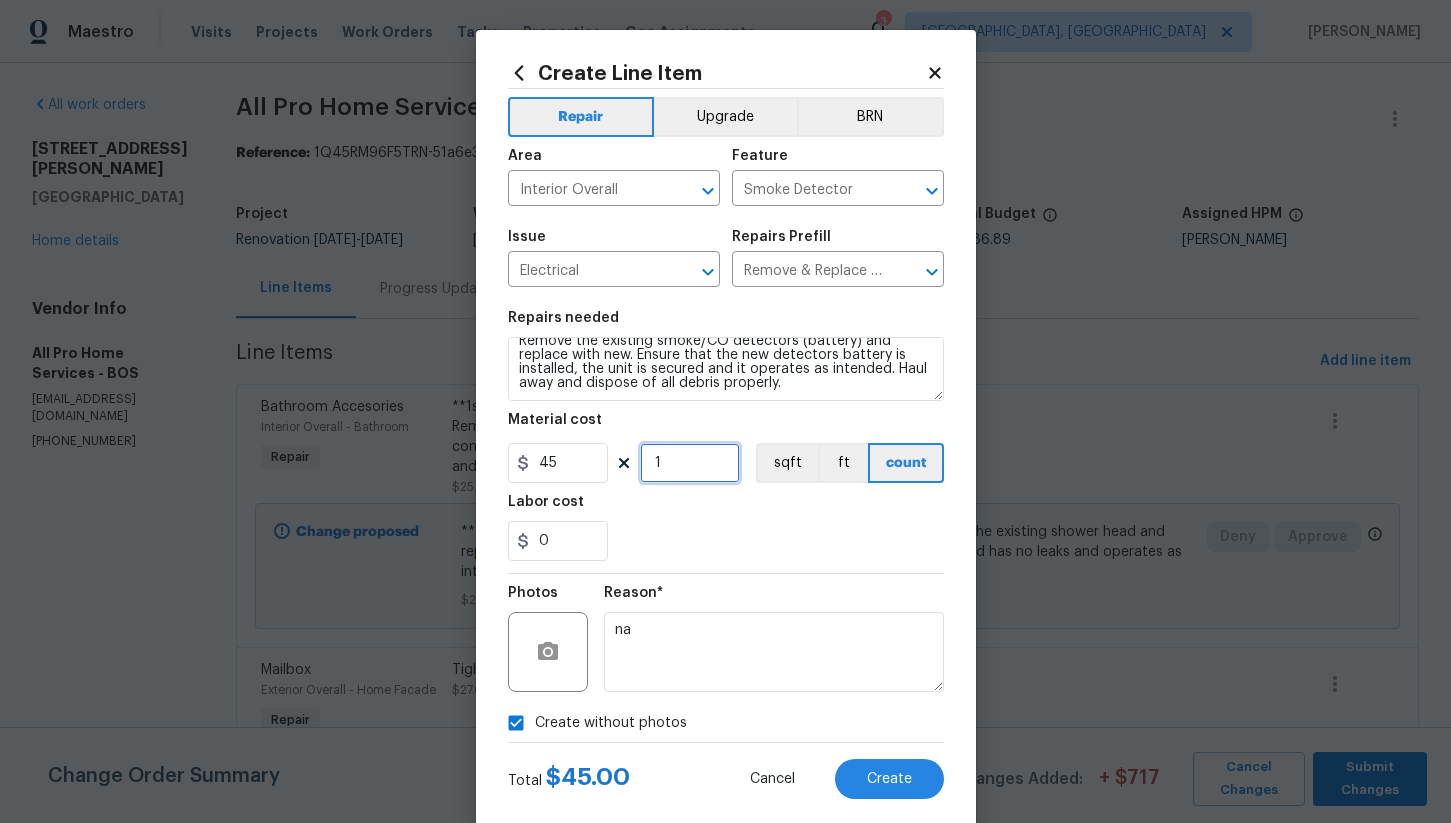 click on "1" at bounding box center (690, 463) 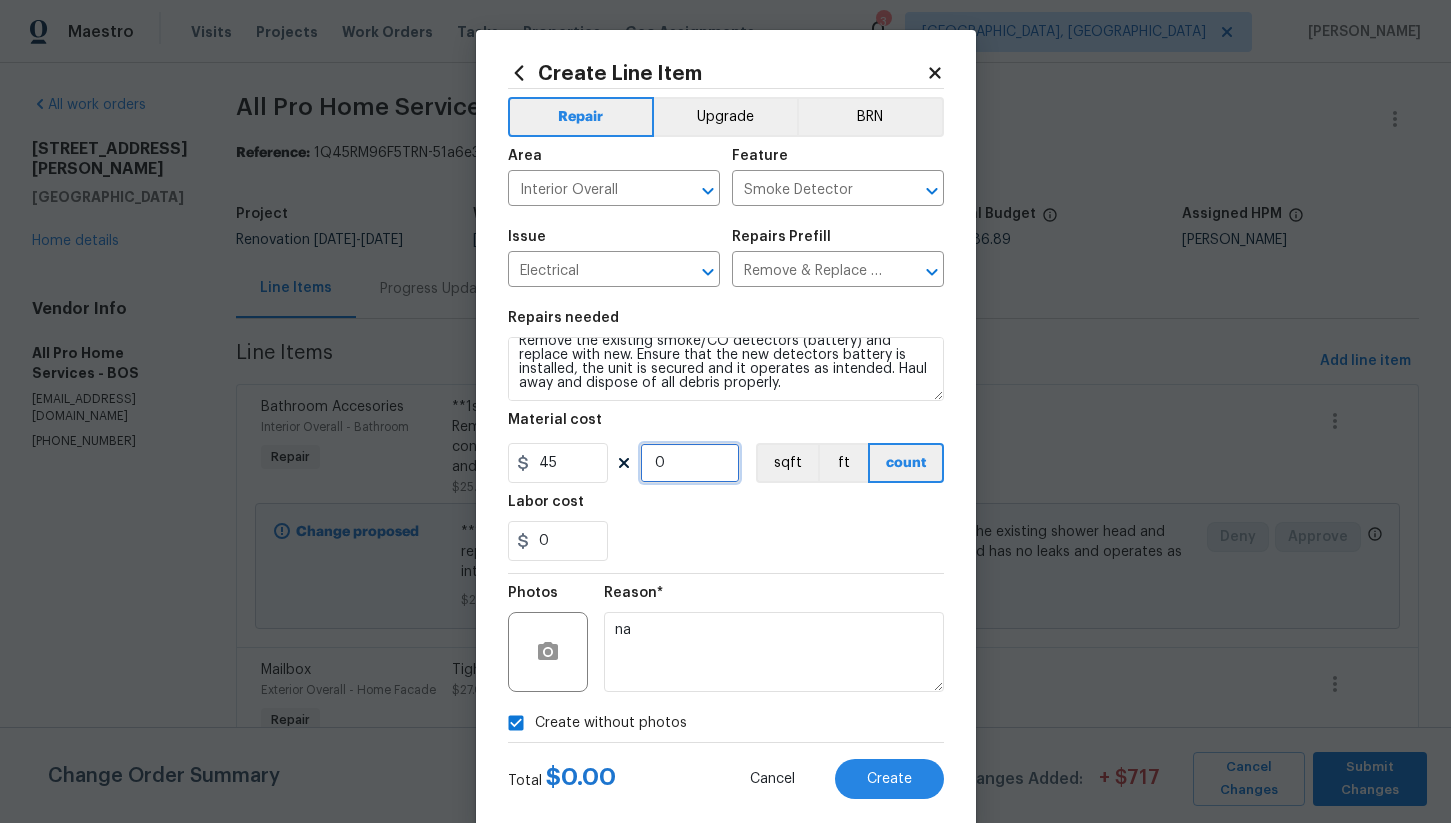 type on "0" 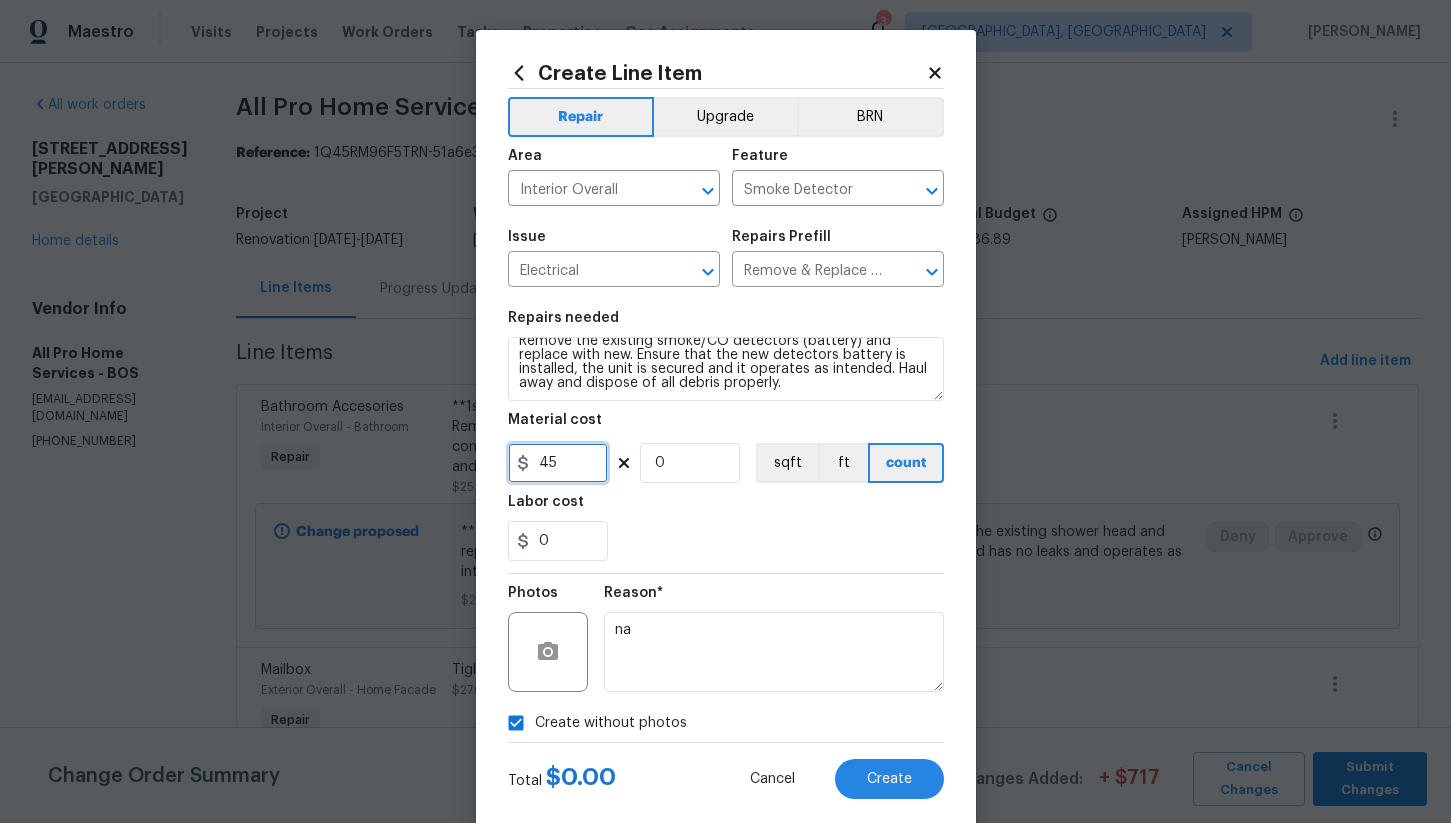 click on "45" at bounding box center (558, 463) 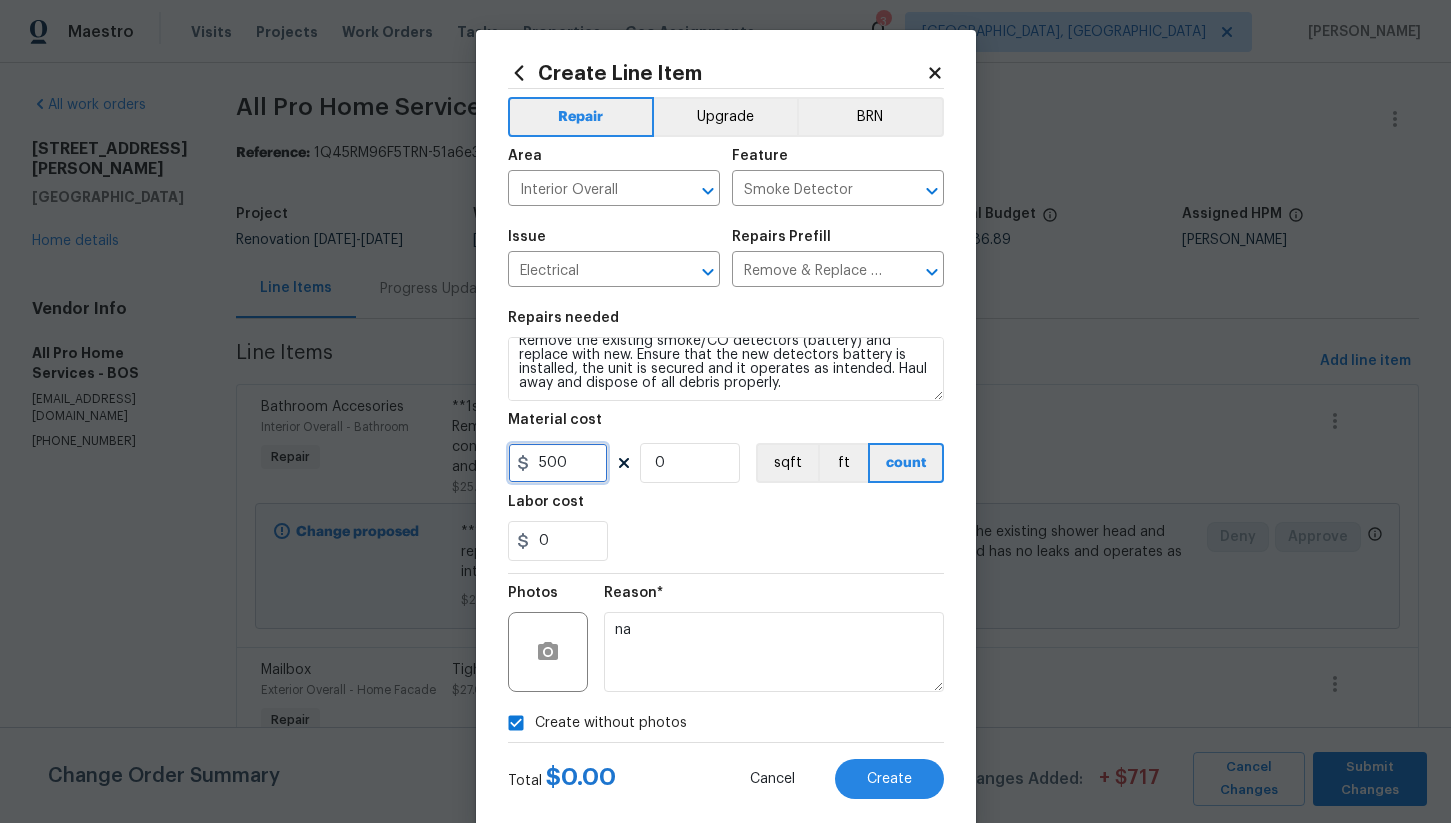 type on "500" 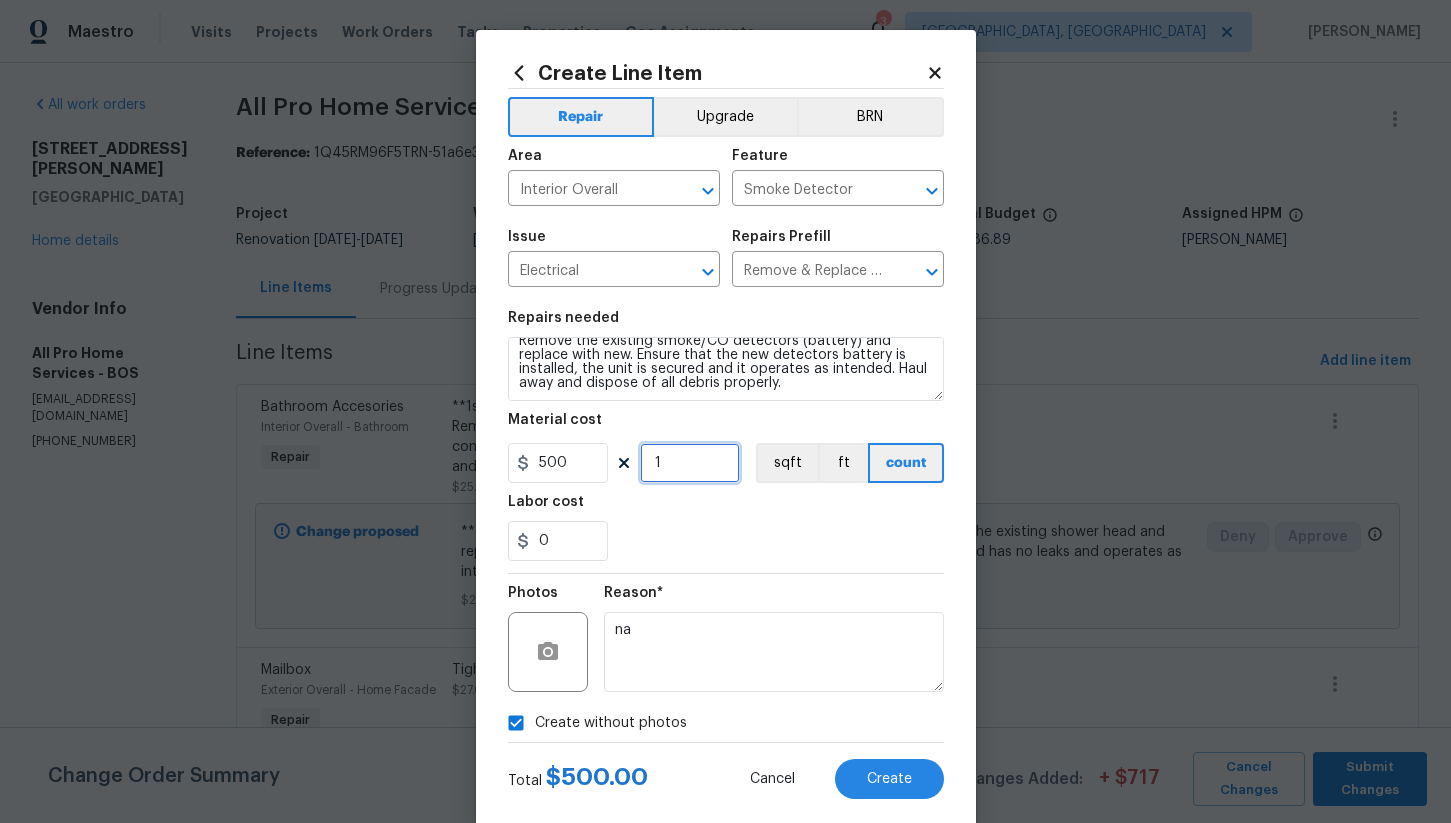 type on "1" 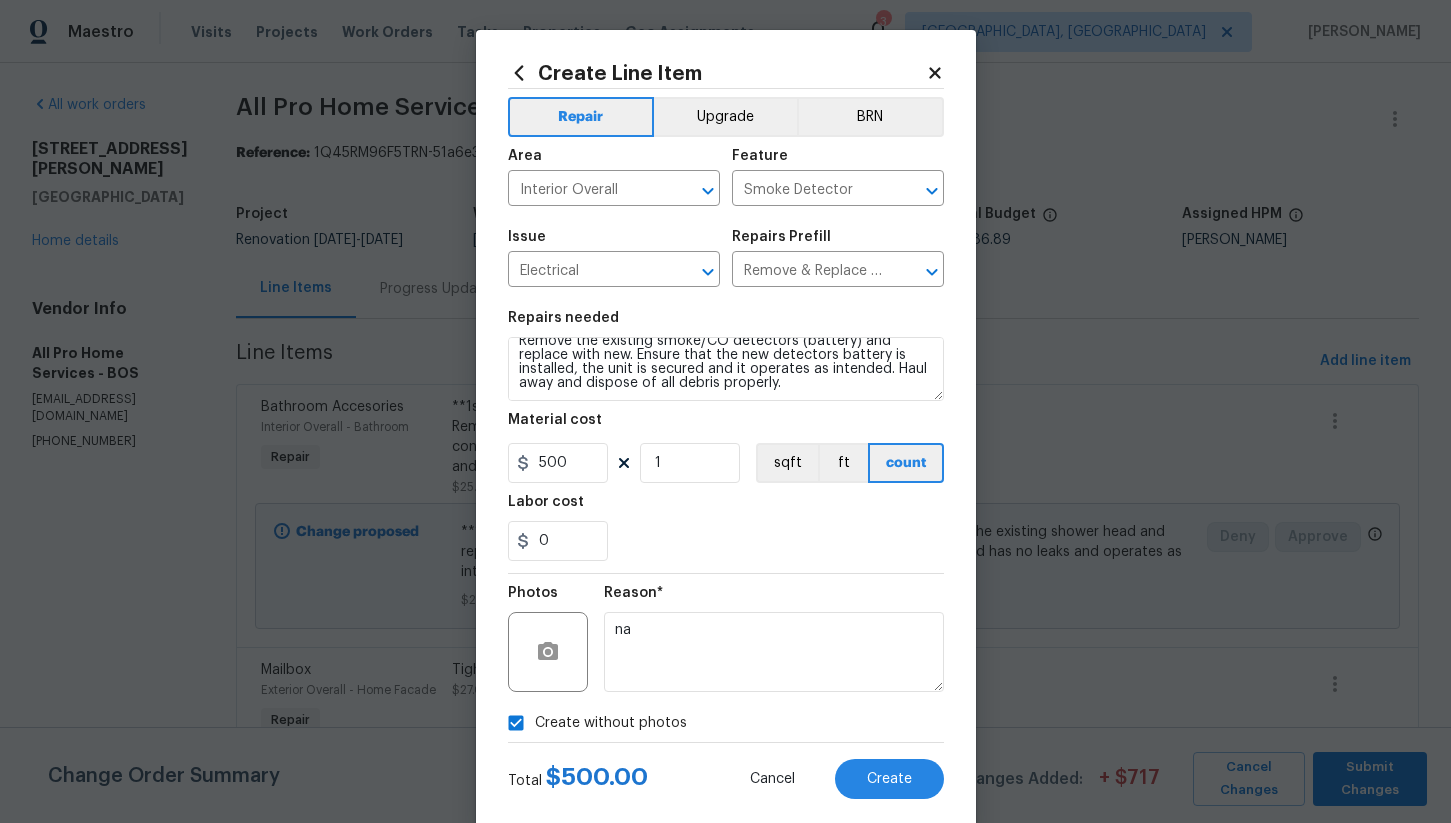click on "0" at bounding box center (726, 541) 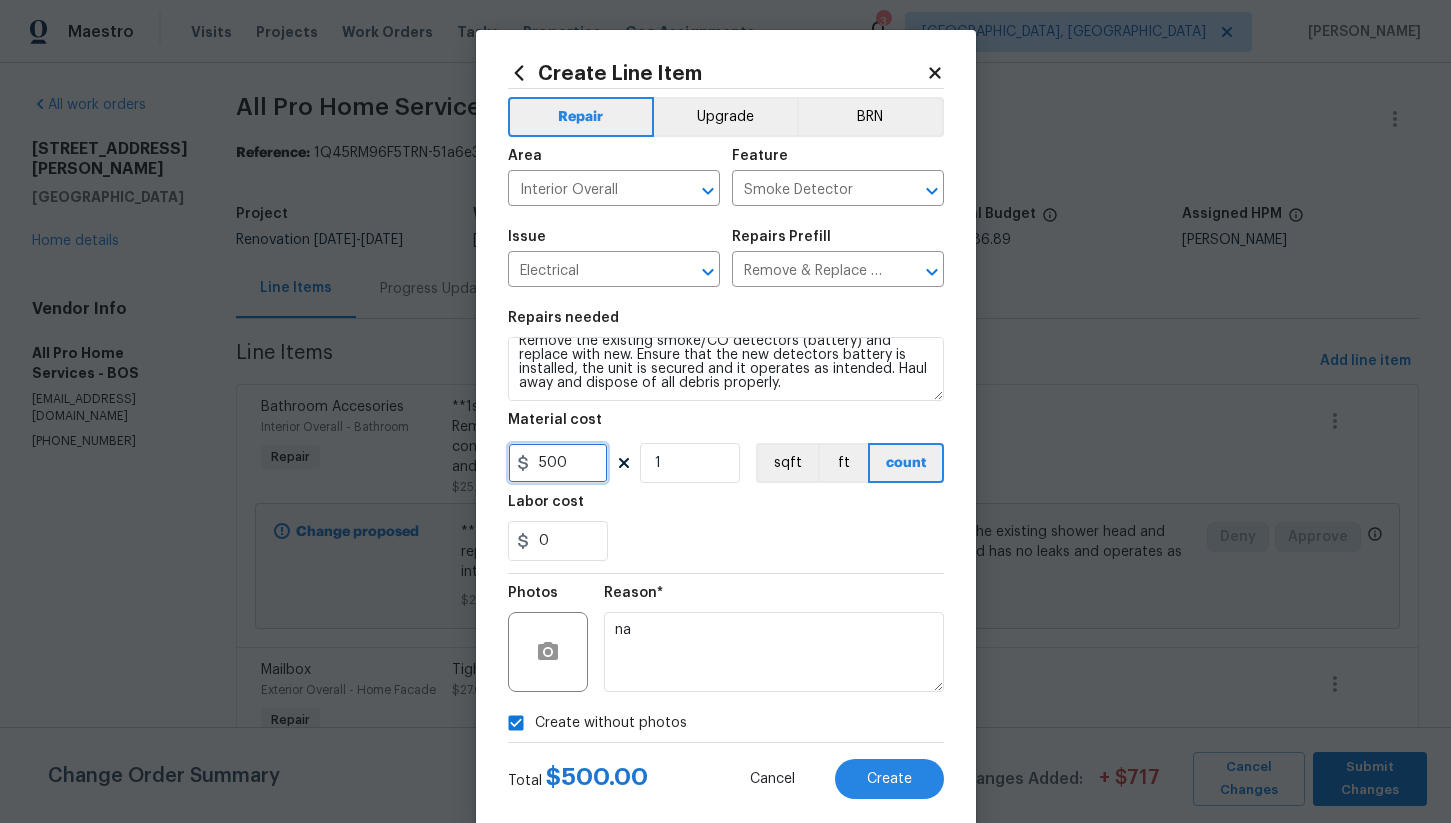 click on "500" at bounding box center (558, 463) 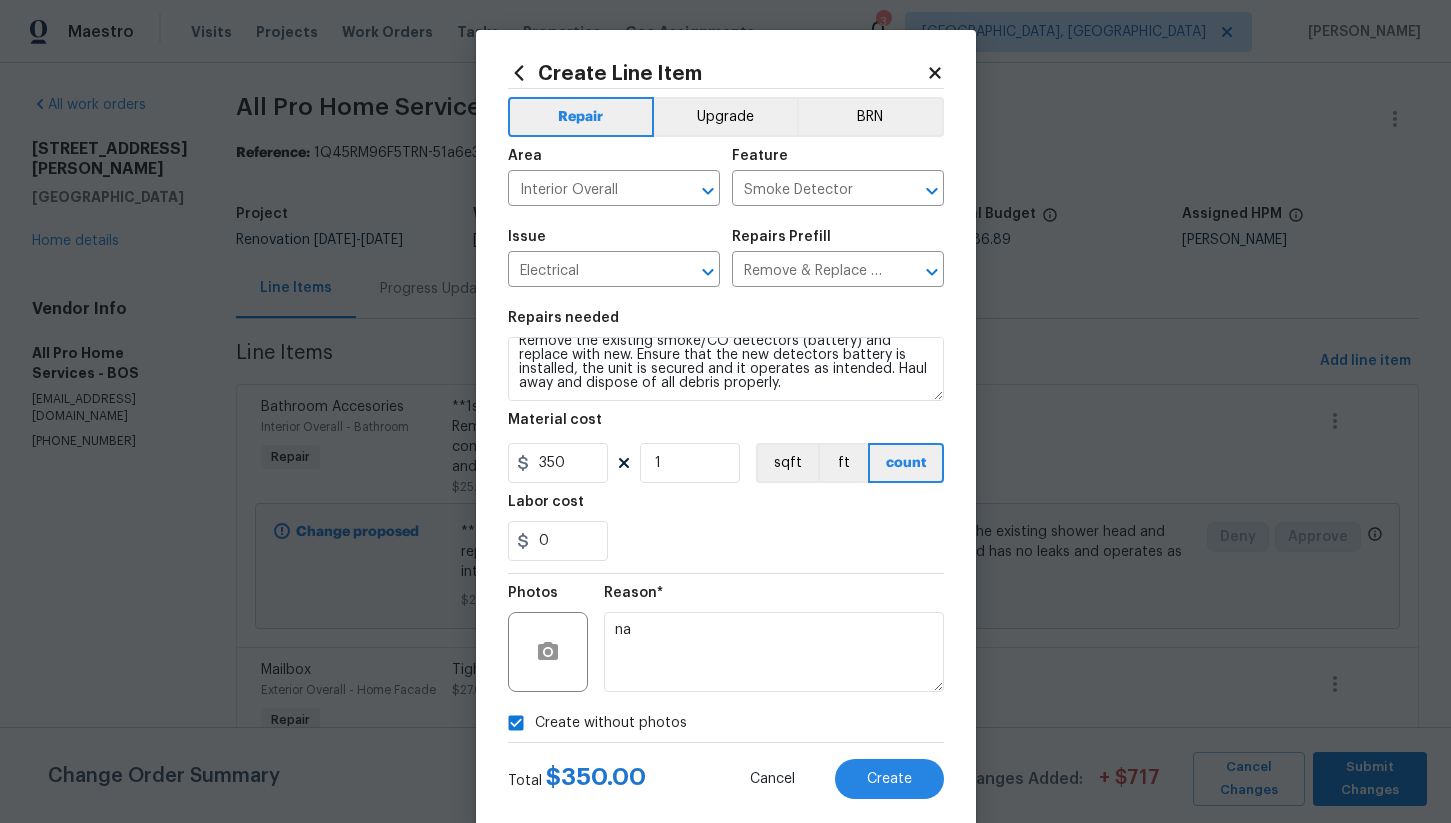 click on "0" at bounding box center (726, 541) 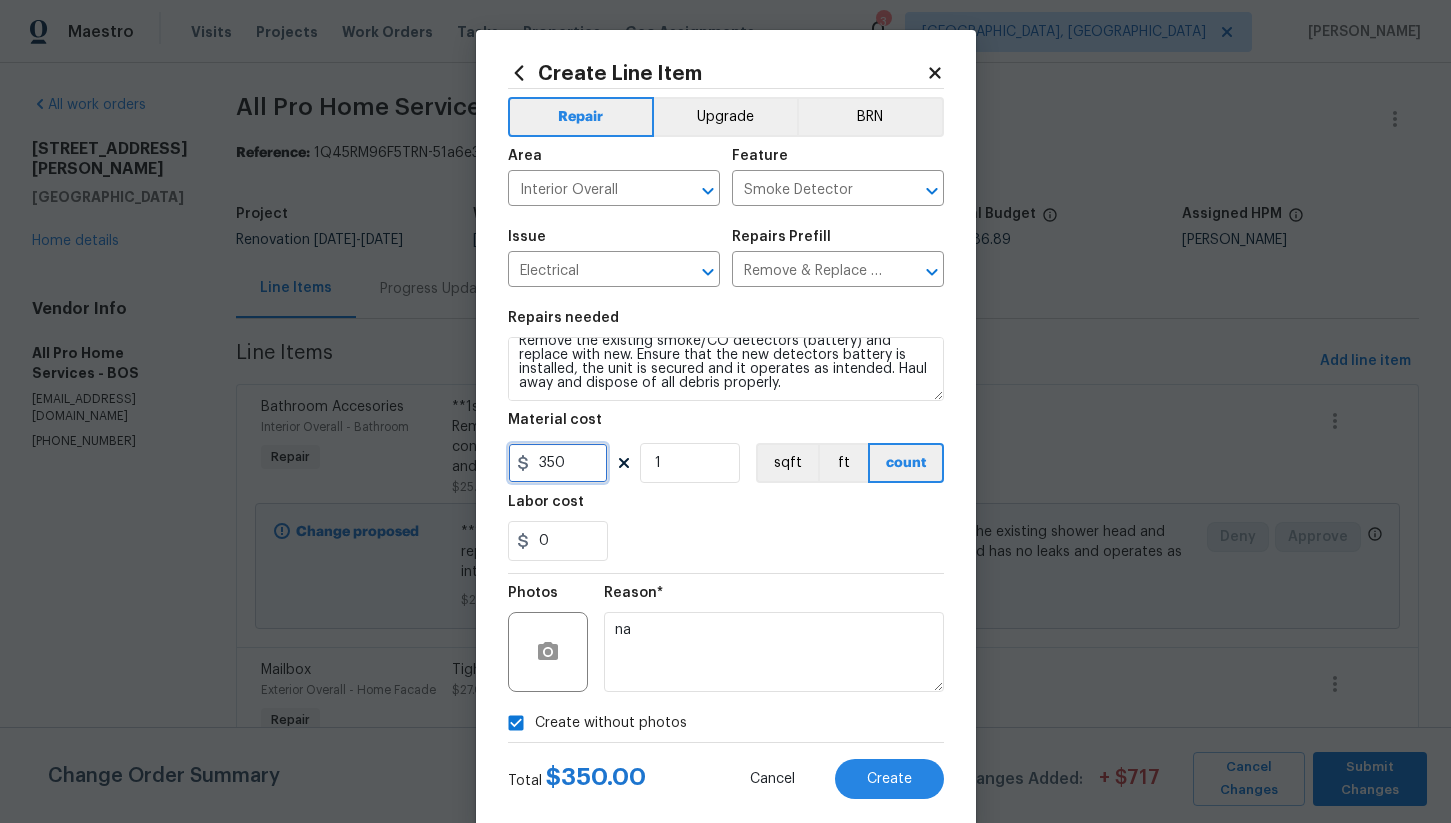 click on "350" at bounding box center [558, 463] 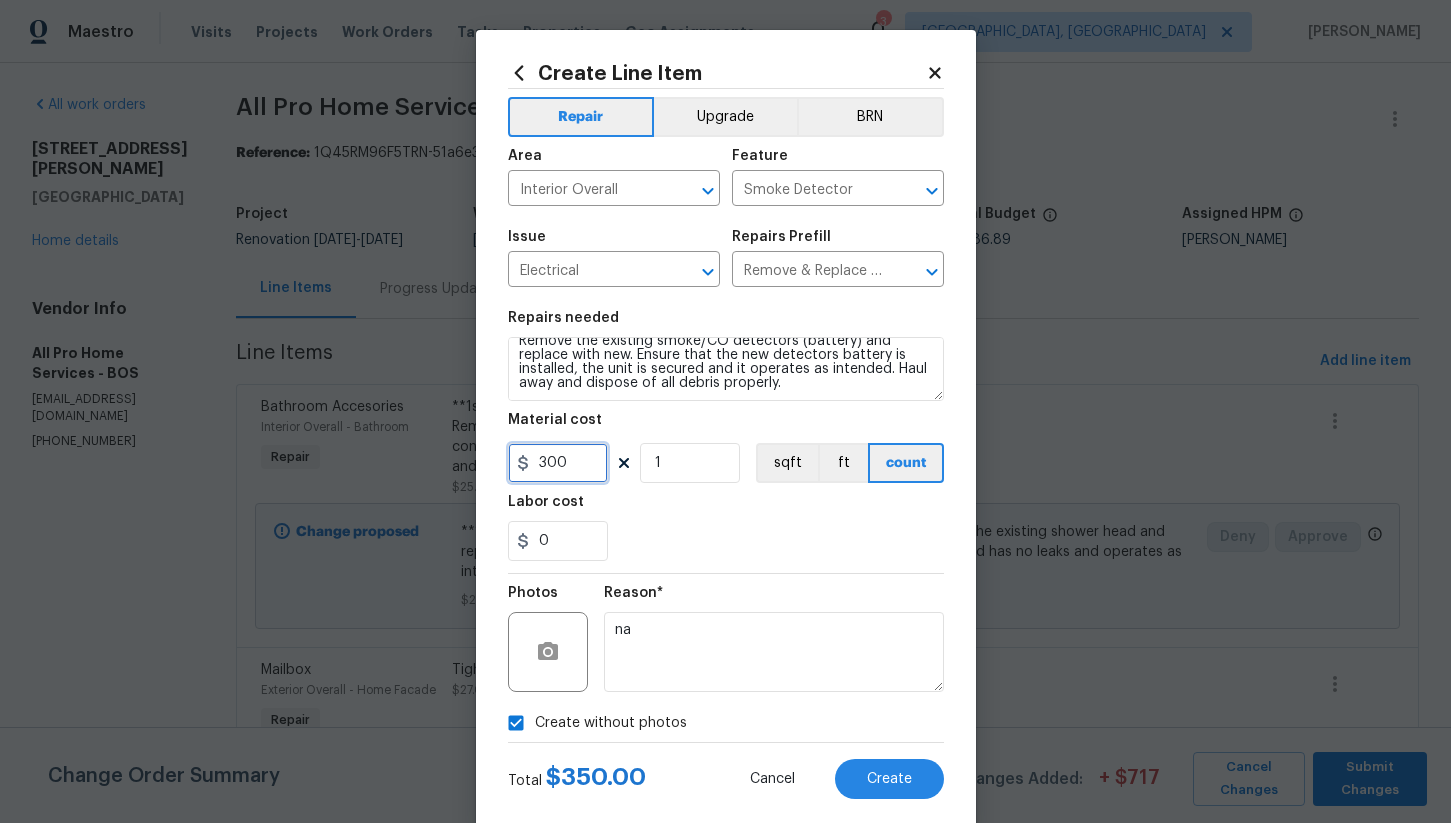 type on "300" 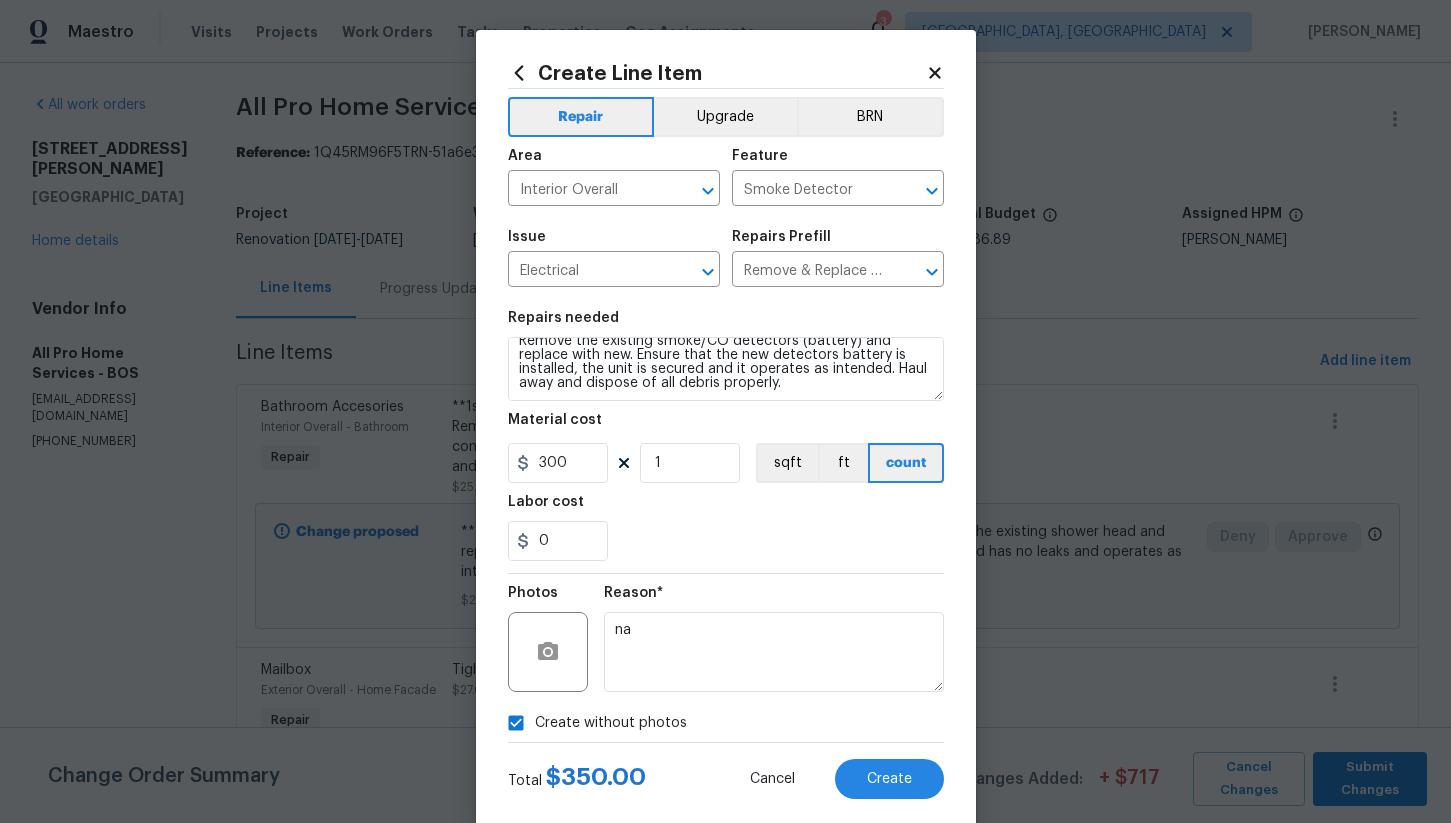 click on "Labor cost" at bounding box center (726, 508) 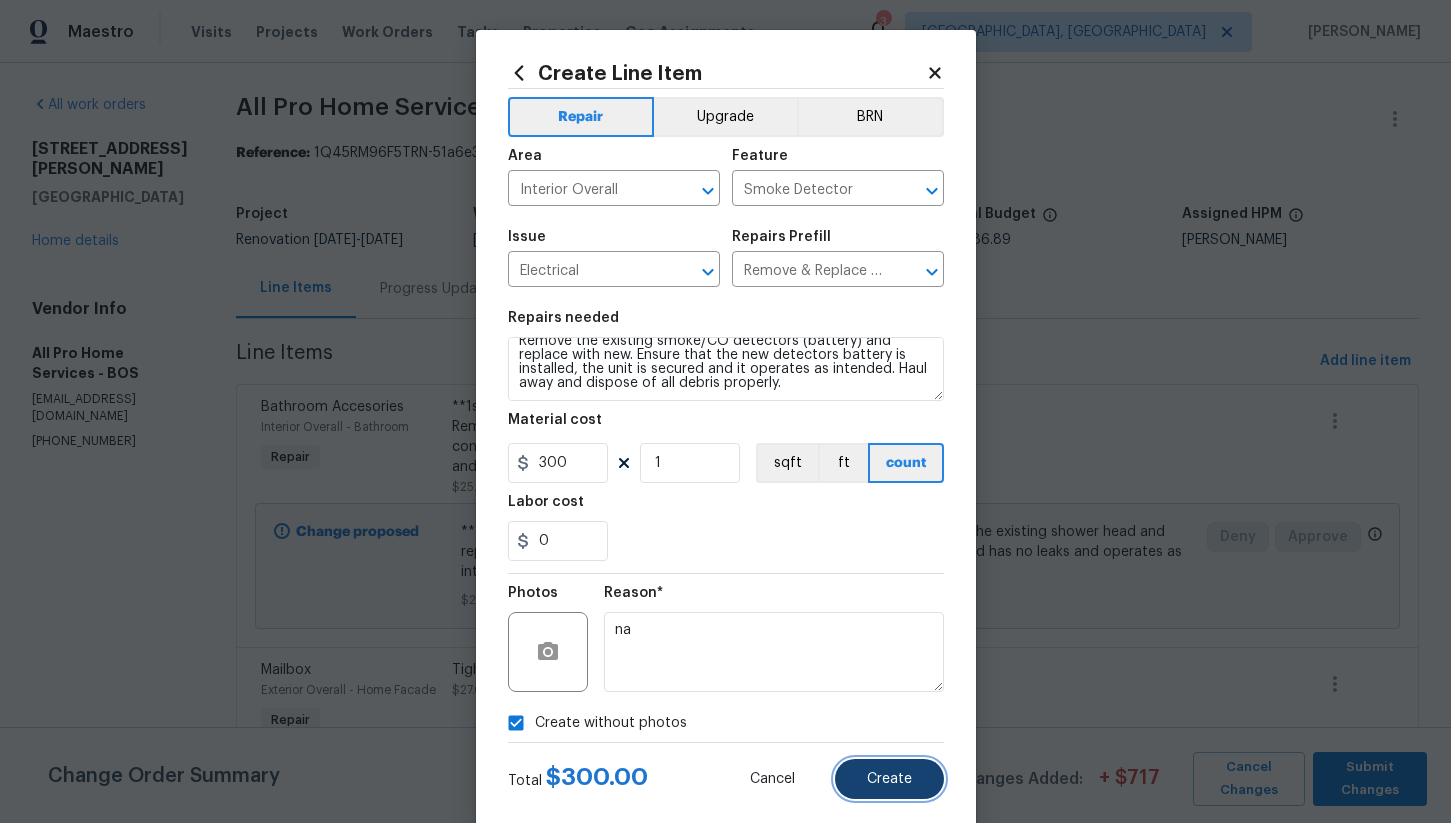 click on "Create" at bounding box center [889, 779] 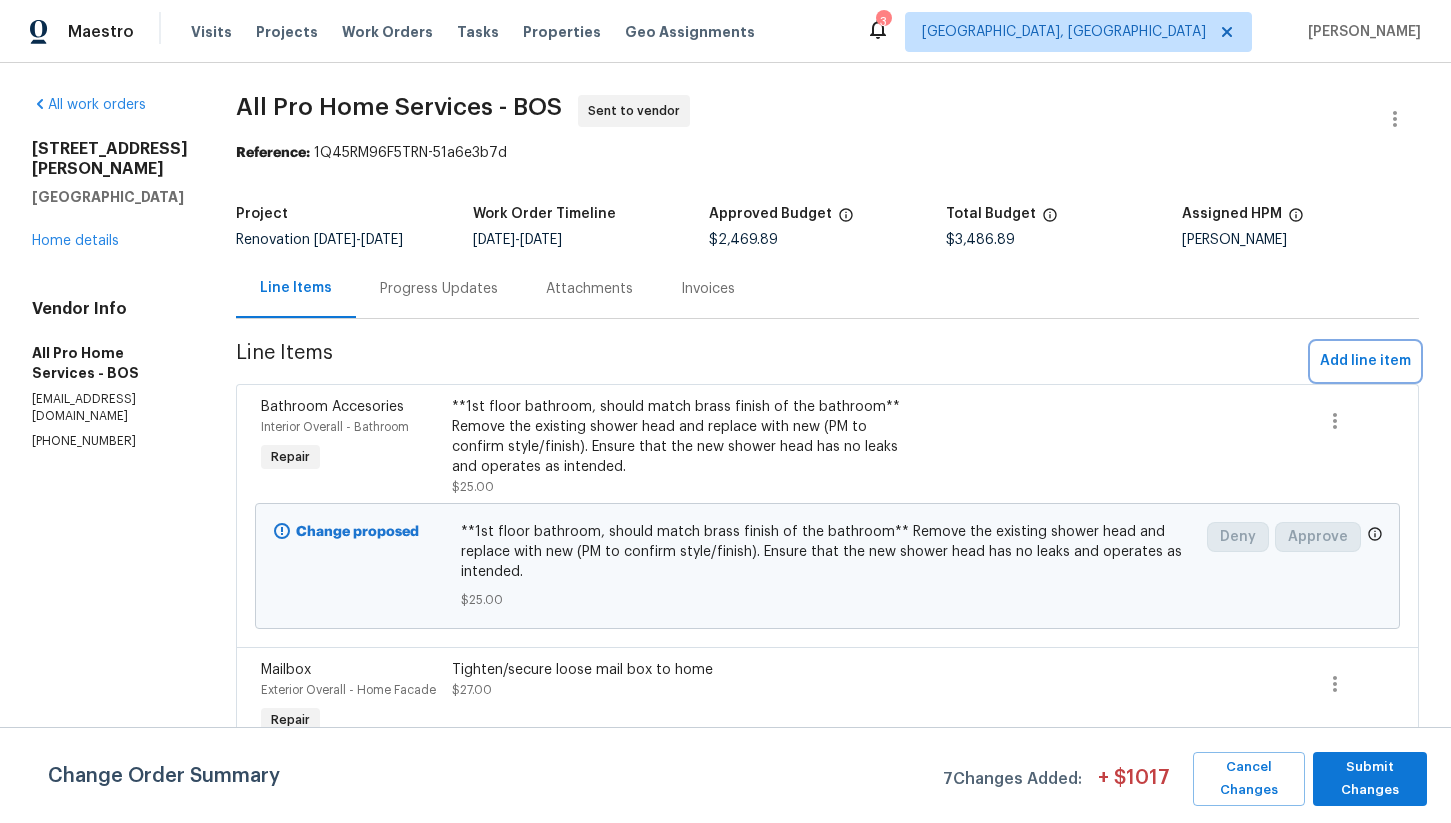 click on "Add line item" at bounding box center [1365, 361] 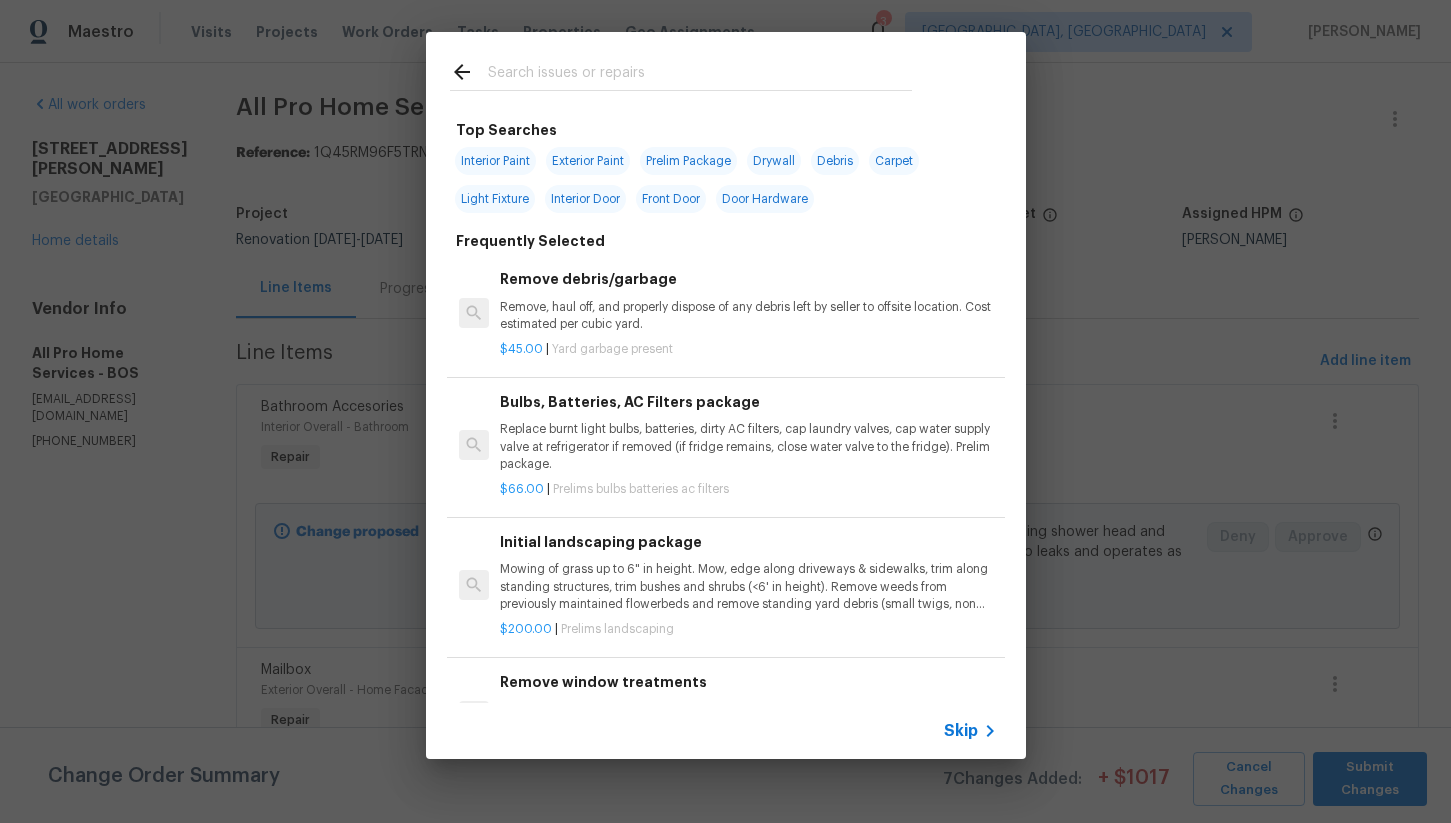 click at bounding box center (700, 75) 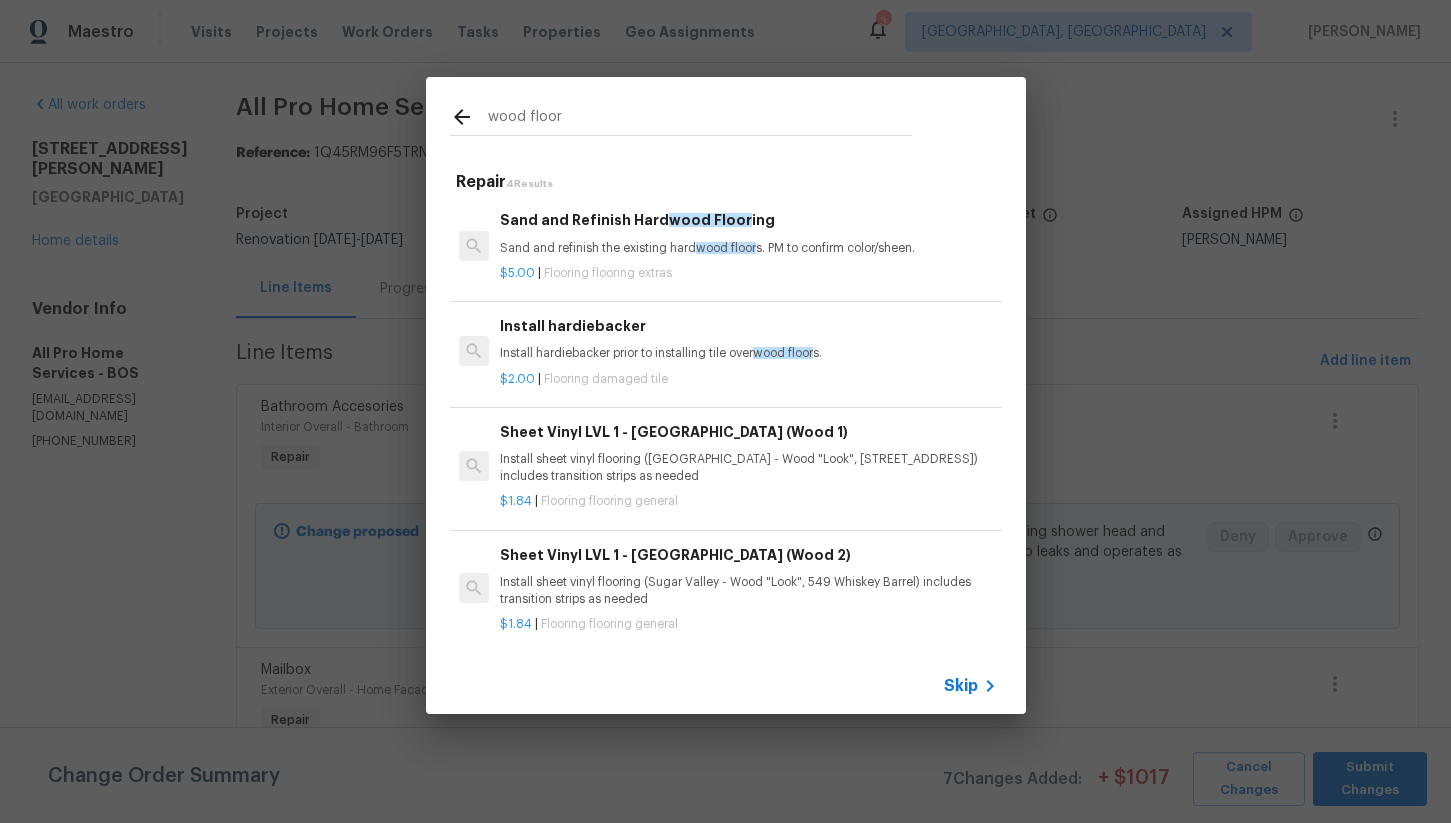 type on "wood floor" 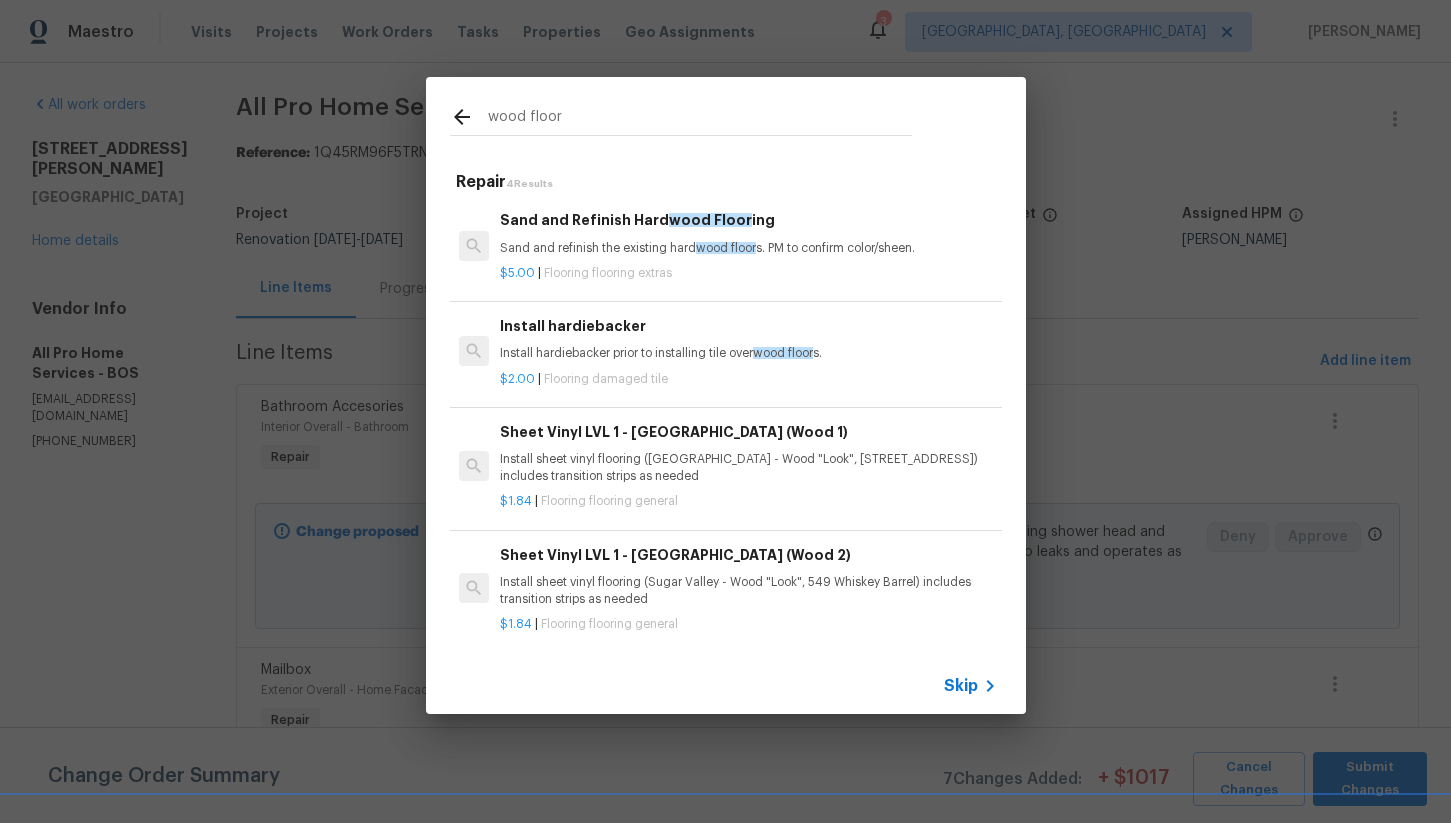 click on "$5.00   |   Flooring flooring extras" at bounding box center (748, 269) 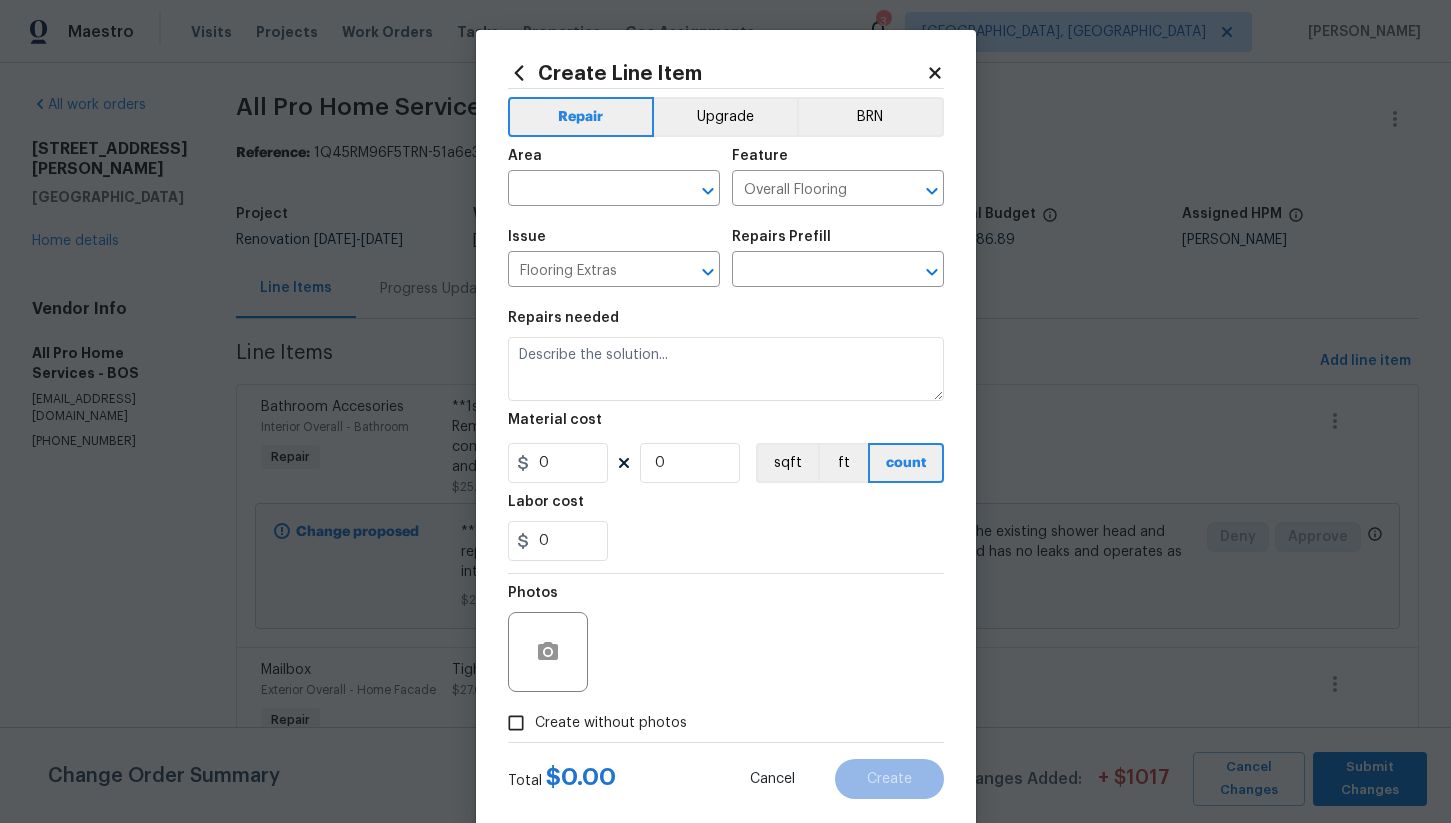 type on "Sand and Refinish Hardwood Flooring $5.00" 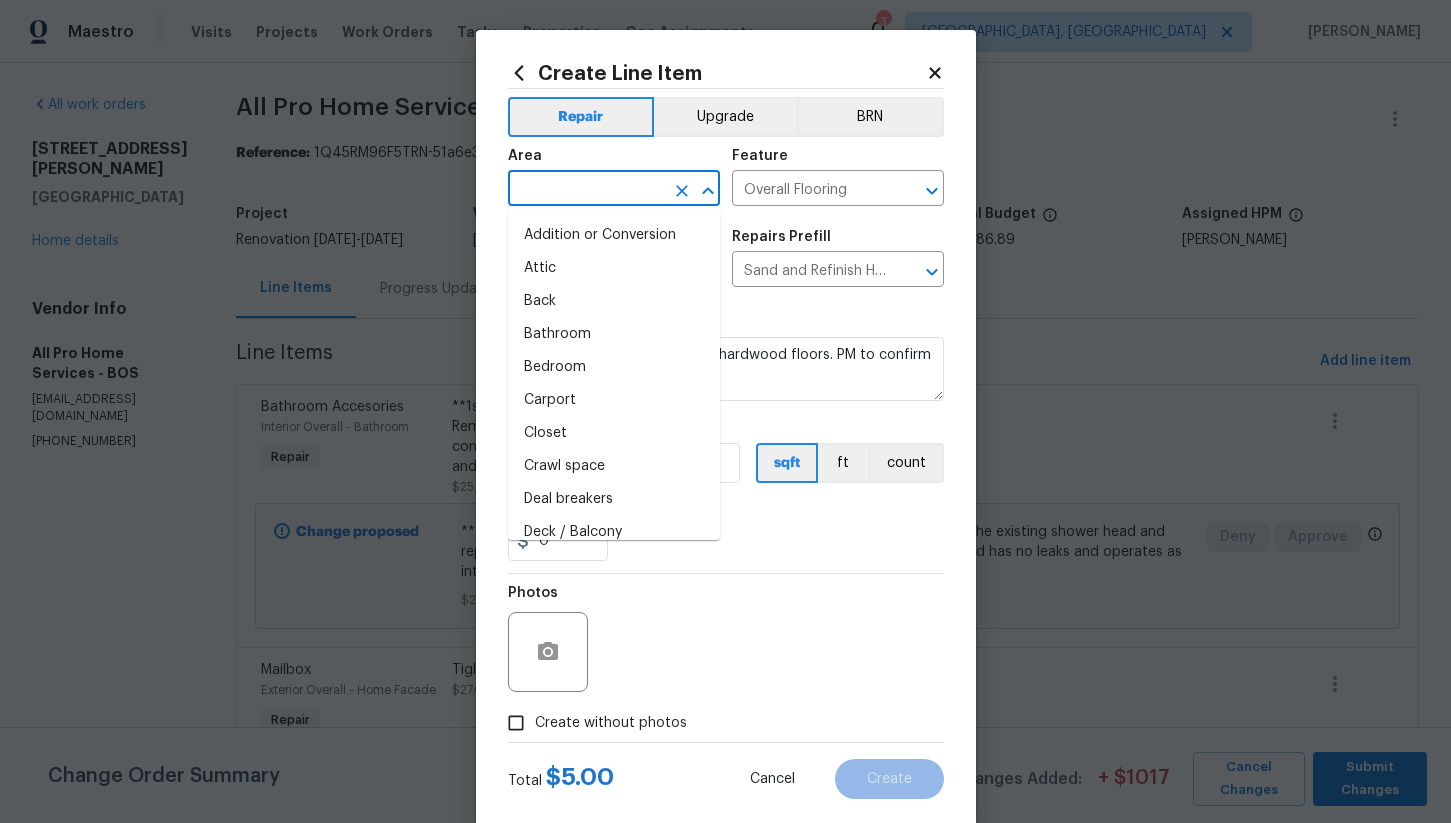 click at bounding box center [586, 190] 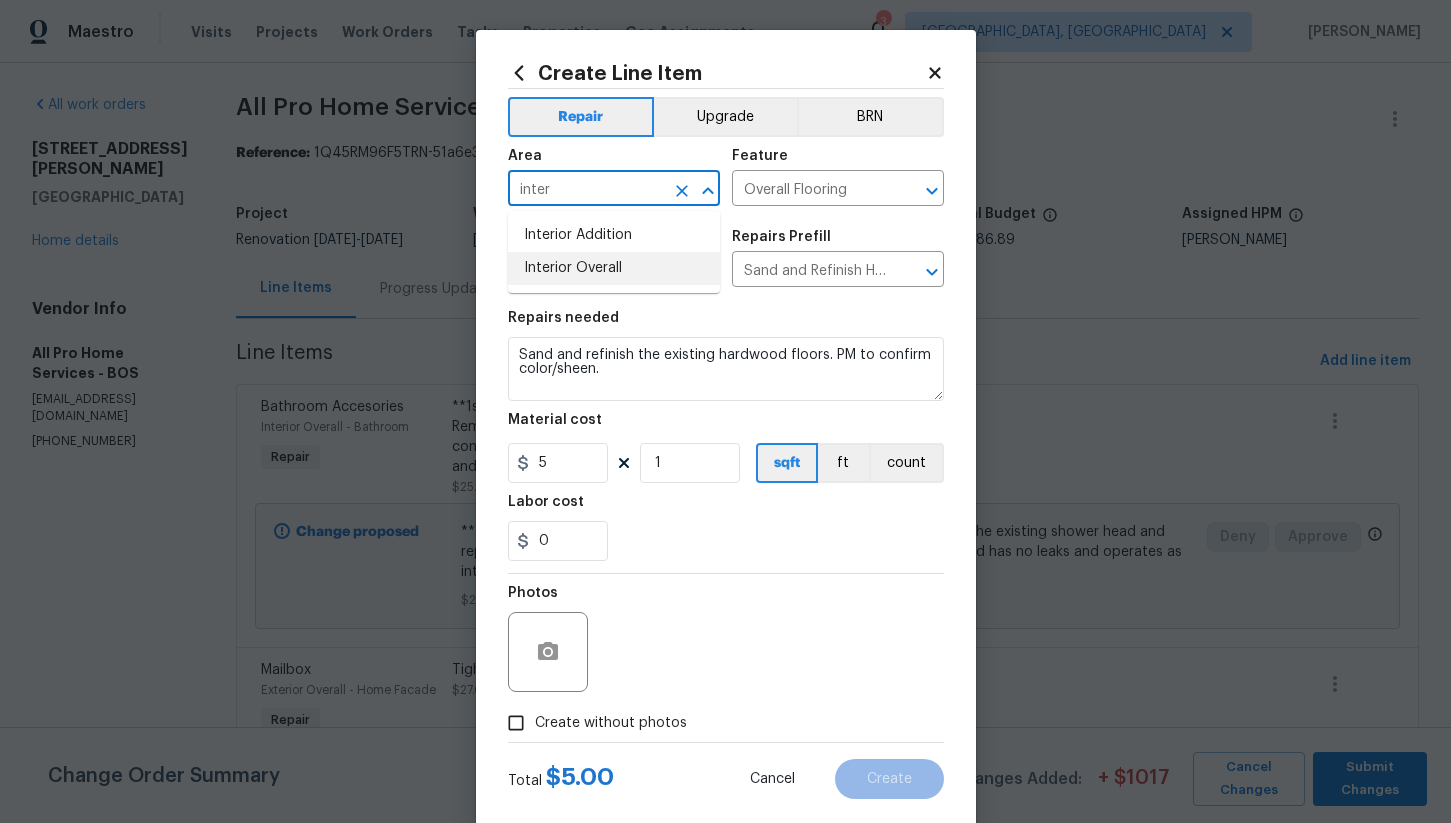 click on "Interior Overall" at bounding box center (614, 268) 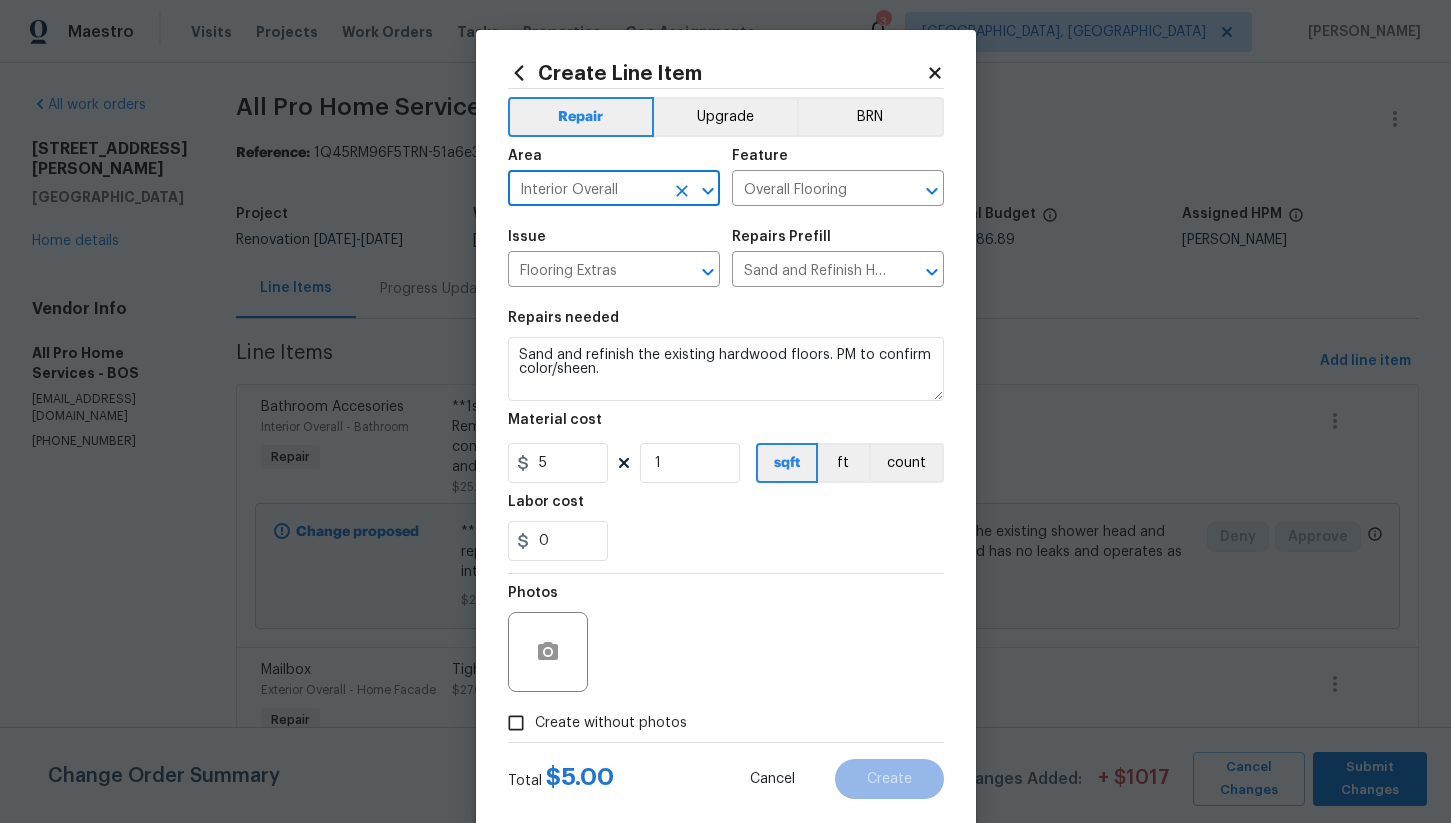 type on "Interior Overall" 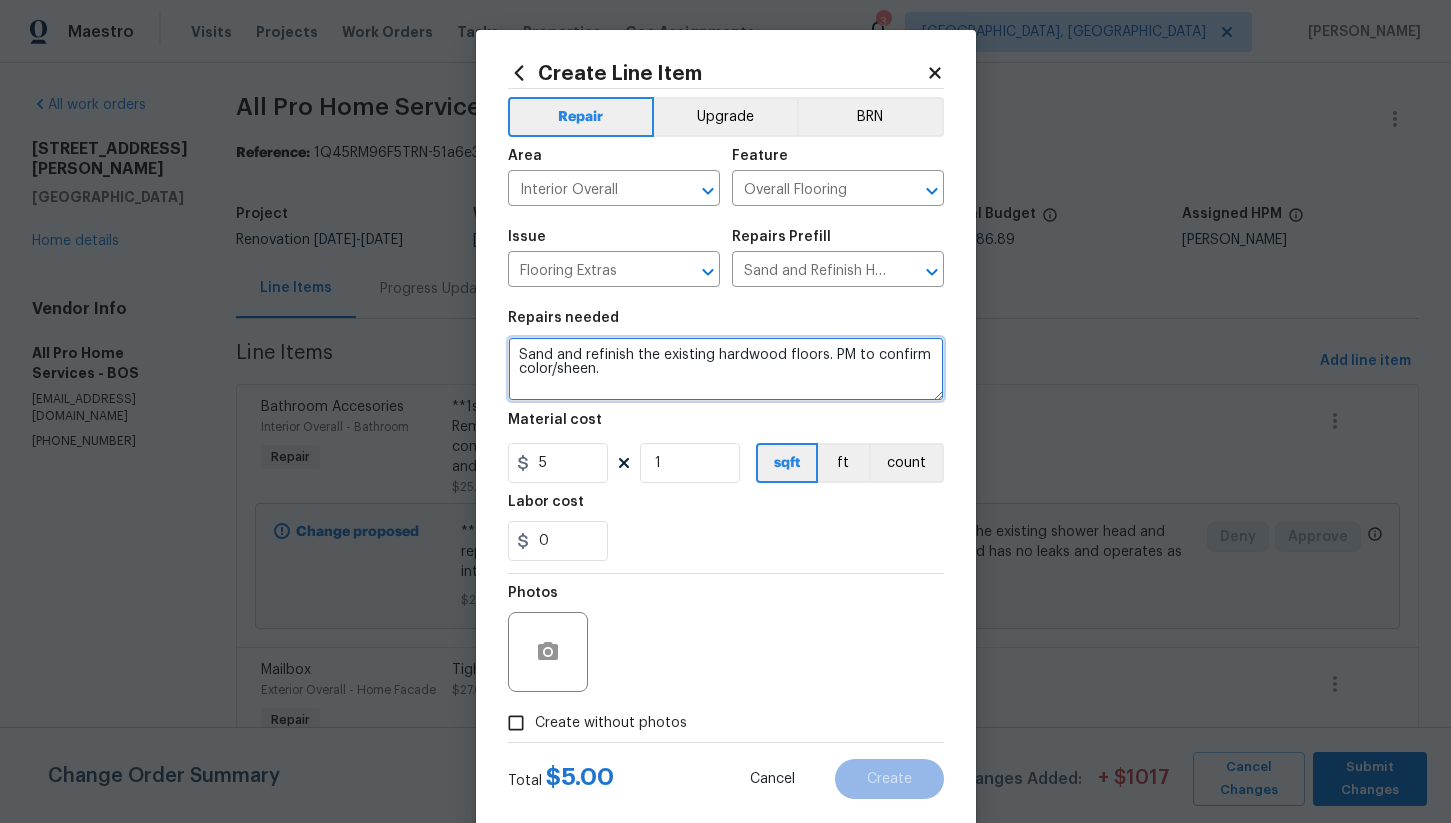click on "Sand and refinish the existing hardwood floors. PM to confirm color/sheen." at bounding box center [726, 369] 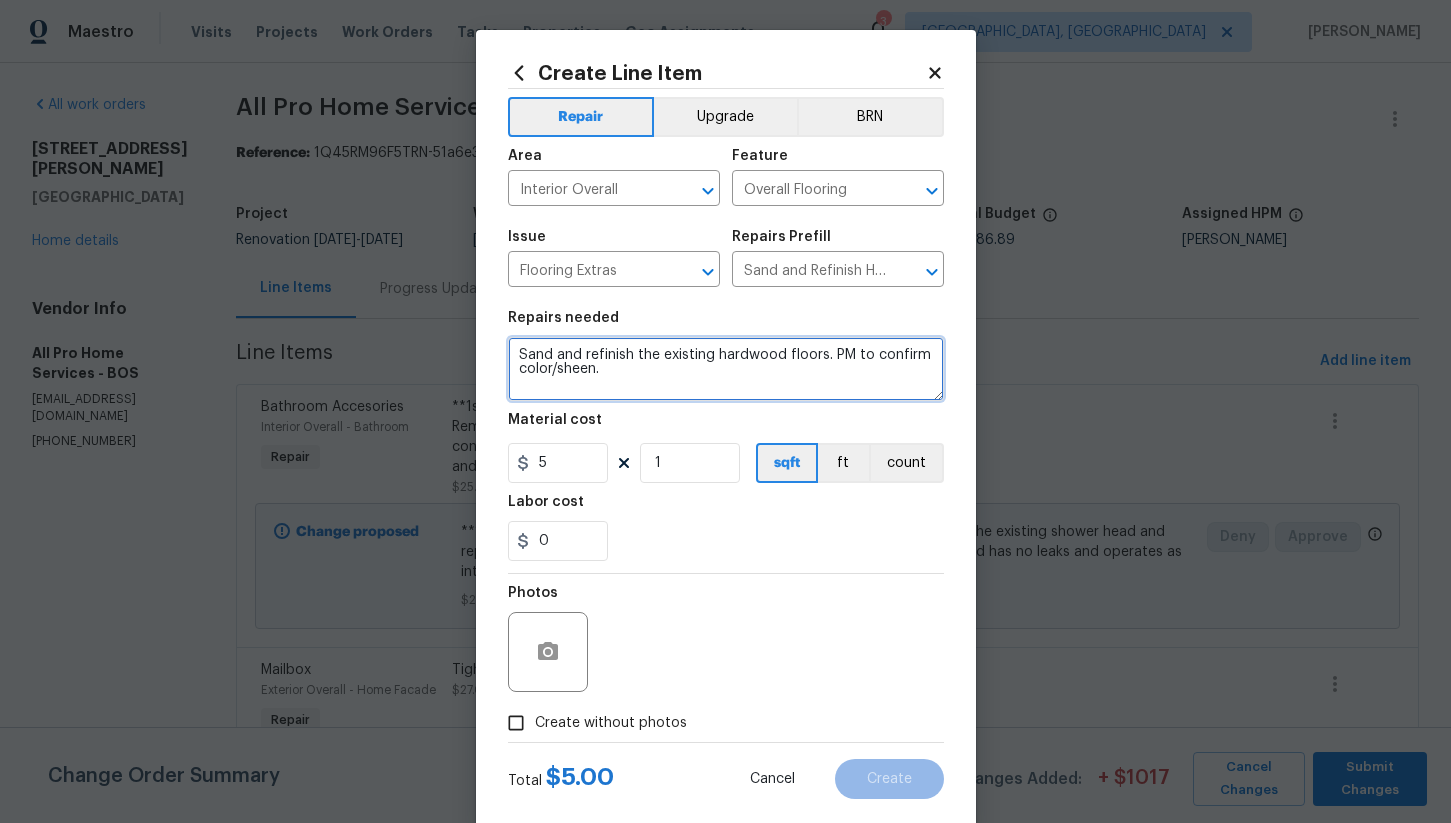click on "Sand and refinish the existing hardwood floors. PM to confirm color/sheen." at bounding box center (726, 369) 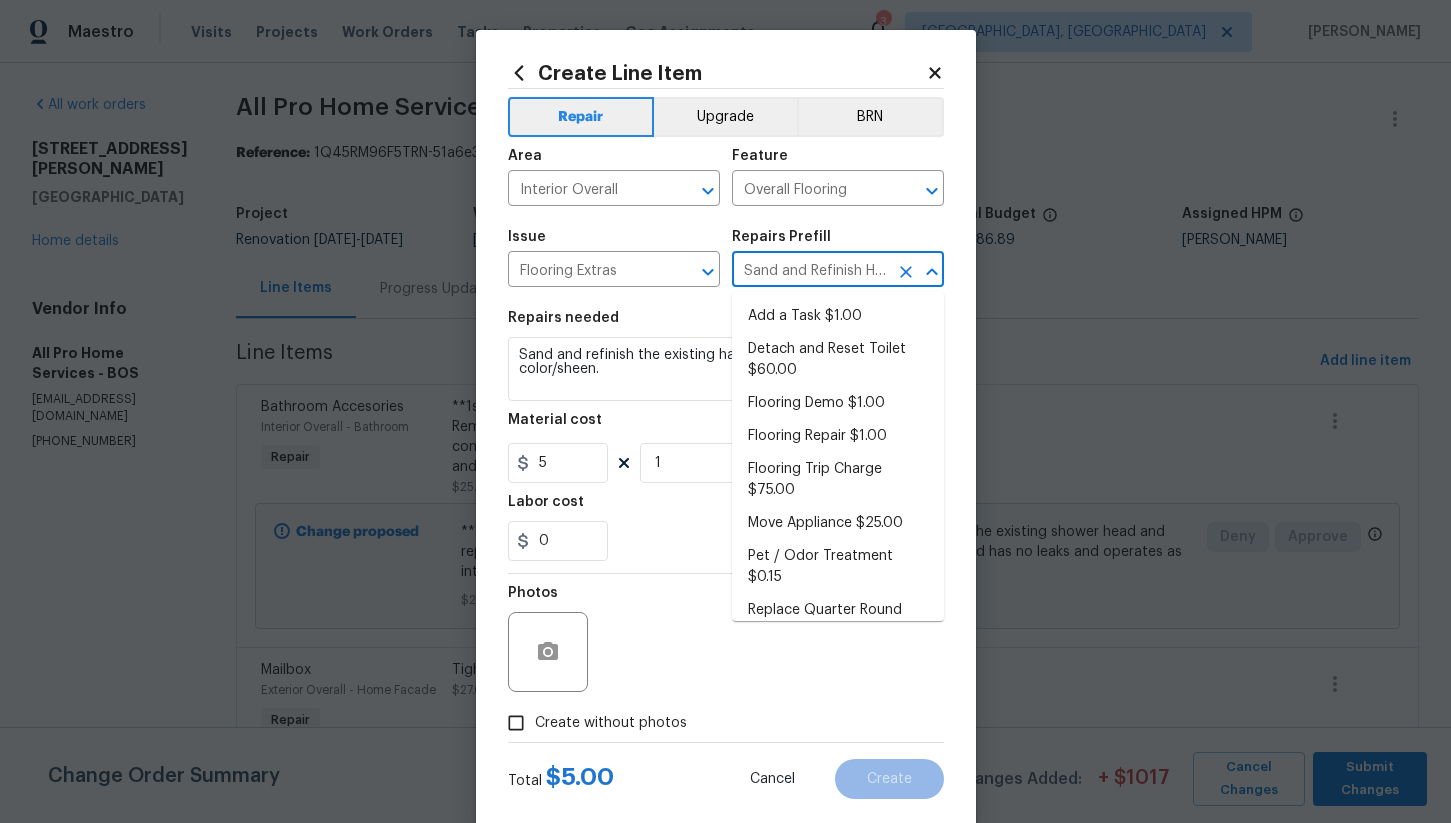 click on "Sand and Refinish Hardwood Flooring $5.00" at bounding box center (810, 271) 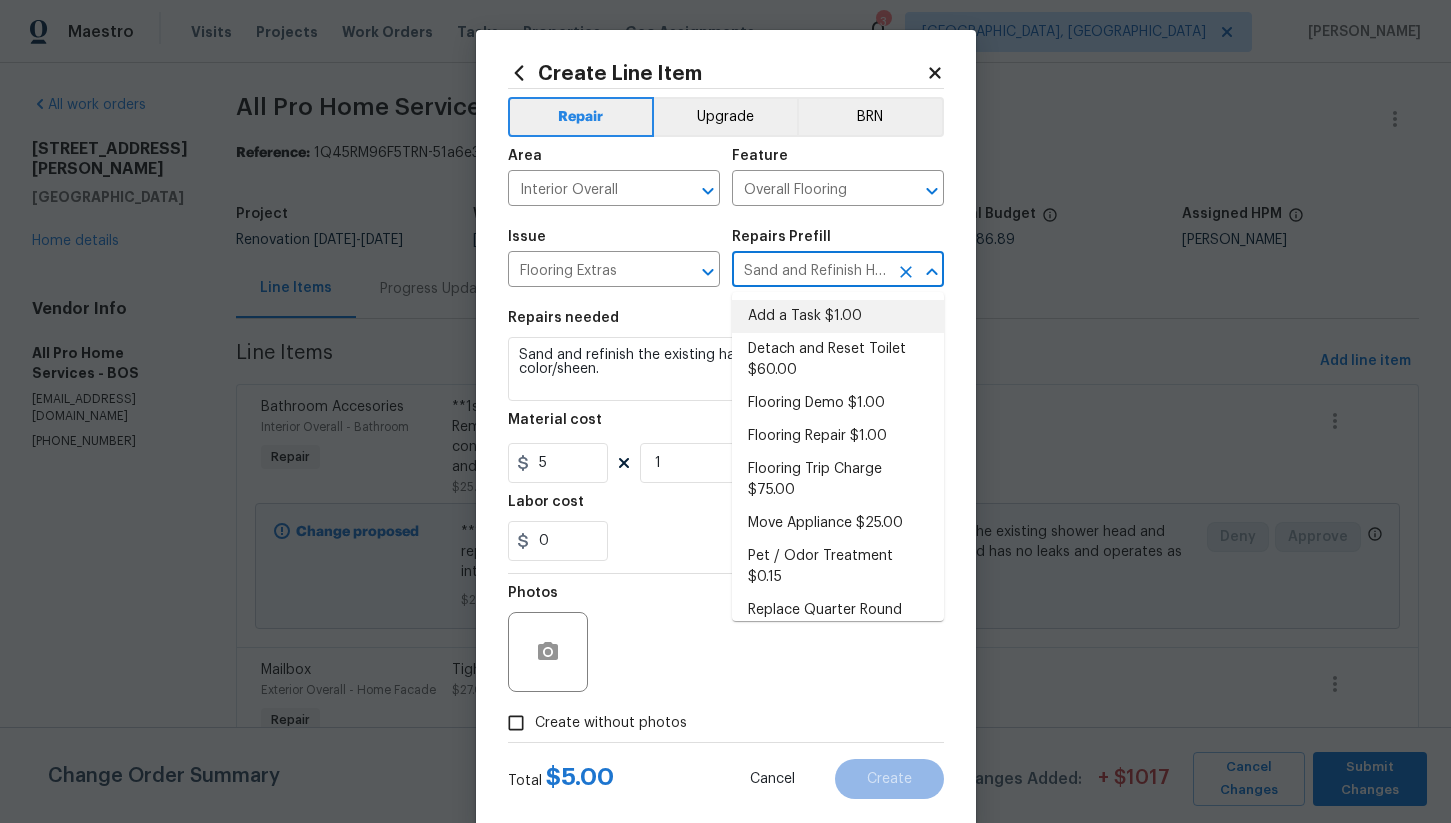 click on "Add a Task $1.00" at bounding box center (838, 316) 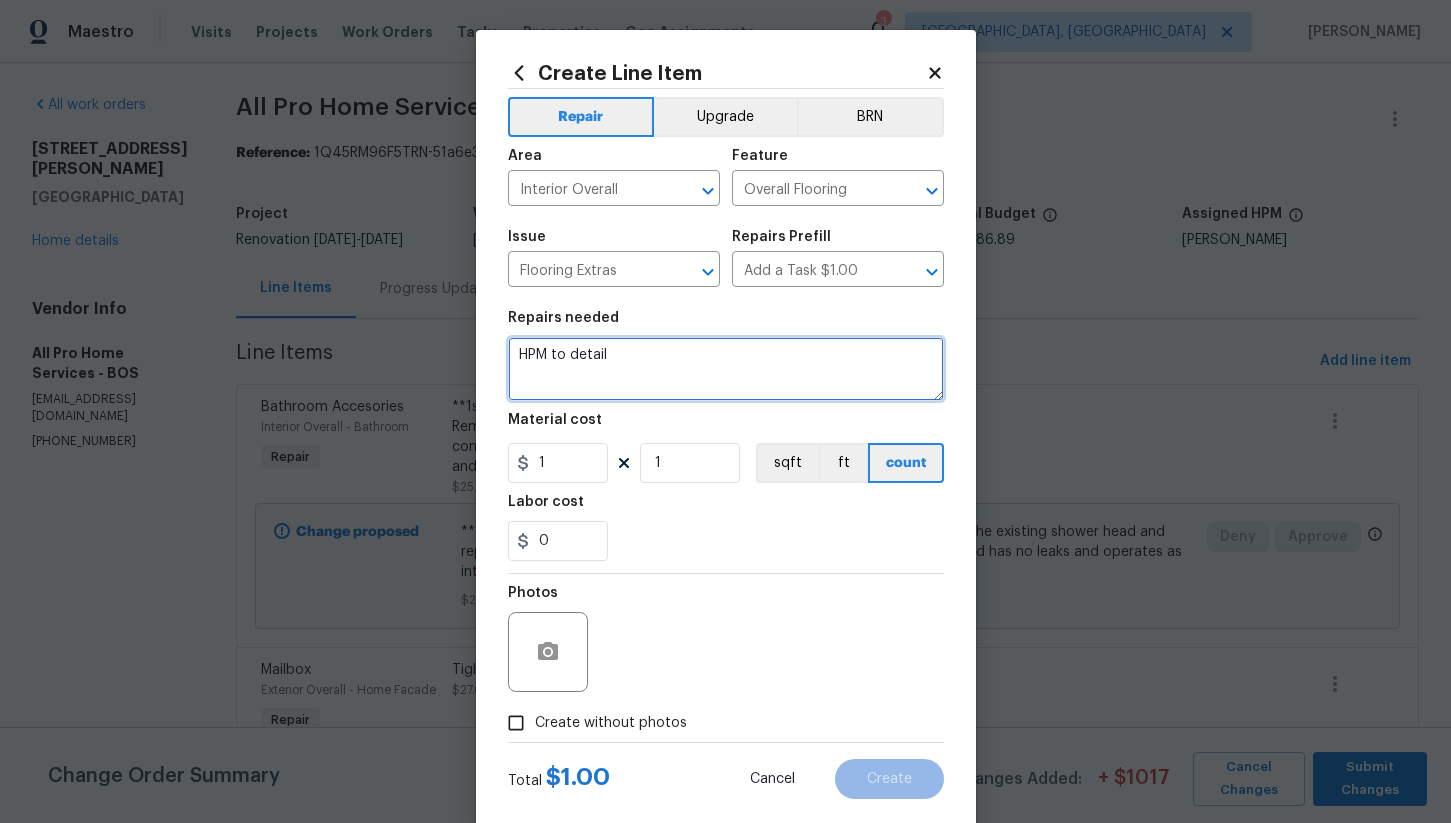 click on "HPM to detail" at bounding box center (726, 369) 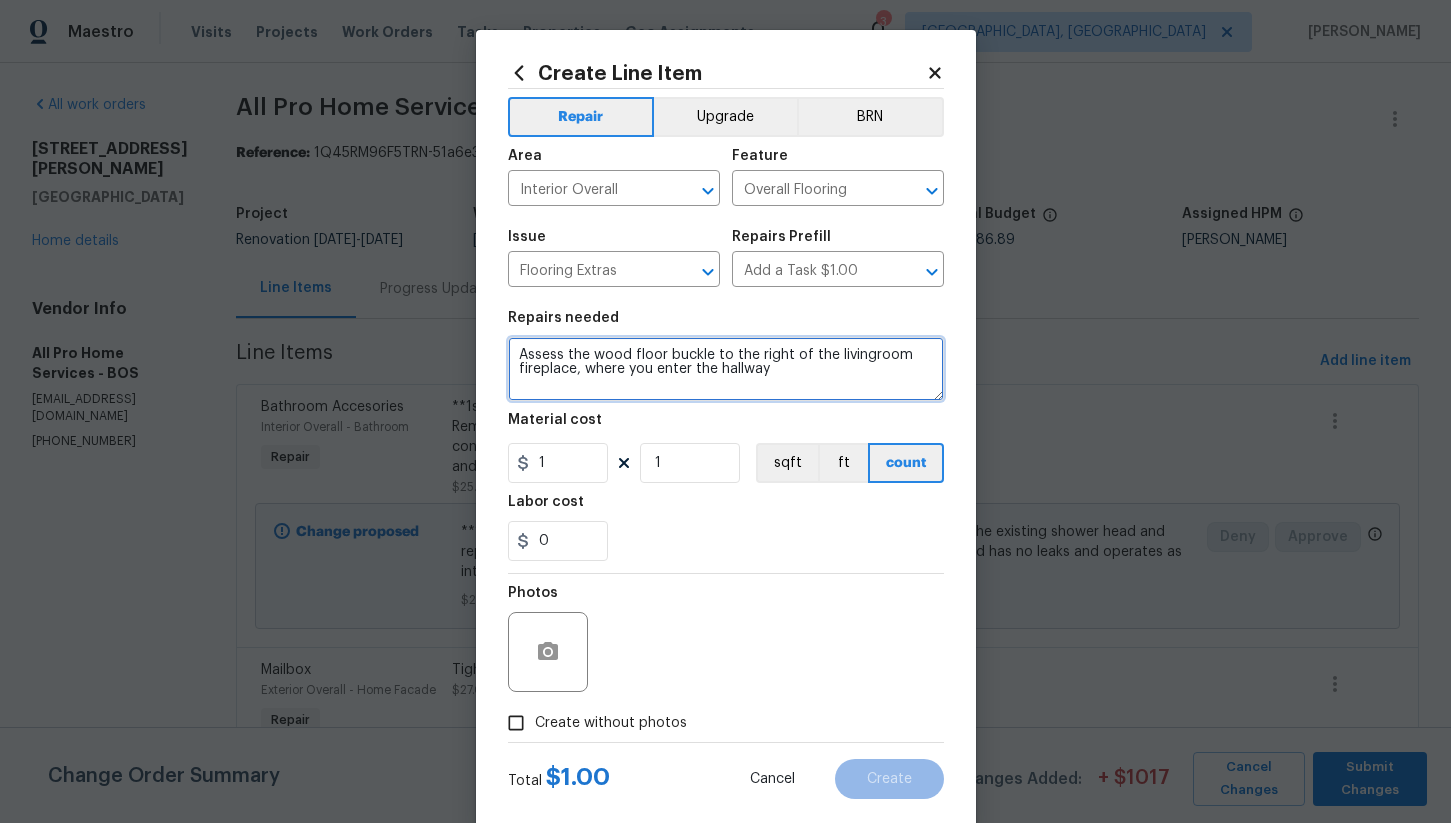 type on "Assess the wood floor buckle to the right of the livingroom fireplace, where you enter the hallway" 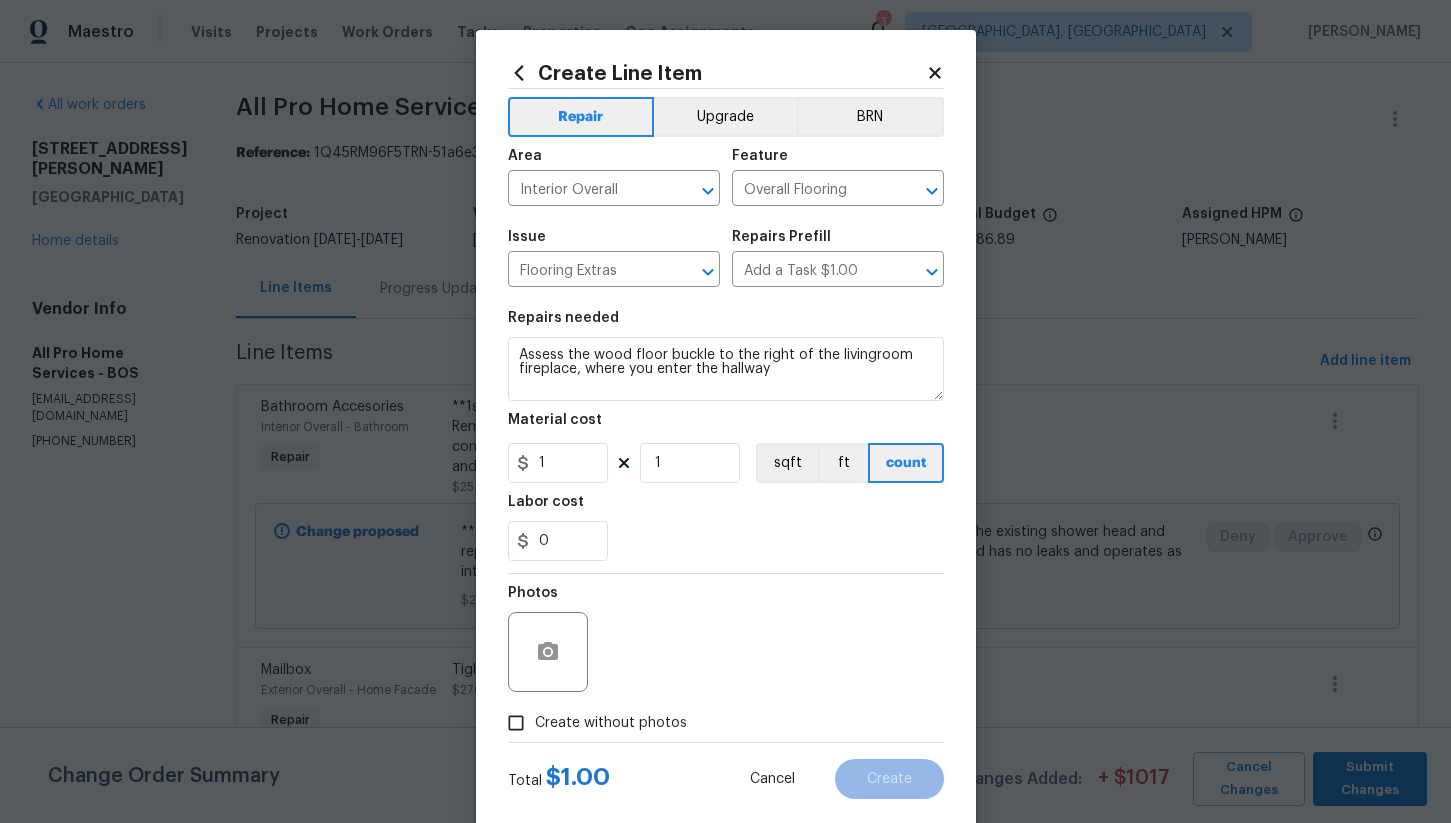 click on "Repairs needed Assess the wood floor buckle to the right of the livingroom fireplace, where you enter the hallway Material cost 1 1 sqft ft count Labor cost 0" at bounding box center [726, 436] 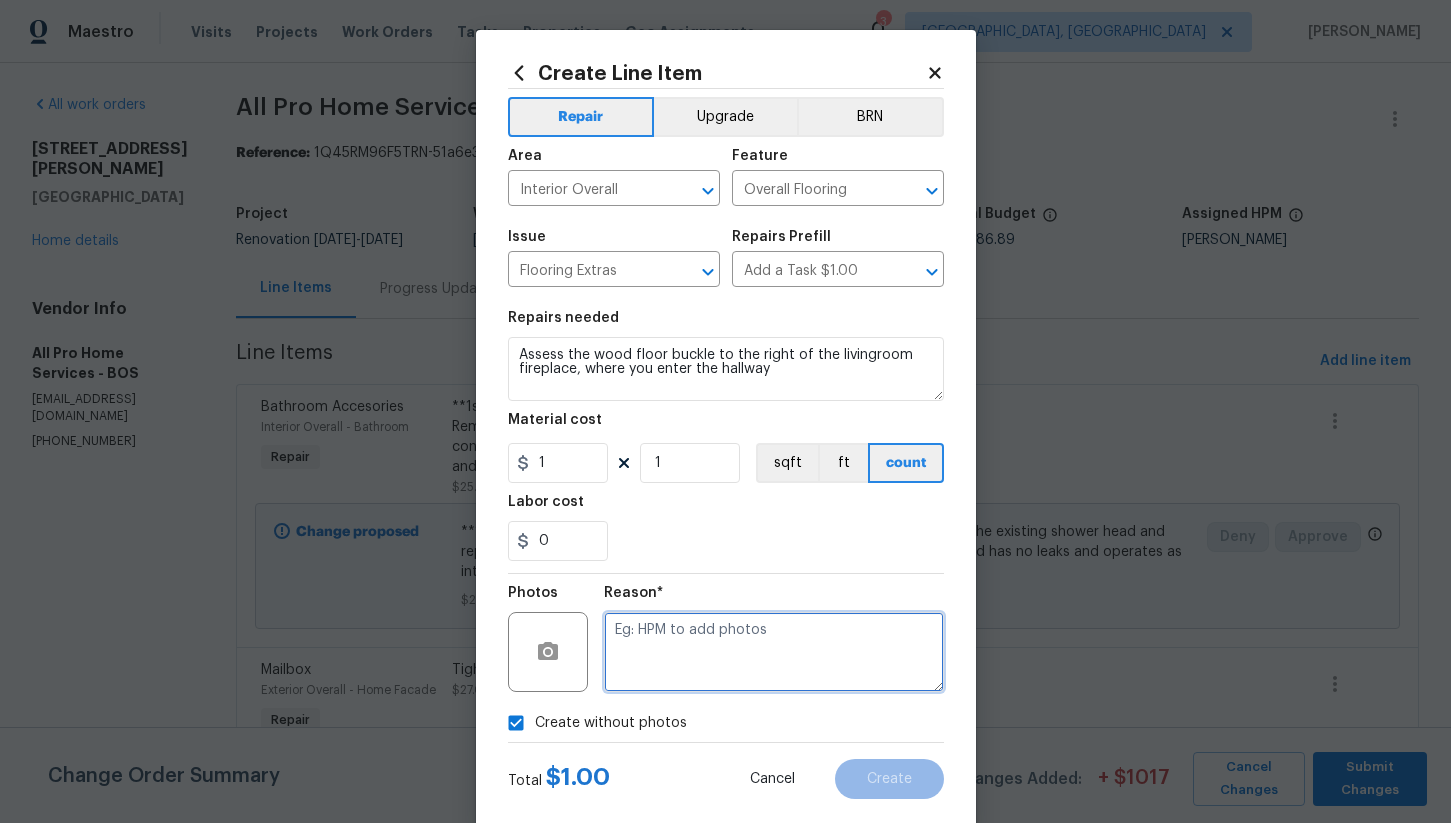 click at bounding box center [774, 652] 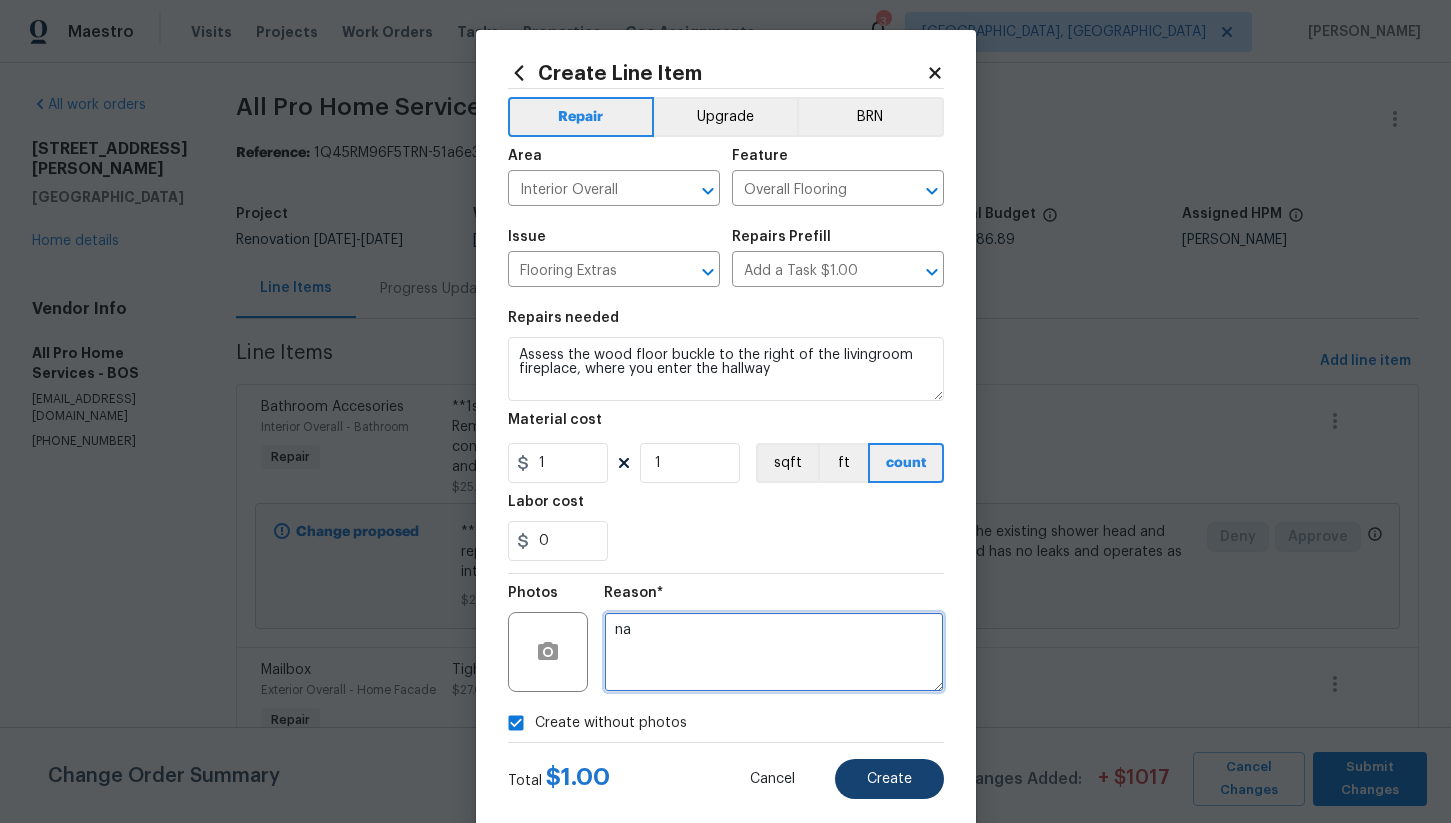 type on "na" 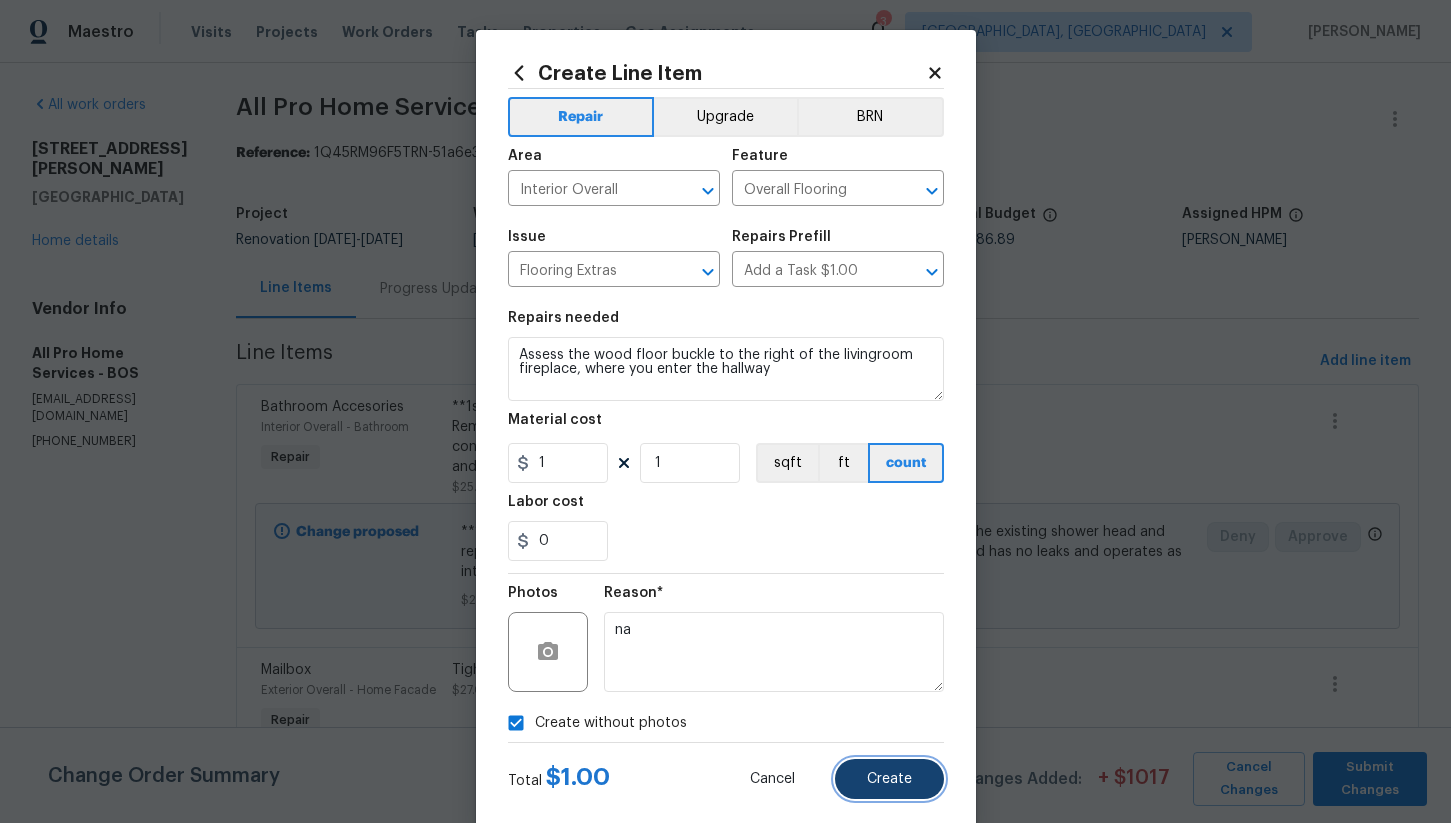 click on "Create" at bounding box center [889, 779] 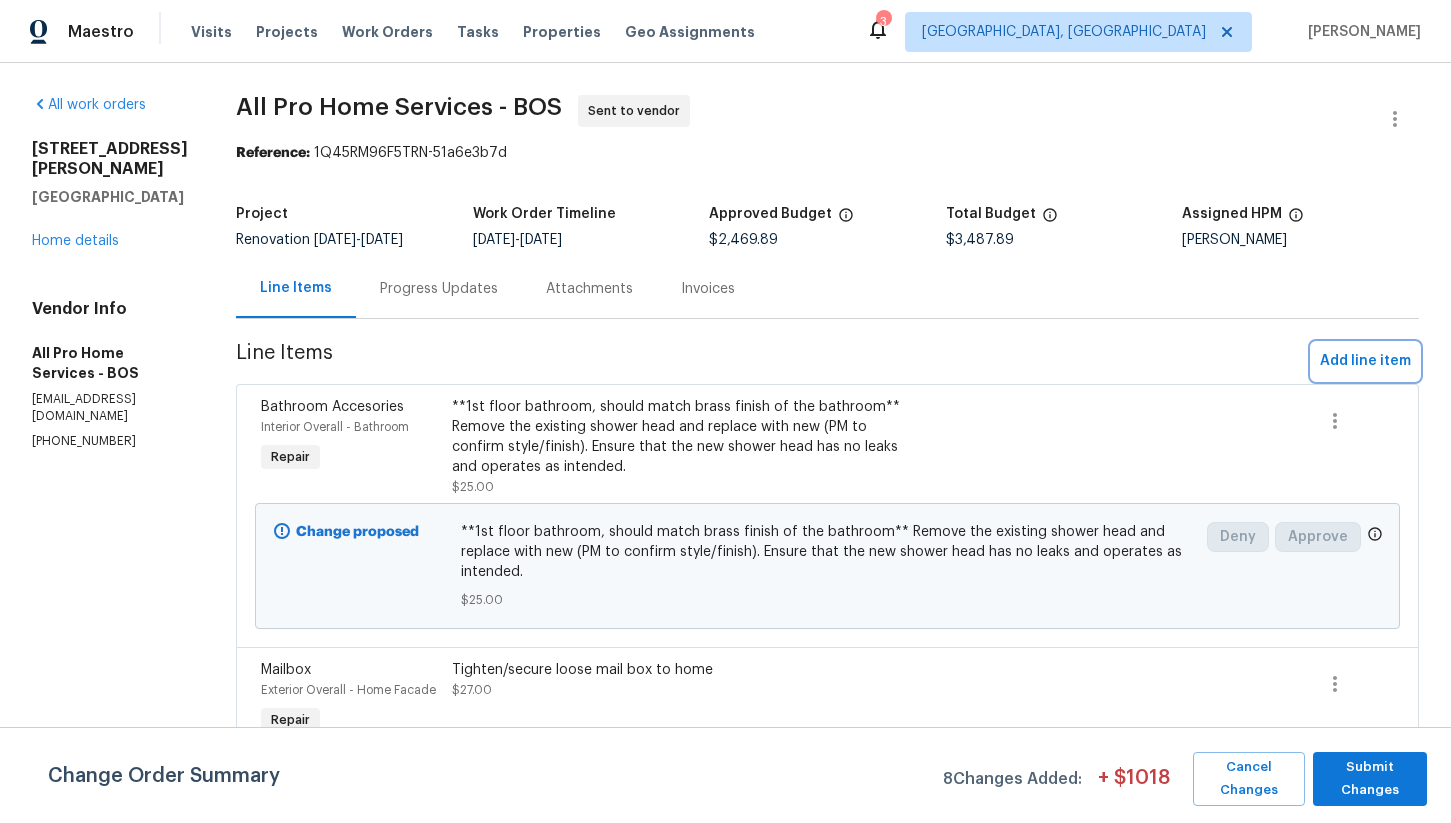 click on "Add line item" at bounding box center (1365, 361) 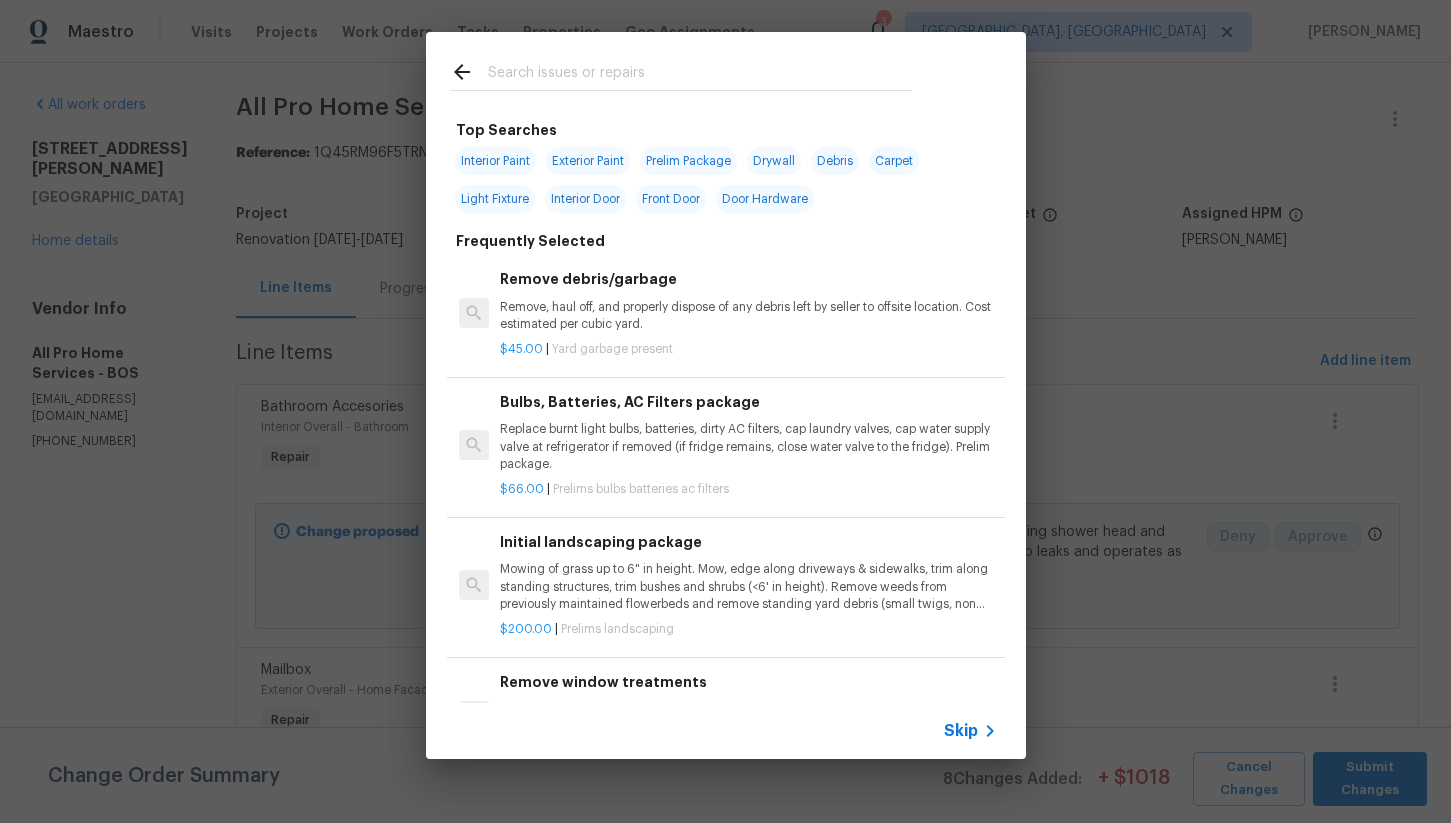 click at bounding box center (700, 75) 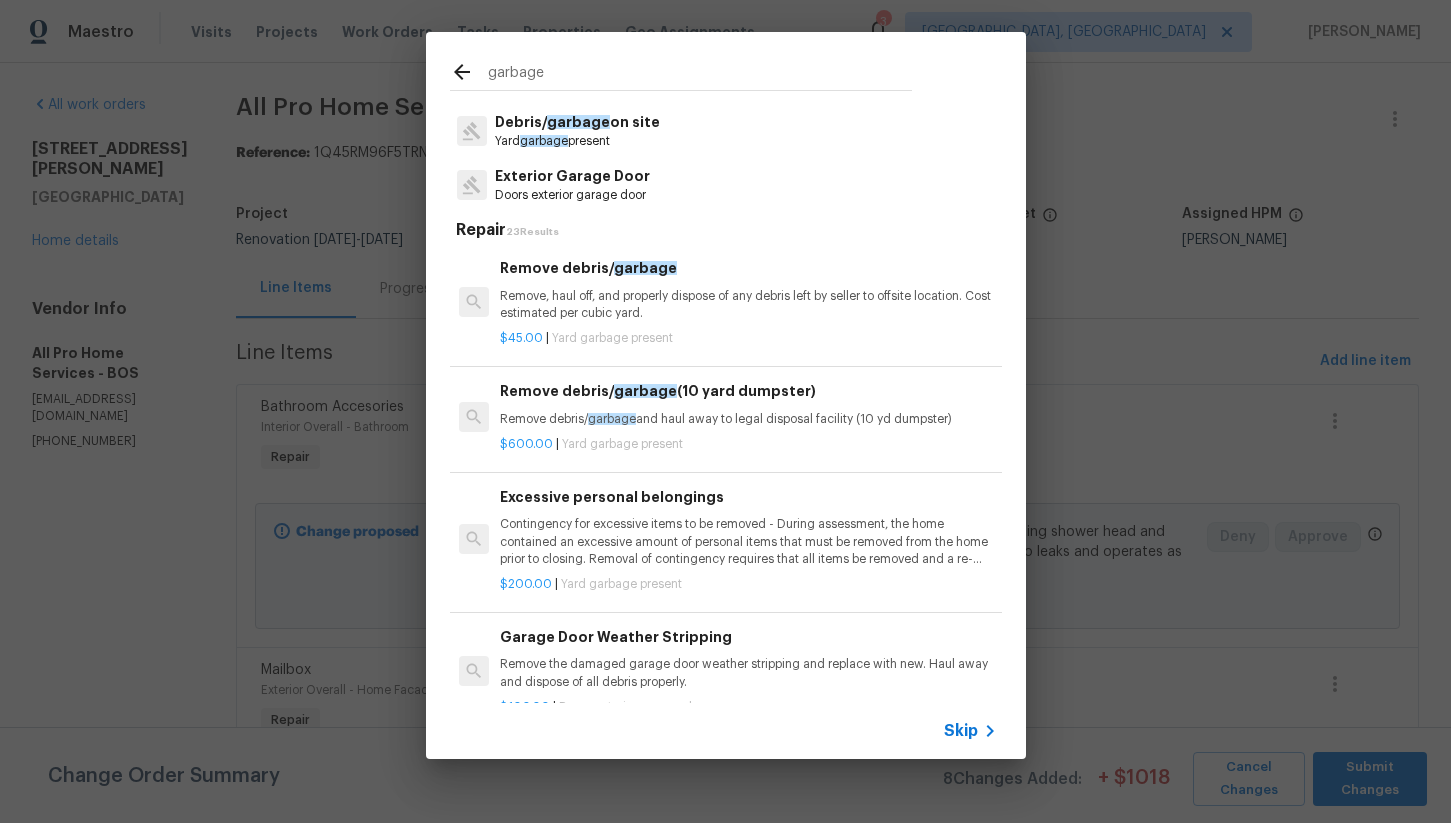 scroll, scrollTop: 0, scrollLeft: 0, axis: both 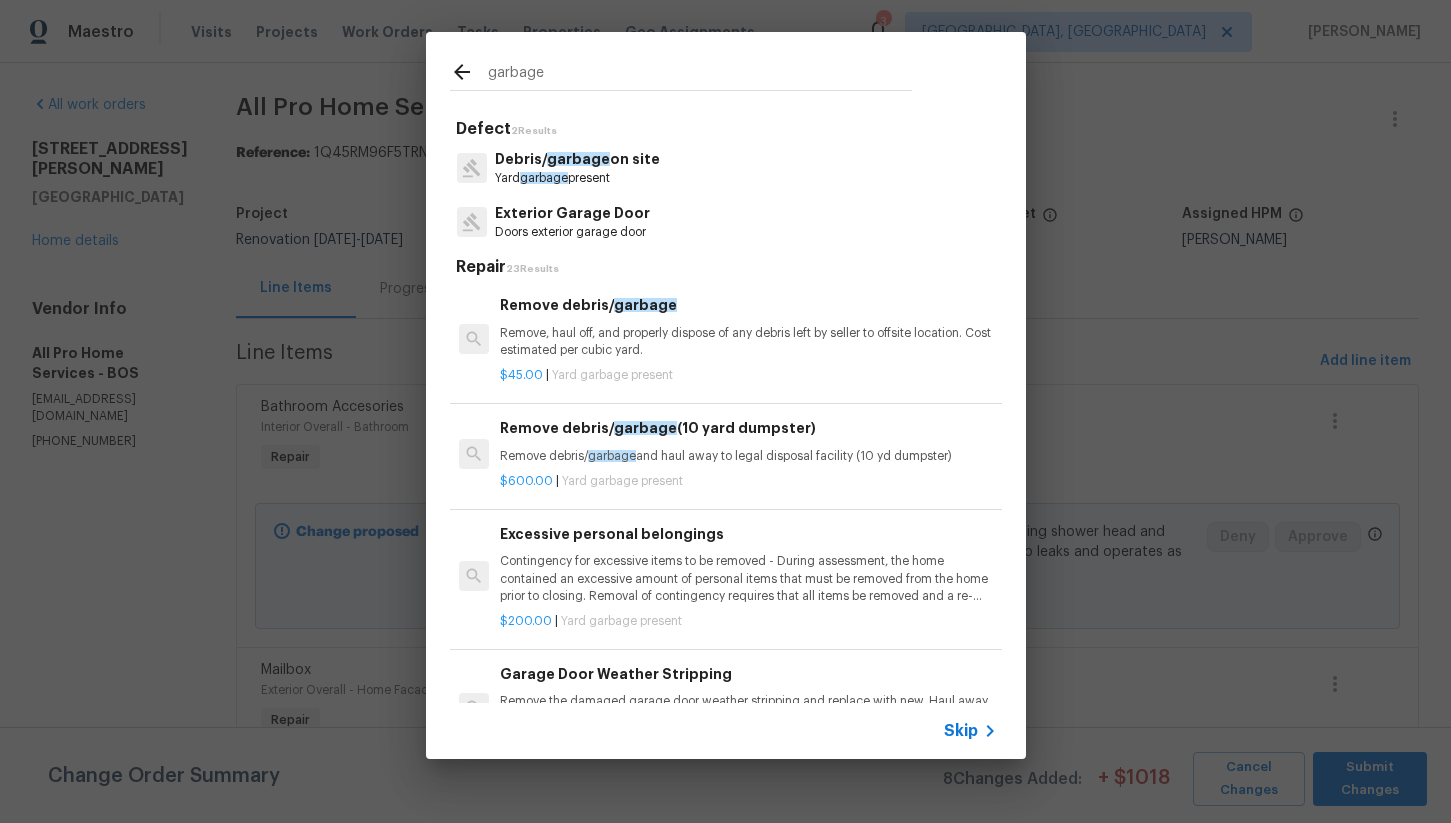 click on "garbage" at bounding box center [700, 75] 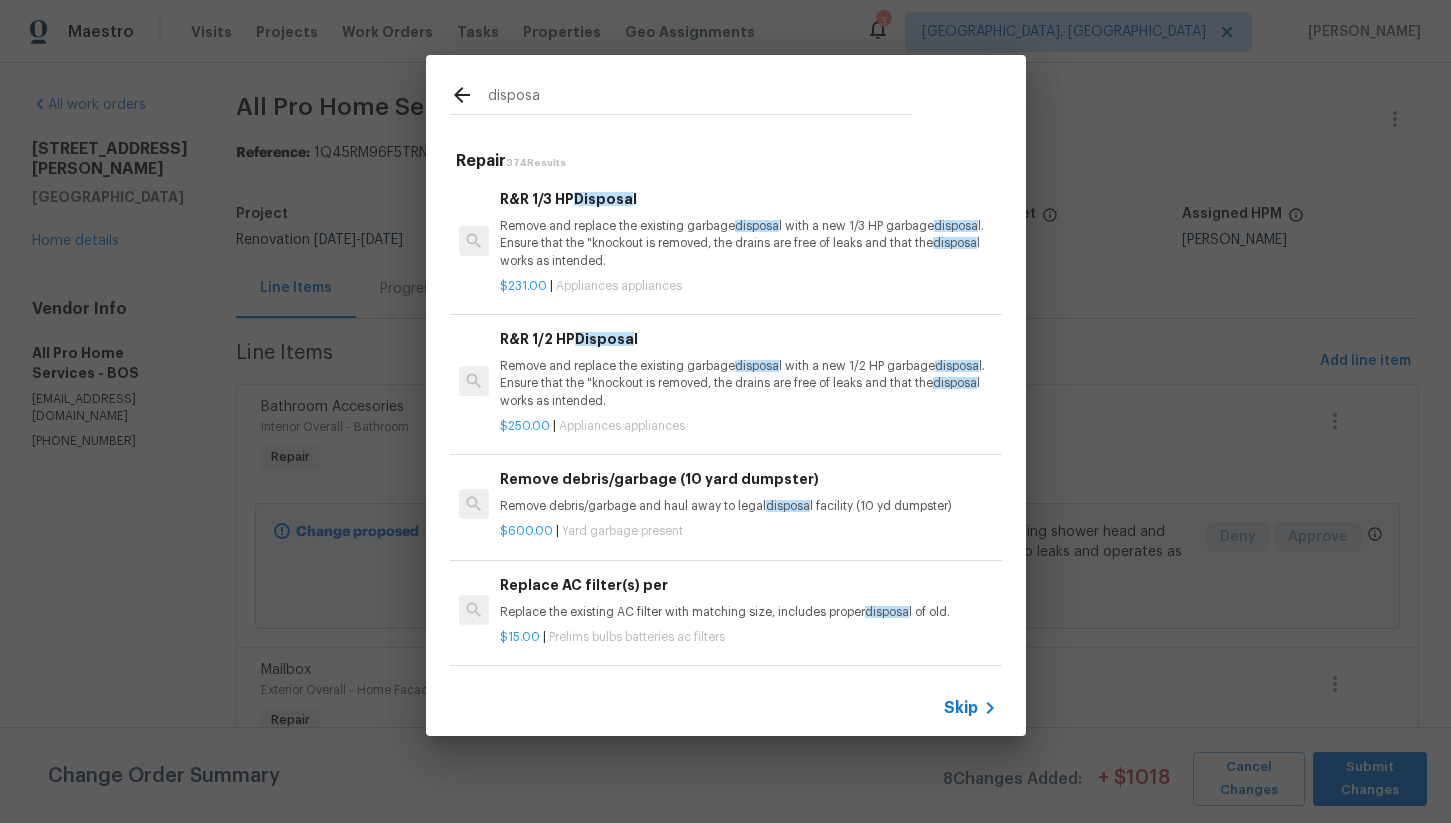 type on "disposa" 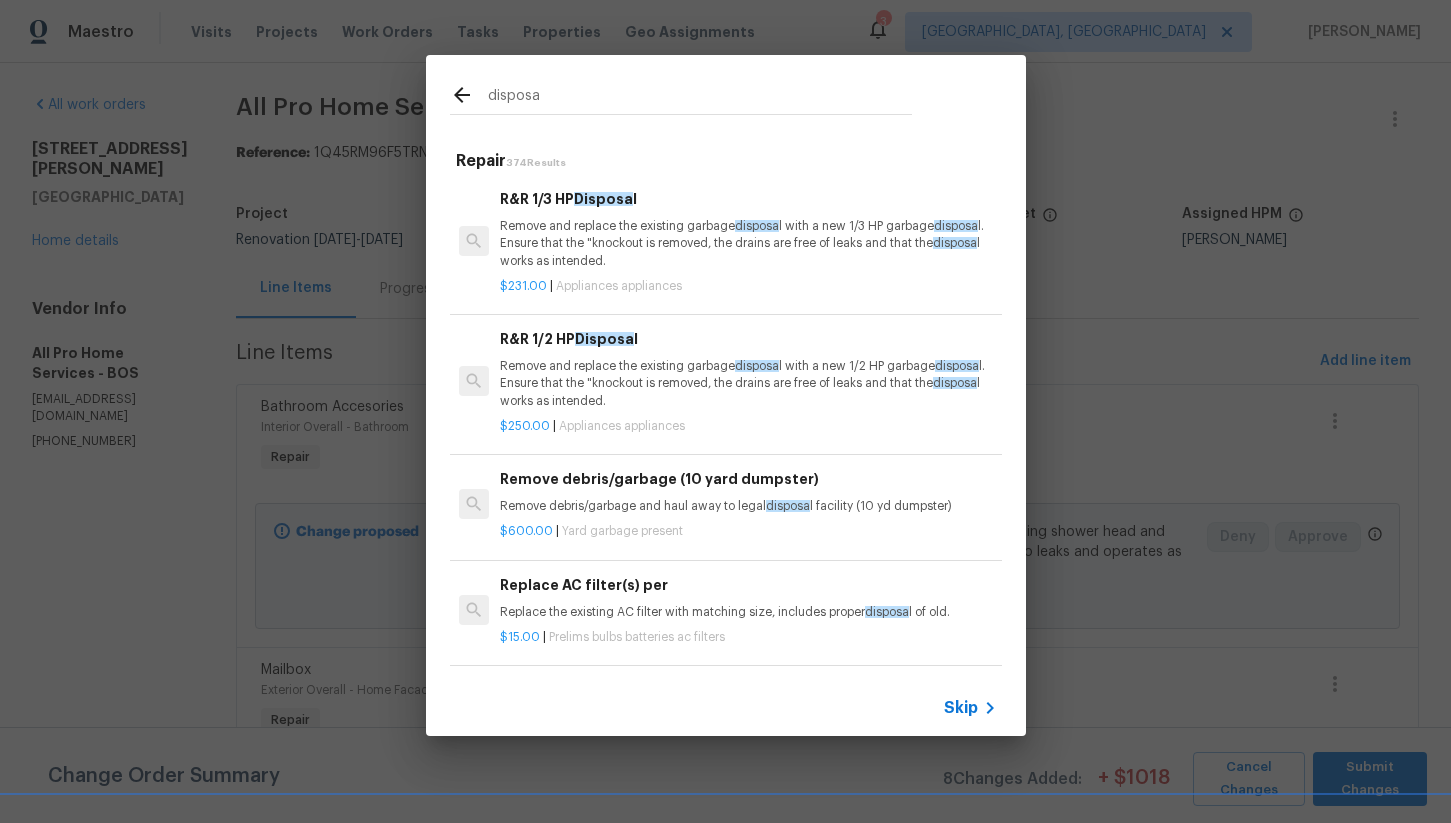click on "Remove and replace the existing garbage  disposa l with a new 1/2 HP garbage  disposa l. Ensure that the "knockout is removed, the drains are free of leaks and that the  disposa l works as intended." at bounding box center (748, 383) 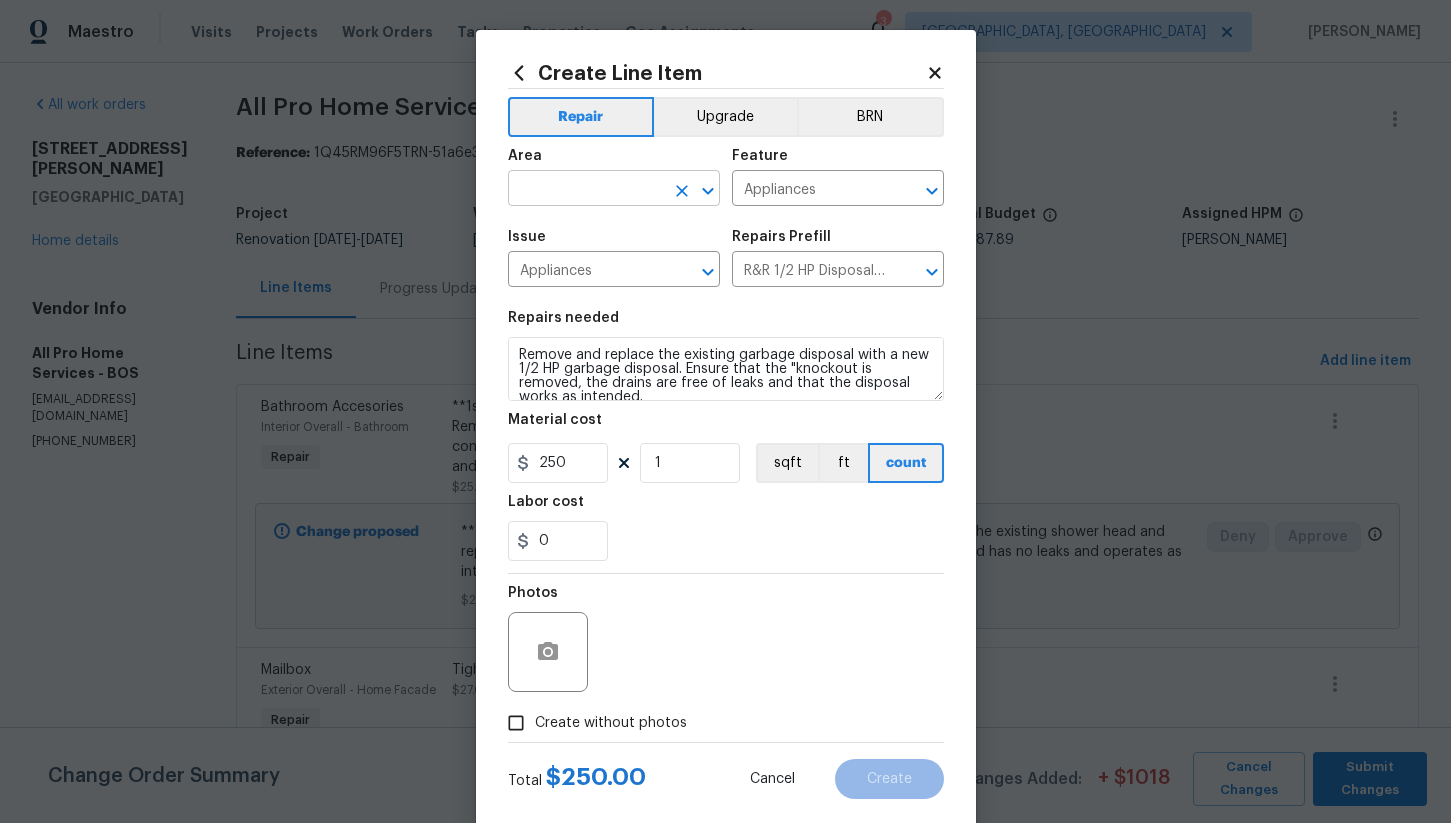 click at bounding box center [586, 190] 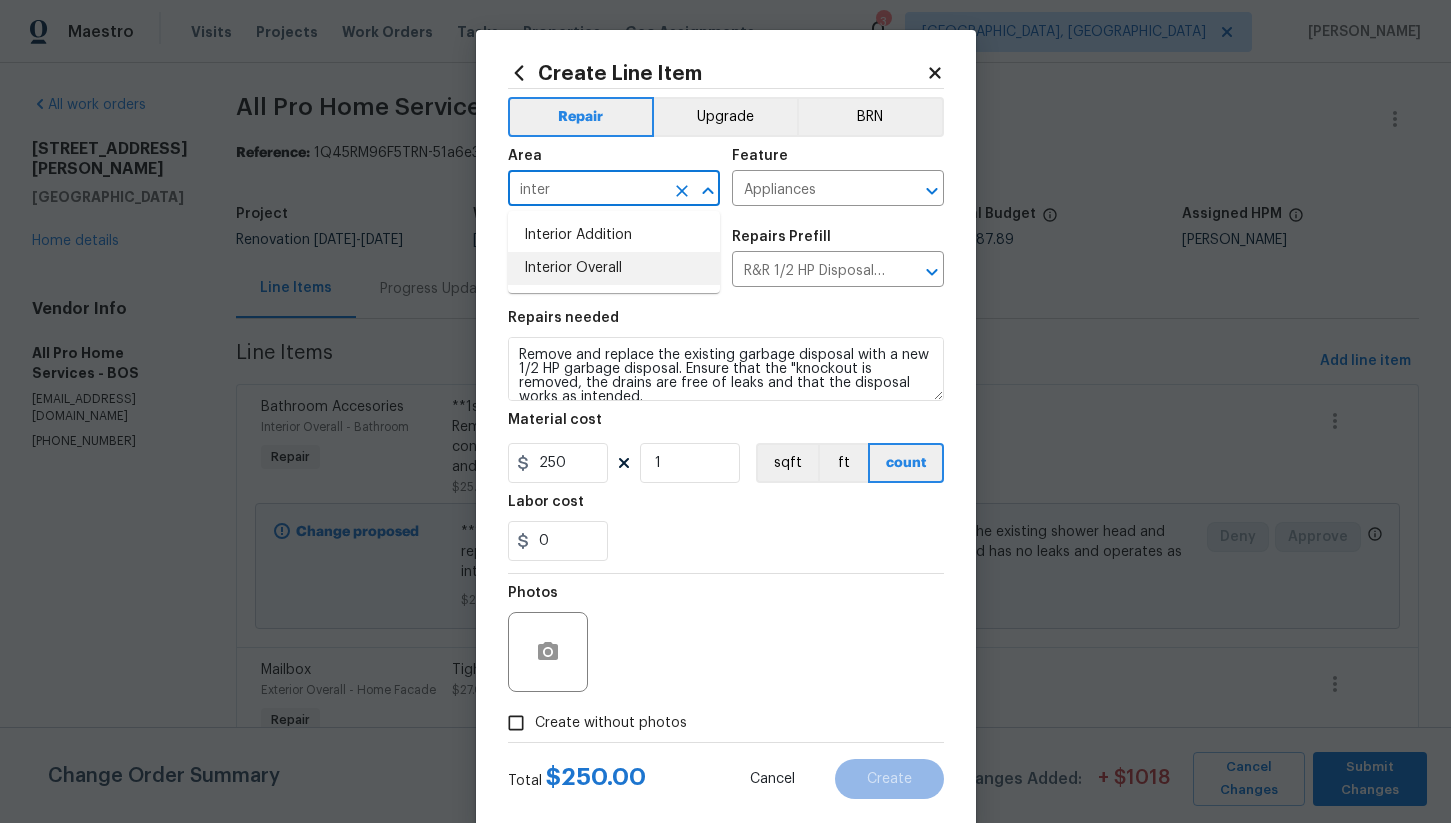 click on "Interior Overall" at bounding box center [614, 268] 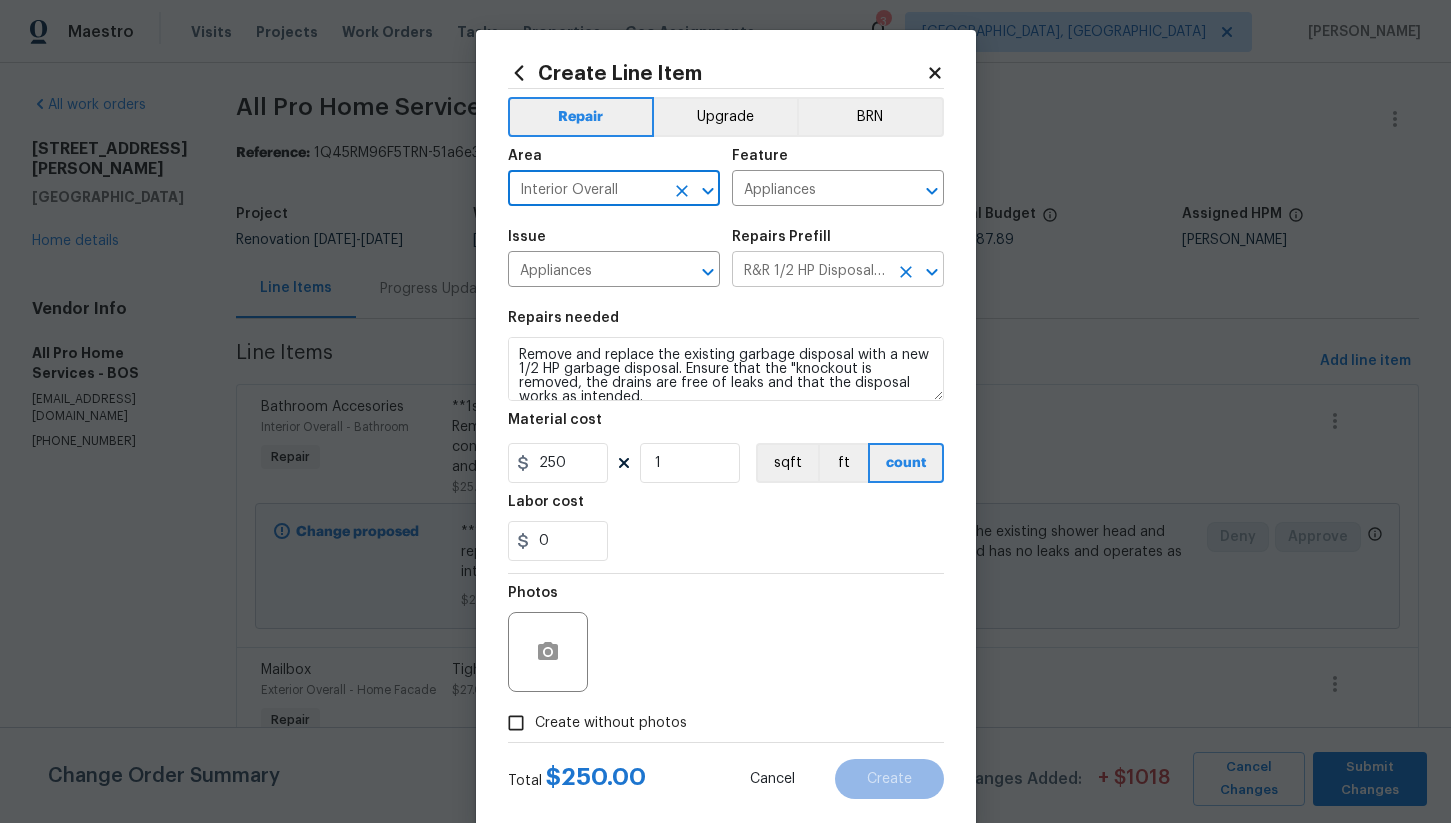type on "Interior Overall" 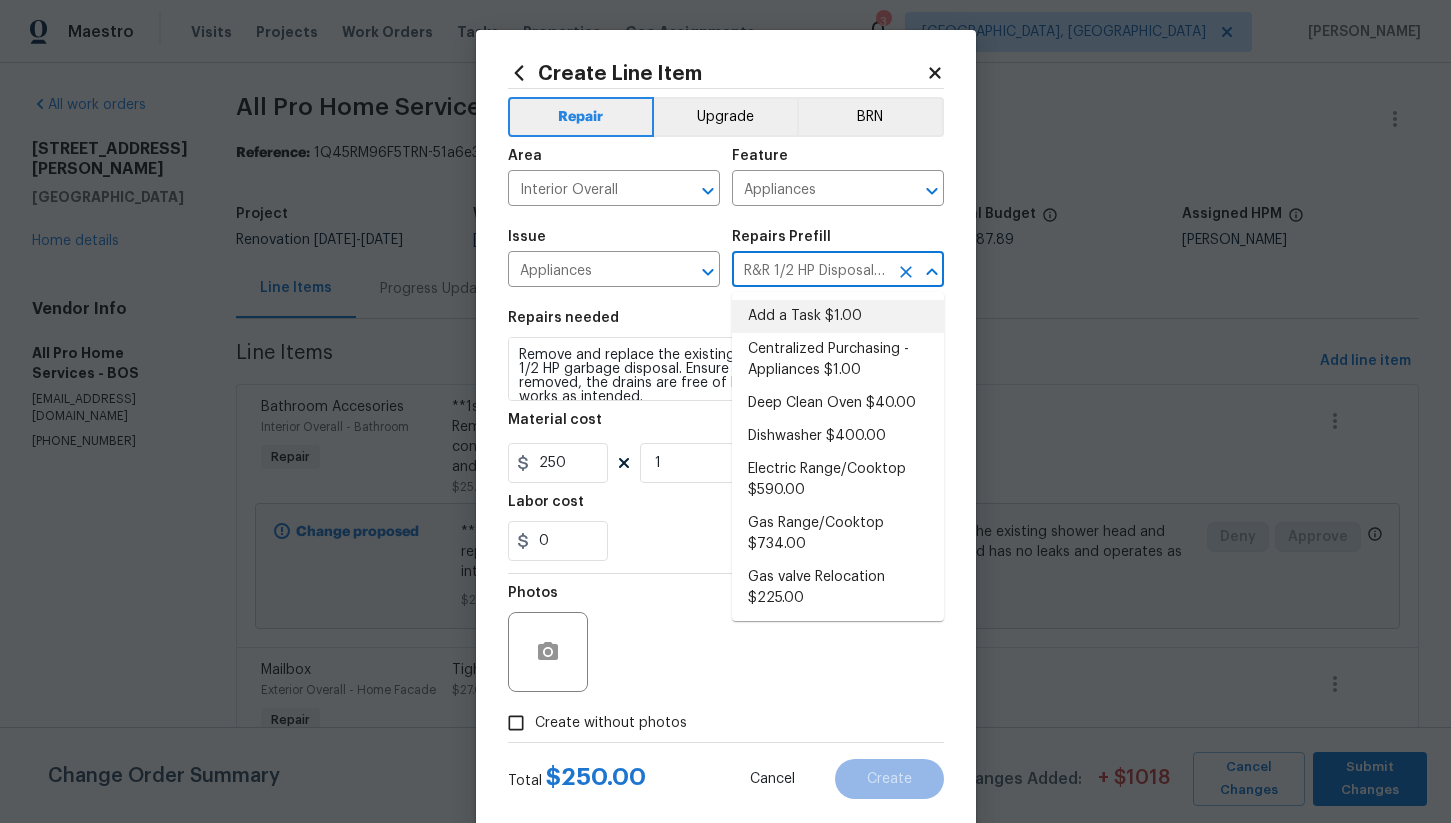 click on "Add a Task $1.00" at bounding box center (838, 316) 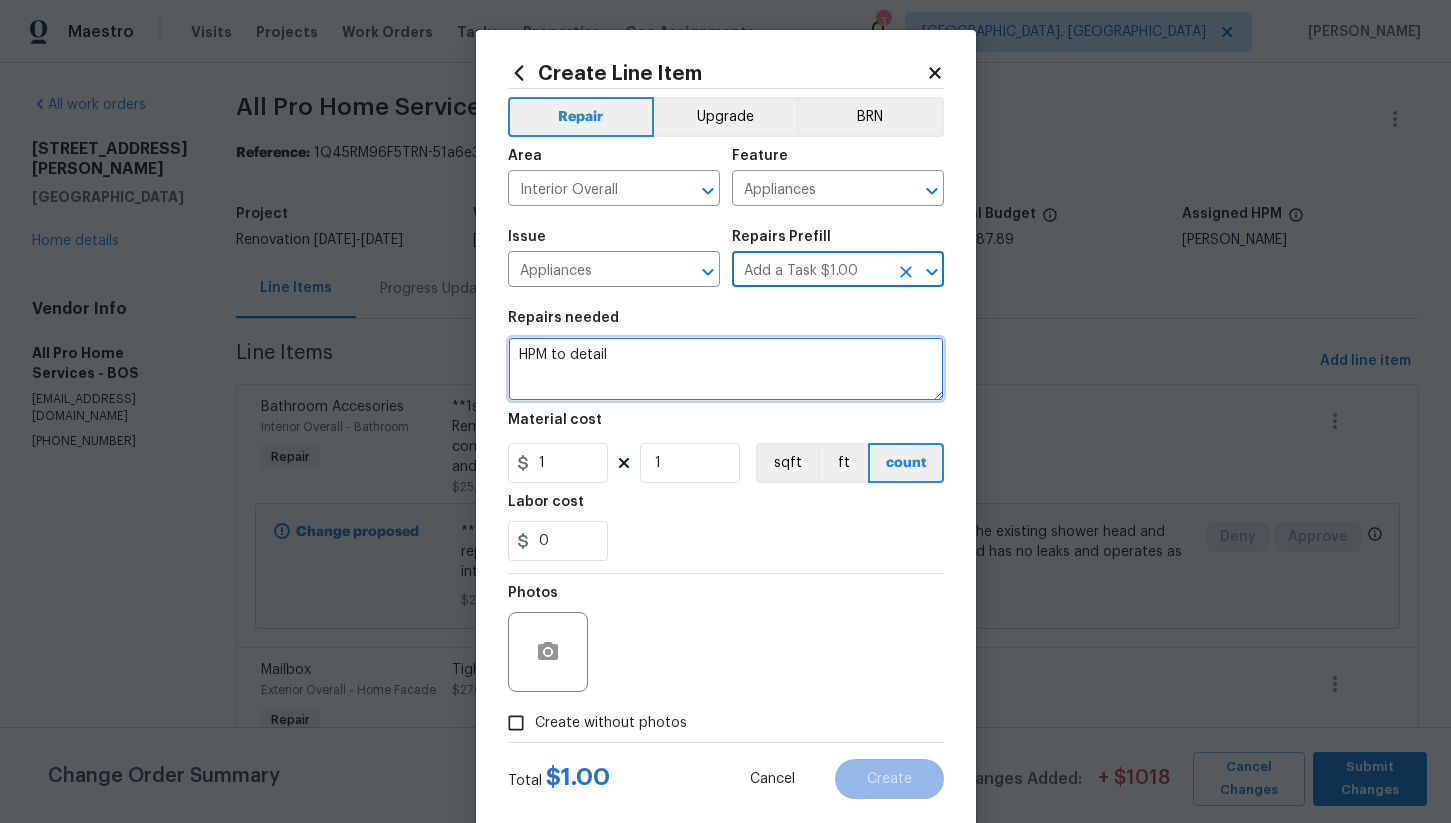 click on "HPM to detail" at bounding box center [726, 369] 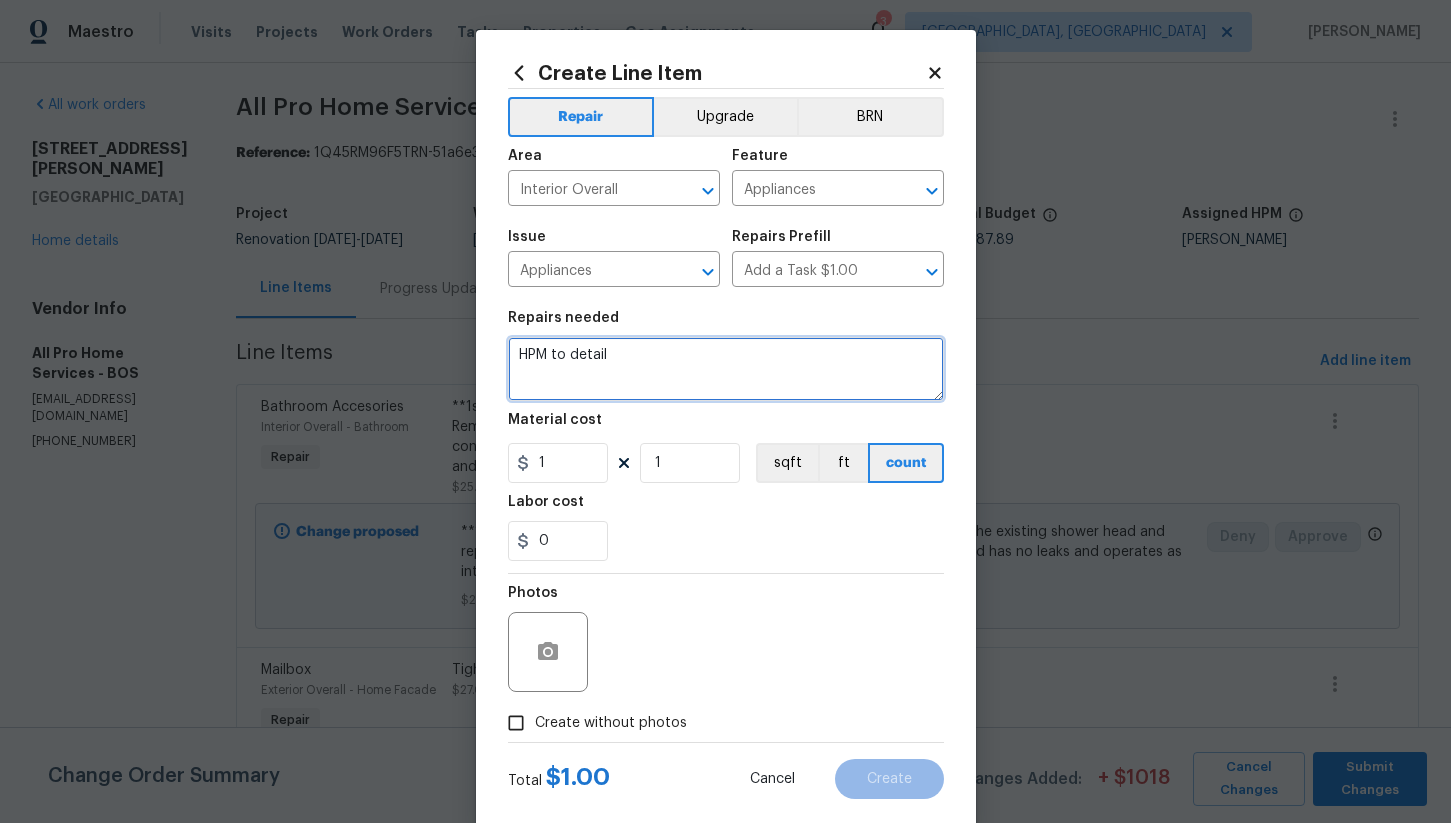 click on "HPM to detail" at bounding box center [726, 369] 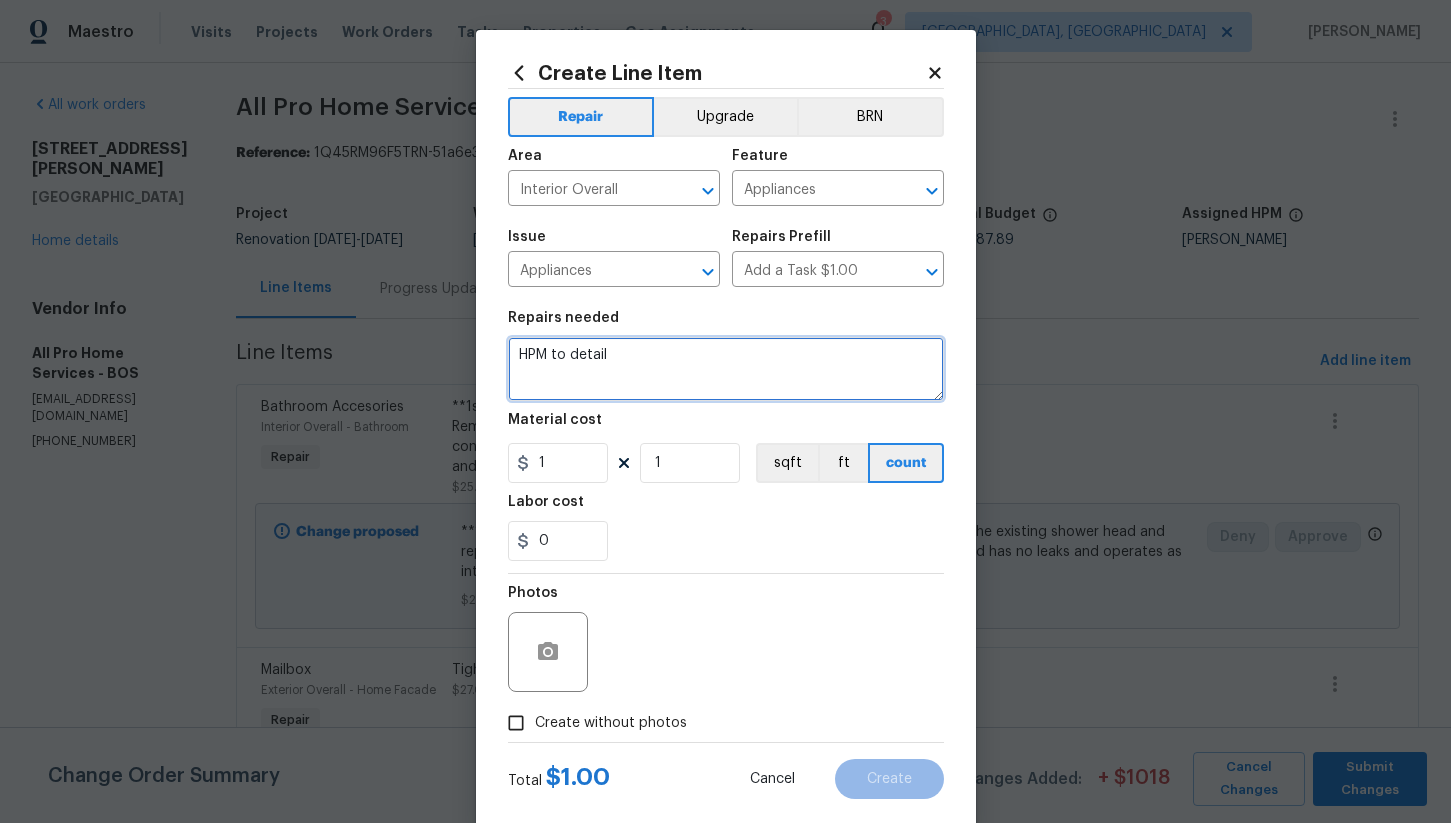click on "HPM to detail" at bounding box center (726, 369) 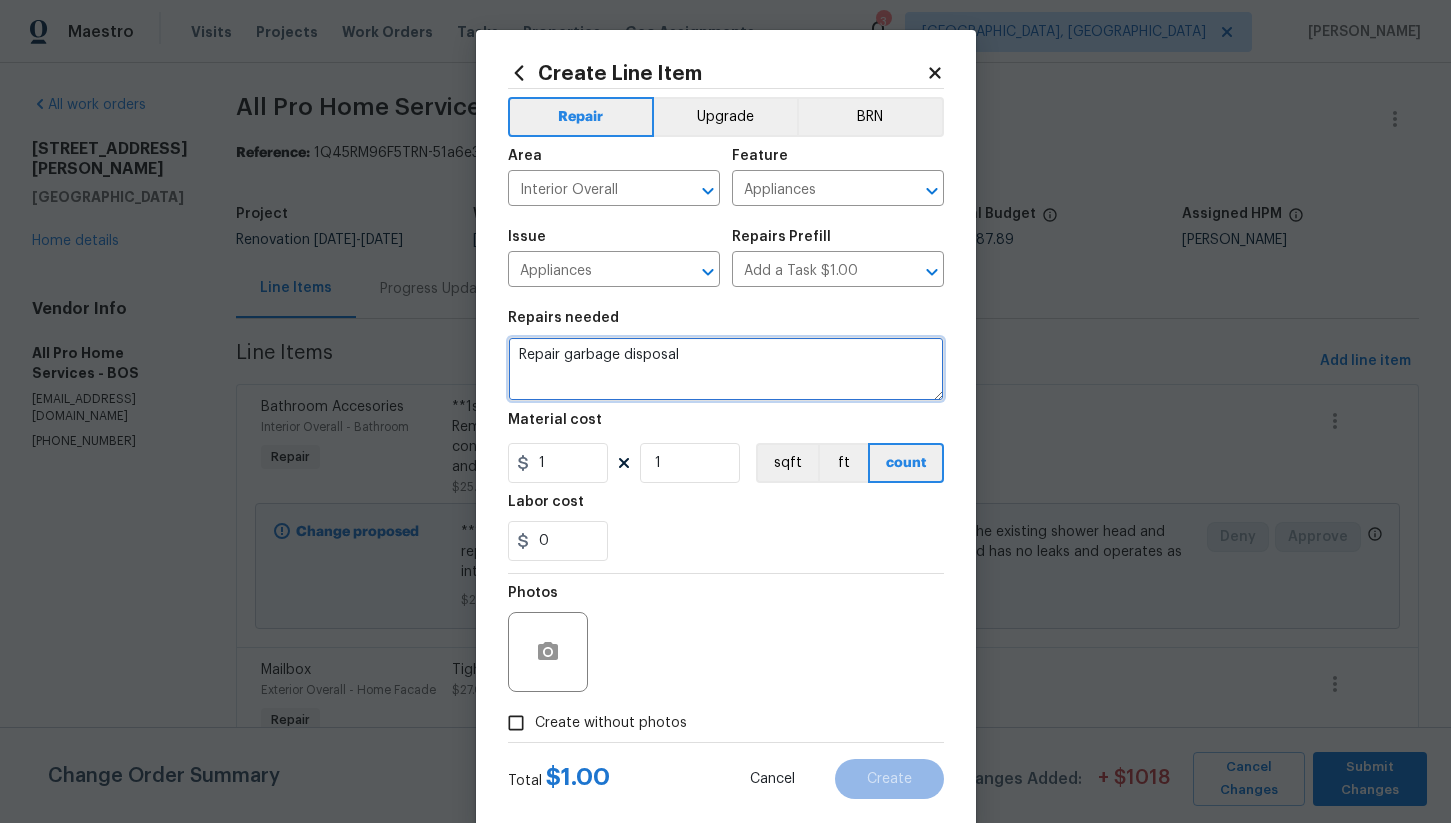 type on "Repair garbage disposal" 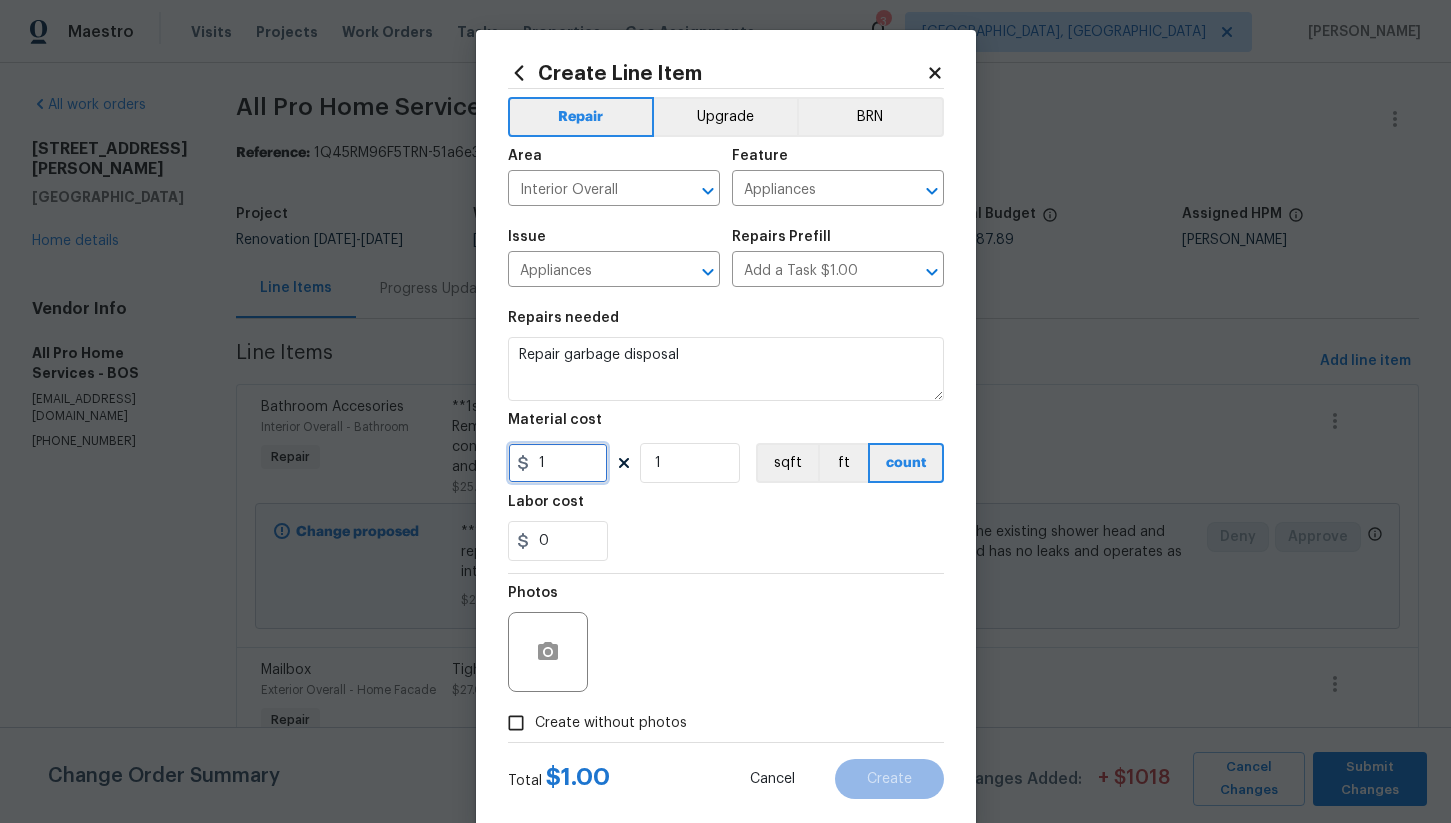 click on "1" at bounding box center (558, 463) 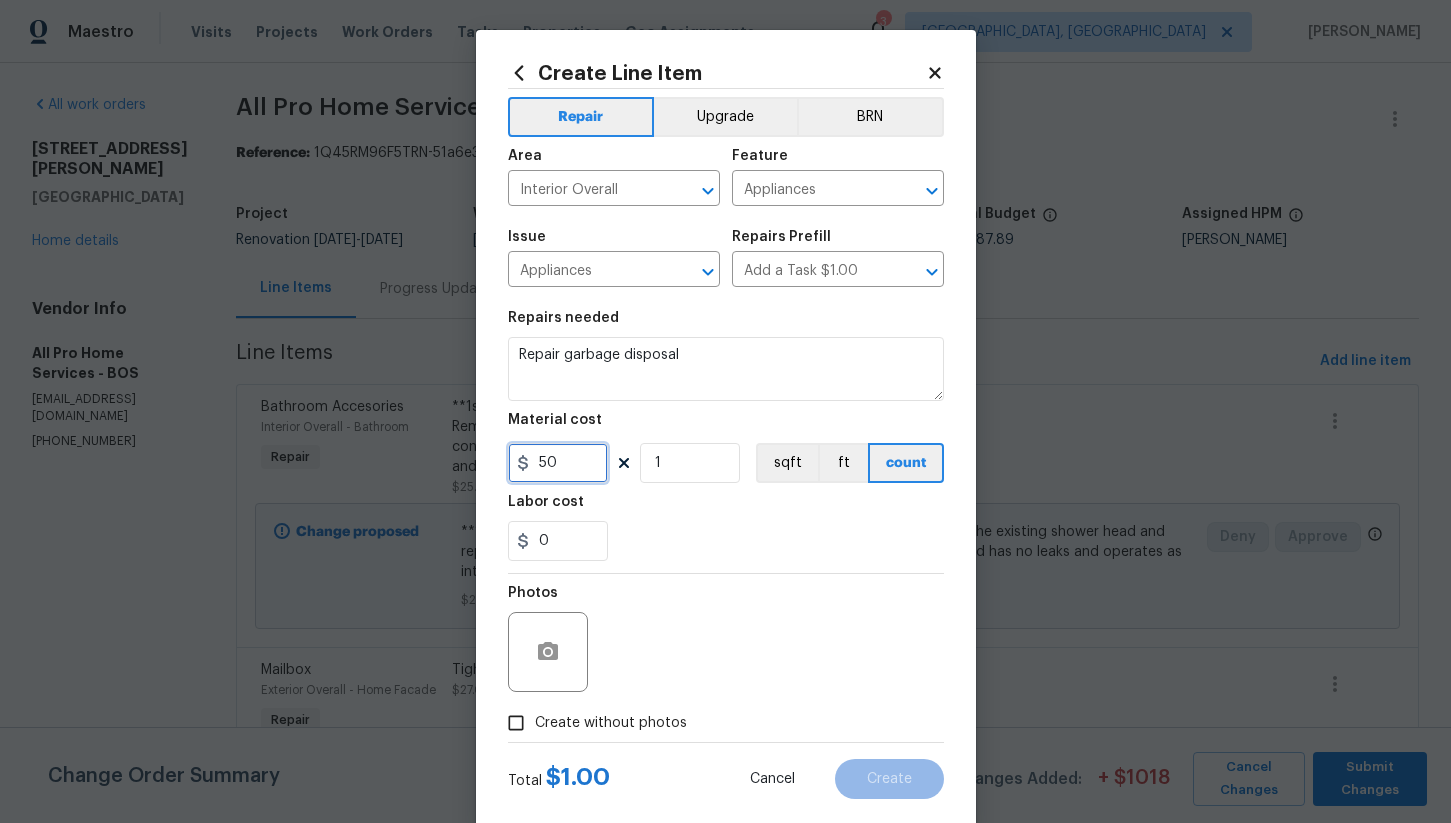 type on "50" 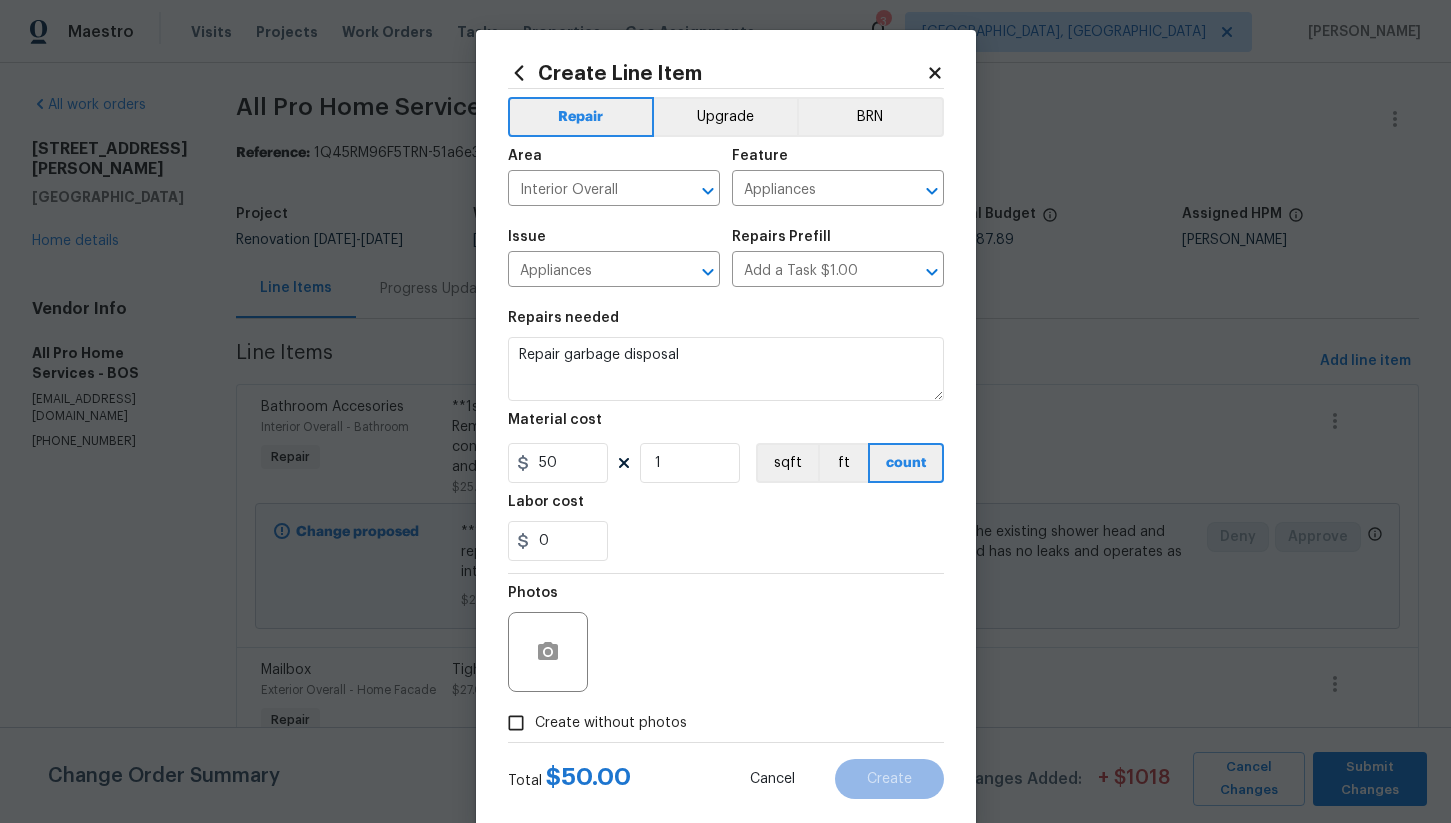 click on "0" at bounding box center [726, 541] 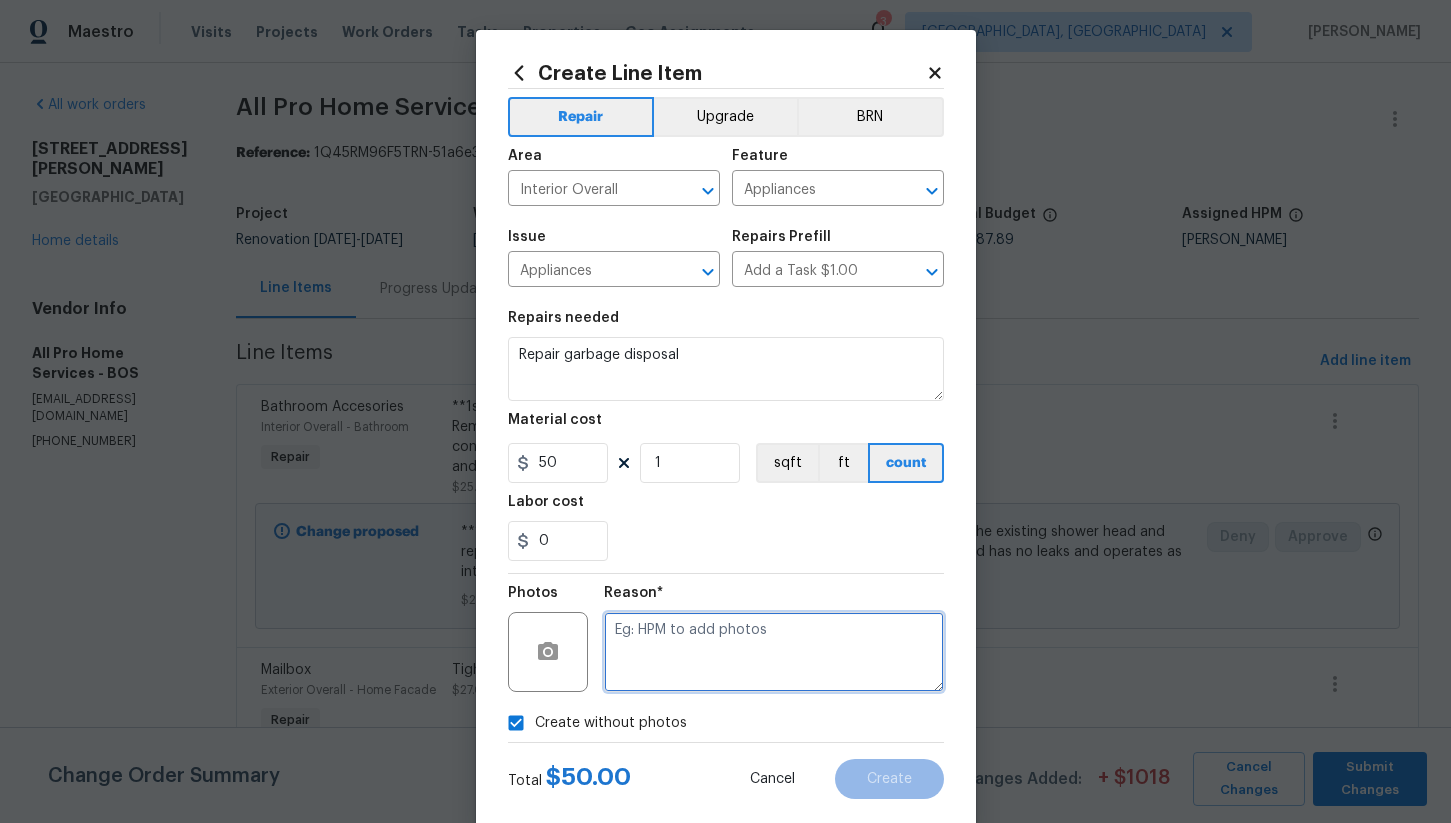 click at bounding box center (774, 652) 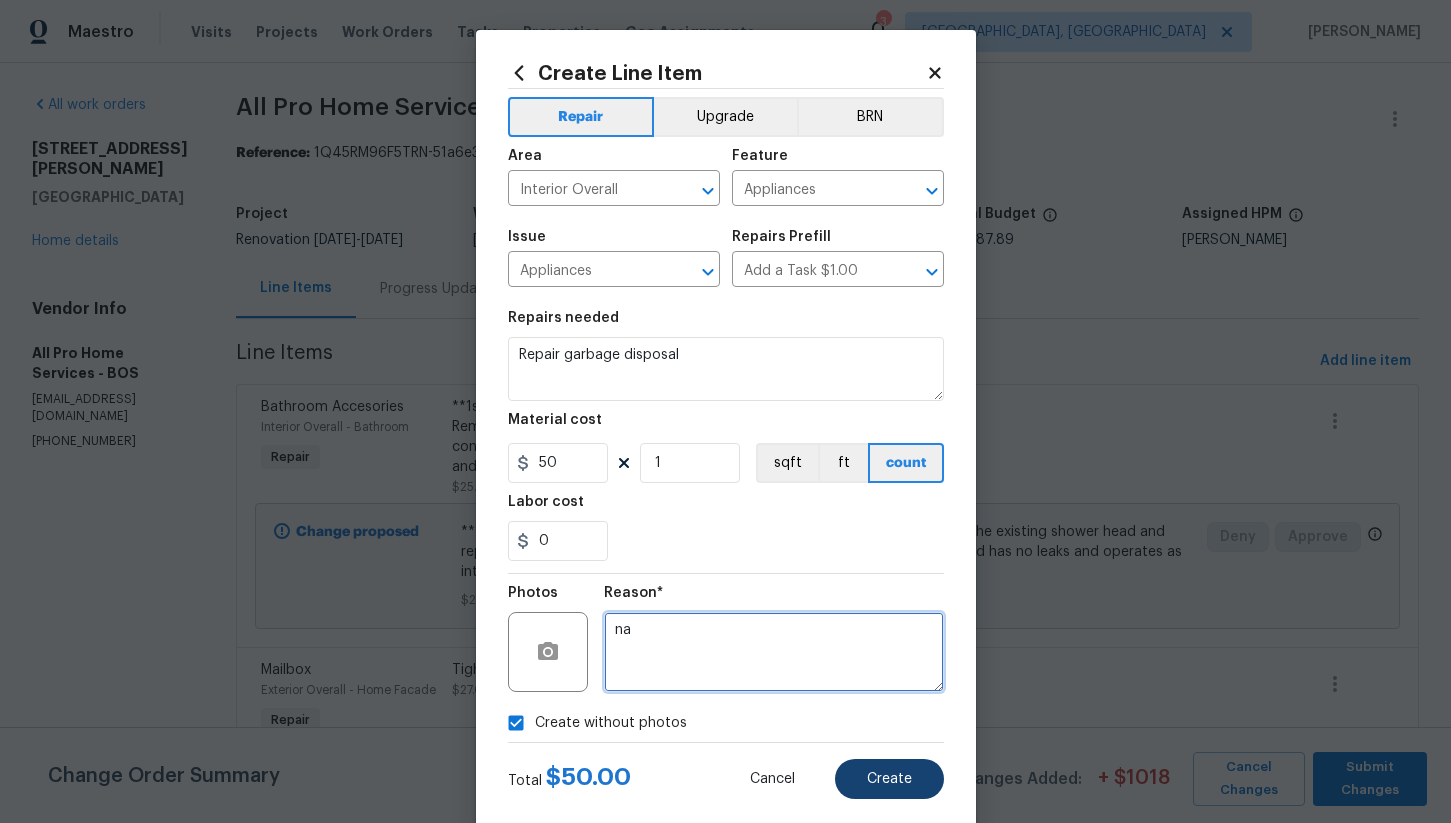 type on "na" 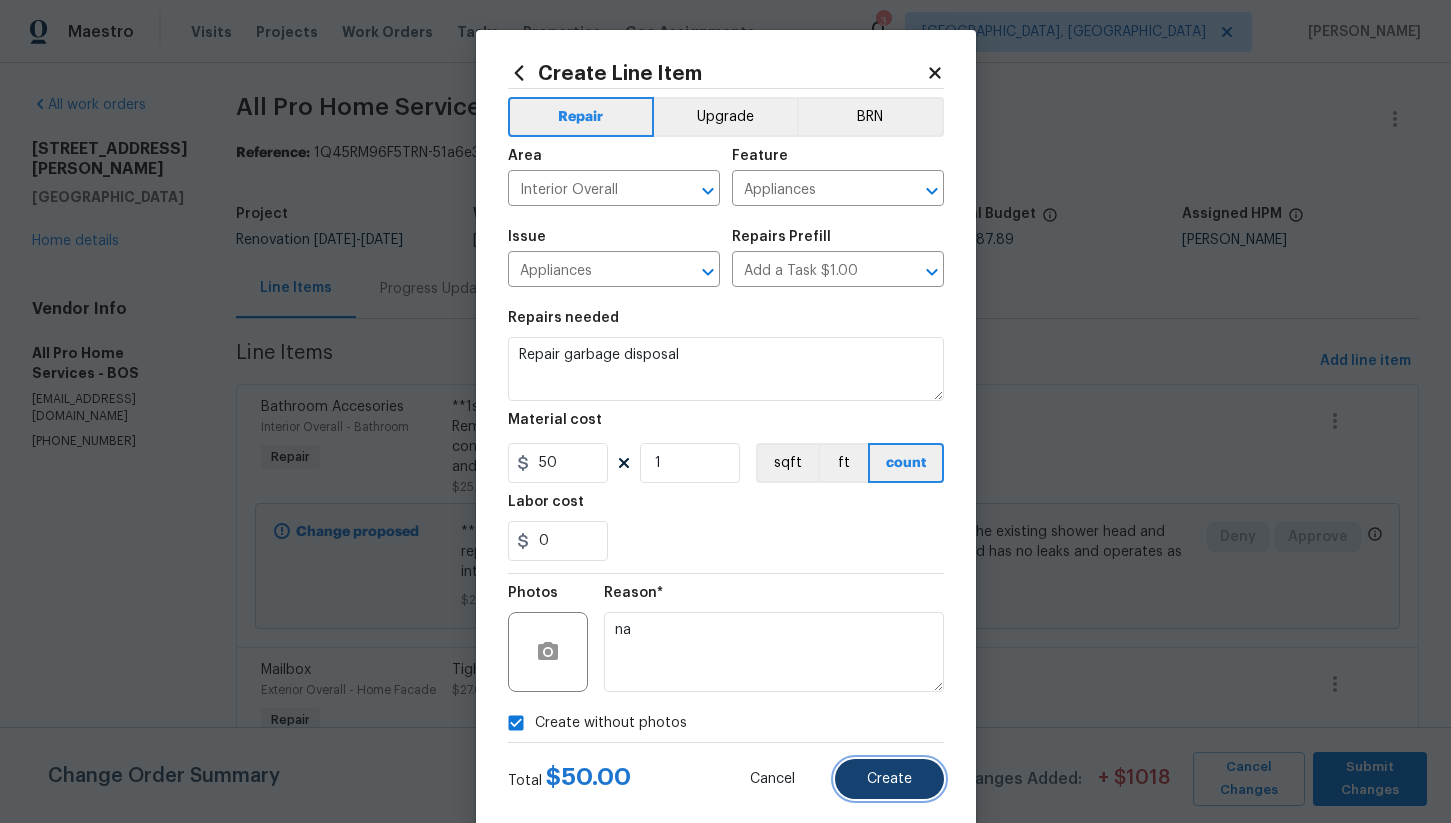 click on "Create" at bounding box center (889, 779) 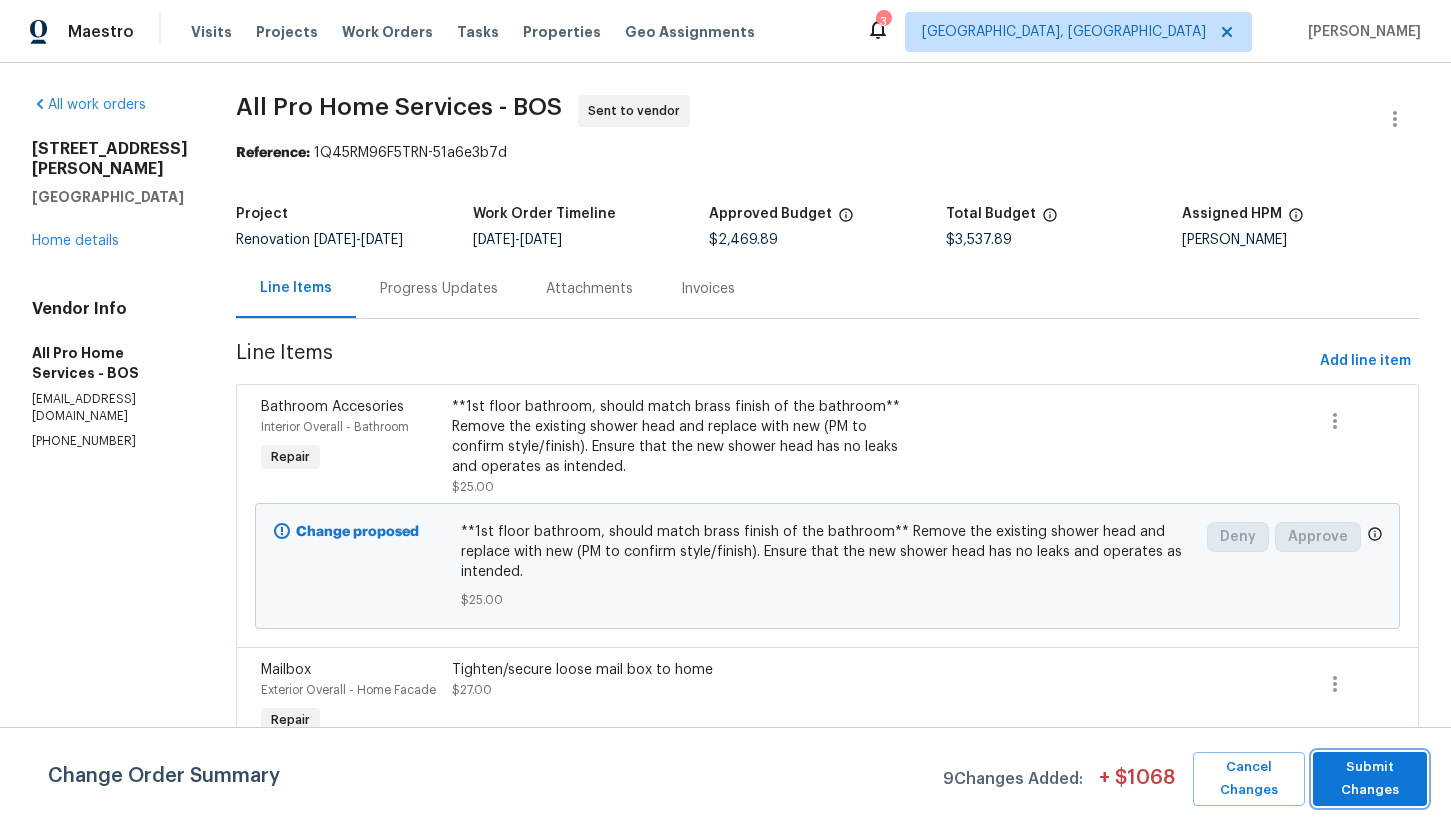 click on "Submit Changes" at bounding box center [1370, 779] 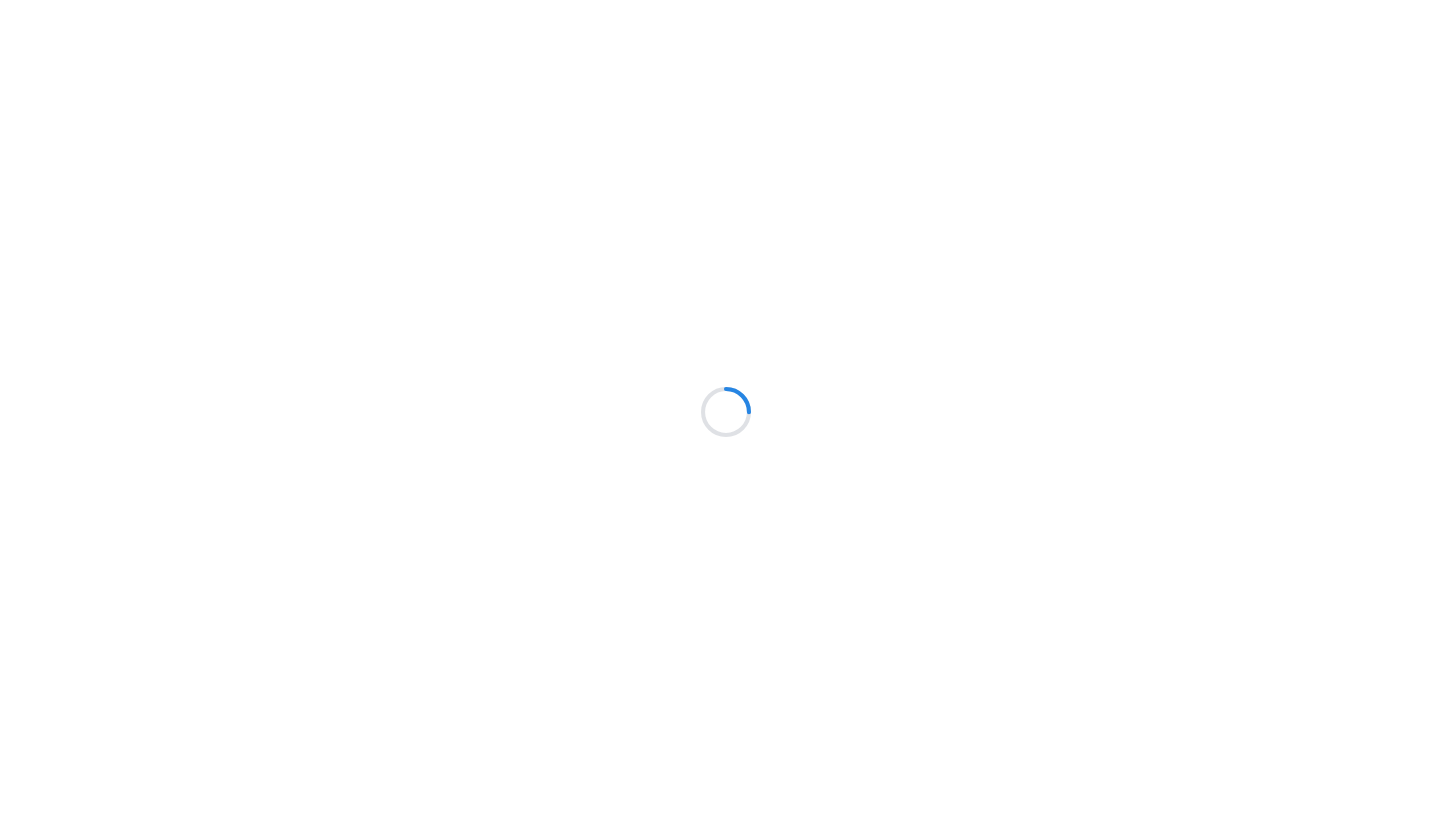 scroll, scrollTop: 0, scrollLeft: 0, axis: both 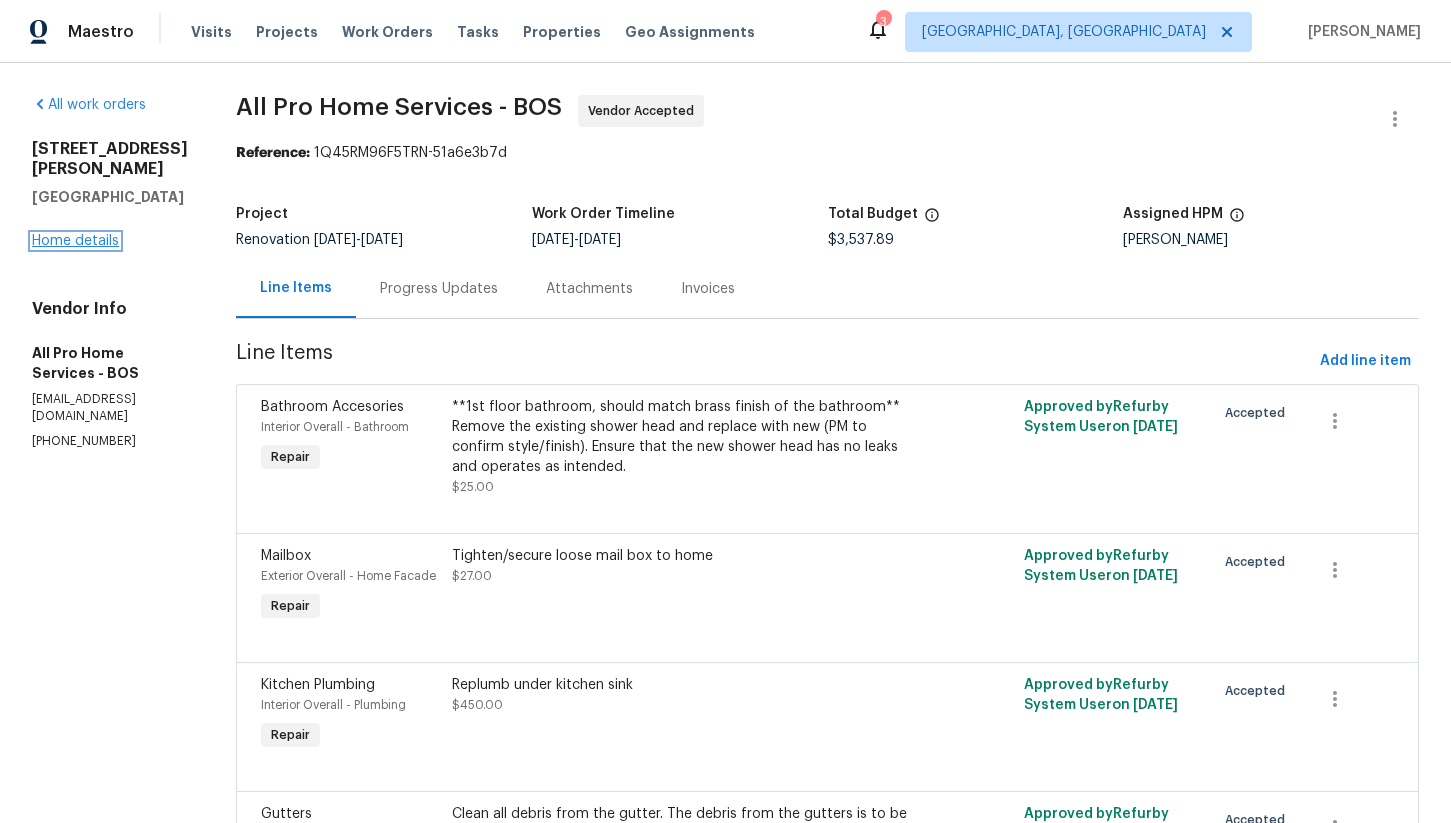 click on "Home details" at bounding box center [75, 241] 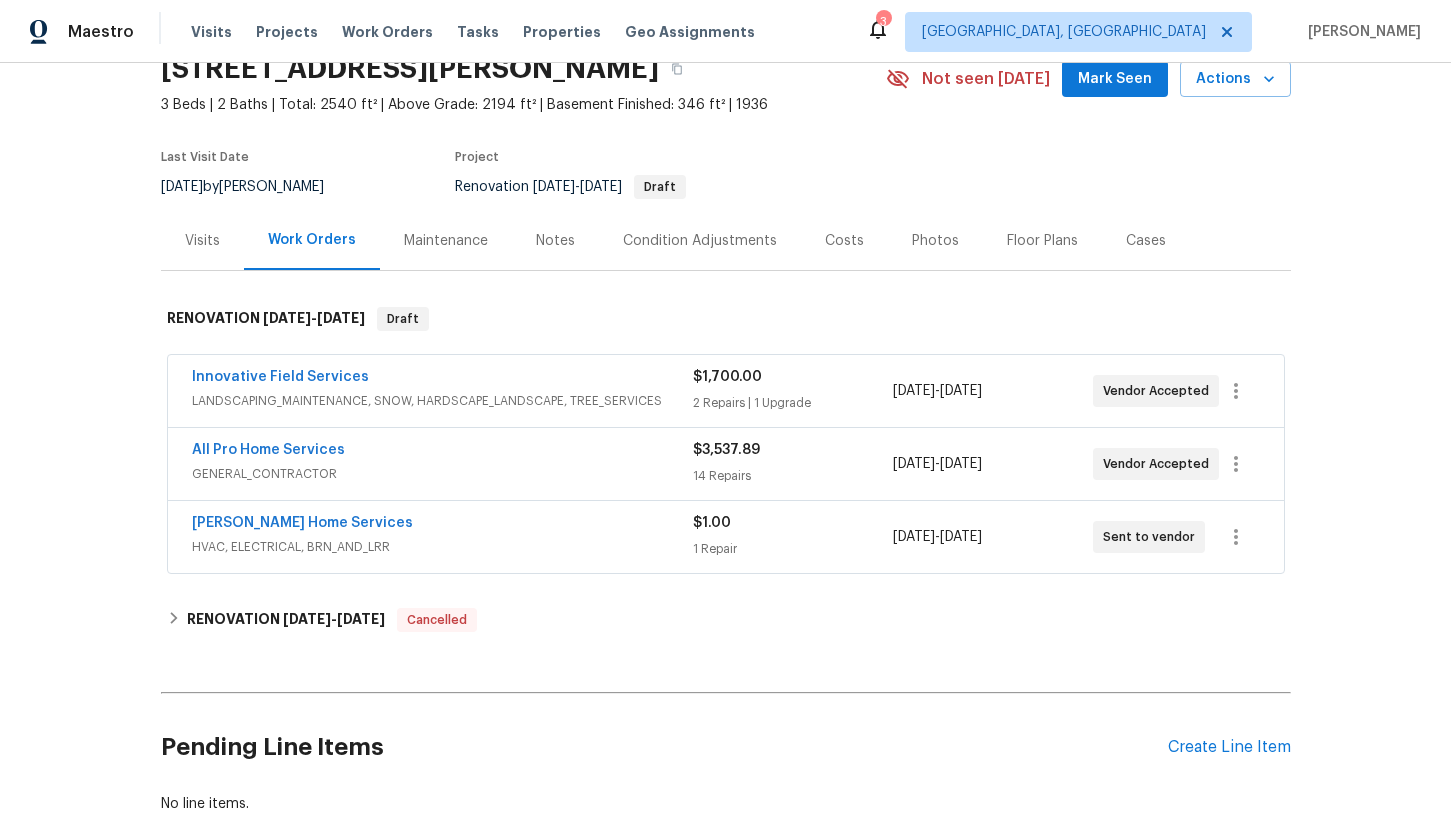 scroll, scrollTop: 111, scrollLeft: 0, axis: vertical 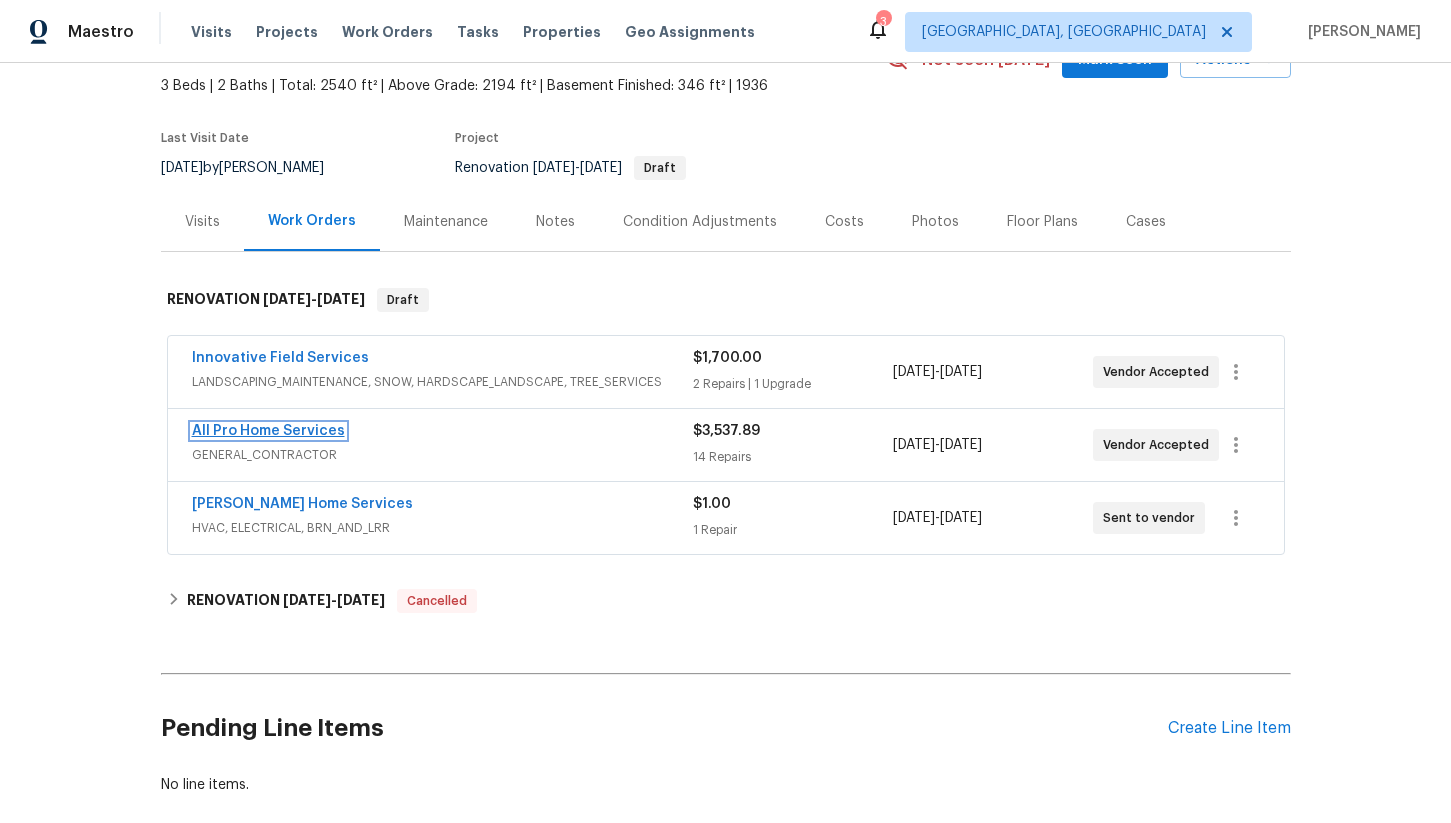 click on "All Pro Home Services" at bounding box center (268, 431) 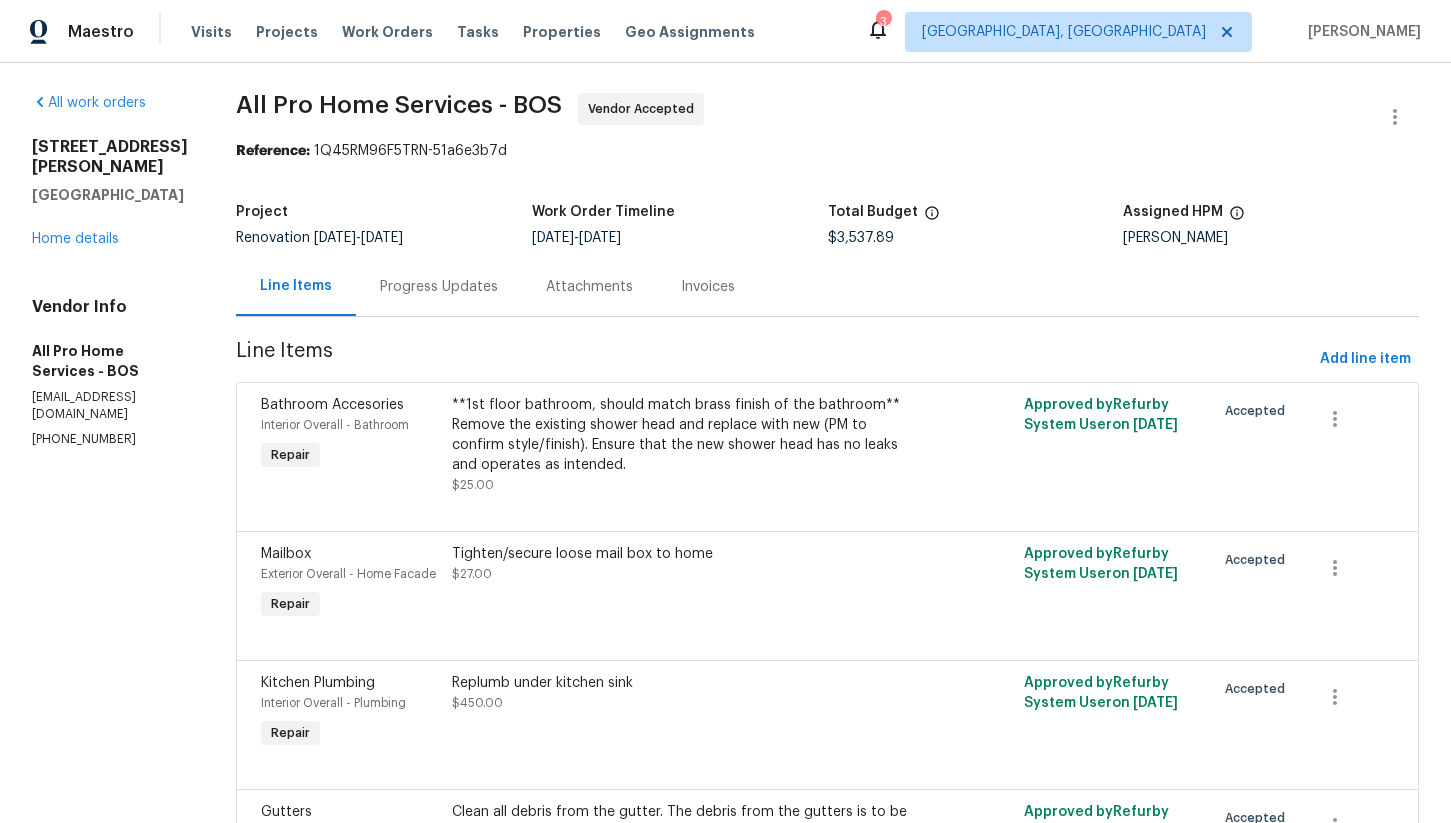 scroll, scrollTop: 0, scrollLeft: 0, axis: both 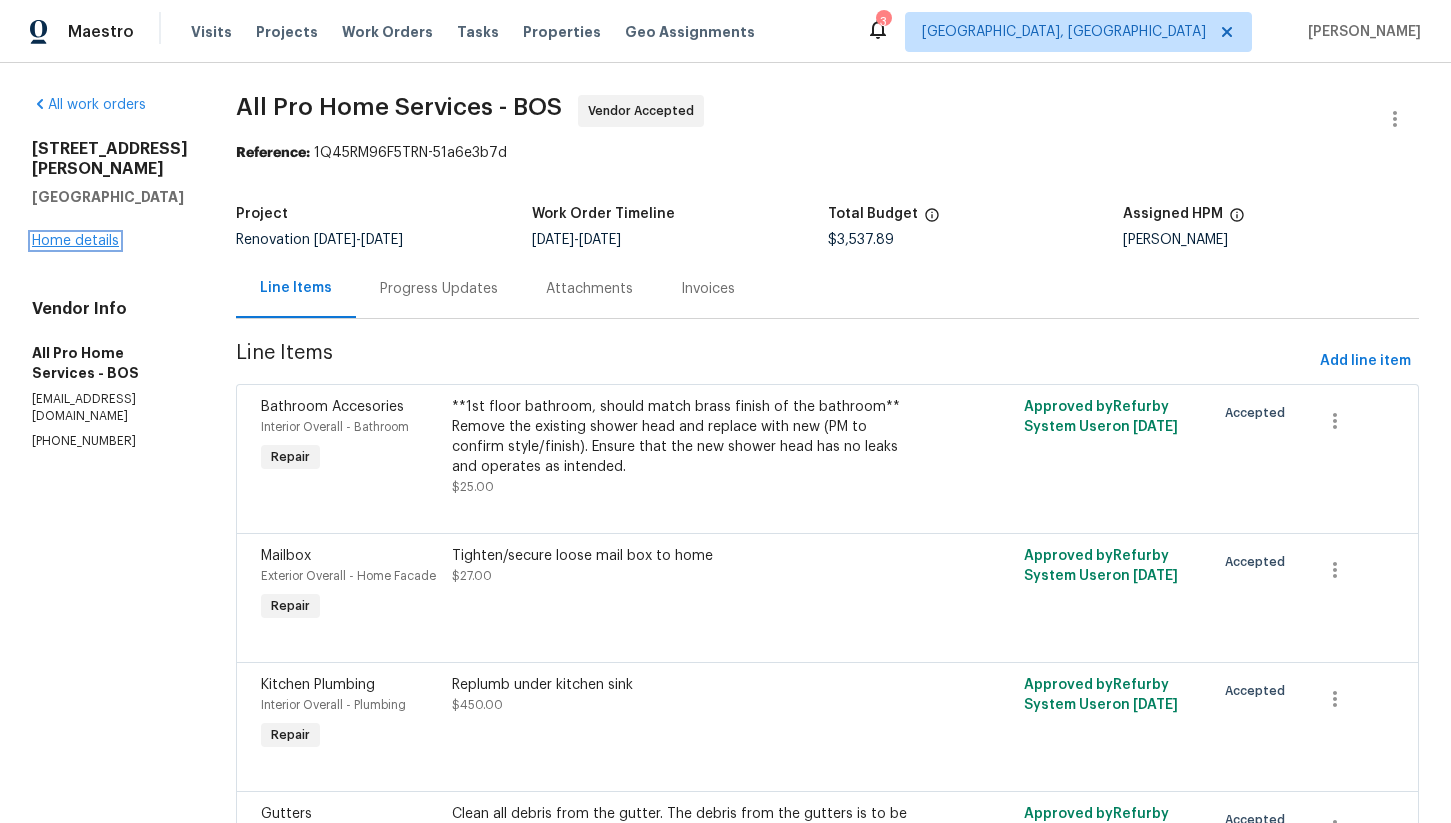 click on "Home details" at bounding box center (75, 241) 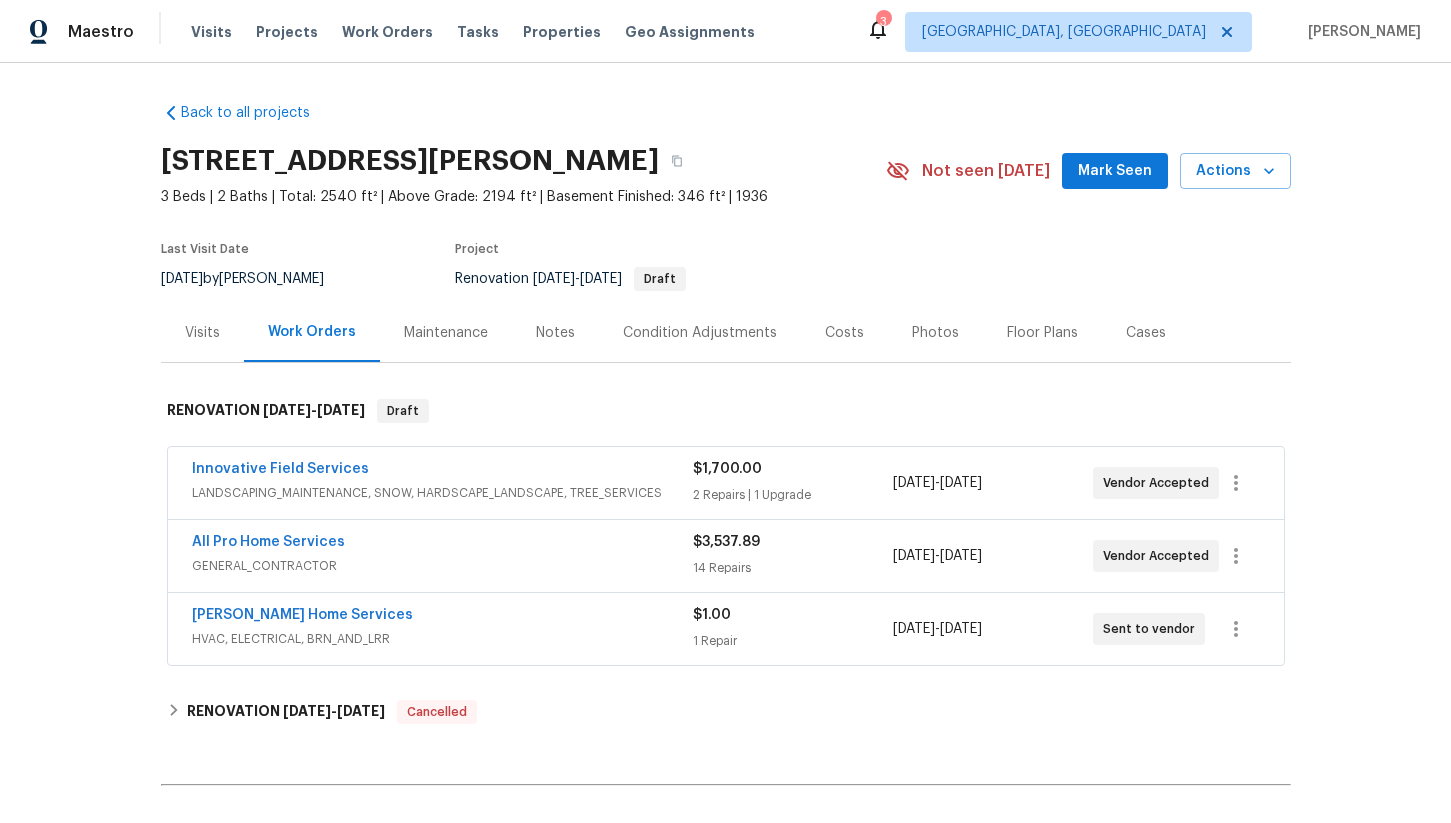 click on "Notes" at bounding box center (555, 333) 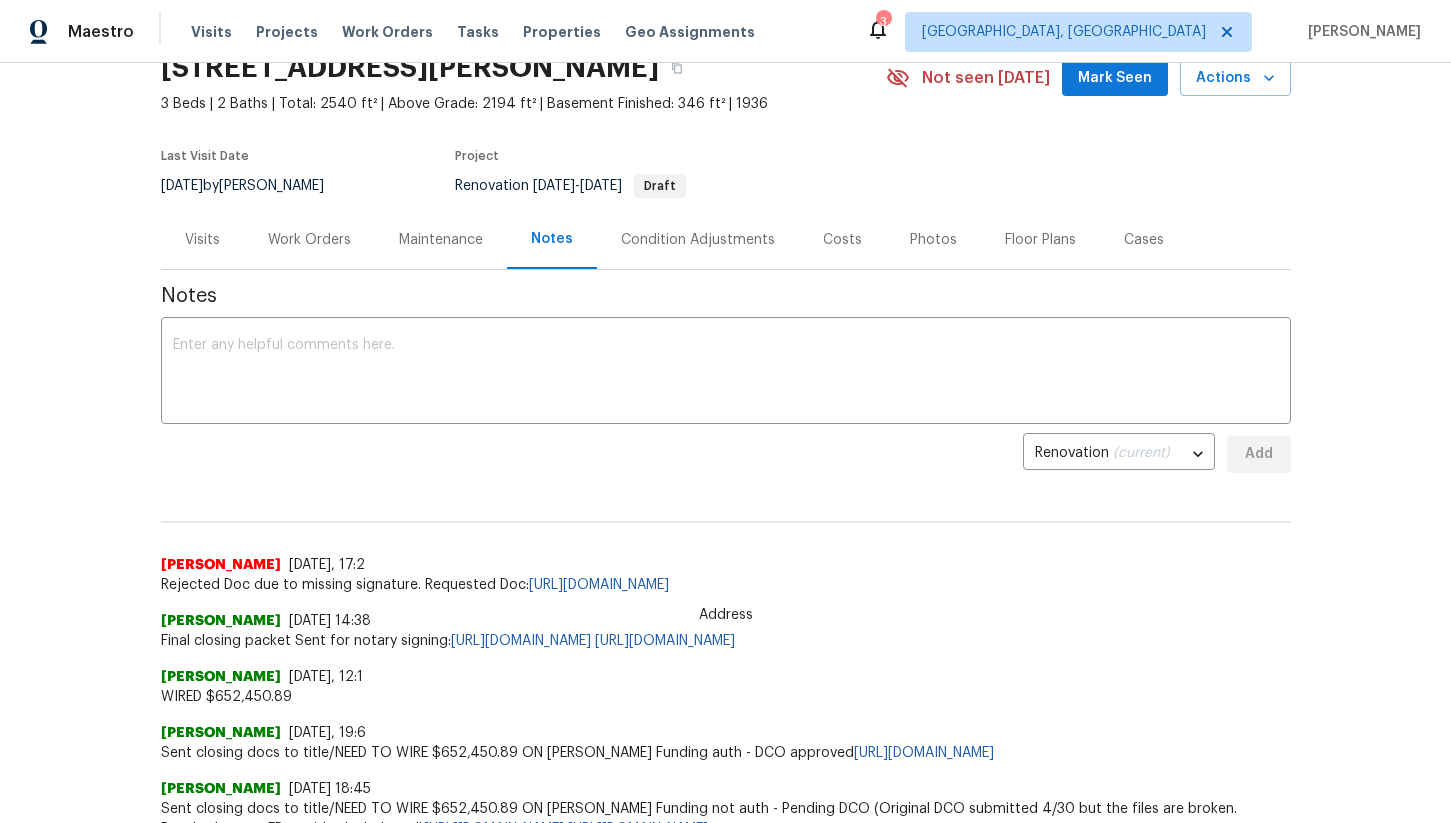 scroll, scrollTop: 0, scrollLeft: 0, axis: both 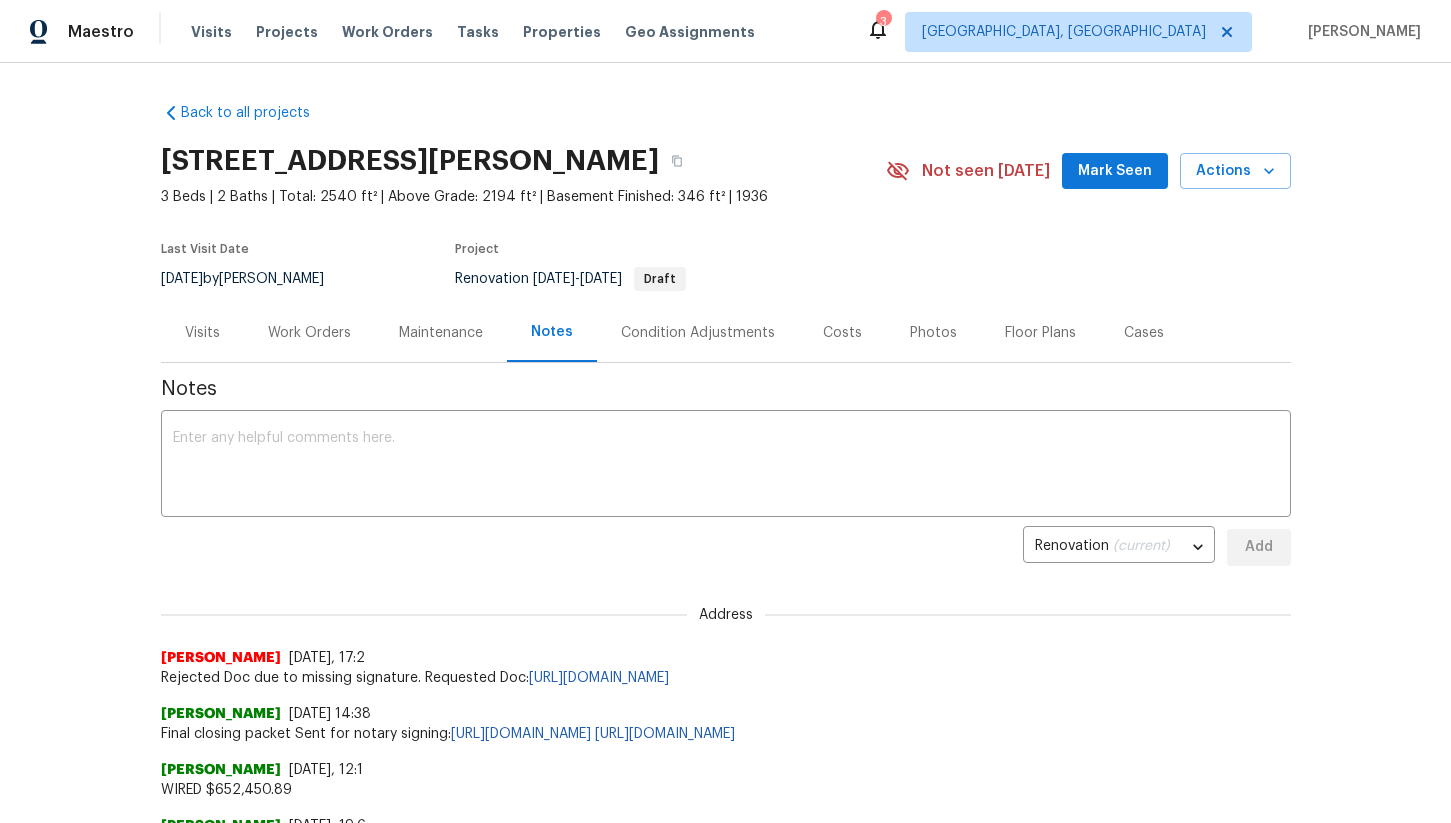 click on "Work Orders" at bounding box center [309, 333] 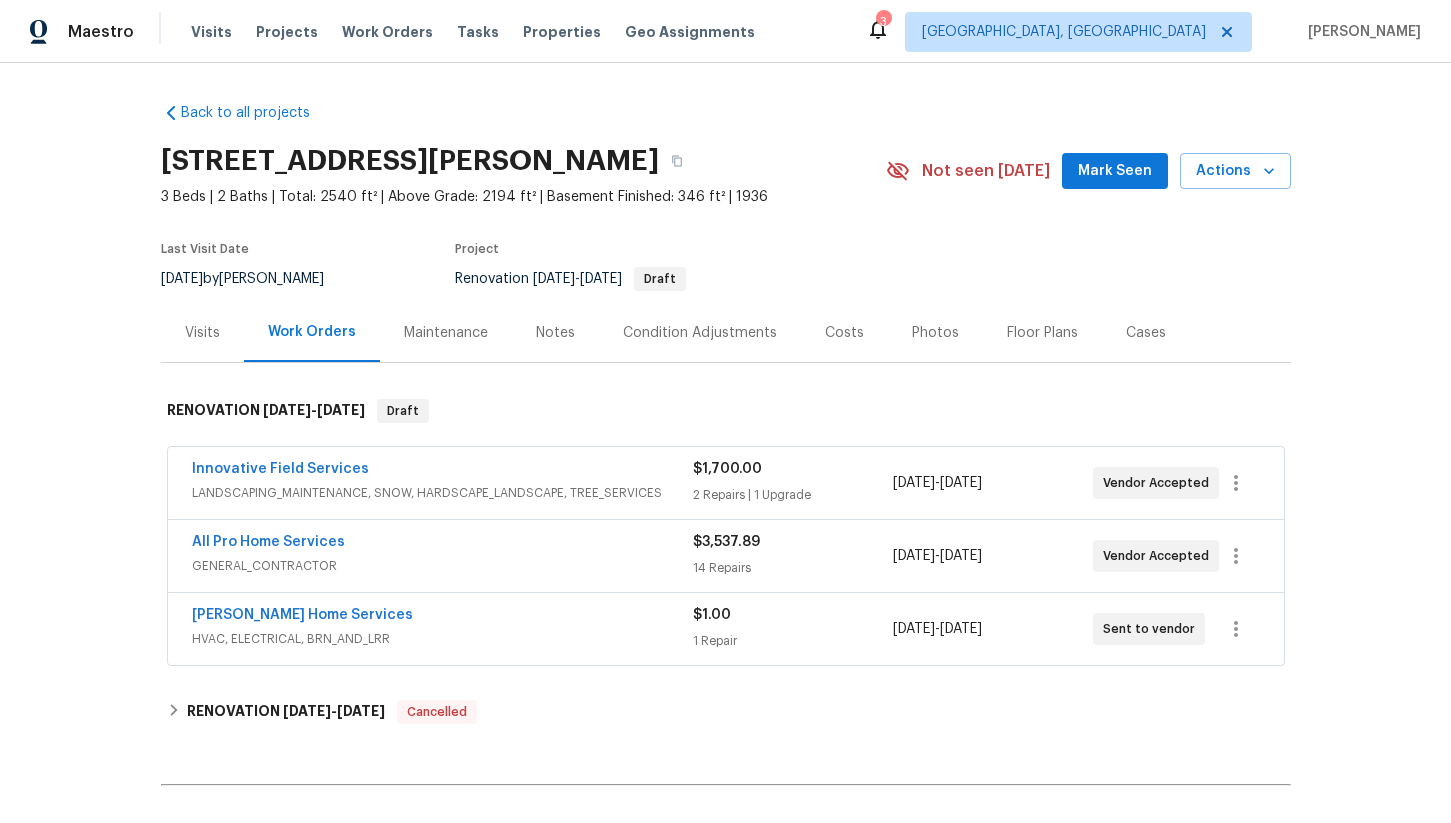 click on "Costs" at bounding box center (844, 333) 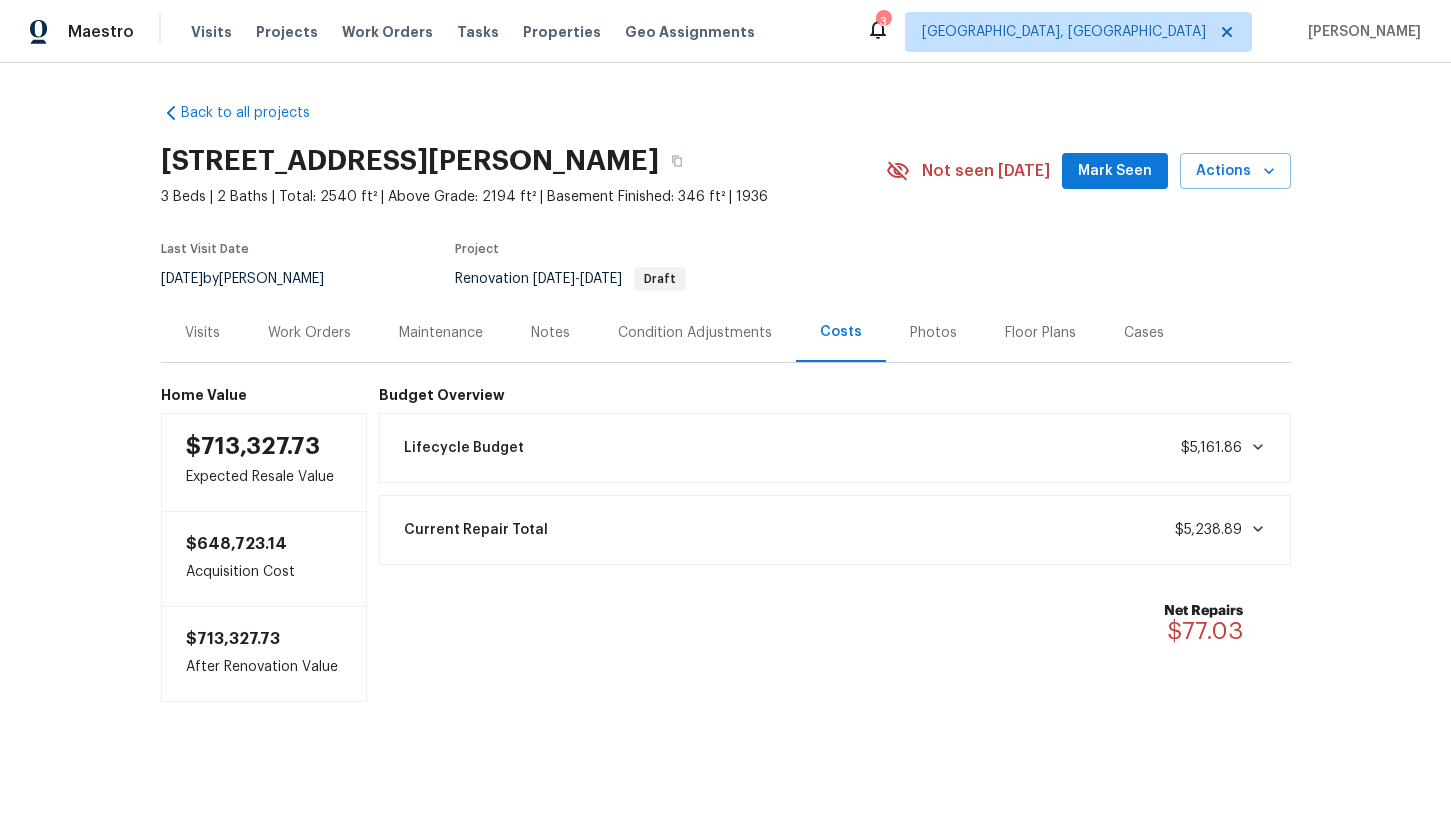 click on "Work Orders" at bounding box center [309, 333] 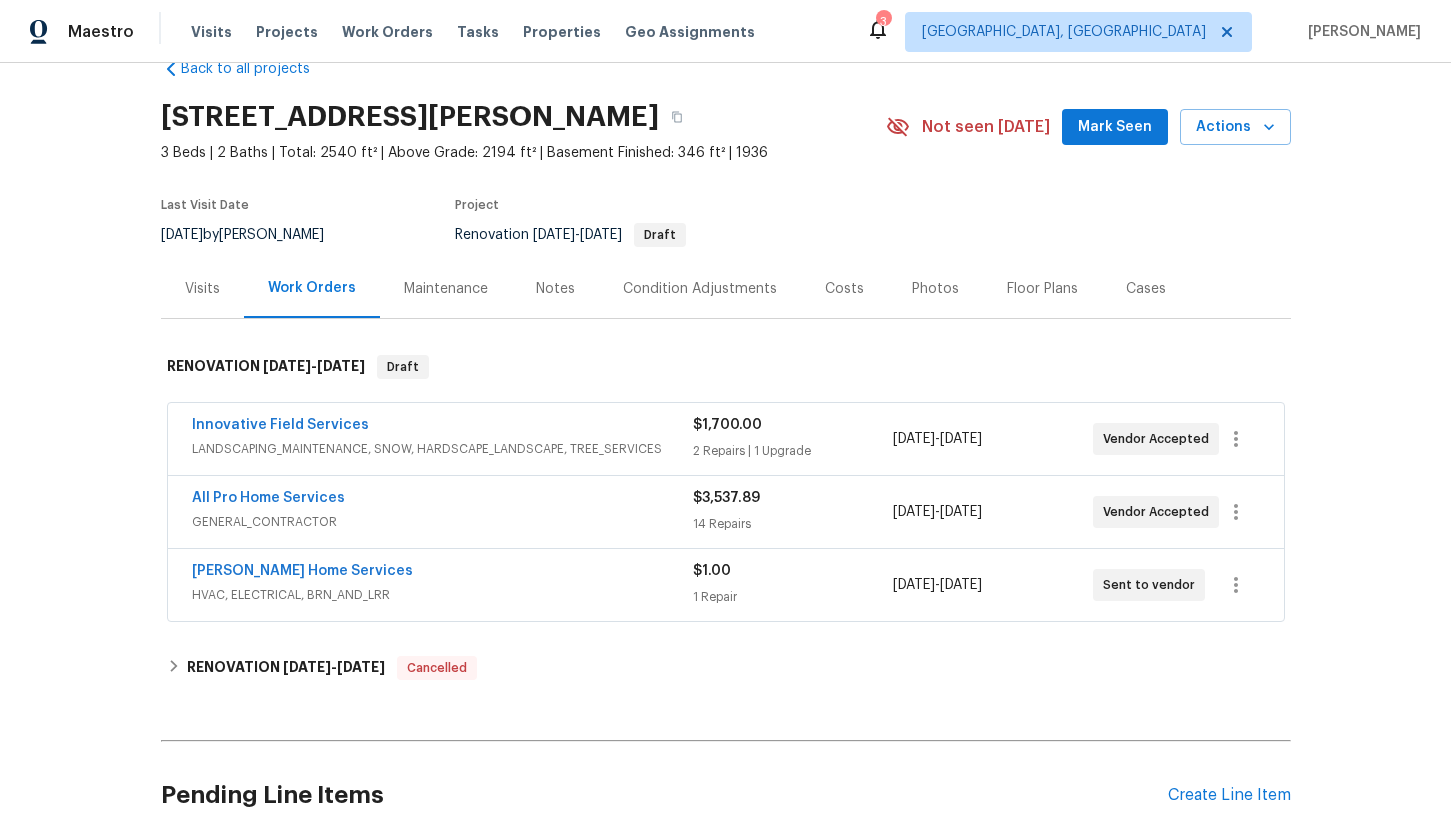scroll, scrollTop: 0, scrollLeft: 0, axis: both 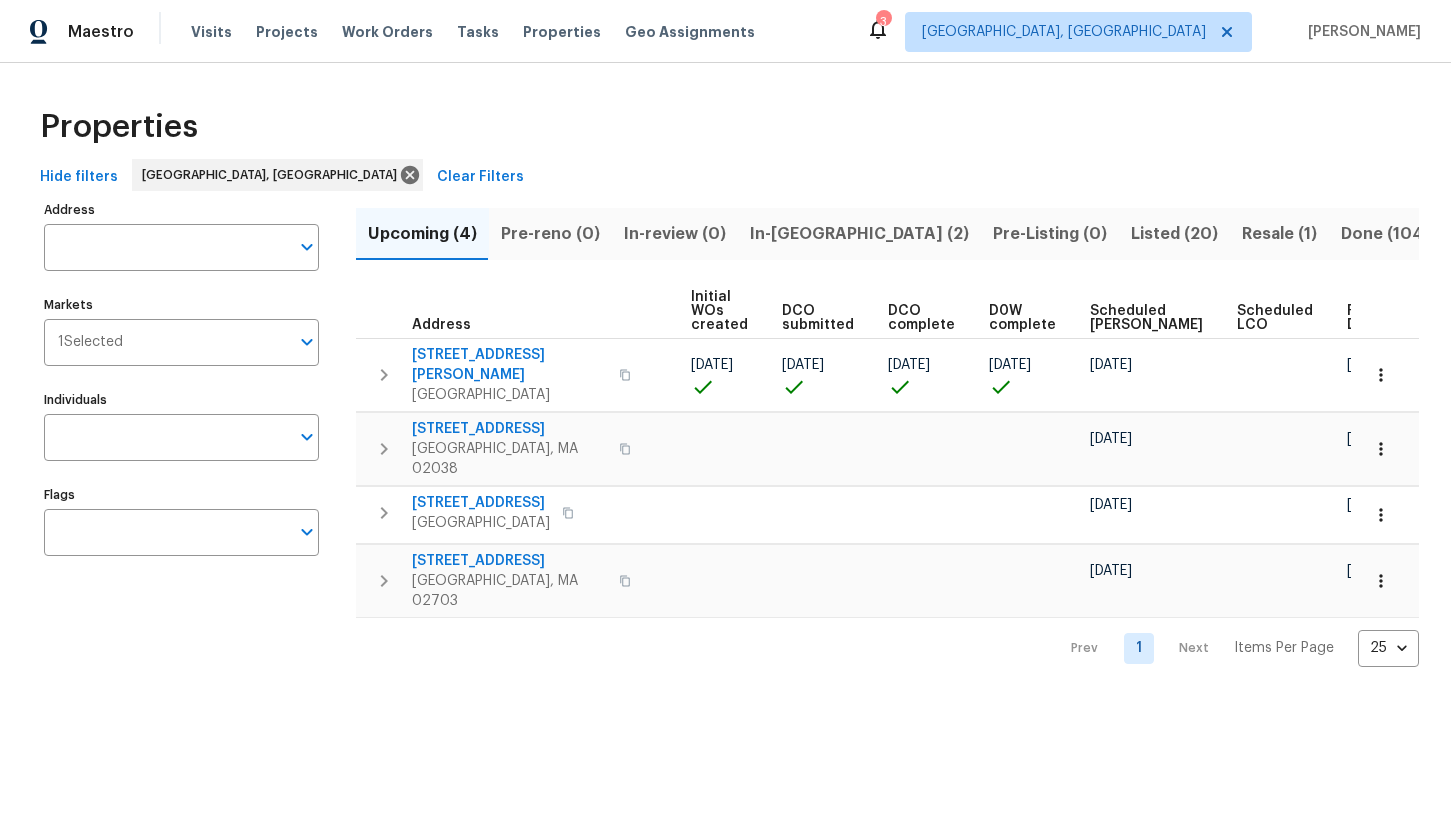click on "Listed (20)" at bounding box center [1174, 234] 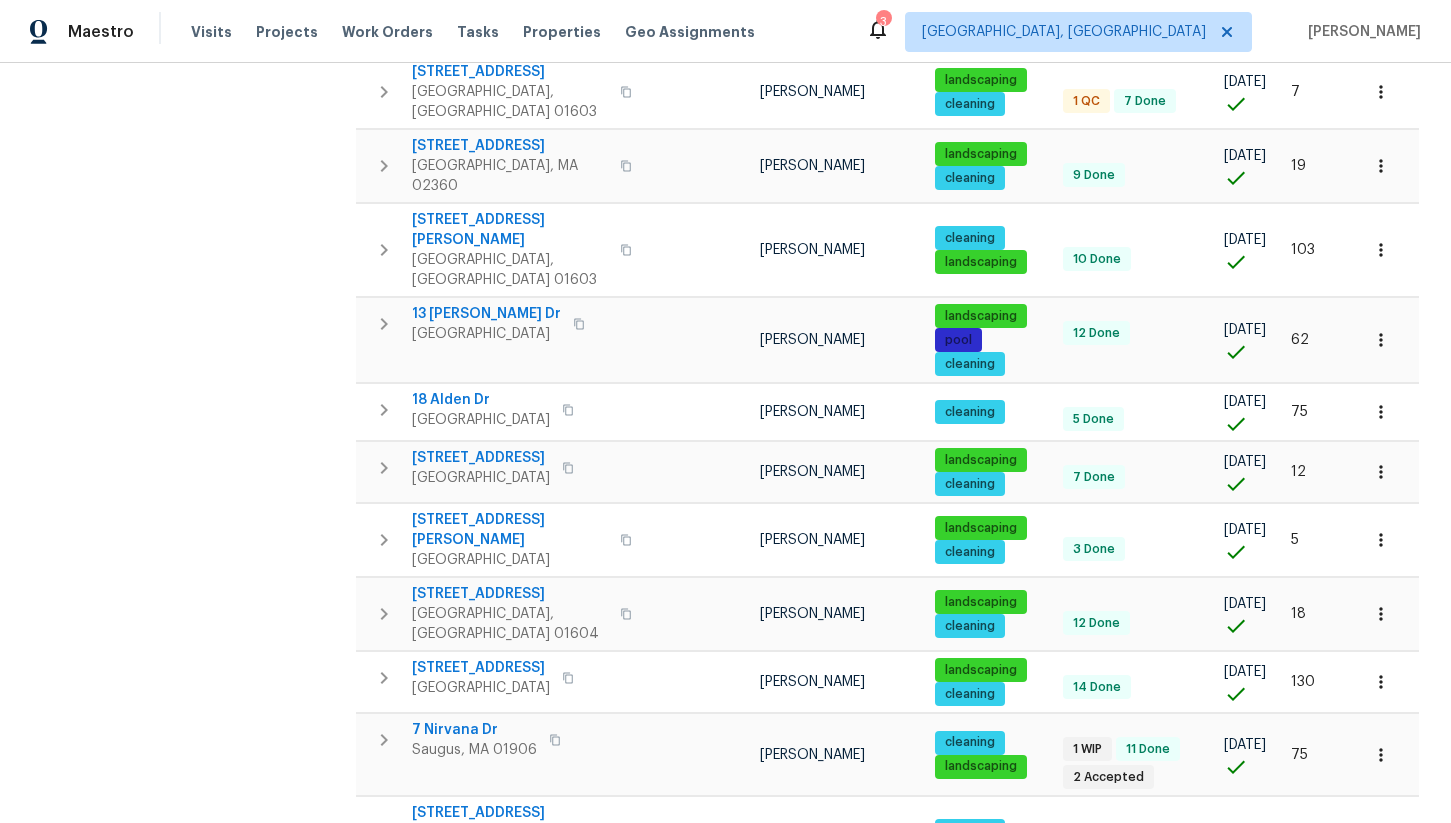 scroll, scrollTop: 952, scrollLeft: 0, axis: vertical 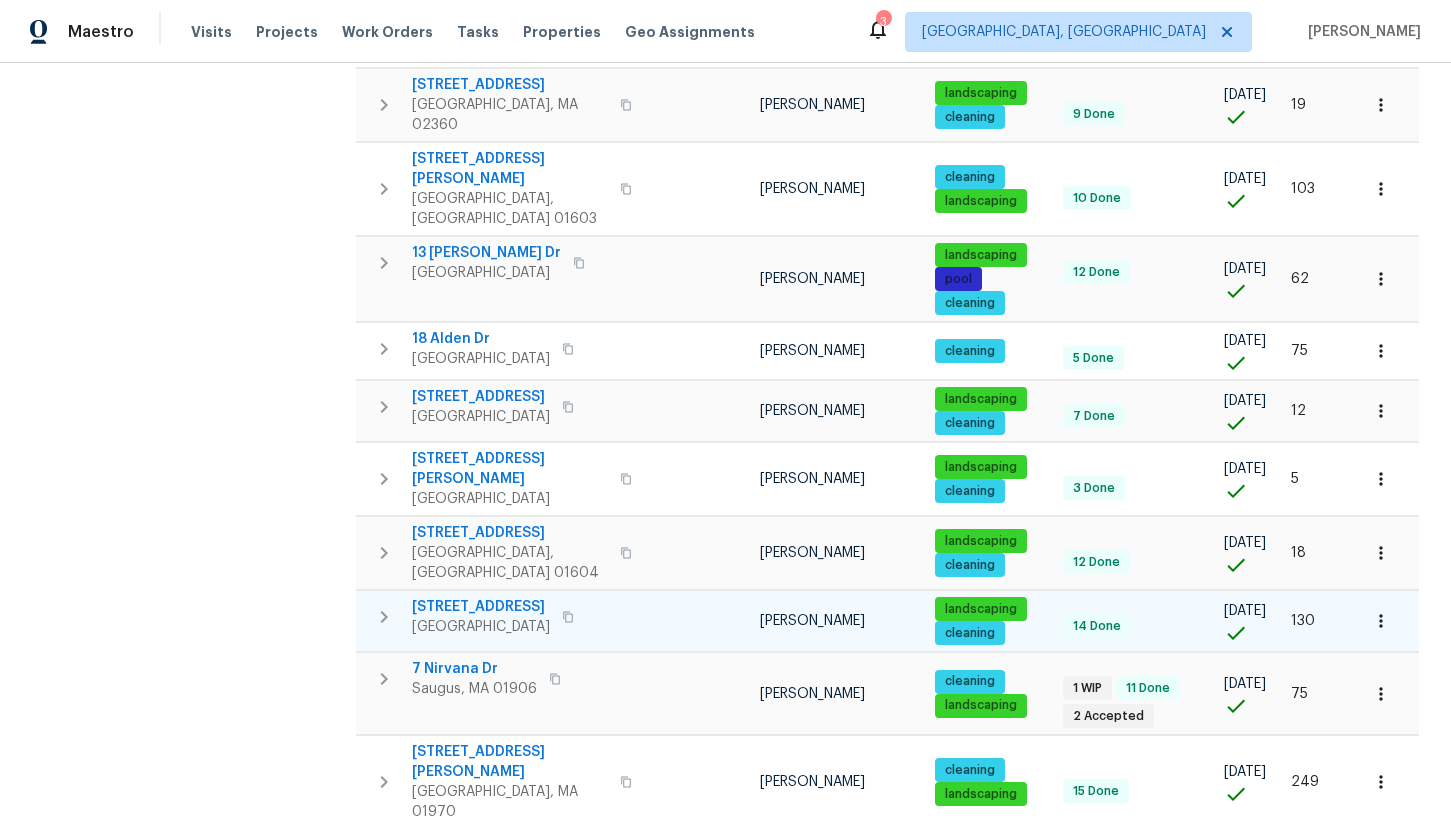 click on "Brockton, MA 02301" at bounding box center (481, 627) 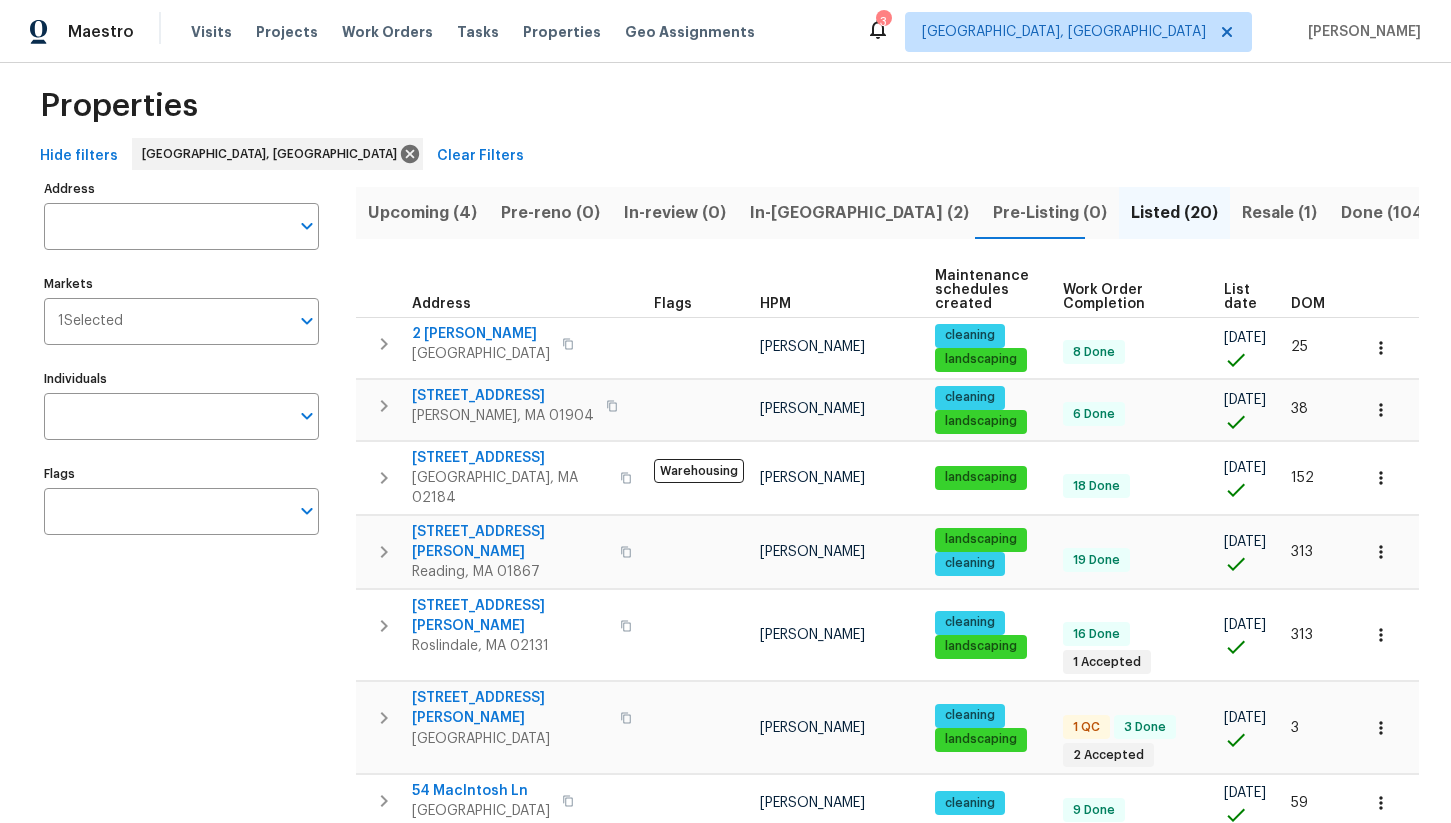 scroll, scrollTop: 0, scrollLeft: 0, axis: both 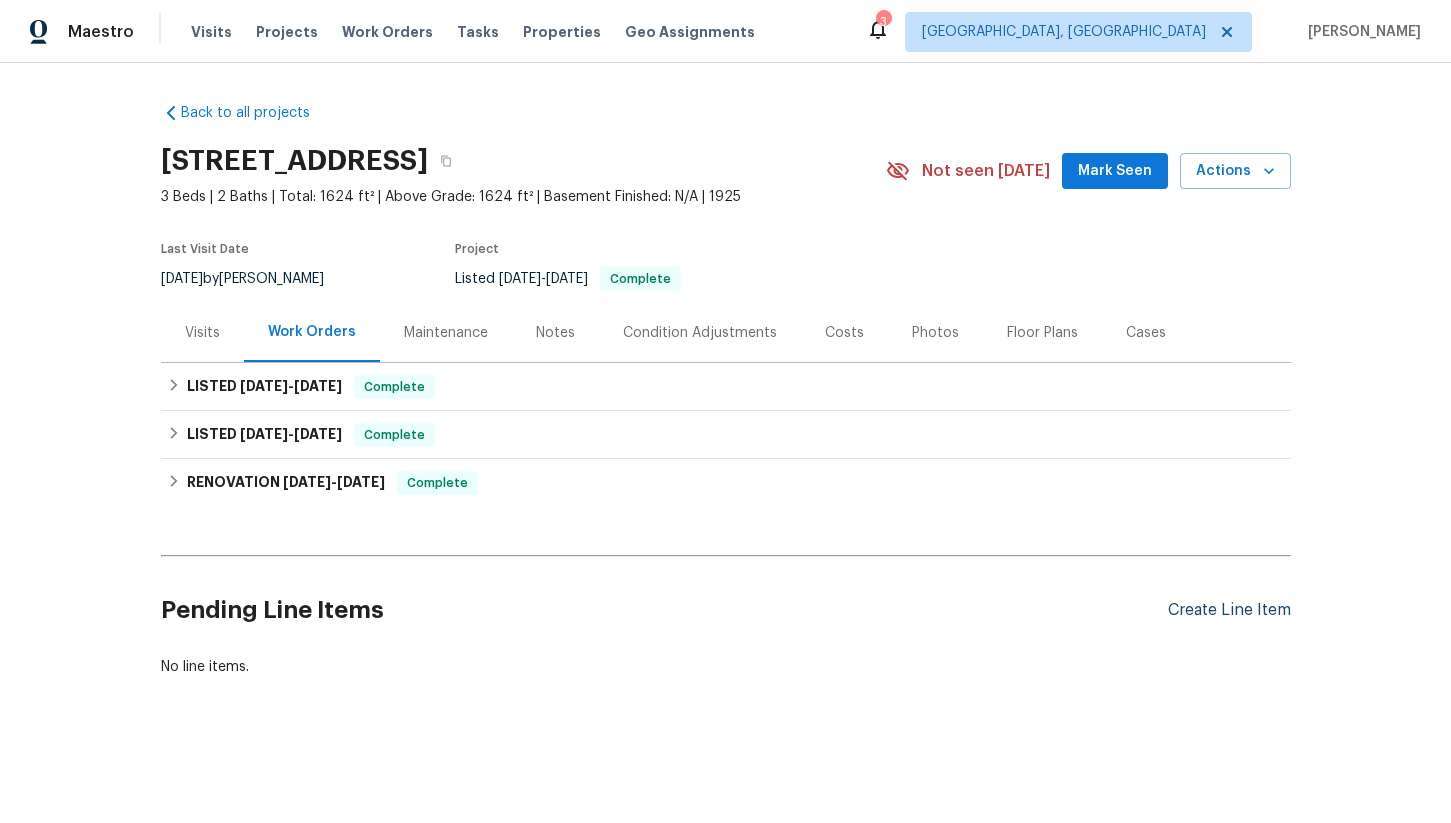 click on "Create Line Item" at bounding box center [1229, 610] 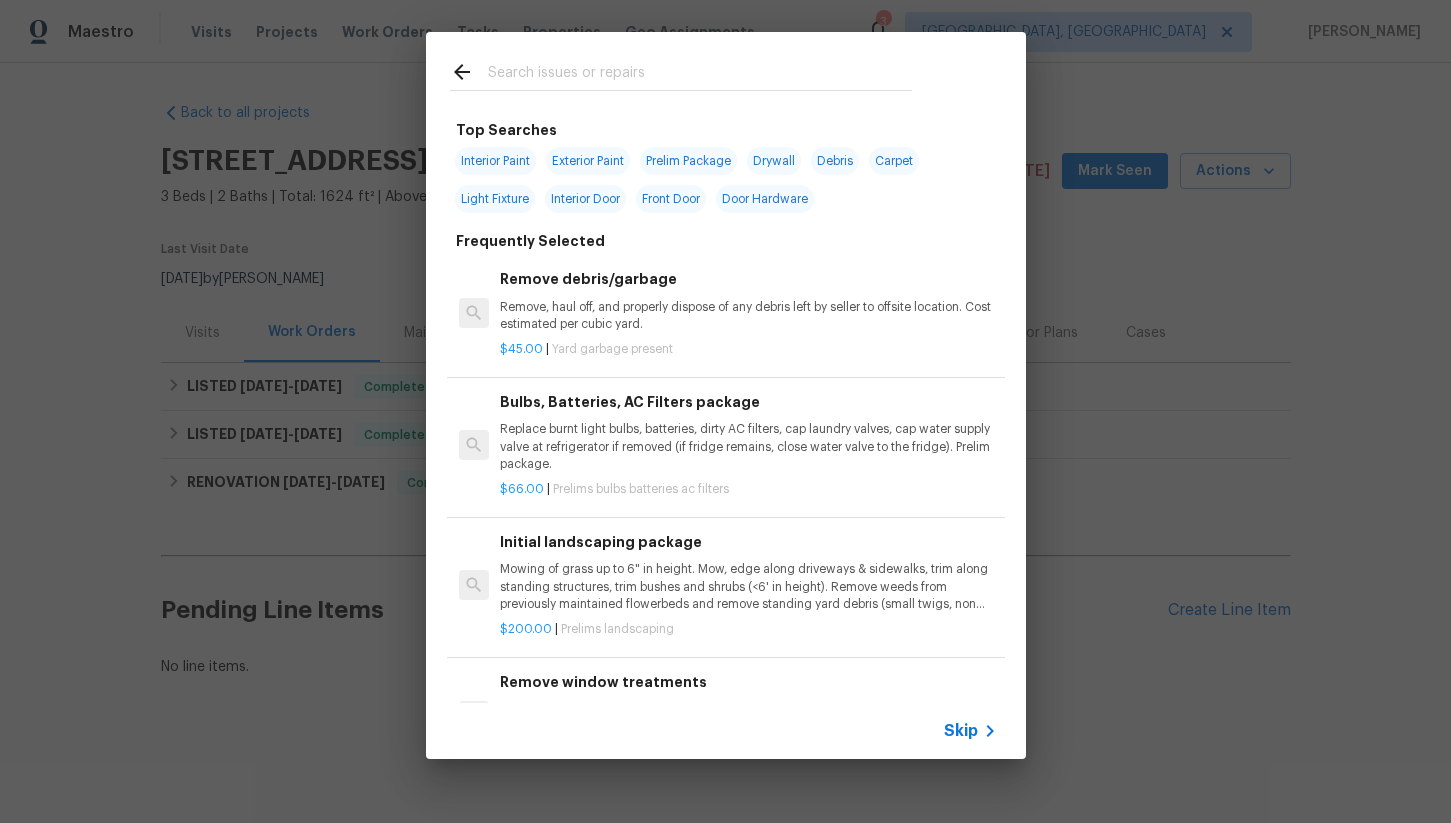 click at bounding box center [700, 75] 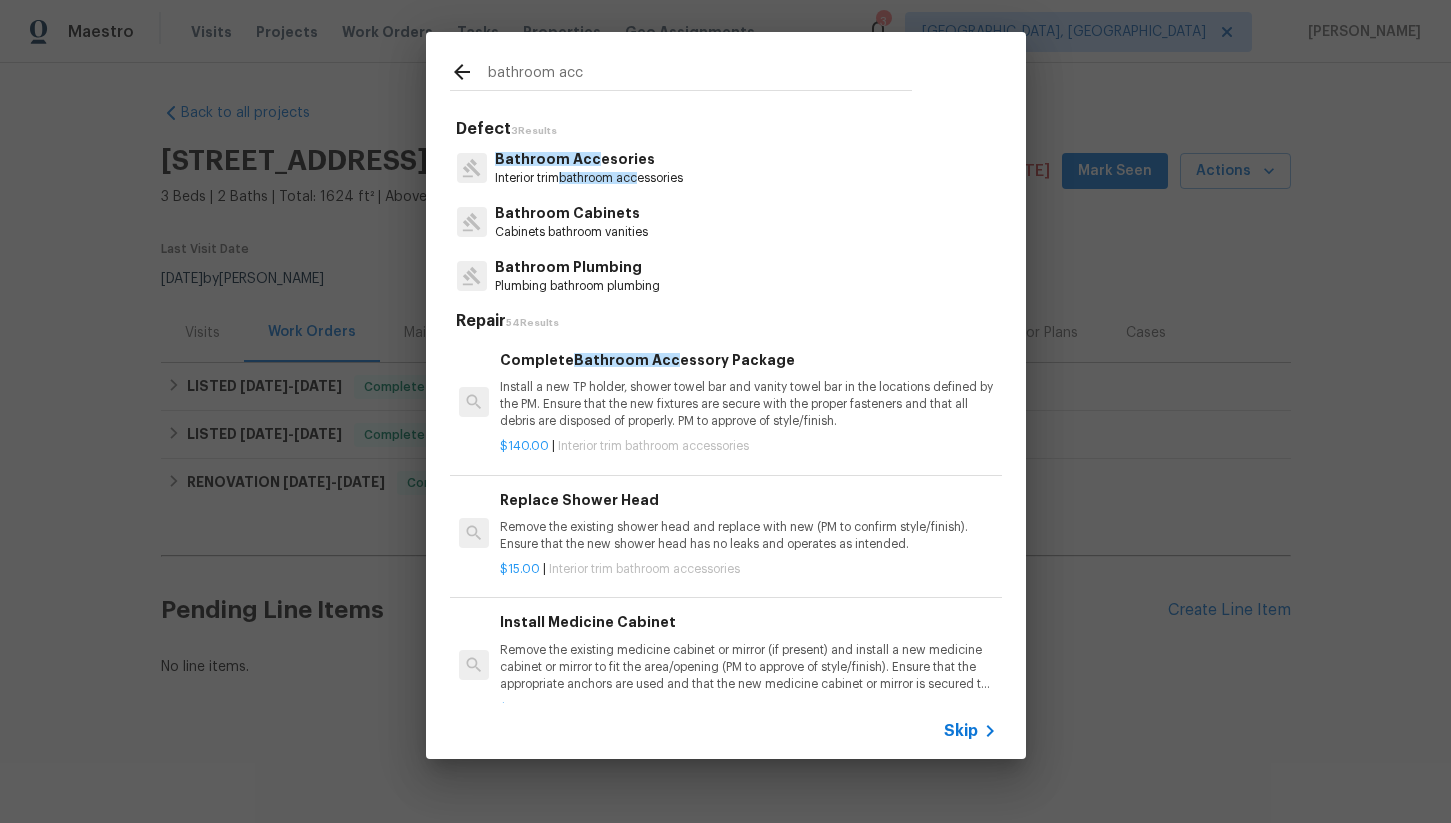 type on "bathroom acc" 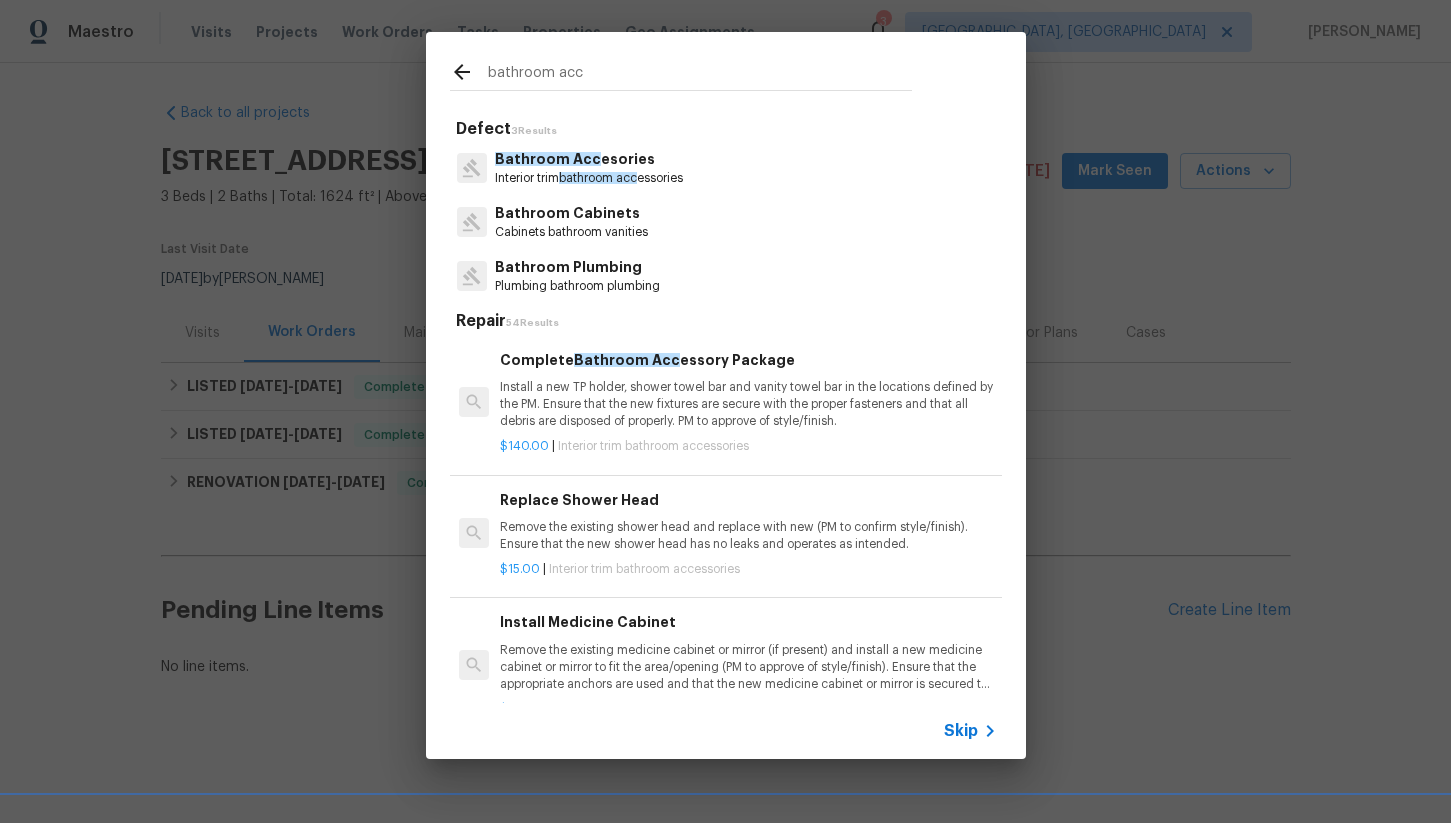 click on "Install a new TP holder, shower towel bar and vanity towel bar in the locations defined by the PM. Ensure that the new fixtures are secure with the proper fasteners and that all debris are disposed of properly. PM to approve of style/finish." at bounding box center [748, 404] 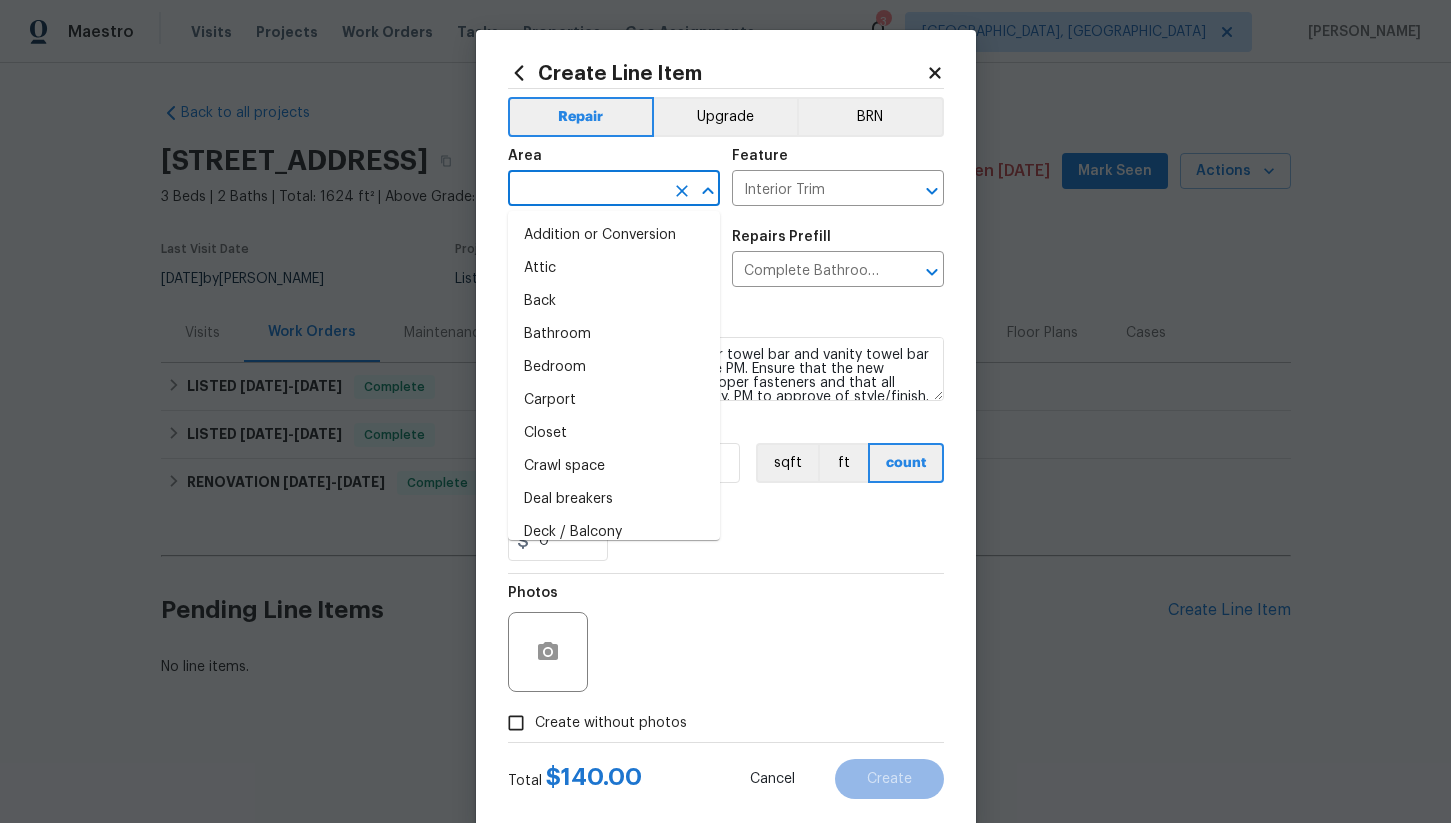 click at bounding box center [586, 190] 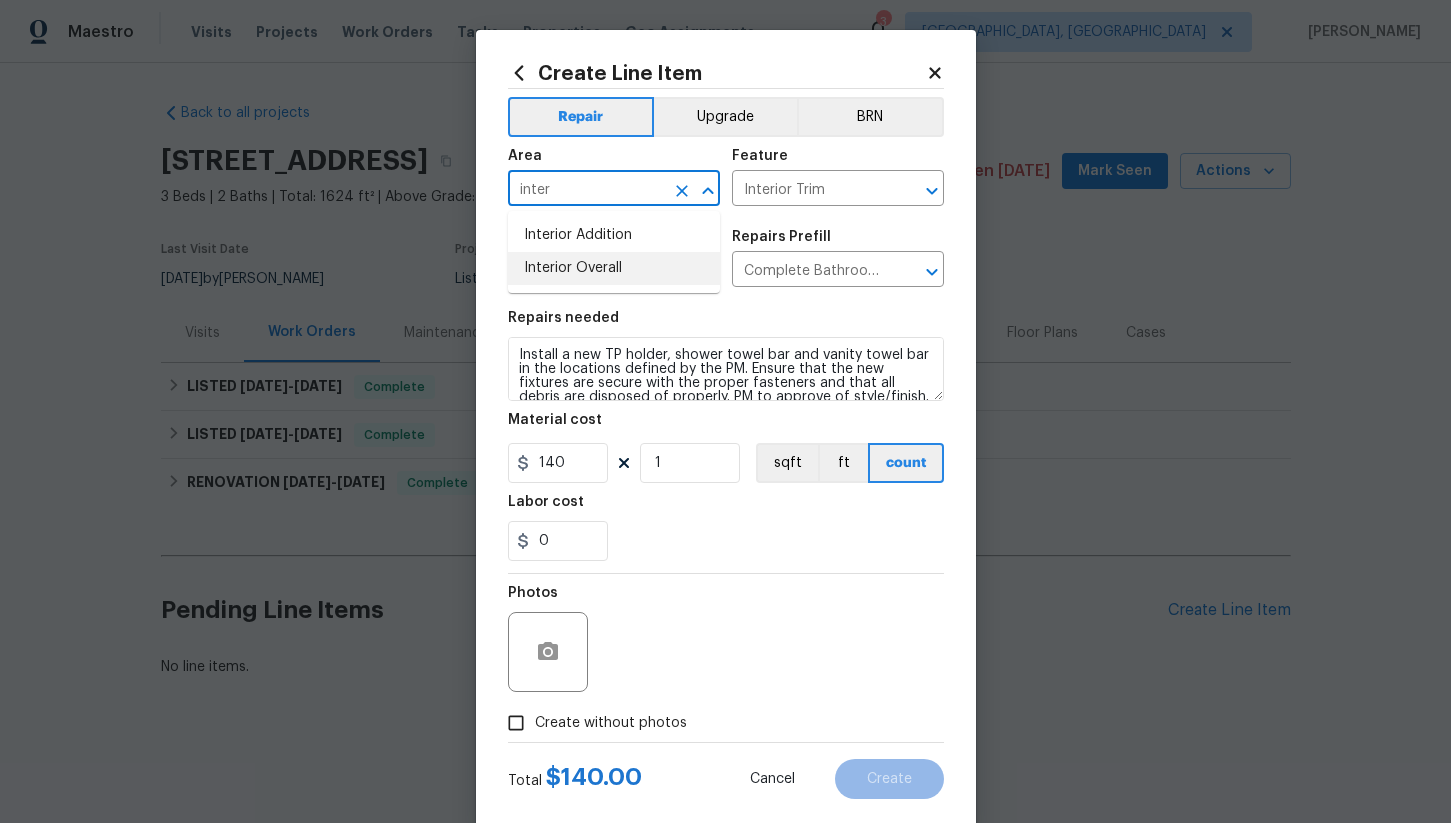 click on "Interior Overall" at bounding box center (614, 268) 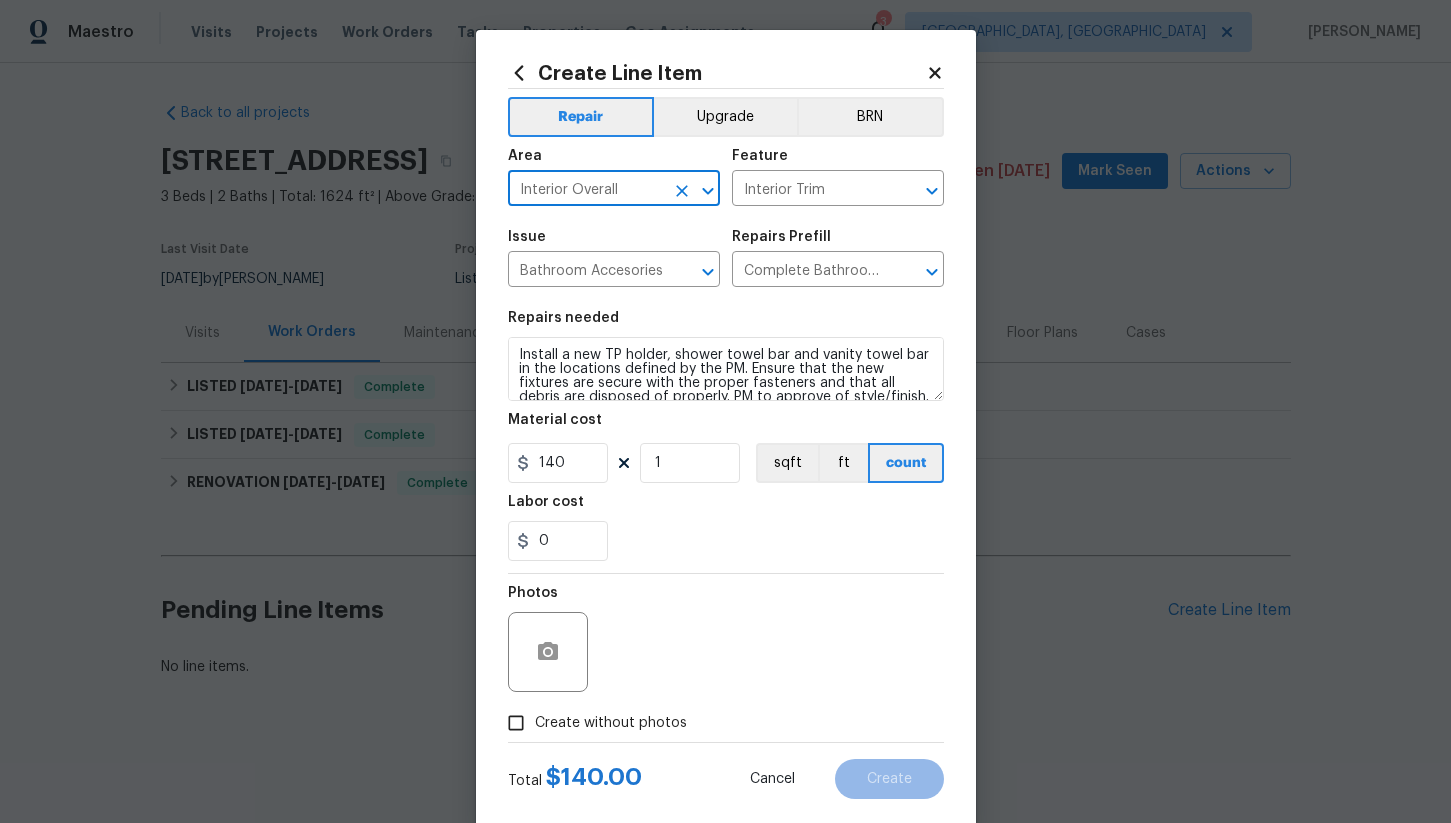 type on "Interior Overall" 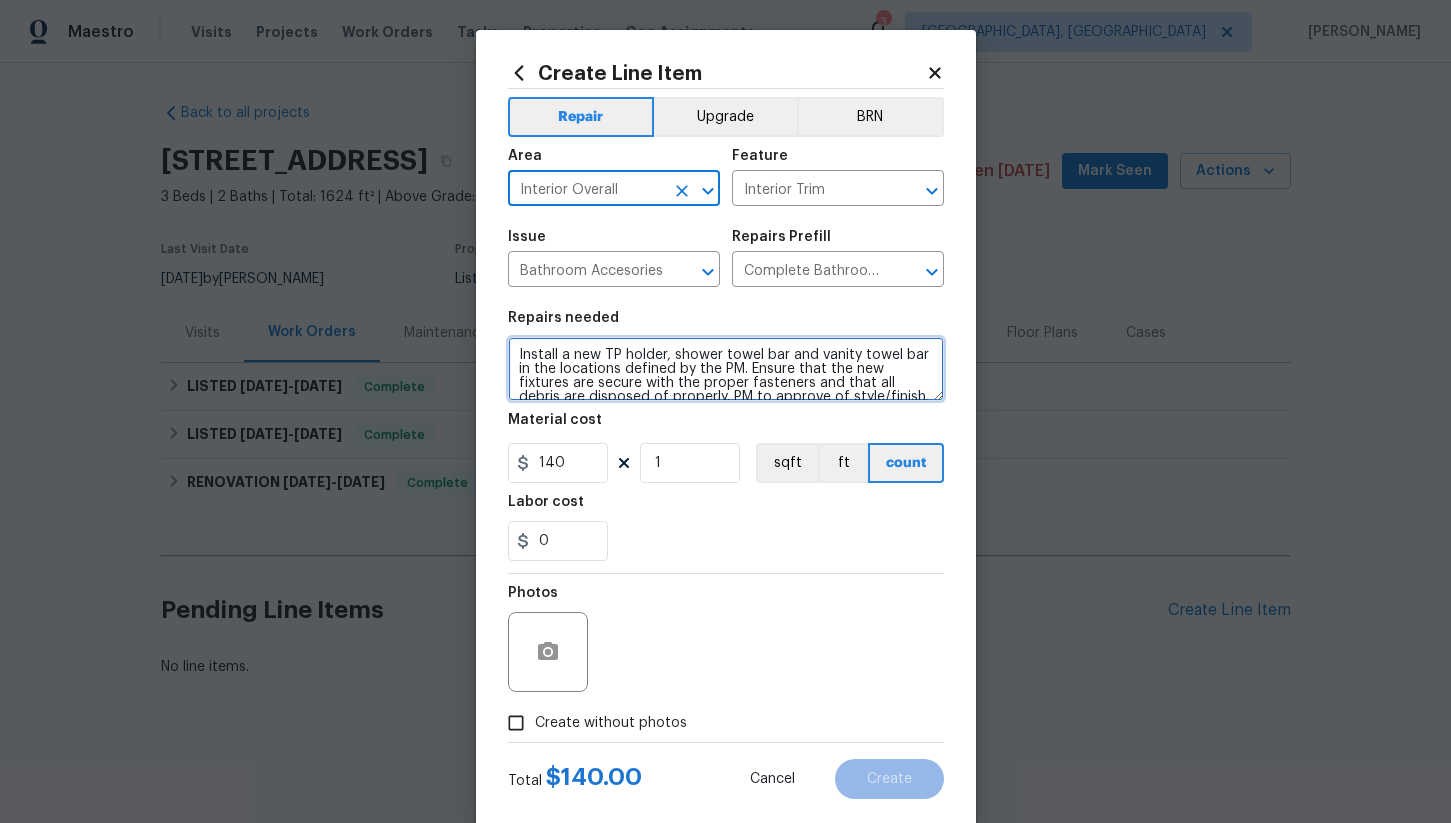 click on "Install a new TP holder, shower towel bar and vanity towel bar in the locations defined by the PM. Ensure that the new fixtures are secure with the proper fasteners and that all debris are disposed of properly. PM to approve of style/finish." at bounding box center [726, 369] 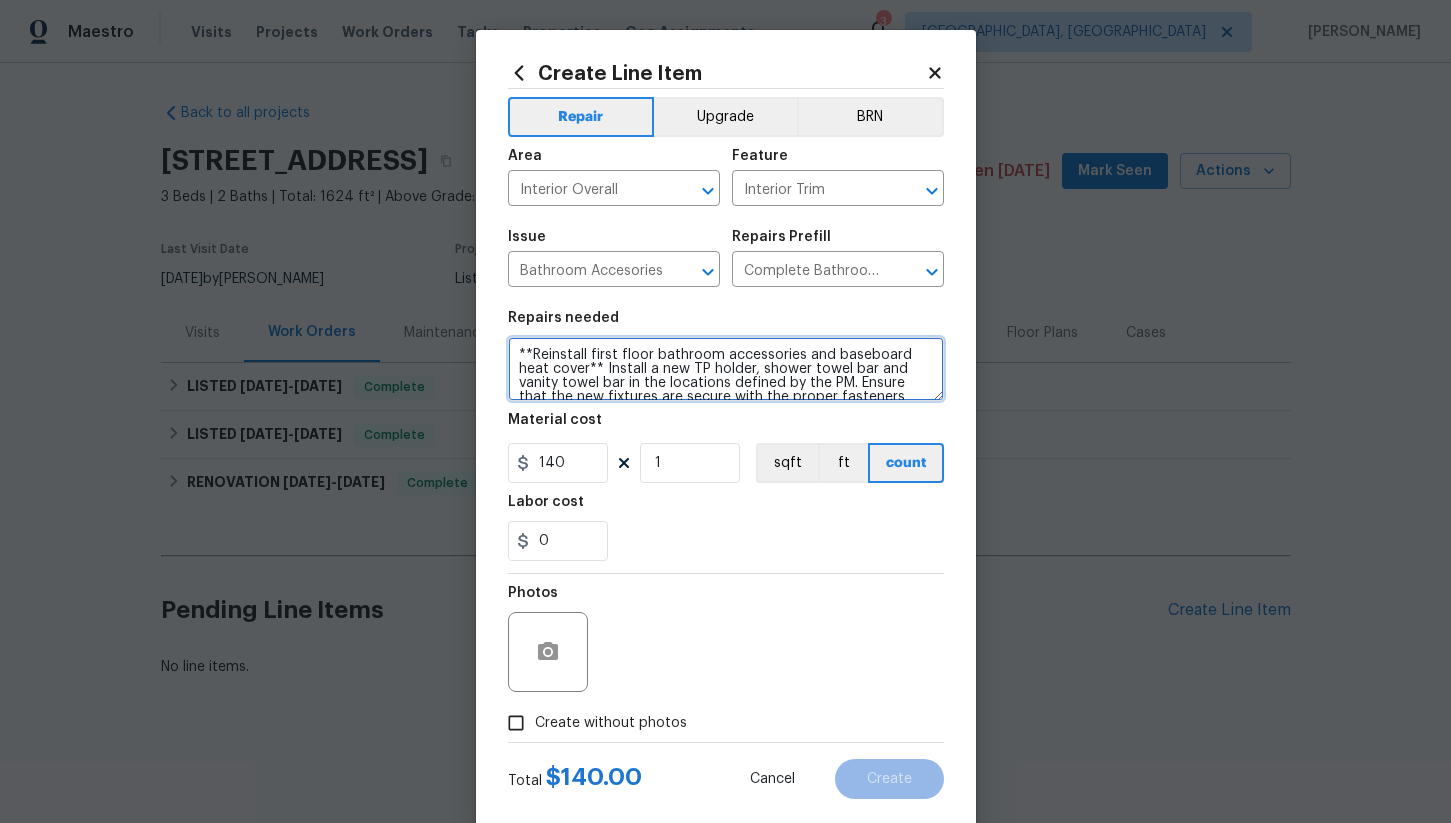 scroll, scrollTop: 28, scrollLeft: 0, axis: vertical 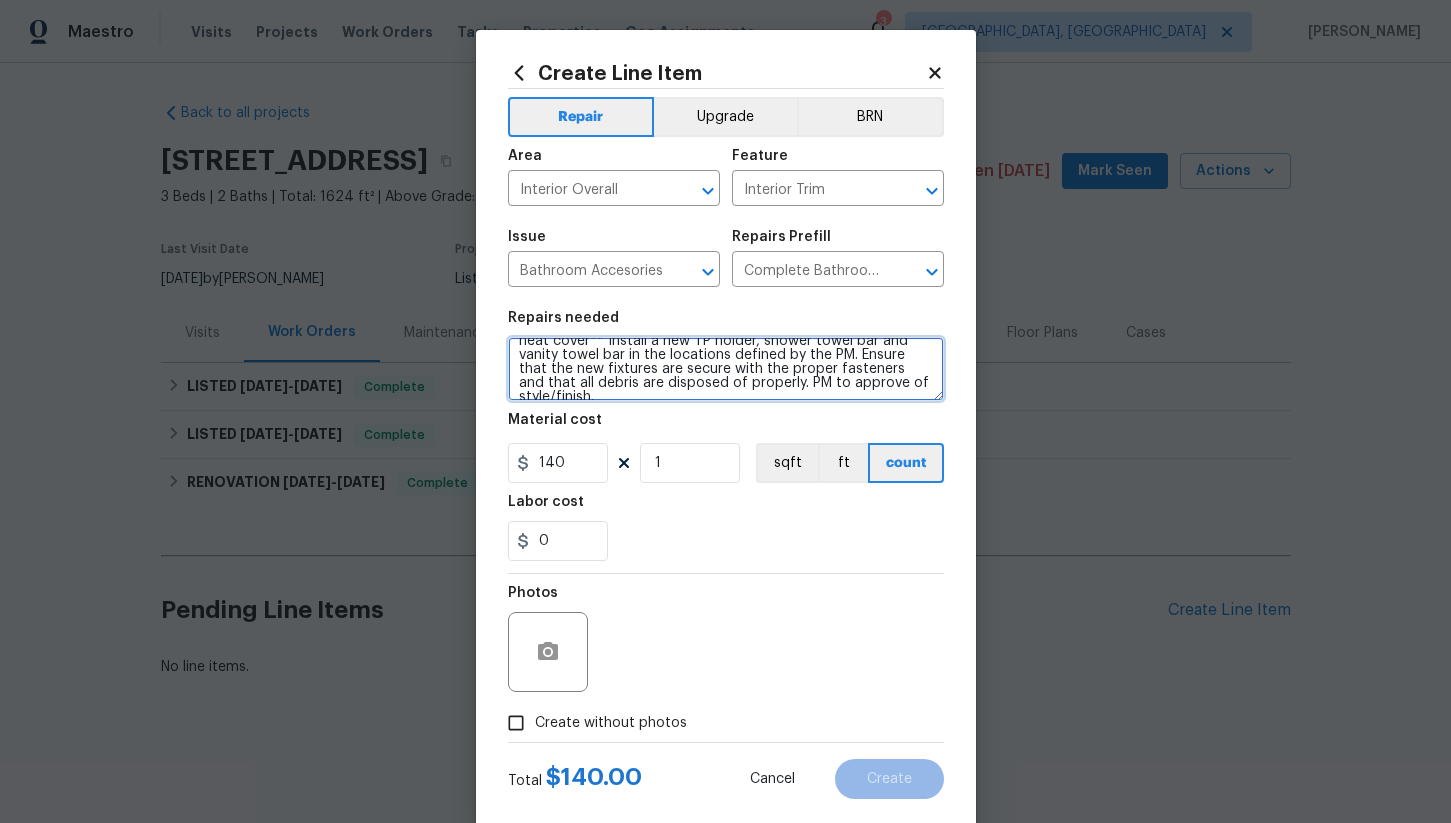 drag, startPoint x: 571, startPoint y: 366, endPoint x: 679, endPoint y: 481, distance: 157.76248 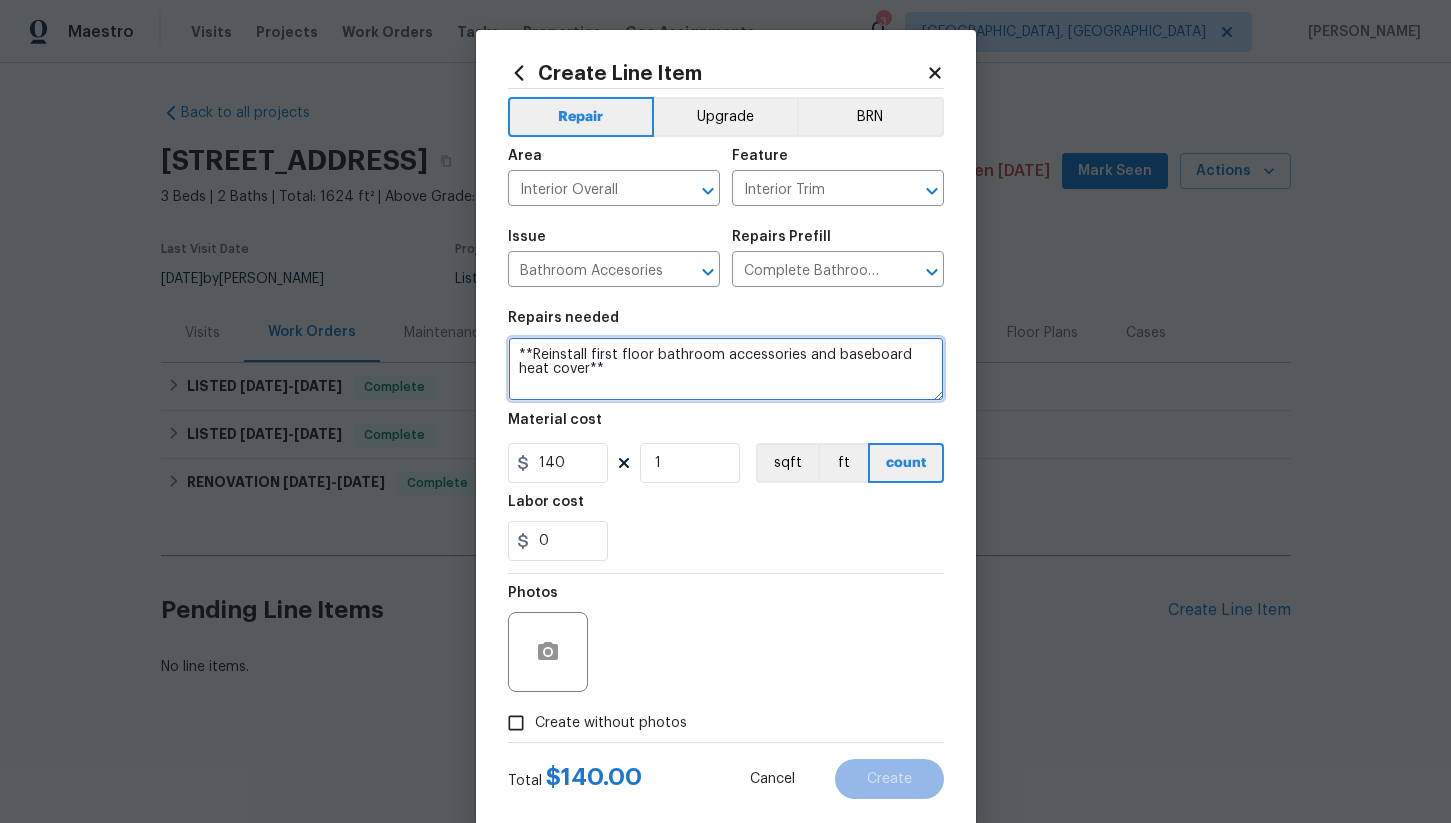 scroll, scrollTop: 0, scrollLeft: 0, axis: both 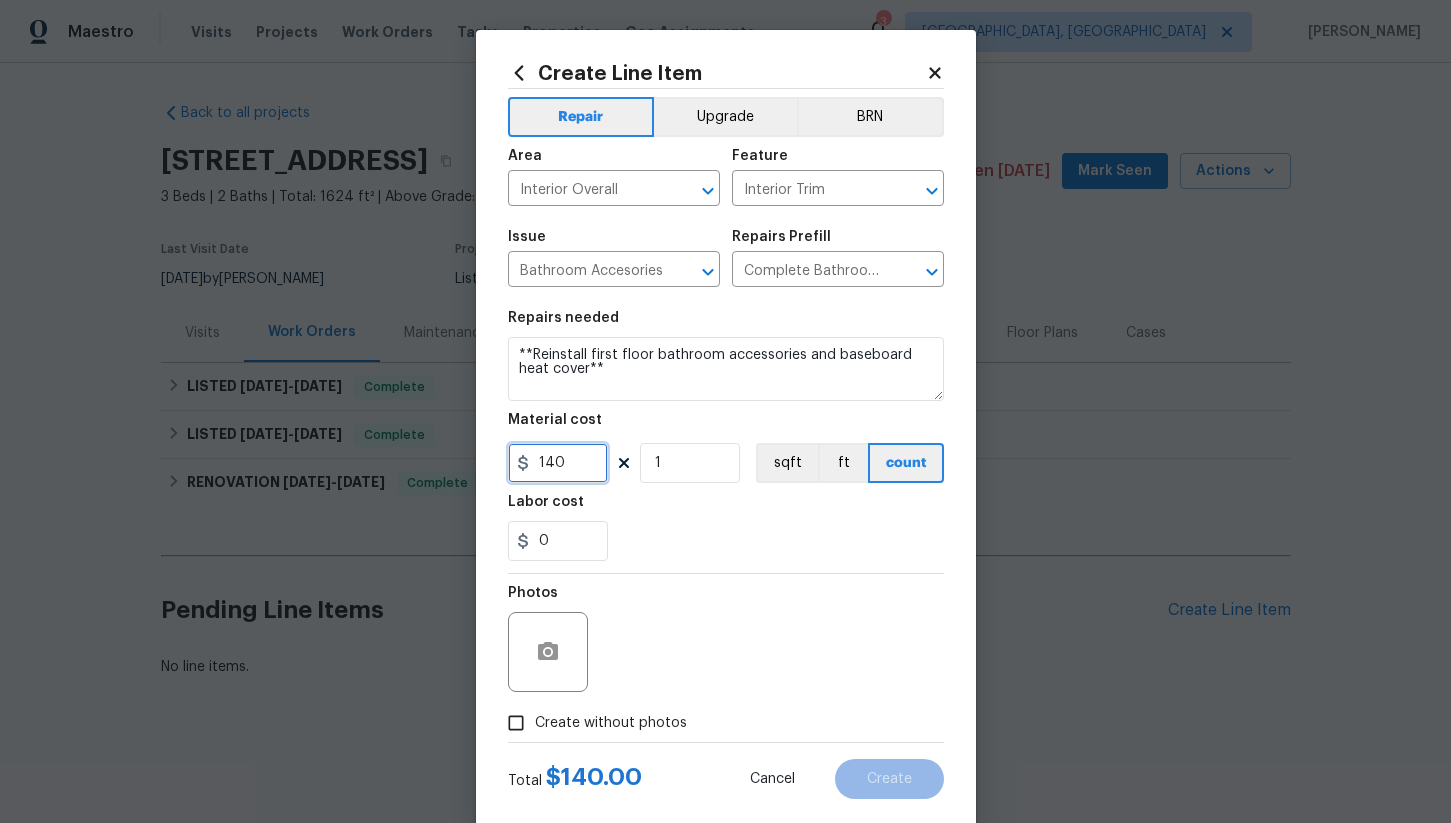 click on "140" at bounding box center (558, 463) 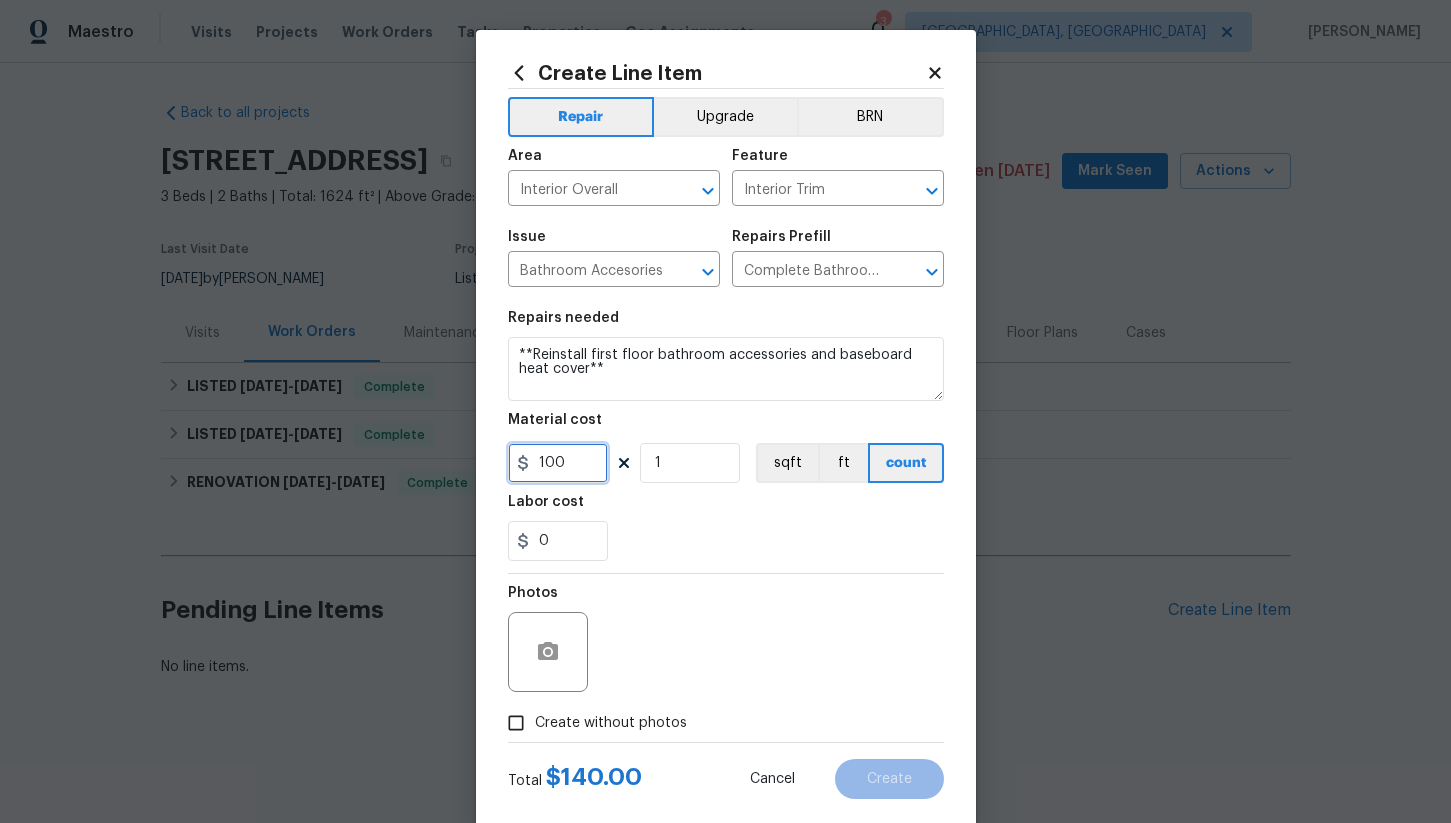 type on "100" 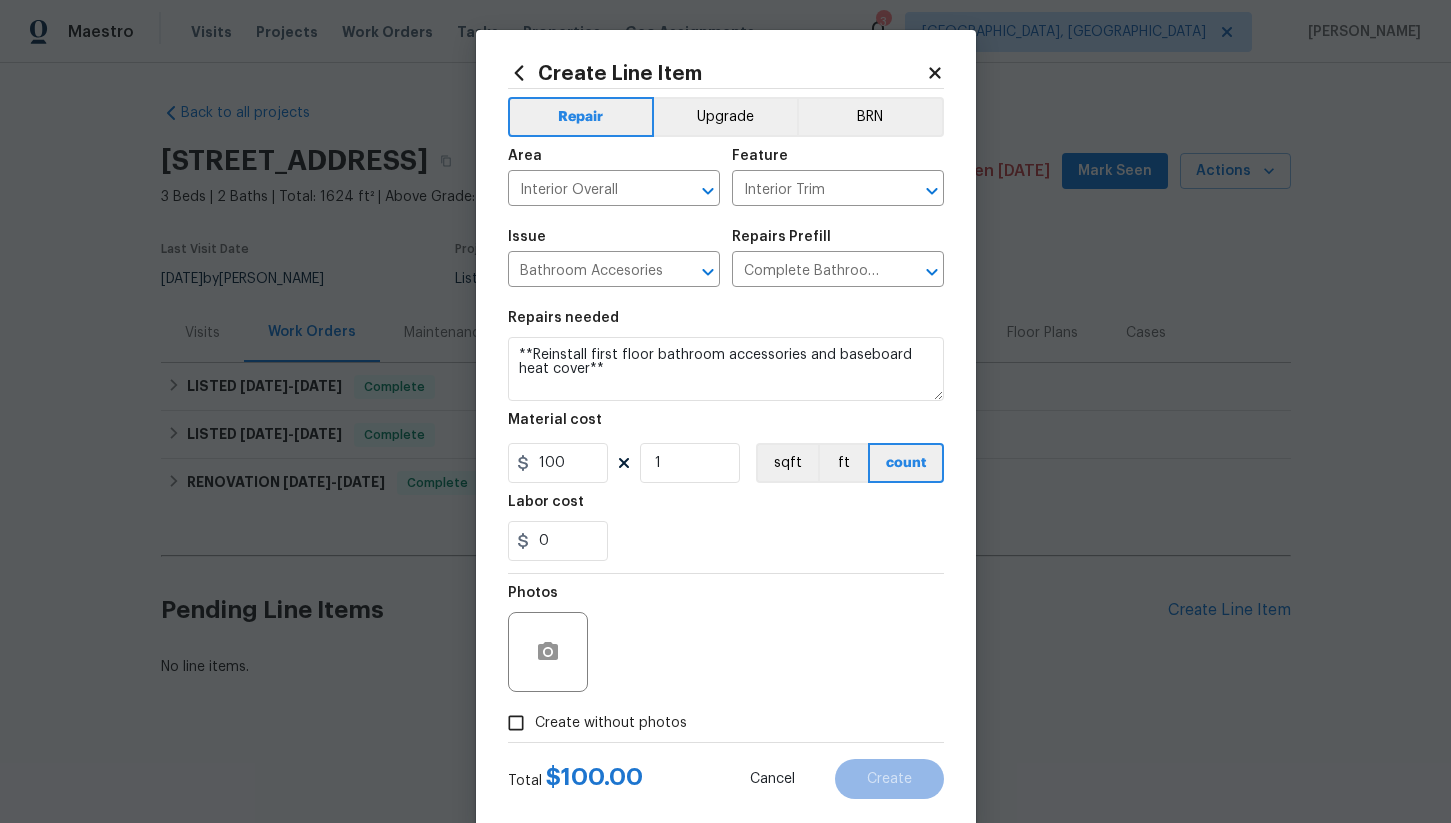 click on "0" at bounding box center (726, 541) 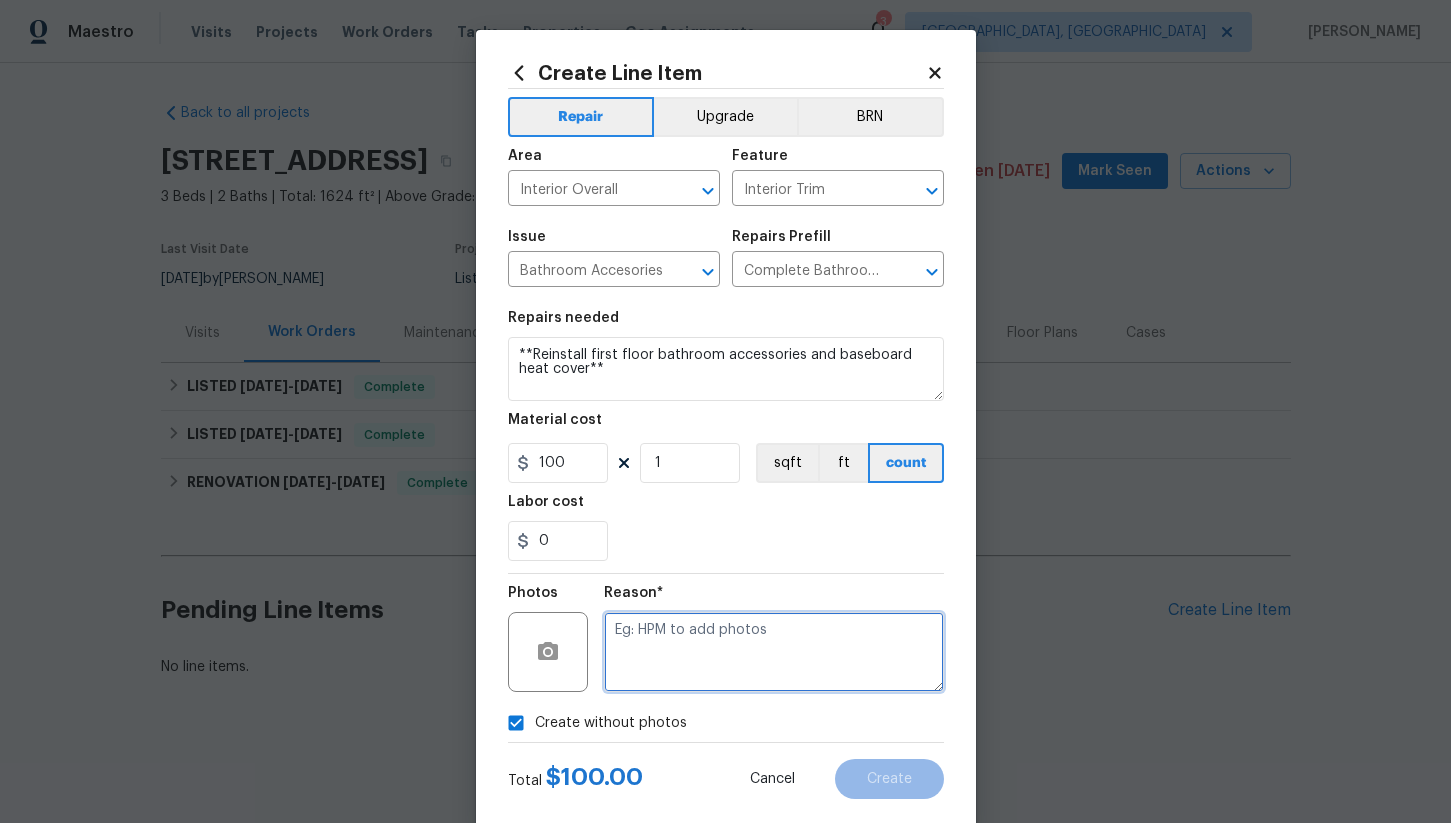 click at bounding box center (774, 652) 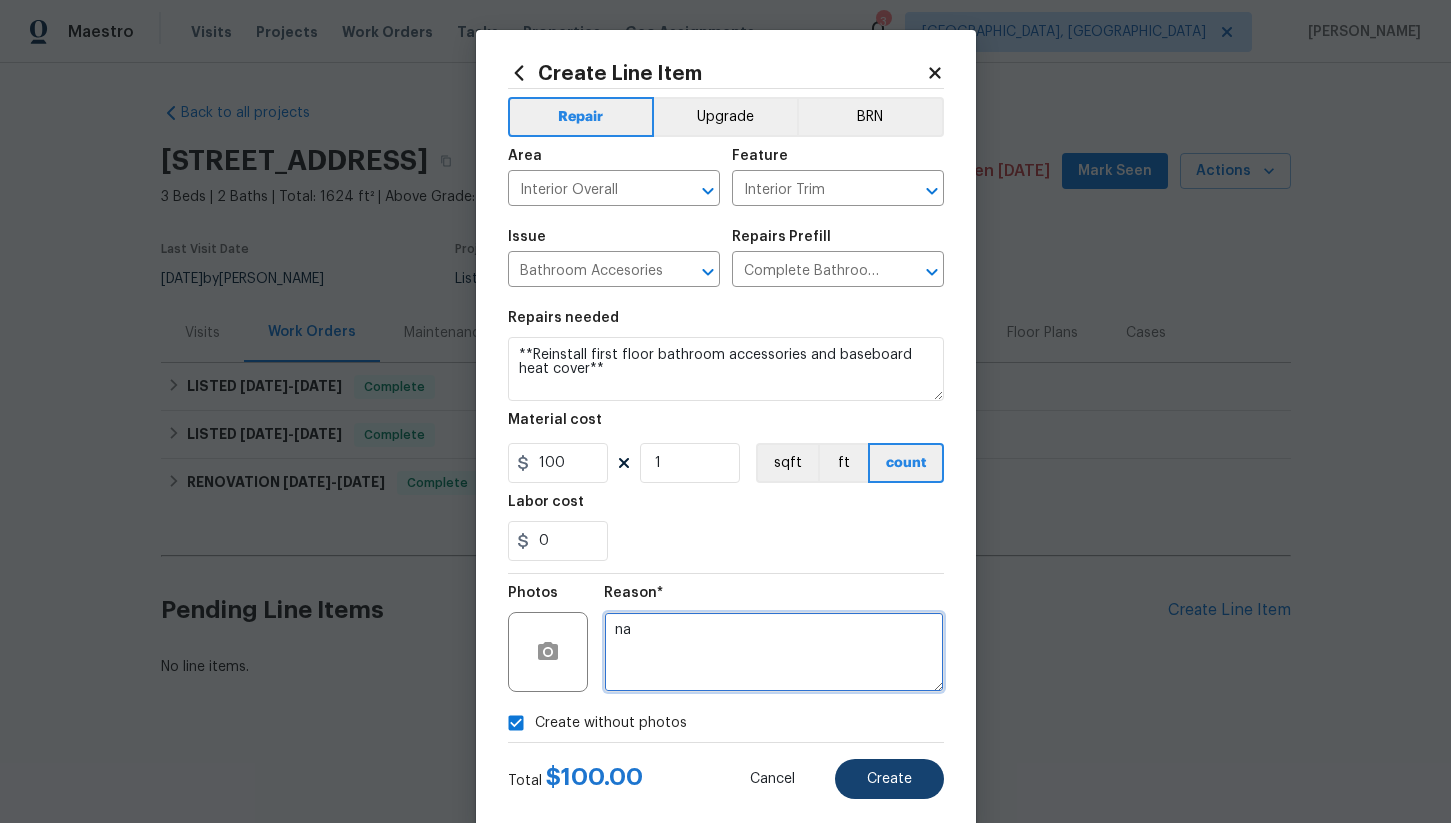 type on "na" 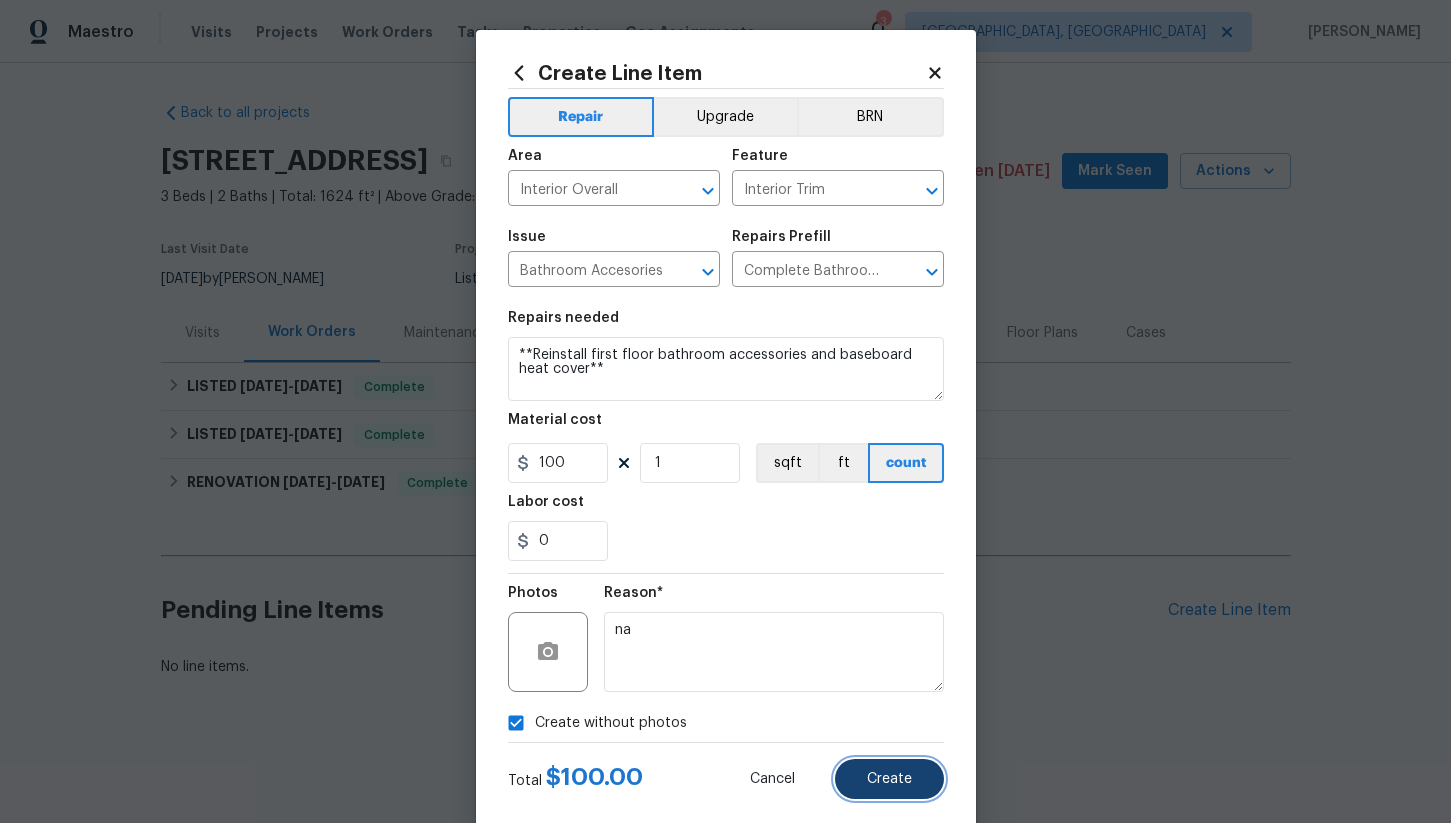 click on "Create" at bounding box center (889, 779) 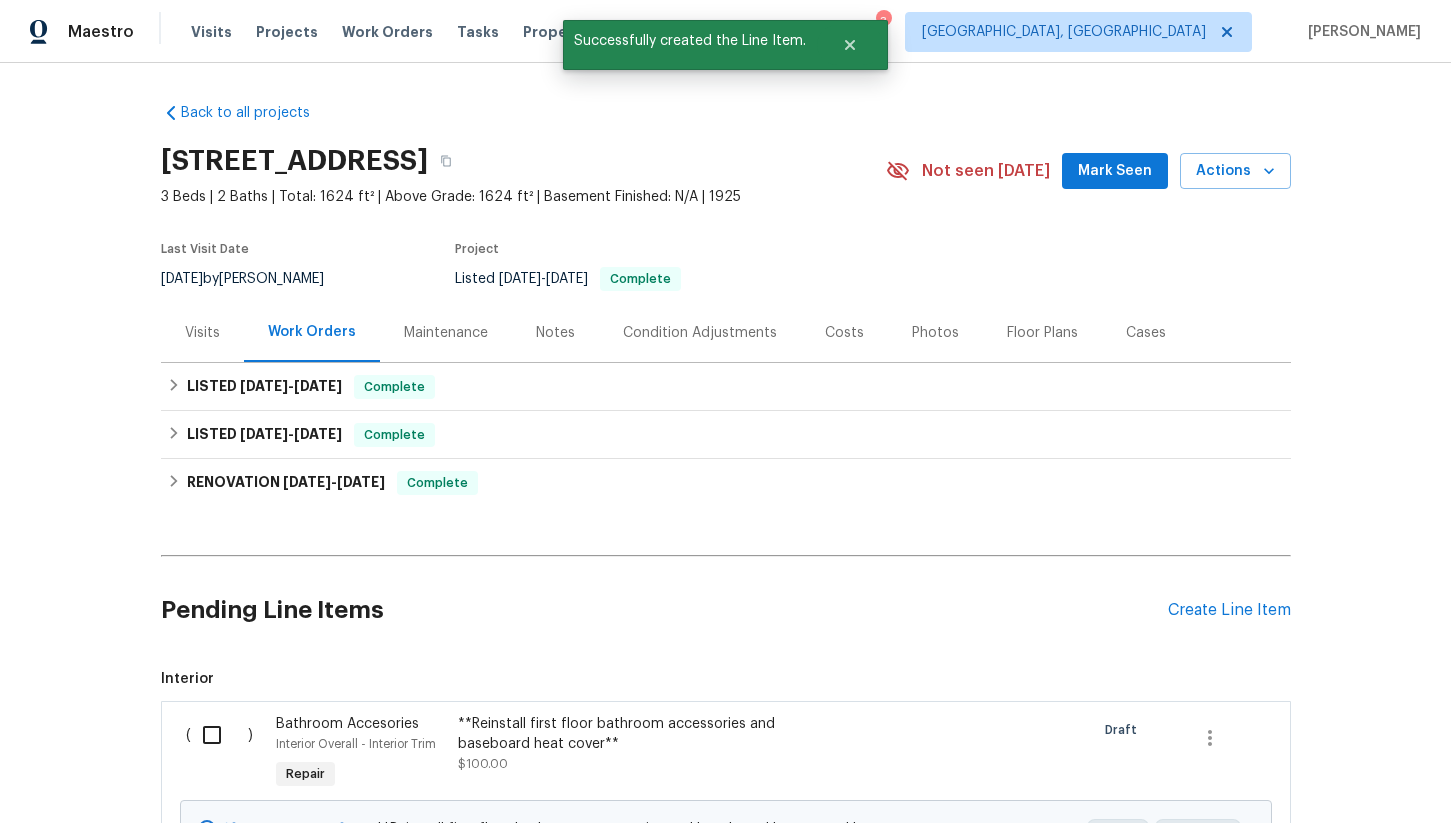 click at bounding box center [219, 735] 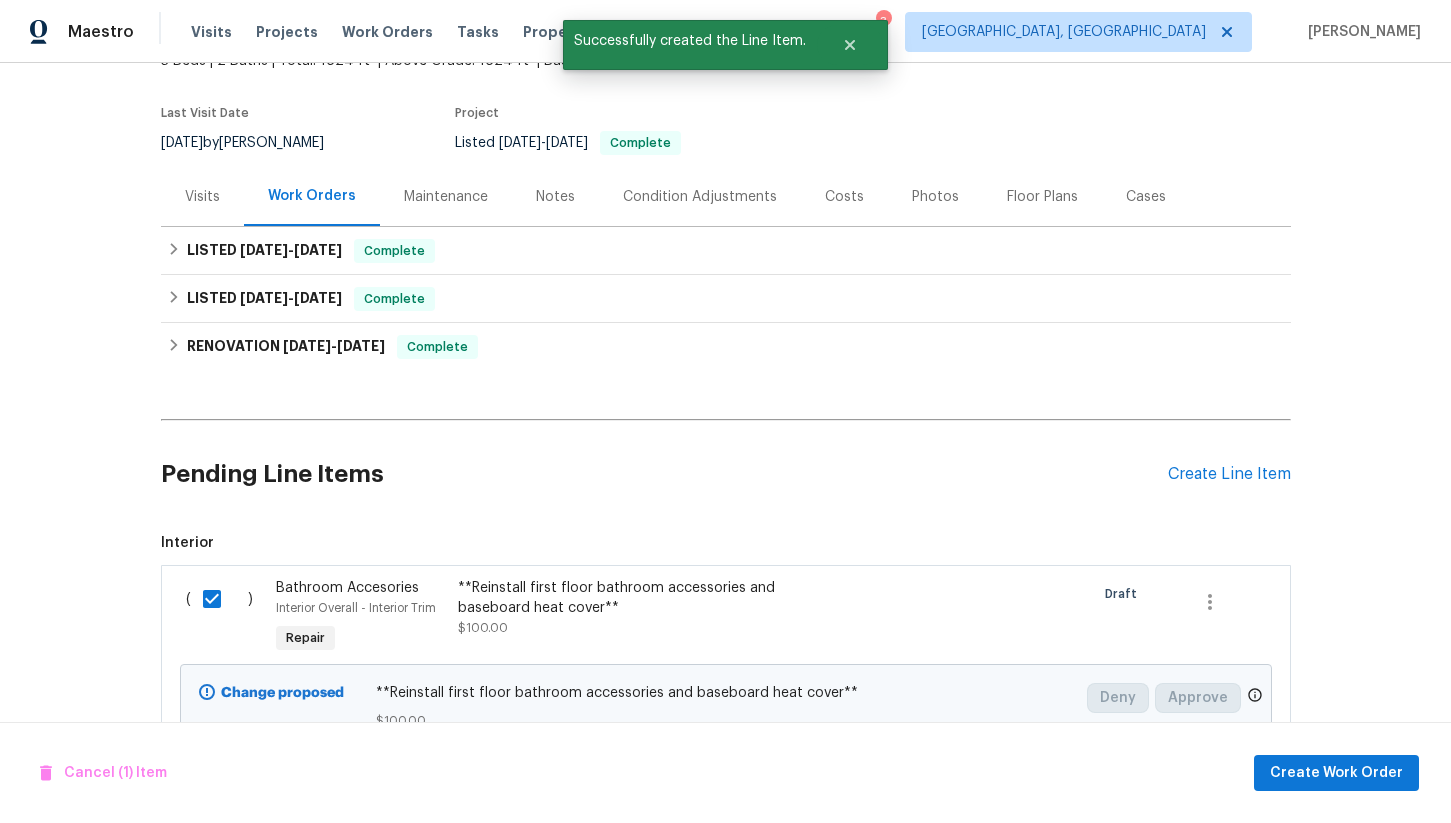 scroll, scrollTop: 218, scrollLeft: 0, axis: vertical 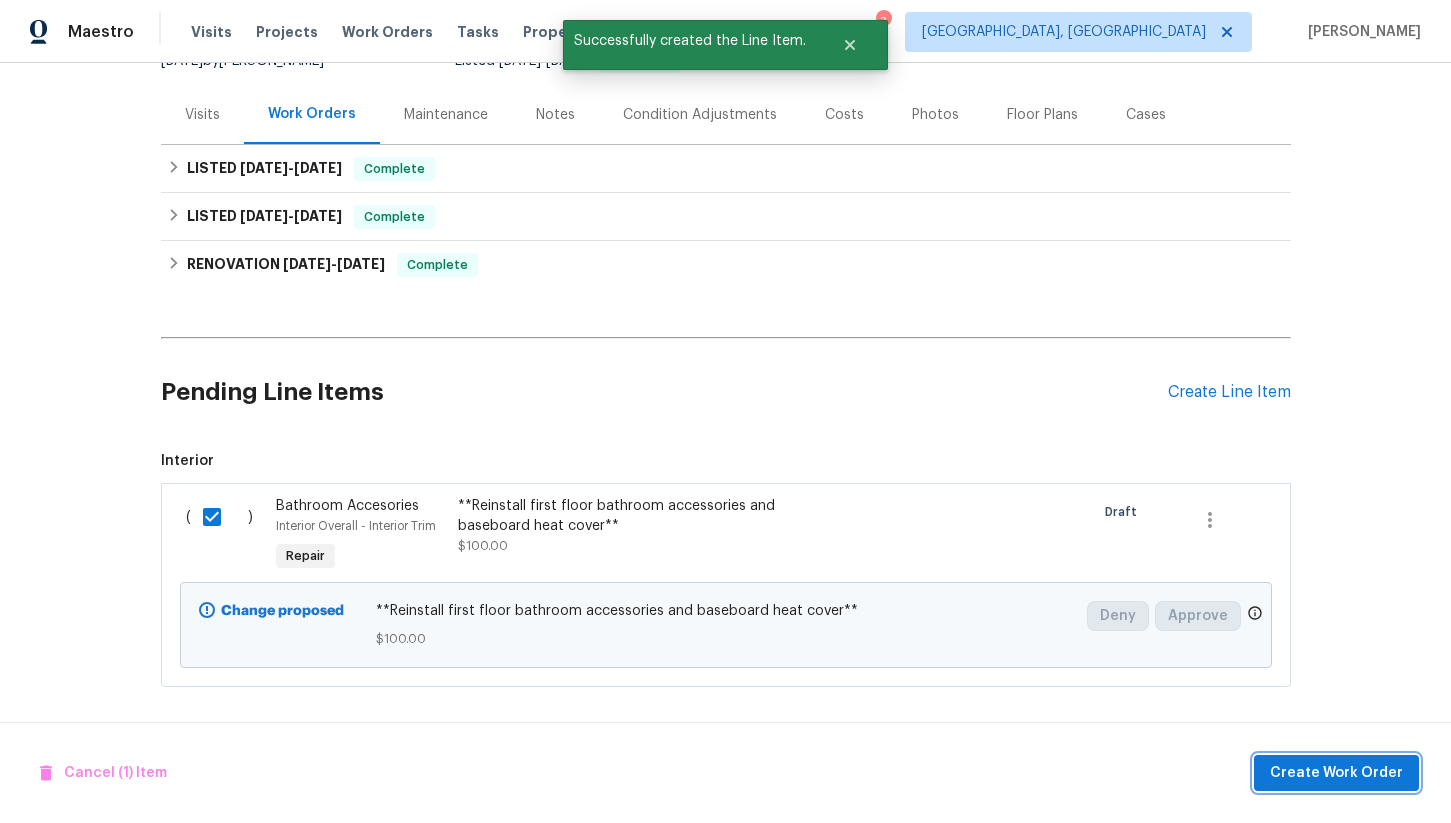click on "Create Work Order" at bounding box center (1336, 773) 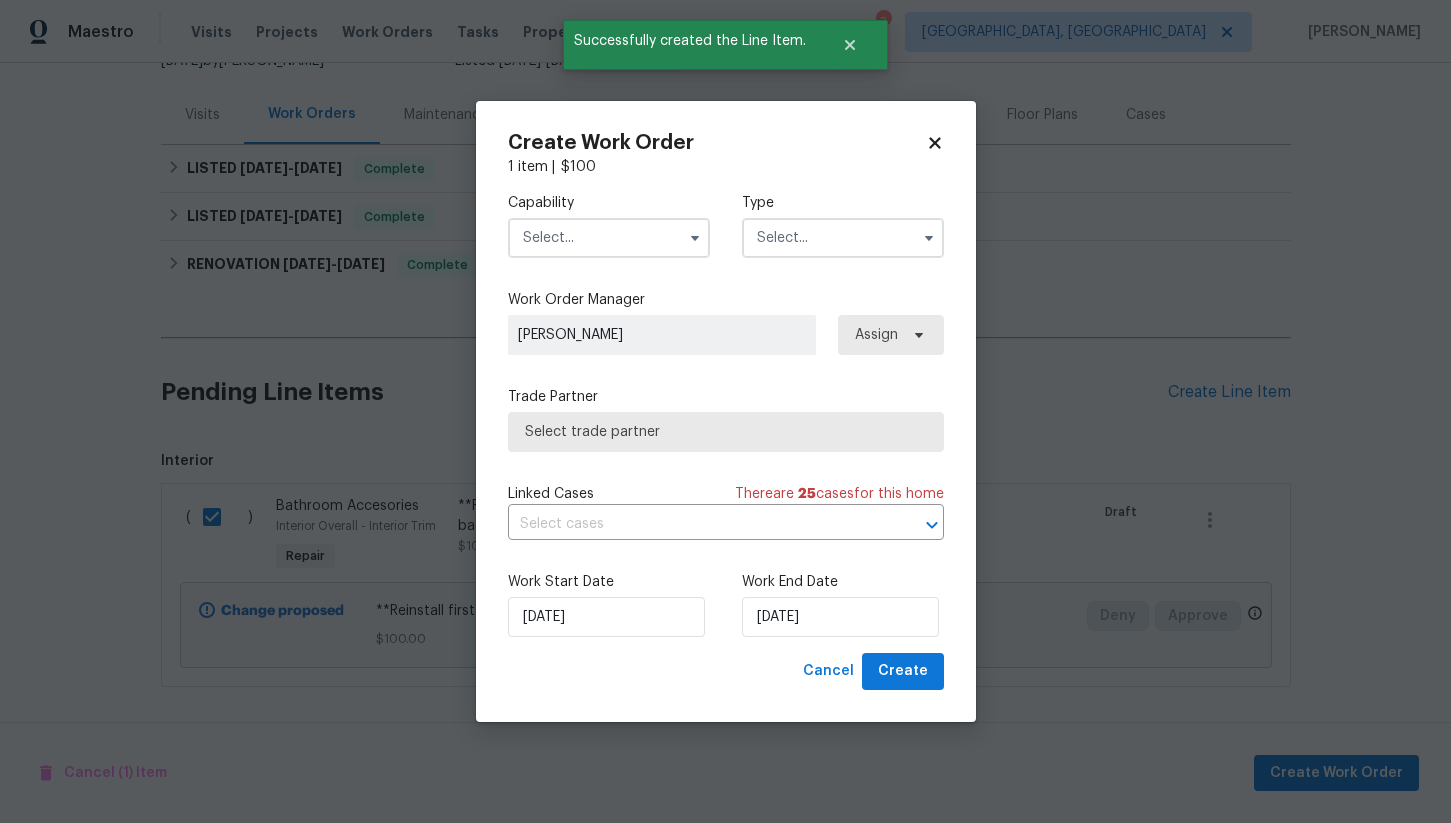 click at bounding box center [609, 238] 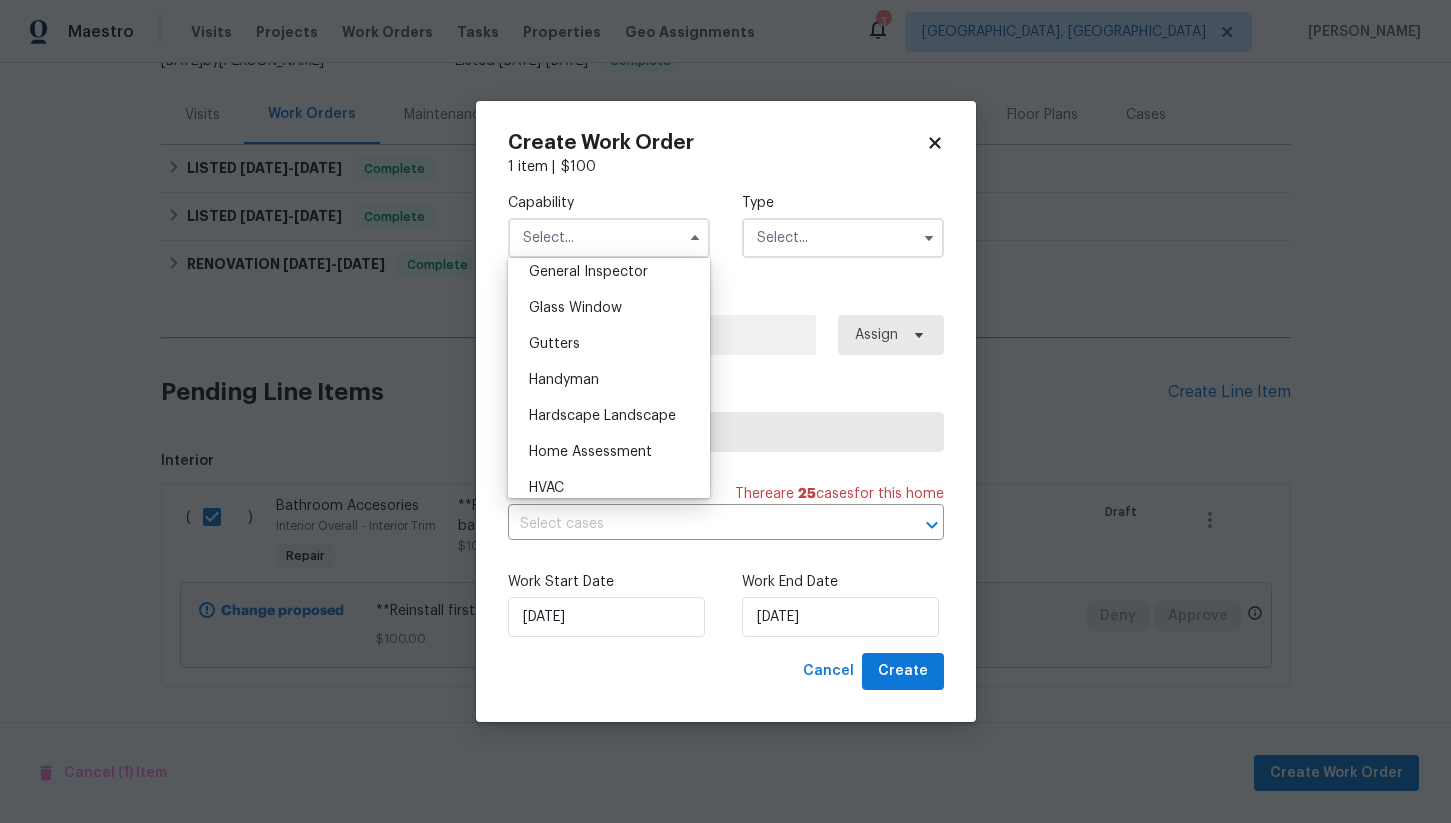 scroll, scrollTop: 1075, scrollLeft: 0, axis: vertical 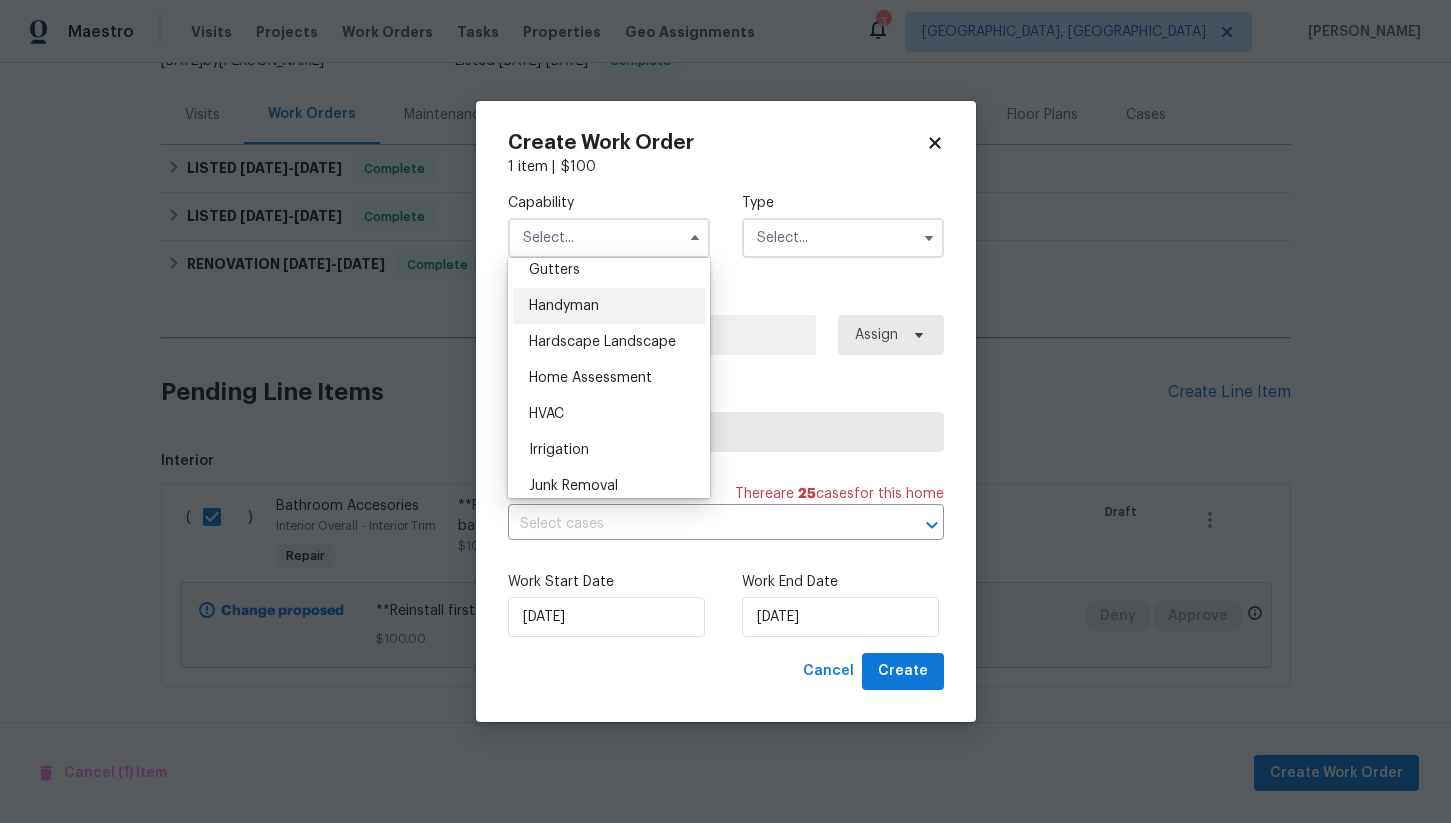 click on "Handyman" at bounding box center [609, 306] 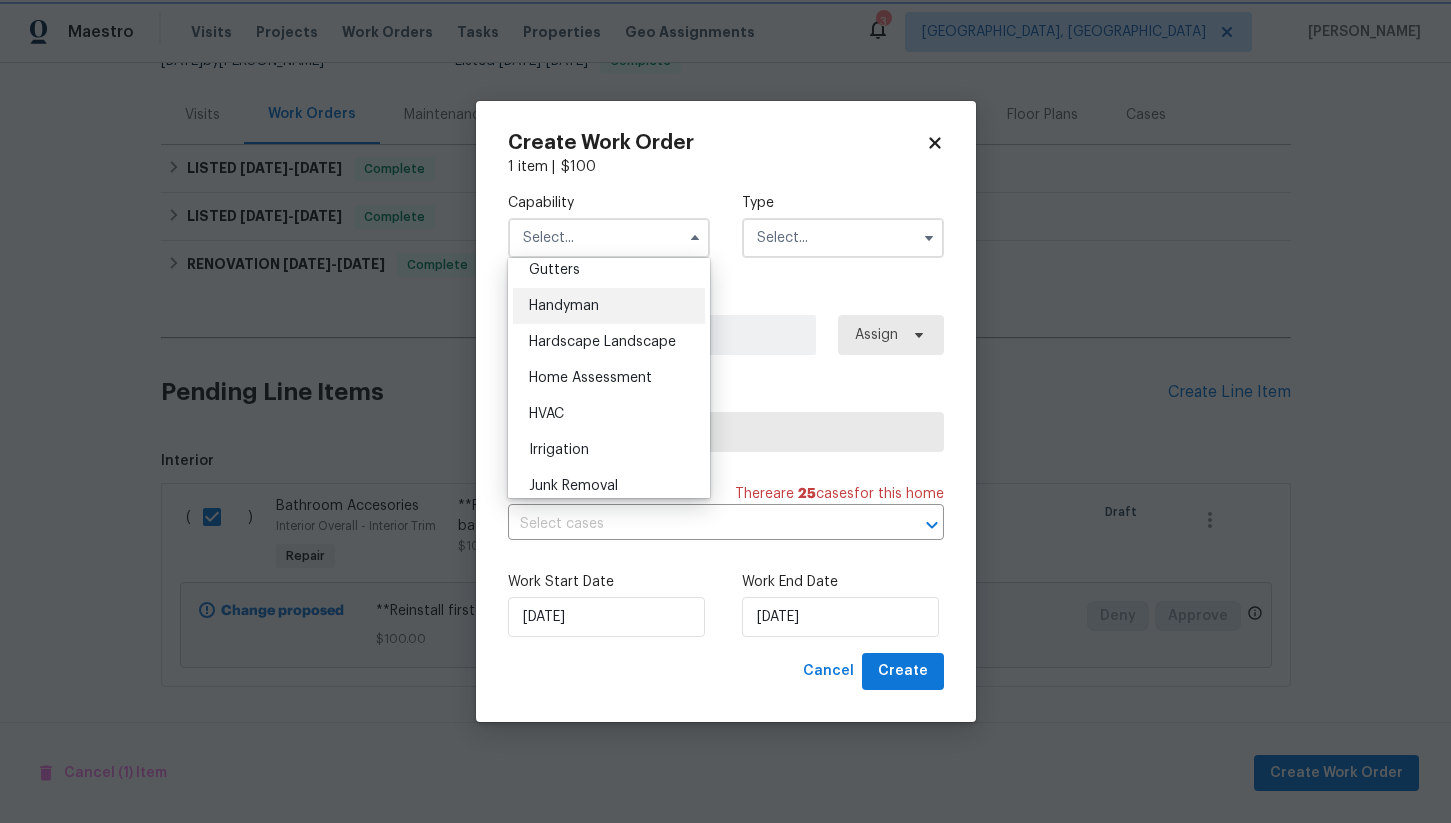 type on "Handyman" 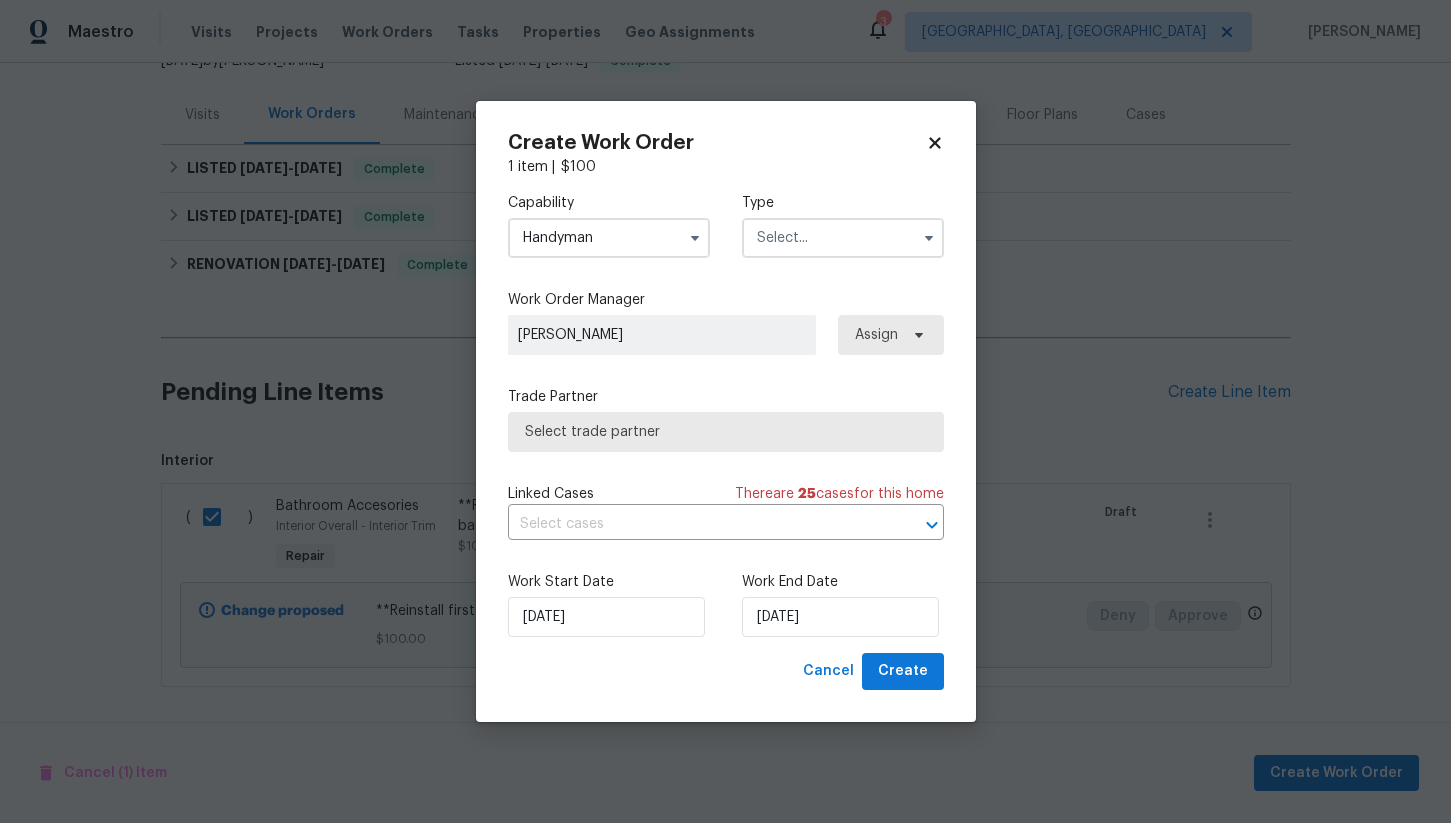 click on "Capability   Handyman Agent Appliance Bathtub Resurfacing BRN And Lrr Broker Cabinets Carpet Cleaning Chimney Cleaning Cleaning Maintenance Concrete Flatwork Countertop Countertop Resurfacing Crawl Space Data Labeling Day One Walk Dispatch Electrical Engineering Fencing Fireplace Flooring Floor Refinishing Foundation Garage Door Gas Line Service General Contractor General Inspector Glass Window Gutters Handyman Hardscape Landscape Home Assessment HVAC Irrigation Junk Removal Landscaping Maintenance Land Surveying Living Area Measurement Locksmith Masonry Mold Remediation Odor Remediation Od Select Oil Tank Services Painting Pests Photography Plumbing Pool Pool Repair Pressure Washing Radon Testing Reno Valuations Restoration Roof Security Septic Sewer Inspections And Repairs Siding Snow Structural Tree Services Valuations Wells Wildlife Type" at bounding box center (726, 225) 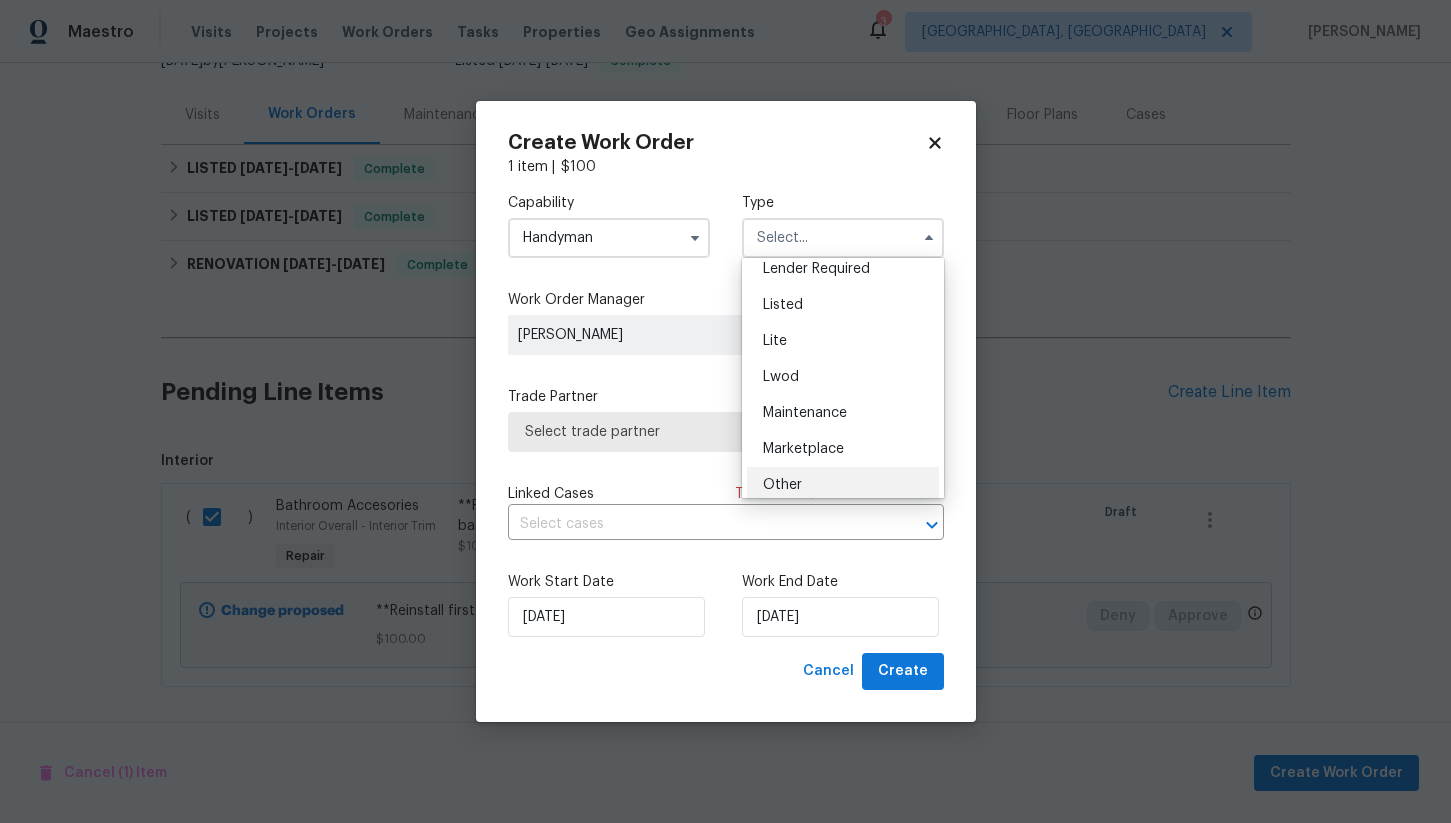scroll, scrollTop: 186, scrollLeft: 0, axis: vertical 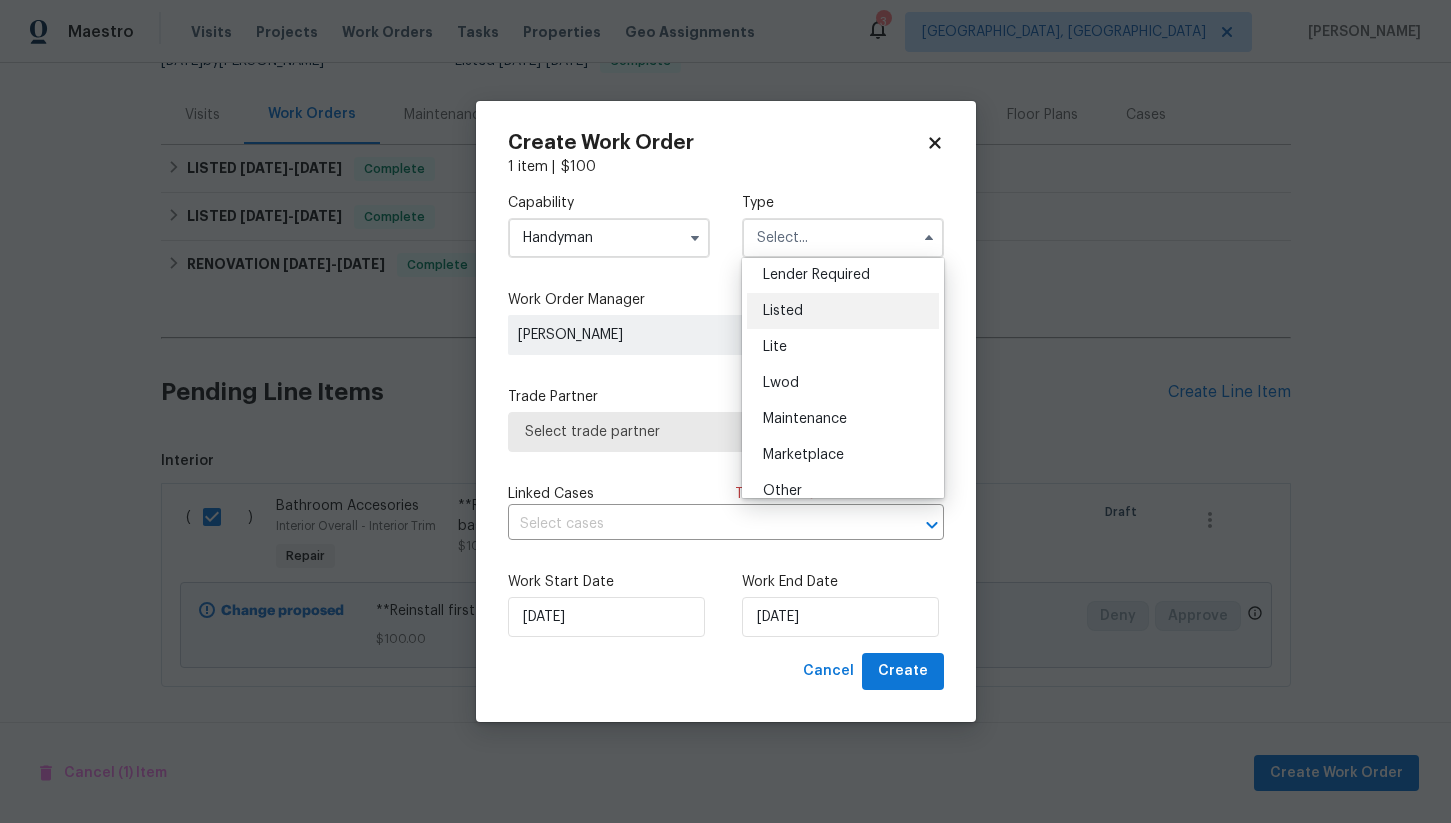 click on "Listed" at bounding box center (843, 311) 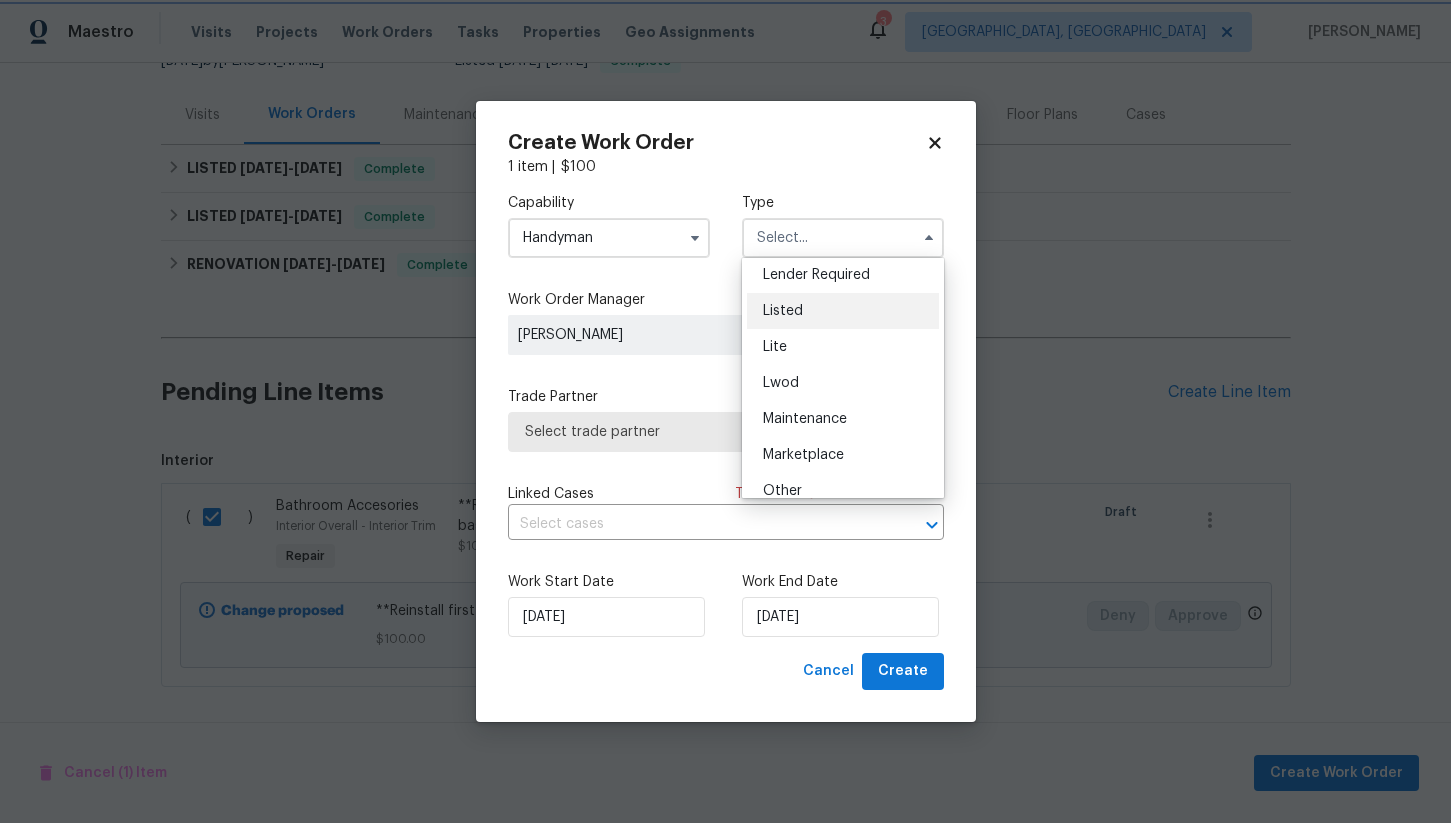 type on "Listed" 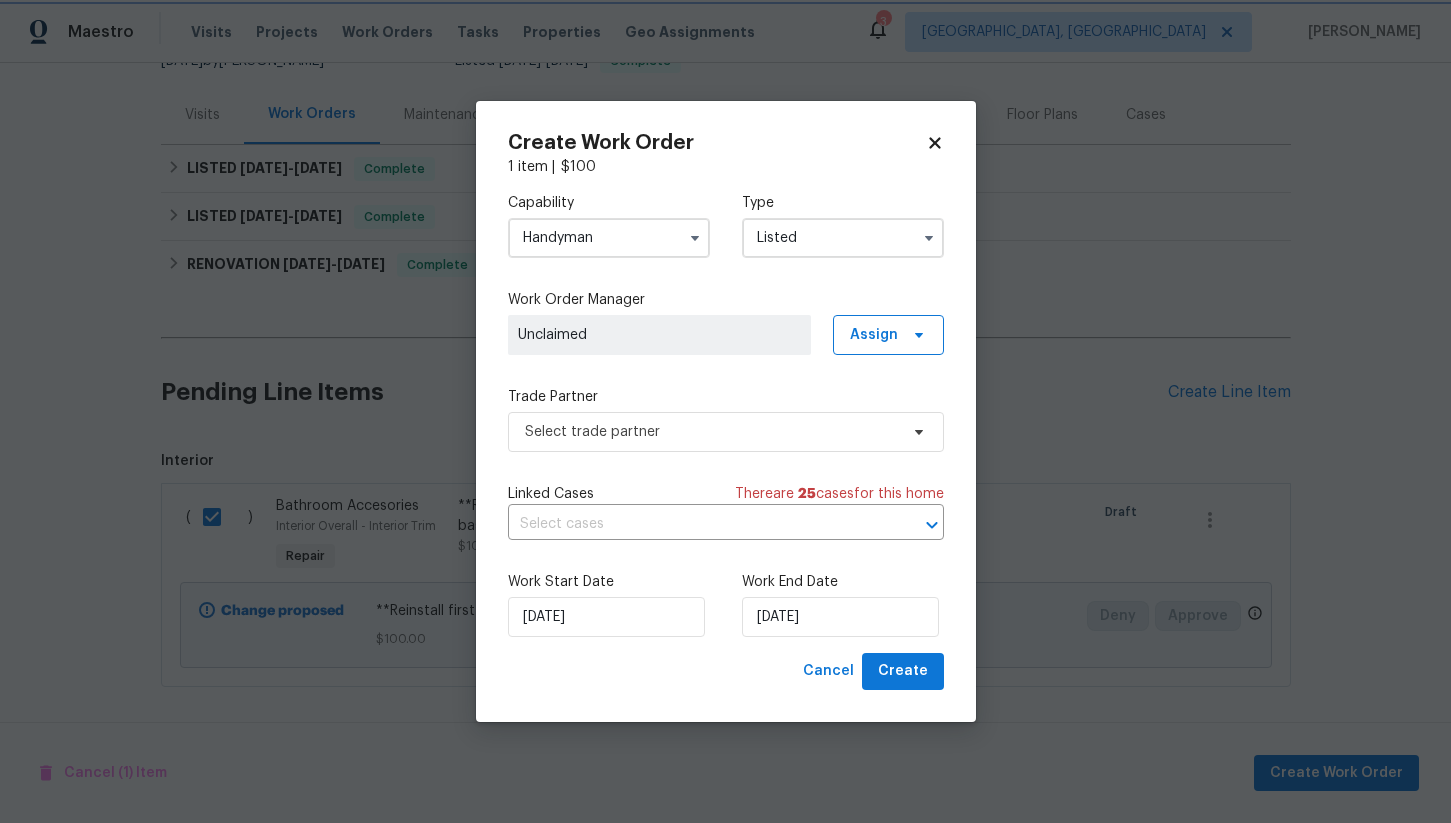 scroll, scrollTop: 0, scrollLeft: 0, axis: both 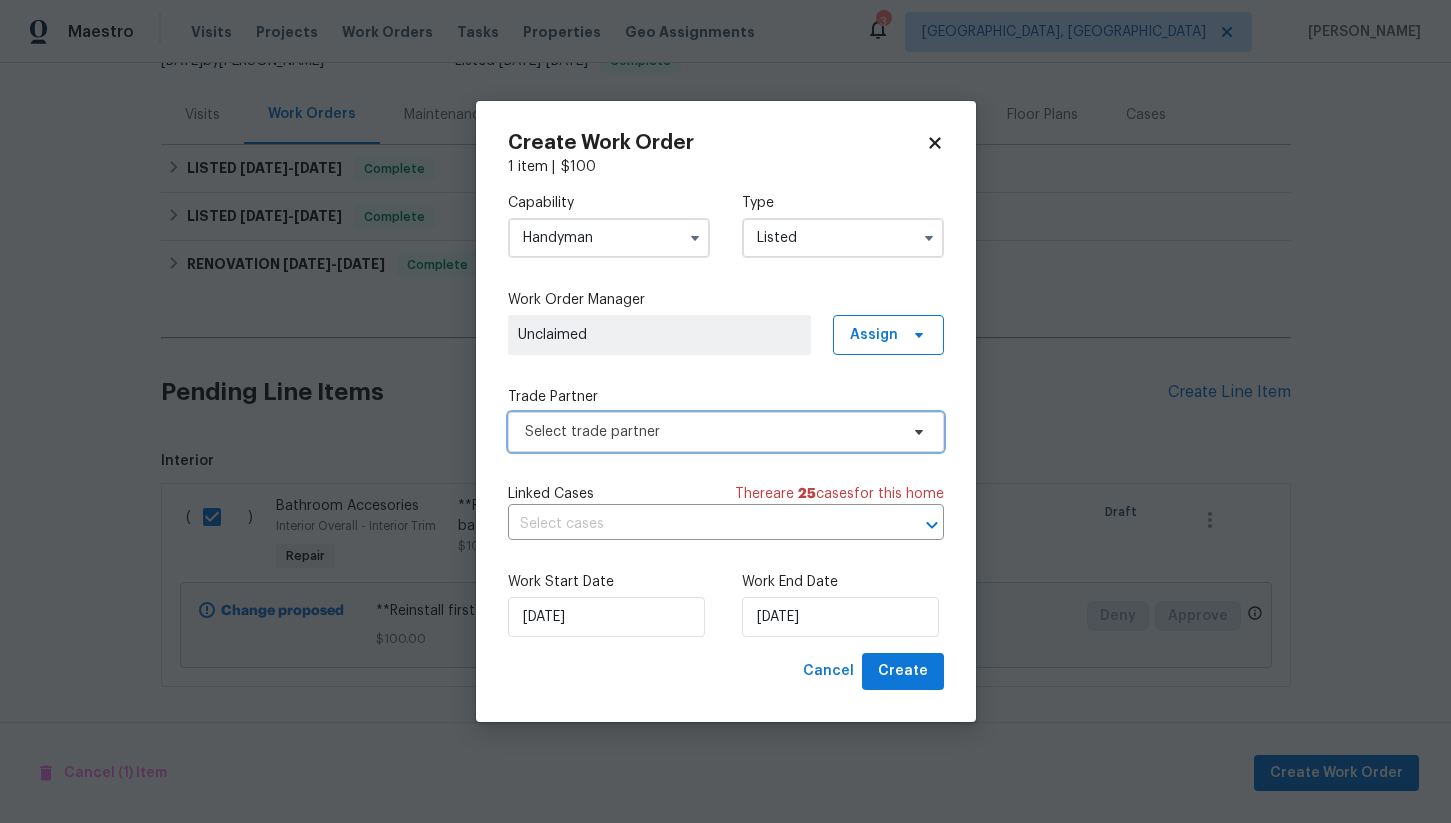 click on "Select trade partner" at bounding box center (711, 432) 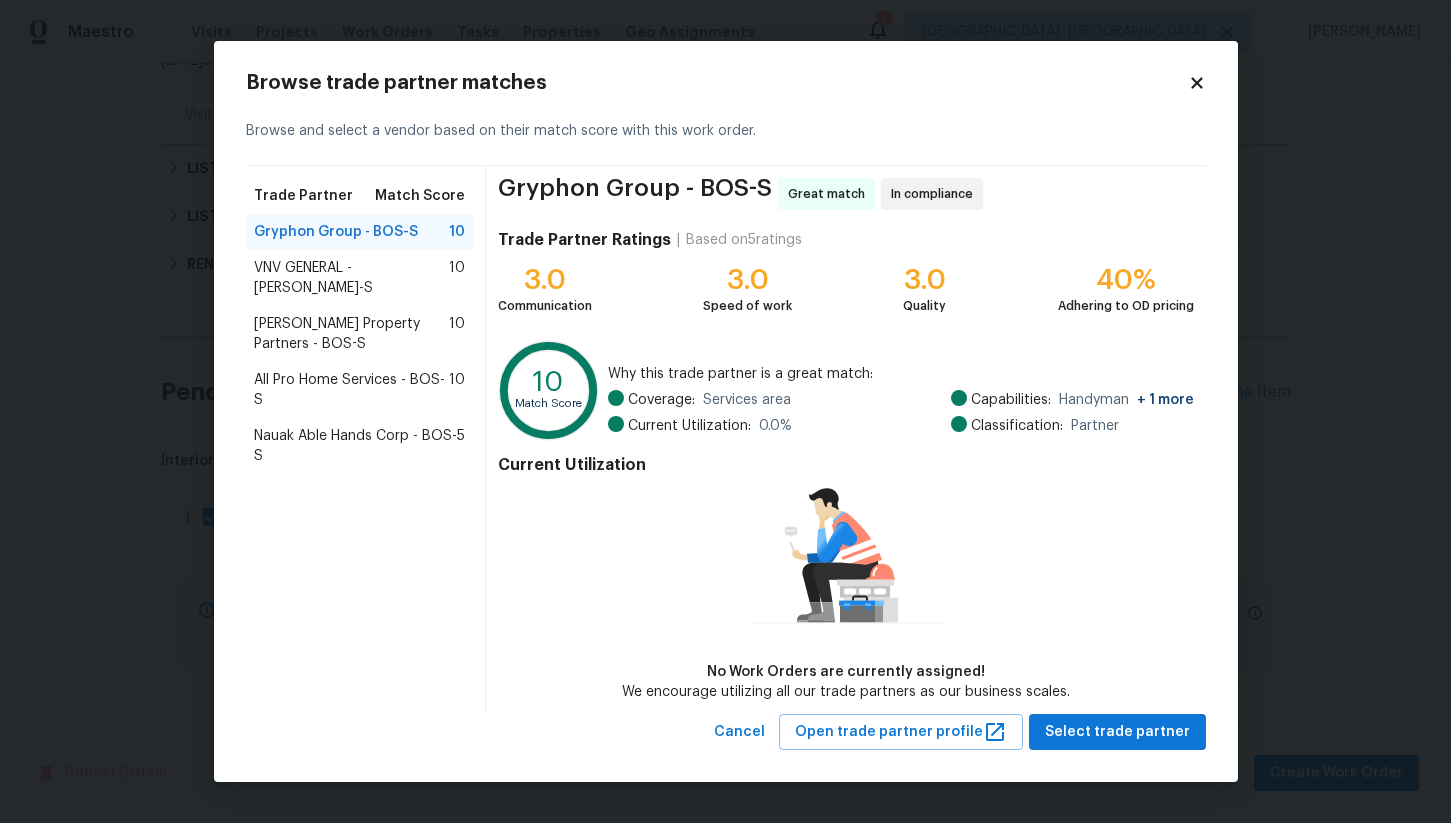 click on "VNV GENERAL - BOS-S" at bounding box center [352, 278] 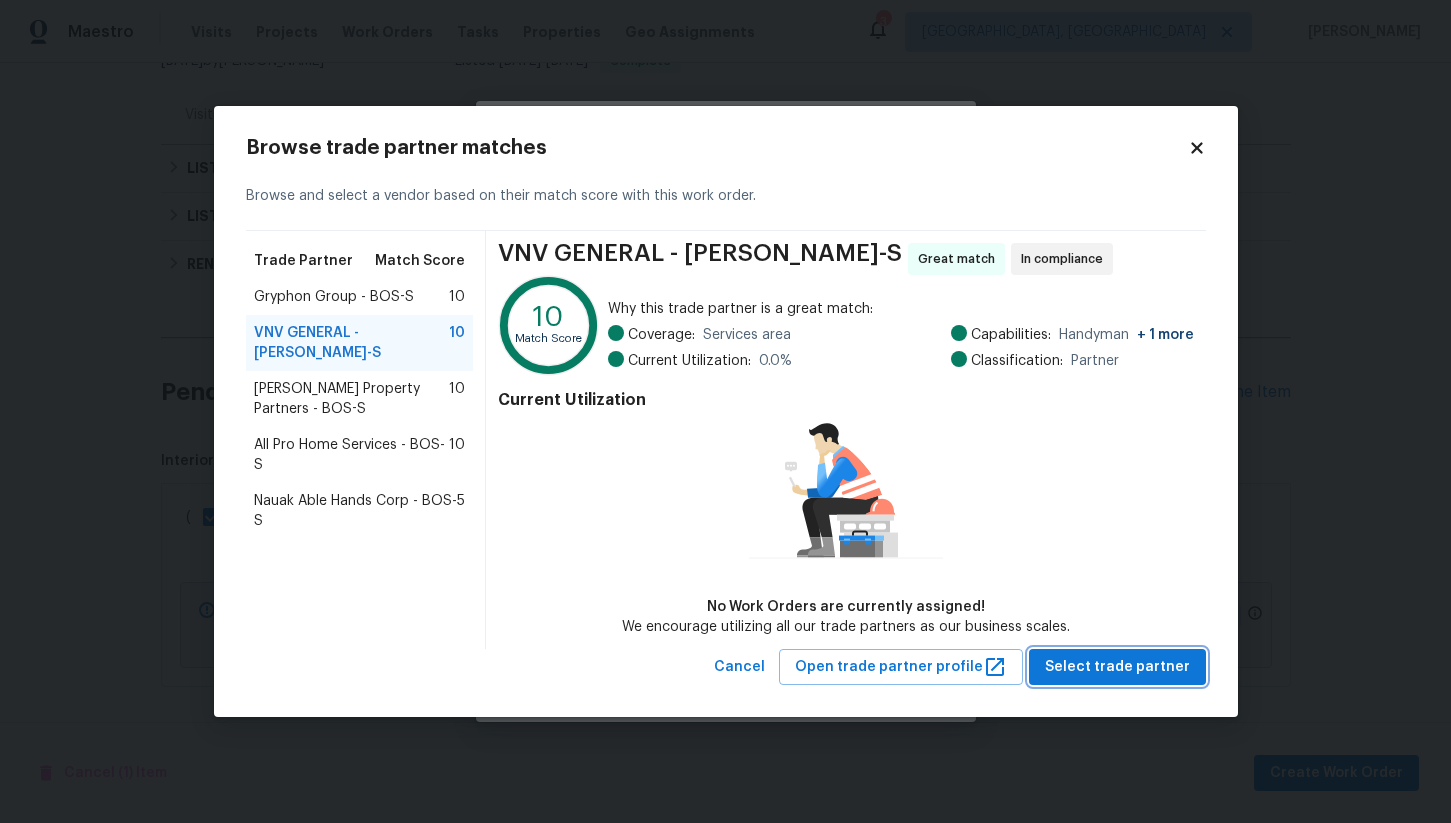 click on "Select trade partner" at bounding box center [1117, 667] 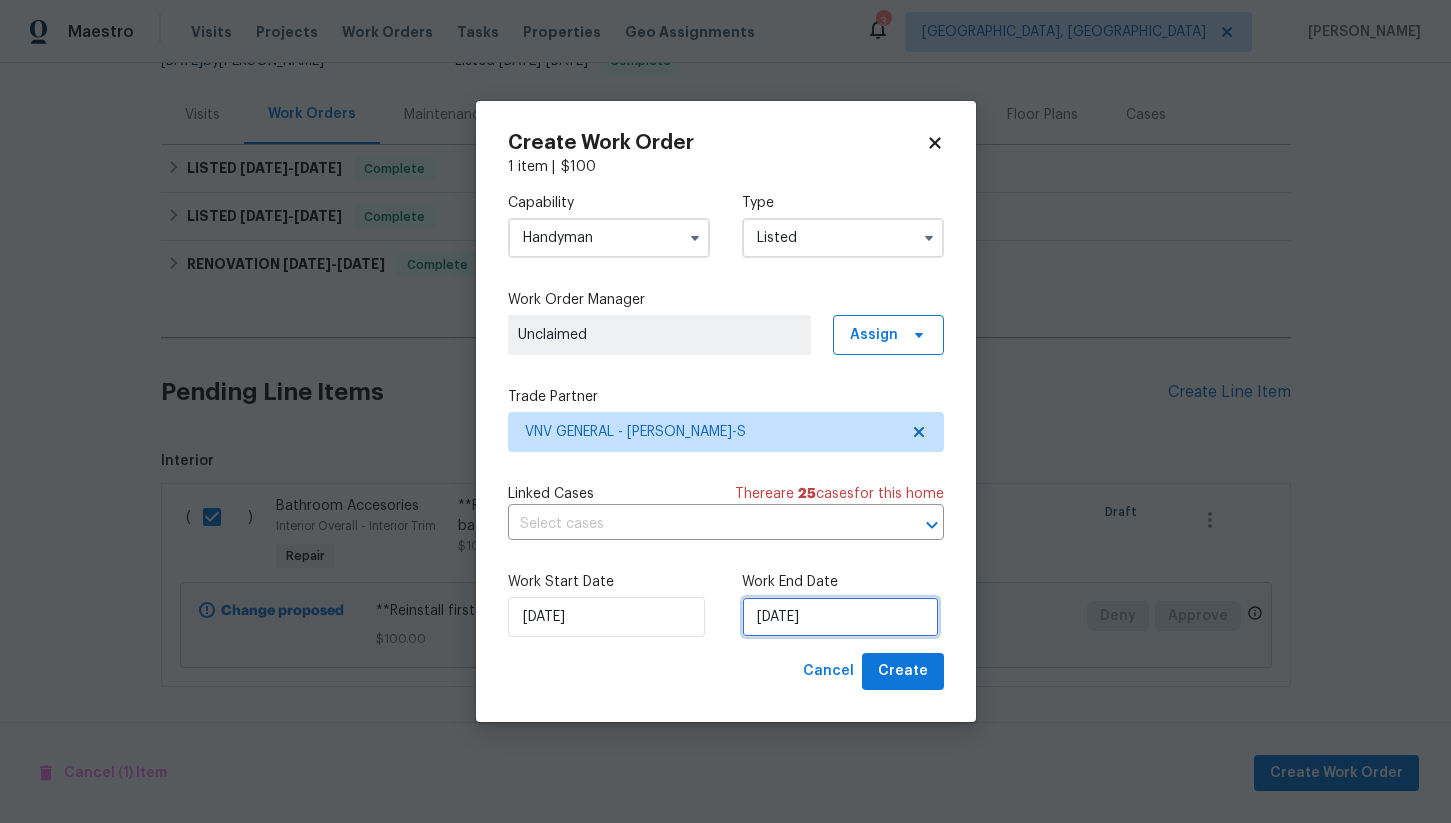 click on "[DATE]" at bounding box center (840, 617) 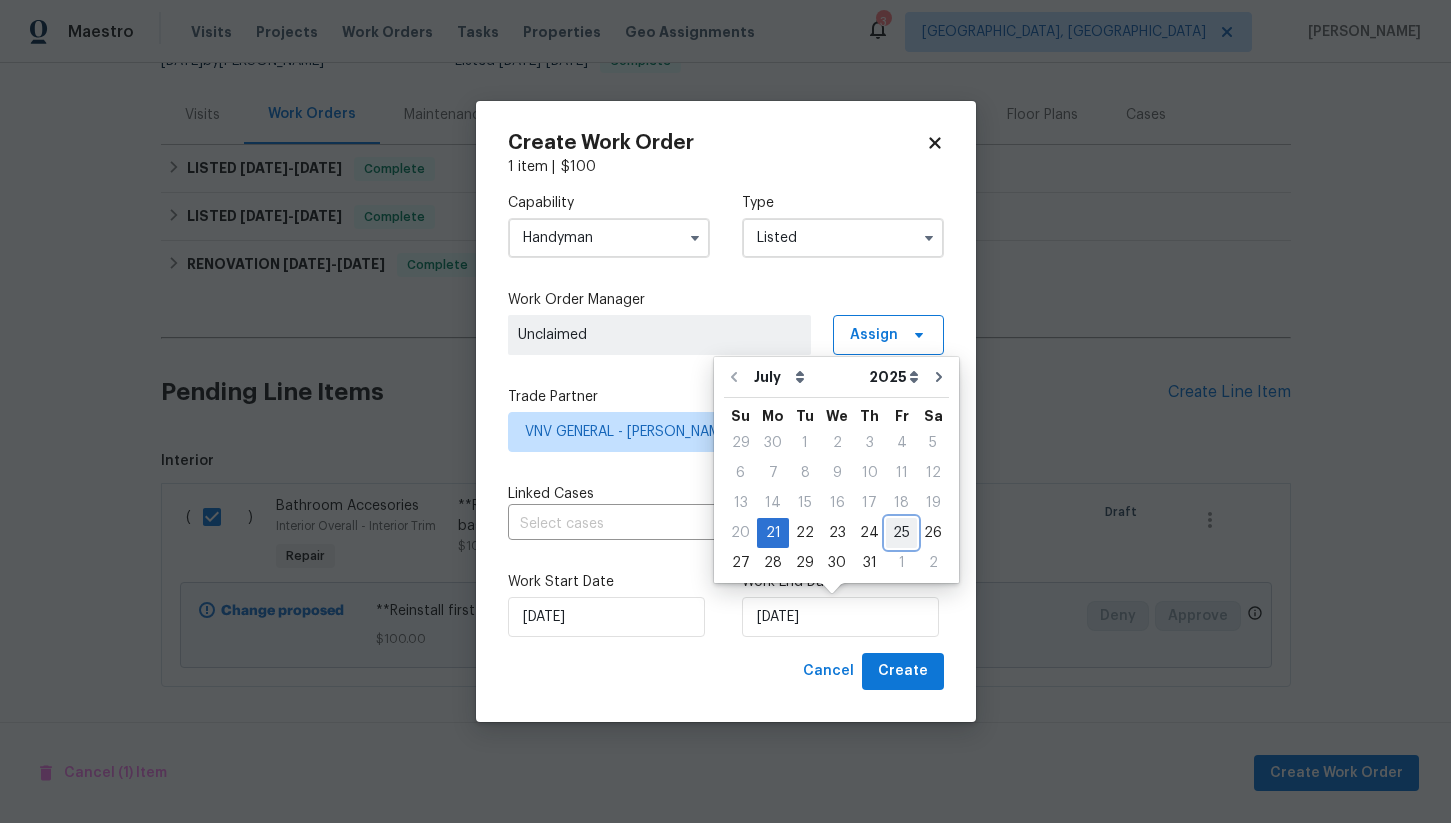 click on "25" at bounding box center (901, 533) 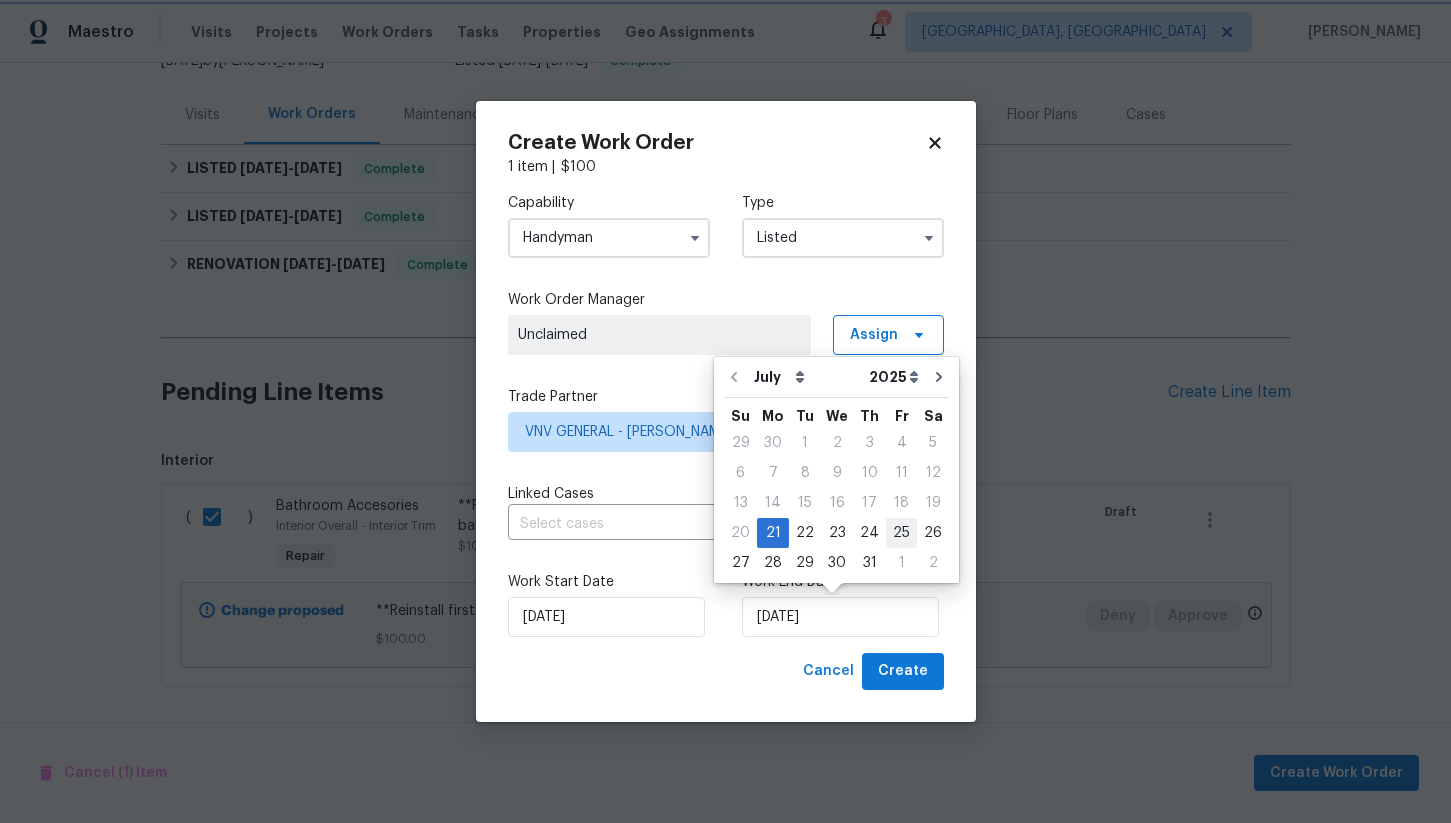 type on "[DATE]" 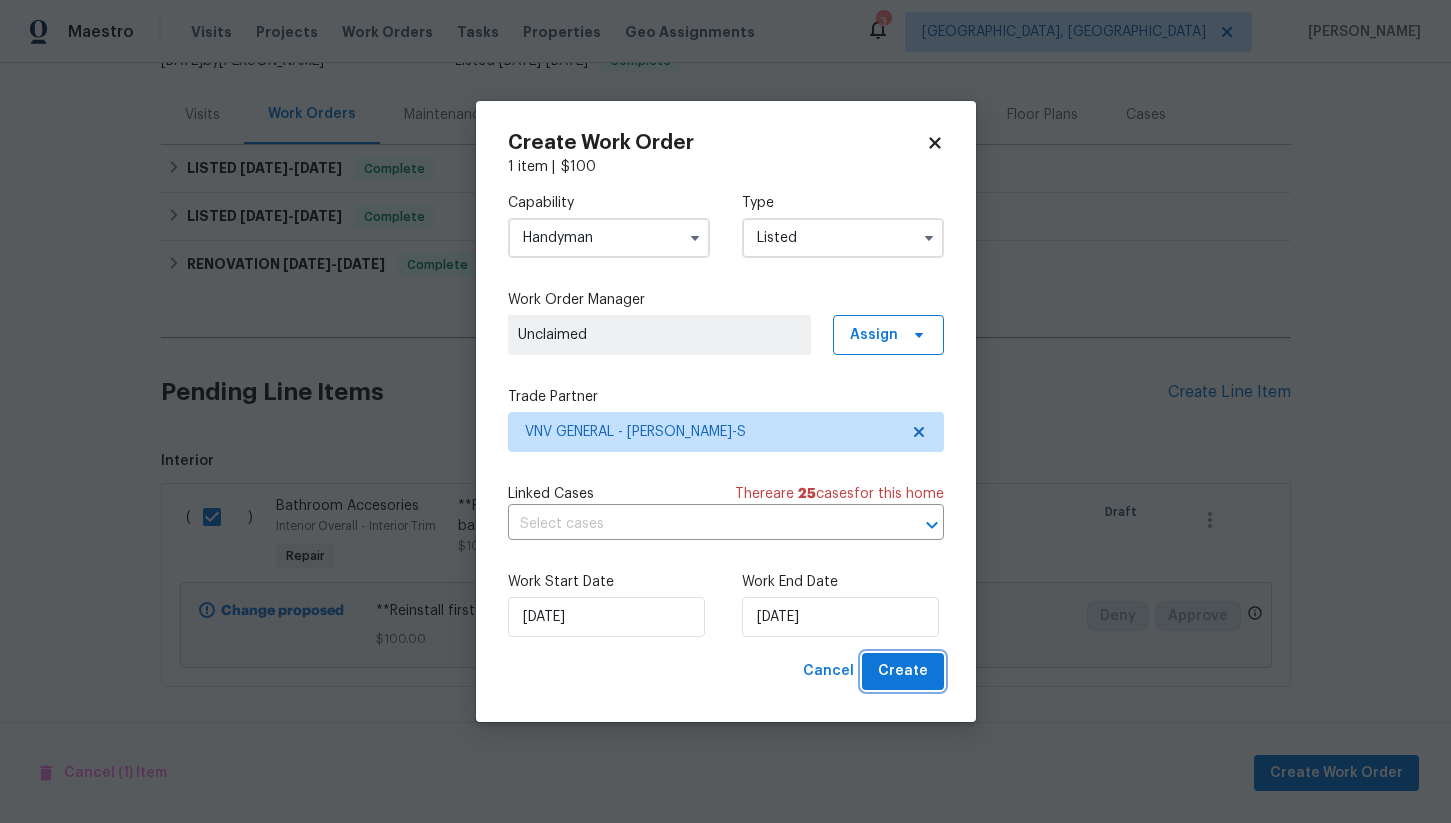 click on "Create" at bounding box center [903, 671] 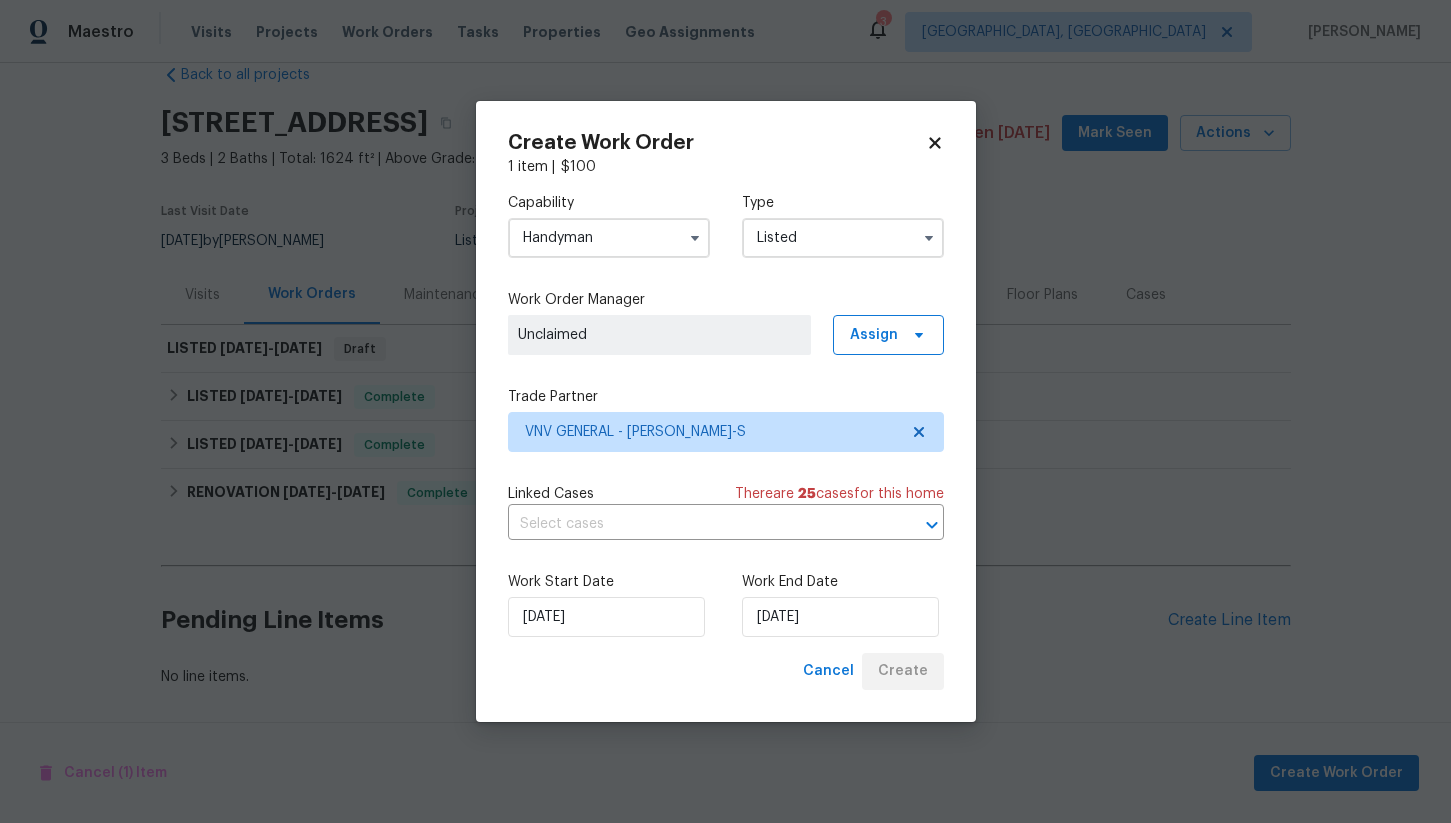 scroll, scrollTop: 38, scrollLeft: 0, axis: vertical 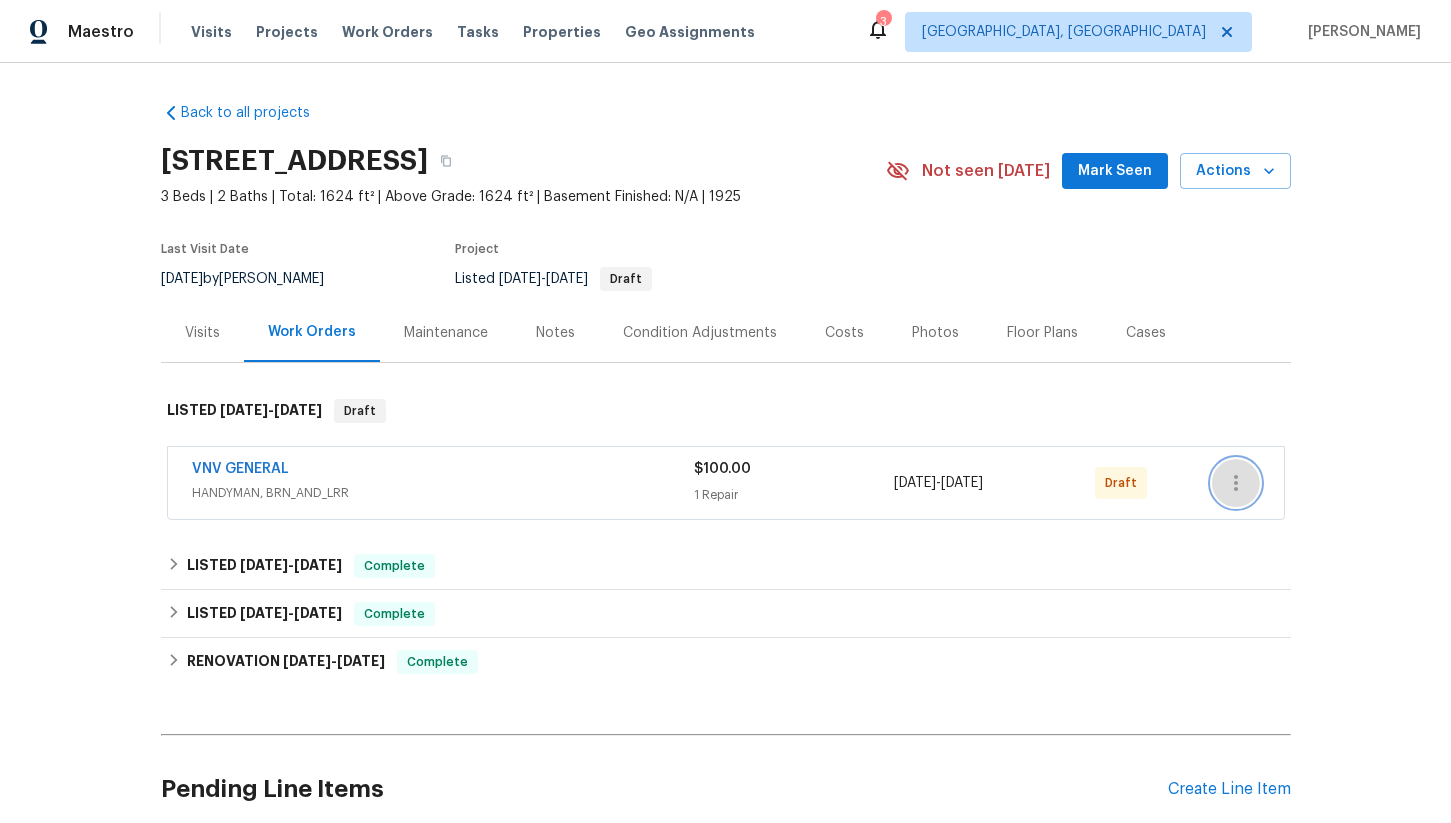 click 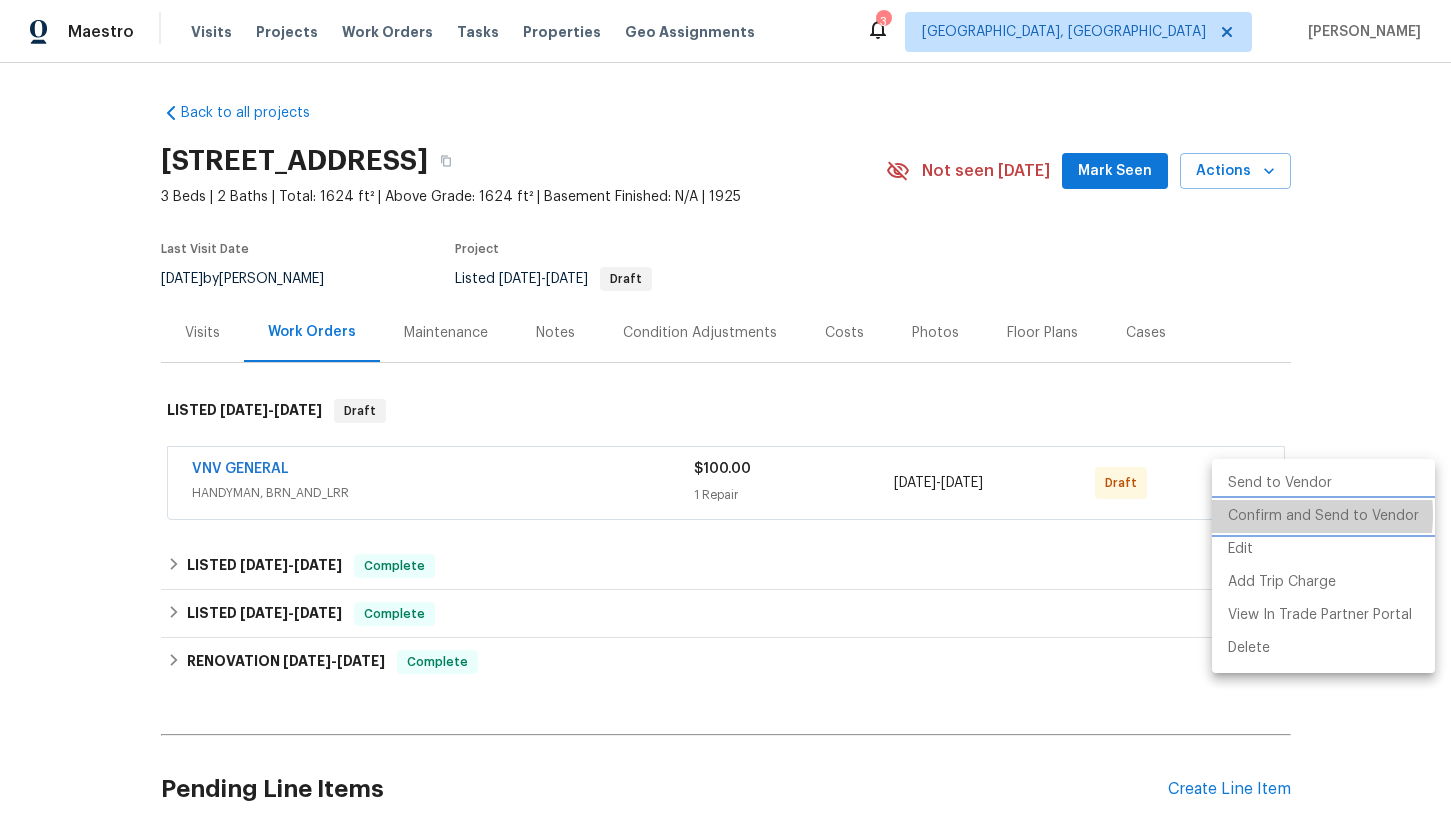 click on "Confirm and Send to Vendor" at bounding box center [1323, 516] 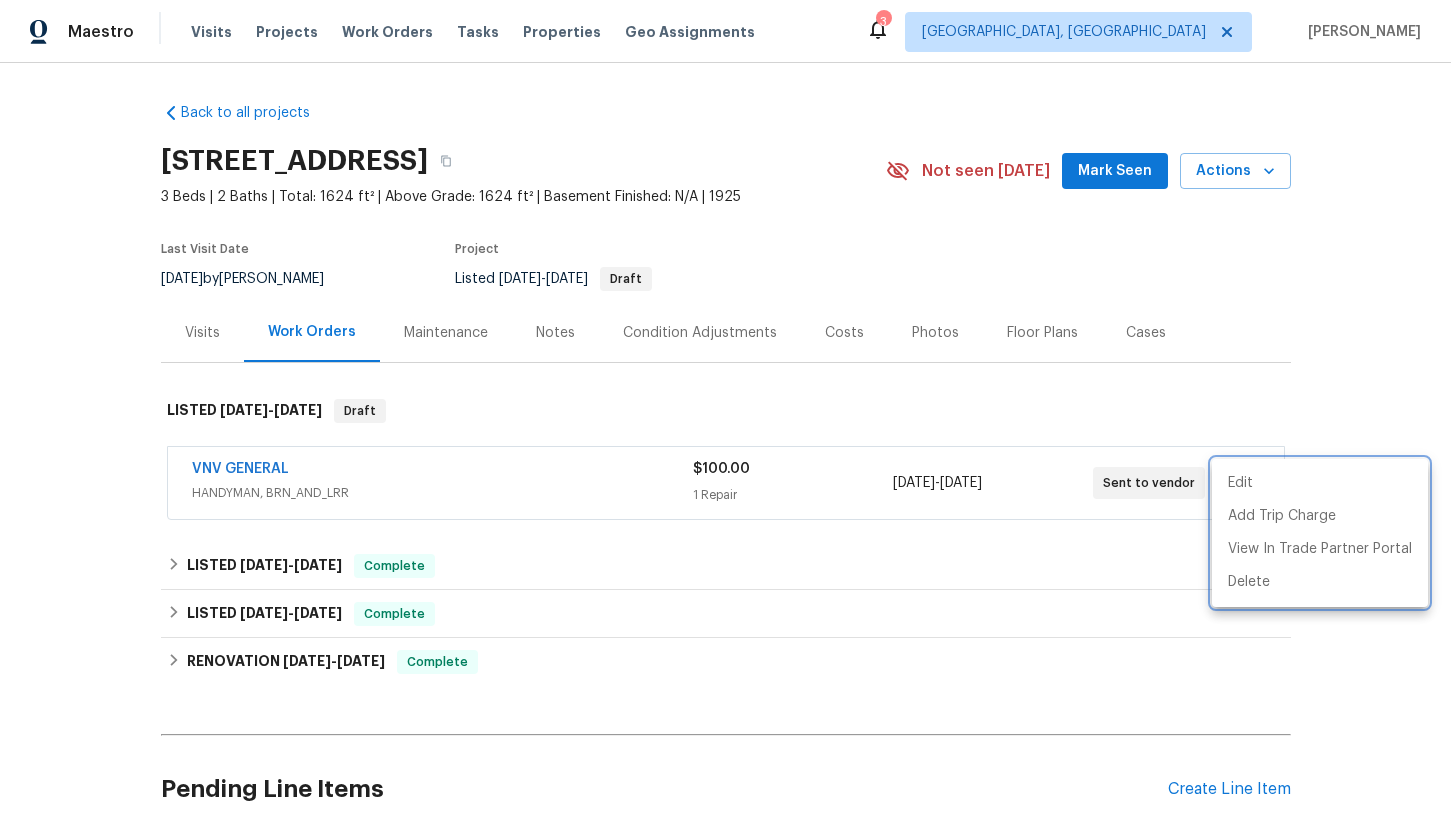 click at bounding box center [725, 411] 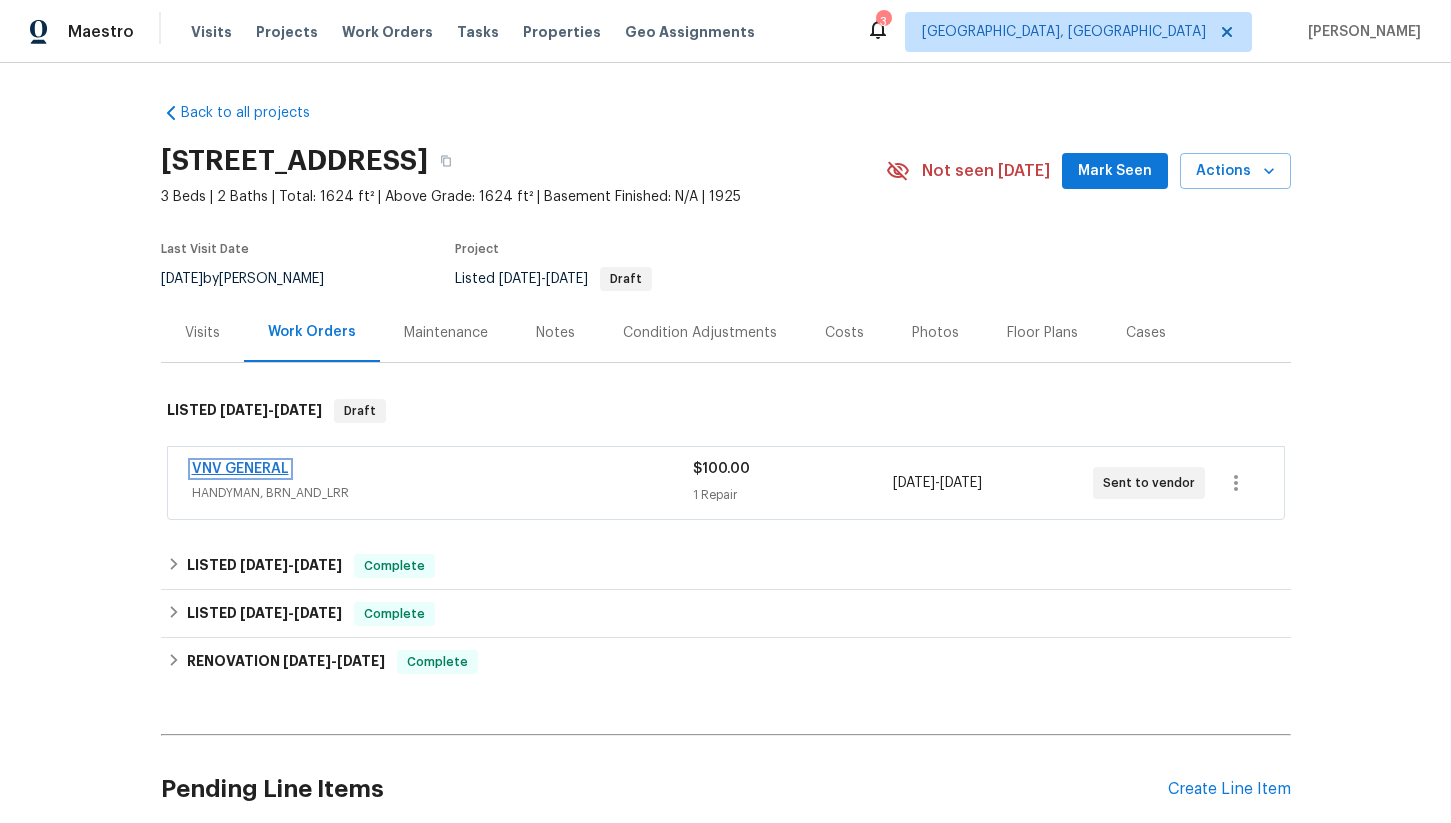 click on "VNV GENERAL" at bounding box center (240, 469) 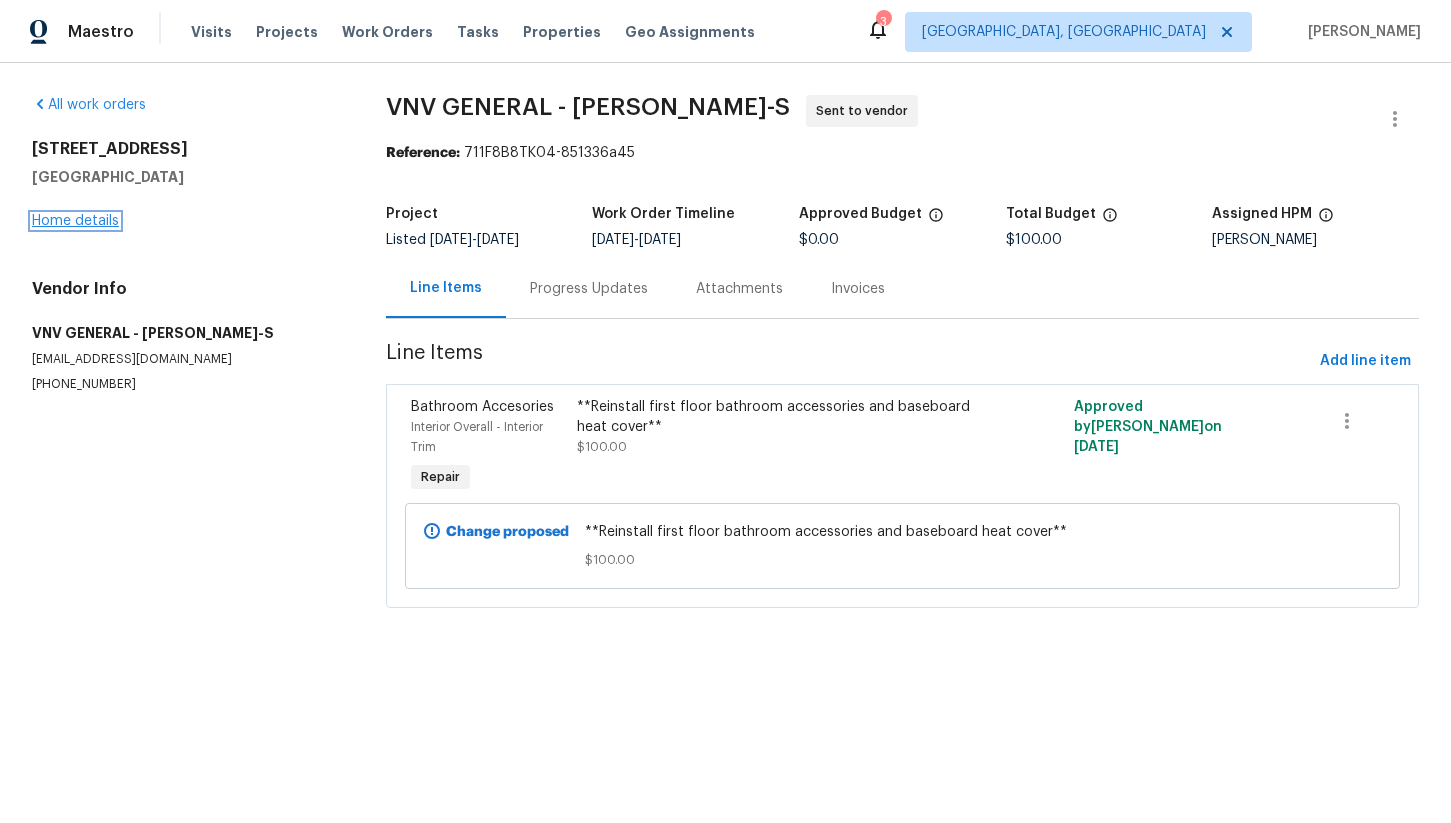 click on "Home details" at bounding box center (75, 221) 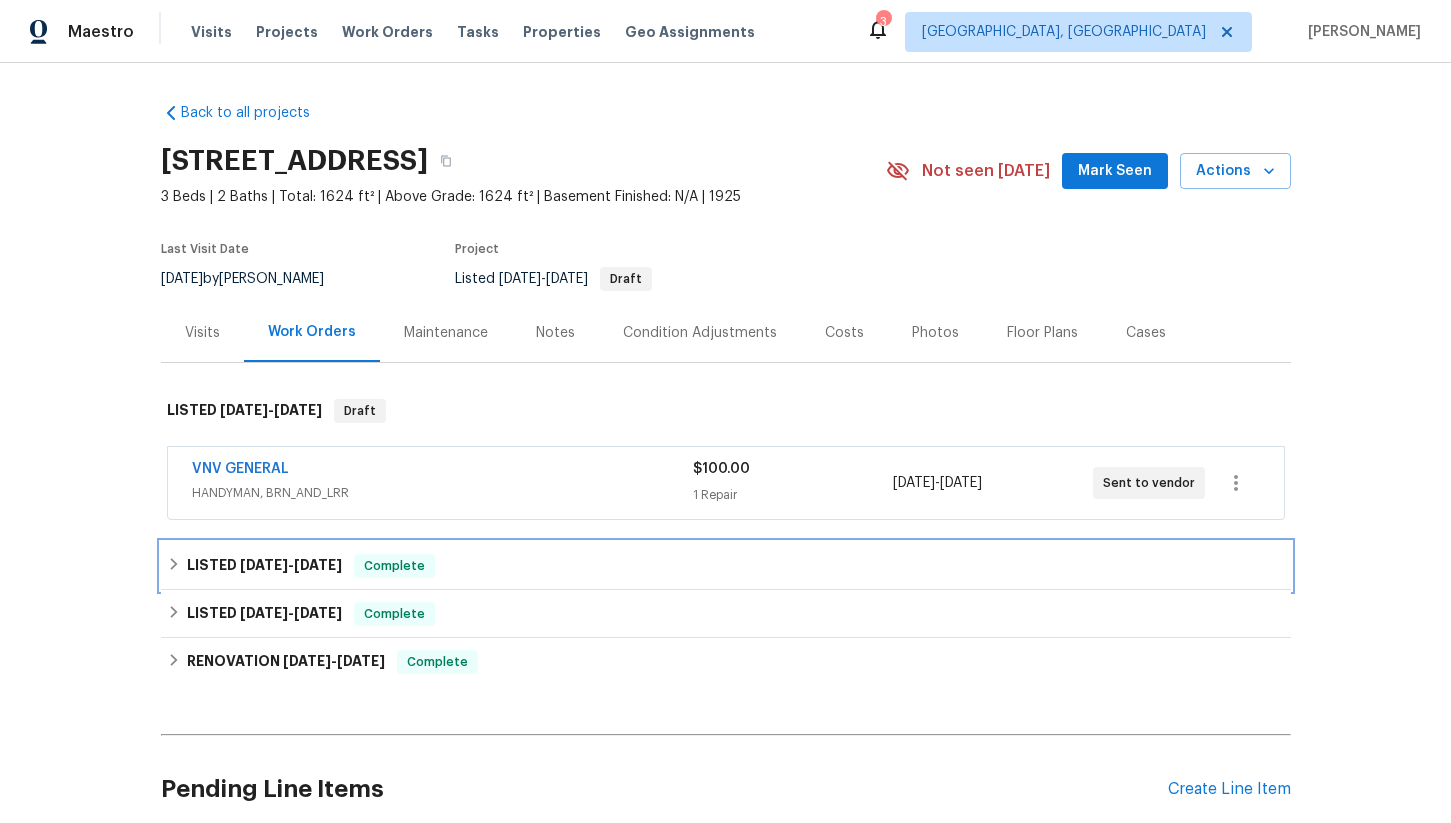 click on "[DATE]" at bounding box center (264, 565) 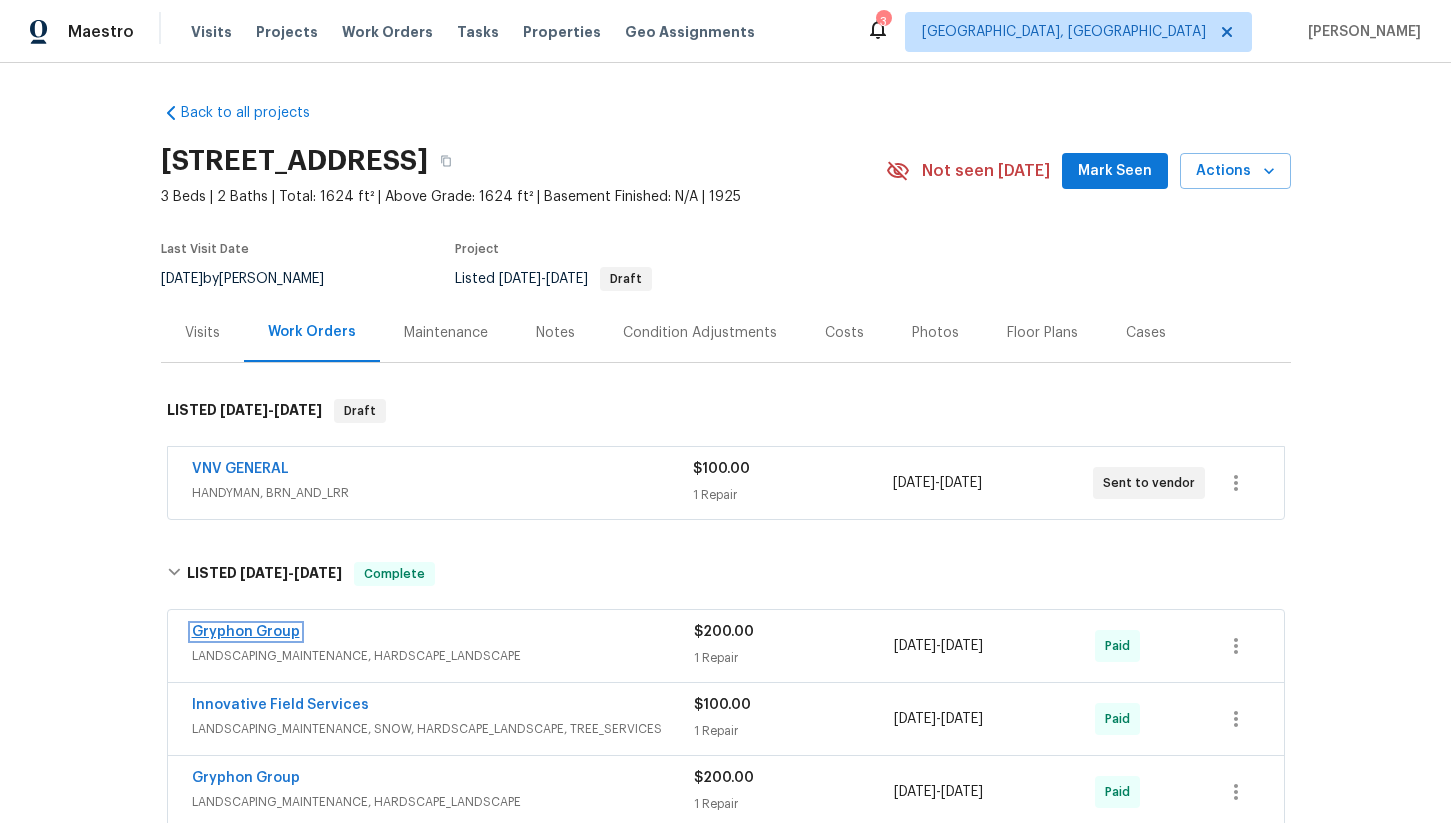 click on "Gryphon Group" at bounding box center [246, 632] 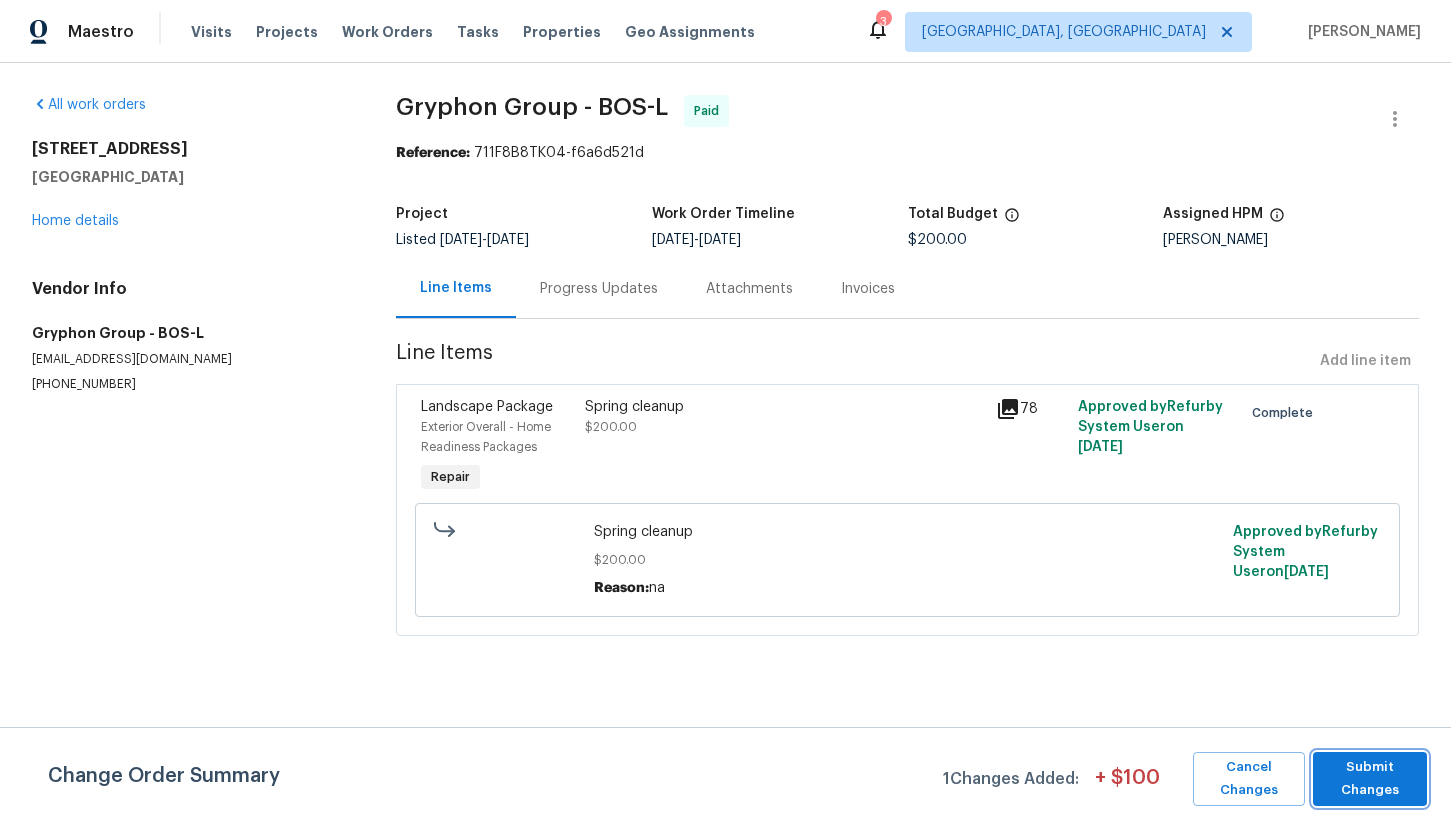 click on "Submit Changes" at bounding box center [1370, 779] 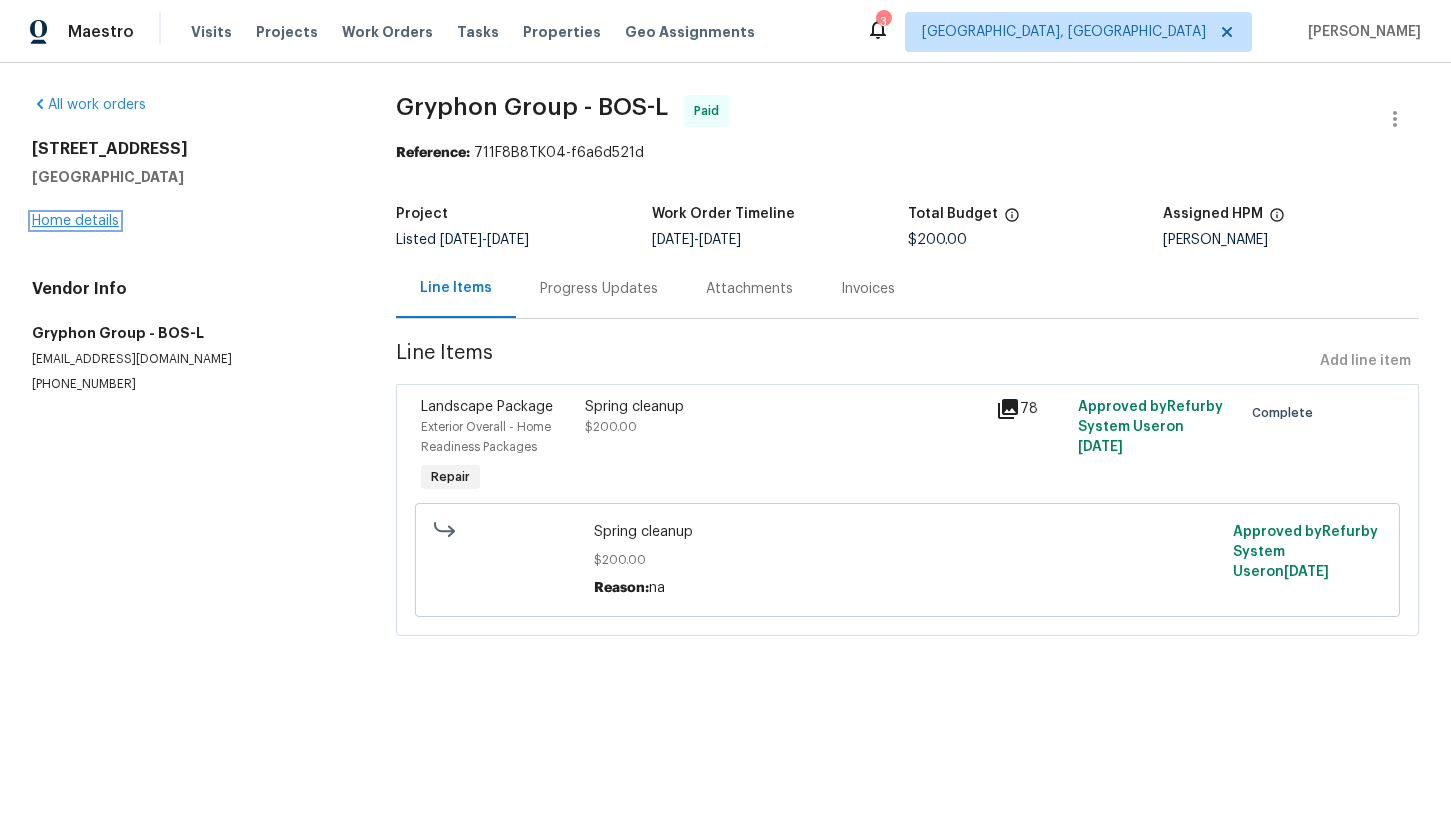 click on "Home details" at bounding box center [75, 221] 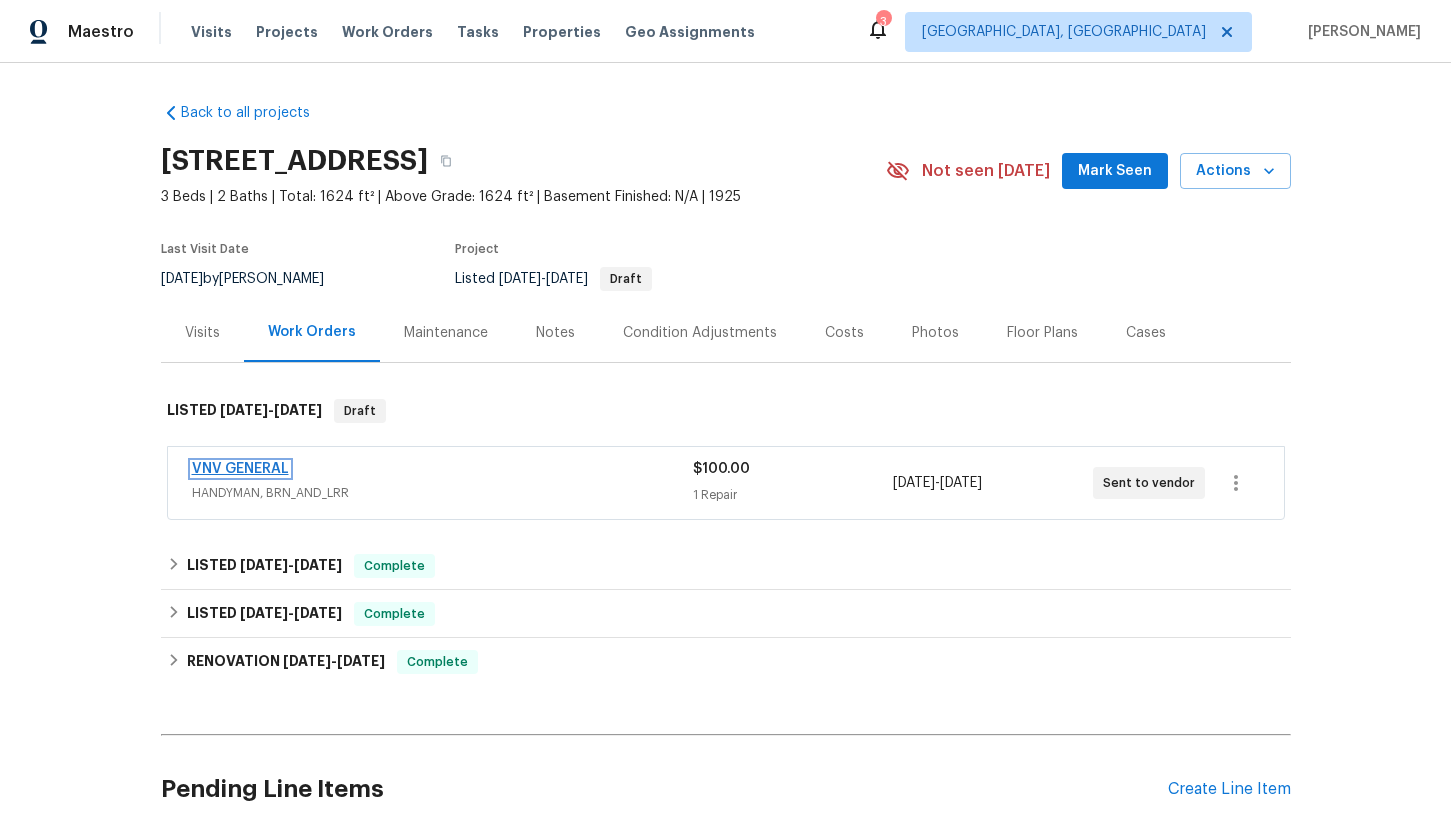 click on "VNV GENERAL" at bounding box center (240, 469) 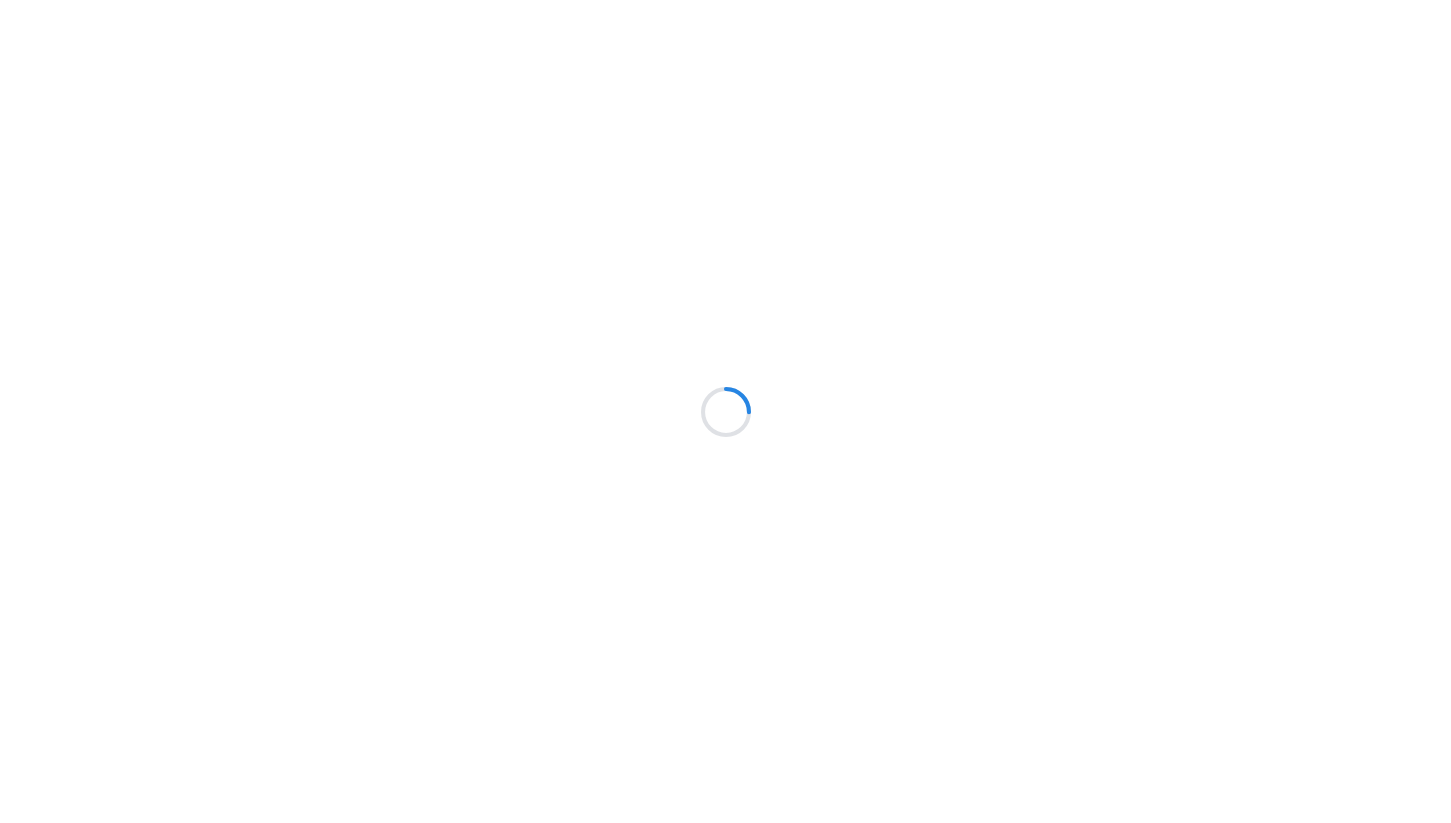 scroll, scrollTop: 0, scrollLeft: 0, axis: both 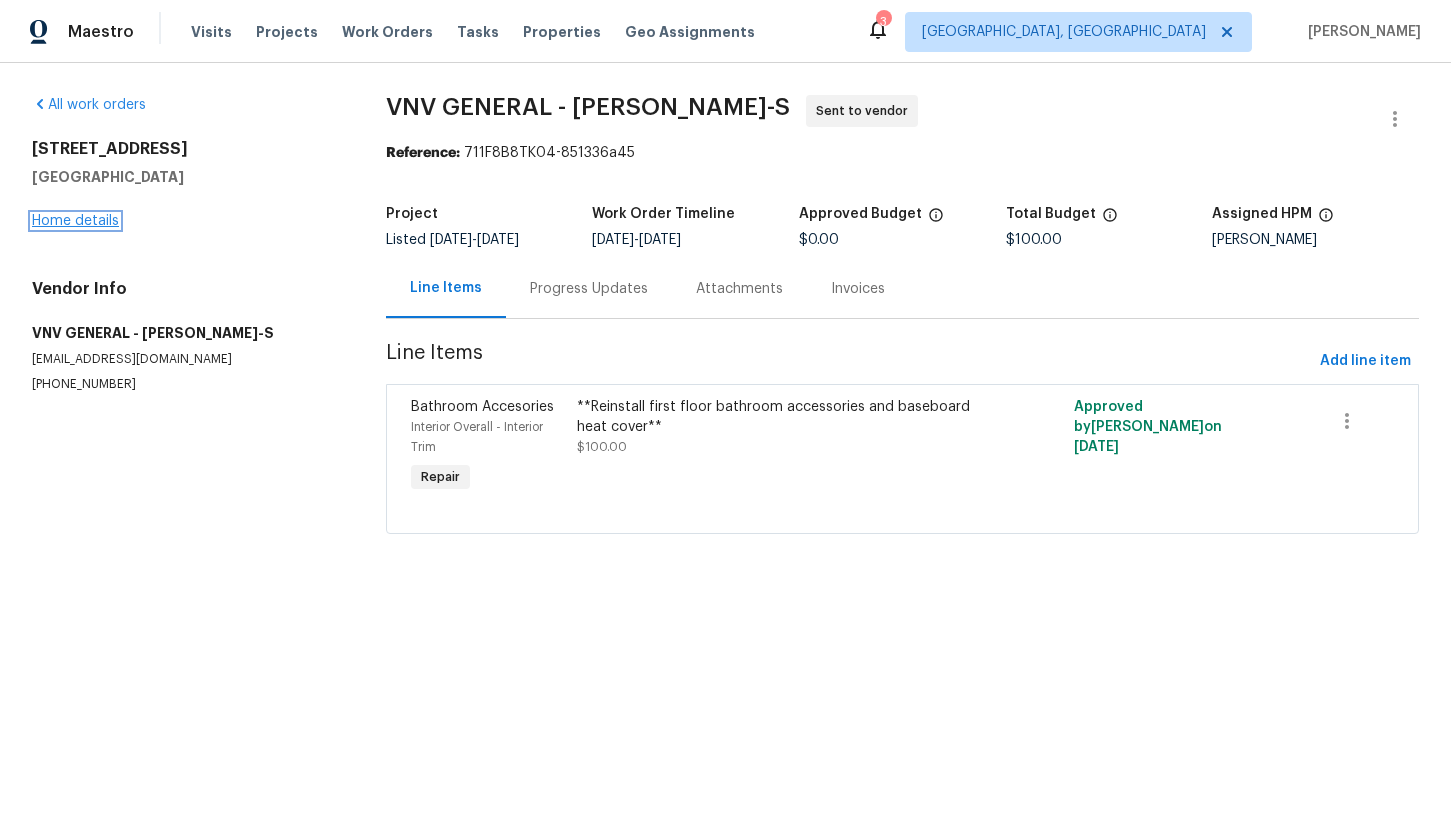 click on "Home details" at bounding box center (75, 221) 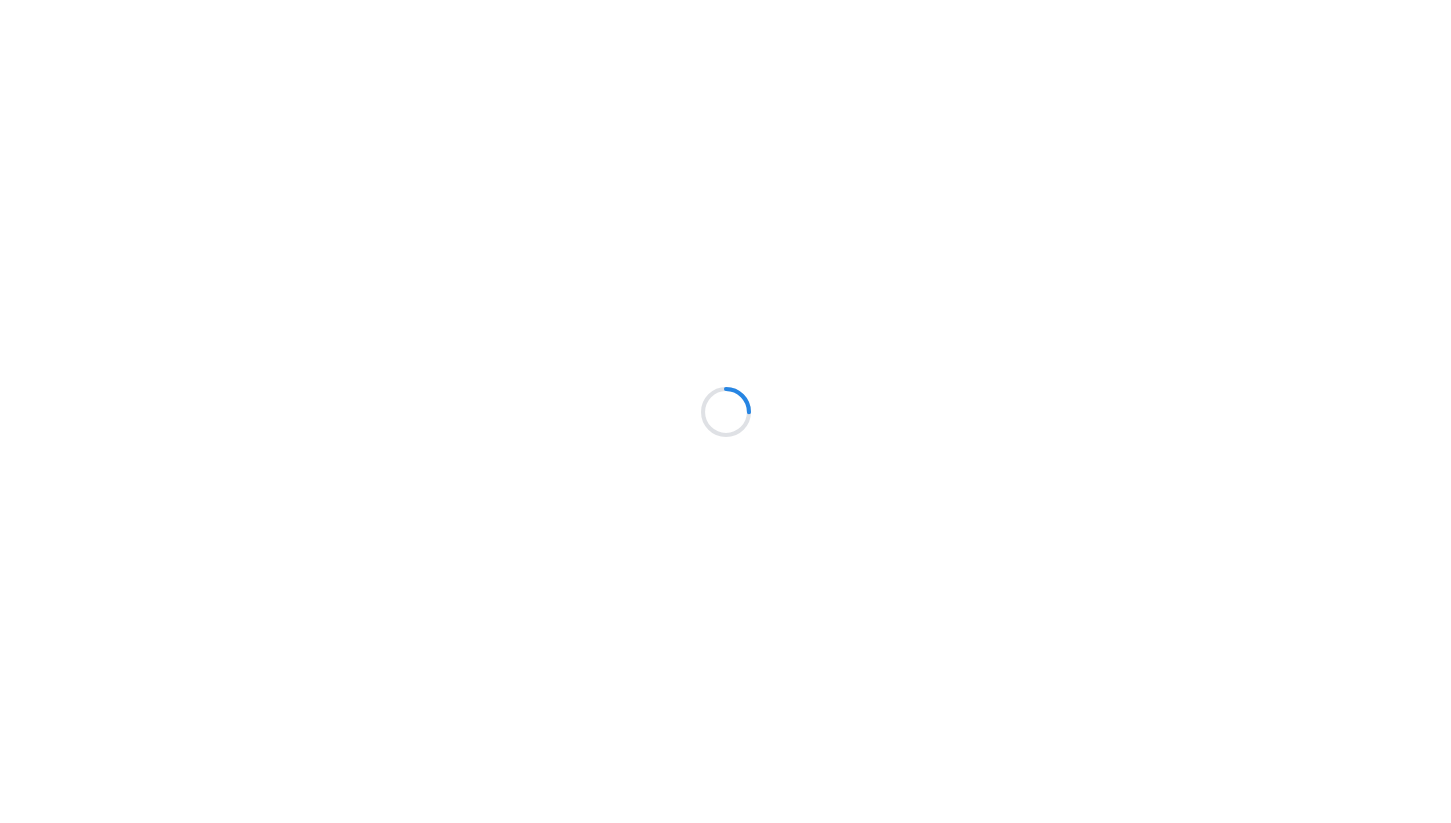 scroll, scrollTop: 0, scrollLeft: 0, axis: both 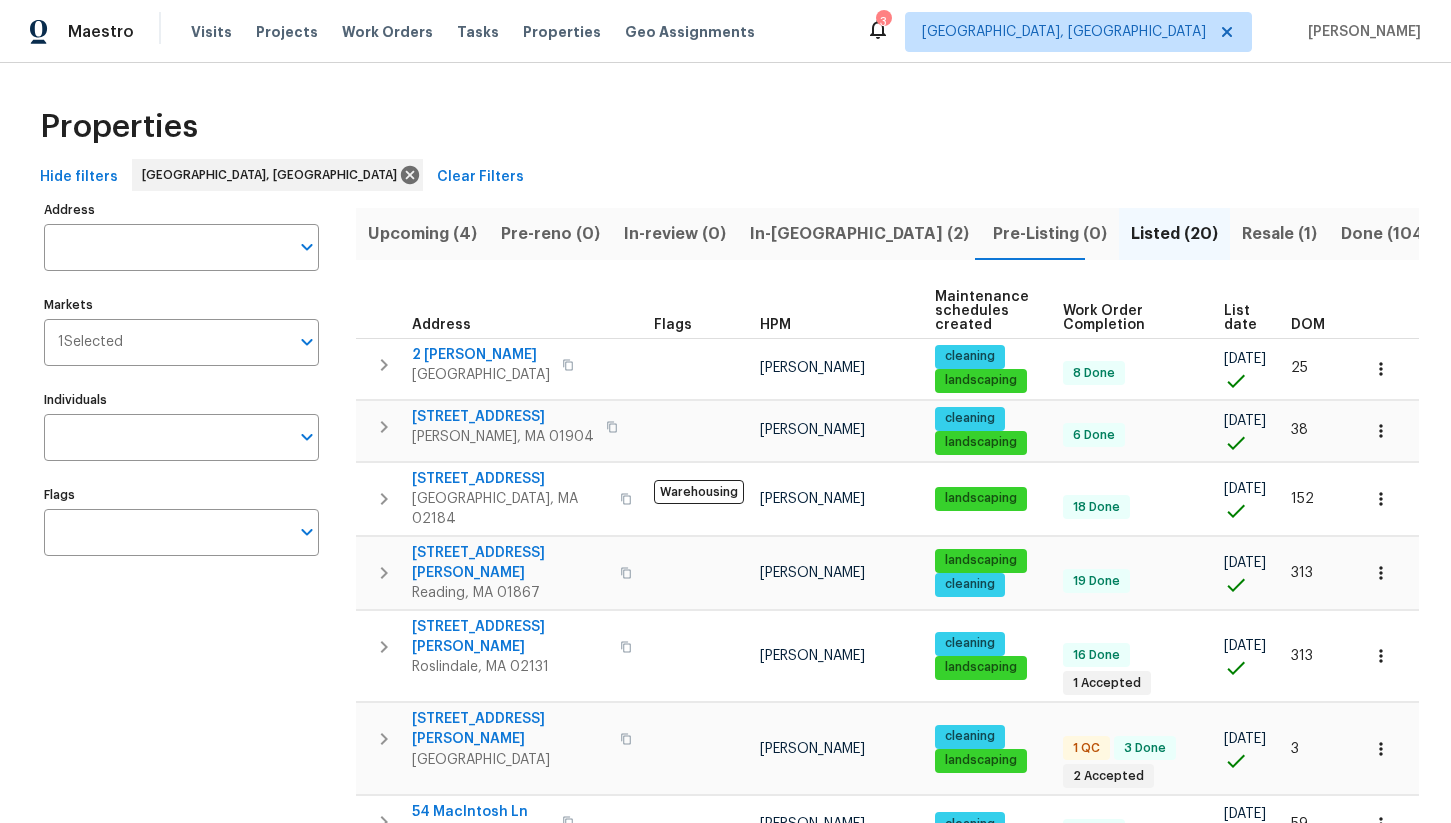 click on "Upcoming (4)" at bounding box center (422, 234) 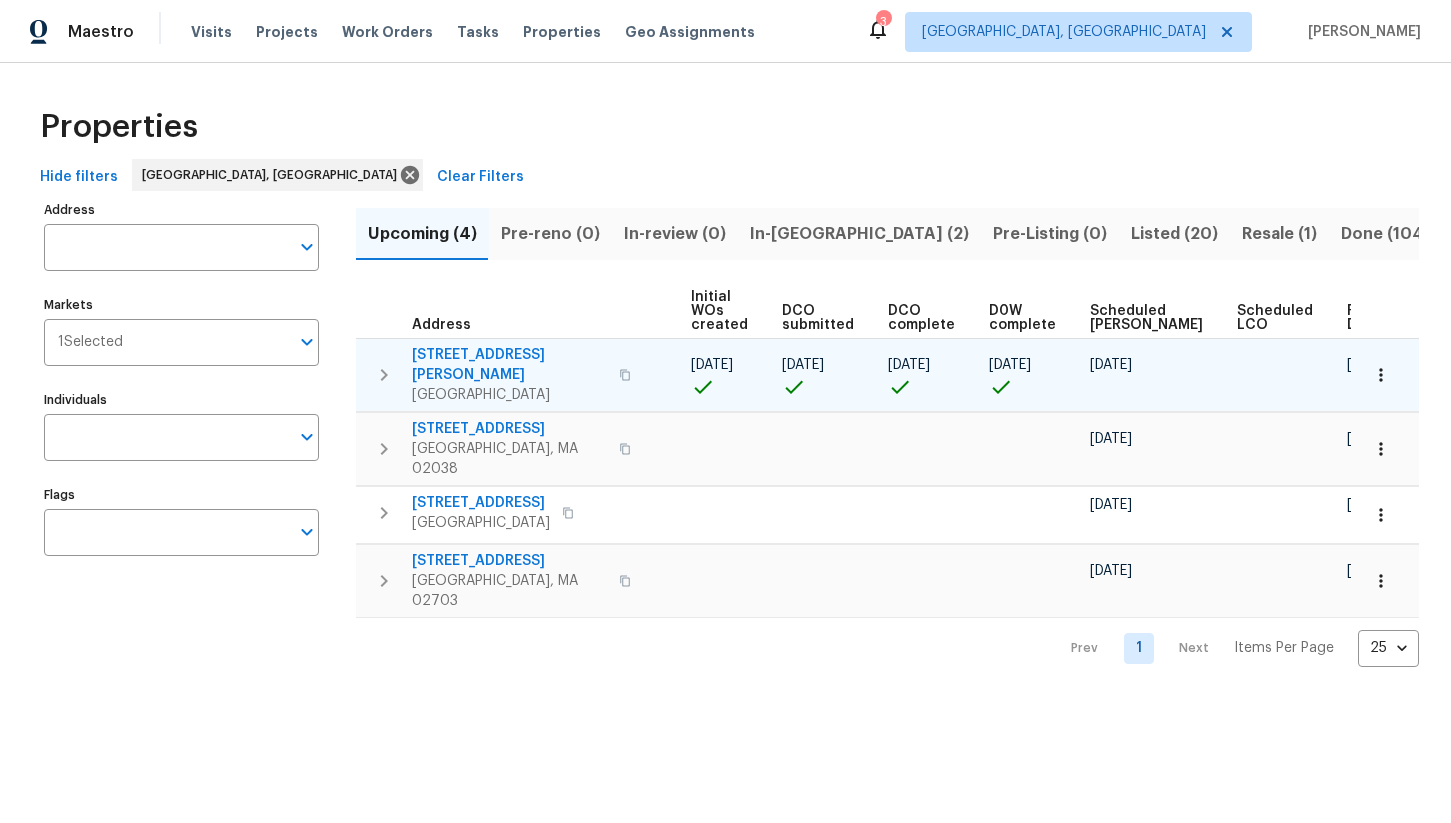 scroll, scrollTop: 0, scrollLeft: 0, axis: both 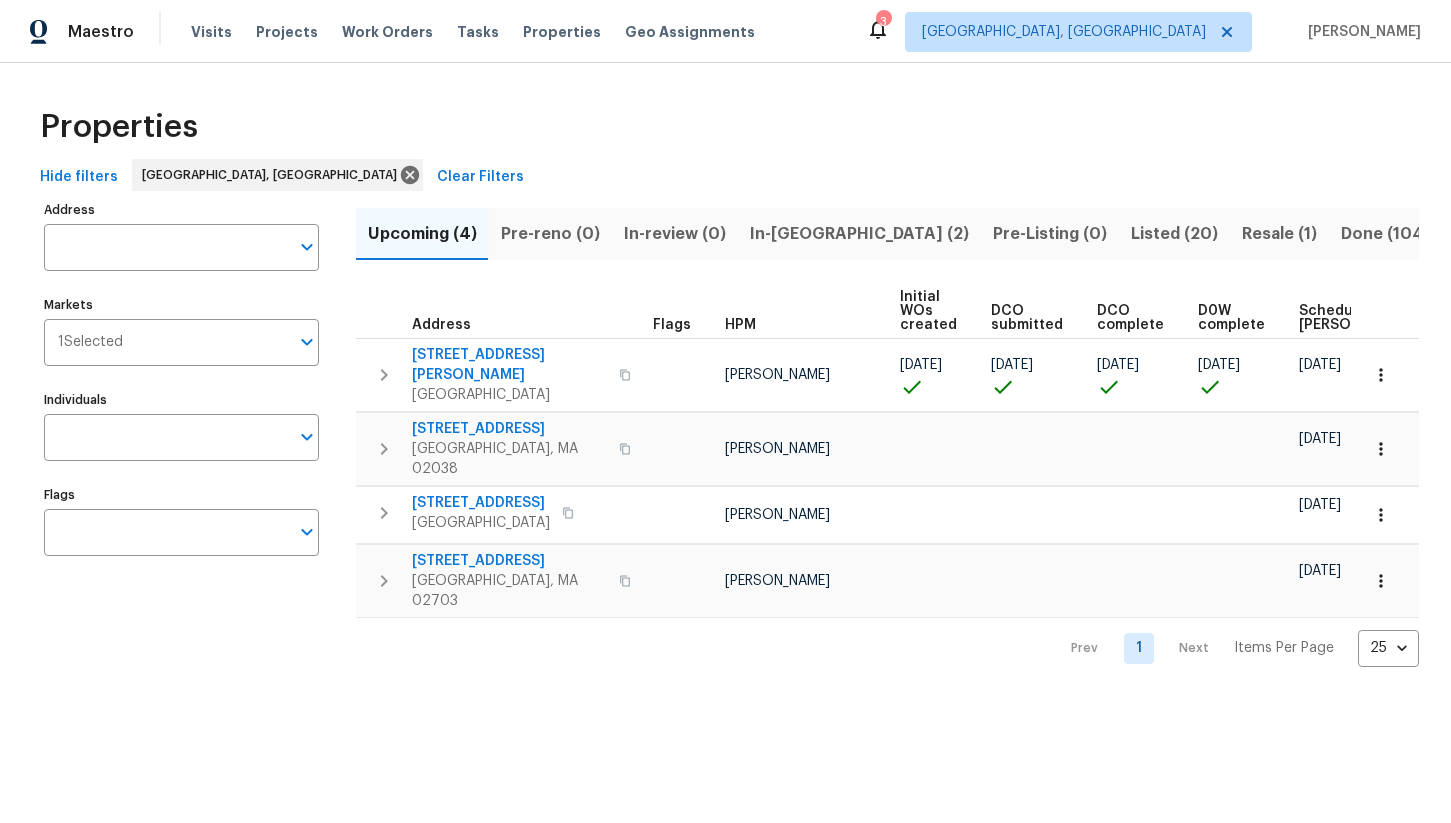 click on "In-review (0)" at bounding box center (675, 234) 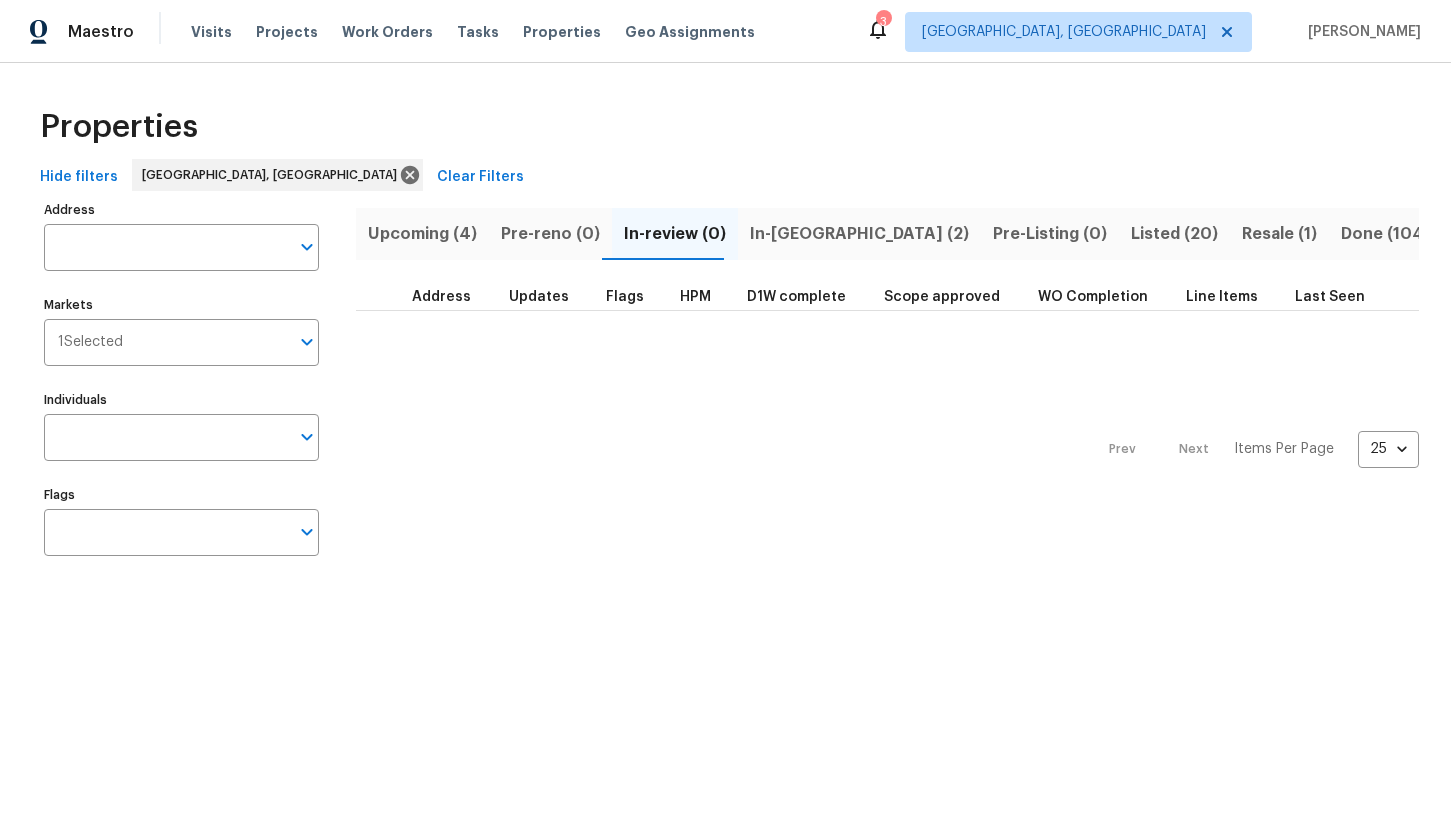 click on "In-[GEOGRAPHIC_DATA] (2)" at bounding box center [859, 234] 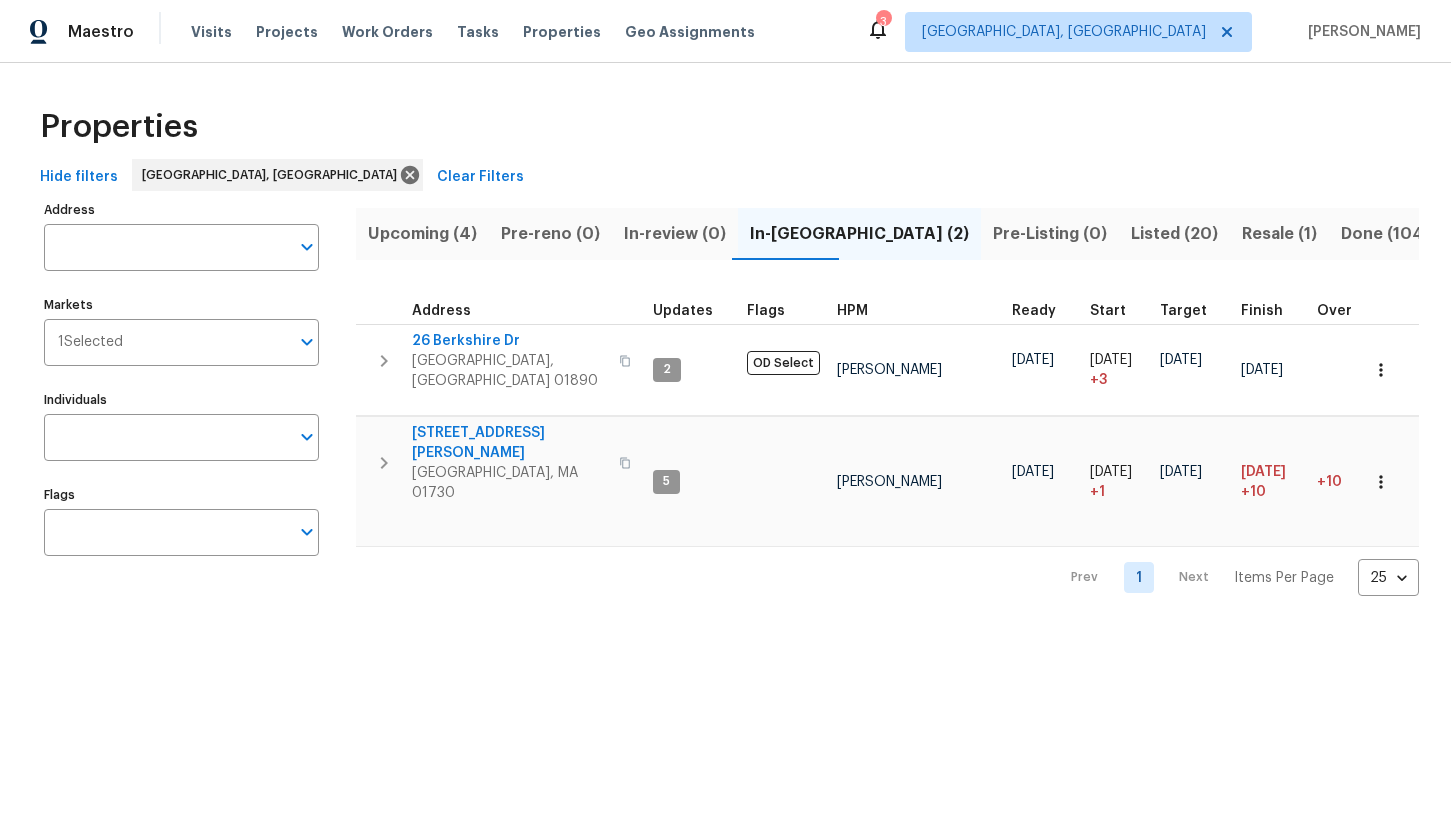 click on "Pre-Listing (0)" at bounding box center [1050, 234] 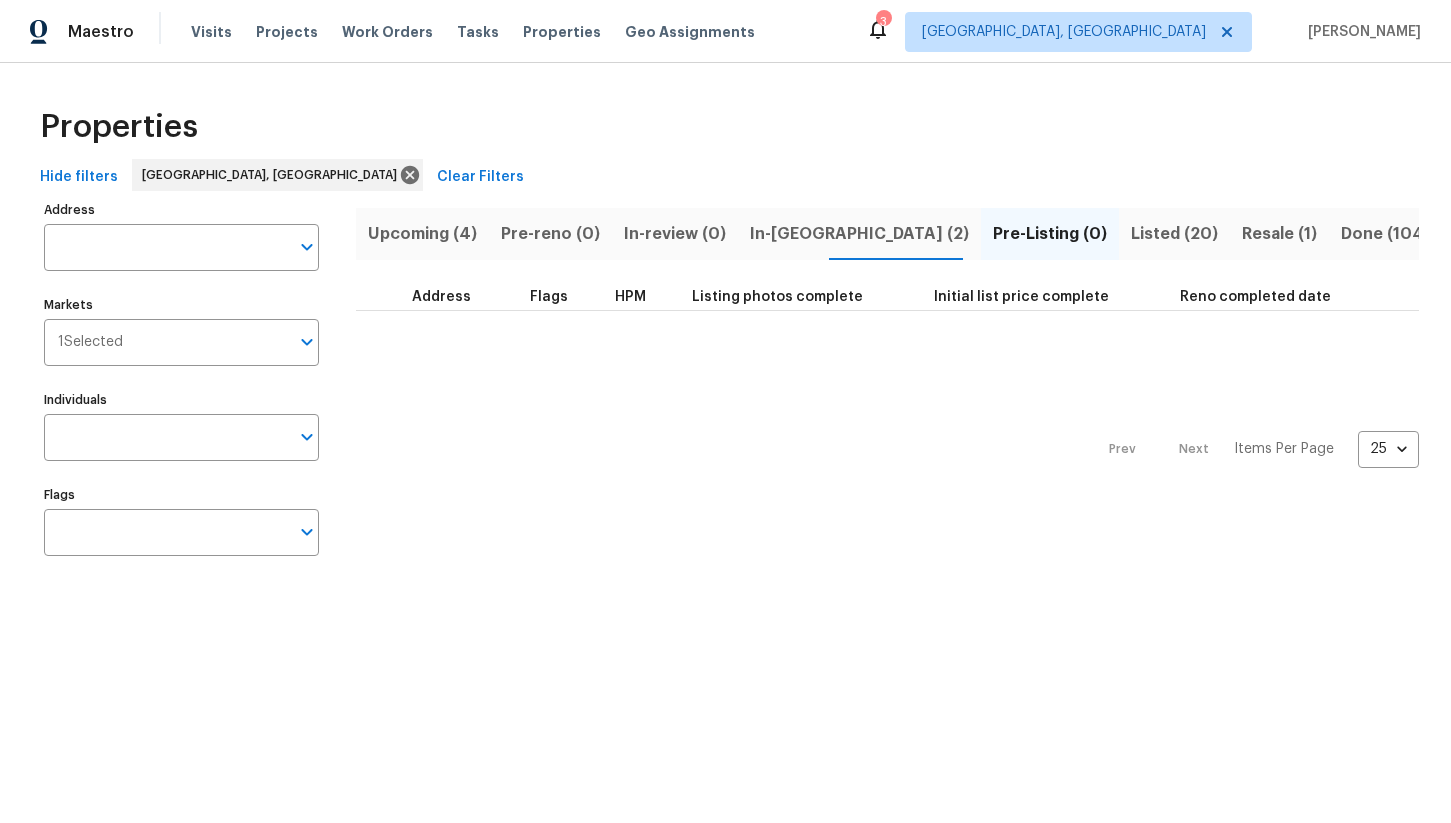 click on "Listed (20)" at bounding box center [1174, 234] 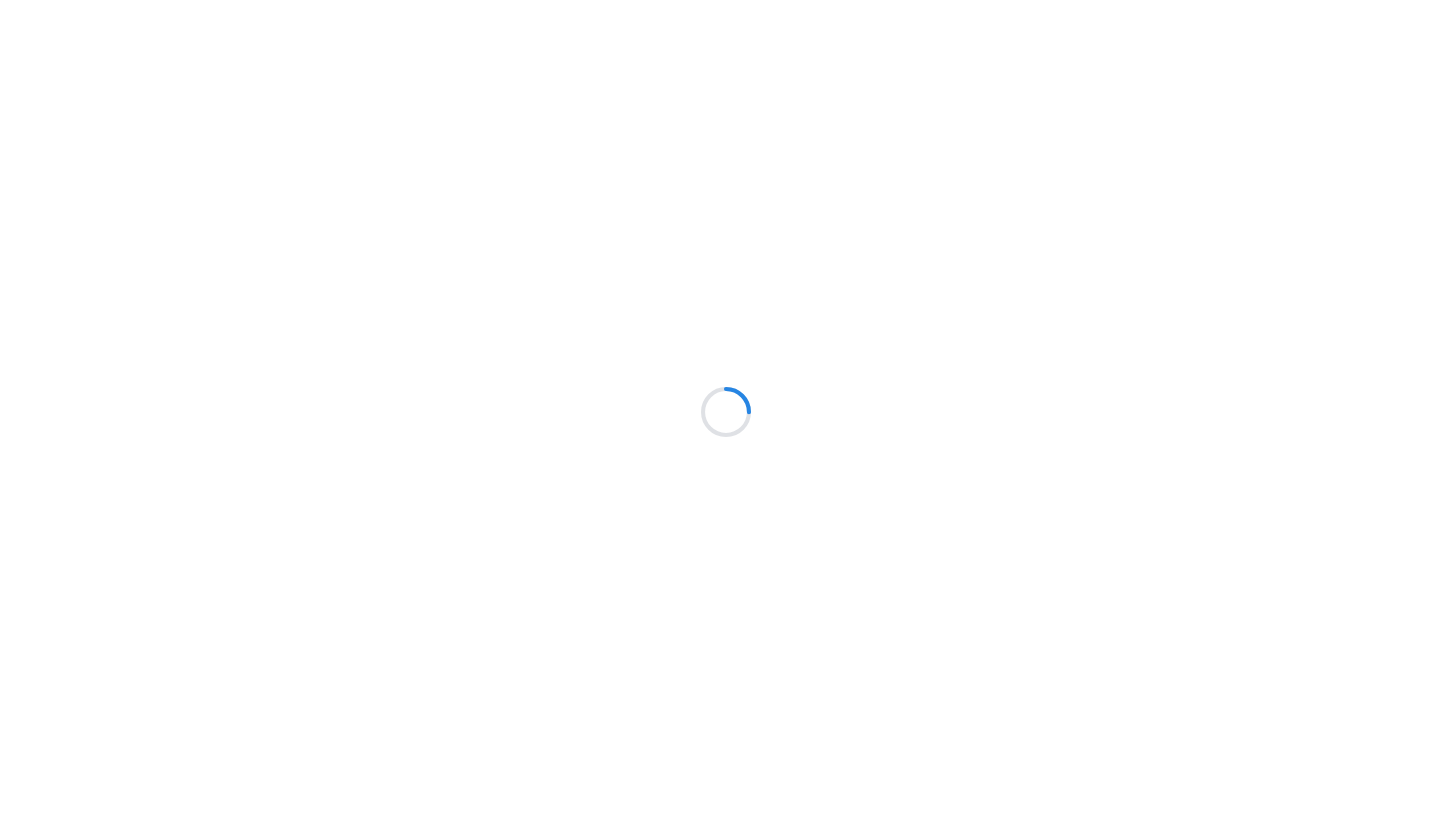 scroll, scrollTop: 0, scrollLeft: 0, axis: both 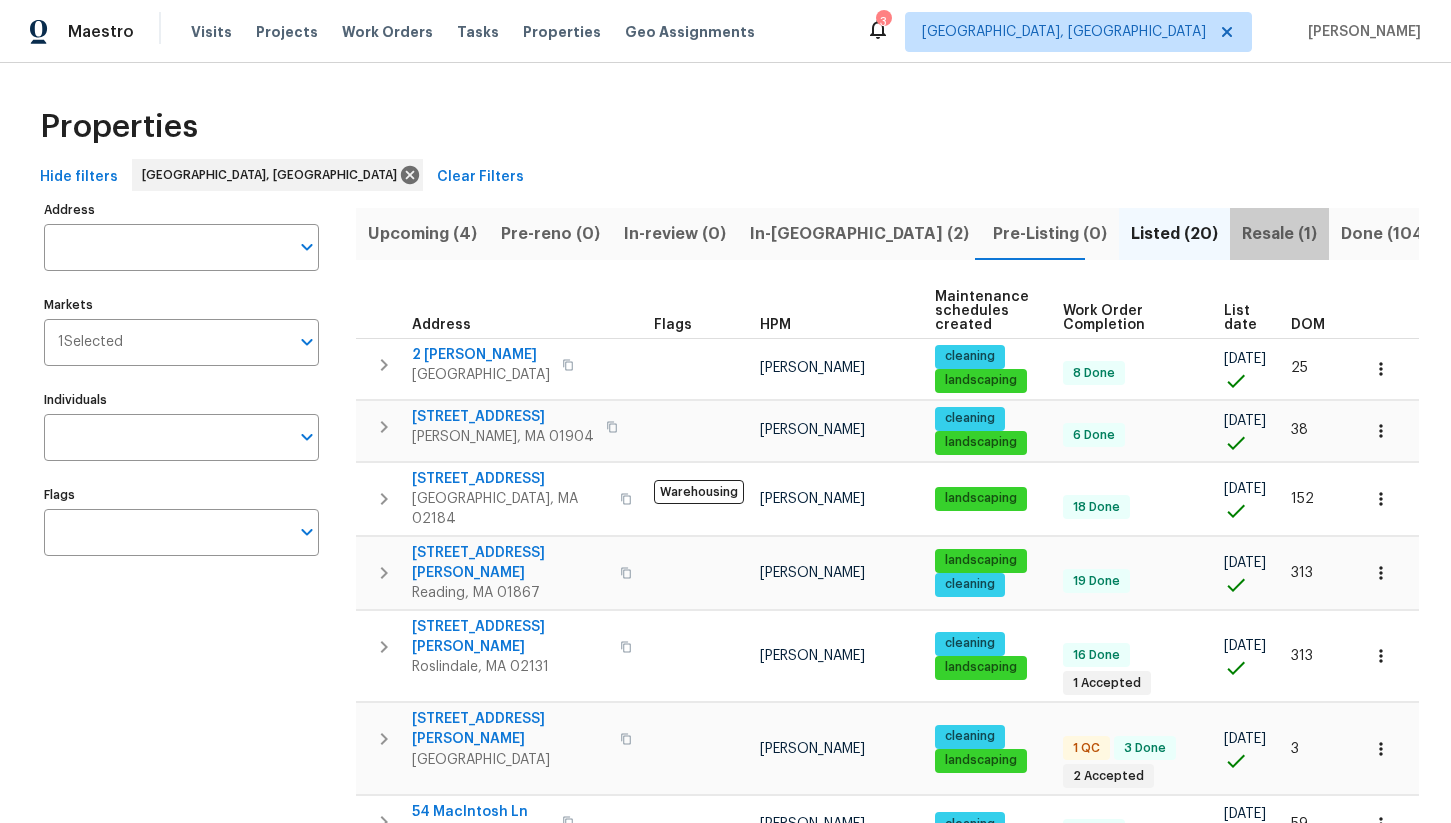 click on "Resale (1)" at bounding box center [1279, 234] 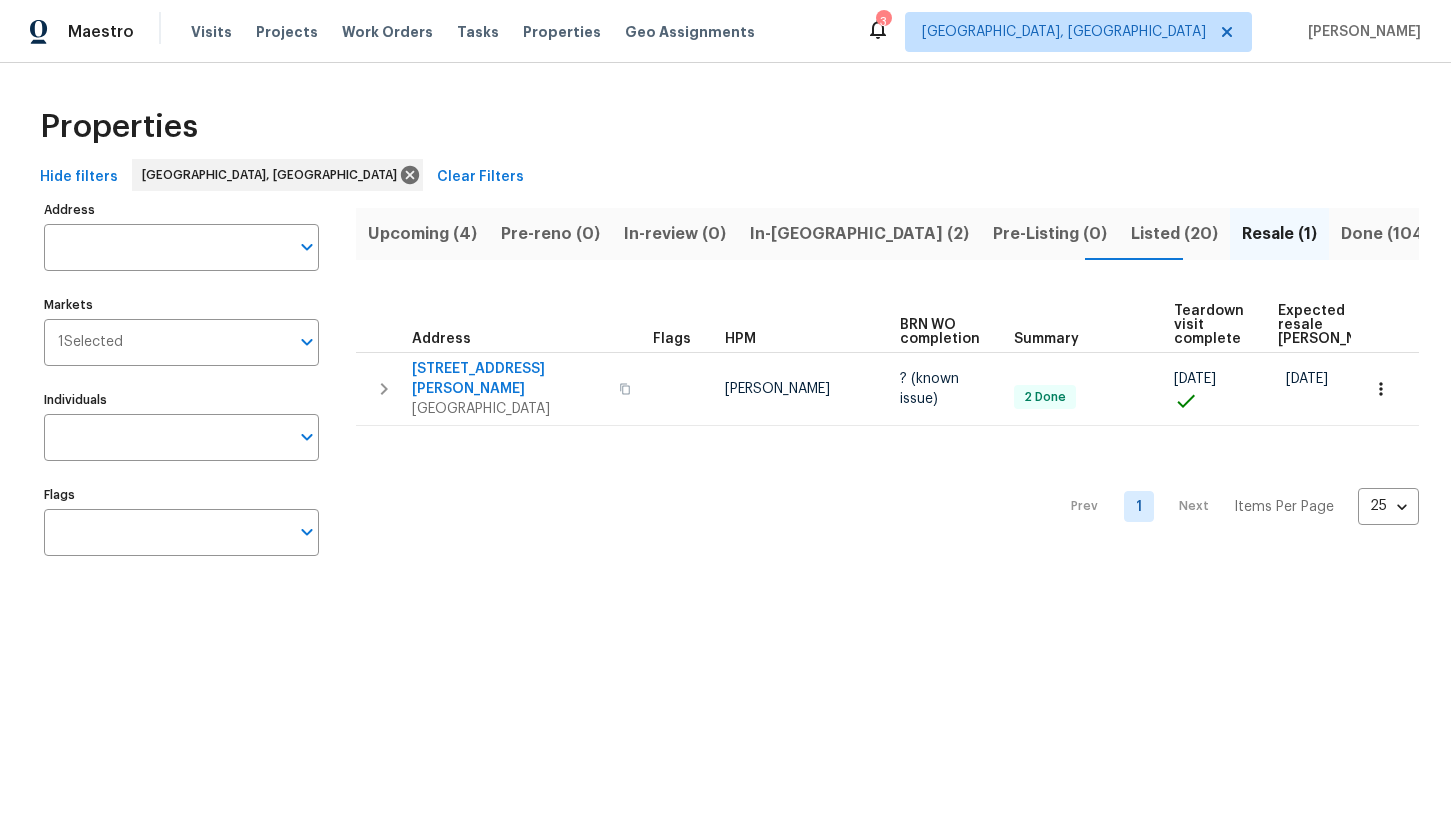 click on "Done (104)" at bounding box center (1385, 234) 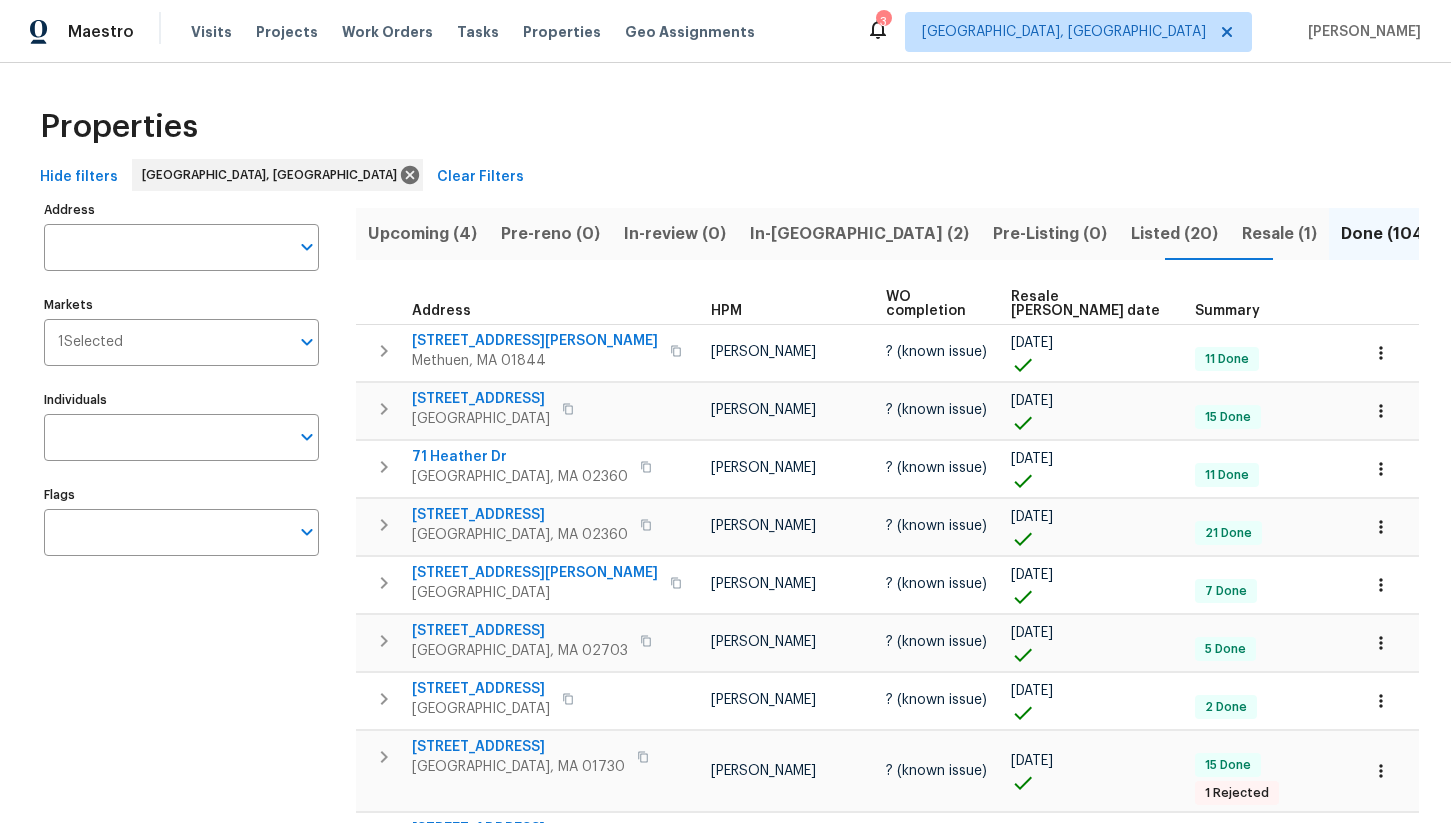 click on "Resale COE date" at bounding box center [1095, 304] 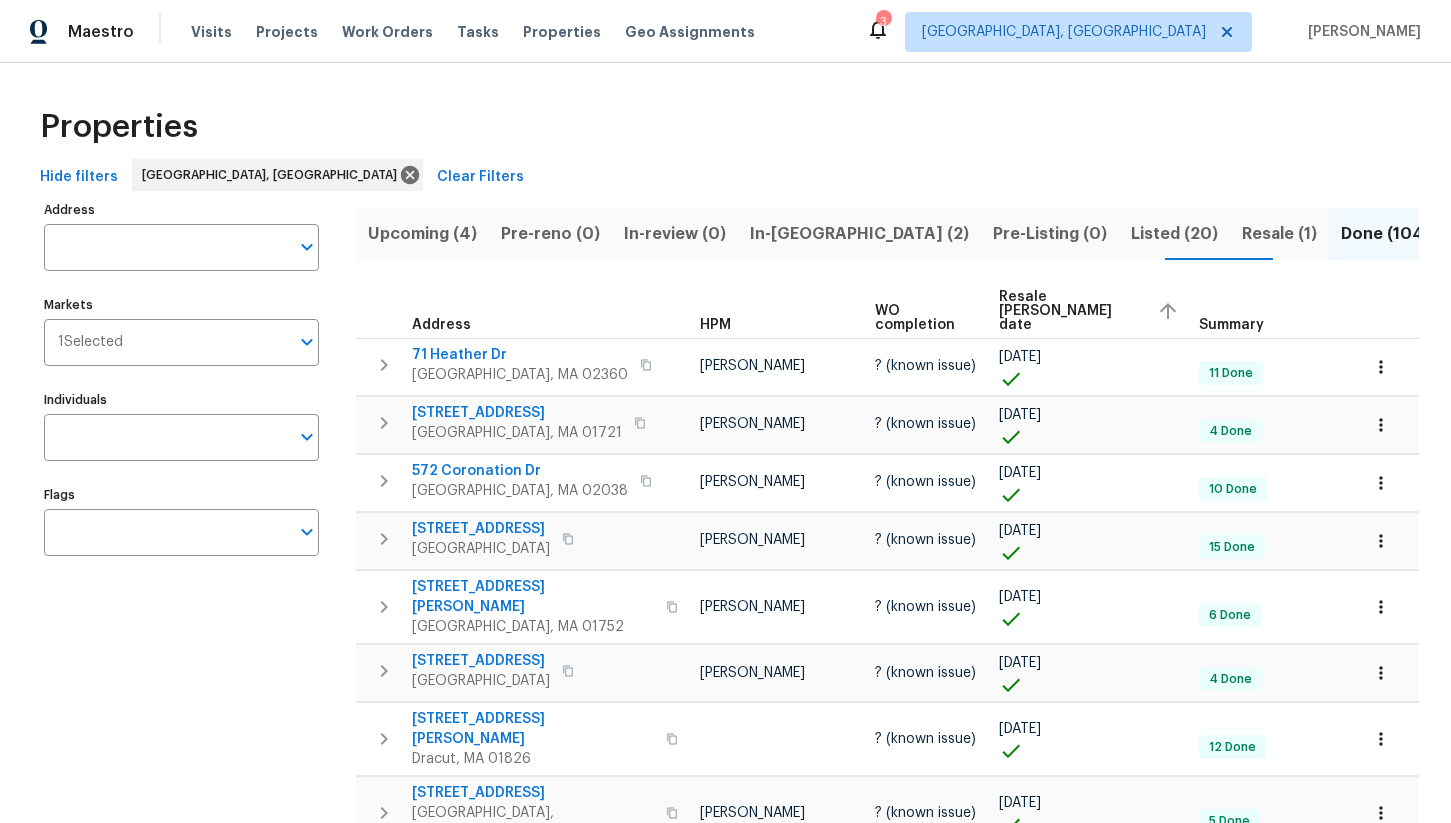 click on "Resale COE date" at bounding box center (1070, 311) 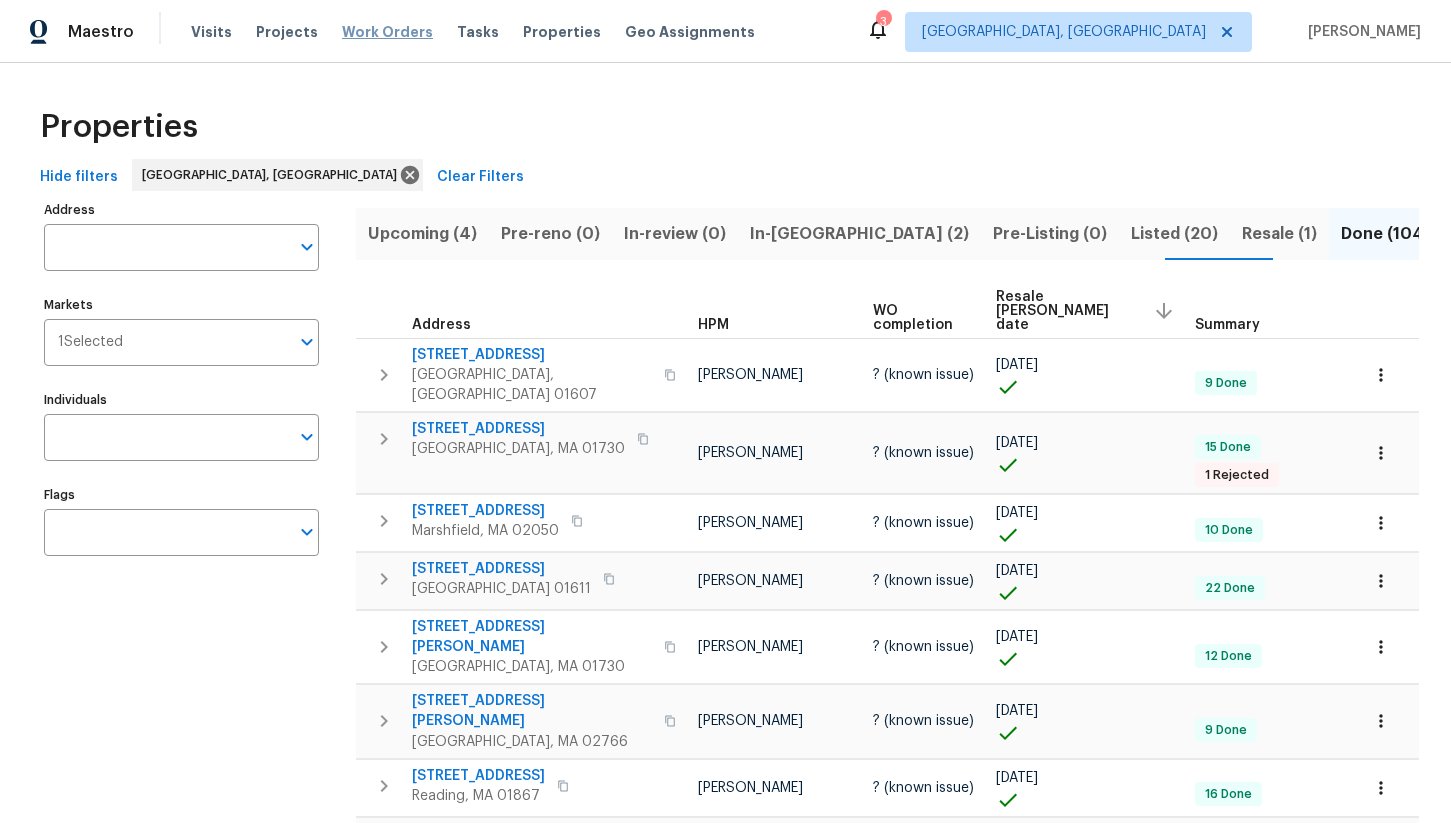 click on "Work Orders" at bounding box center (387, 32) 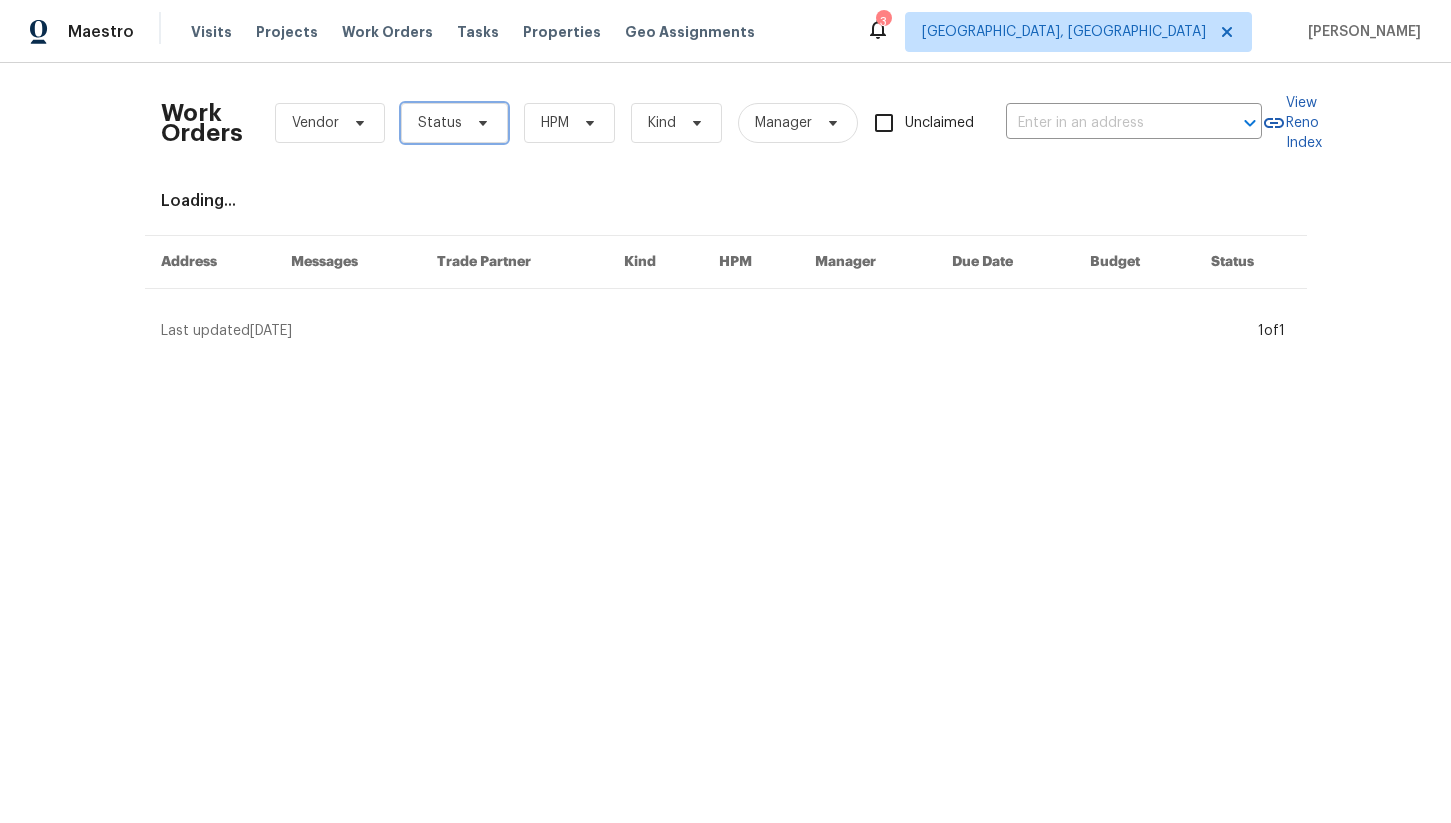 click on "Status" at bounding box center [440, 123] 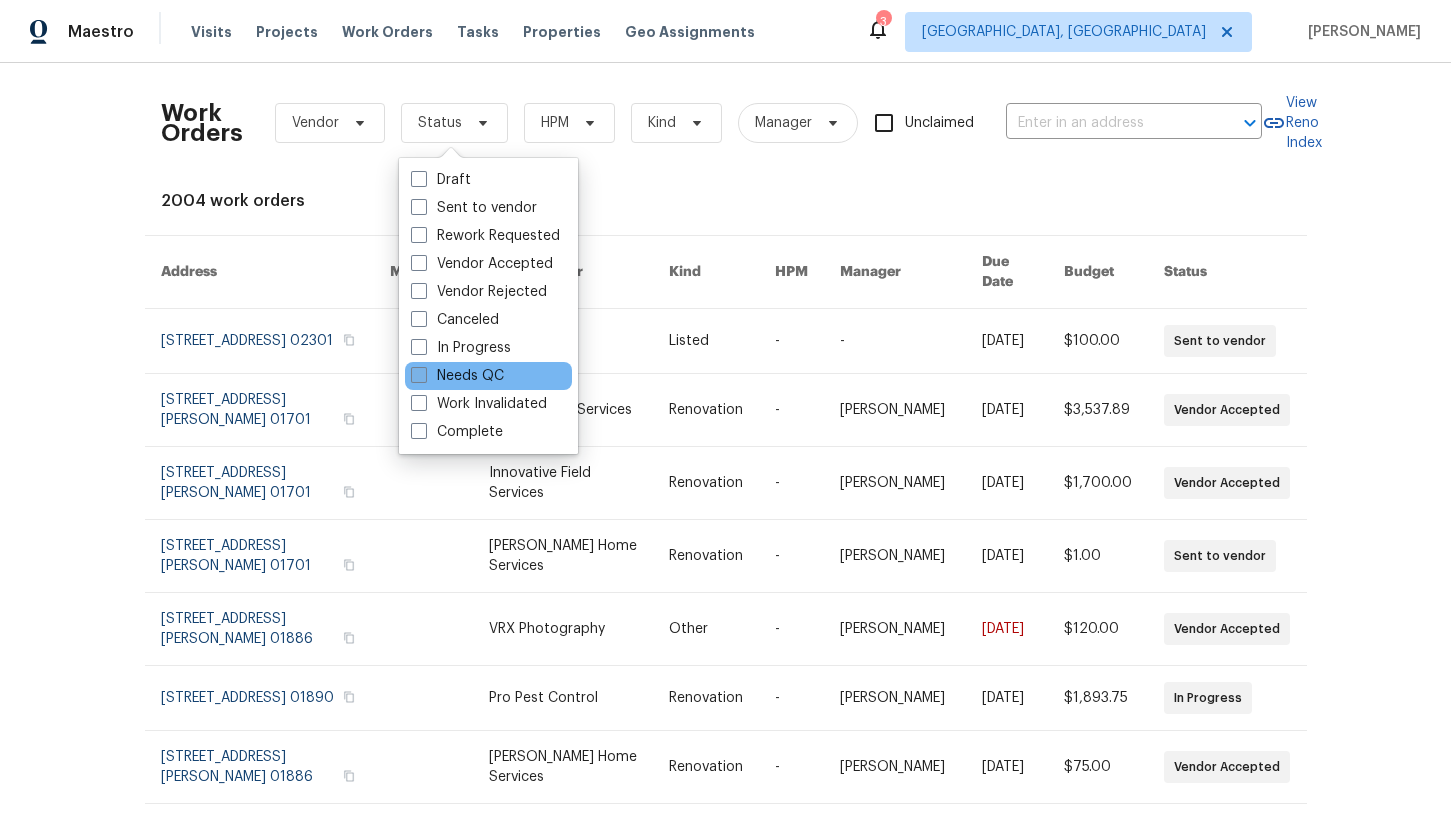 click on "Needs QC" at bounding box center (457, 376) 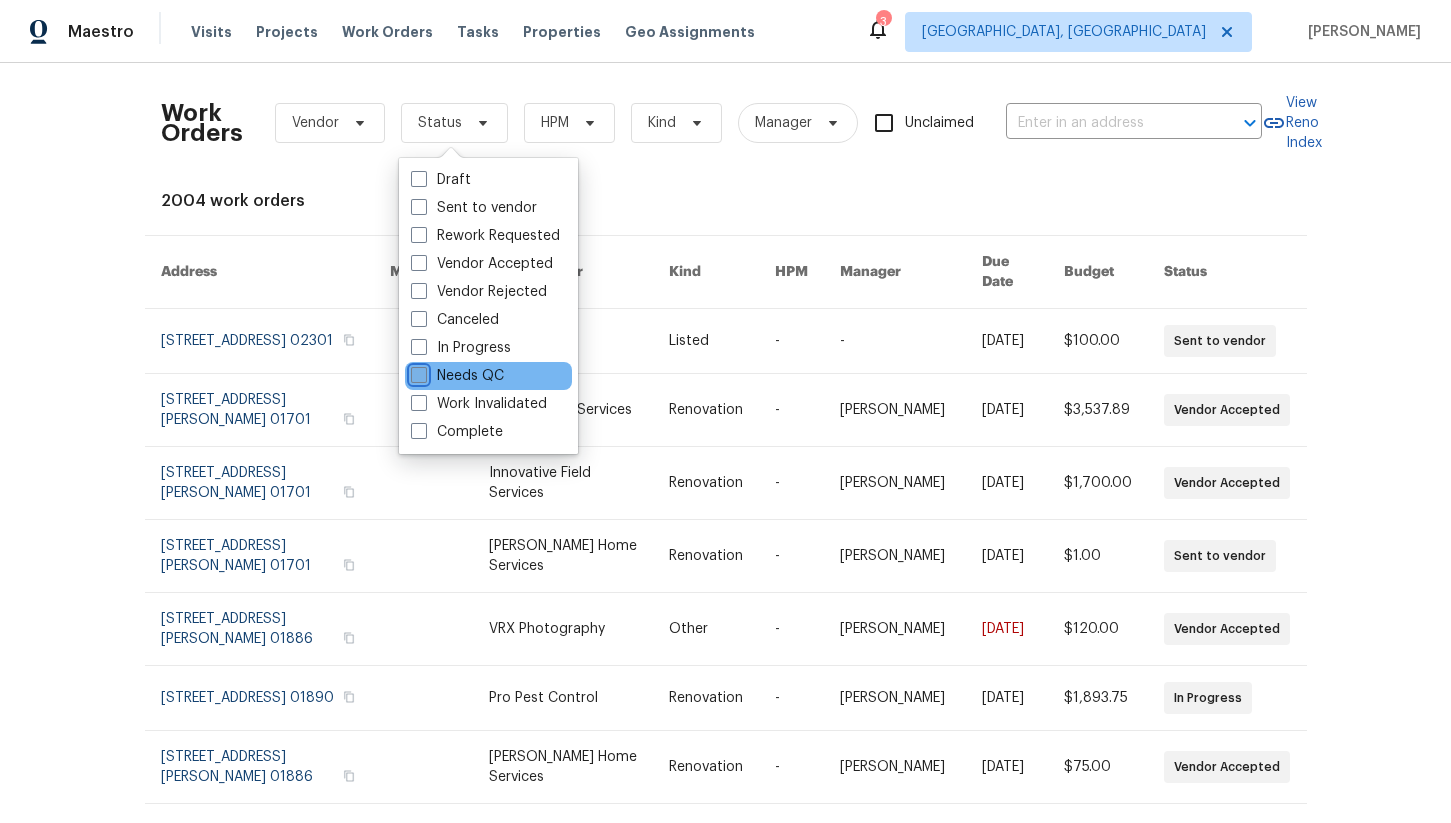 click on "Needs QC" at bounding box center (417, 372) 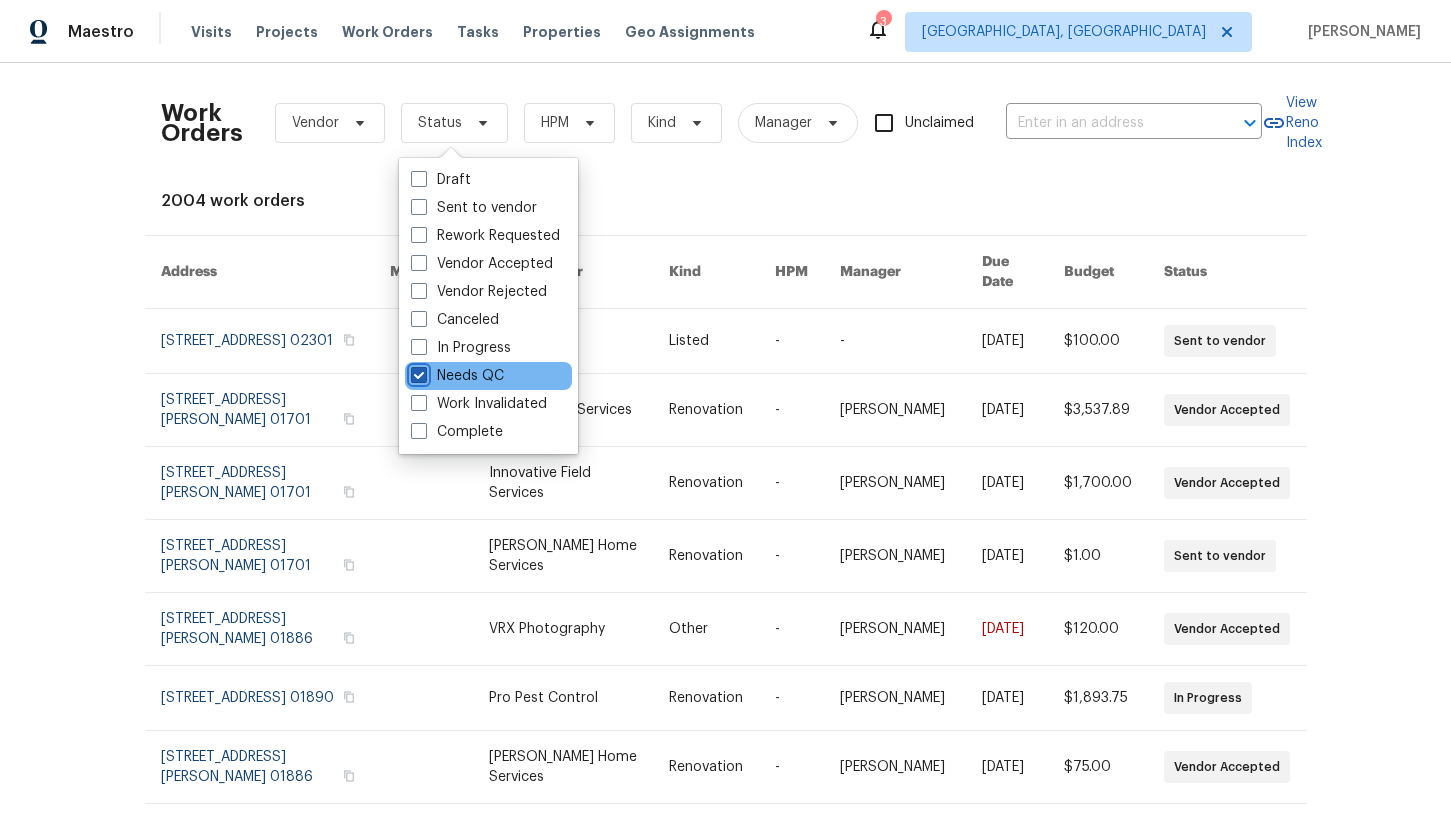 checkbox on "true" 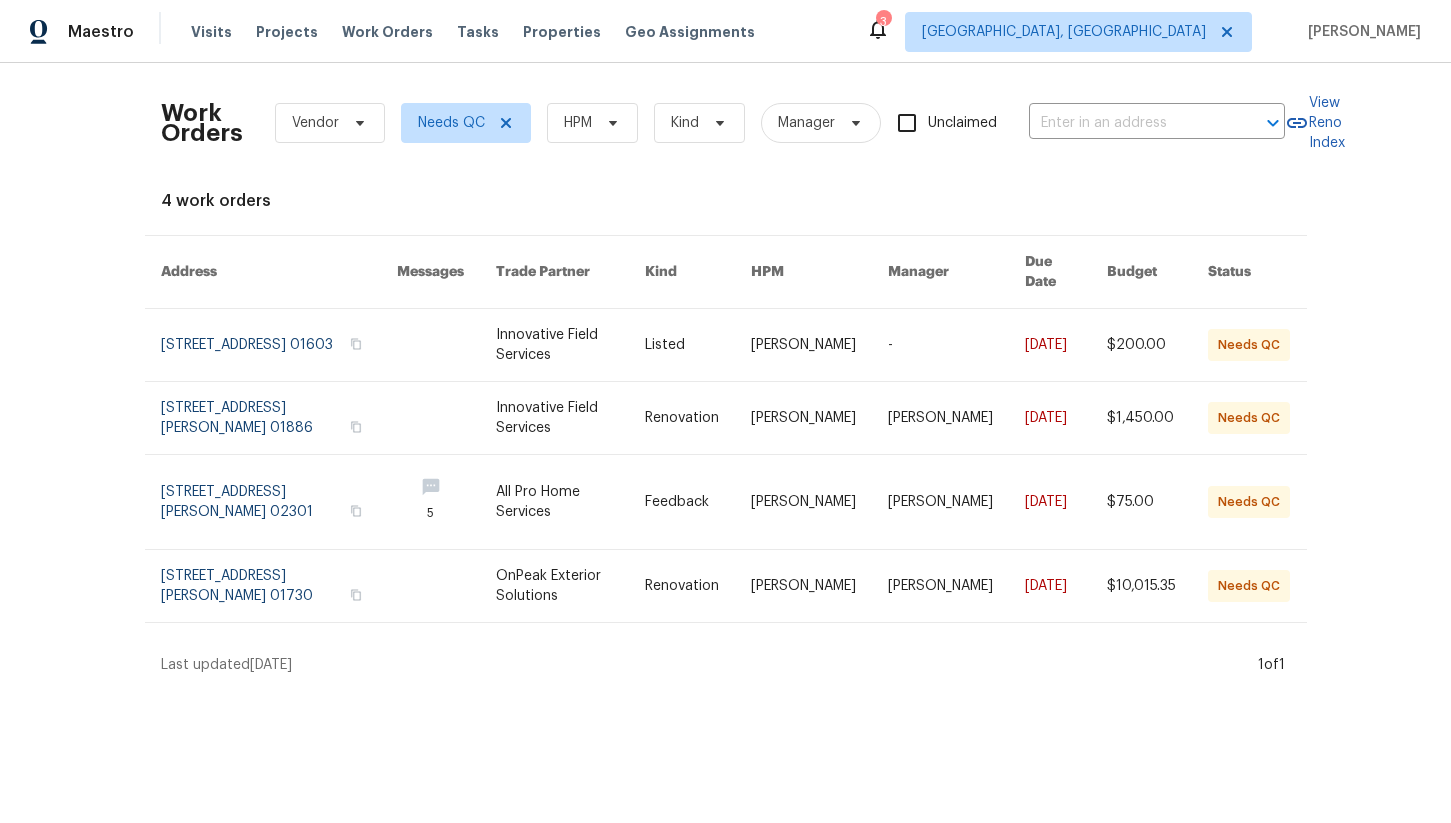 click on "Work Orders Vendor Needs QC HPM Kind Manager Unclaimed ​ View Reno Index 4 work orders Address Messages Trade Partner Kind HPM Manager Due Date Budget Status 40 Englewood Ave, Worcester, MA   01603 Innovative Field Services Listed Mark DiDio Jr. - 7/17/2025 $200.00 Needs QC 66 Patten Rd, Westford, MA   01886 Innovative Field Services Renovation Mark DiDio Jr. Mark DiDio Jr. 7/14/2025 $1,450.00 Needs QC 58 Morse Ave, Brockton, MA   02301 5 All Pro Home Services Feedback Brian Mothes Nirosha Banu 7/9/2025 $75.00 Needs QC 12 Ashby Rd, Bedford, MA   01730 OnPeak Exterior Solutions Renovation Mark DiDio Jr. Mark DiDio Jr. 7/21/2025 $10,015.35 Needs QC Last updated  7/21/2025 1  of  1" at bounding box center (725, 377) 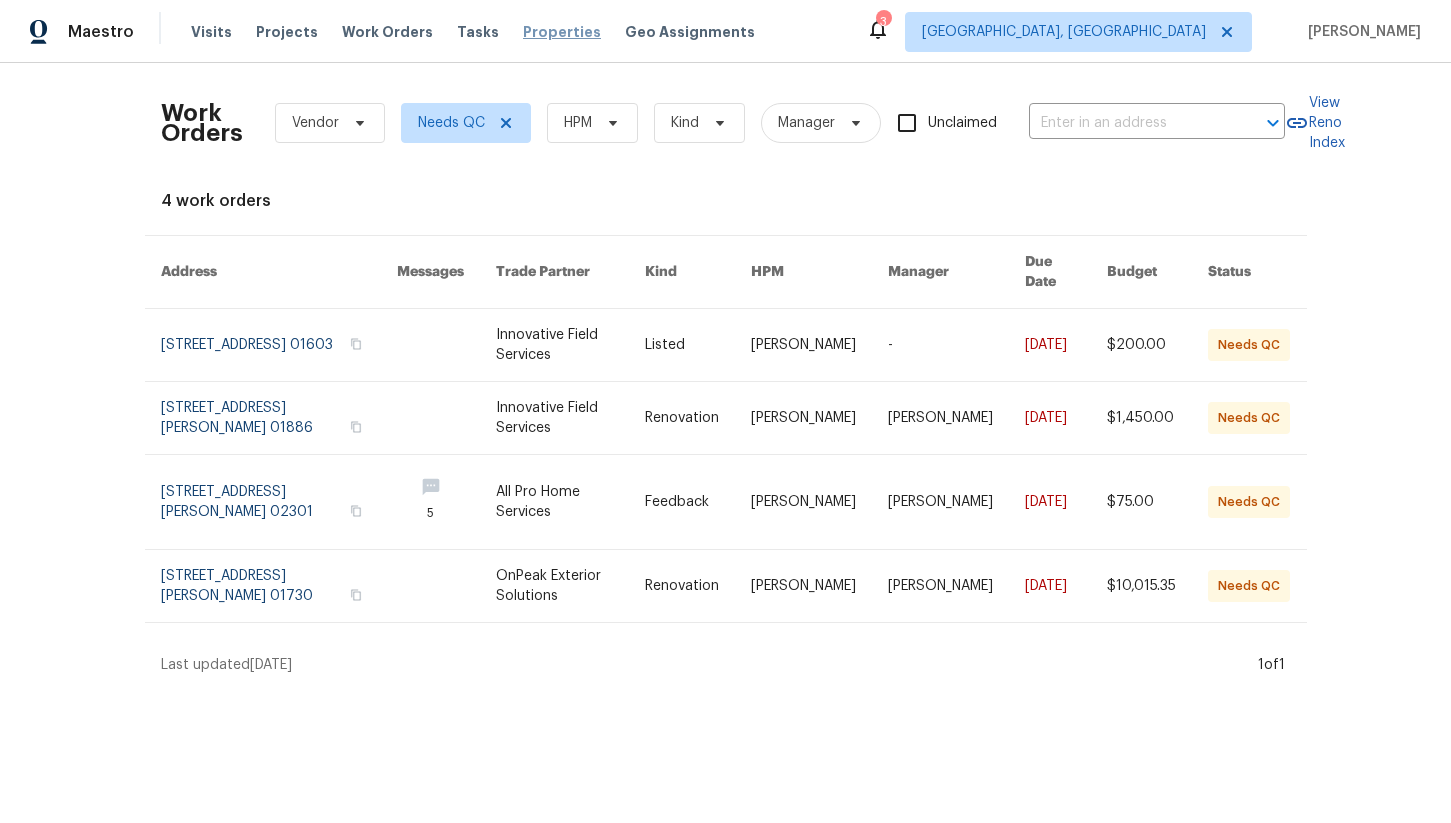 click on "Properties" at bounding box center (562, 32) 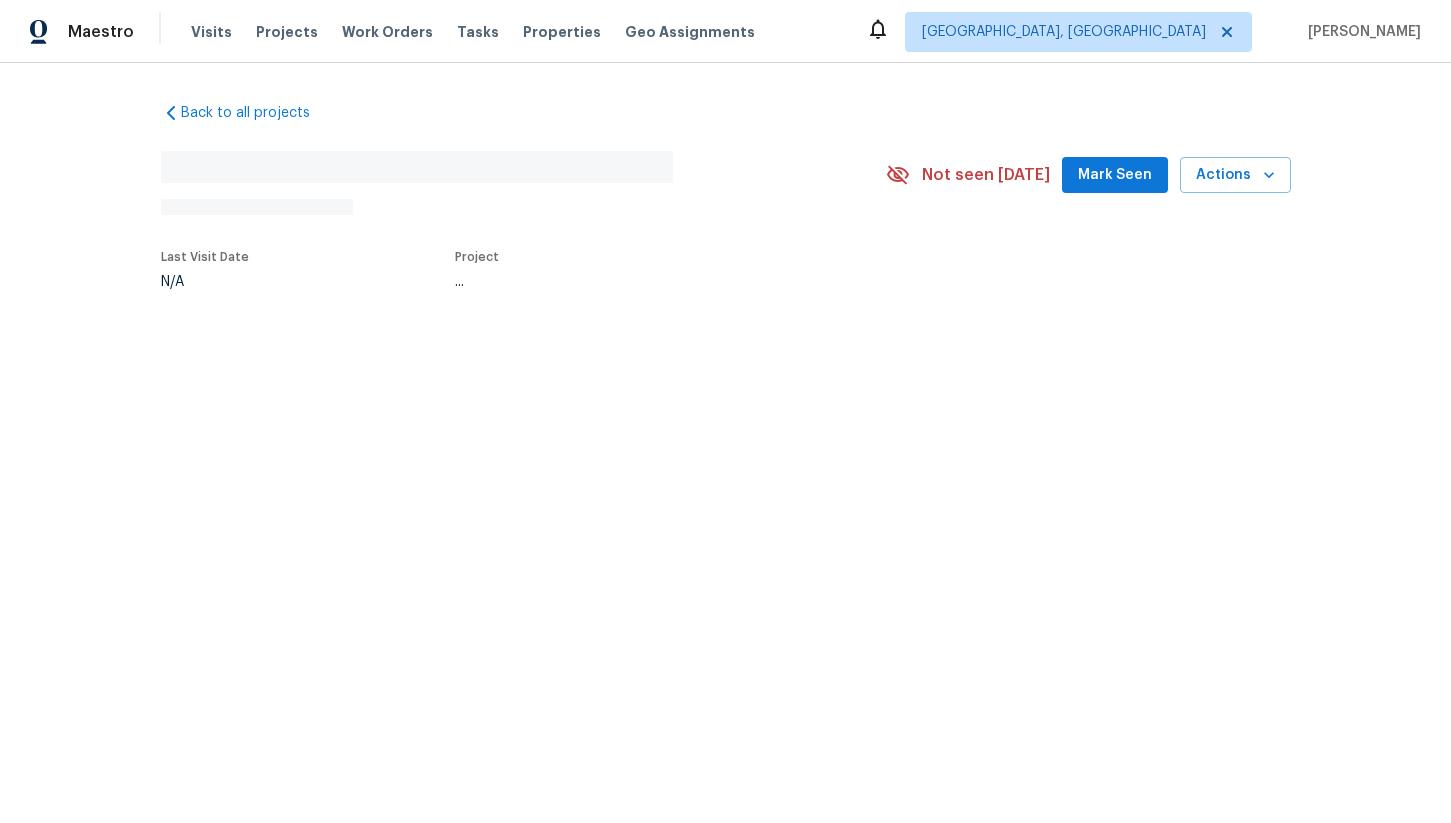 scroll, scrollTop: 0, scrollLeft: 0, axis: both 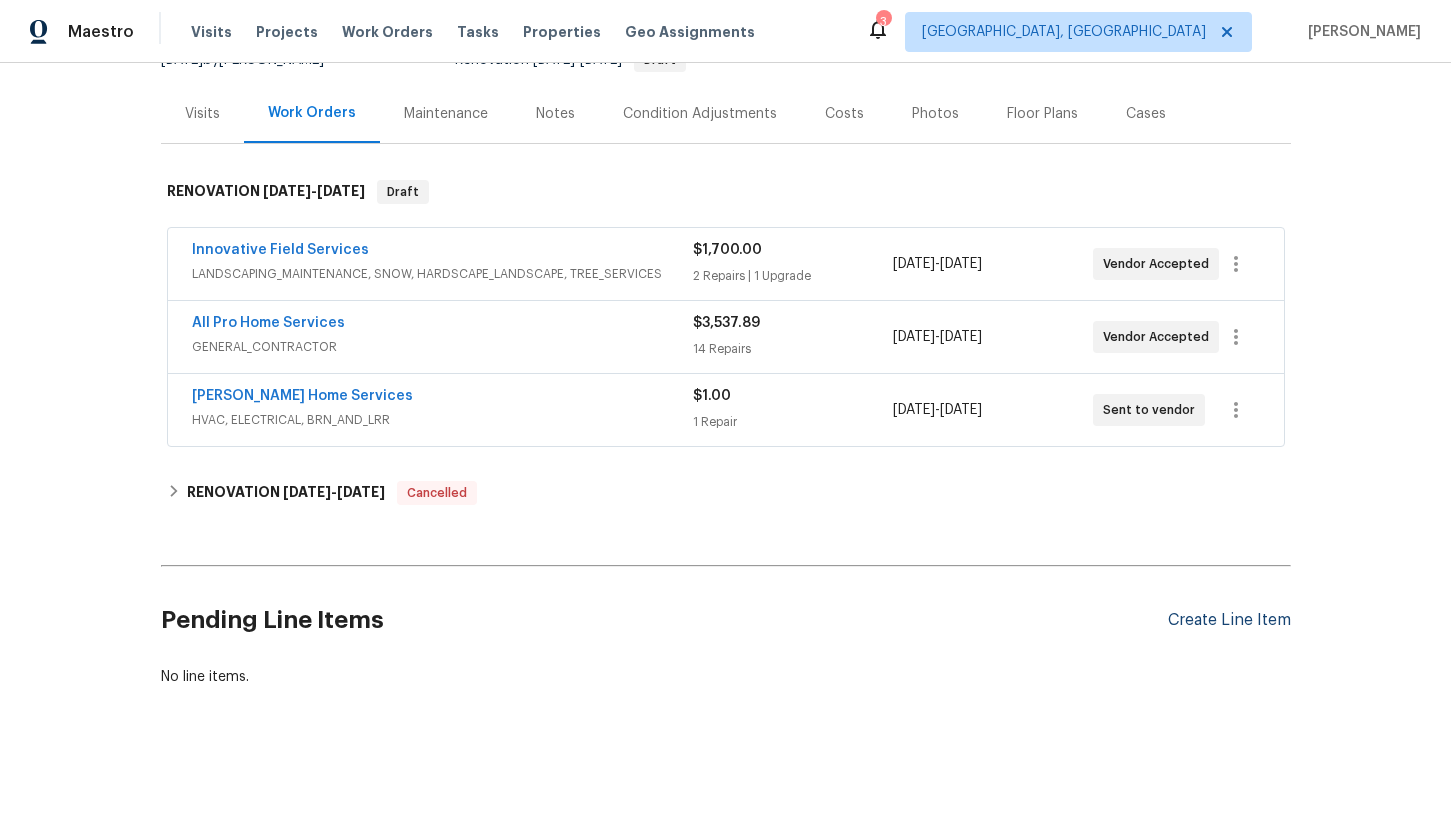 click on "Create Line Item" at bounding box center (1229, 620) 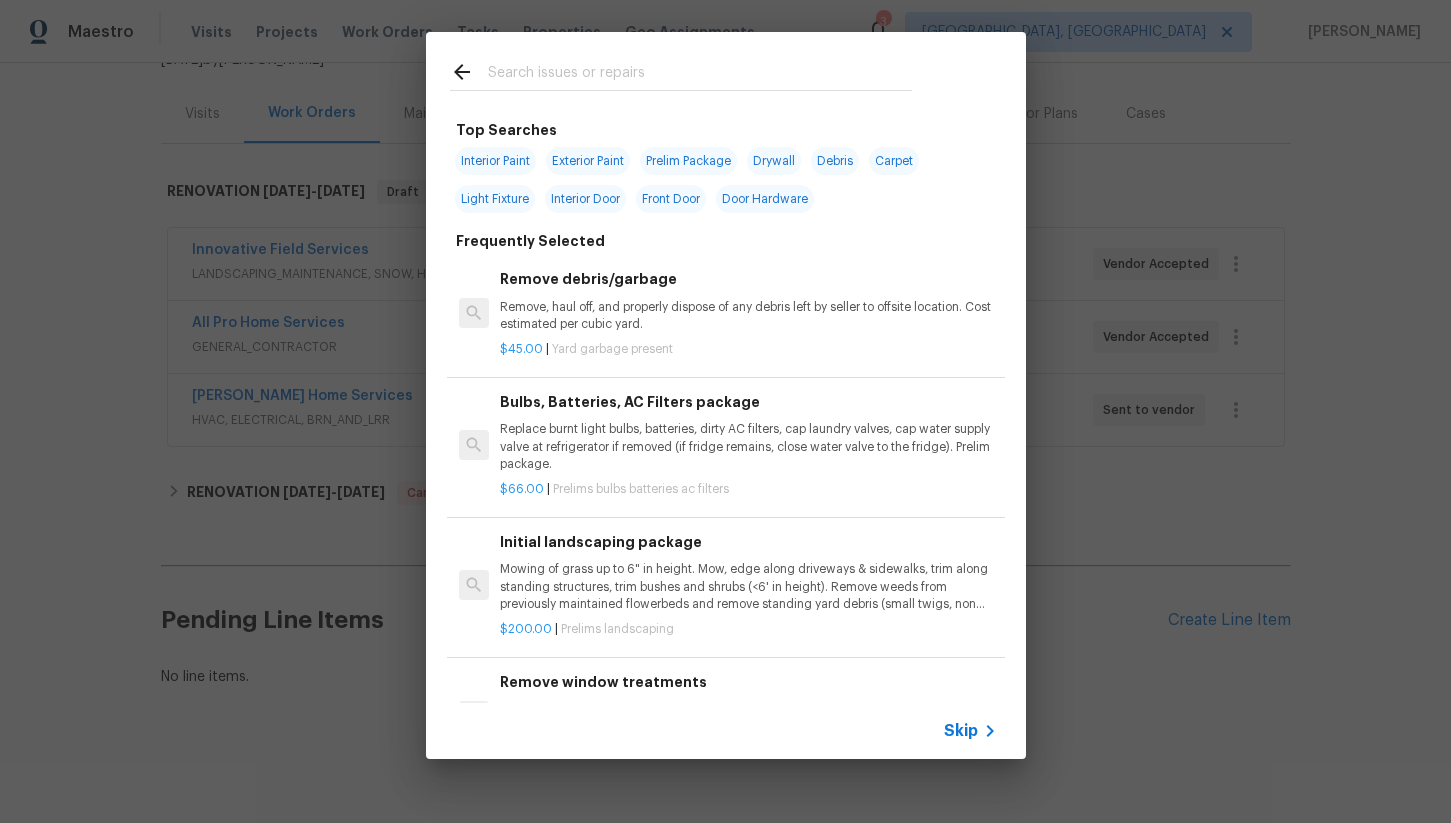 click at bounding box center (700, 75) 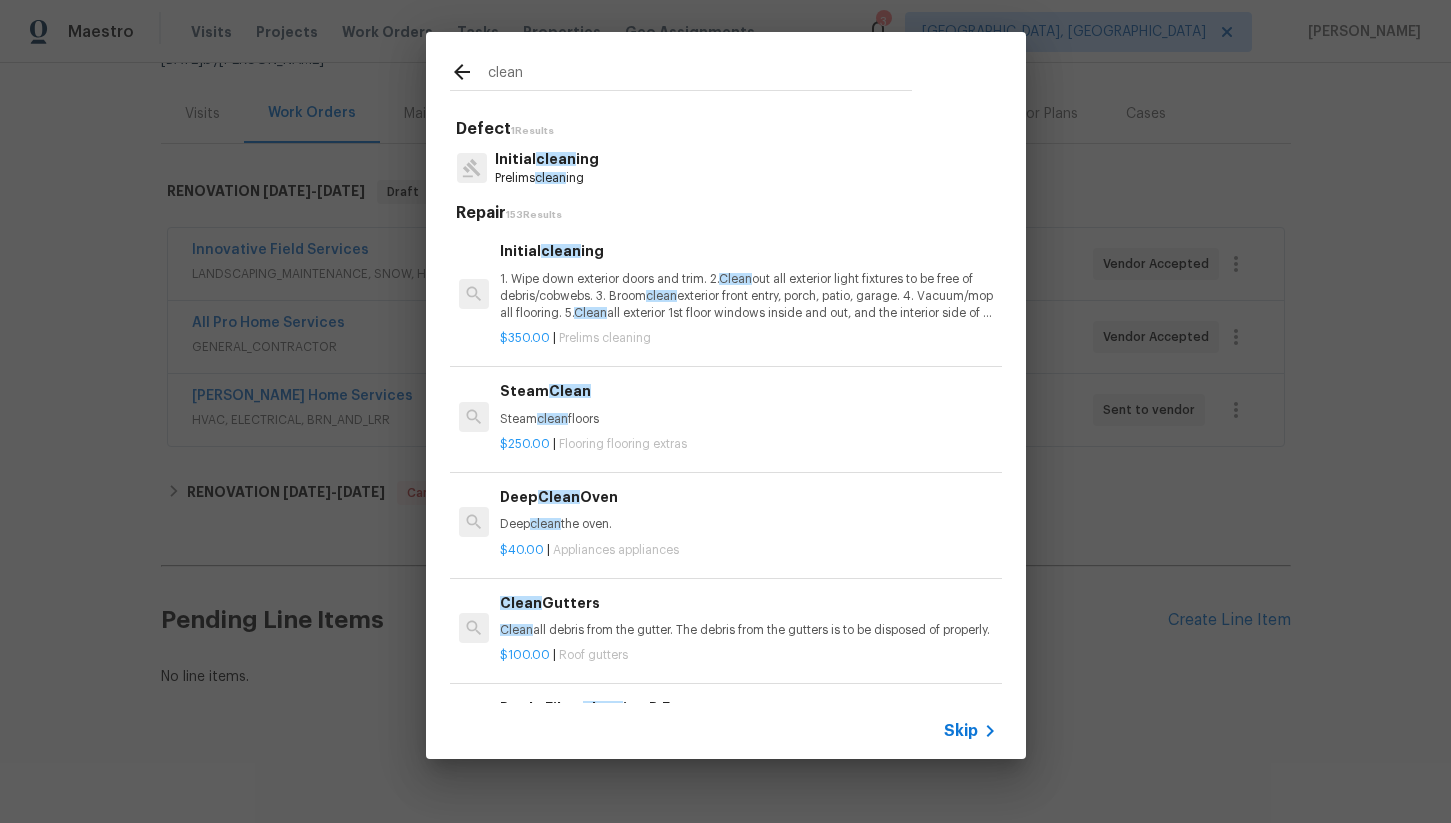 type on "clean" 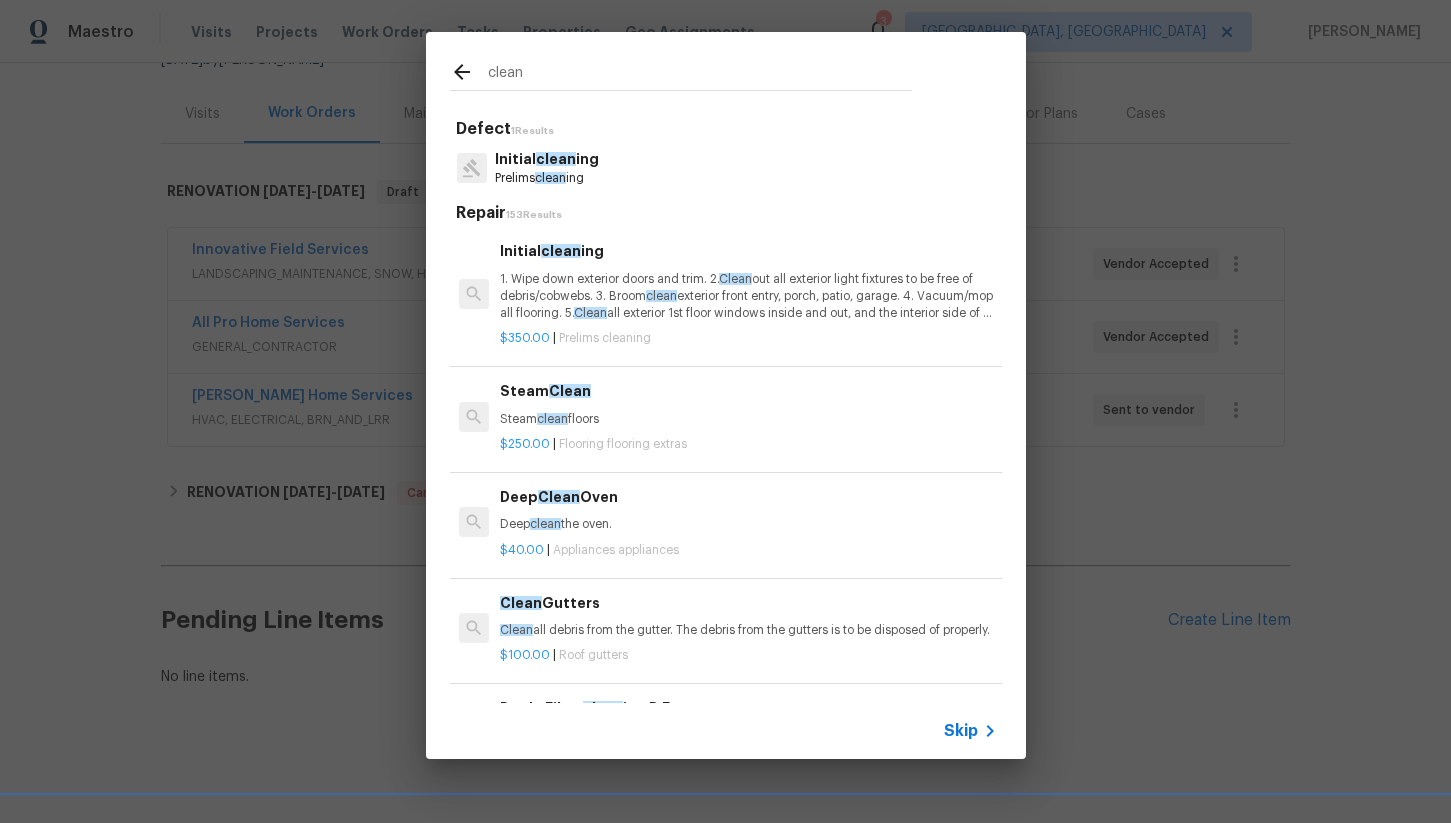 click on "1. Wipe down exterior doors and trim. 2.  Clean  out all exterior light fixtures to be free of debris/cobwebs. 3. Broom  clean  exterior front entry, porch, patio, garage. 4. Vacuum/mop all flooring. 5.  Clean  all exterior 1st floor windows inside and out, and the interior side of all above grade windows.  Clean  all tracks/frames. 6.  Clean  all air vent grills. 7.  Clean  all interior window, base, sill and trim. 8.  Clean  all switch/outlet plates and remove any paint. 9.  Clean  all light fixtures and ceiling fans. 10.  Clean  all doors, frames and trim. 11.  Clean  kitchen and laundry appliances - inside-outside and underneath. 12.  Clean  cabinetry inside and outside and top including drawers. 13.  Clean  counters, sinks, plumbing fixtures, toilets seat to remain down. 14.  Clean  showers, tubs, surrounds, wall tile free of grime and soap scum. 15.  Clean  window coverings if left in place. 16.  Clean  baseboards. 17.  Clean" at bounding box center [748, 296] 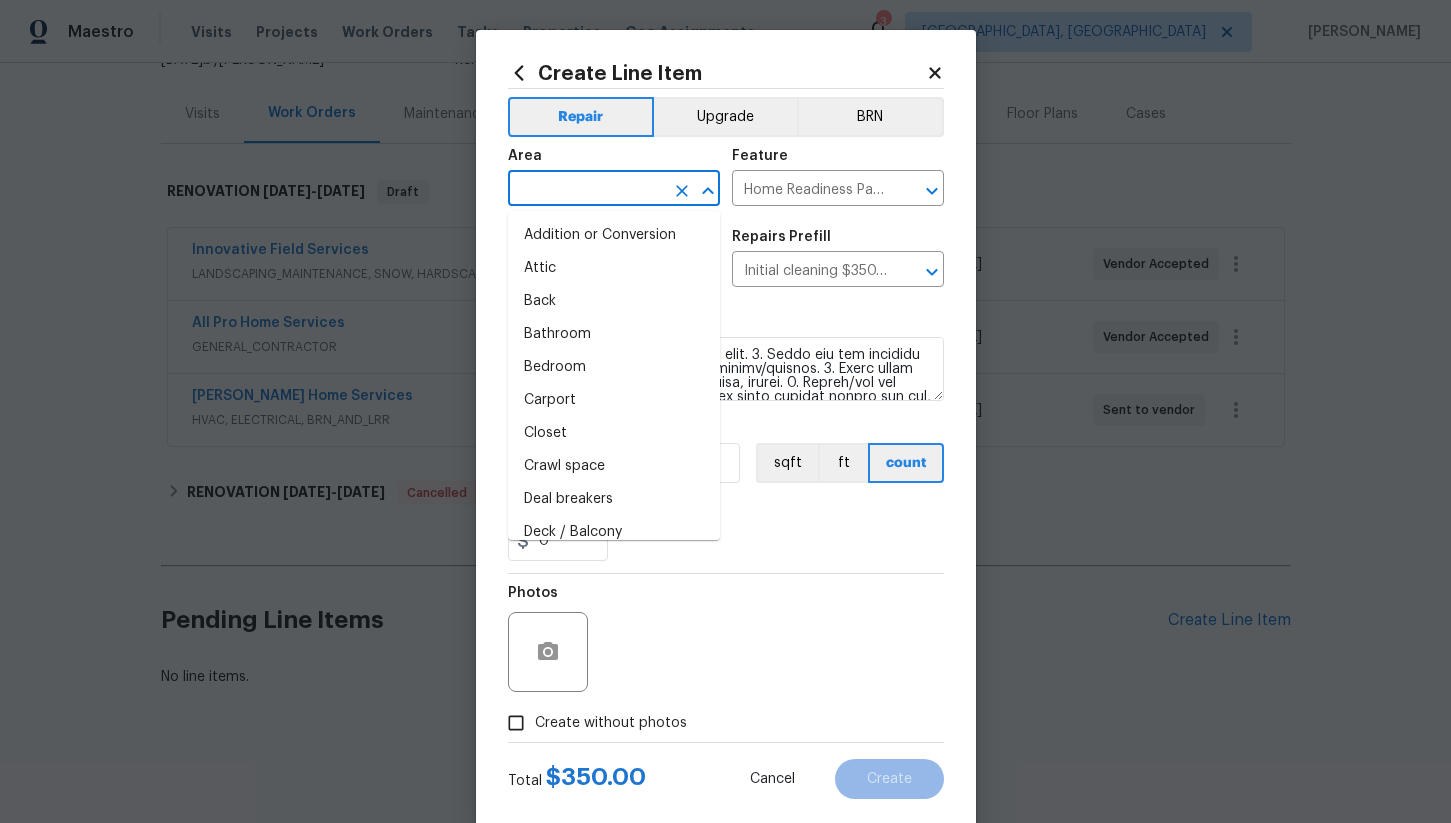 click at bounding box center [586, 190] 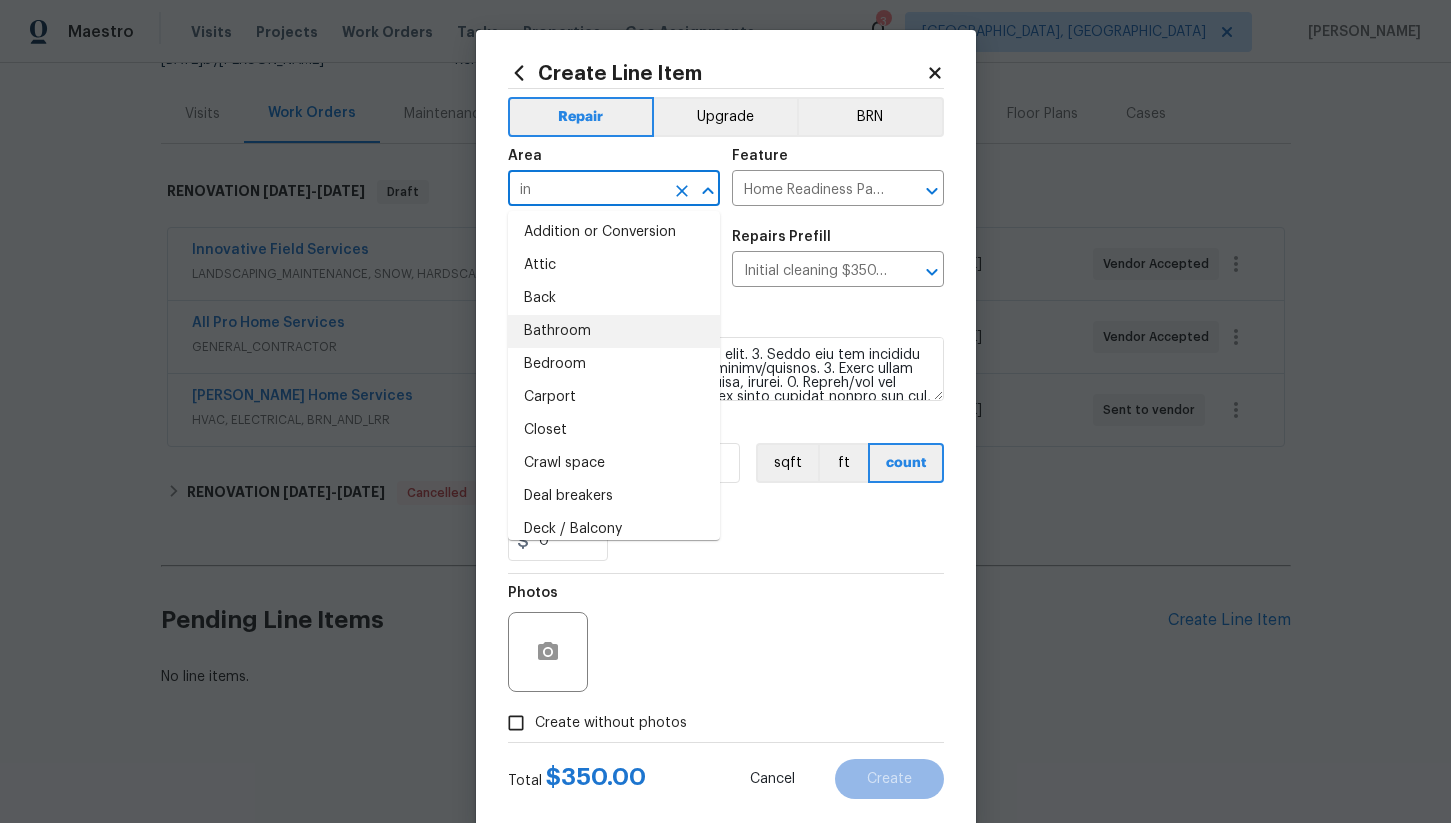 scroll, scrollTop: 0, scrollLeft: 0, axis: both 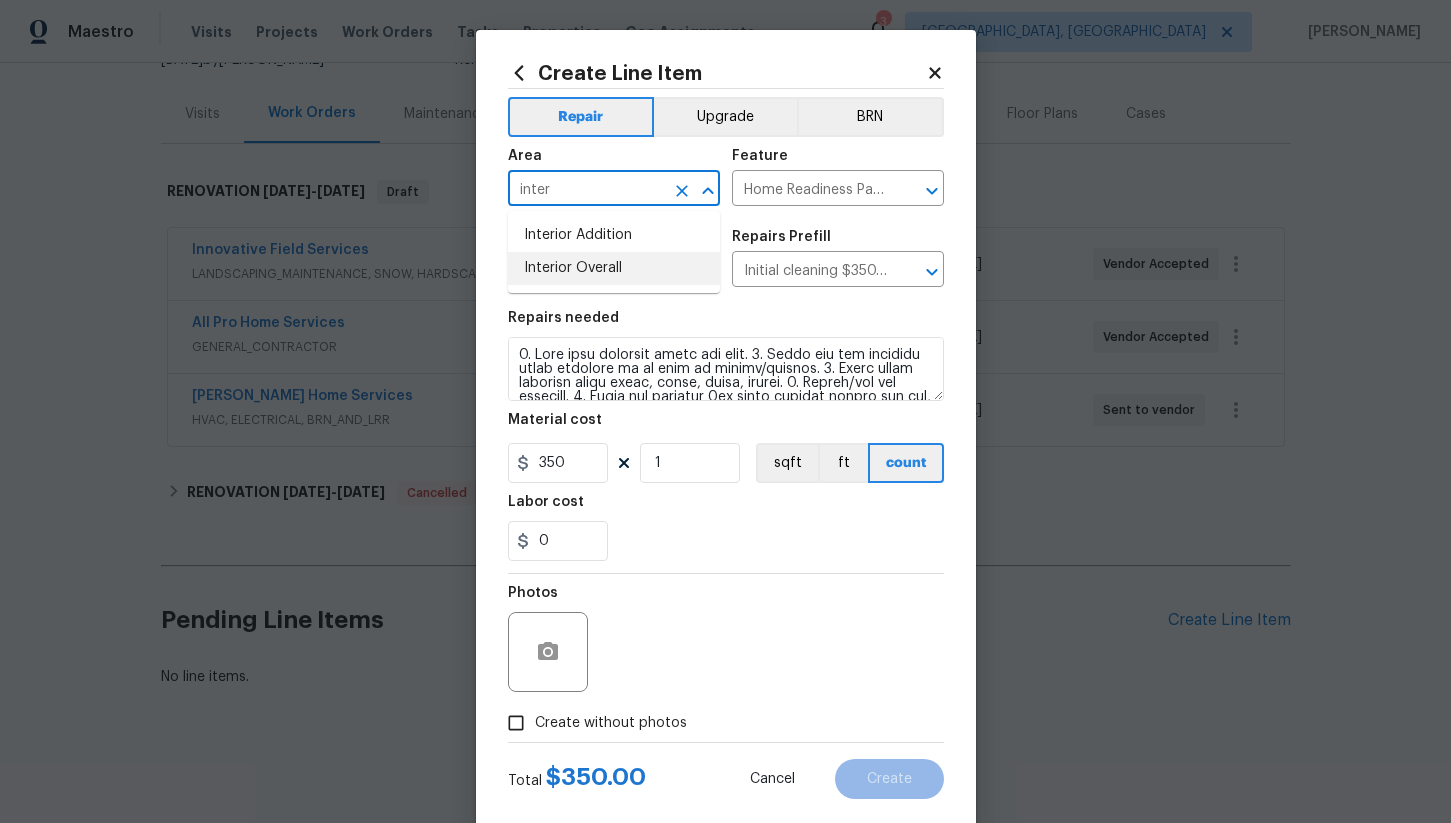 click on "Interior Overall" at bounding box center (614, 268) 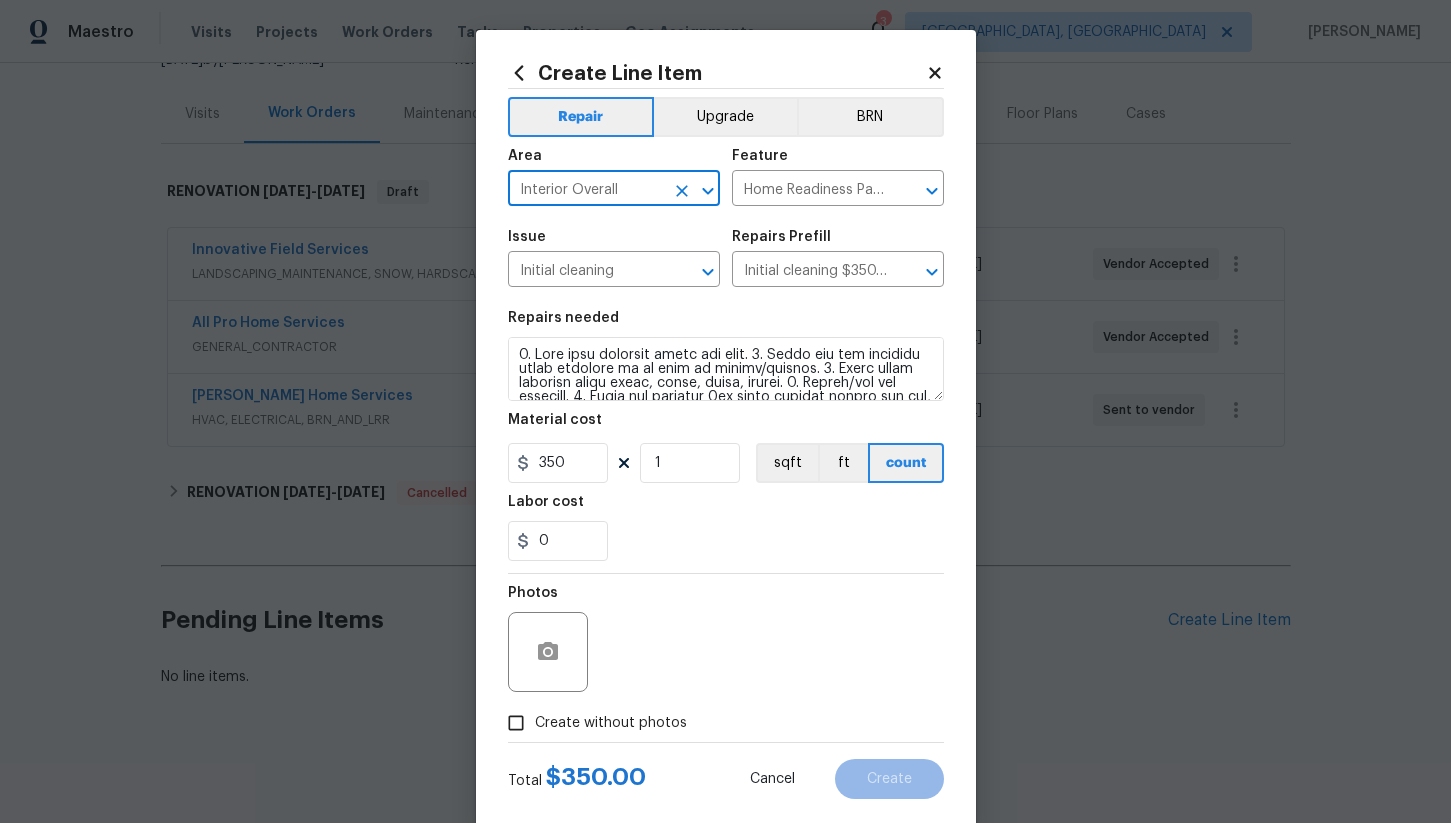 type on "Interior Overall" 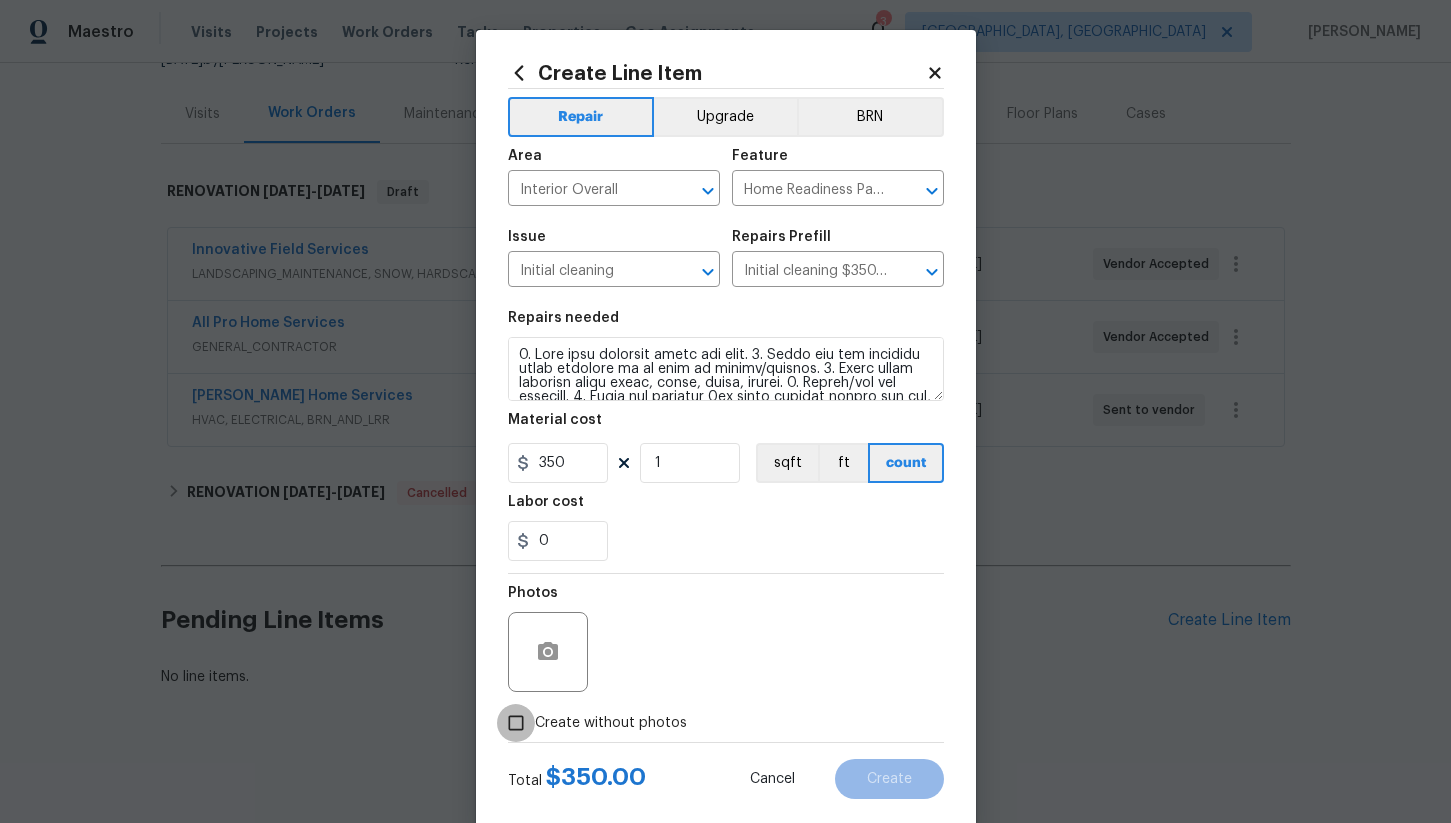 click on "Create without photos" at bounding box center (516, 723) 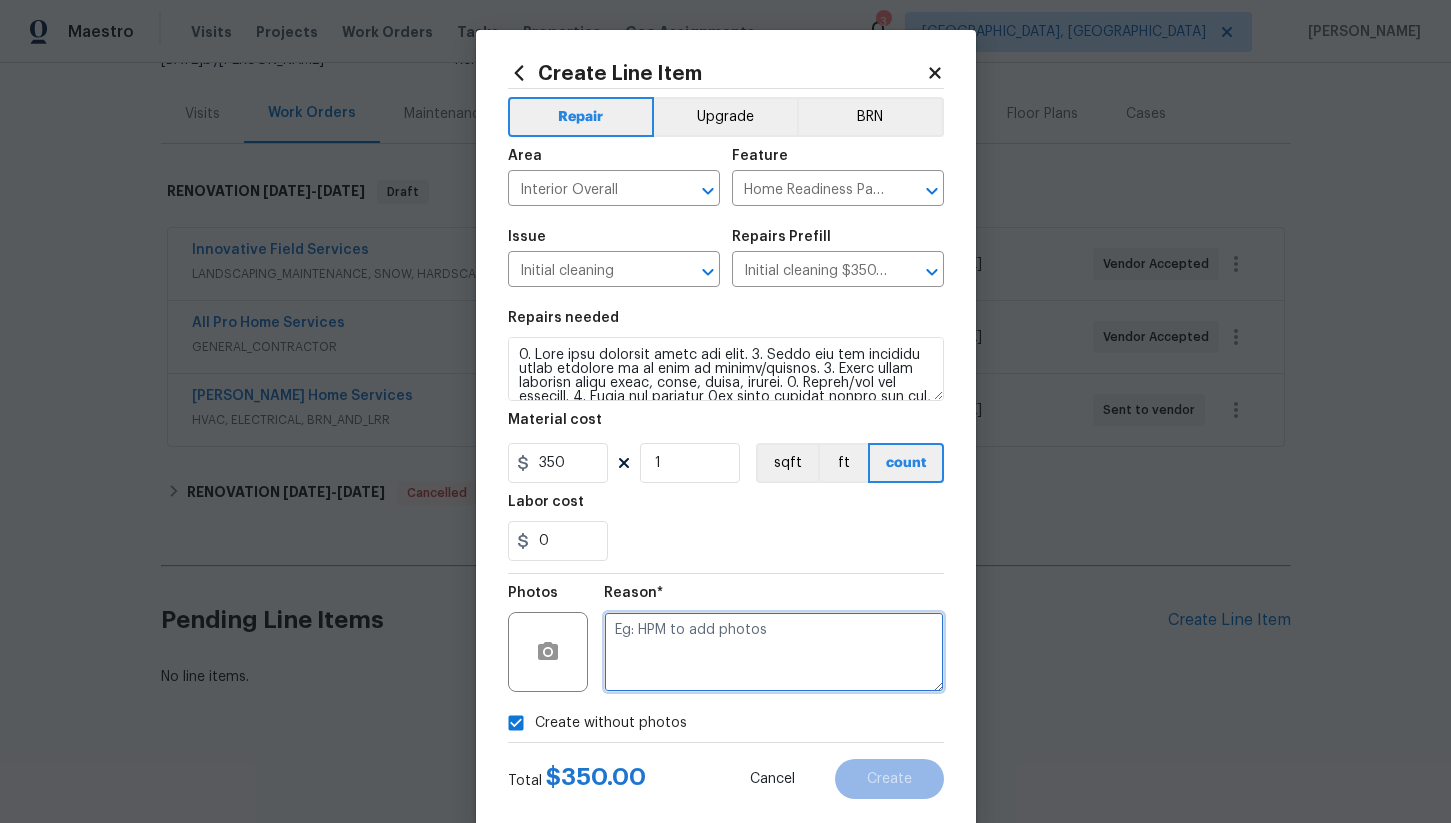click at bounding box center (774, 652) 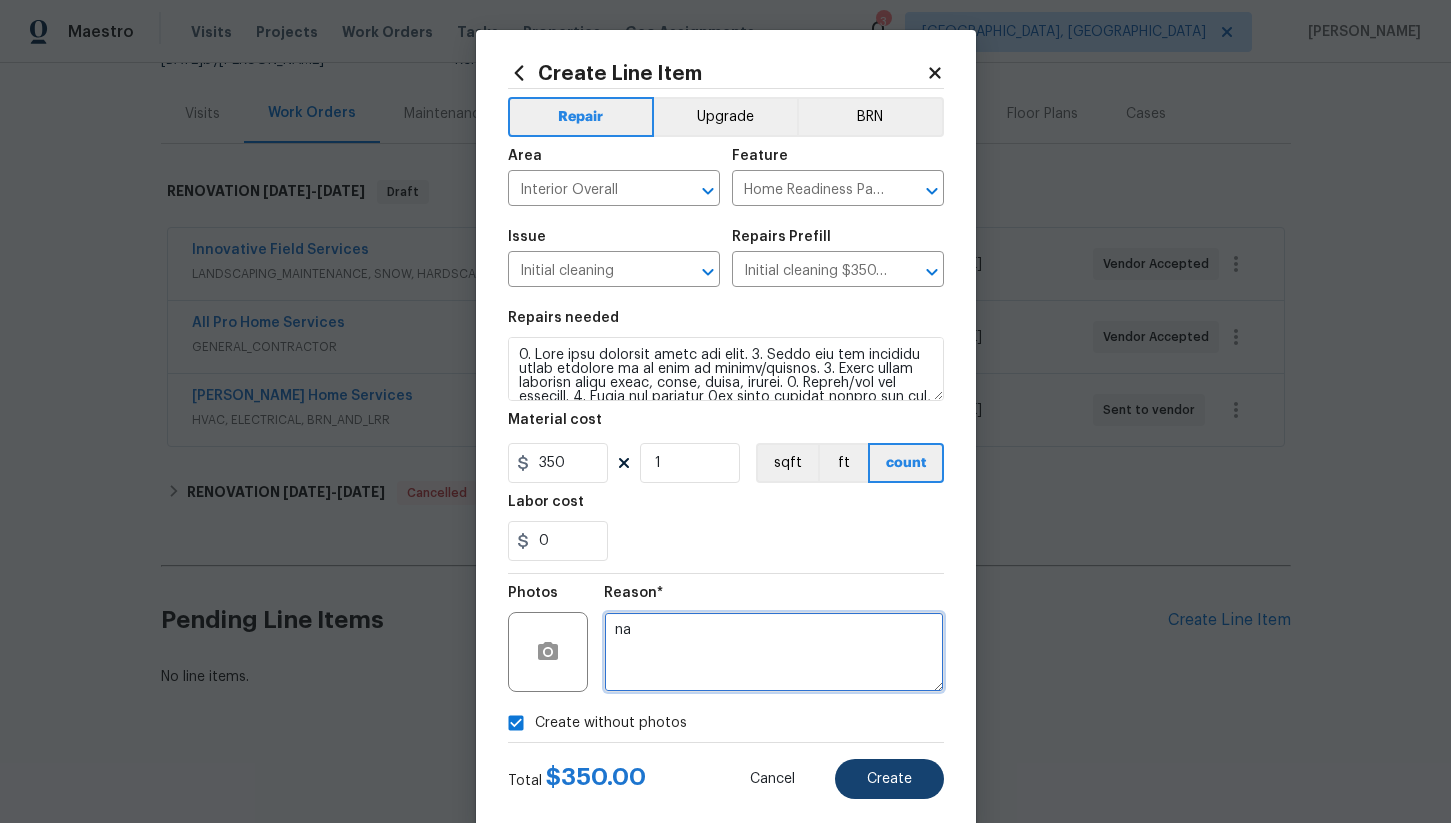 type on "na" 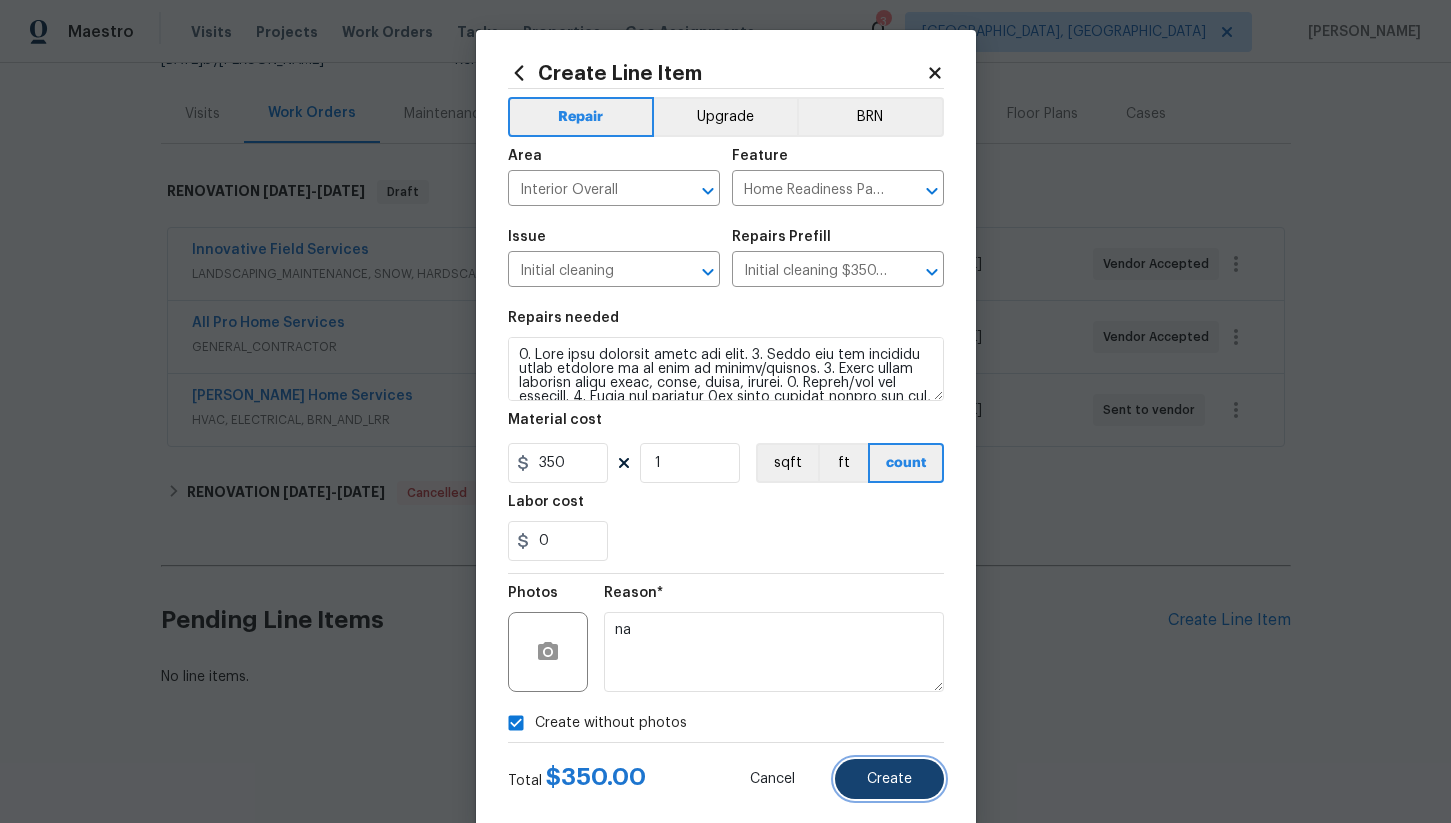 click on "Create" at bounding box center (889, 779) 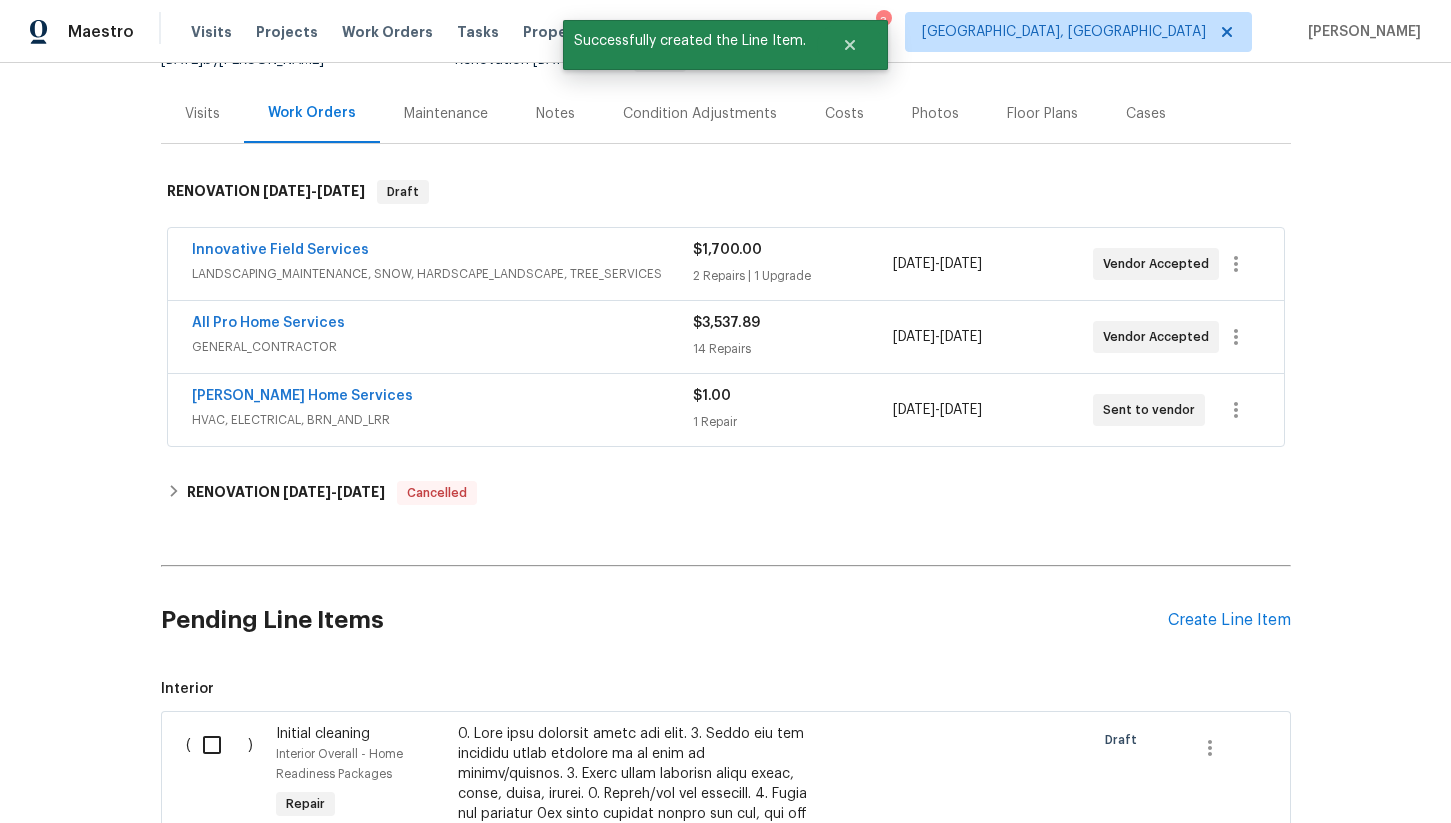 click at bounding box center [219, 745] 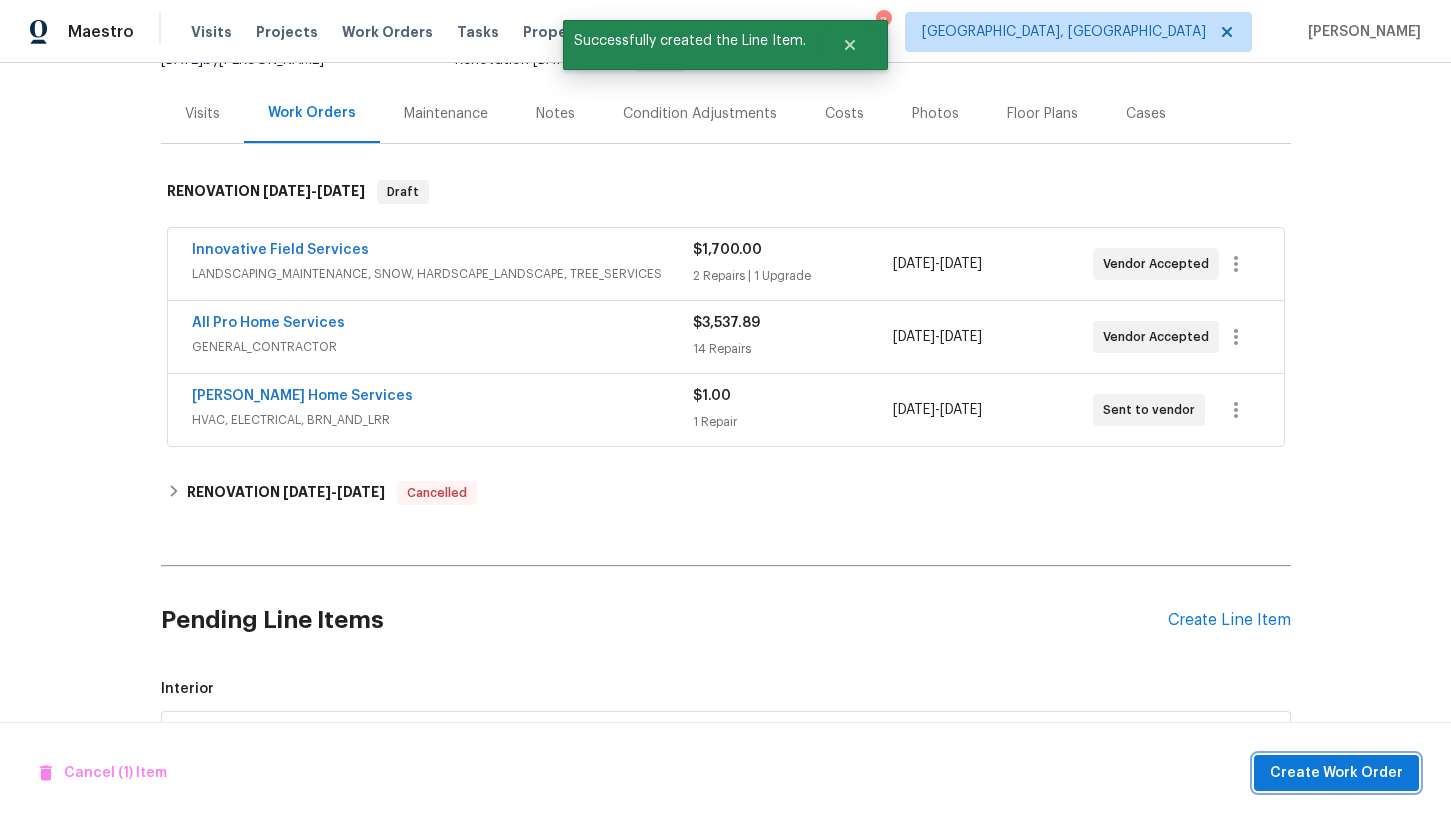 click on "Create Work Order" at bounding box center [1336, 773] 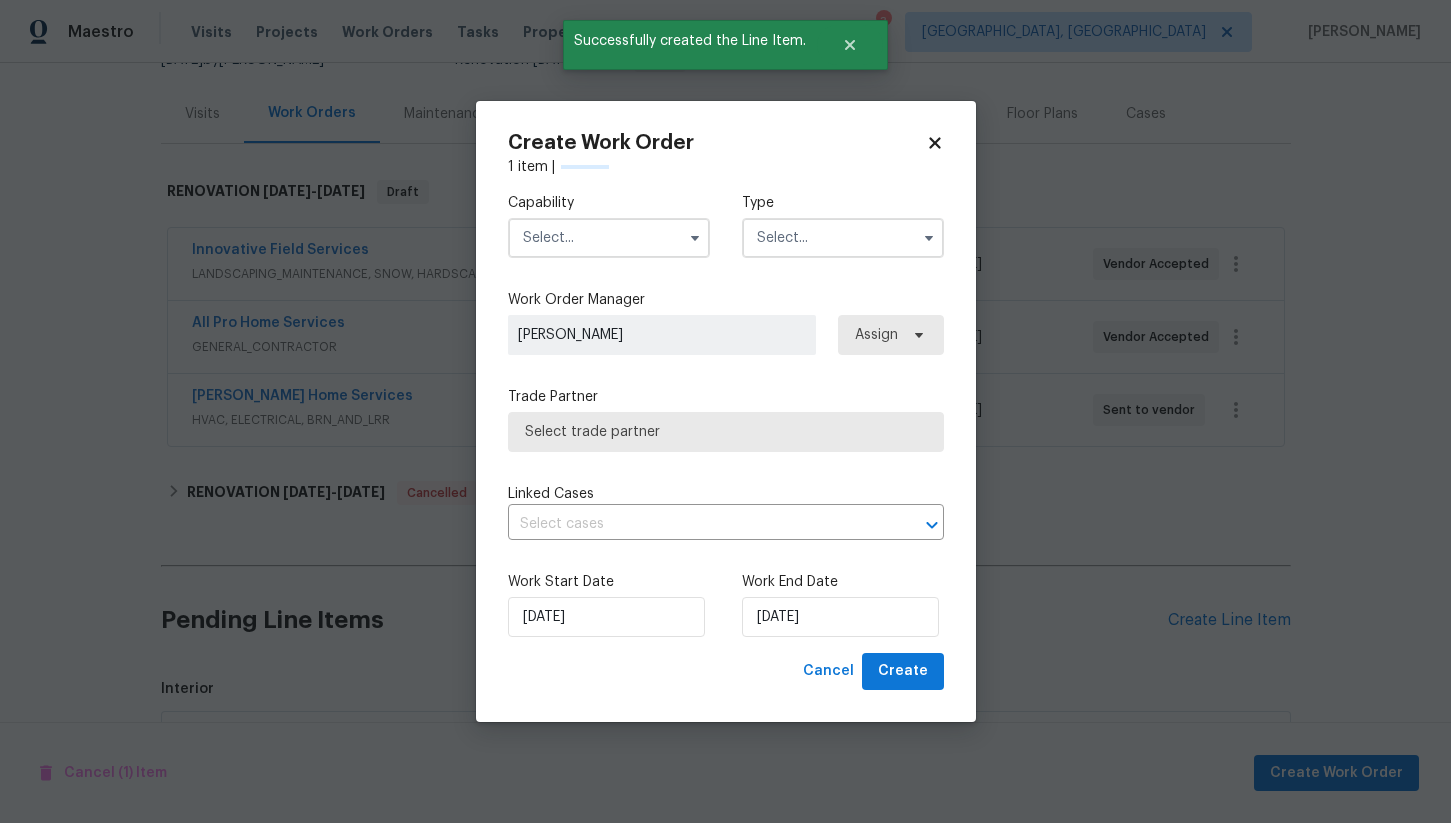 checkbox on "false" 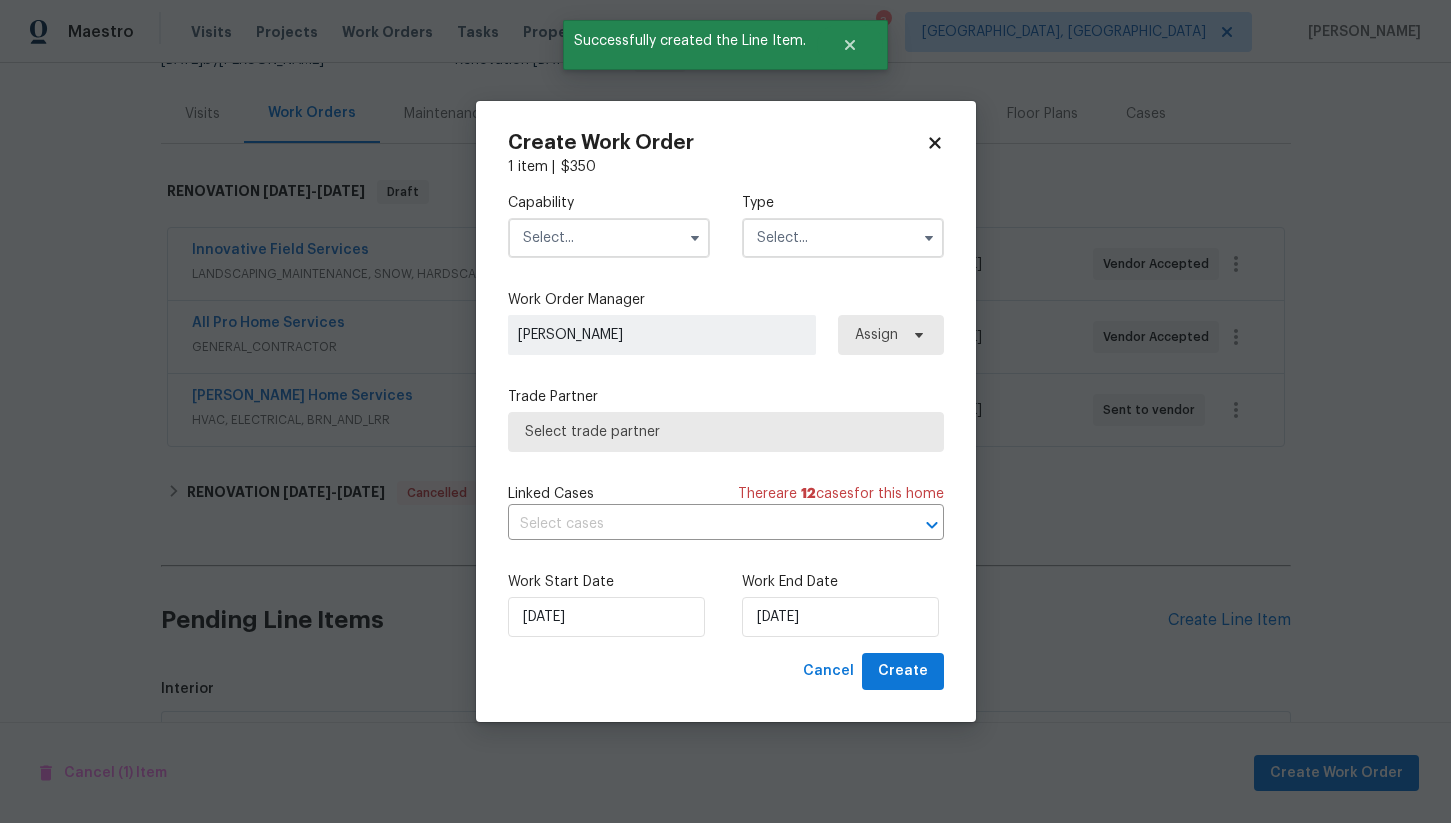 click at bounding box center [609, 238] 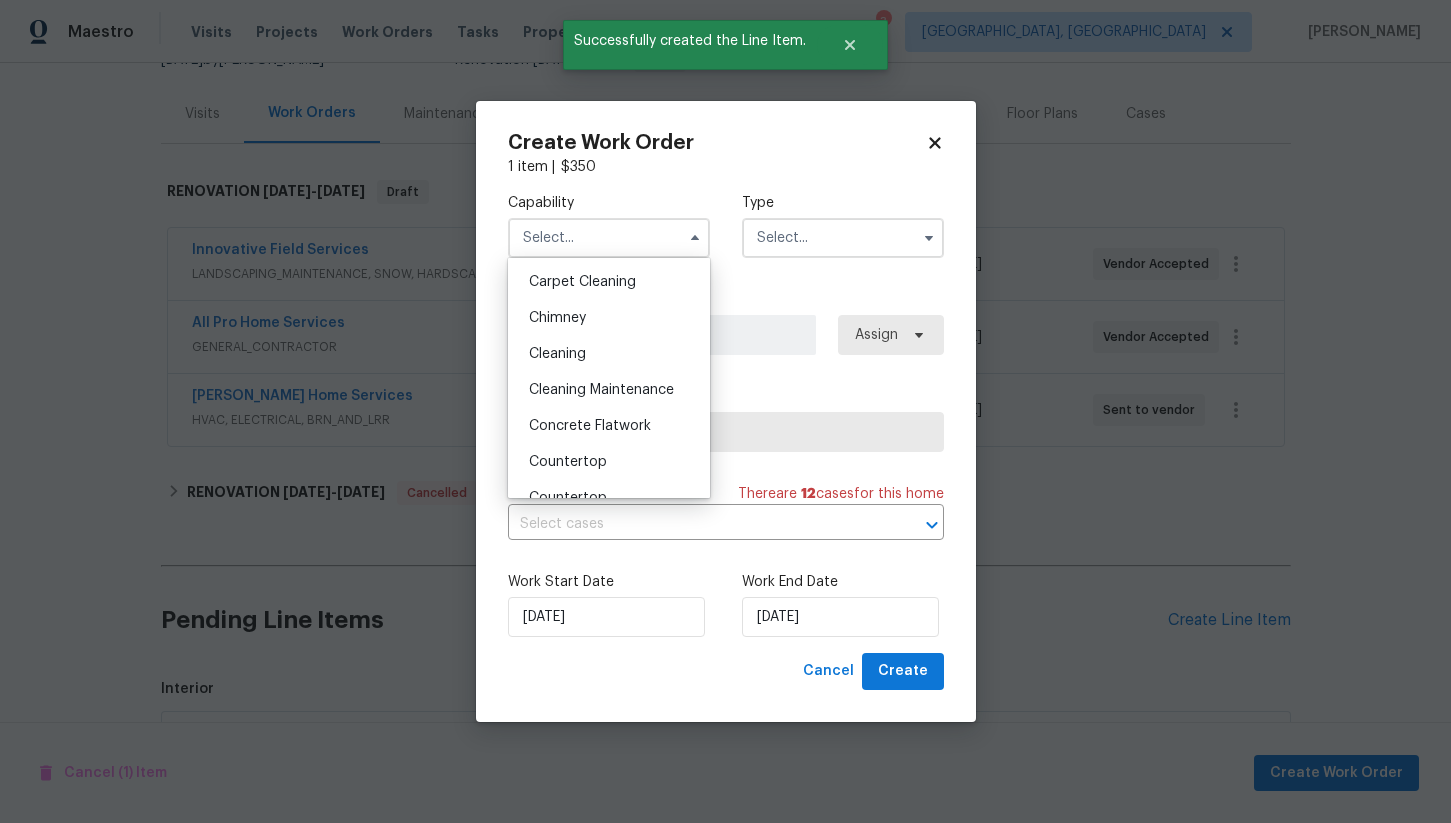 scroll, scrollTop: 221, scrollLeft: 0, axis: vertical 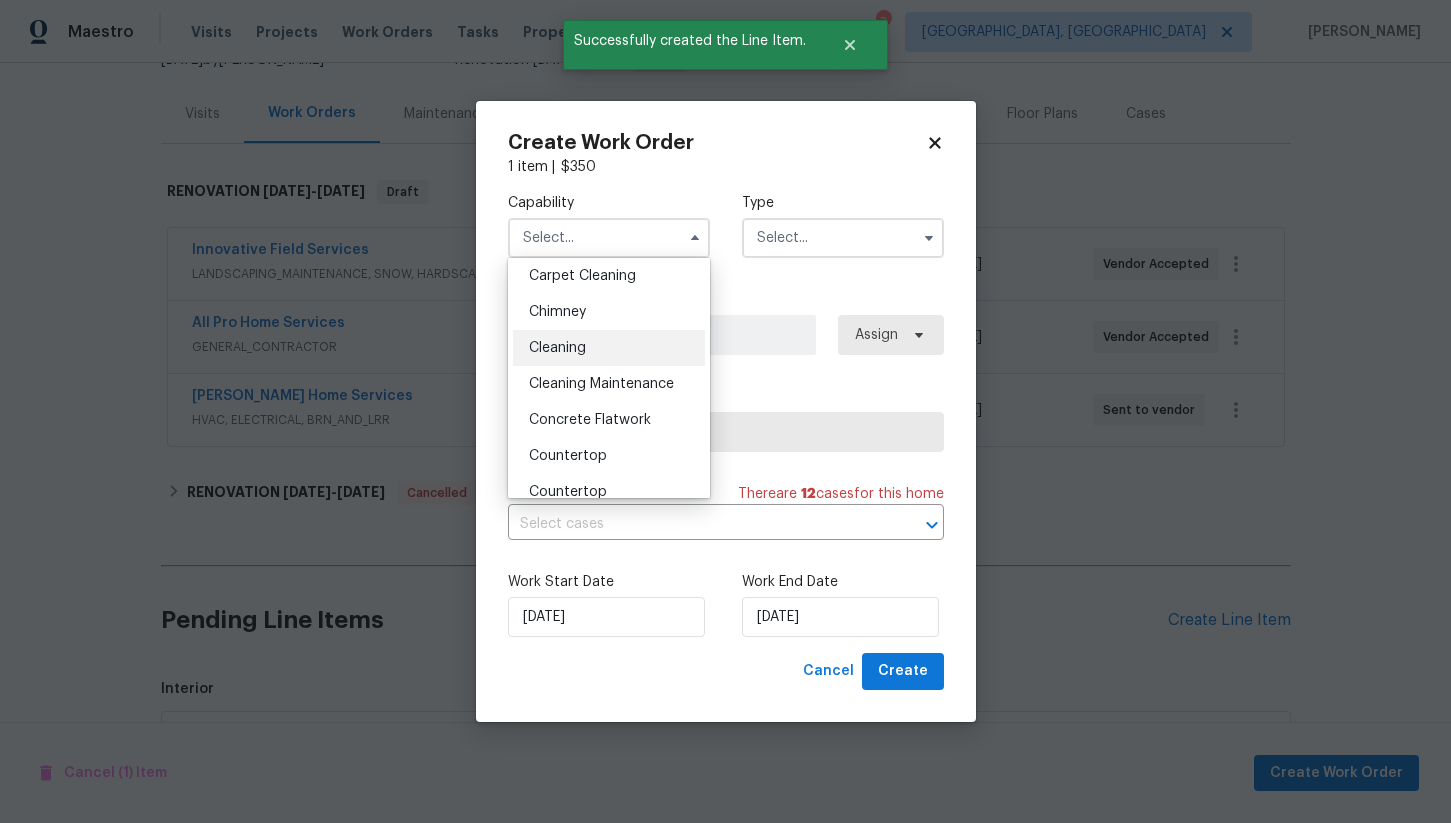 click on "Cleaning" at bounding box center (609, 348) 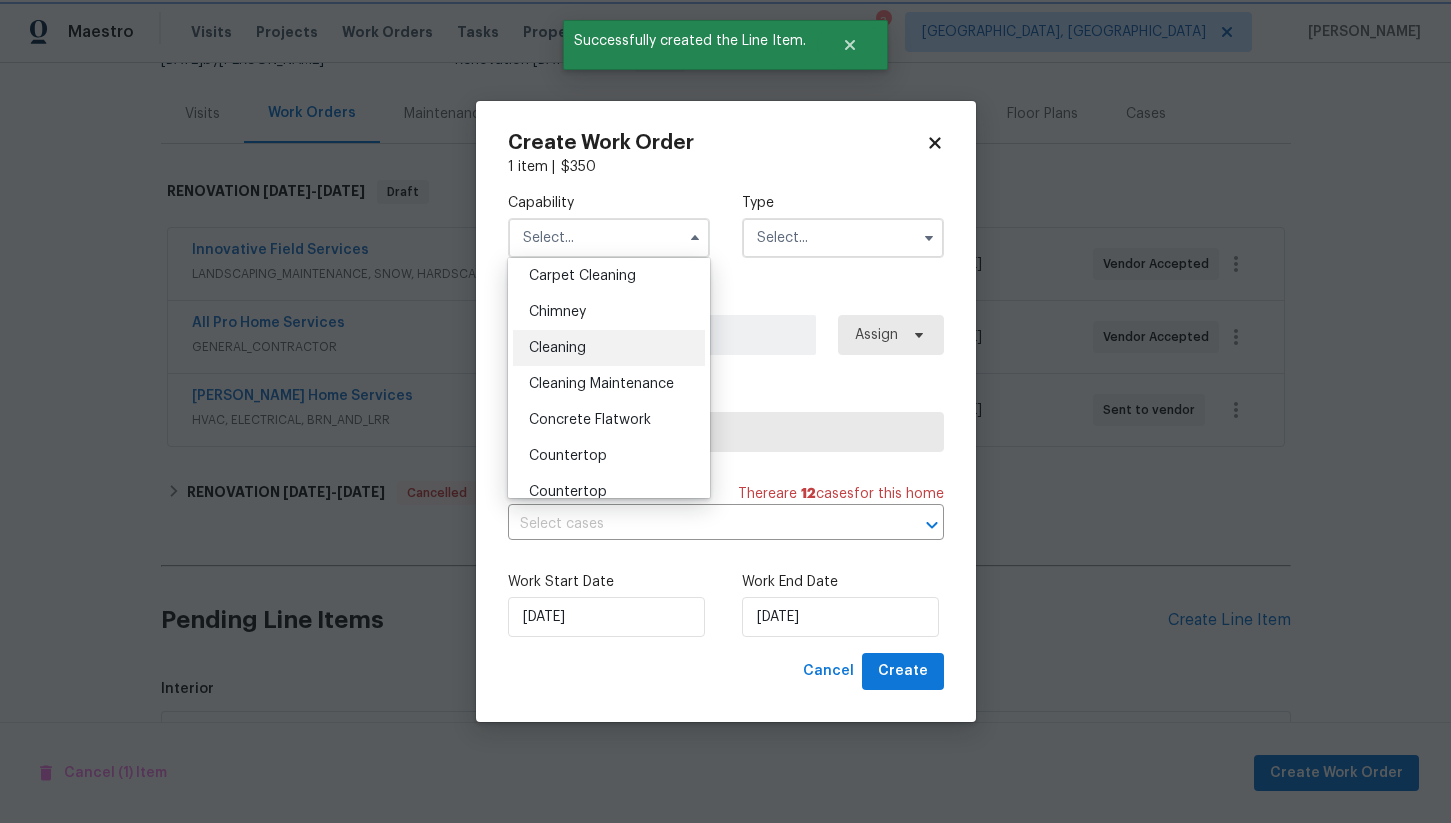 type on "Cleaning" 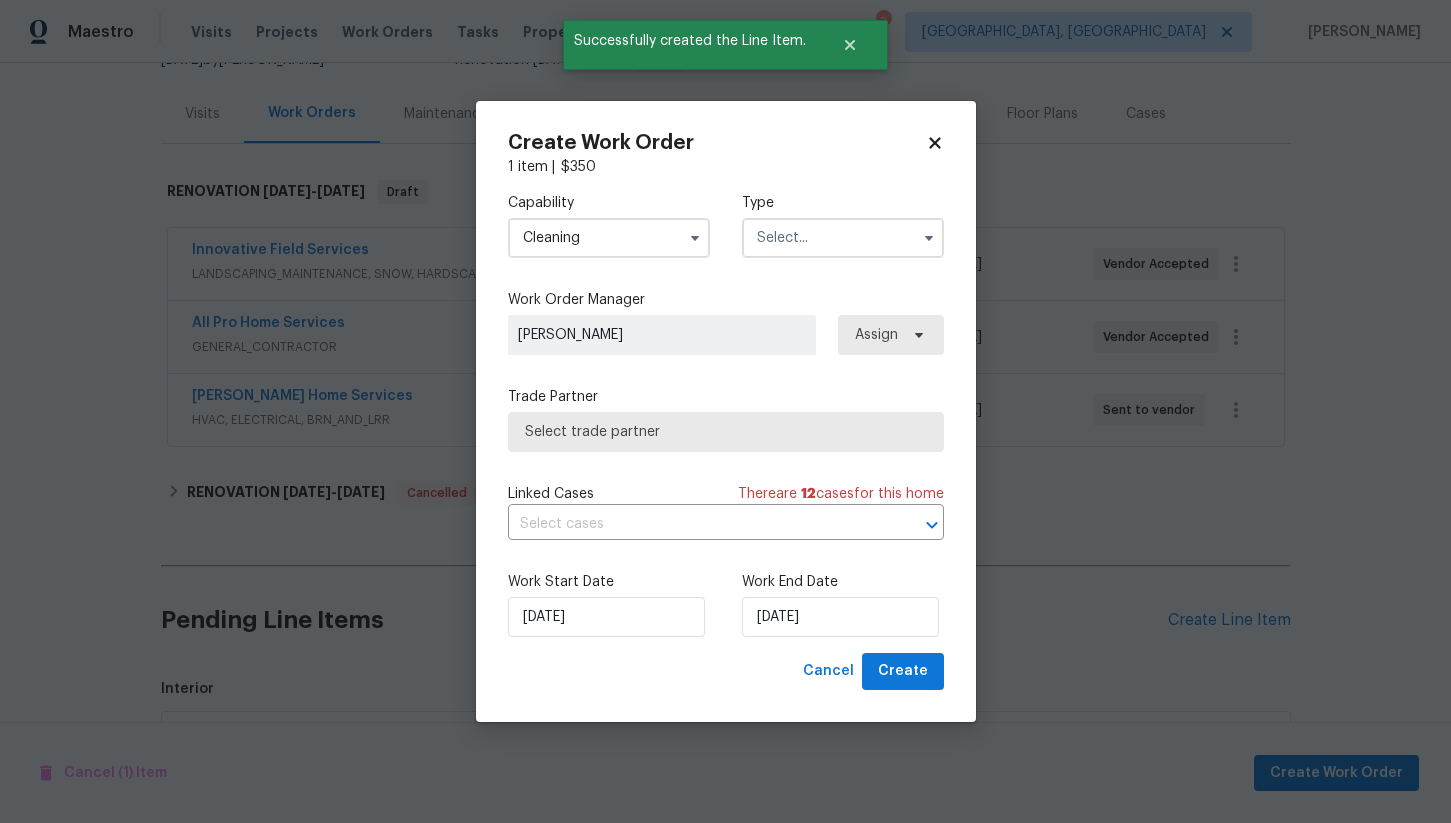 click at bounding box center [843, 238] 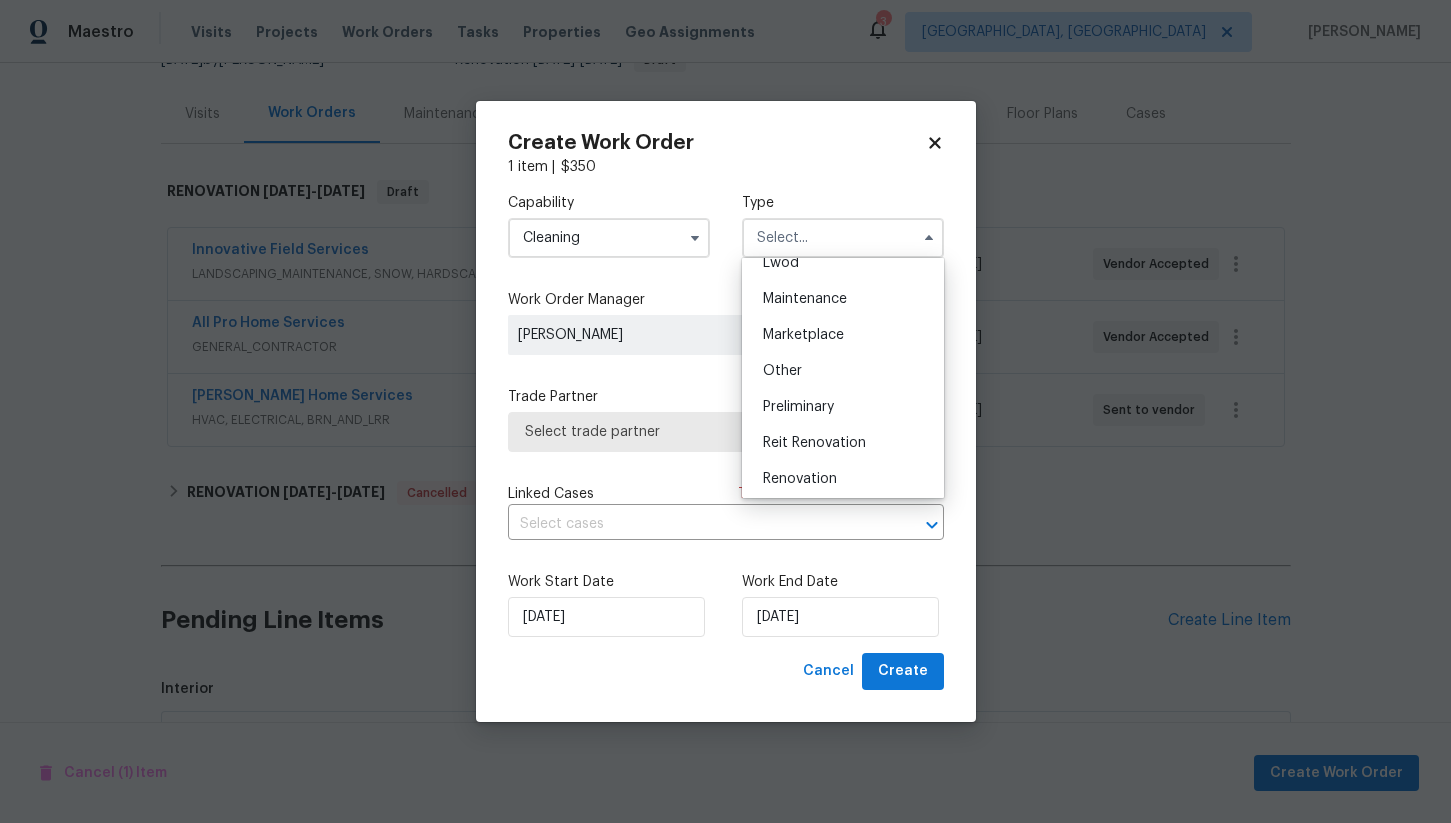 scroll, scrollTop: 310, scrollLeft: 0, axis: vertical 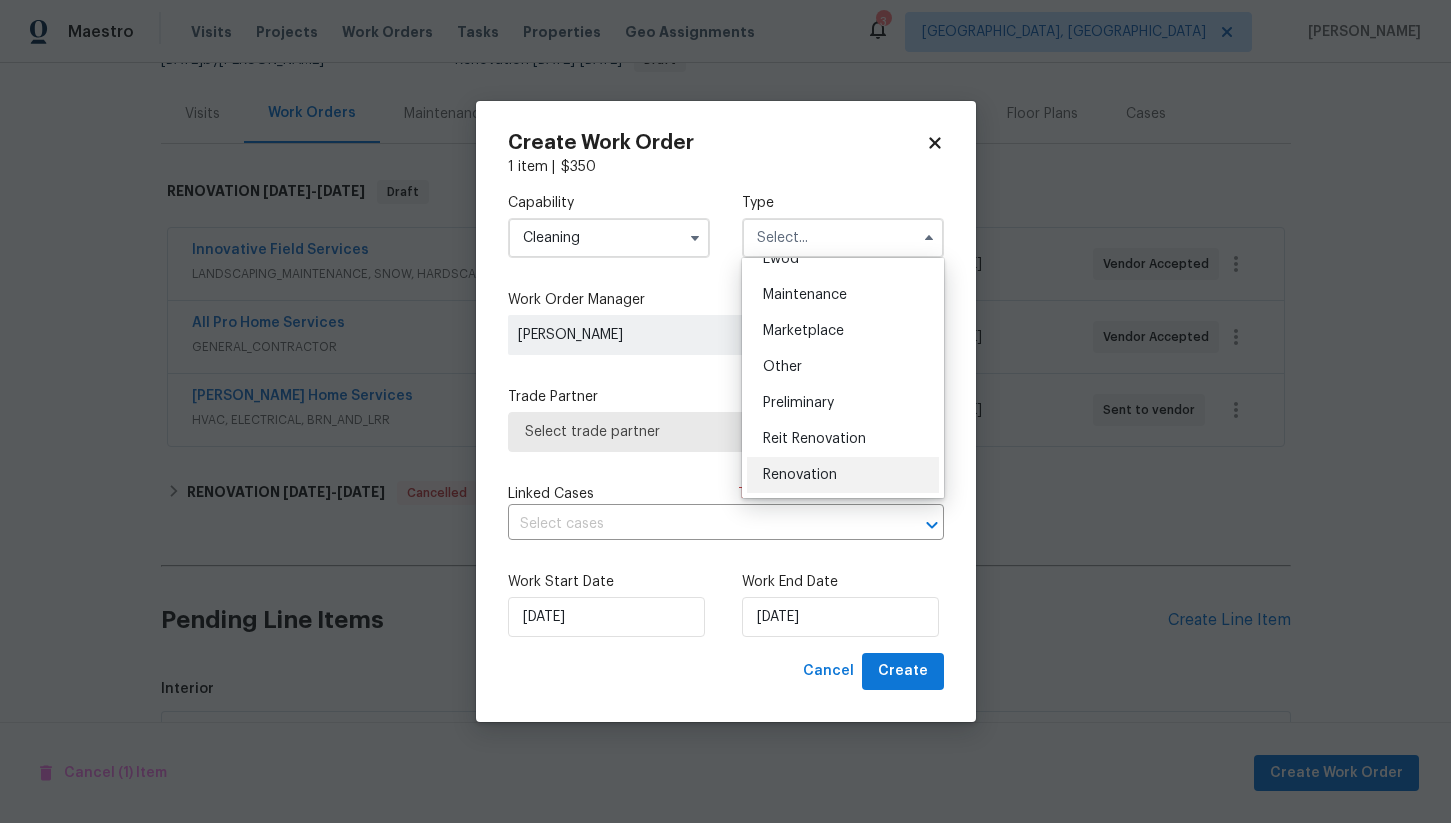 click on "Renovation" at bounding box center [800, 475] 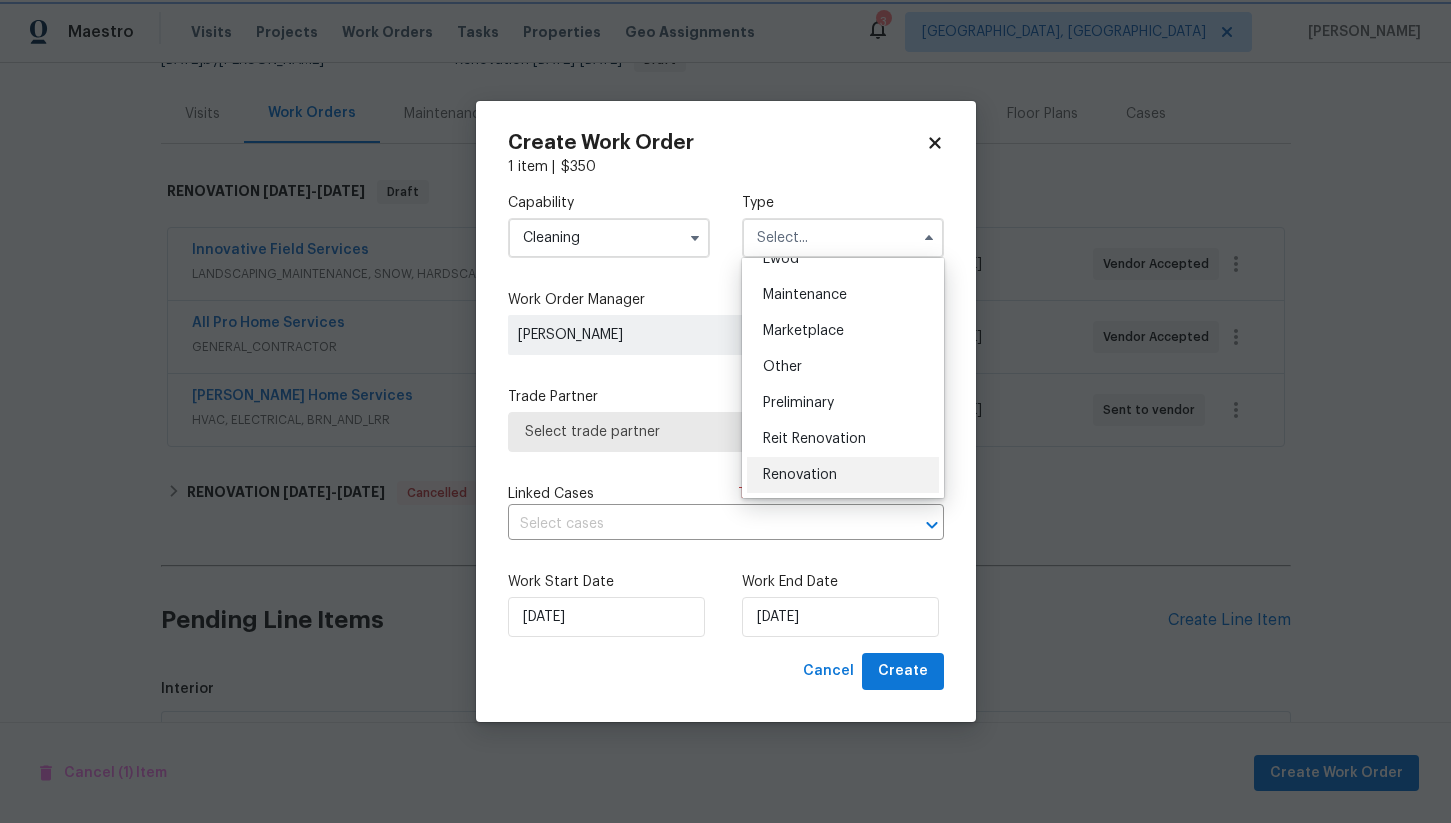 type on "Renovation" 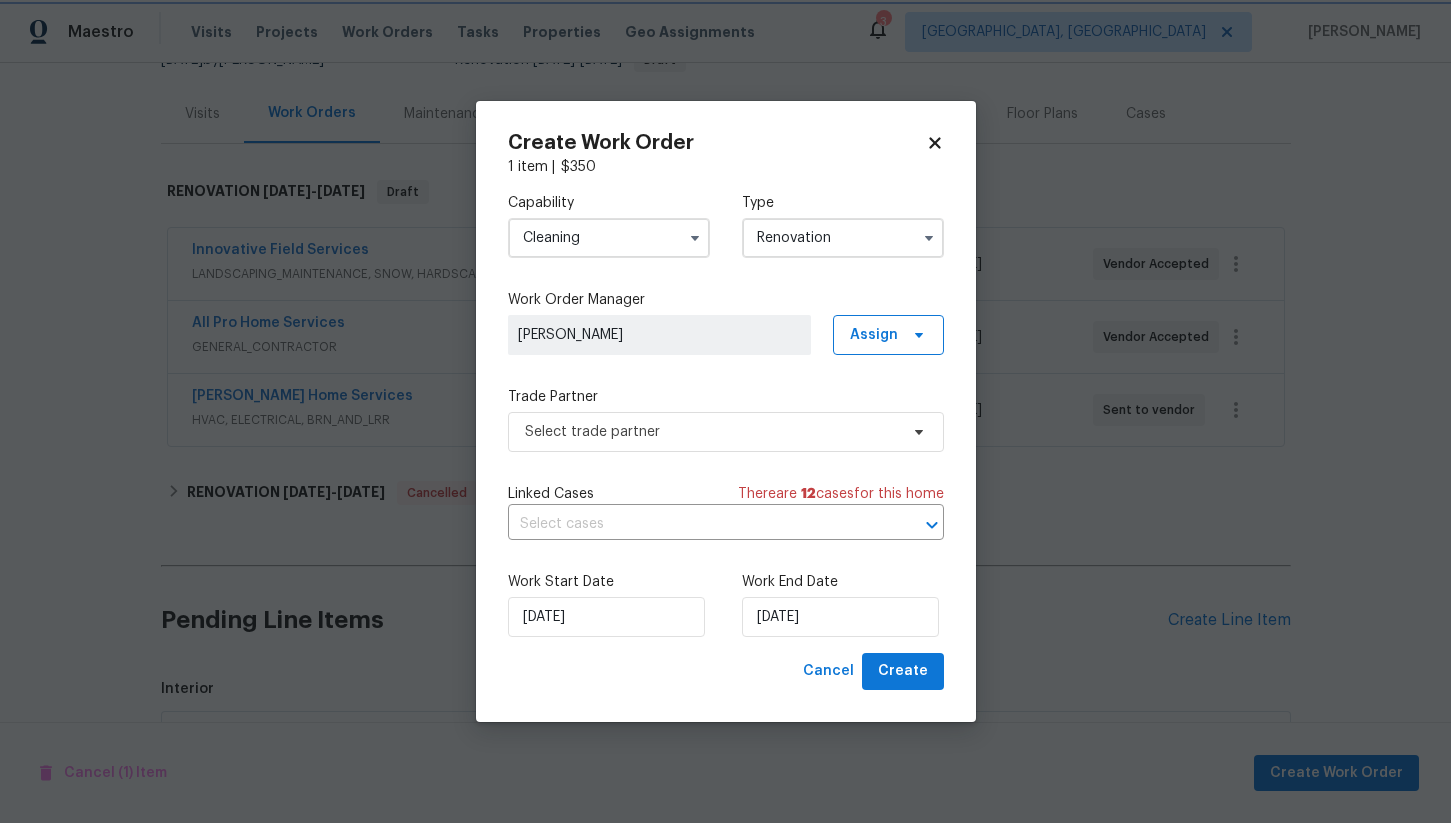 scroll, scrollTop: 0, scrollLeft: 0, axis: both 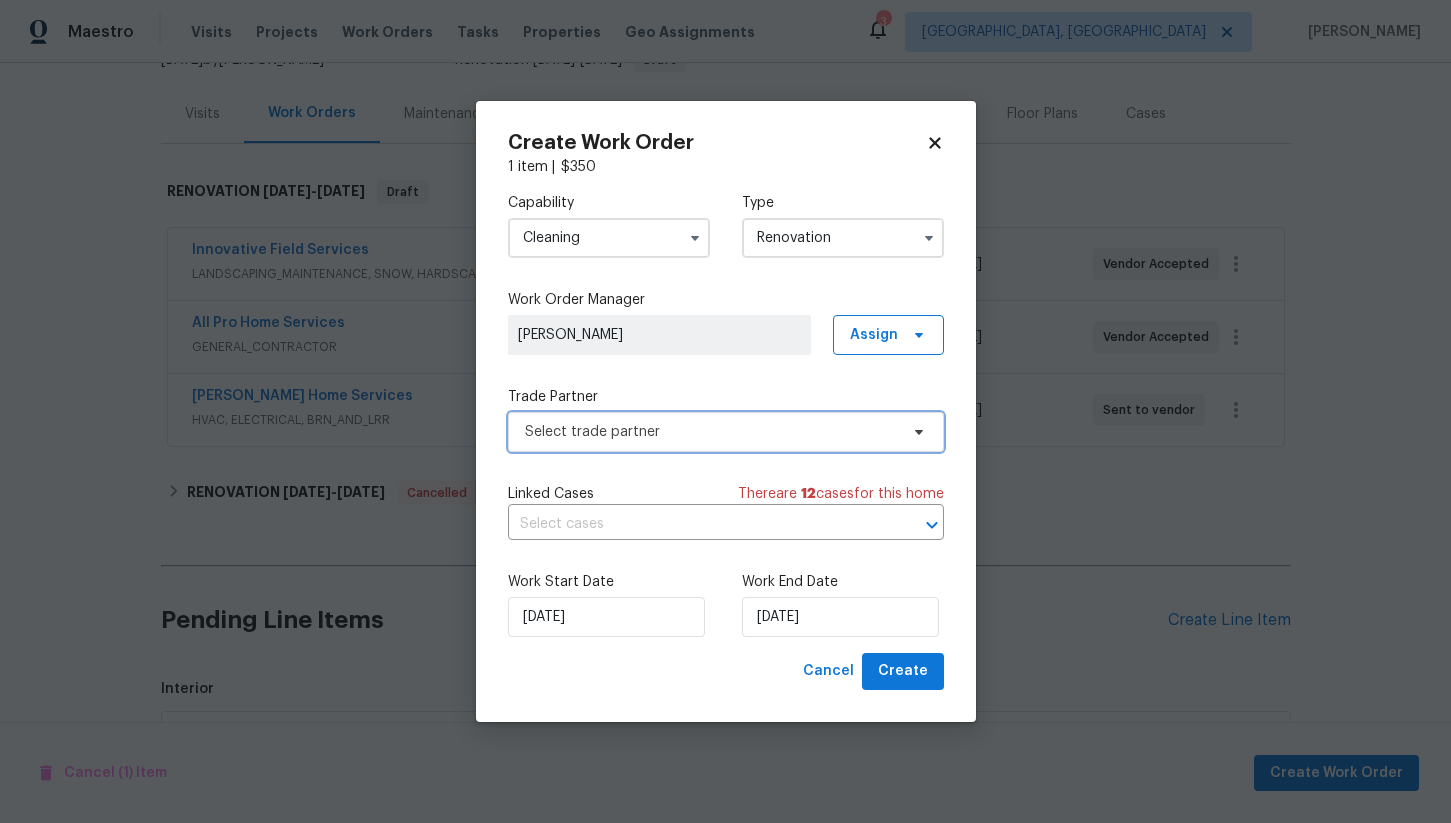 click on "Select trade partner" at bounding box center [711, 432] 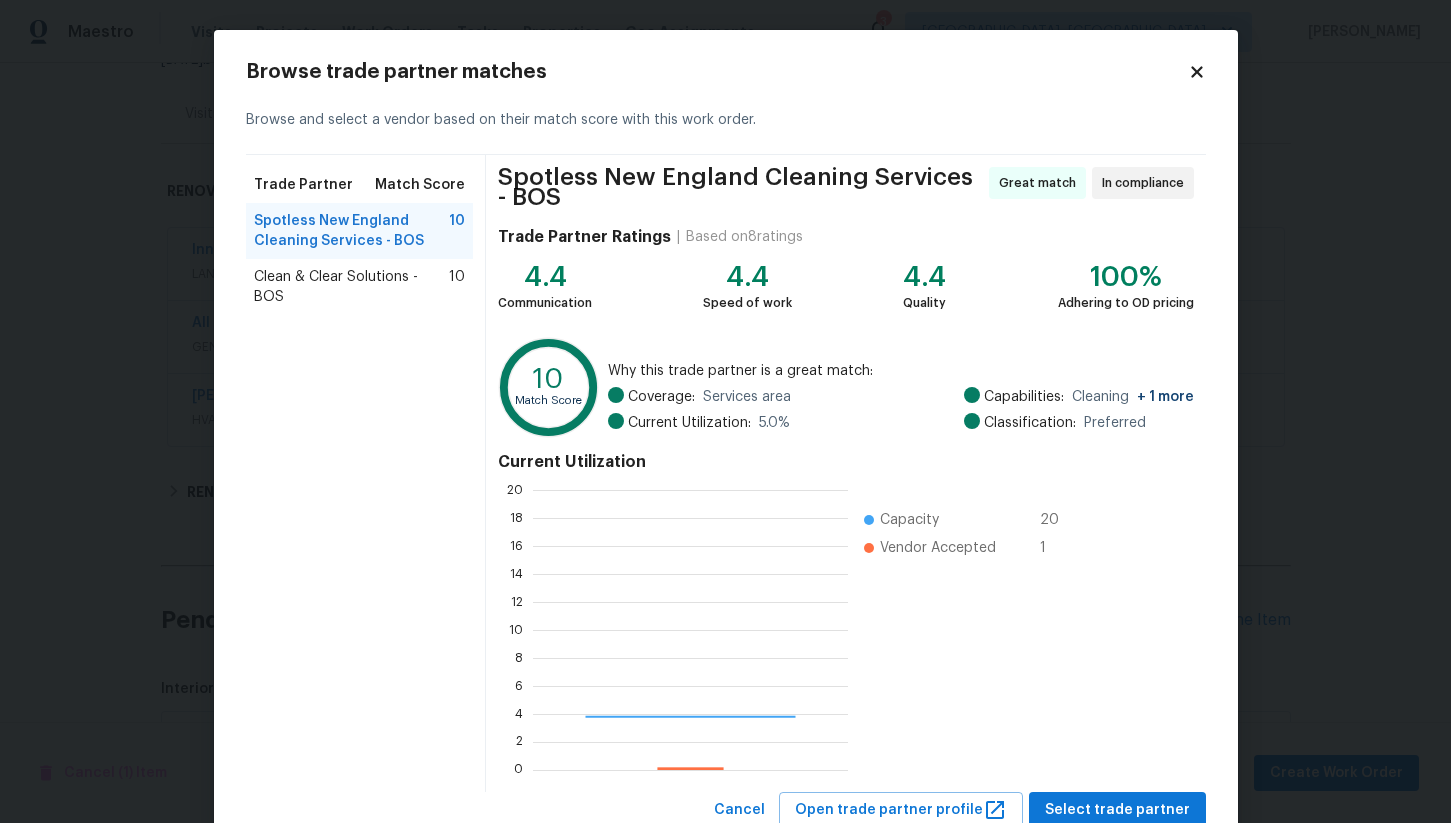 scroll, scrollTop: 2, scrollLeft: 2, axis: both 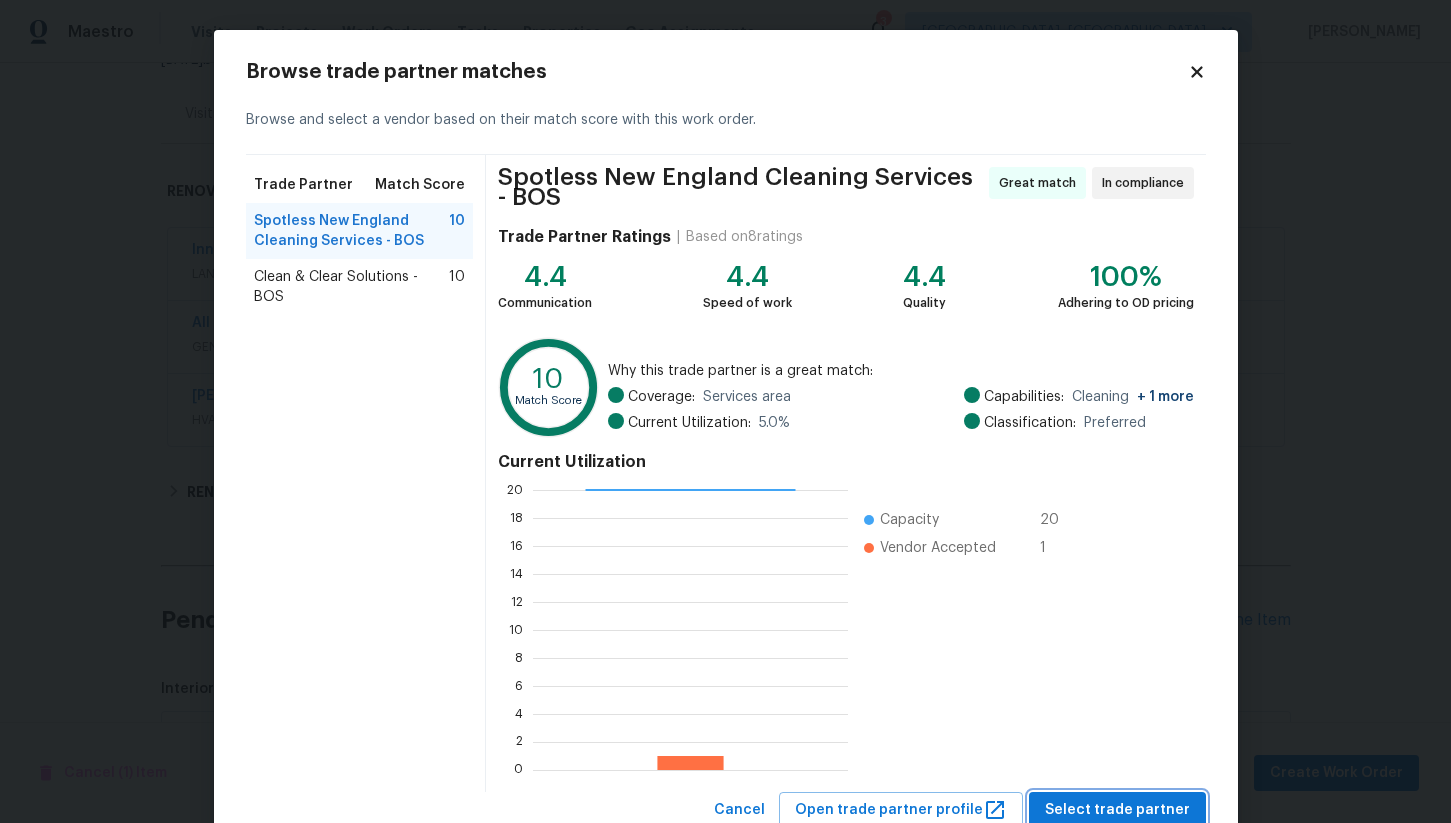click on "Select trade partner" at bounding box center [1117, 810] 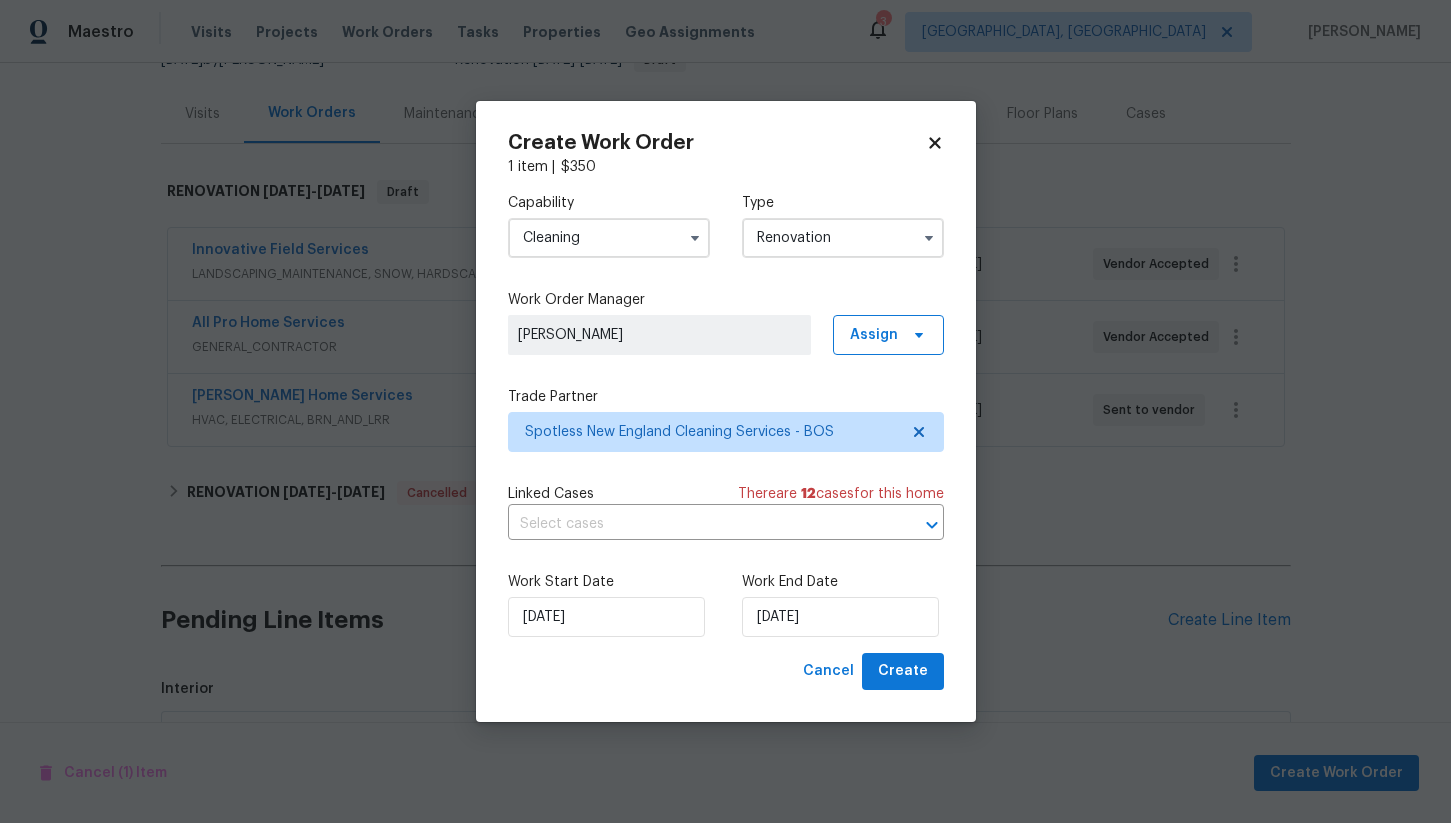 click on "Work Start Date" at bounding box center (609, 582) 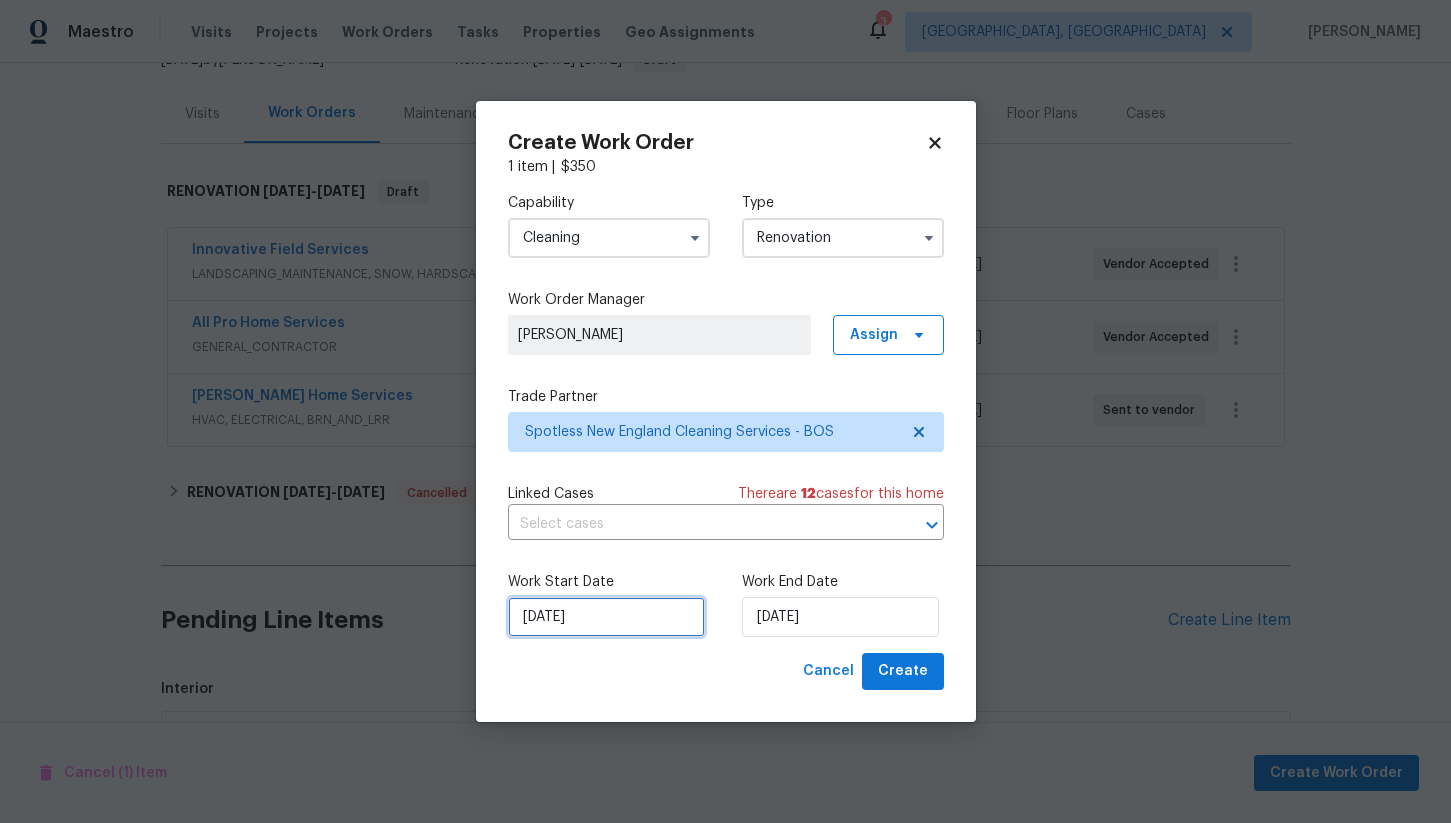 click on "[DATE]" at bounding box center [606, 617] 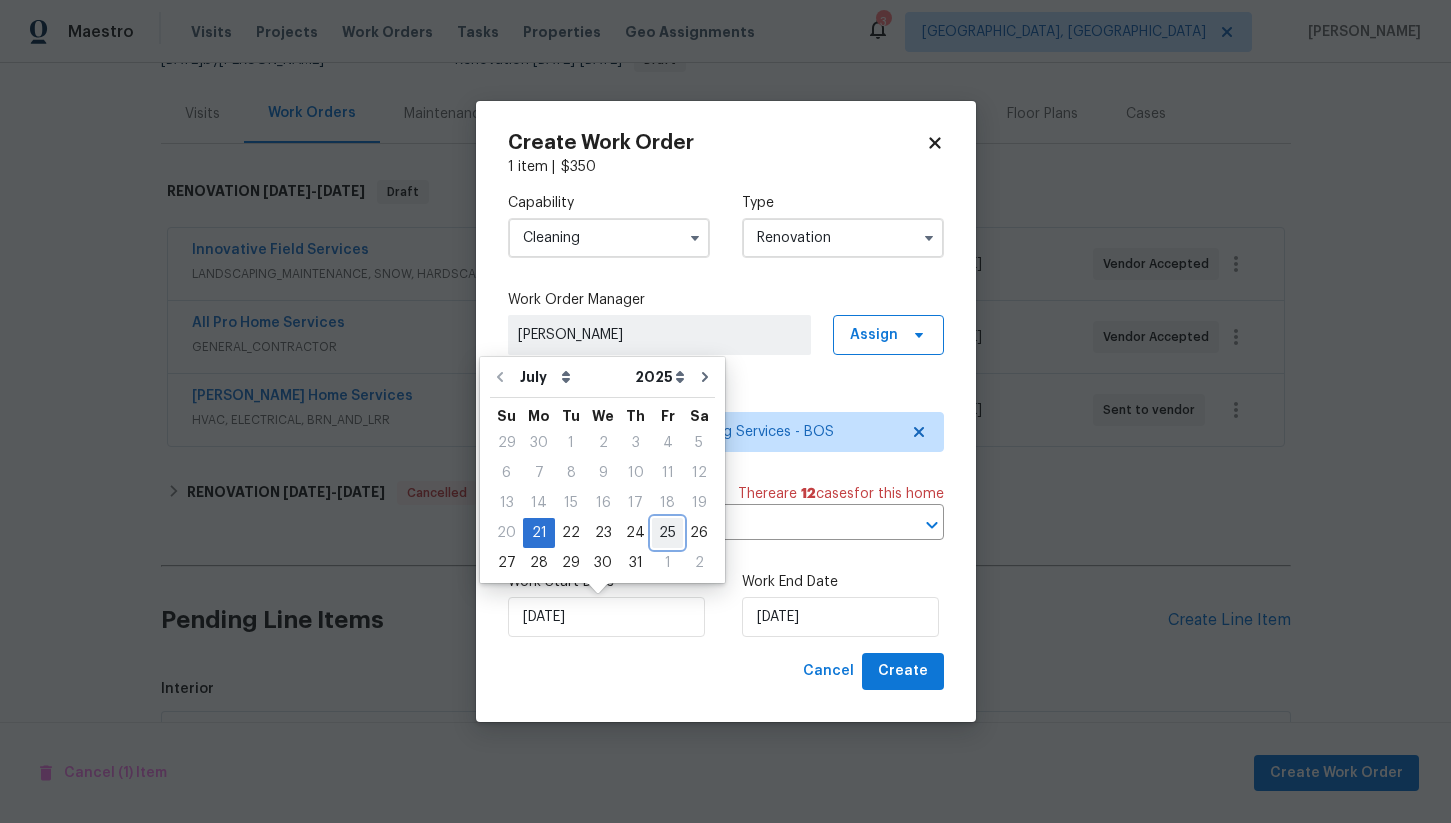 click on "25" at bounding box center (667, 533) 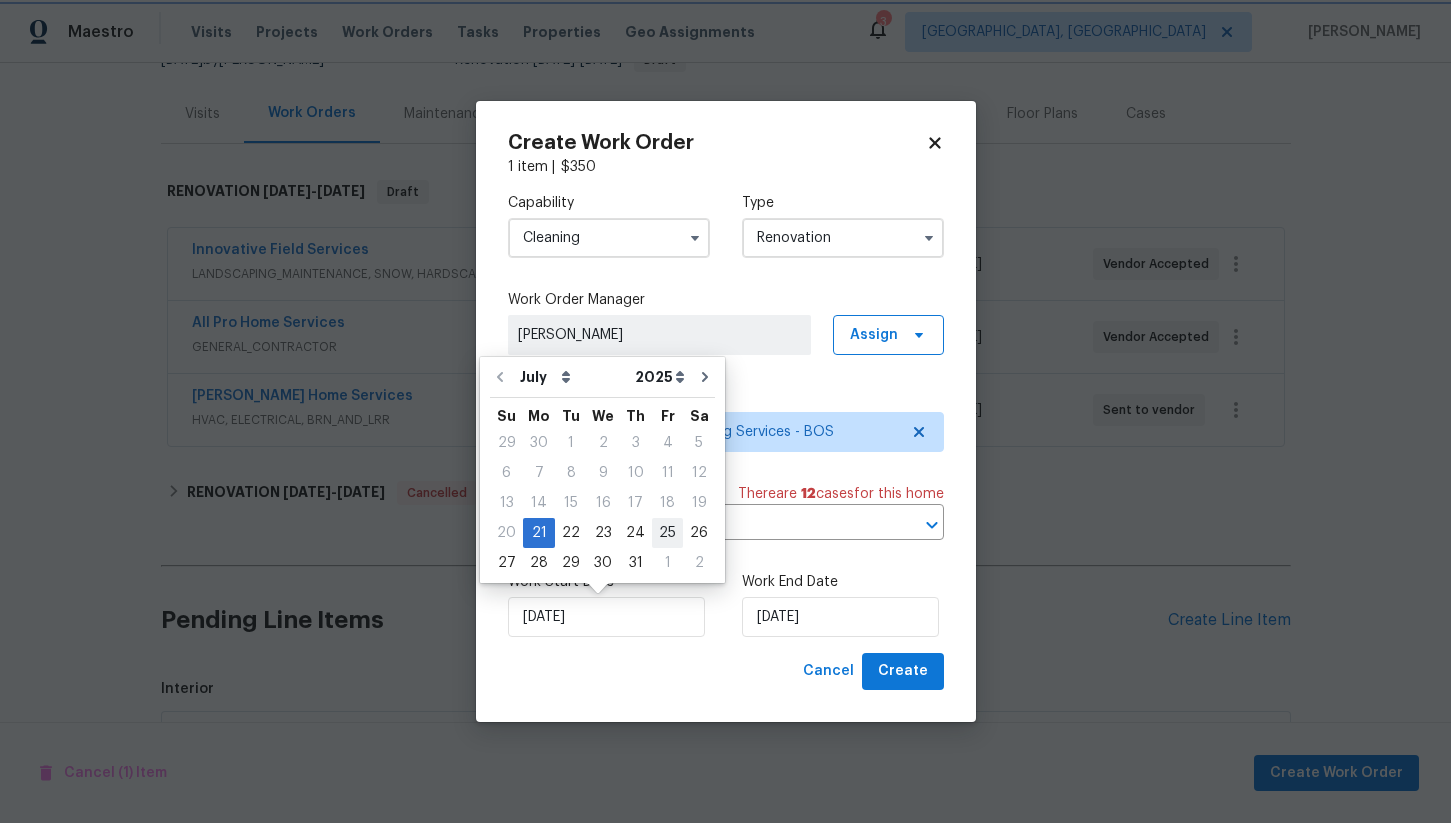 type on "[DATE]" 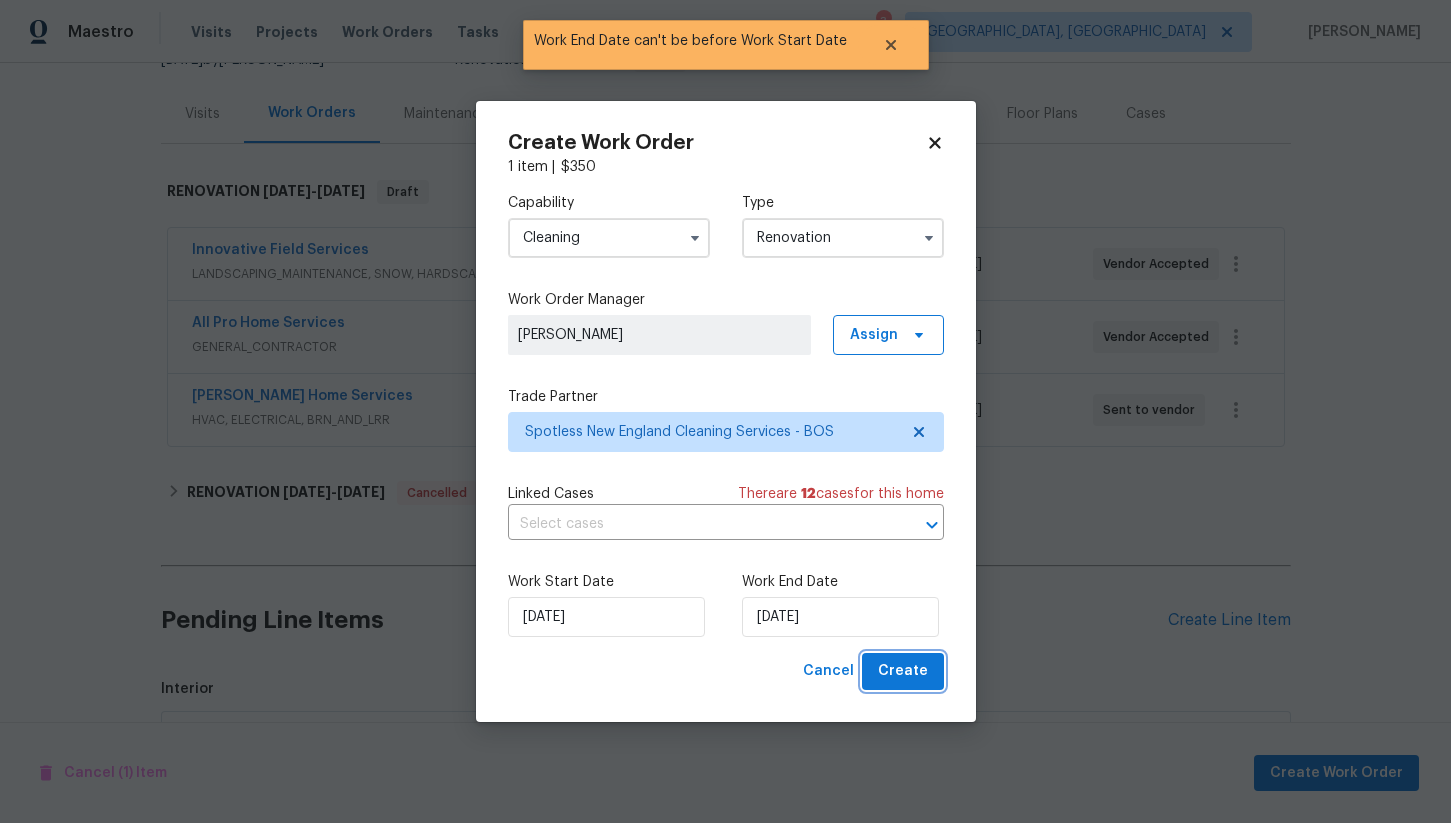 click on "Create" at bounding box center (903, 671) 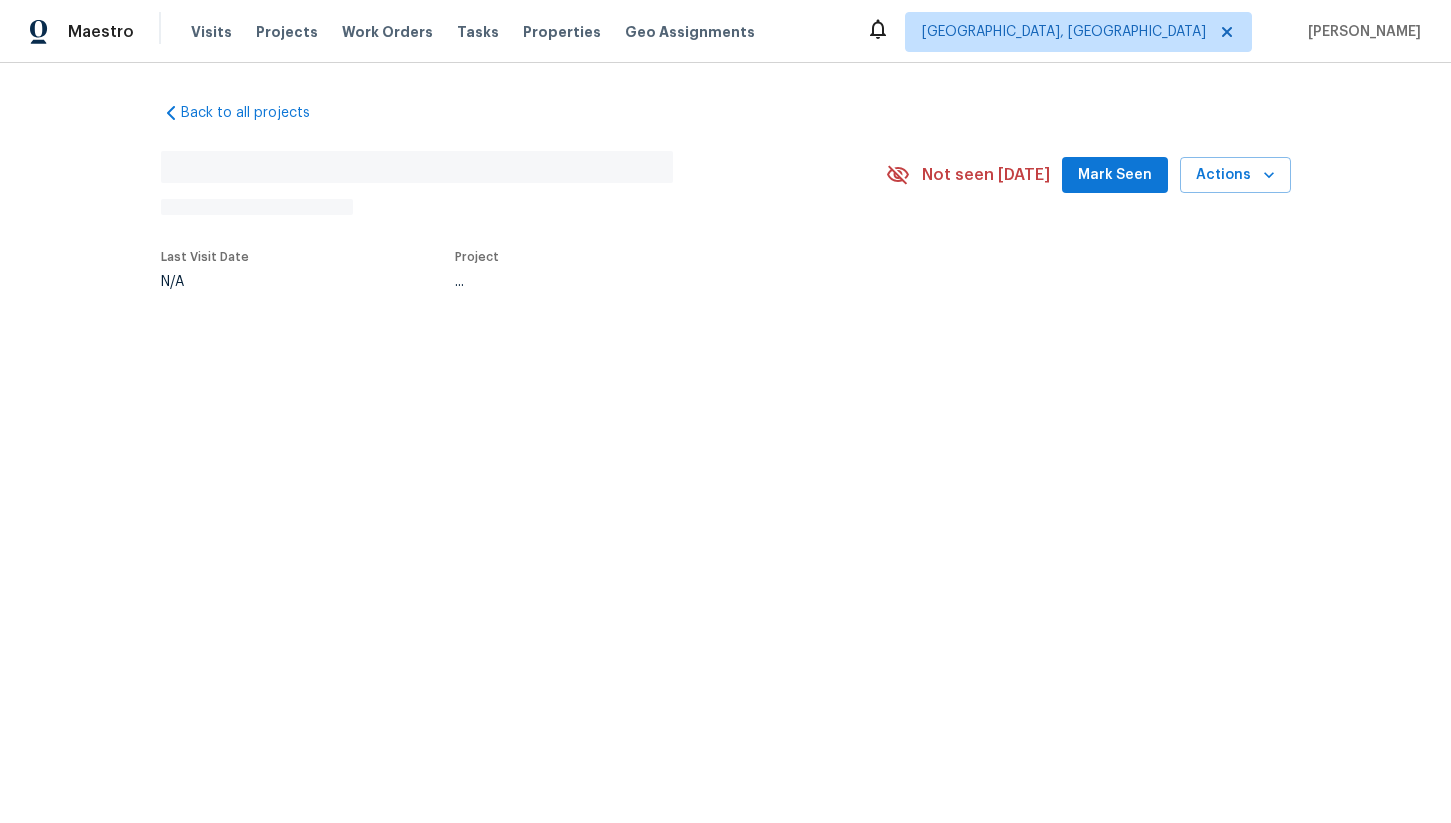 scroll, scrollTop: 0, scrollLeft: 0, axis: both 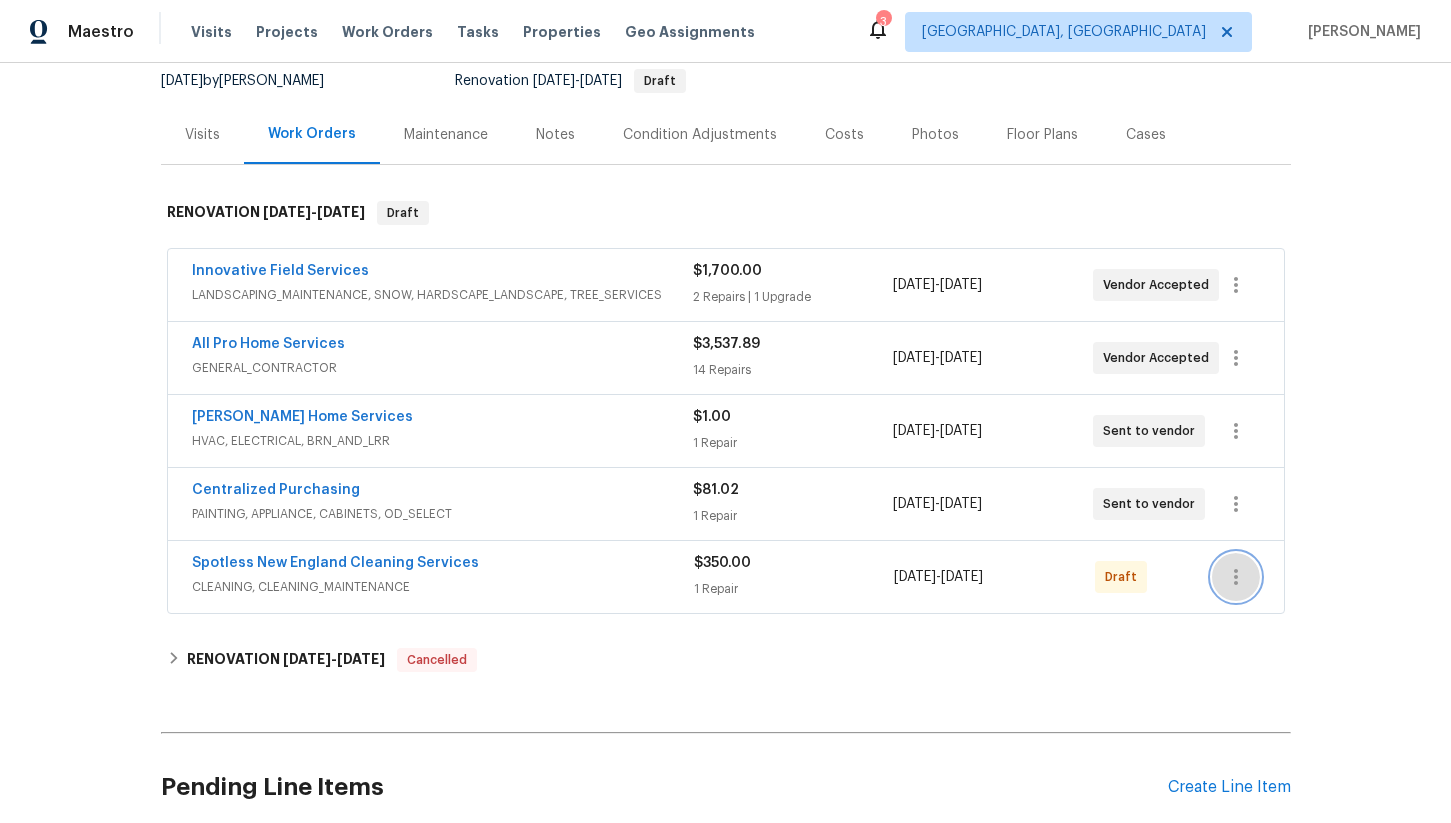 click 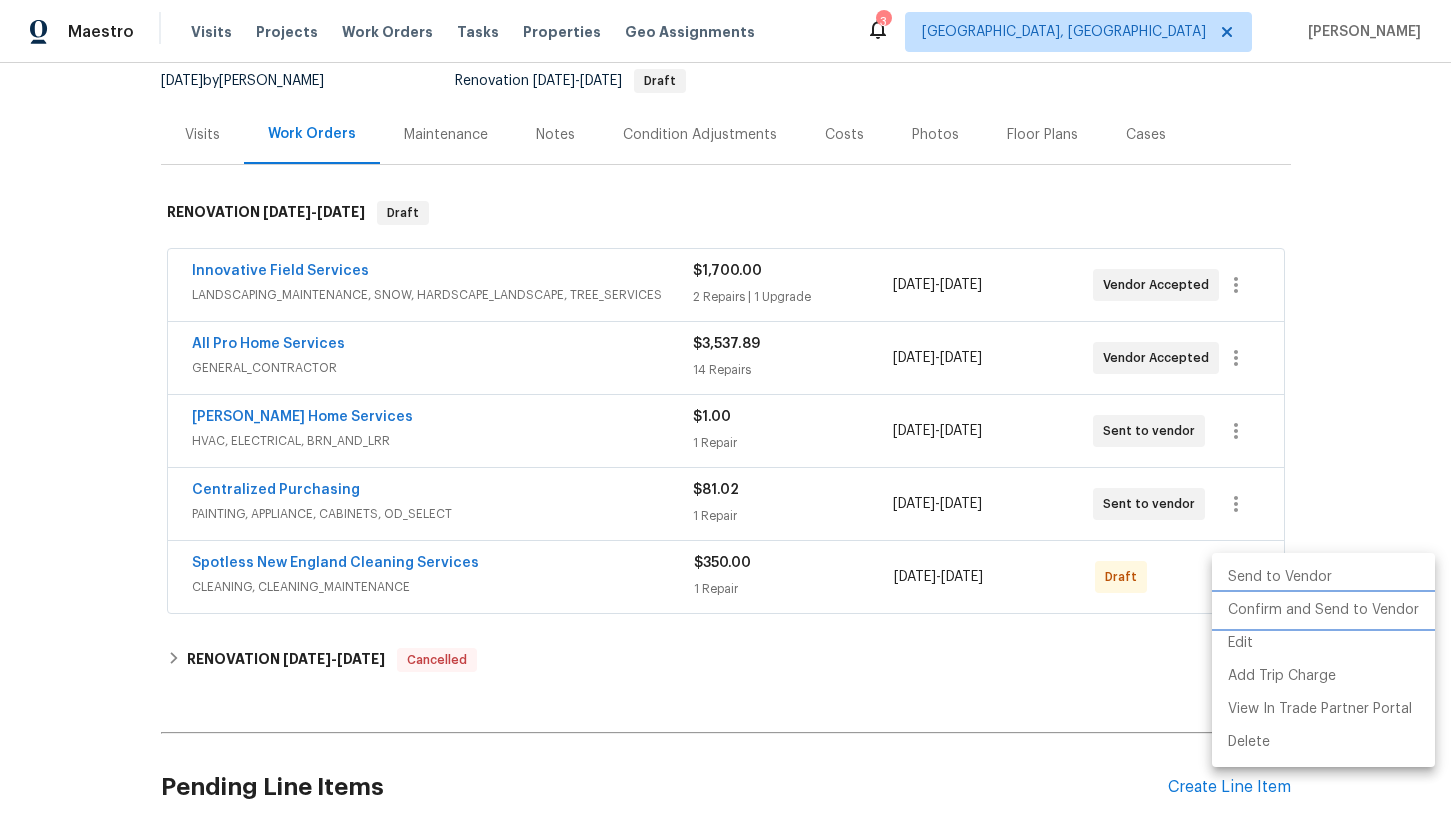 click on "Confirm and Send to Vendor" at bounding box center (1323, 610) 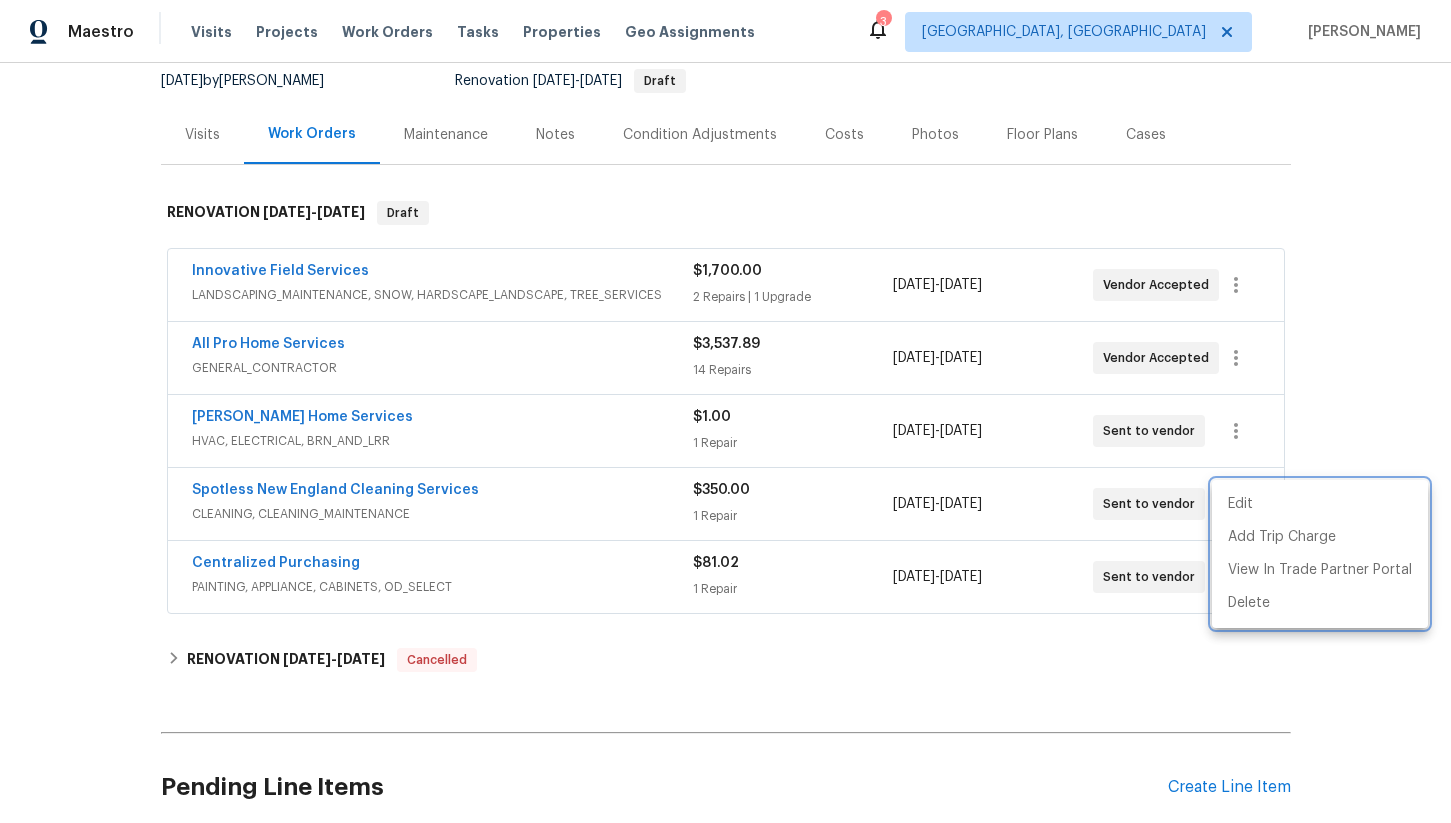 click at bounding box center [725, 411] 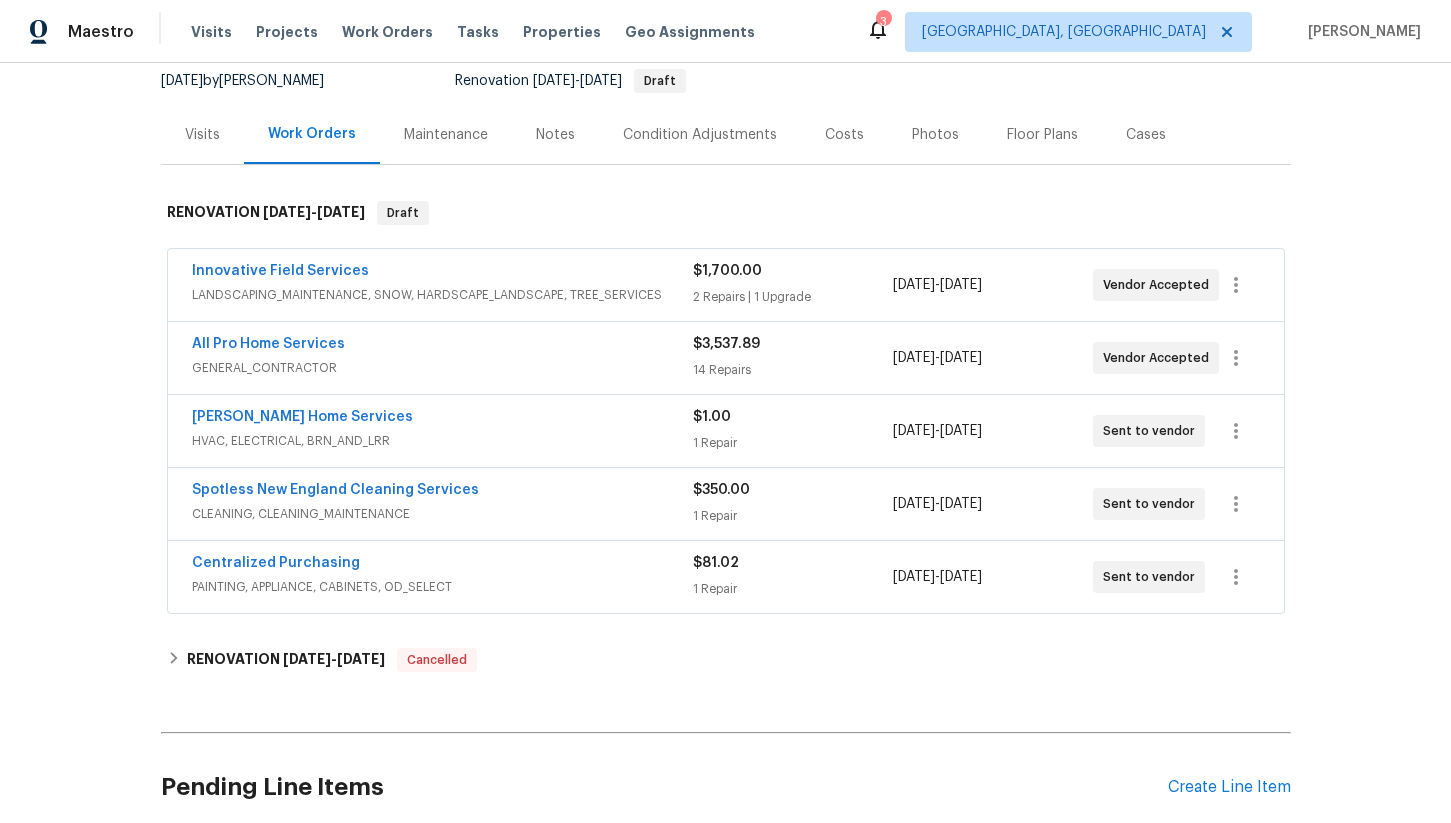 click on "Costs" at bounding box center (844, 135) 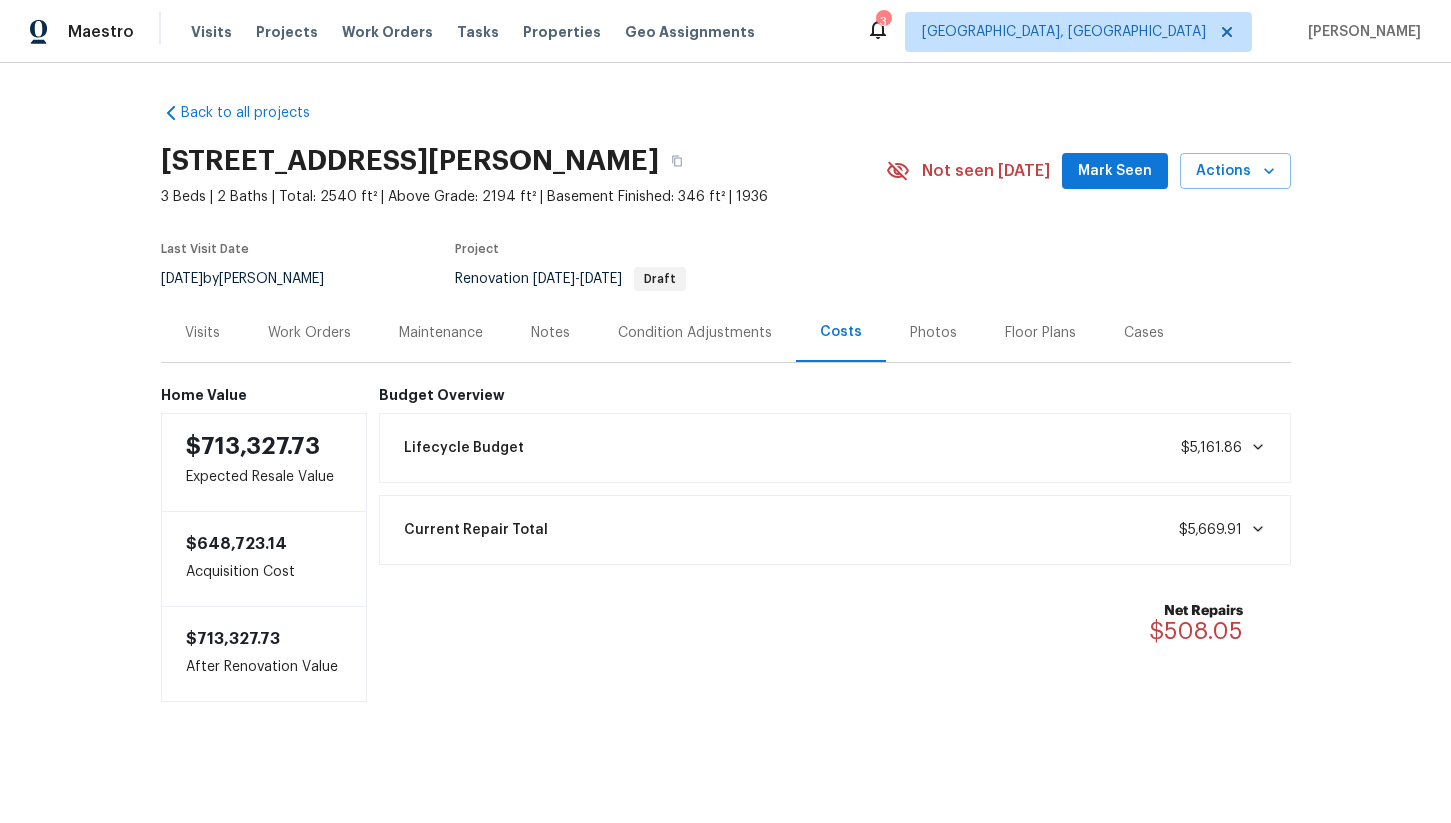 click on "Work Orders" at bounding box center [309, 333] 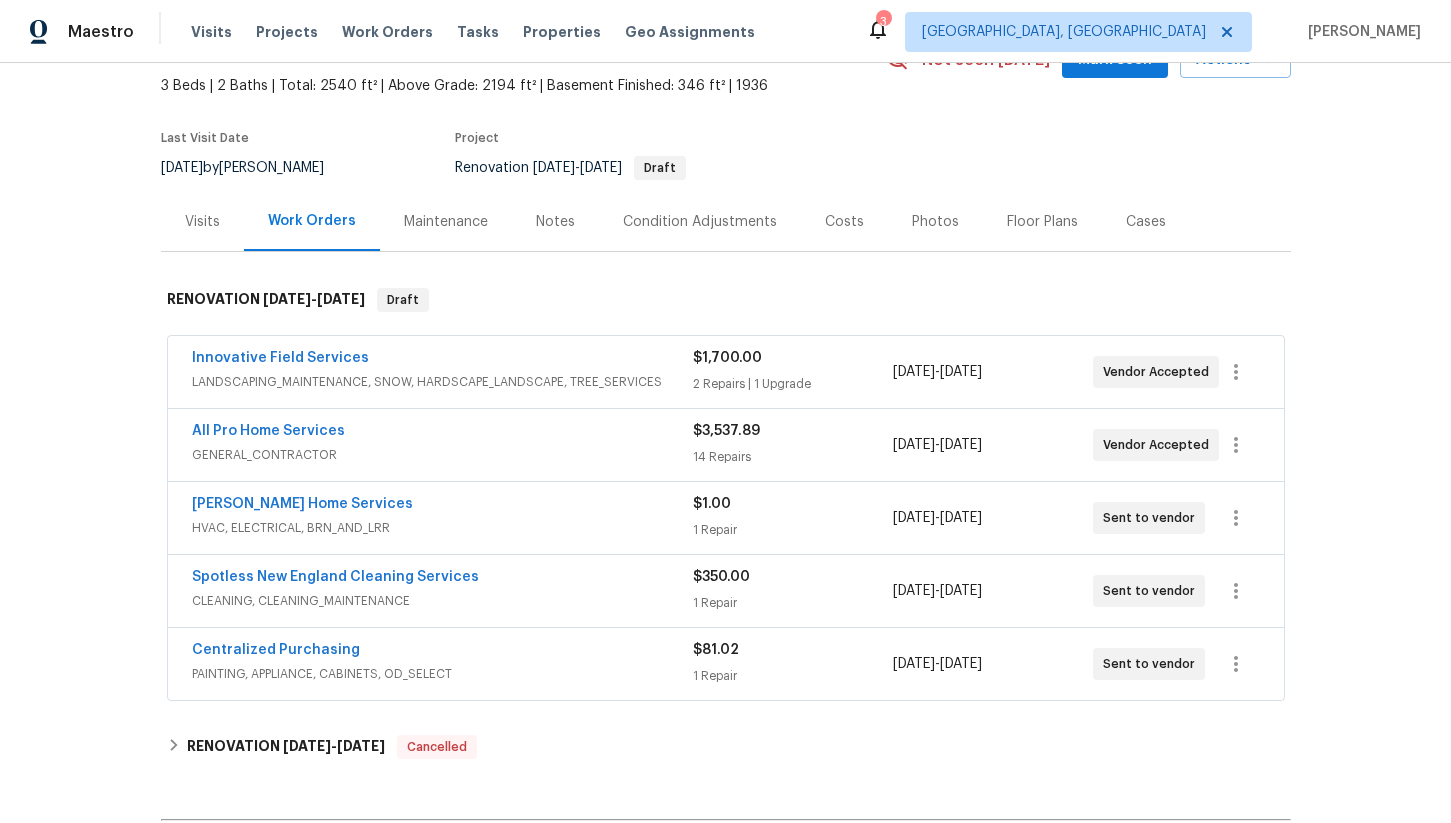 scroll, scrollTop: 101, scrollLeft: 0, axis: vertical 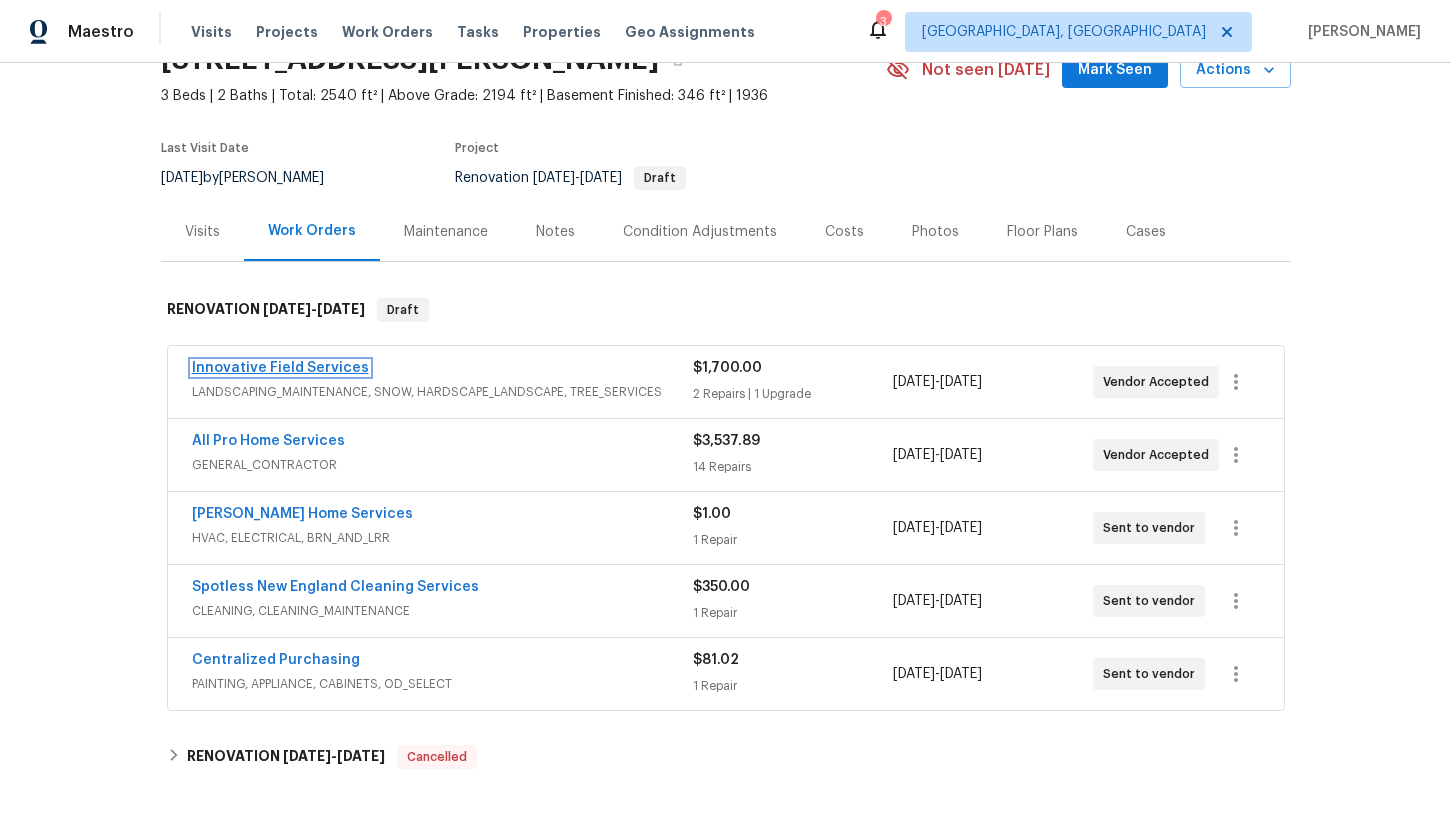click on "Innovative Field Services" at bounding box center (280, 368) 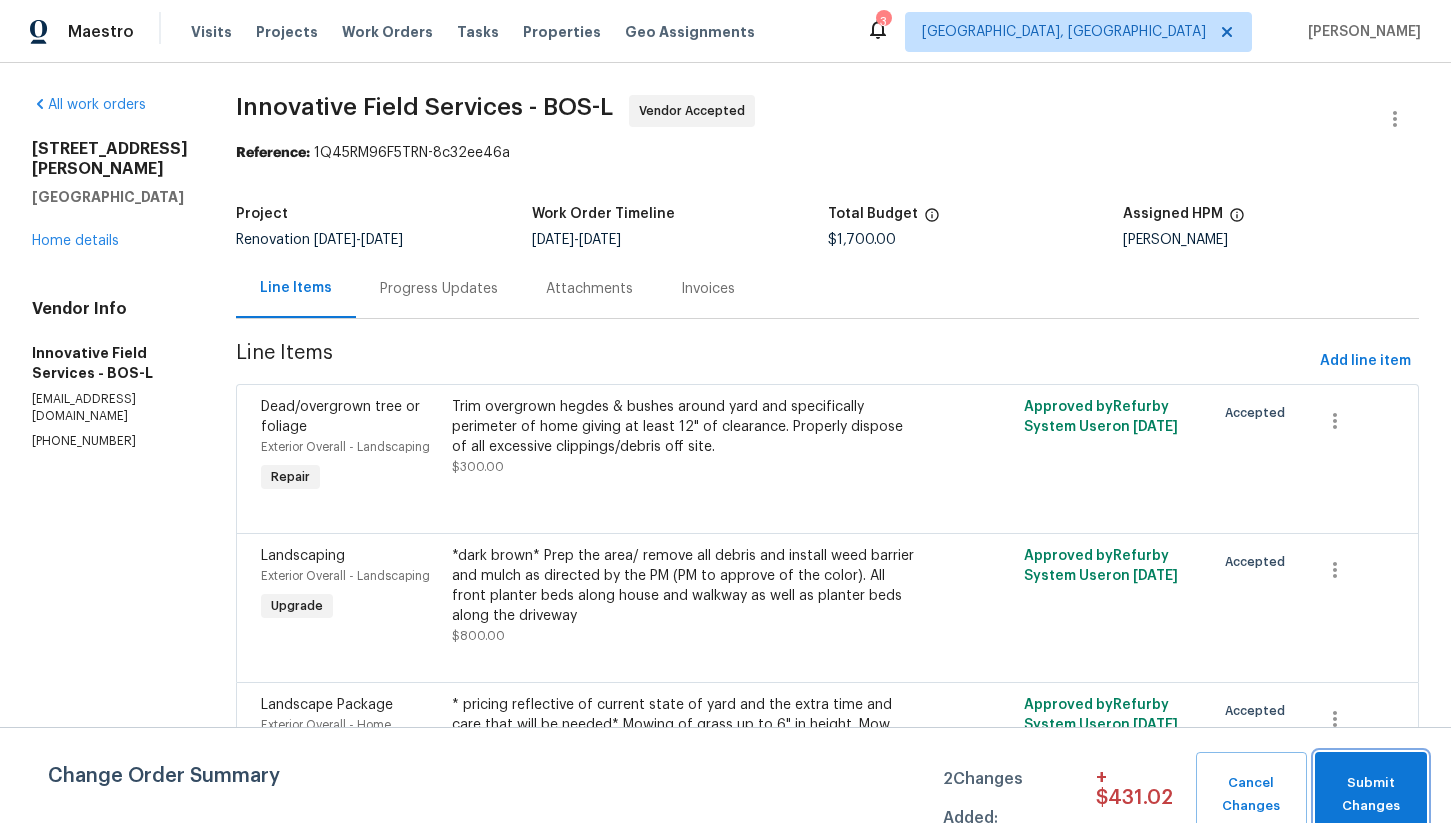 click on "Submit Changes" at bounding box center (1371, 795) 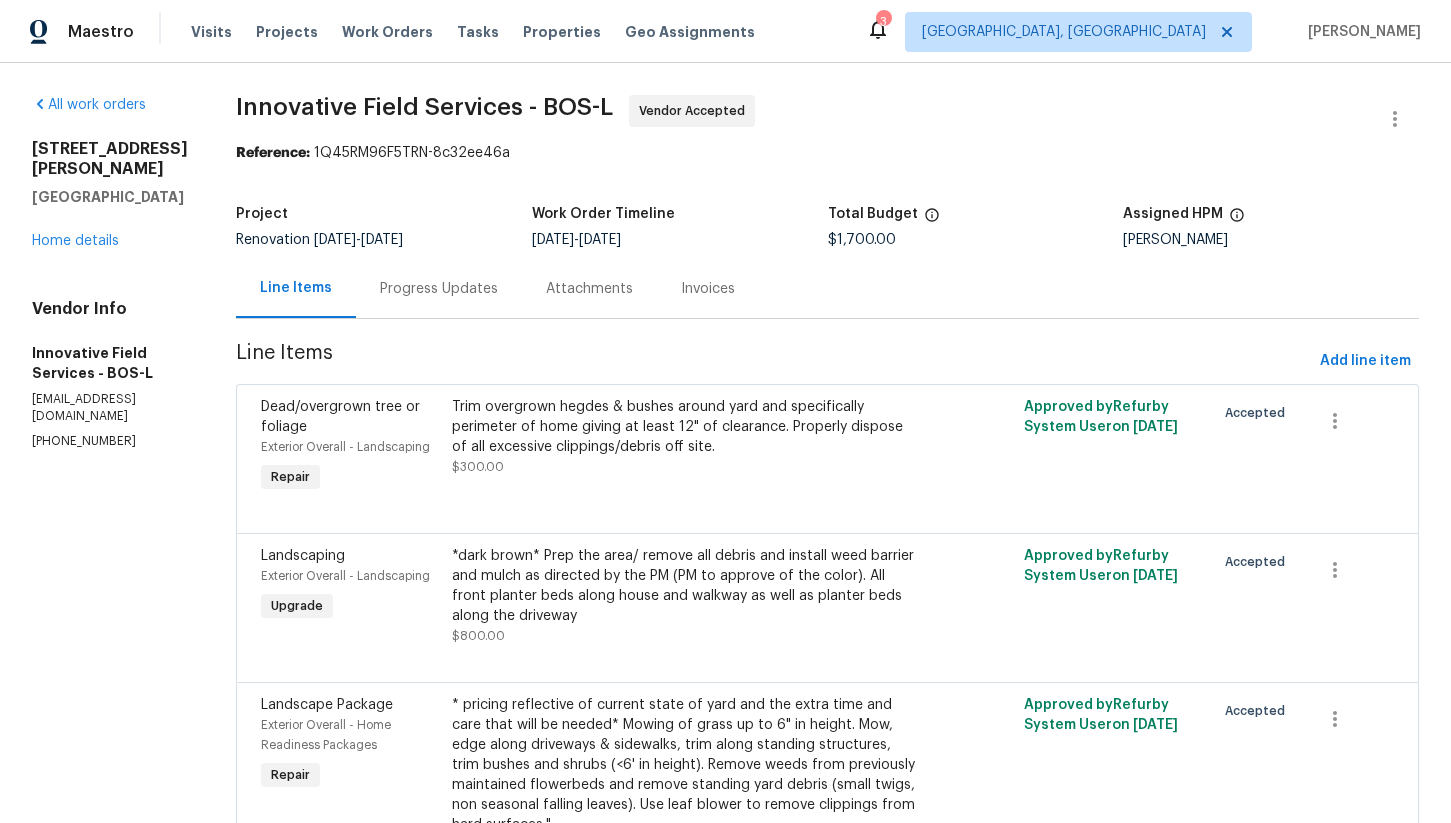 click on "Progress Updates" at bounding box center (439, 289) 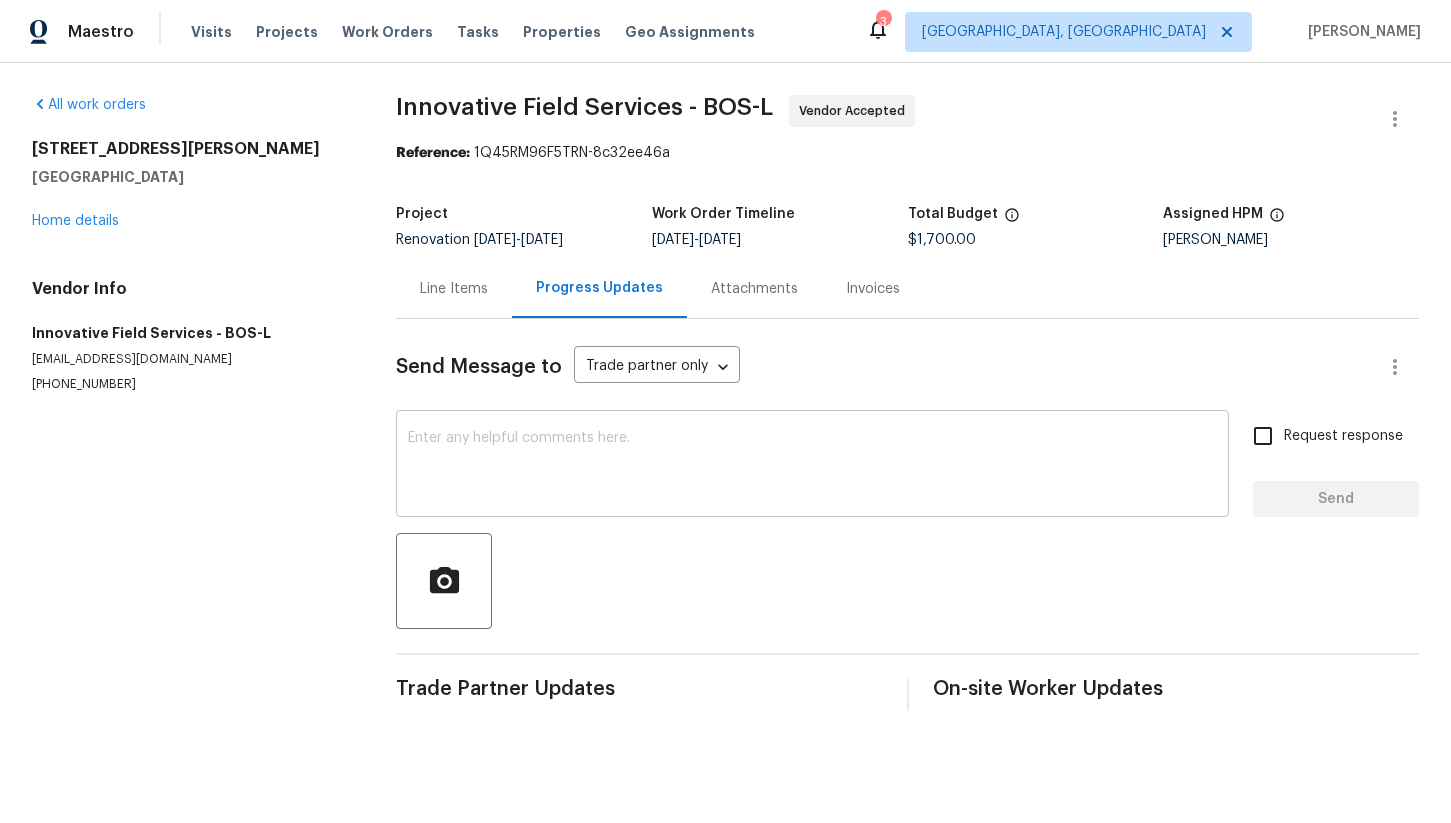 click at bounding box center (812, 466) 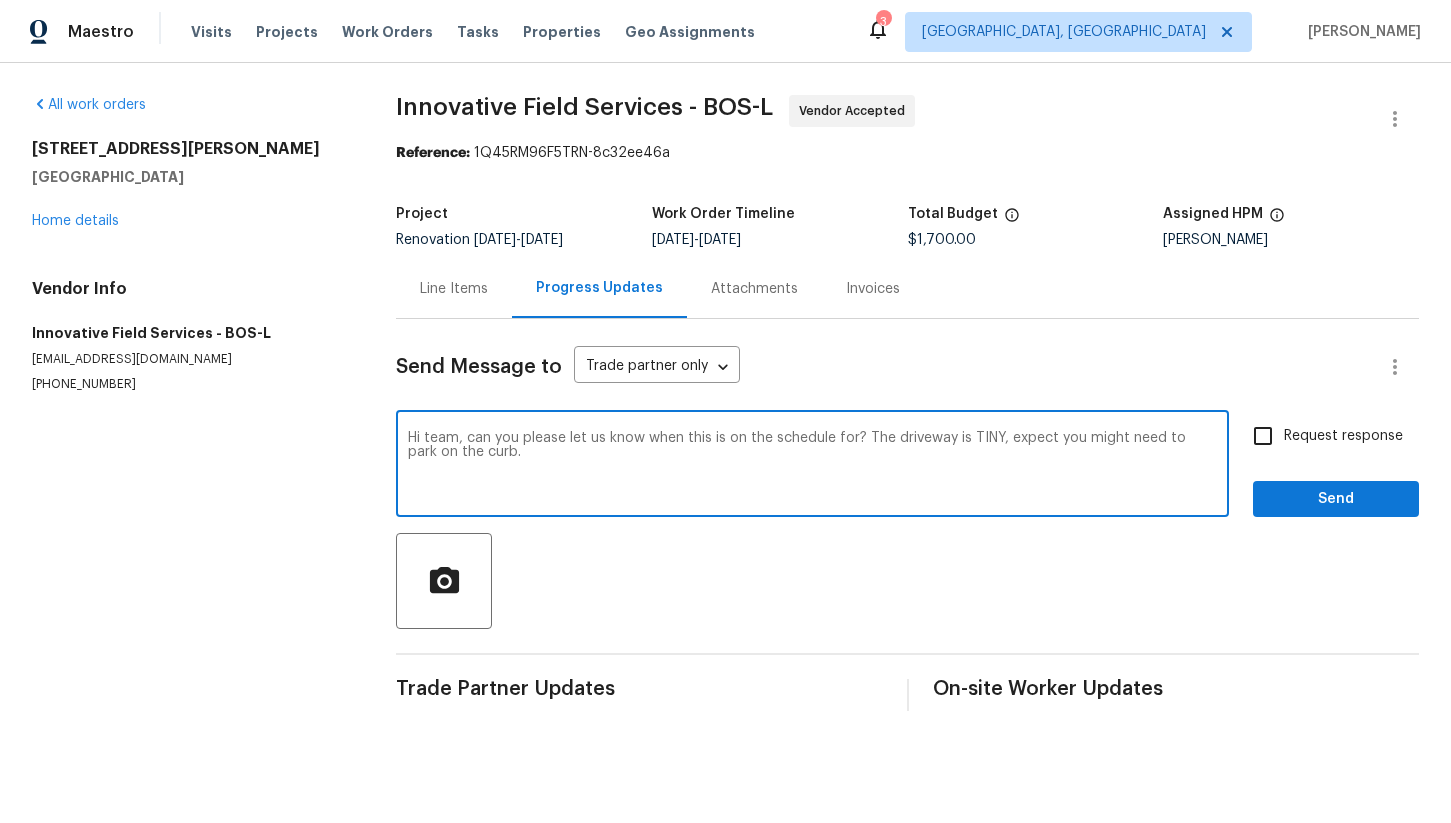 type on "Hi team, can you please let us know when this is on the schedule for? The driveway is TINY, expect you might need to park on the curb." 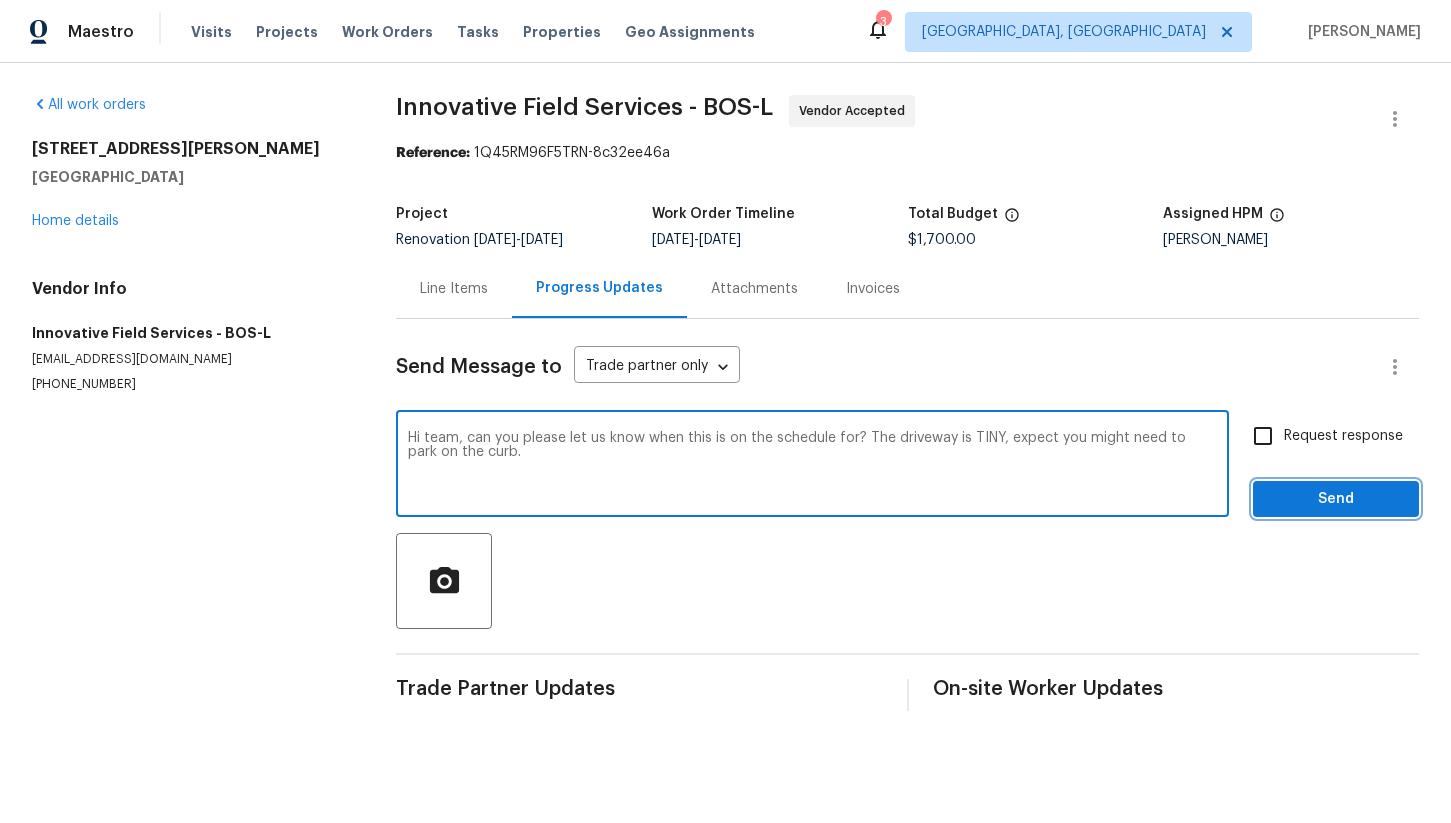 click on "Send" at bounding box center [1336, 499] 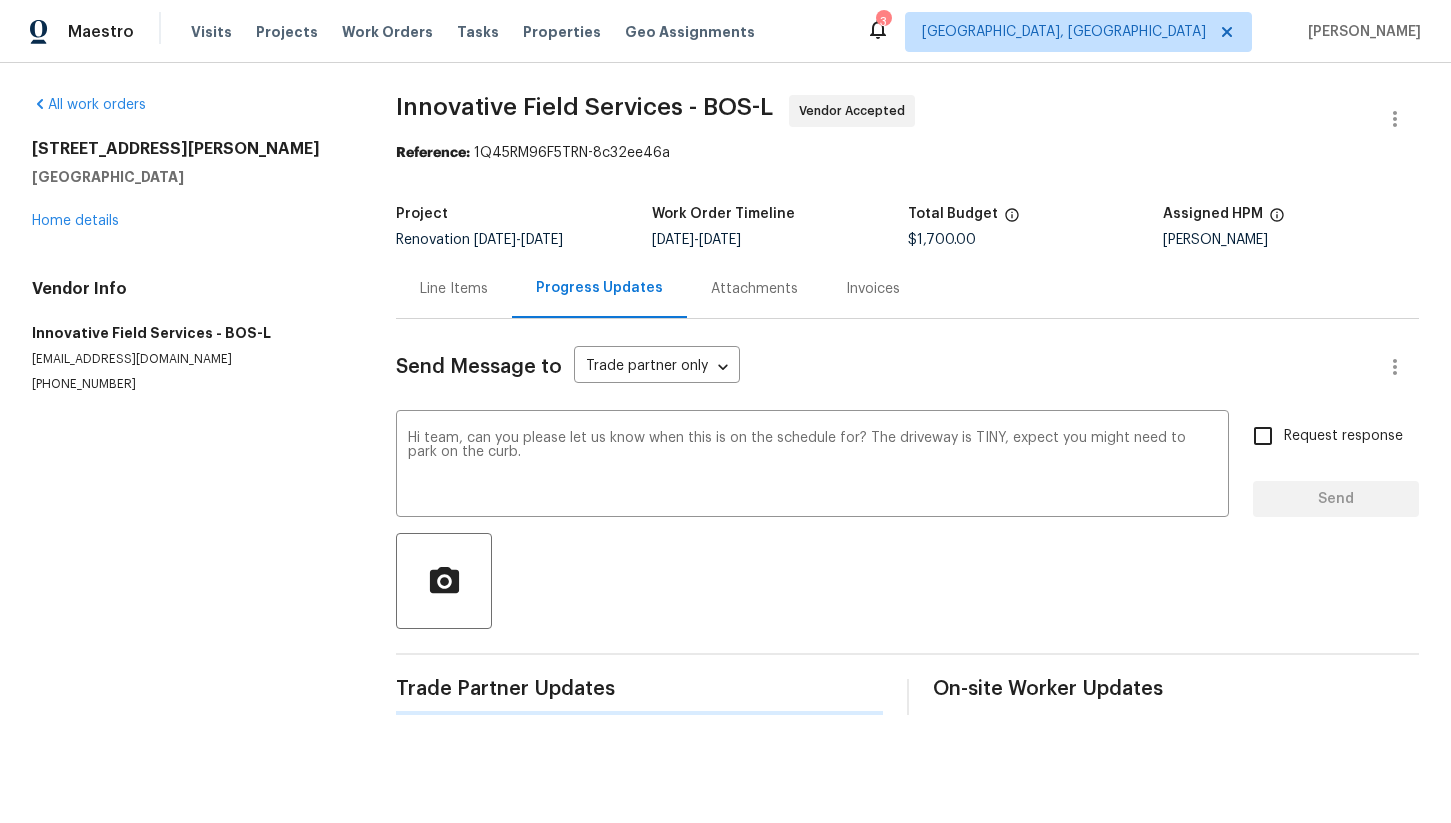 type 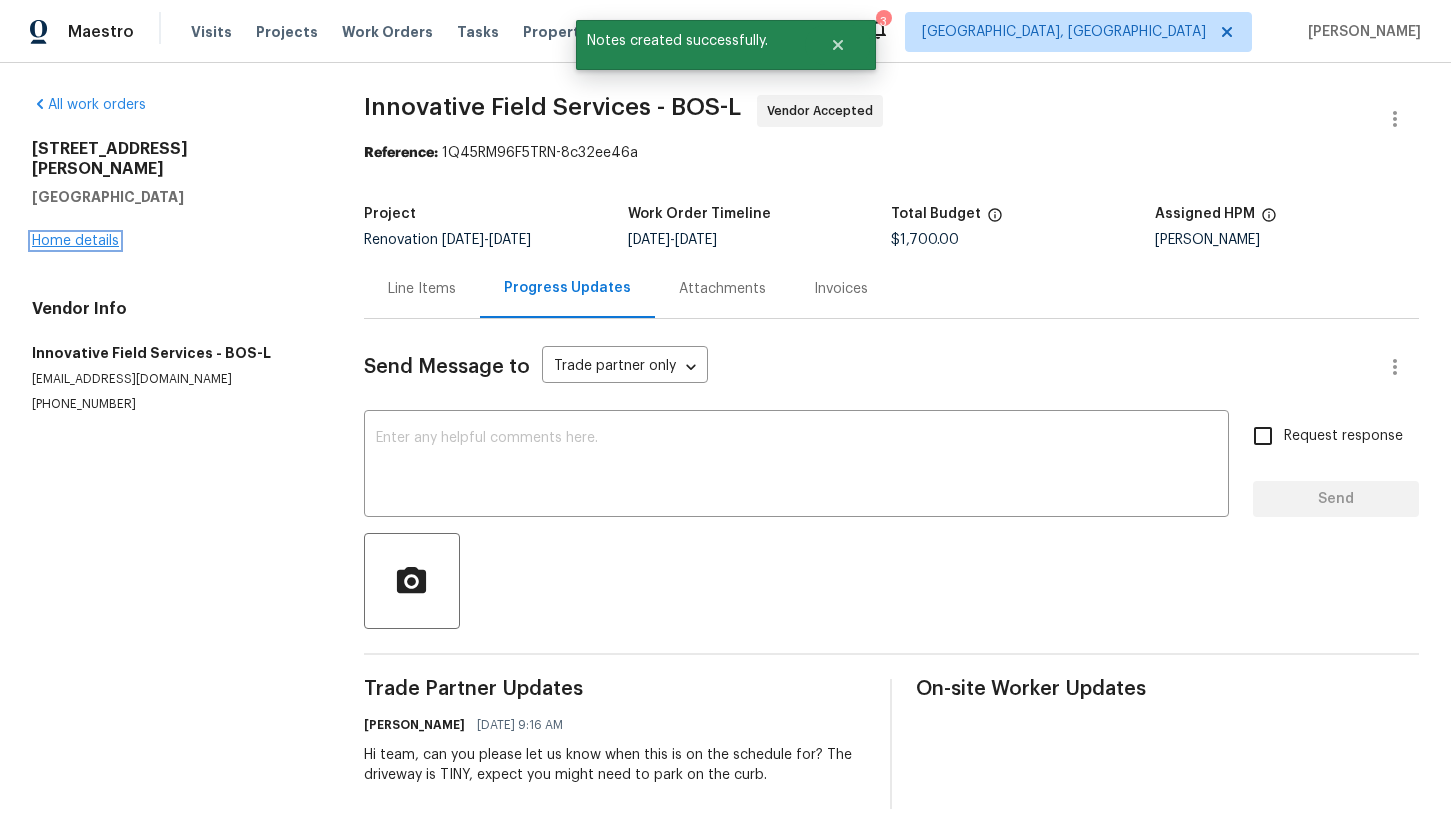 click on "Home details" at bounding box center (75, 241) 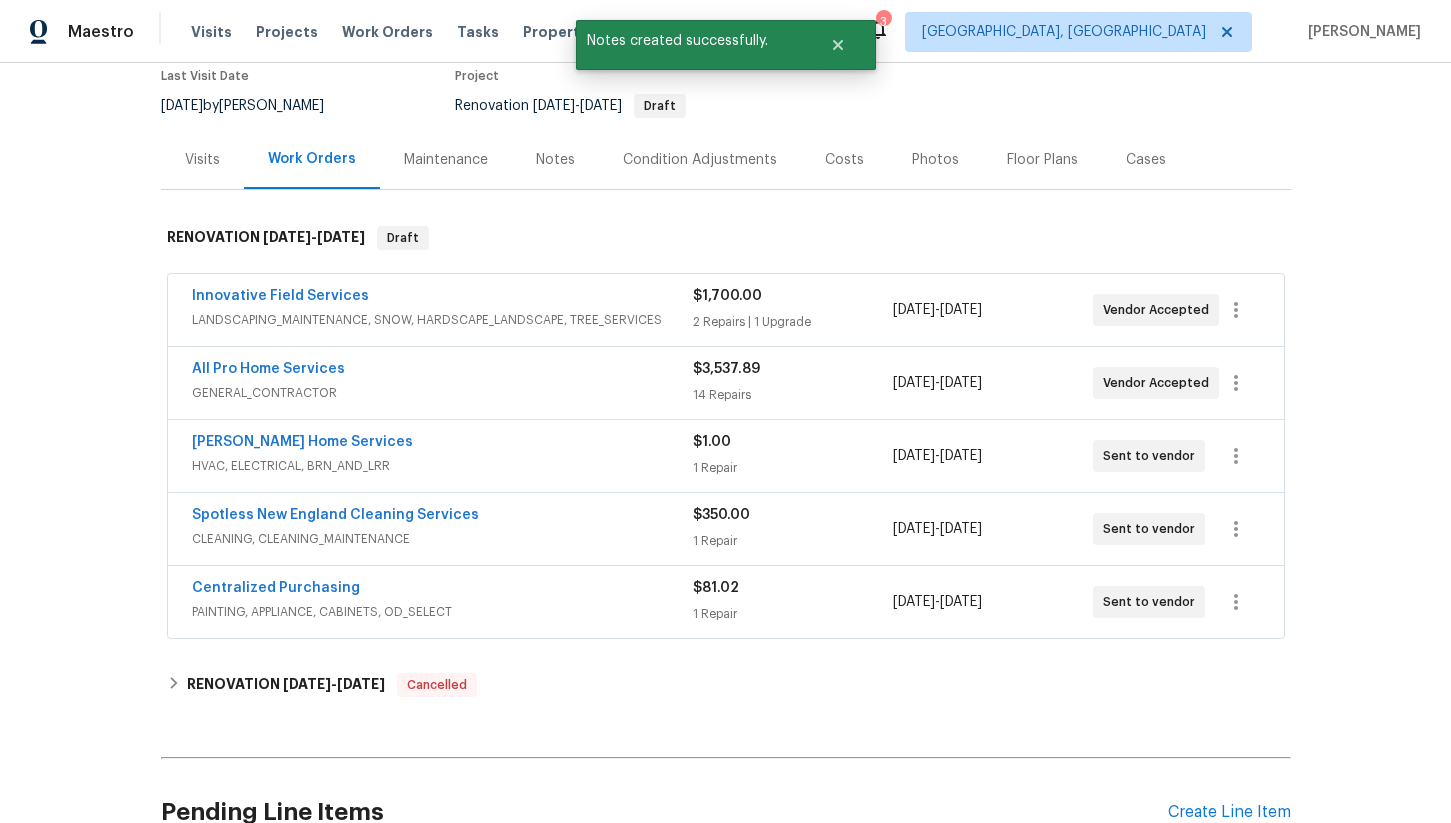 scroll, scrollTop: 171, scrollLeft: 0, axis: vertical 